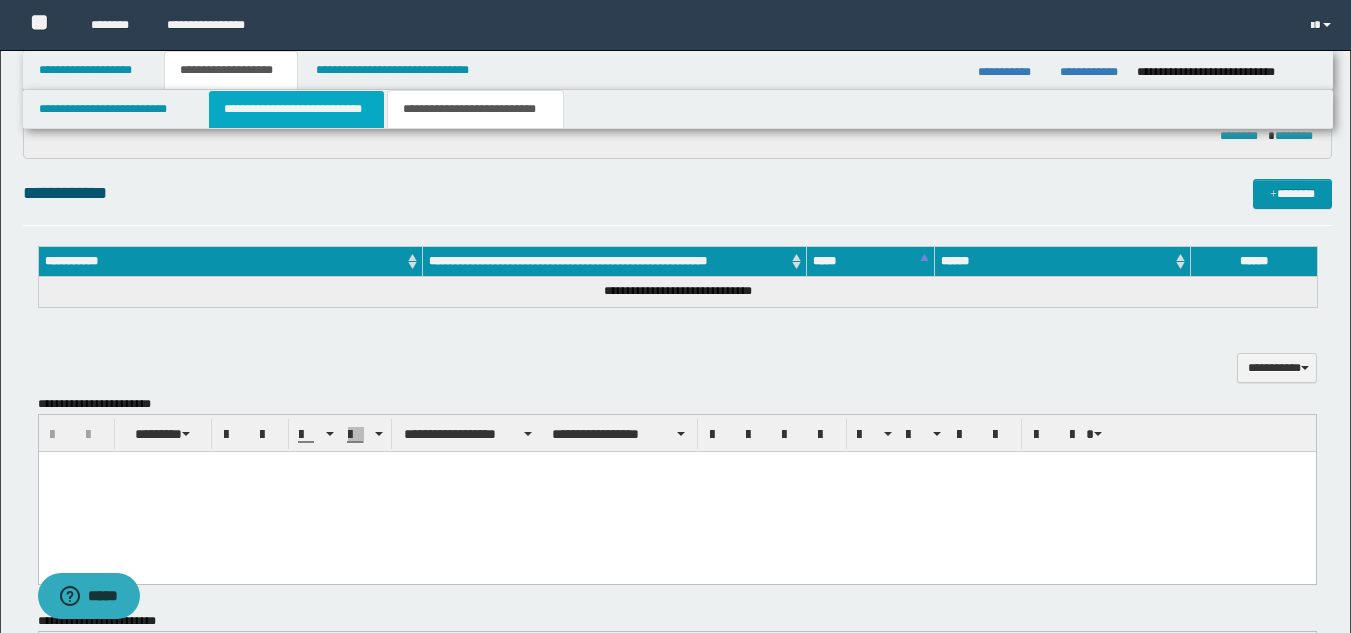 scroll, scrollTop: 600, scrollLeft: 0, axis: vertical 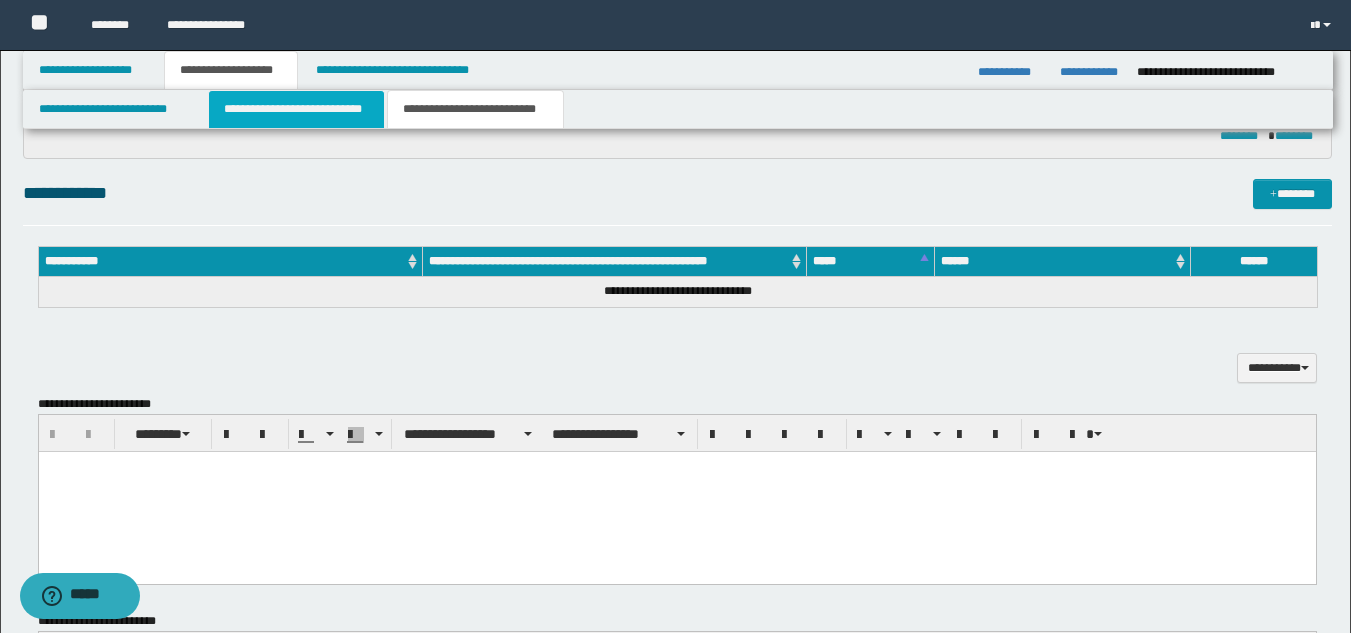 click on "**********" at bounding box center [296, 109] 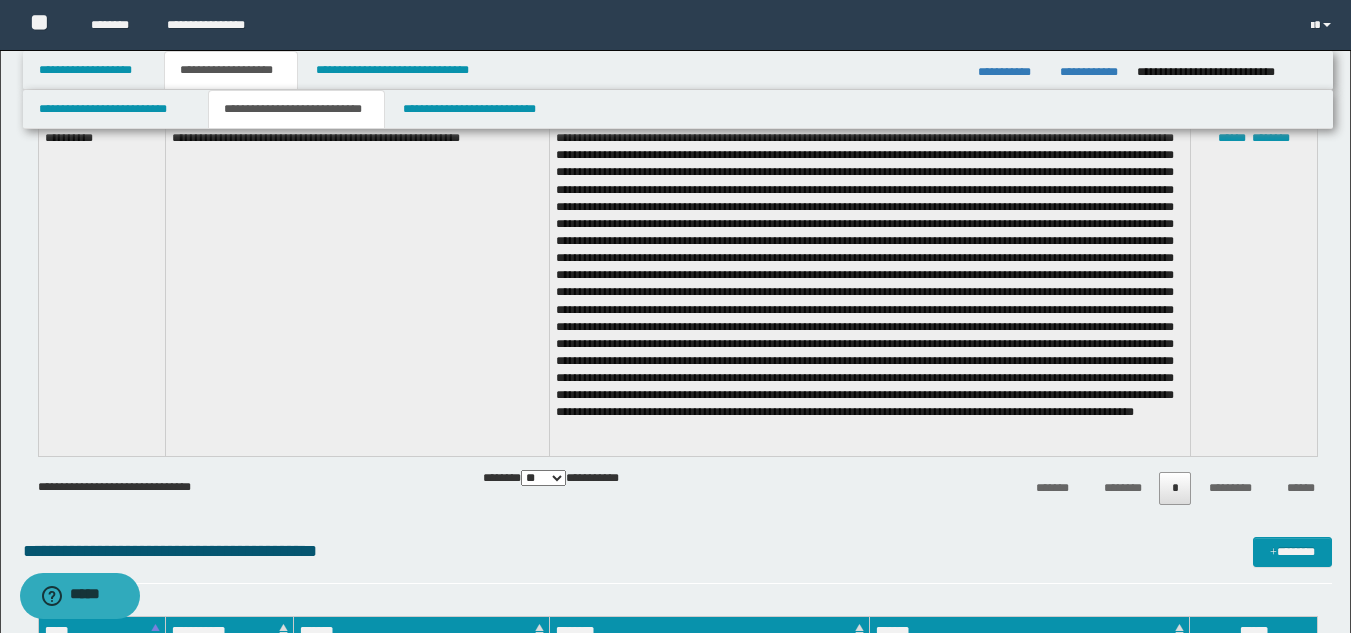 scroll, scrollTop: 0, scrollLeft: 0, axis: both 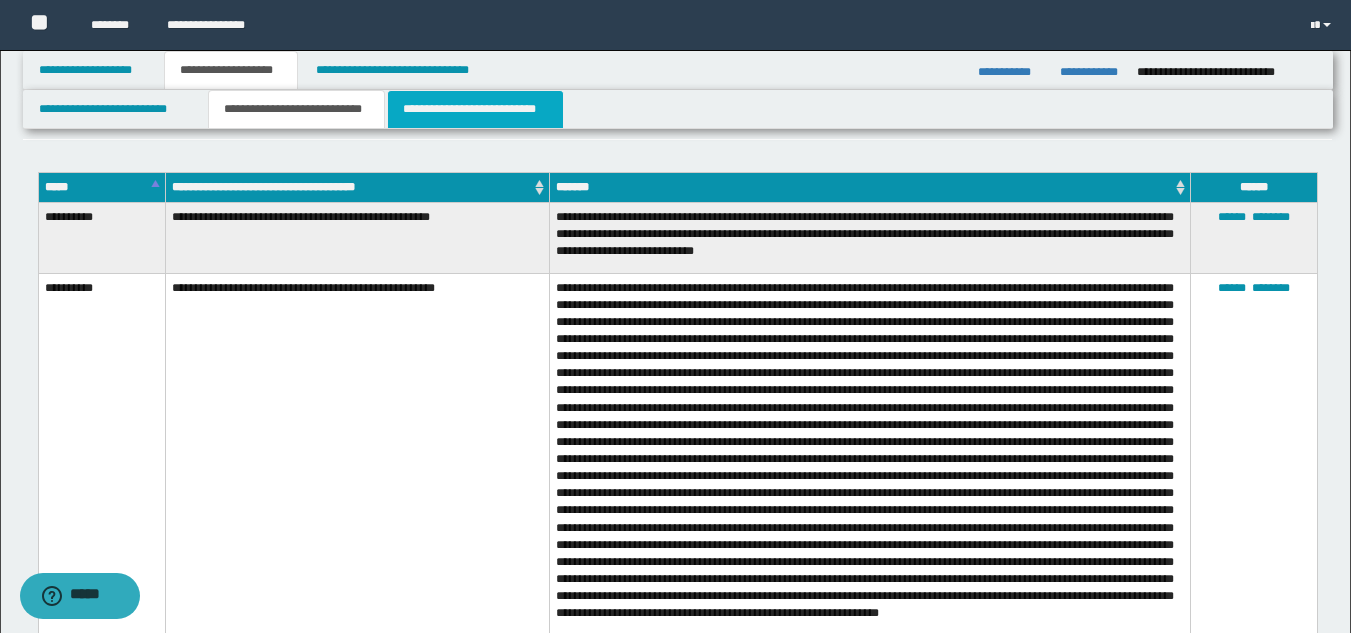 click on "**********" at bounding box center [475, 109] 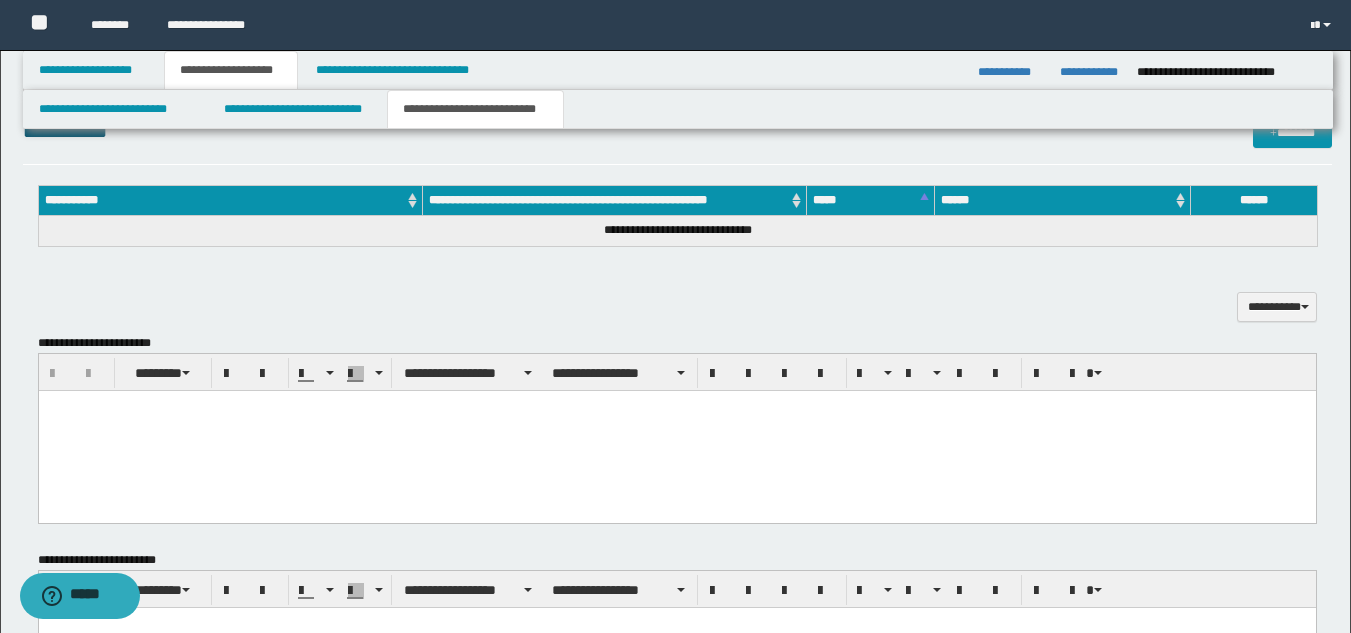scroll, scrollTop: 0, scrollLeft: 0, axis: both 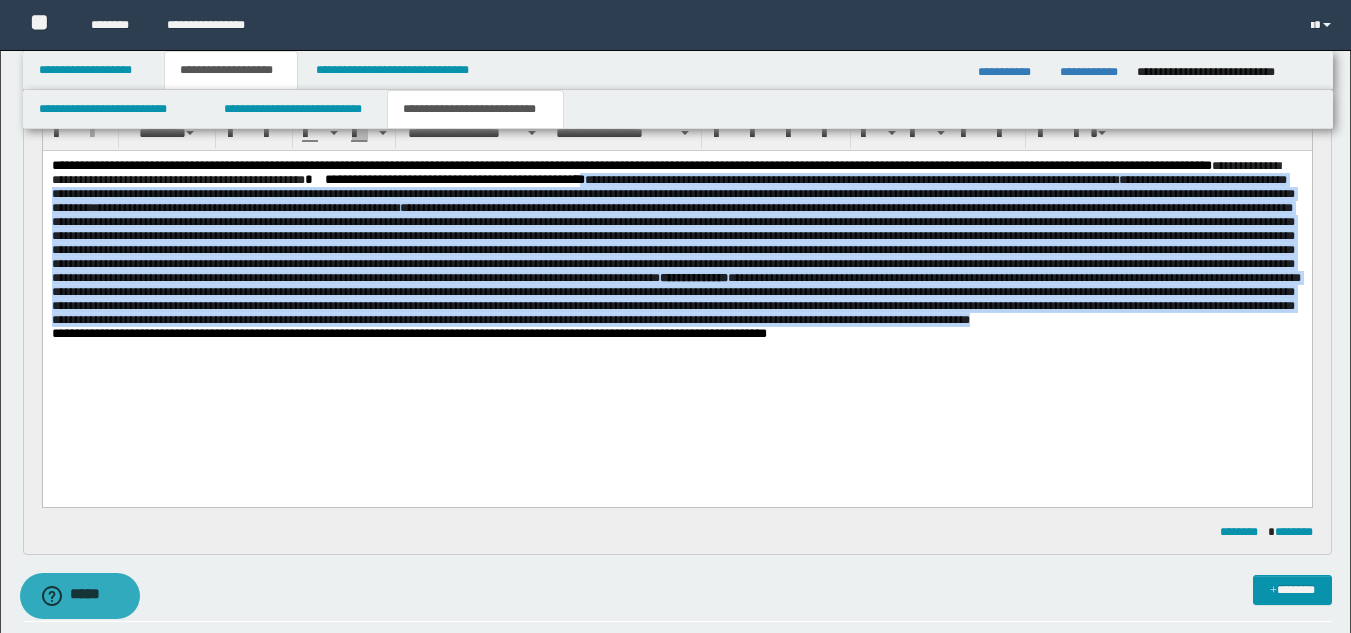 drag, startPoint x: 661, startPoint y: 175, endPoint x: 799, endPoint y: 361, distance: 231.6031 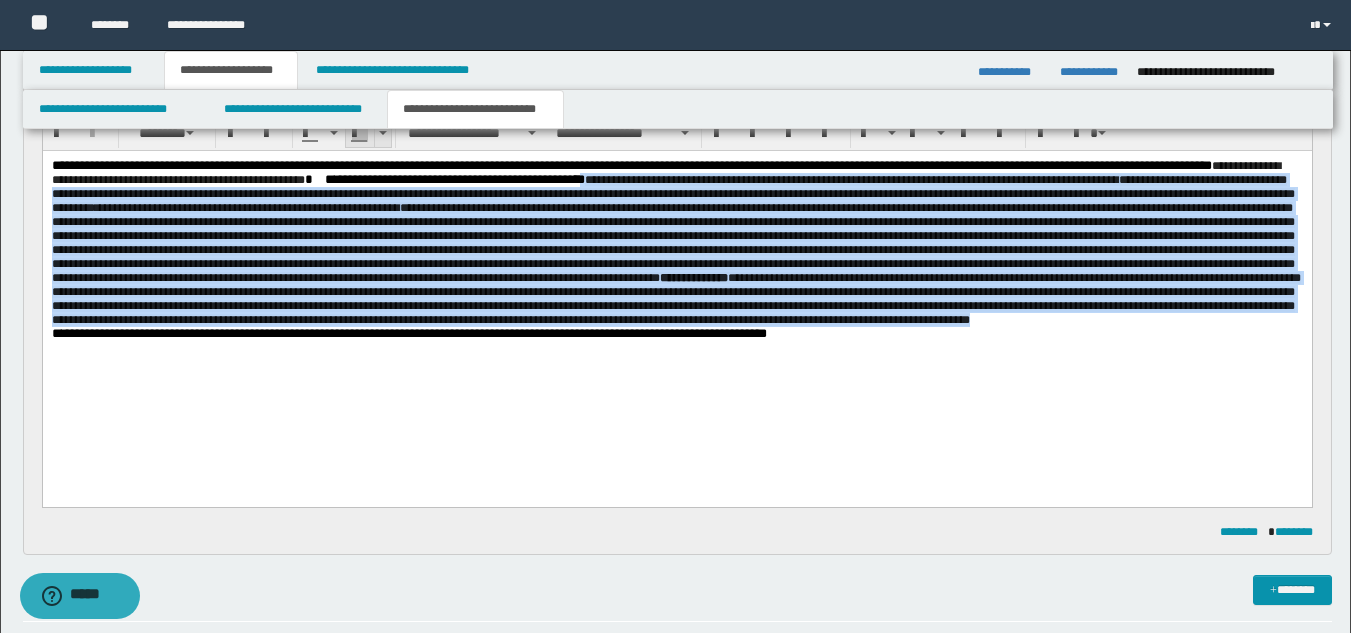 click at bounding box center [360, 134] 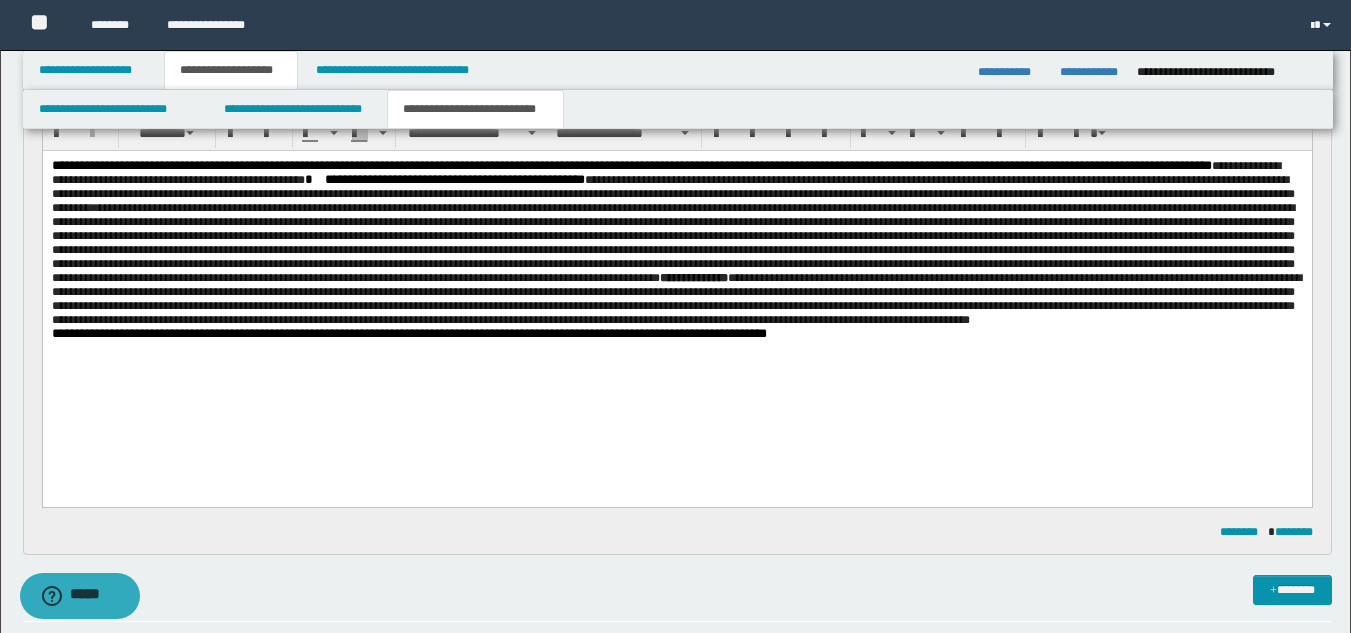drag, startPoint x: 810, startPoint y: 399, endPoint x: 767, endPoint y: 354, distance: 62.241467 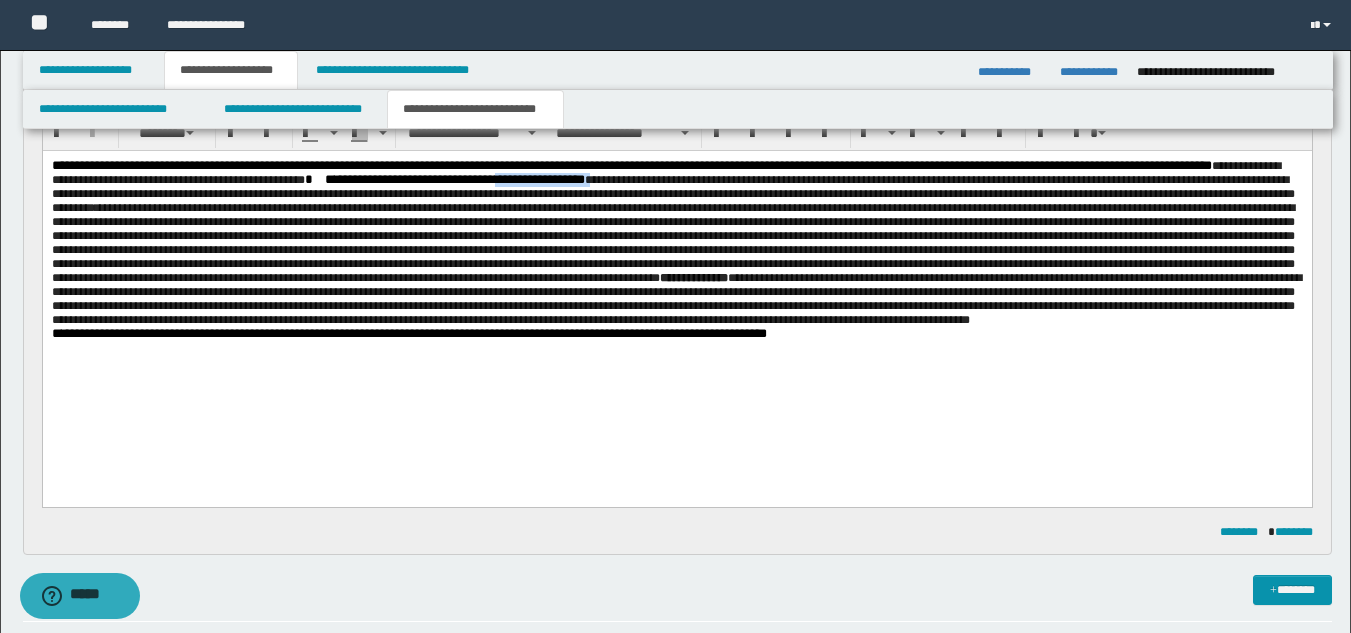 drag, startPoint x: 669, startPoint y: 183, endPoint x: 573, endPoint y: 186, distance: 96.04687 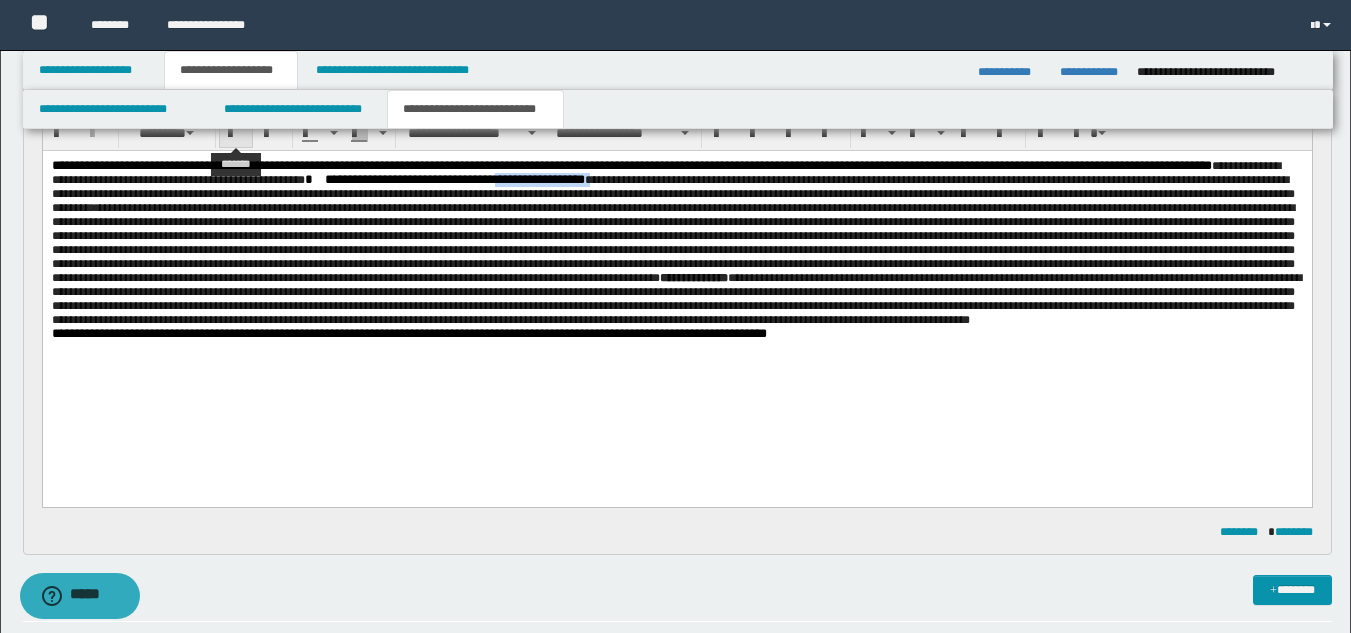 click at bounding box center [236, 134] 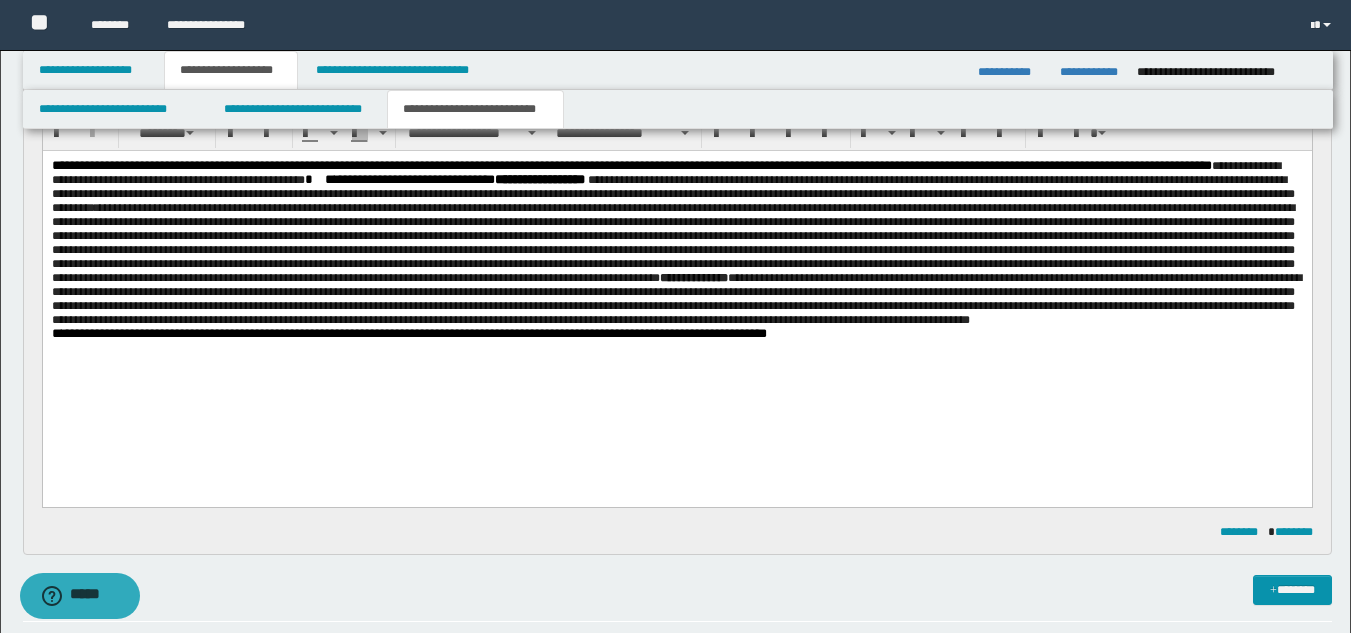 click on "**********" at bounding box center (676, 275) 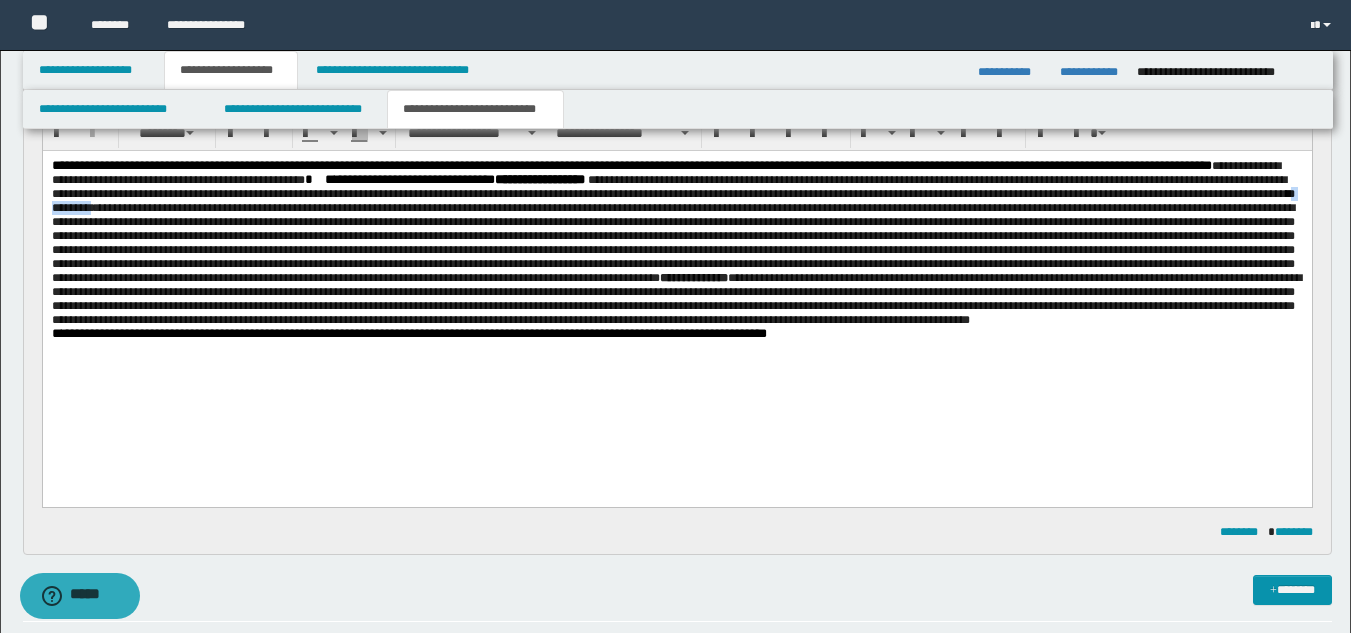 drag, startPoint x: 356, startPoint y: 212, endPoint x: 300, endPoint y: 216, distance: 56.142673 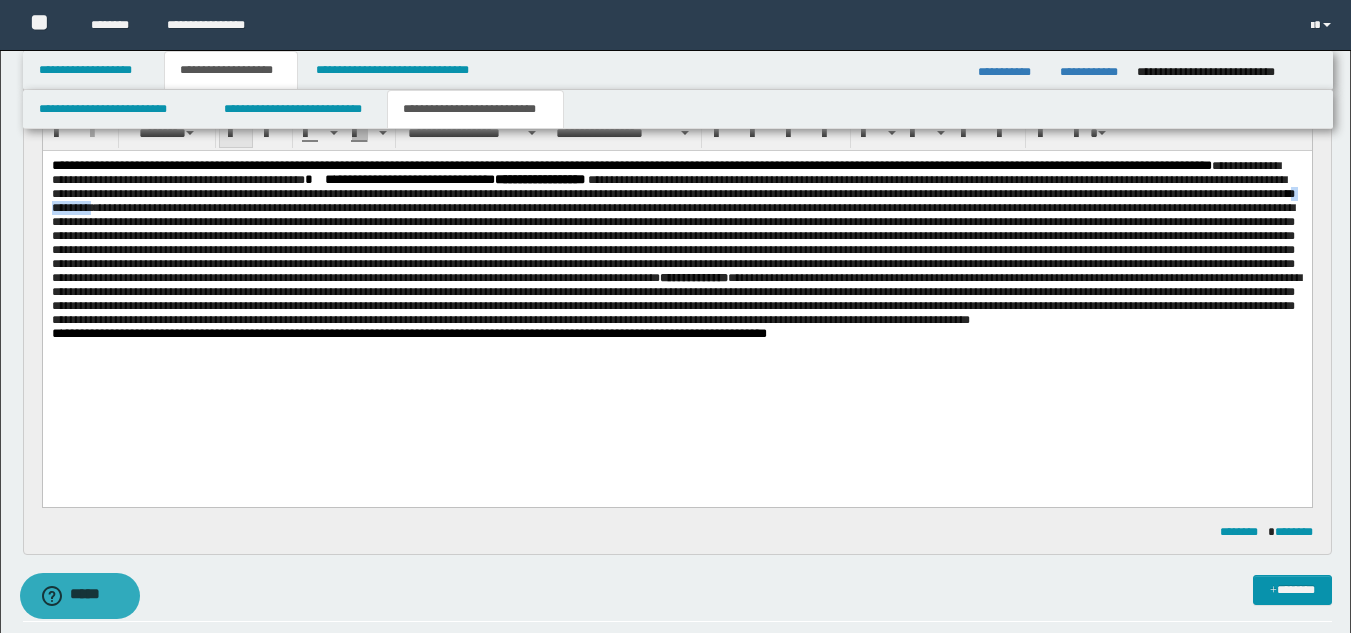 click at bounding box center [236, 134] 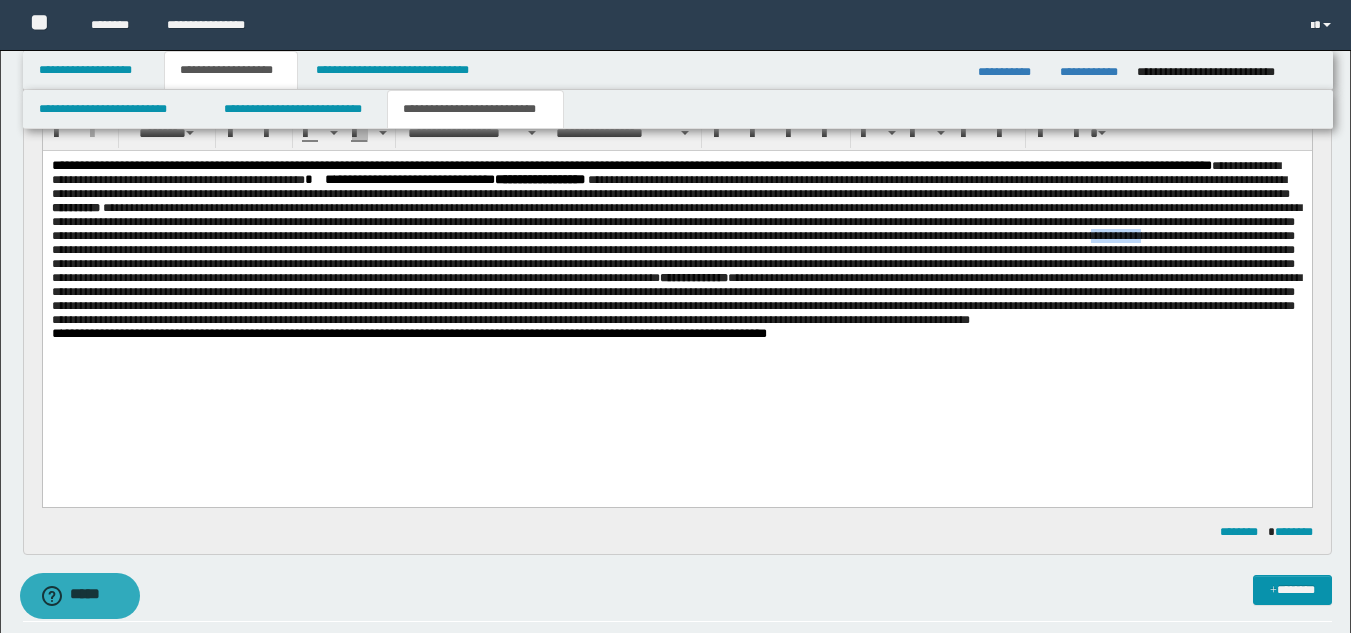 type 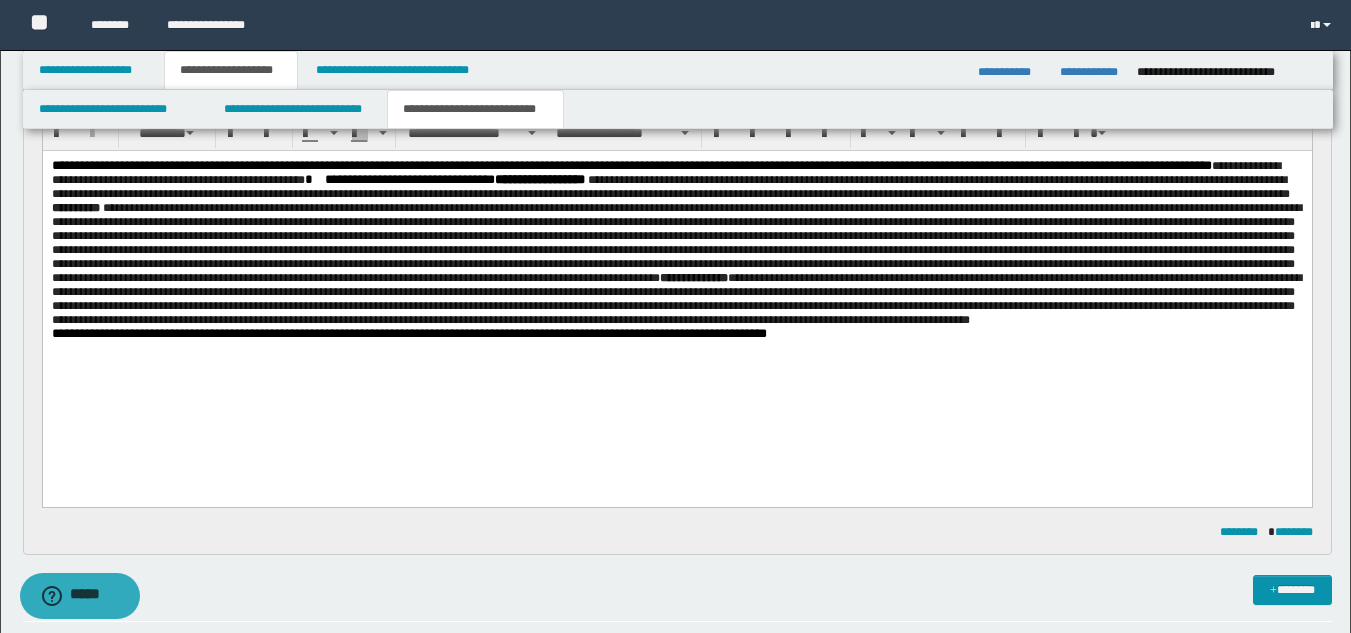 drag, startPoint x: 75, startPoint y: 249, endPoint x: 59, endPoint y: 396, distance: 147.86818 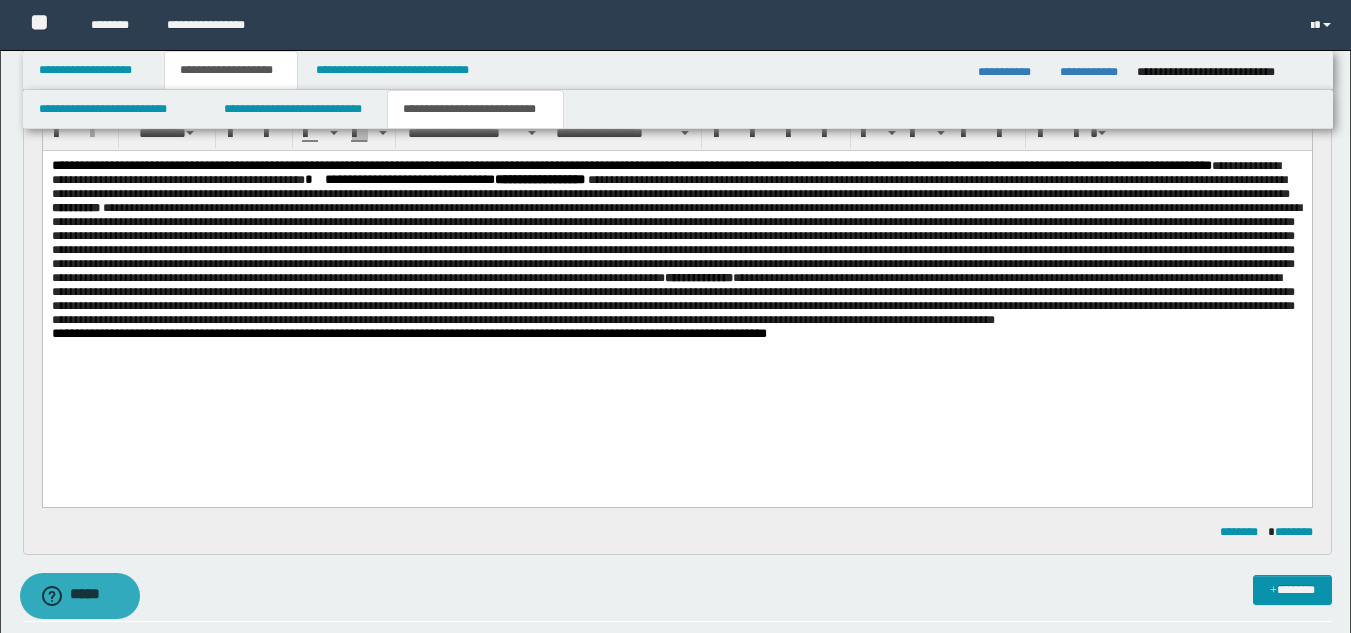 drag, startPoint x: 72, startPoint y: 244, endPoint x: 58, endPoint y: 385, distance: 141.69333 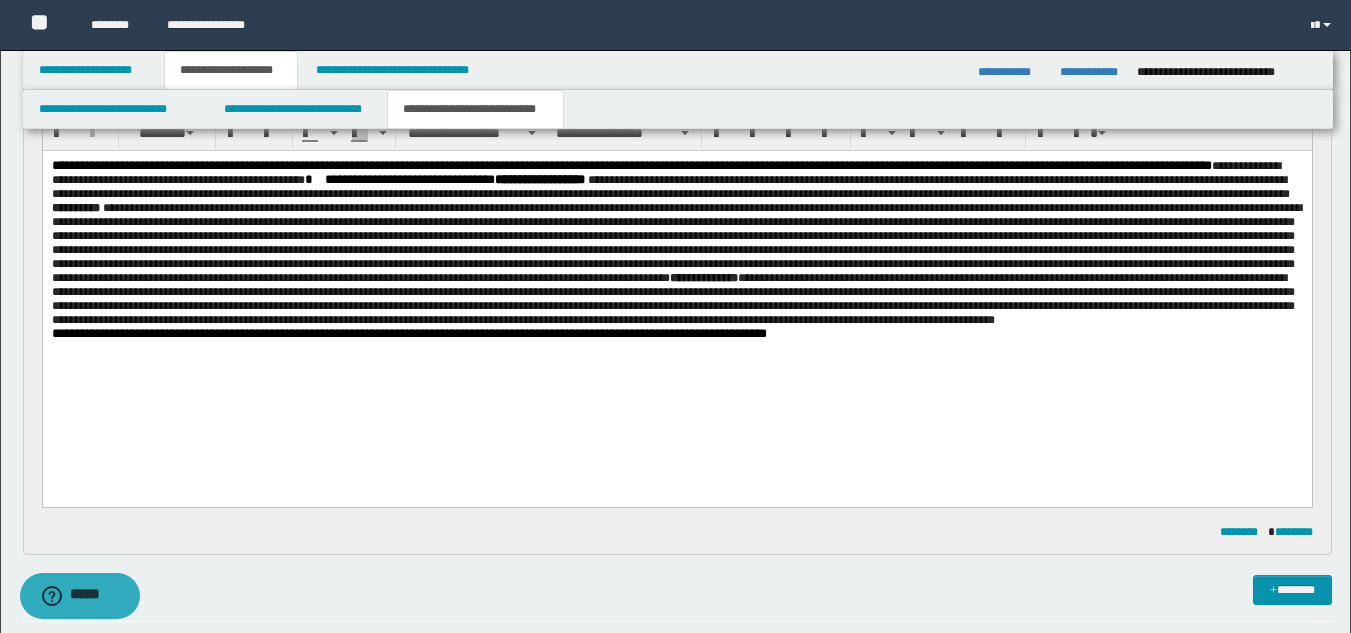 drag, startPoint x: 1083, startPoint y: 248, endPoint x: 1161, endPoint y: 380, distance: 153.32318 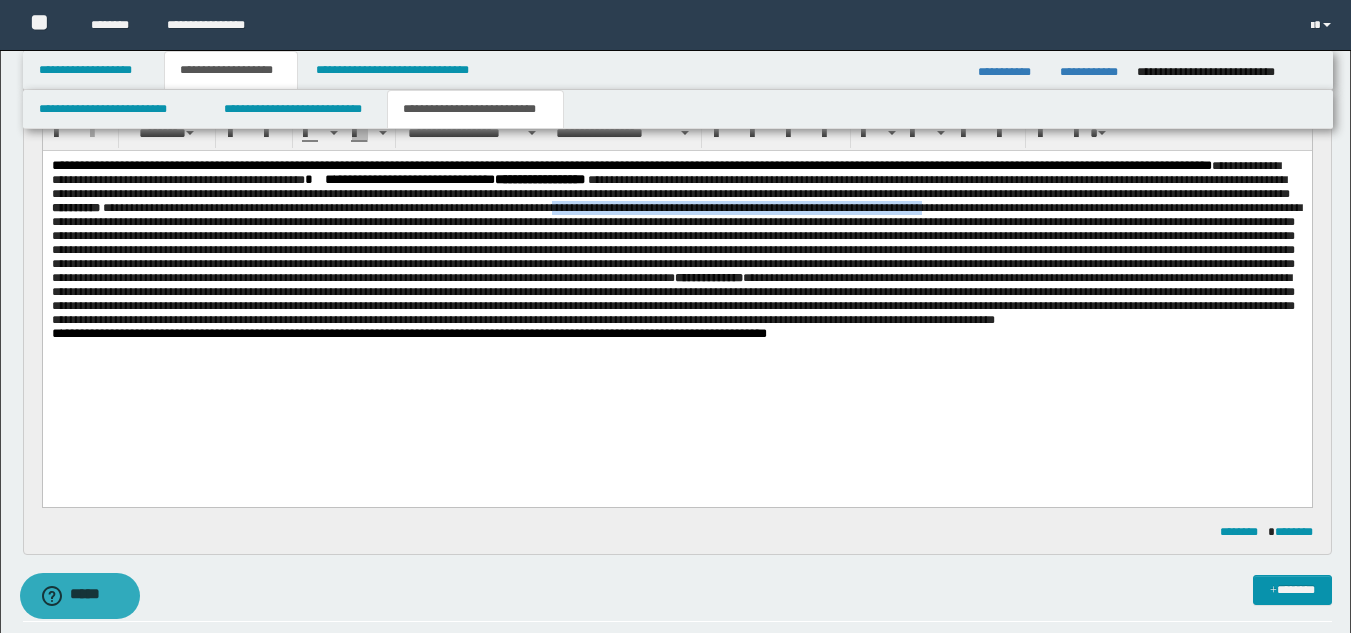 drag, startPoint x: 865, startPoint y: 219, endPoint x: 1279, endPoint y: 213, distance: 414.0435 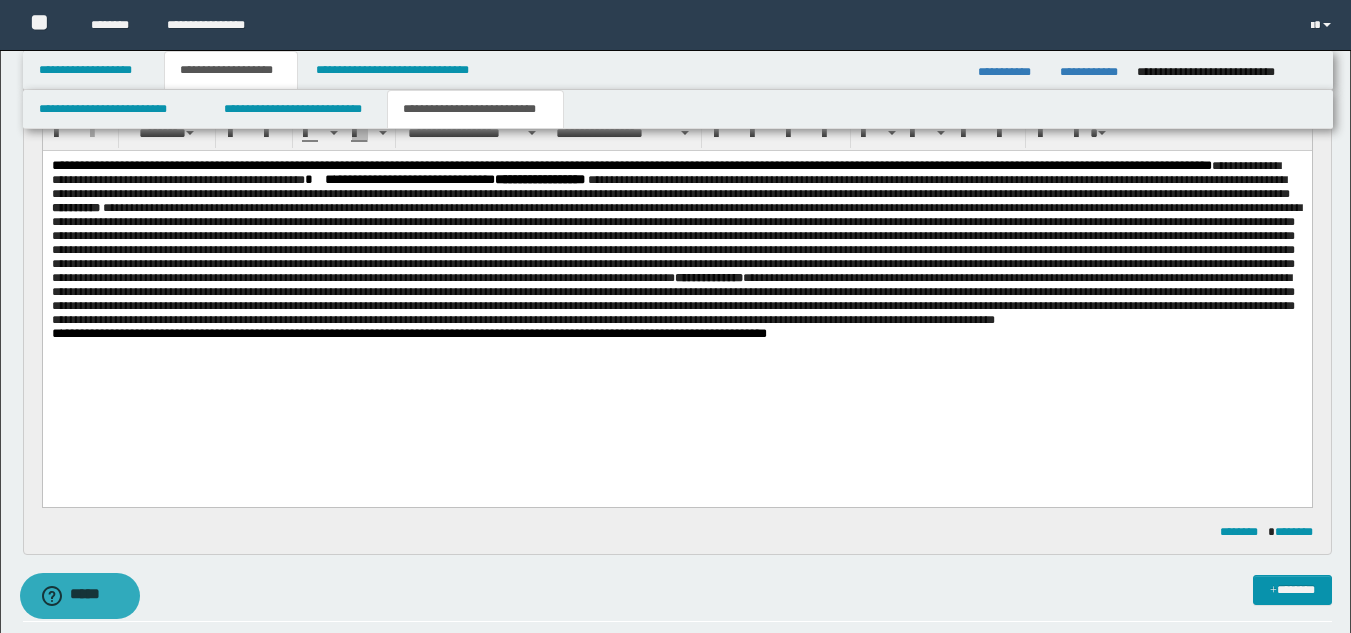 click on "**********" at bounding box center [676, 275] 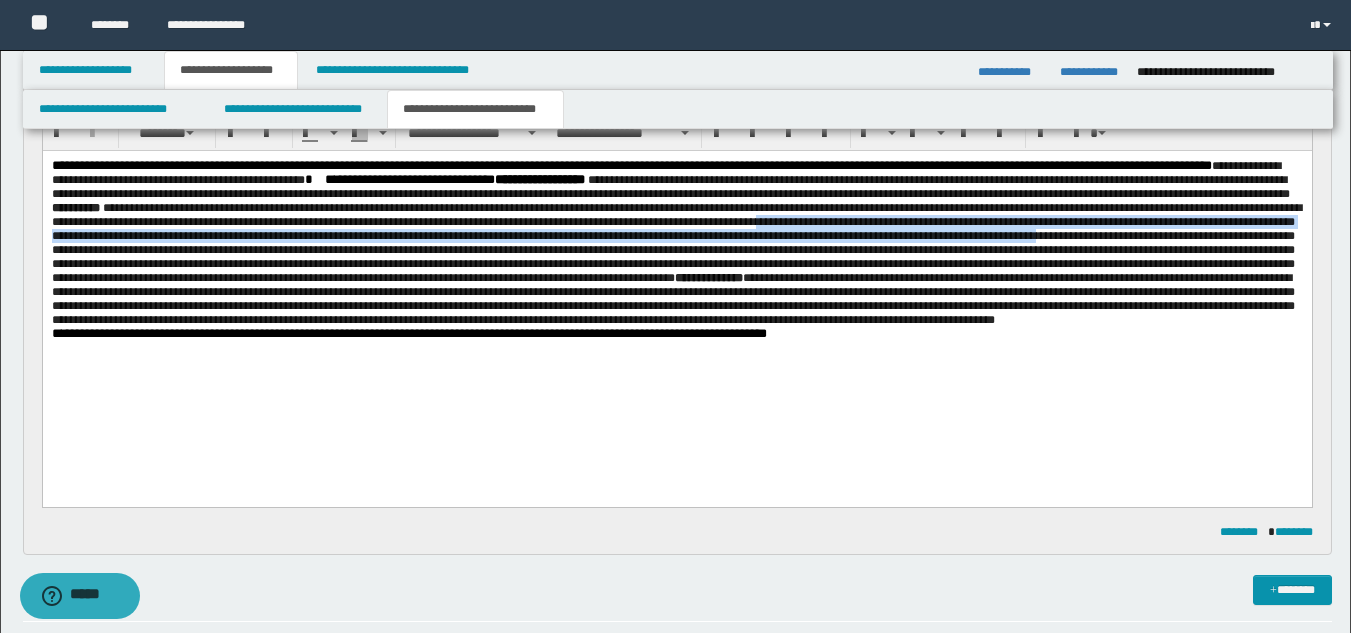 drag, startPoint x: 1163, startPoint y: 230, endPoint x: 315, endPoint y: 256, distance: 848.3985 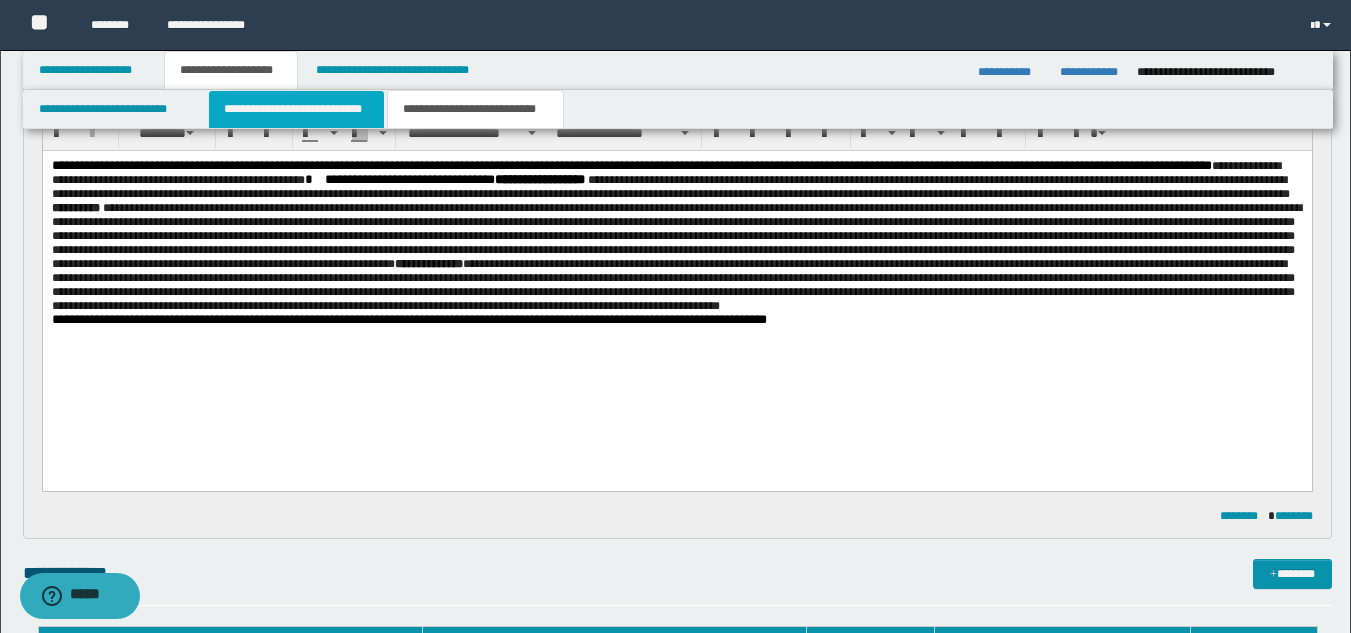 click on "**********" at bounding box center [296, 109] 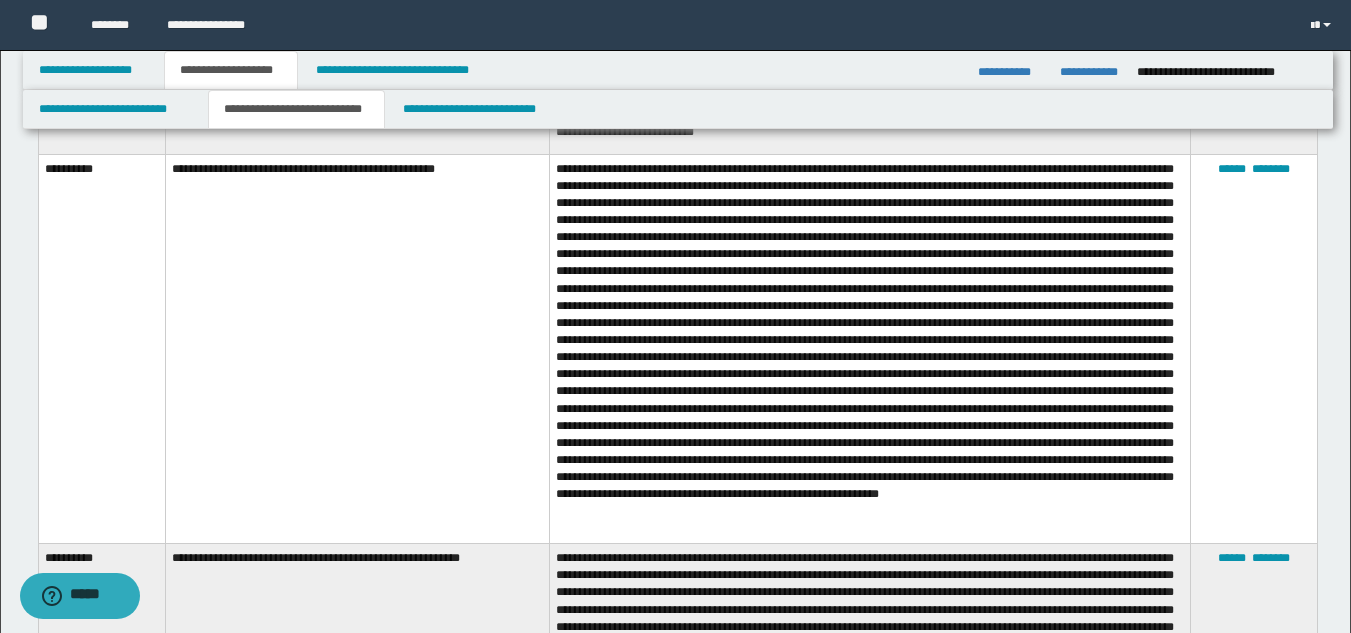 scroll, scrollTop: 816, scrollLeft: 0, axis: vertical 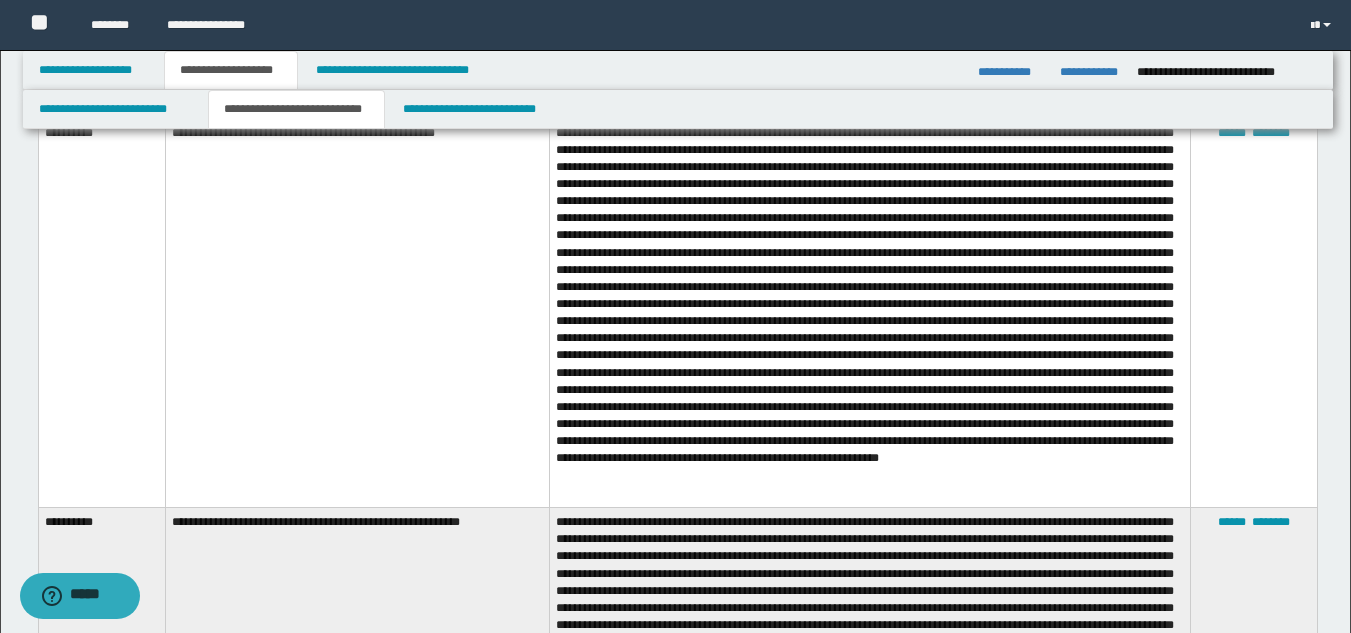click on "**********" at bounding box center (357, 312) 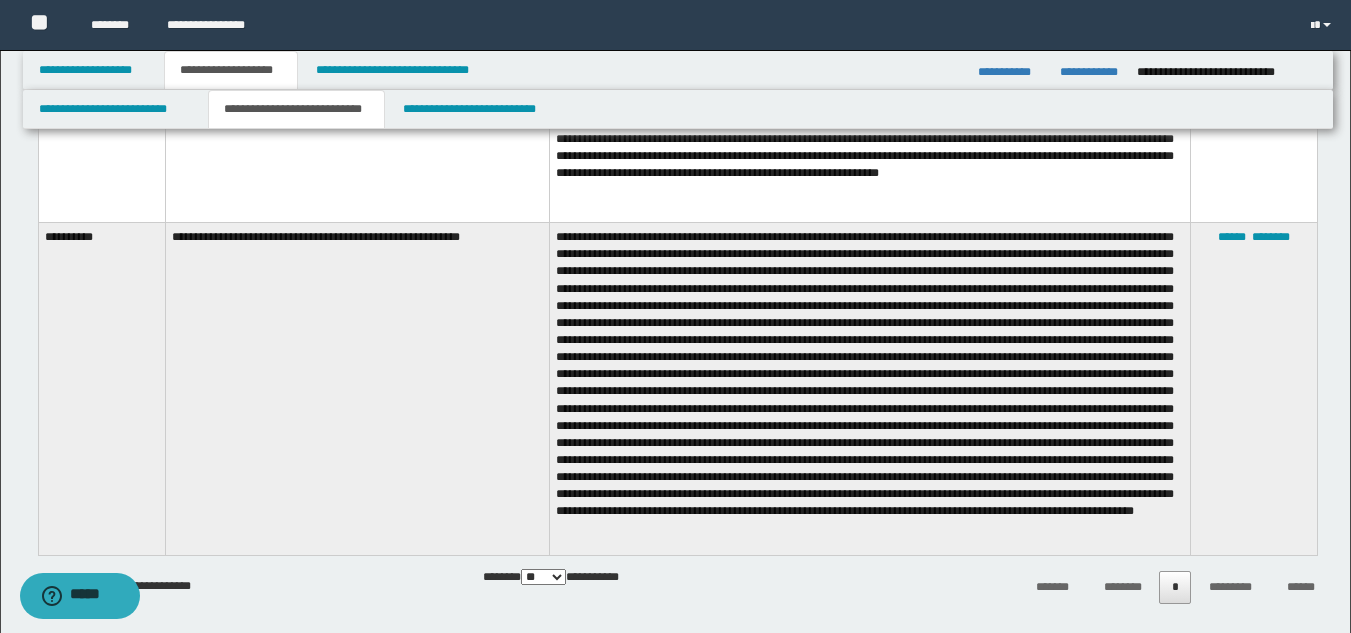 scroll, scrollTop: 1115, scrollLeft: 0, axis: vertical 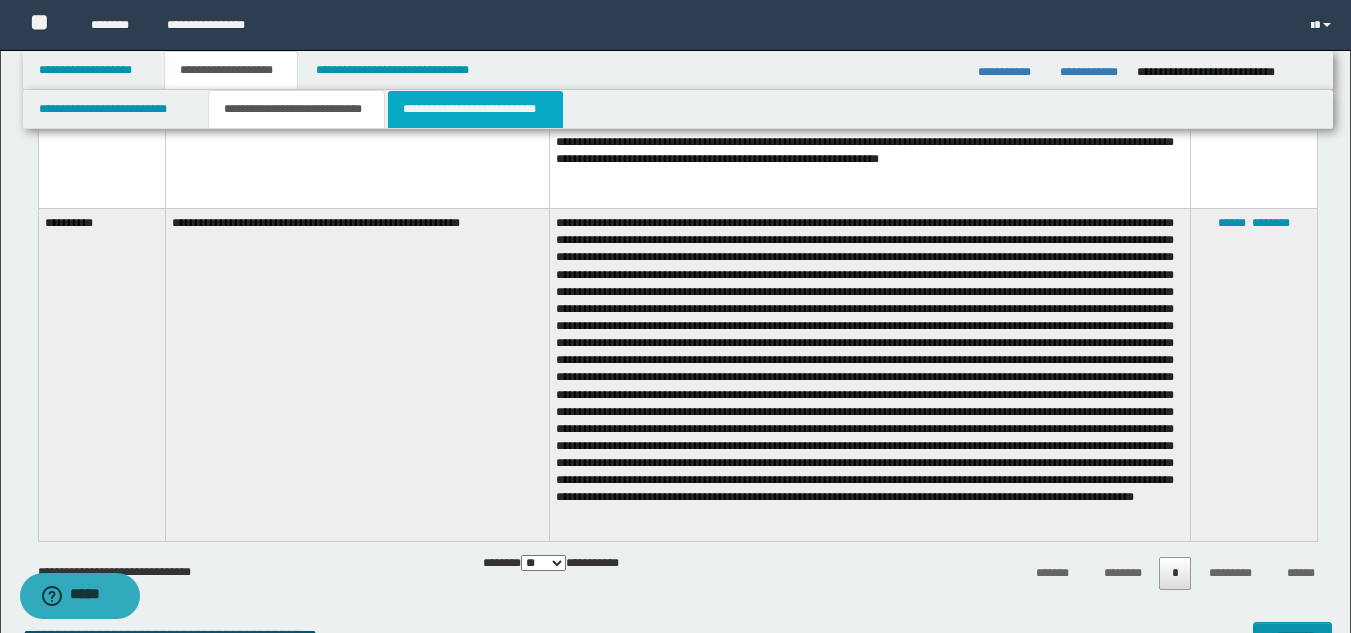 click on "**********" at bounding box center (475, 109) 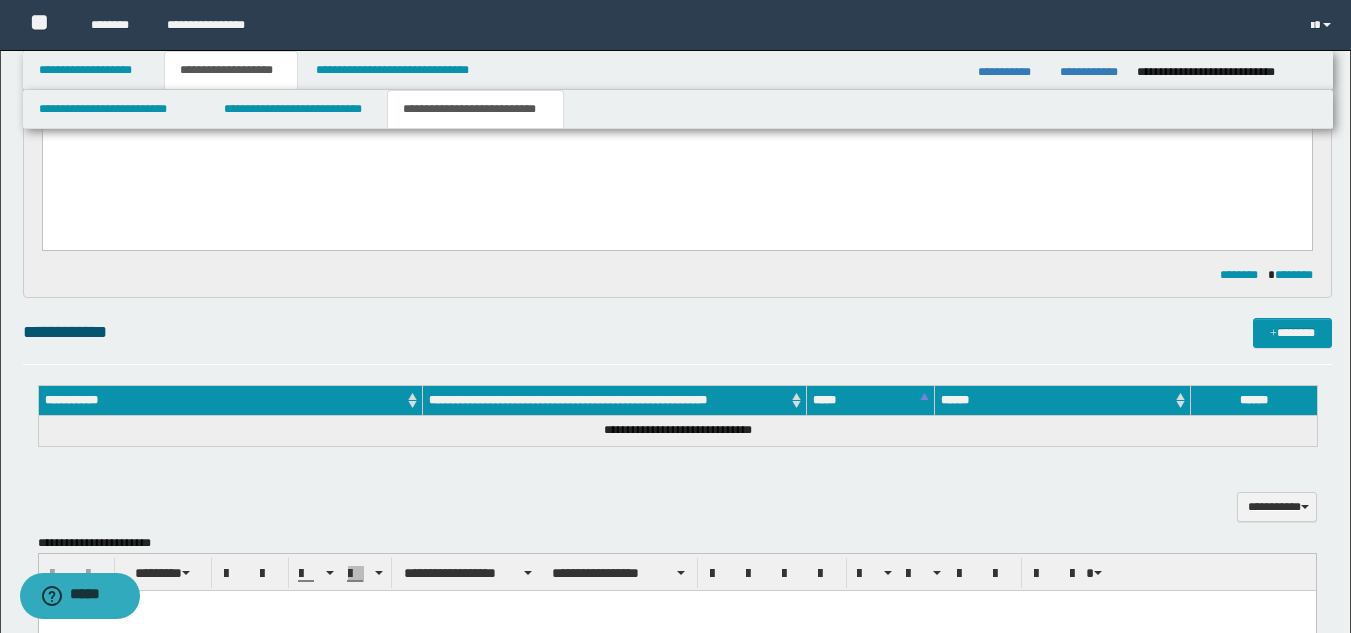 scroll, scrollTop: 0, scrollLeft: 0, axis: both 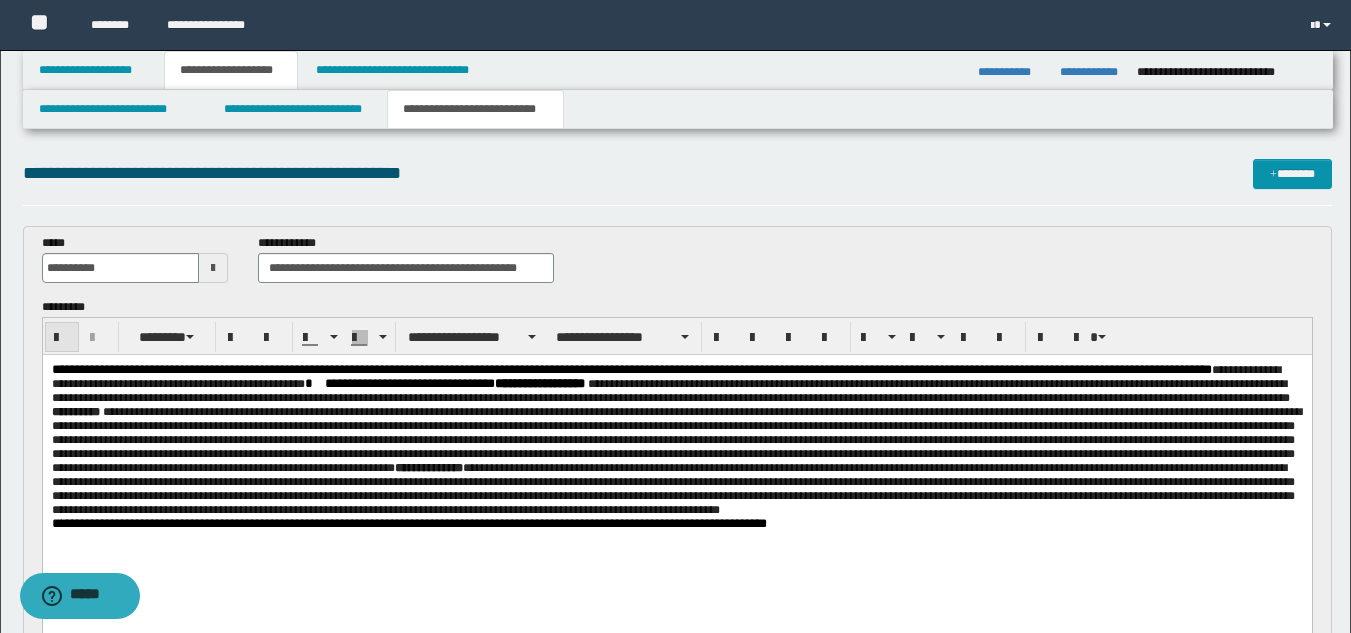 click at bounding box center (62, 338) 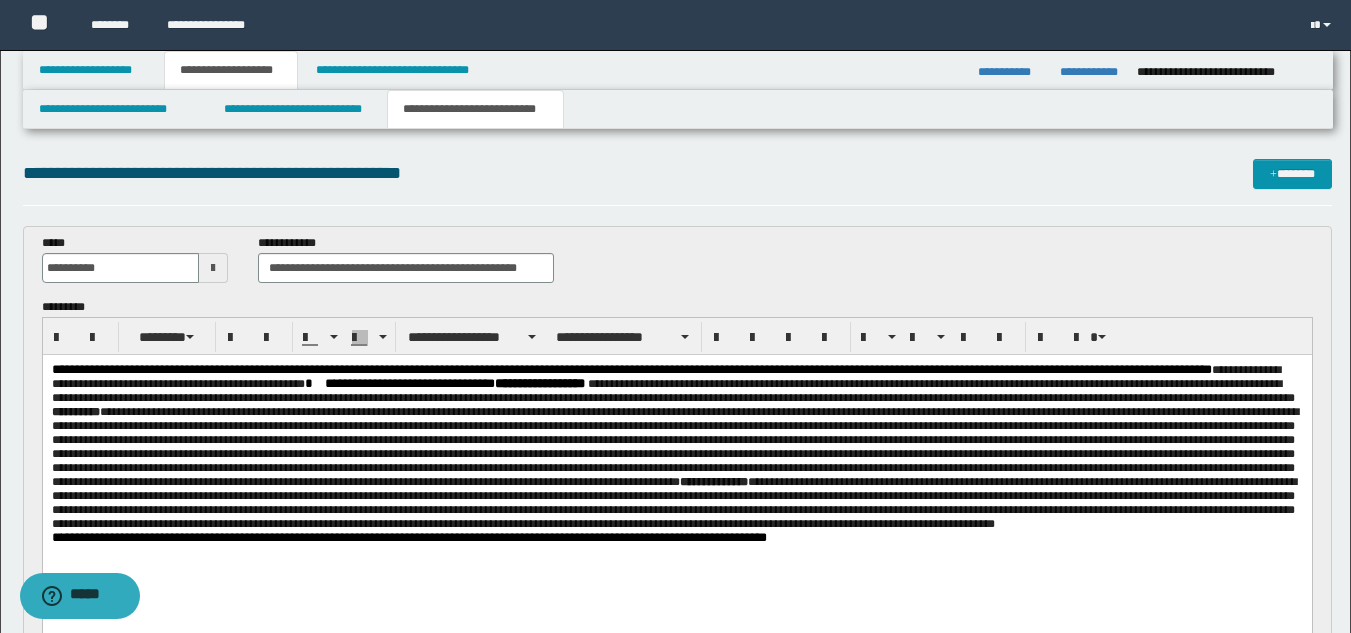 click on "**********" at bounding box center [674, 454] 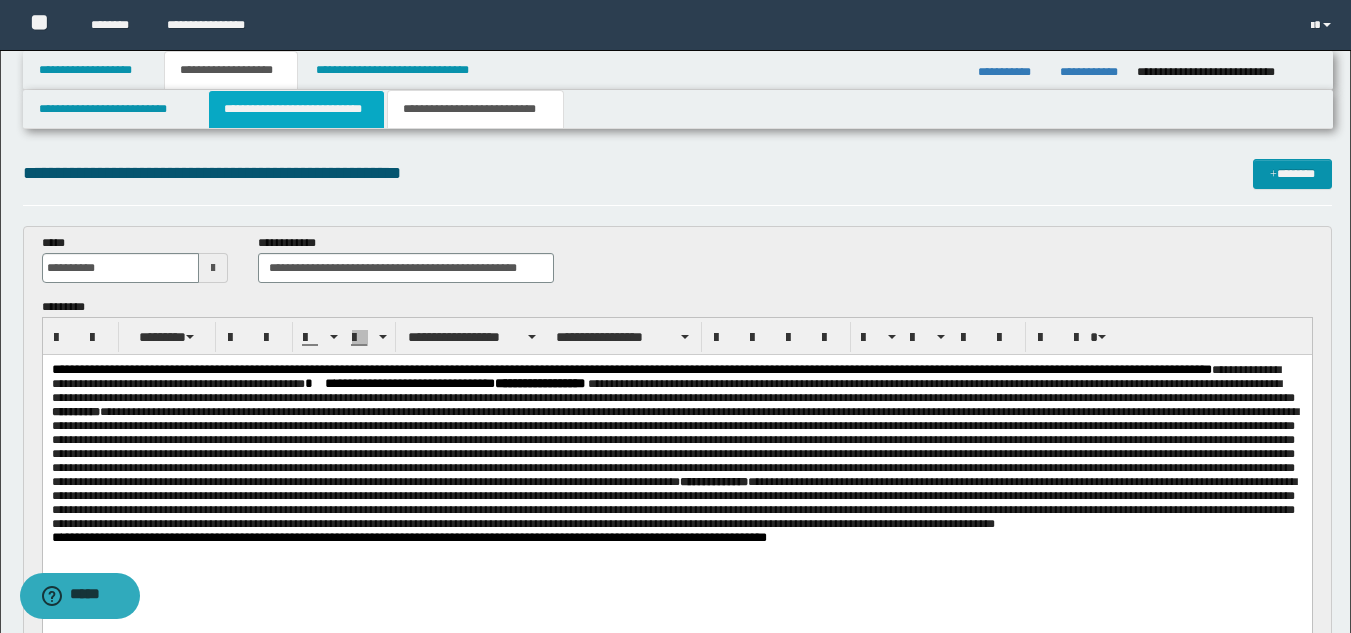 click on "**********" at bounding box center (296, 109) 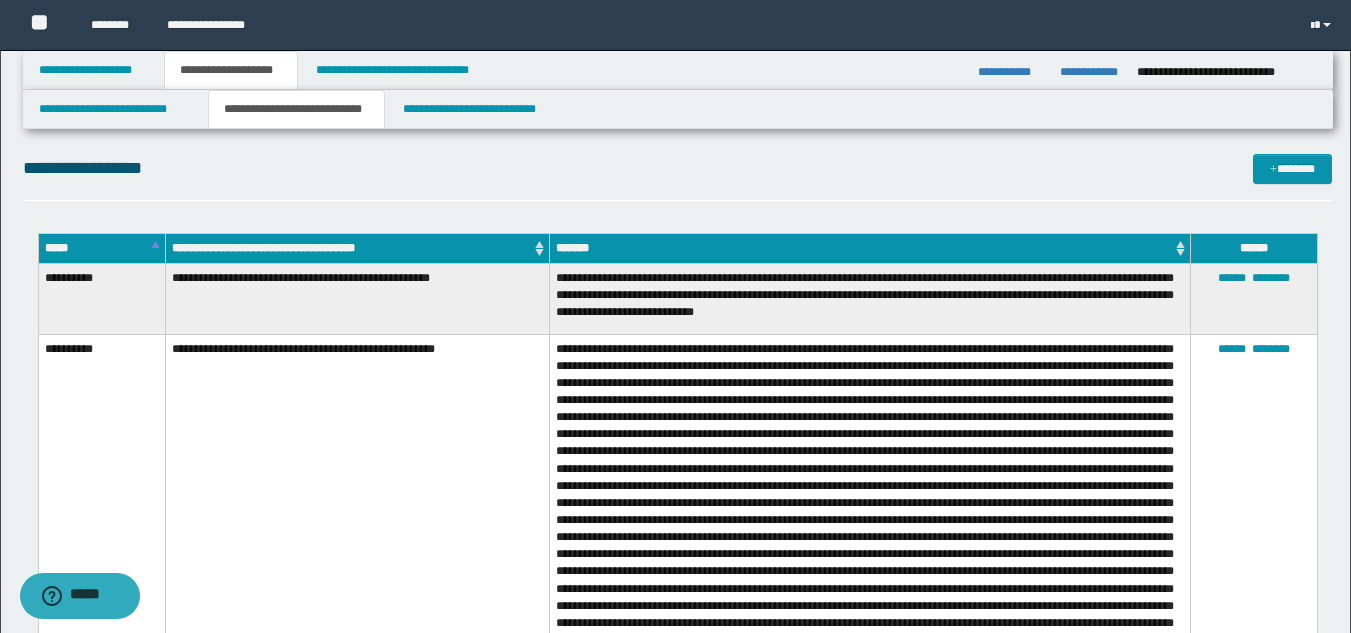 scroll, scrollTop: 1200, scrollLeft: 0, axis: vertical 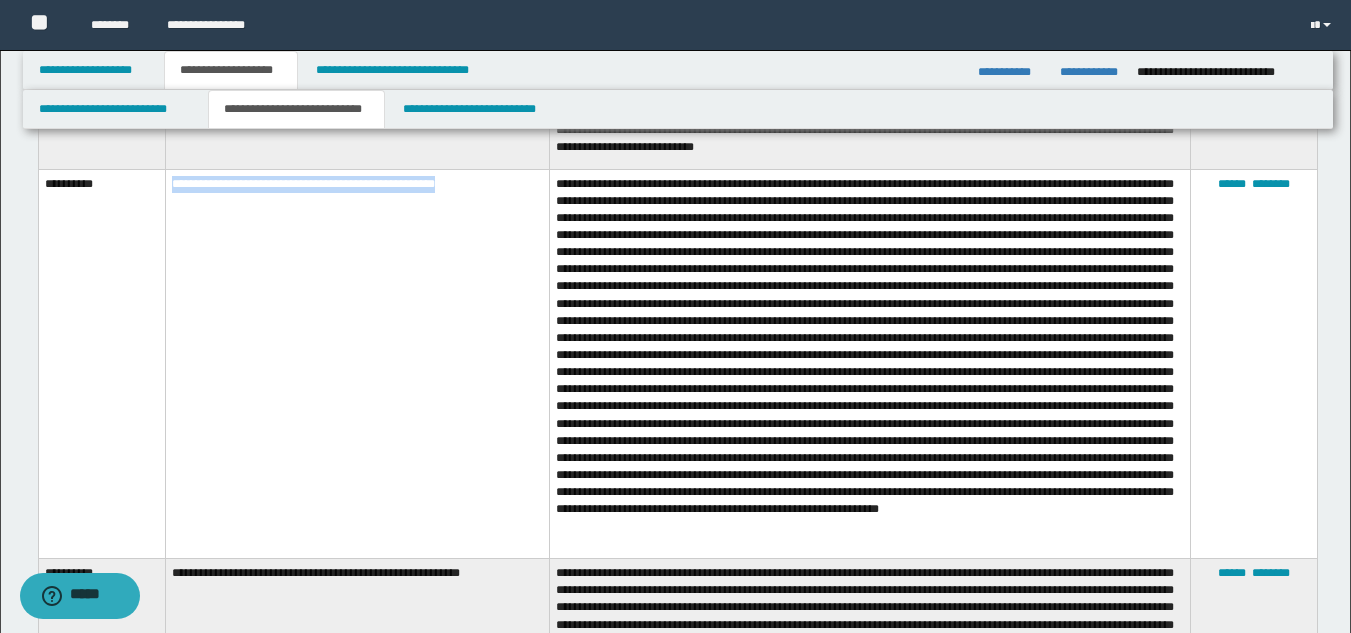 drag, startPoint x: 172, startPoint y: 172, endPoint x: 493, endPoint y: 184, distance: 321.2242 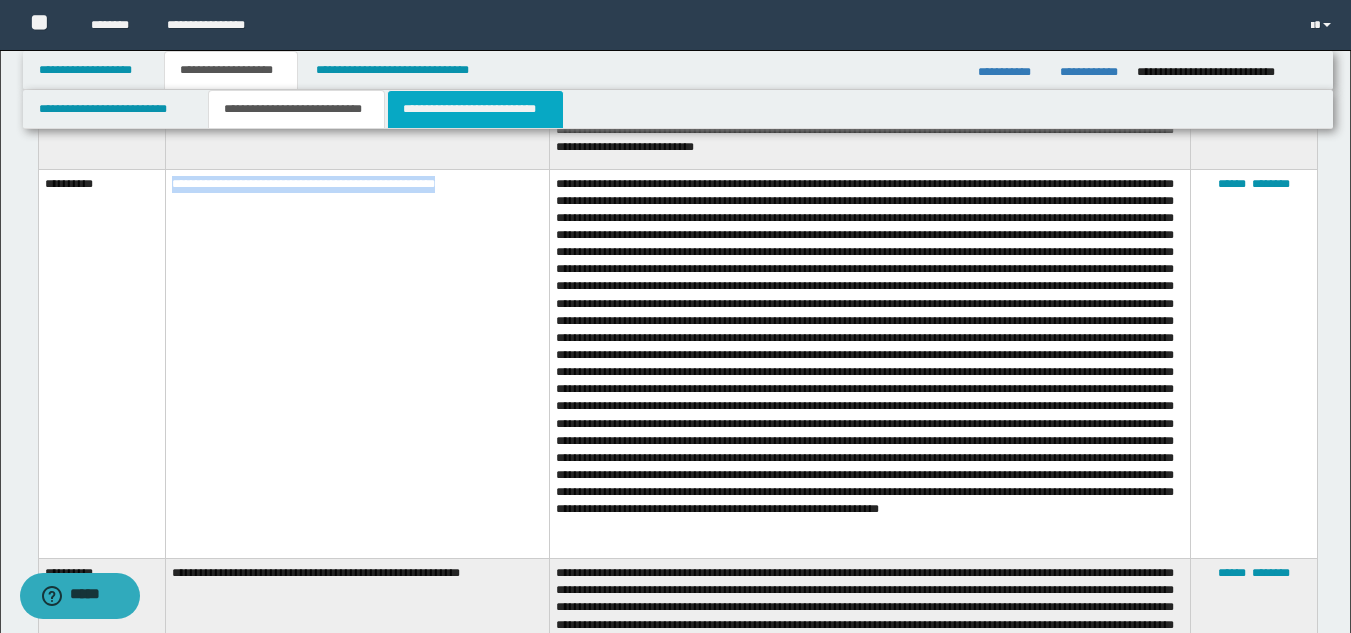 click on "**********" at bounding box center (475, 109) 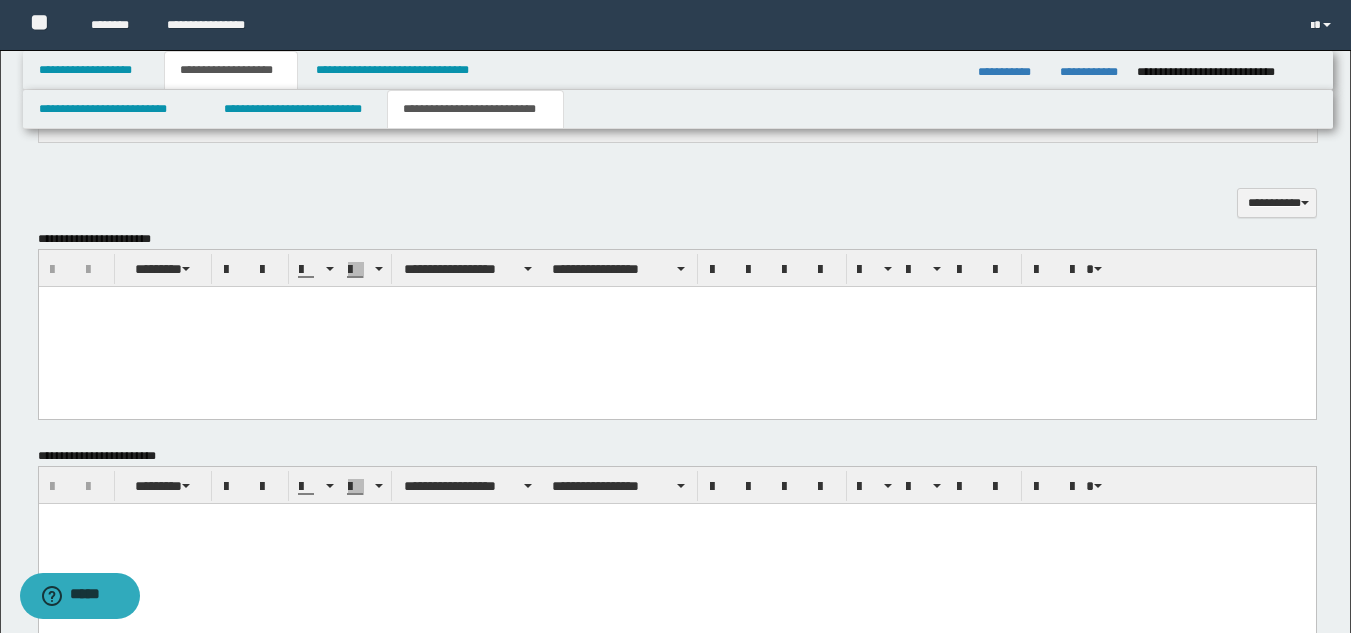 scroll, scrollTop: 165, scrollLeft: 0, axis: vertical 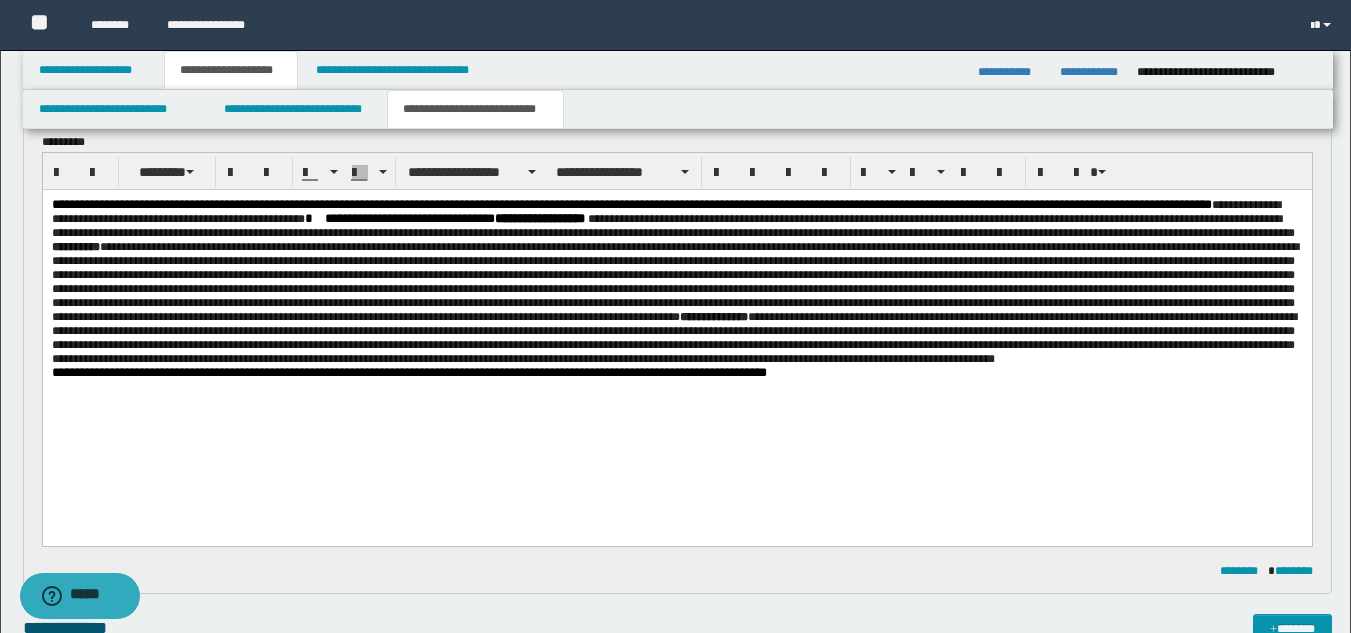 click on "**********" at bounding box center (674, 289) 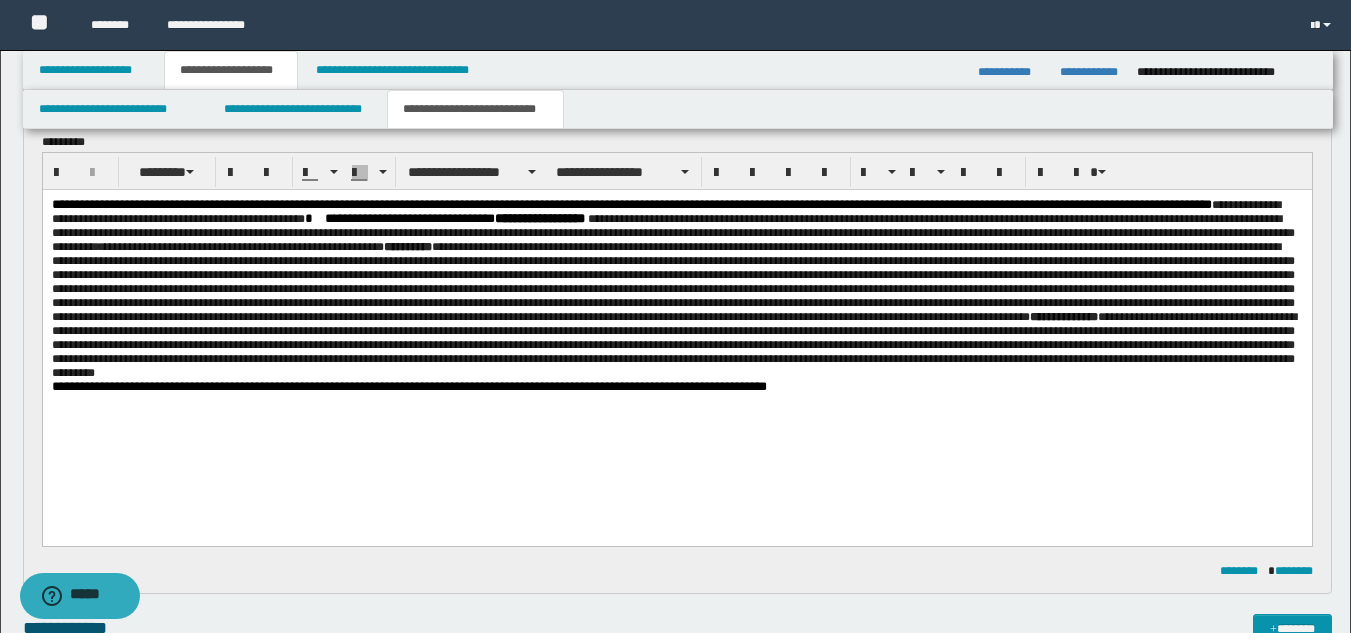 click on "**********" at bounding box center (673, 296) 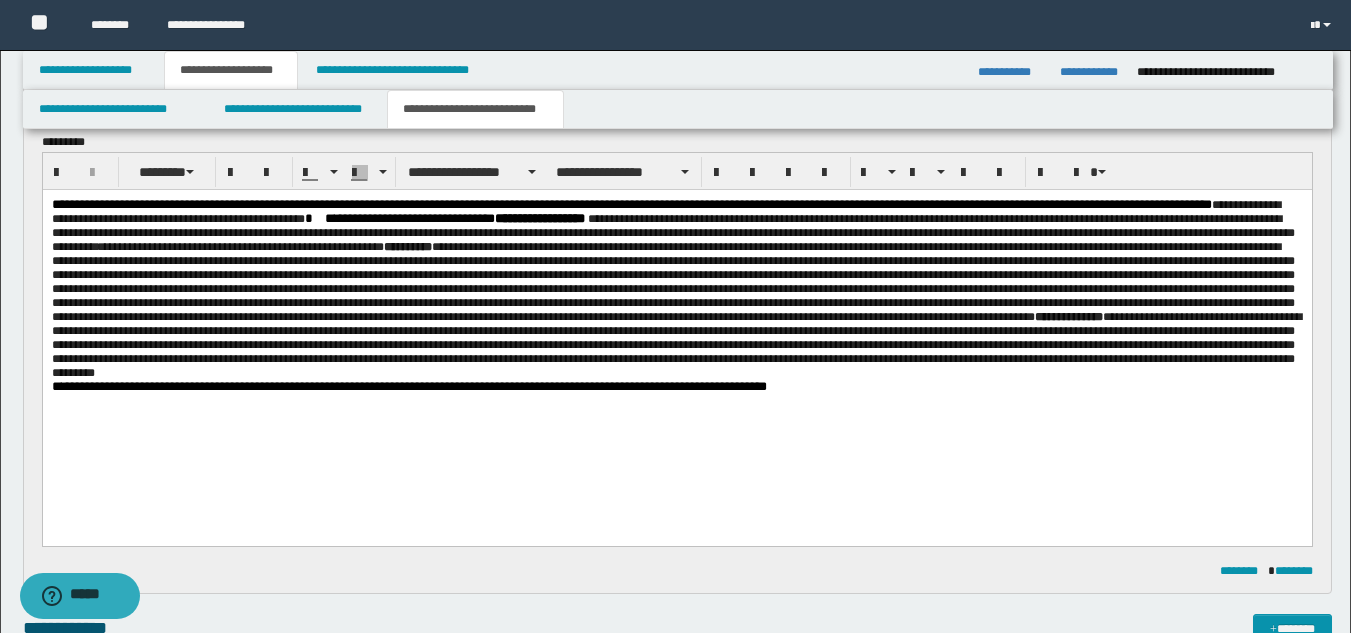 drag, startPoint x: 392, startPoint y: 287, endPoint x: 342, endPoint y: 446, distance: 166.67633 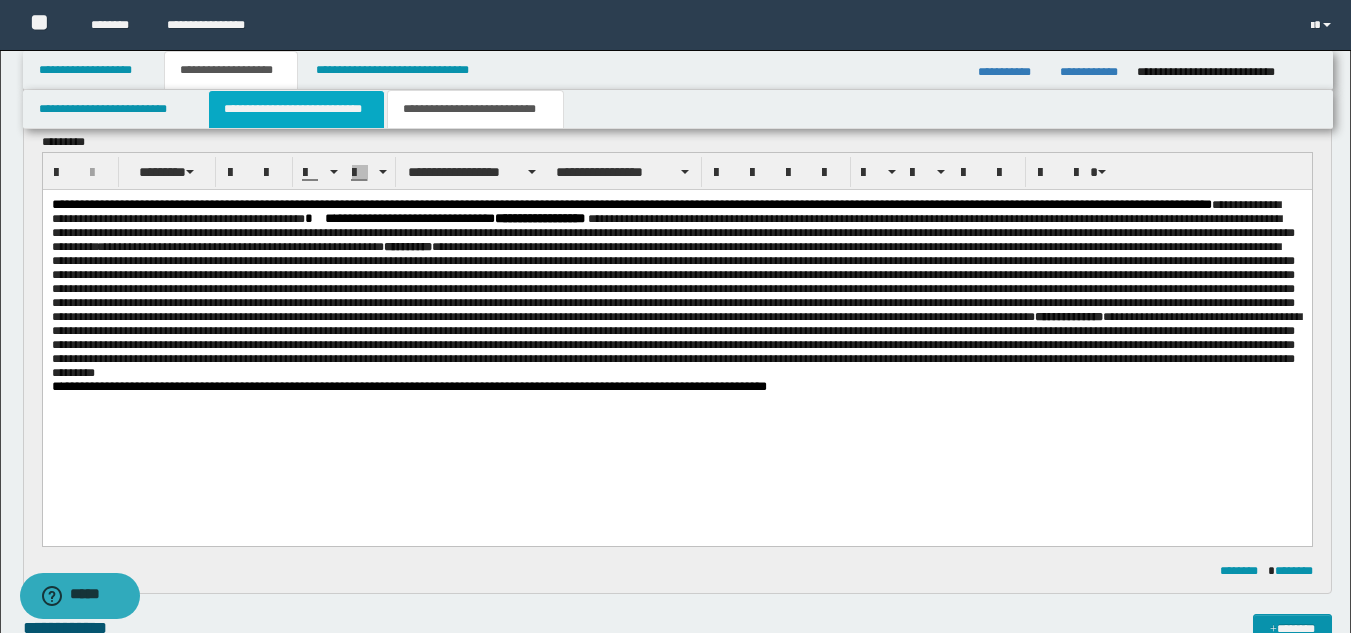 click on "**********" at bounding box center [296, 109] 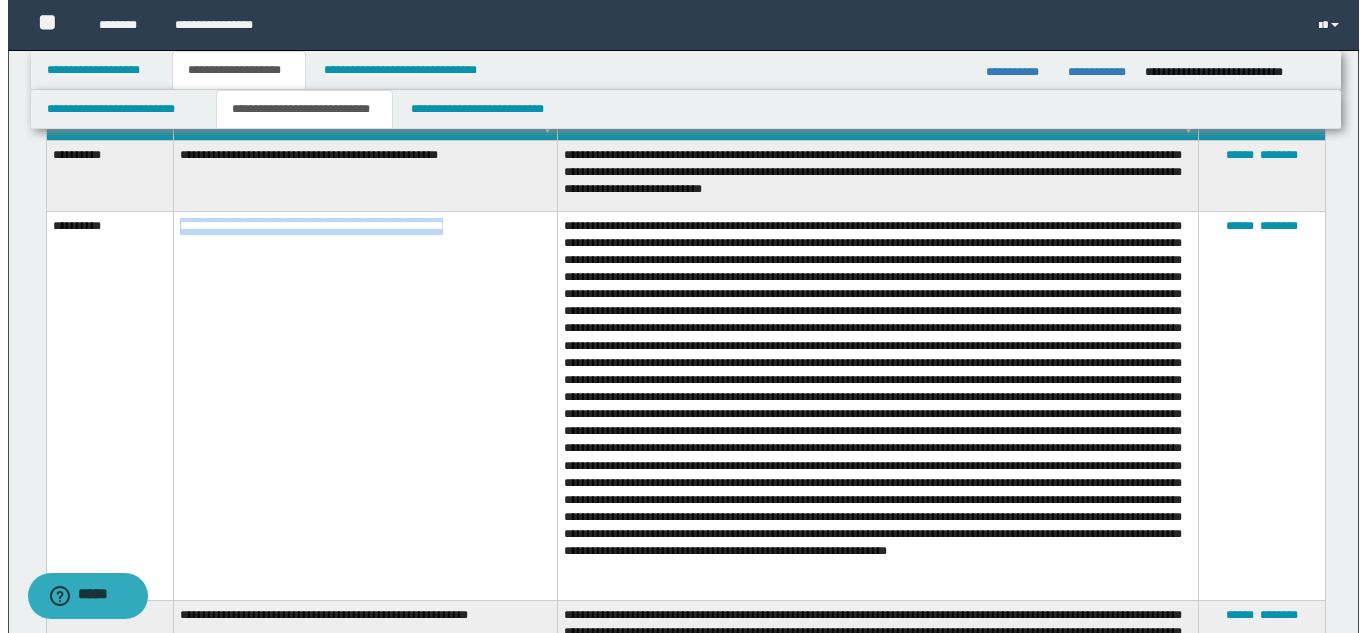 scroll, scrollTop: 728, scrollLeft: 0, axis: vertical 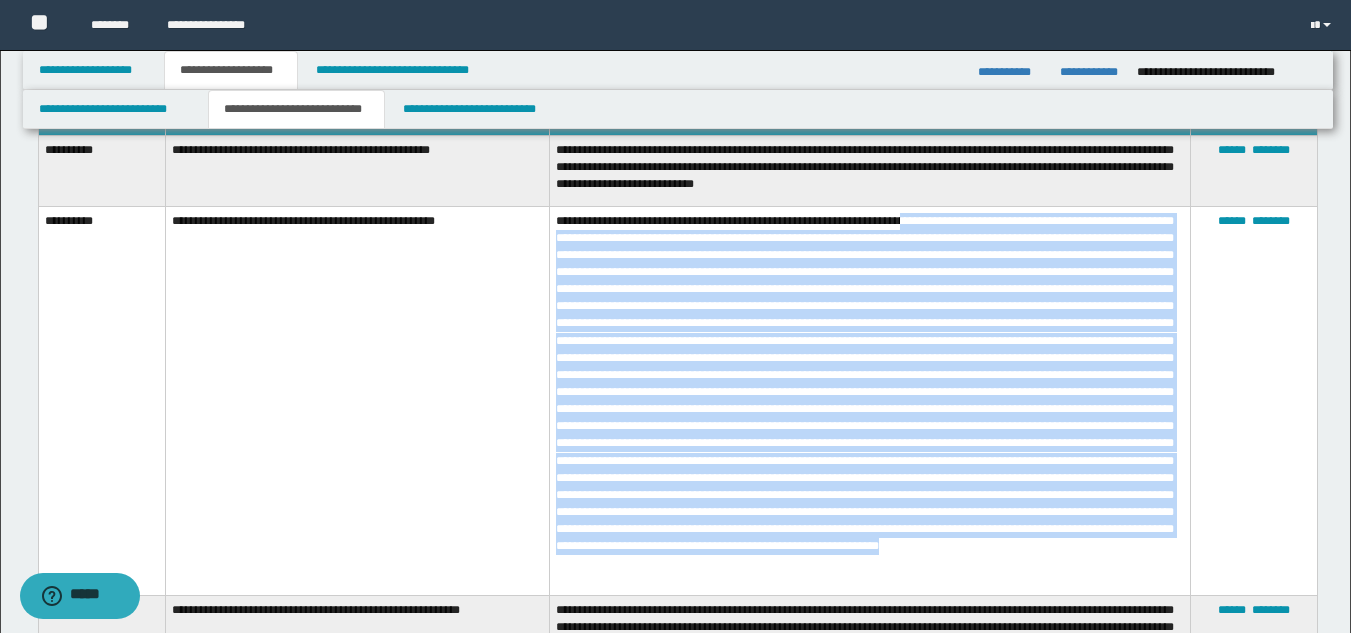 drag, startPoint x: 946, startPoint y: 219, endPoint x: 1117, endPoint y: 575, distance: 394.93924 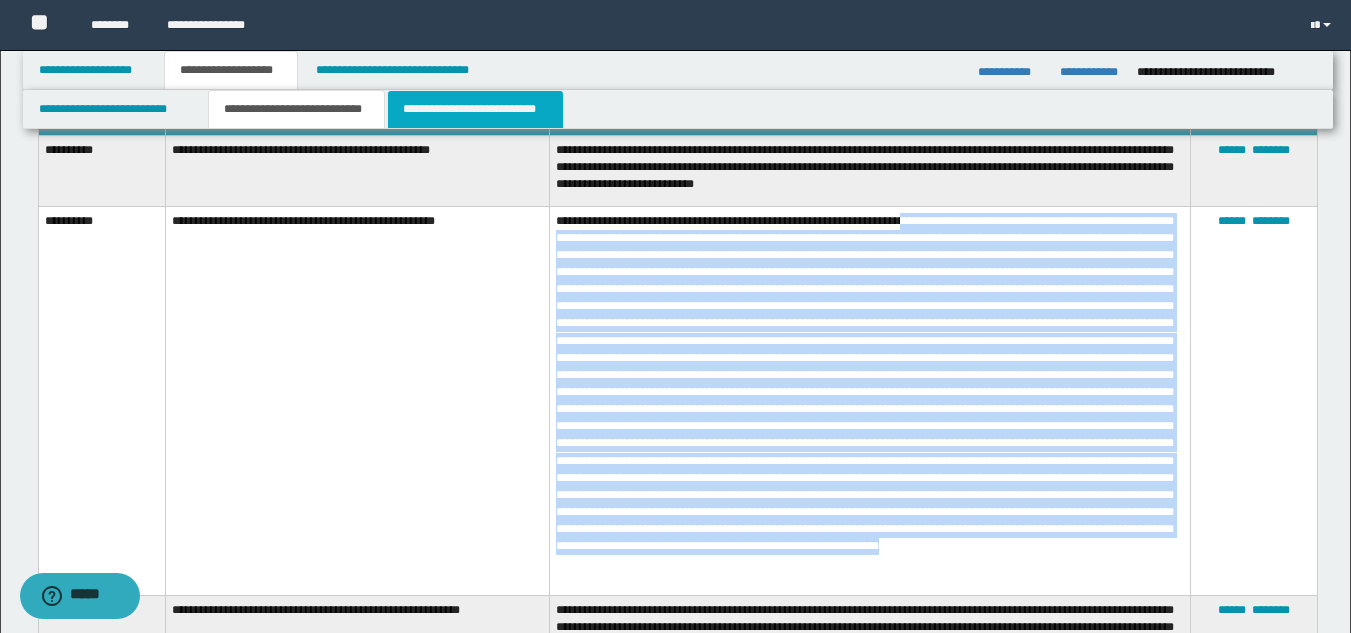 click on "**********" at bounding box center (475, 109) 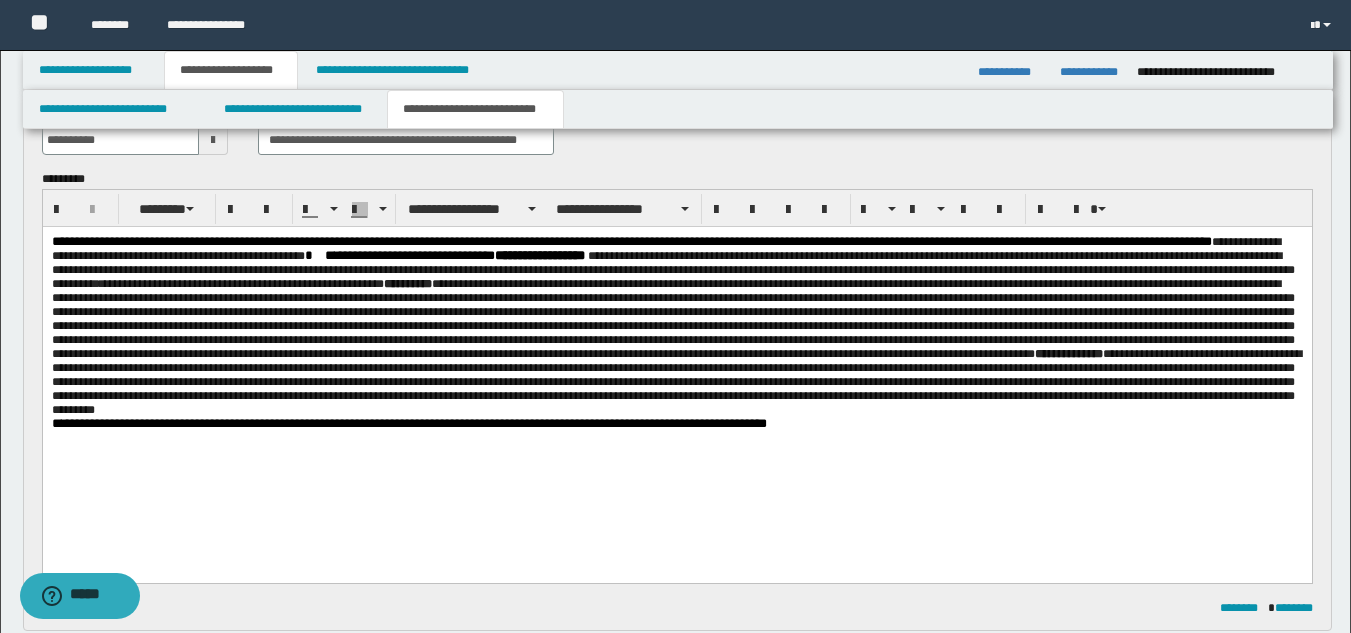 scroll, scrollTop: 0, scrollLeft: 0, axis: both 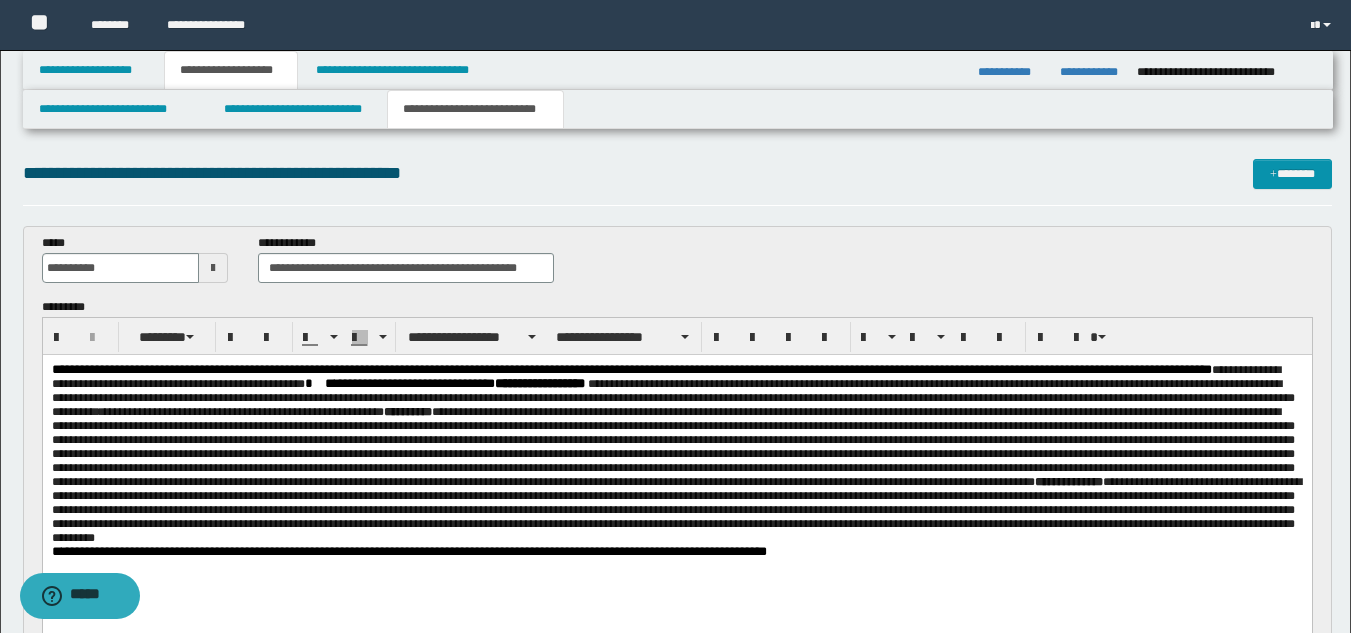 click on "**********" at bounding box center (234, 412) 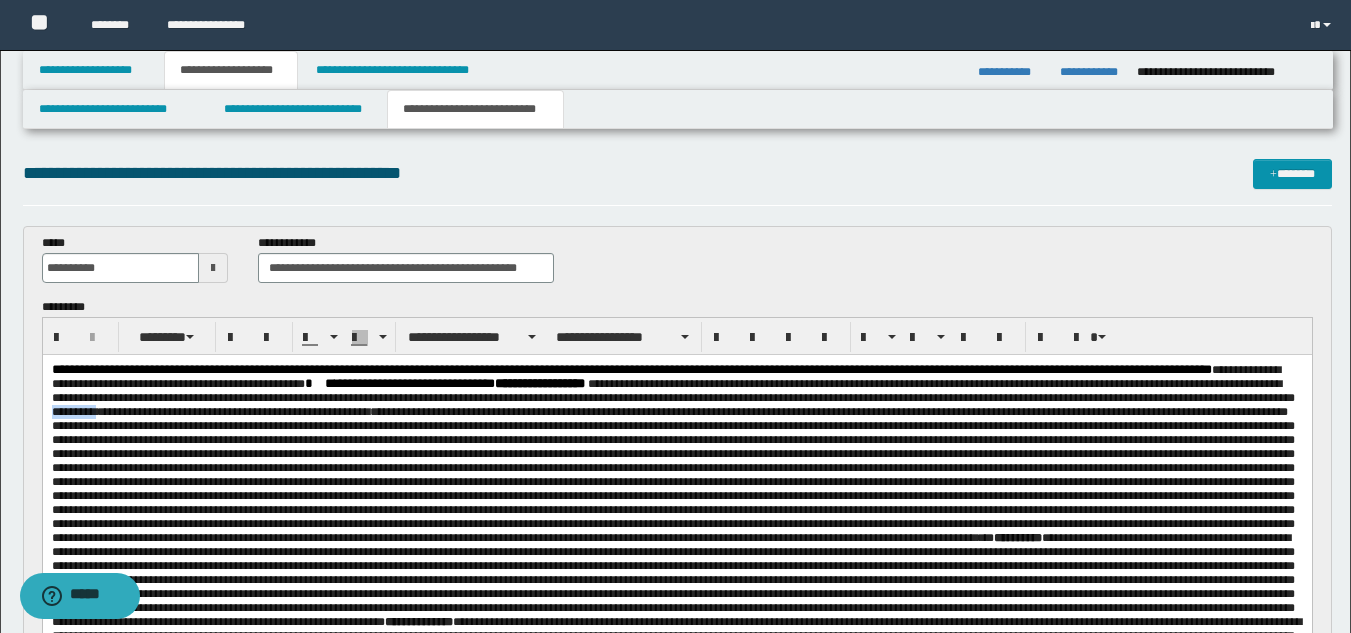 drag, startPoint x: 356, startPoint y: 415, endPoint x: 301, endPoint y: 419, distance: 55.145264 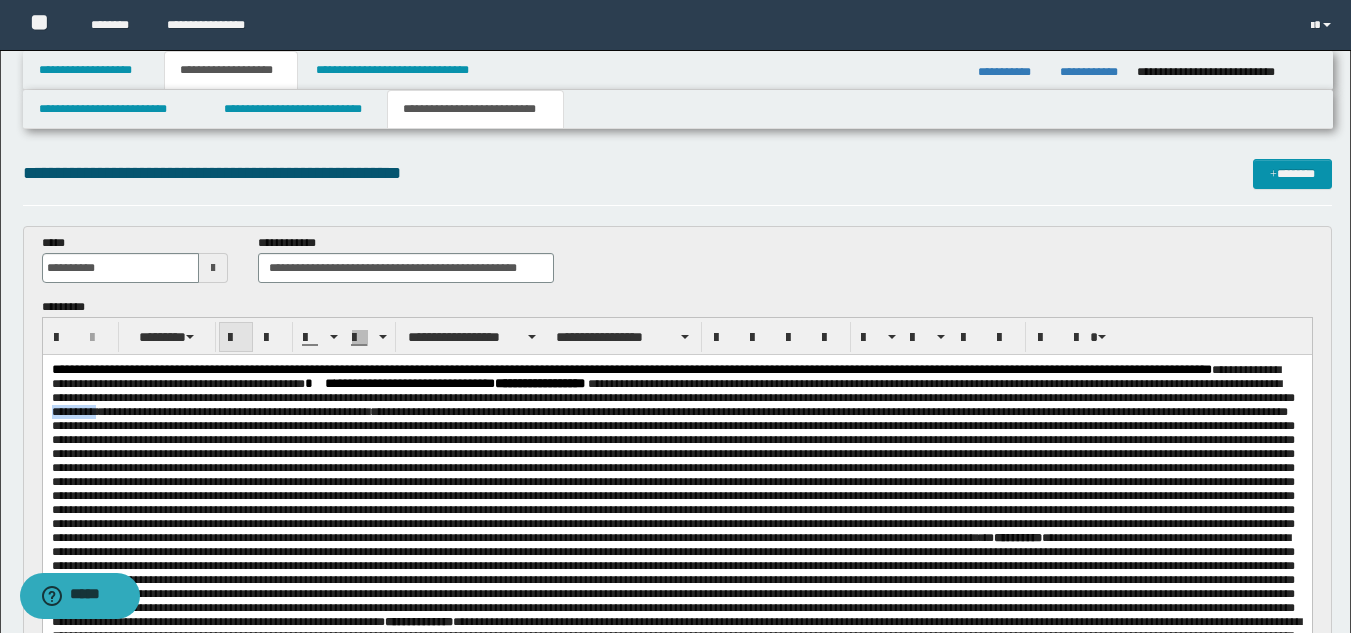 click at bounding box center (236, 338) 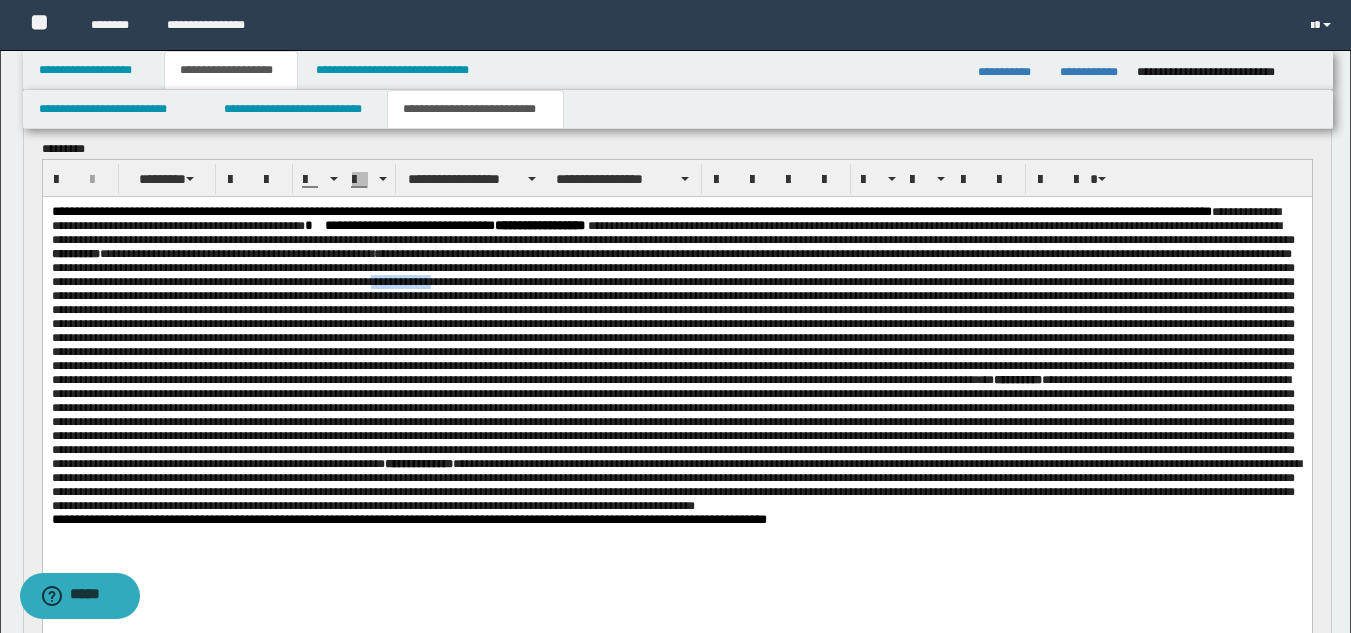 scroll, scrollTop: 186, scrollLeft: 0, axis: vertical 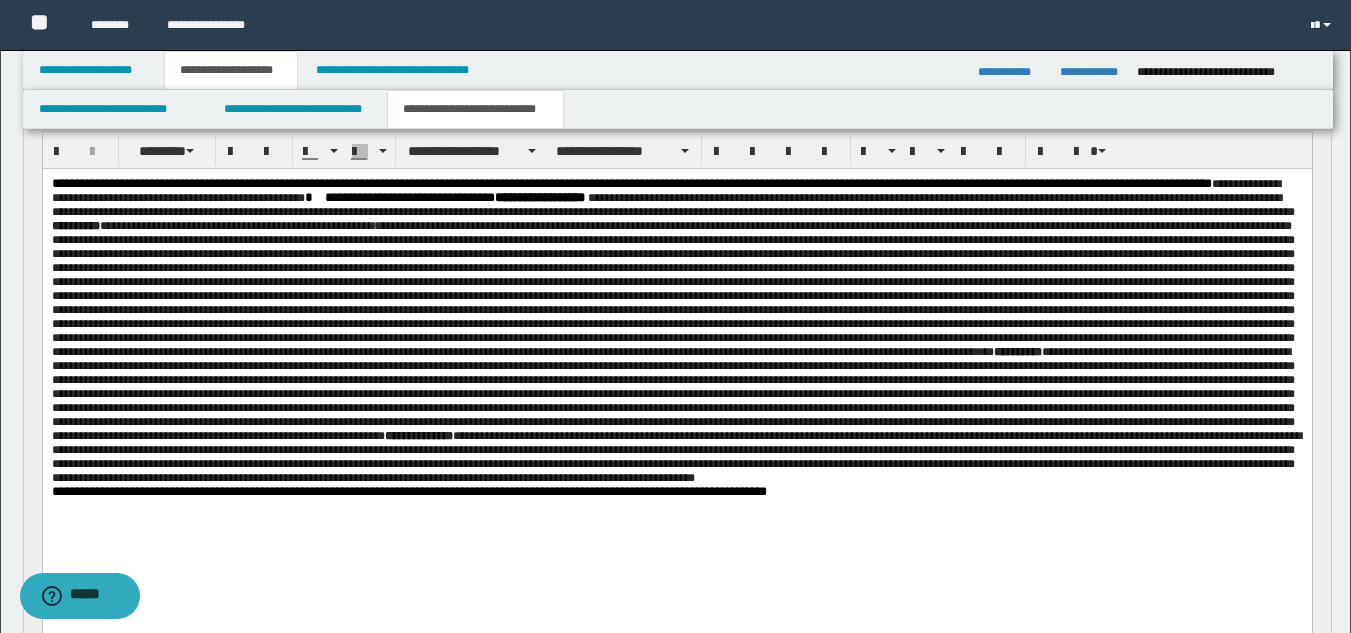 click on "**********" at bounding box center (672, 289) 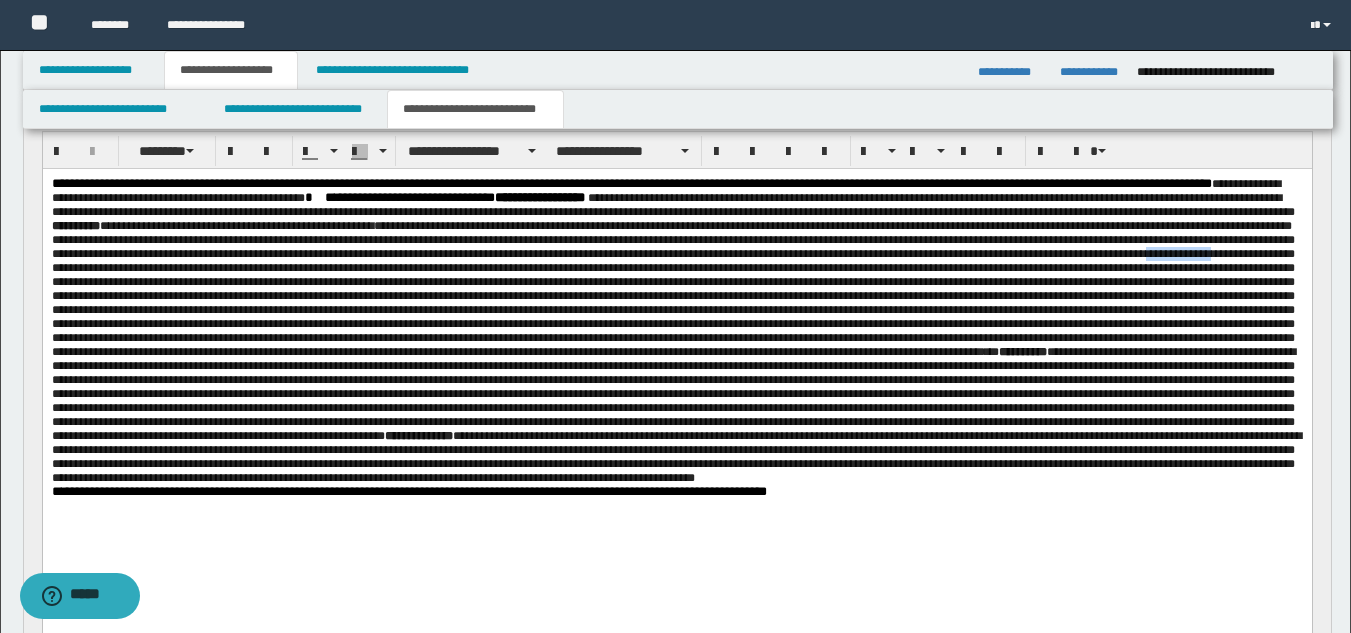 drag, startPoint x: 413, startPoint y: 278, endPoint x: 481, endPoint y: 282, distance: 68.117546 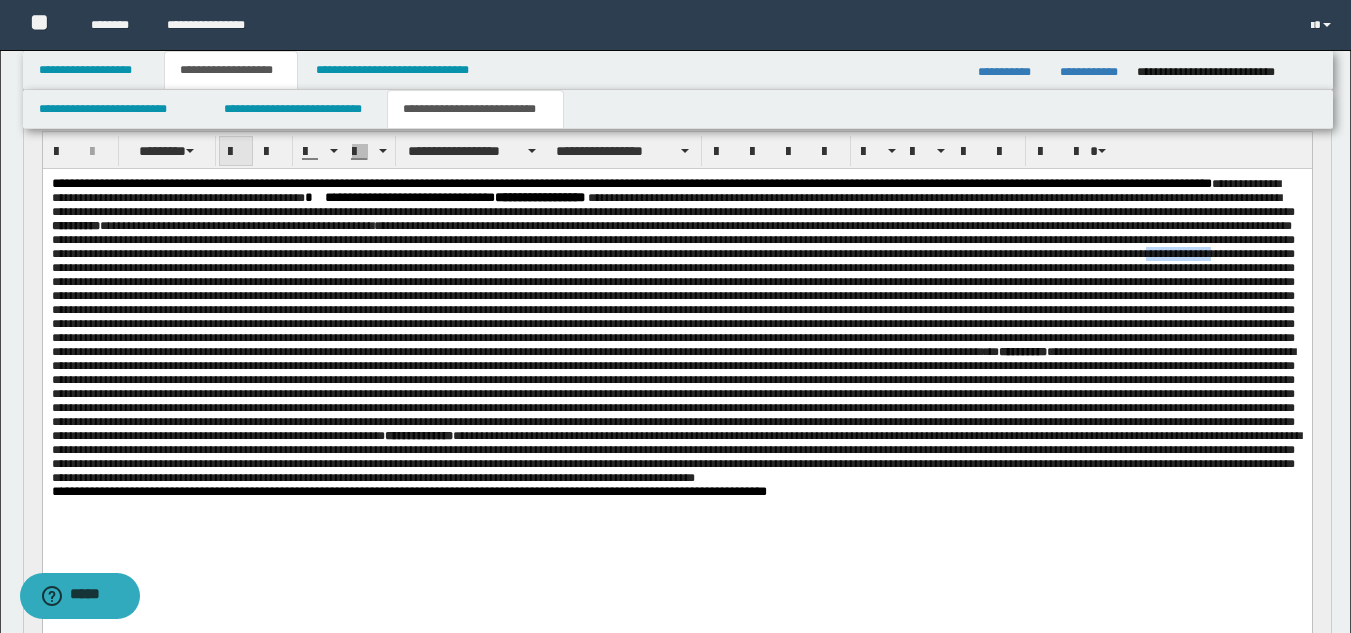 click at bounding box center (236, 152) 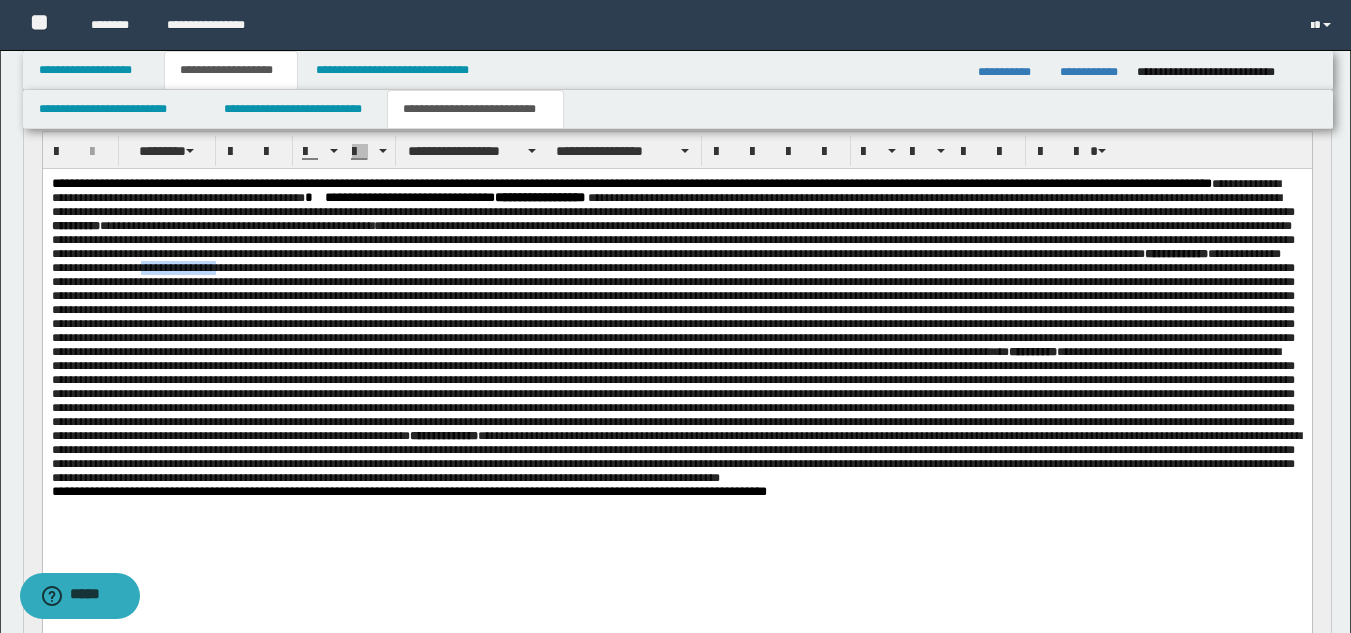 drag, startPoint x: 665, startPoint y: 279, endPoint x: 739, endPoint y: 286, distance: 74.330345 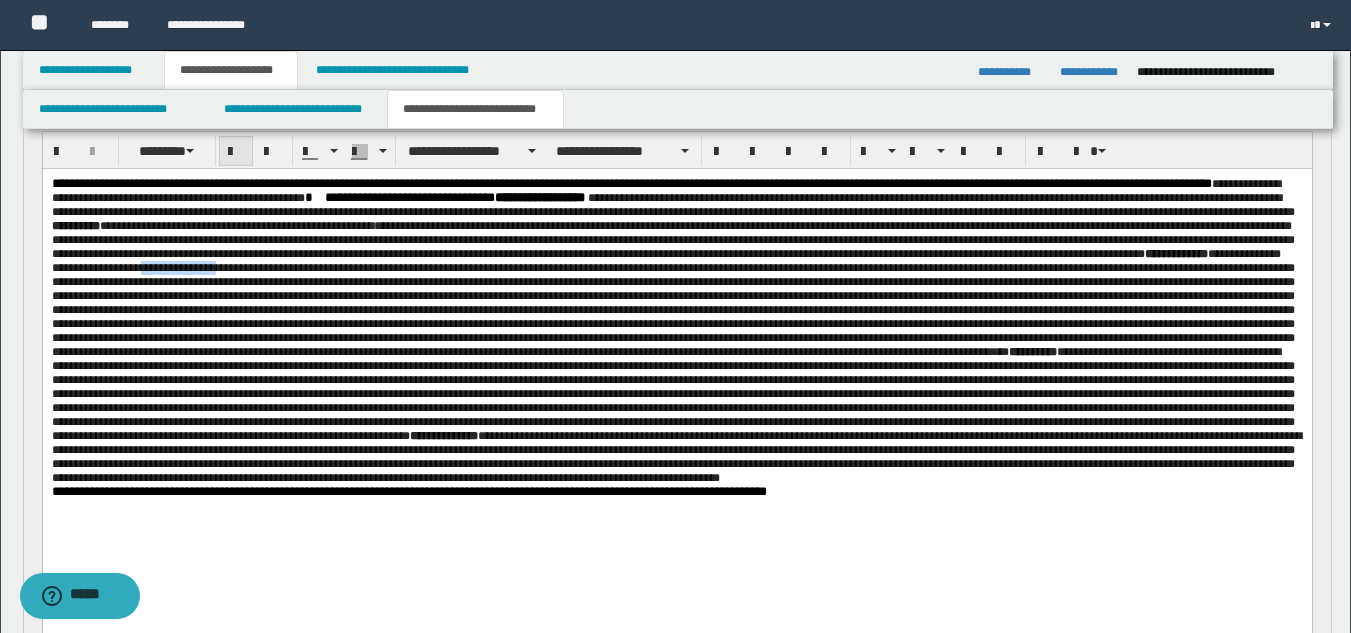 click at bounding box center [236, 152] 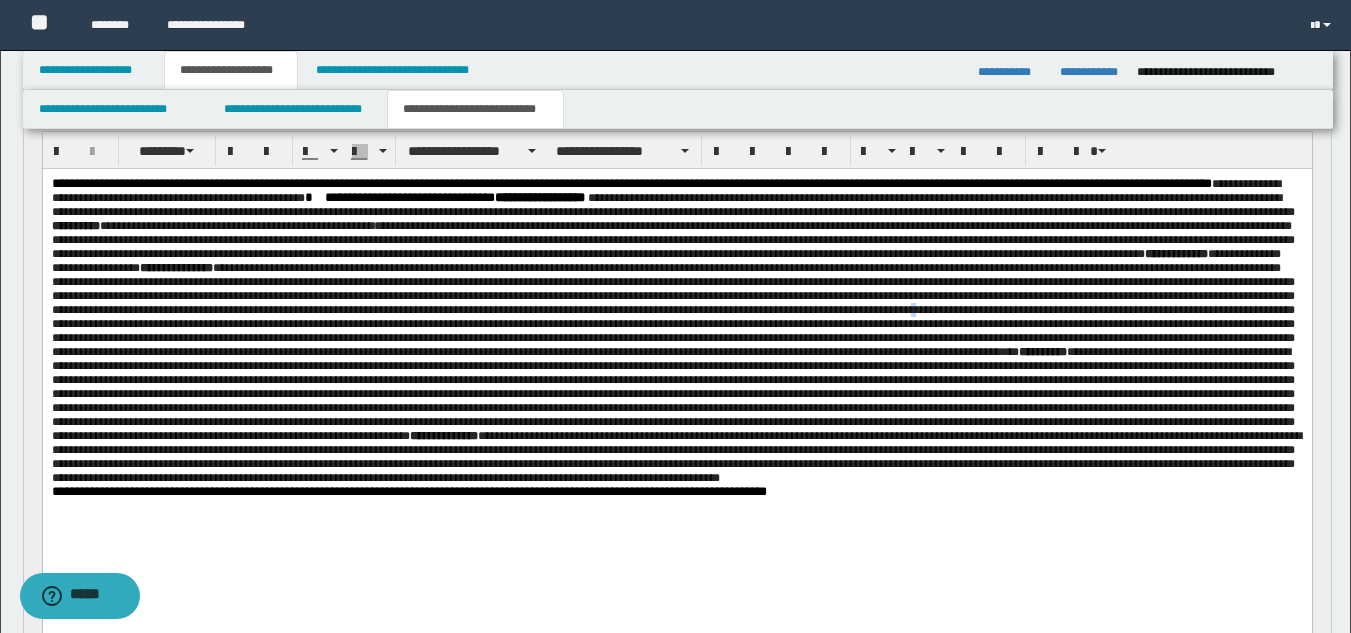 click on "**********" at bounding box center [672, 289] 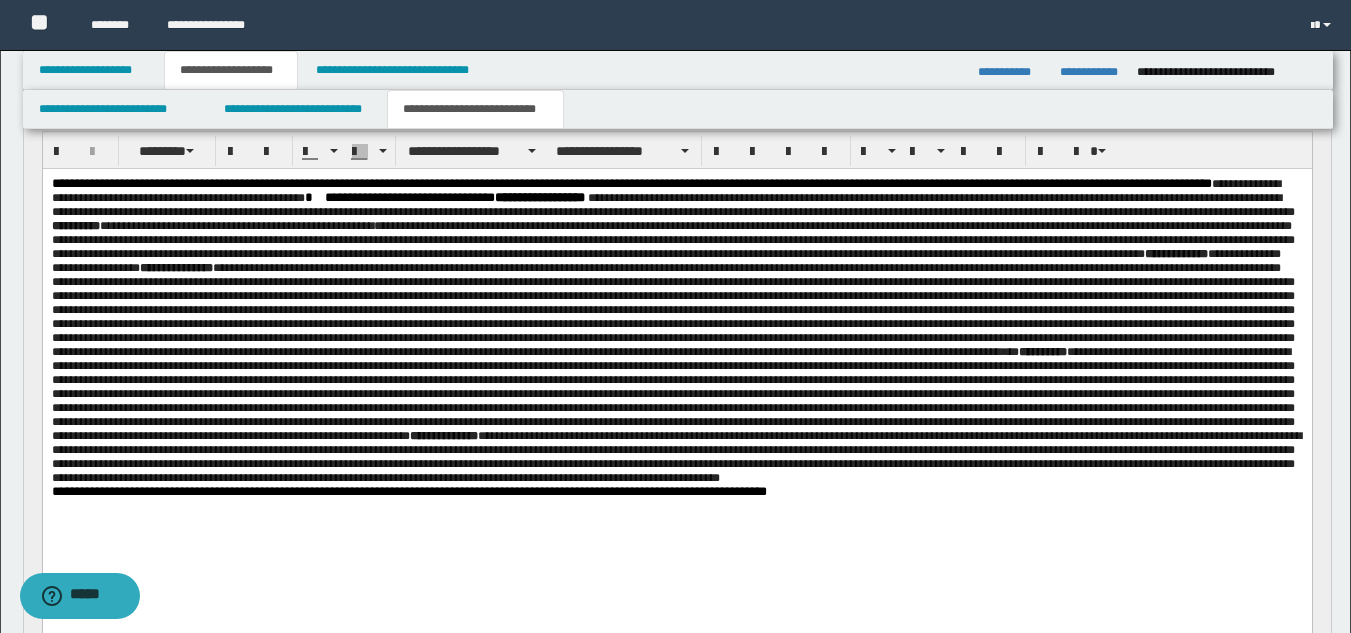 click on "**********" at bounding box center (672, 289) 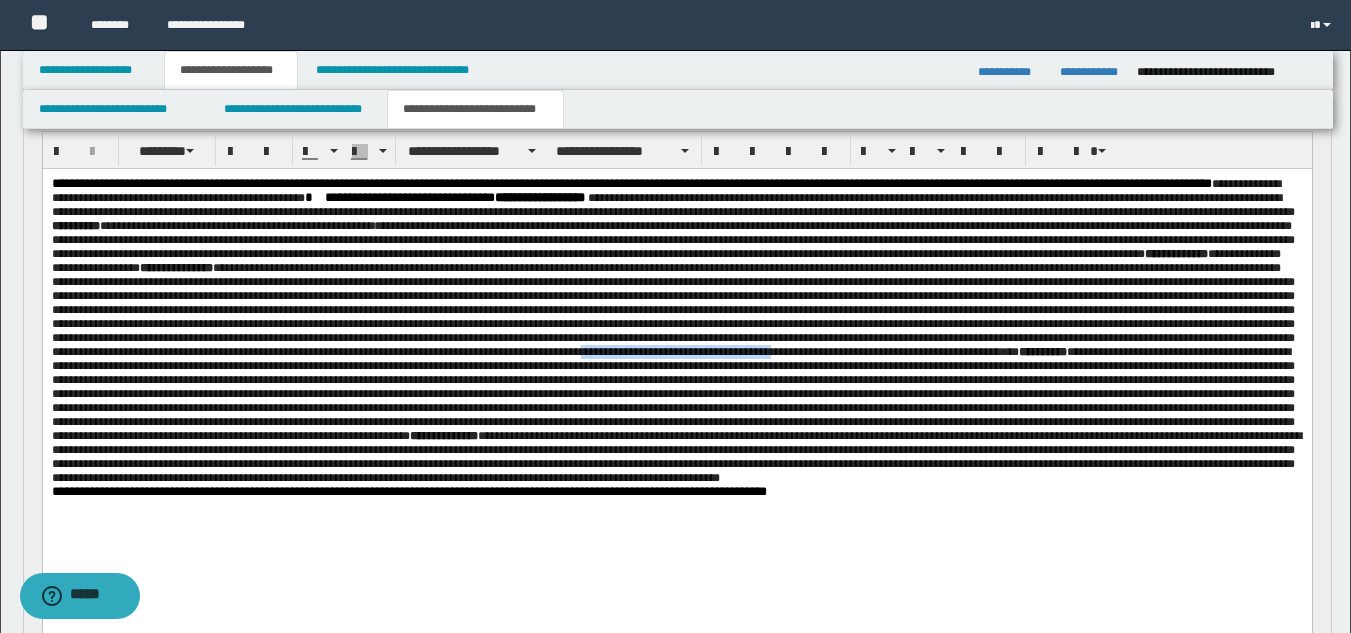 drag, startPoint x: 619, startPoint y: 389, endPoint x: 412, endPoint y: 392, distance: 207.02174 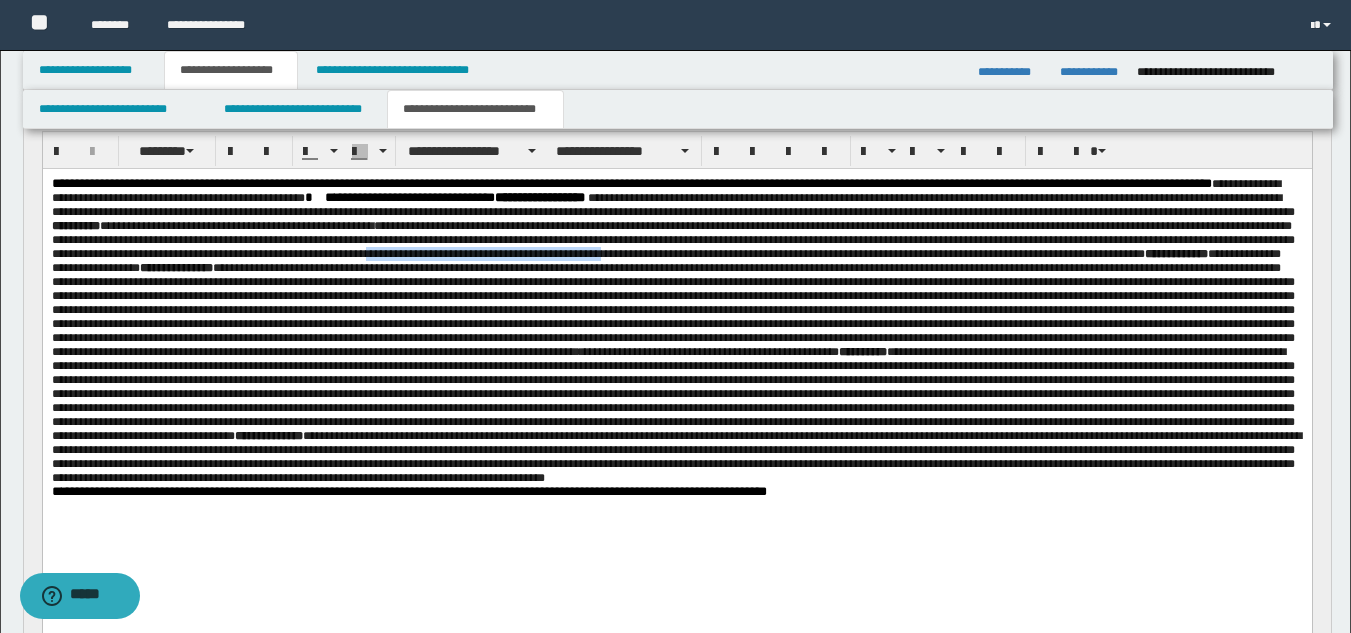 drag, startPoint x: 839, startPoint y: 264, endPoint x: 1099, endPoint y: 264, distance: 260 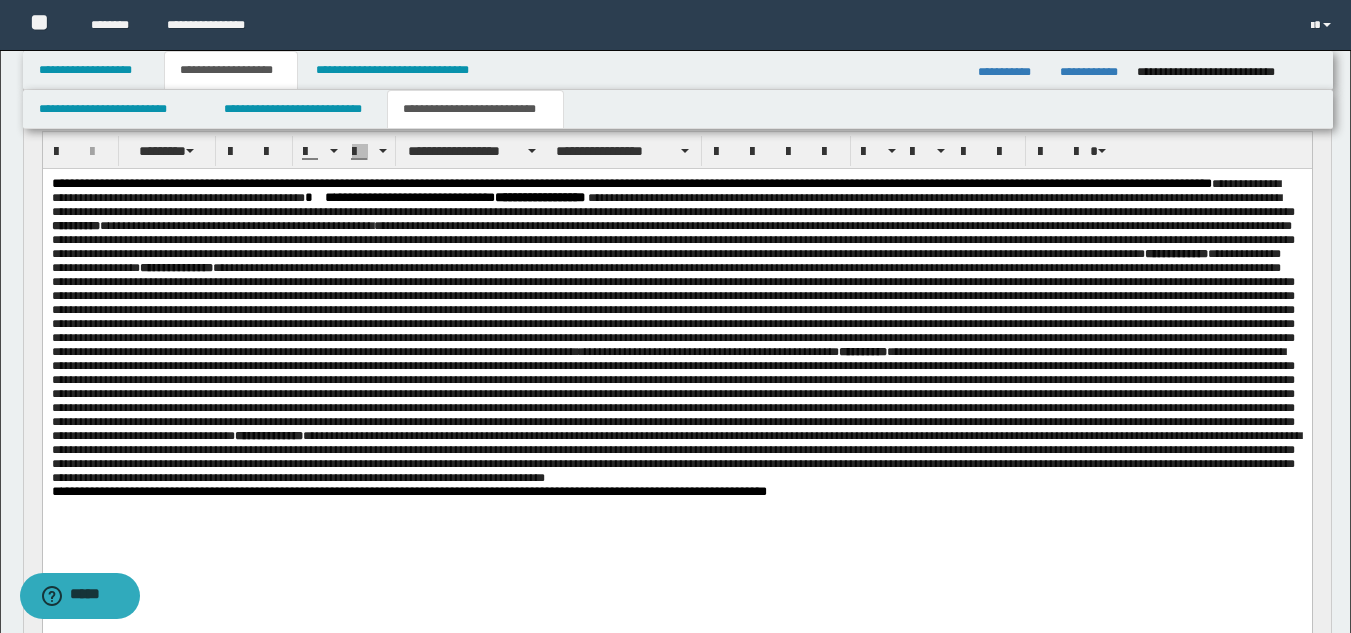 click on "**********" at bounding box center (672, 289) 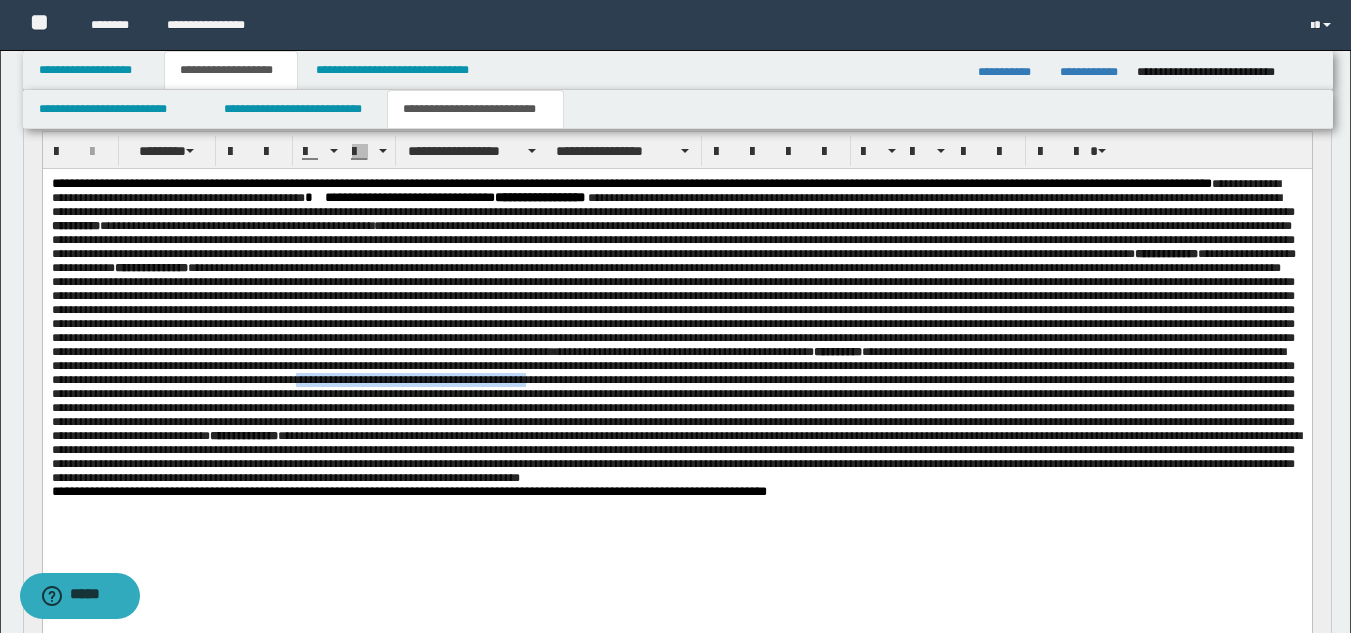 drag, startPoint x: 270, startPoint y: 424, endPoint x: 532, endPoint y: 426, distance: 262.00763 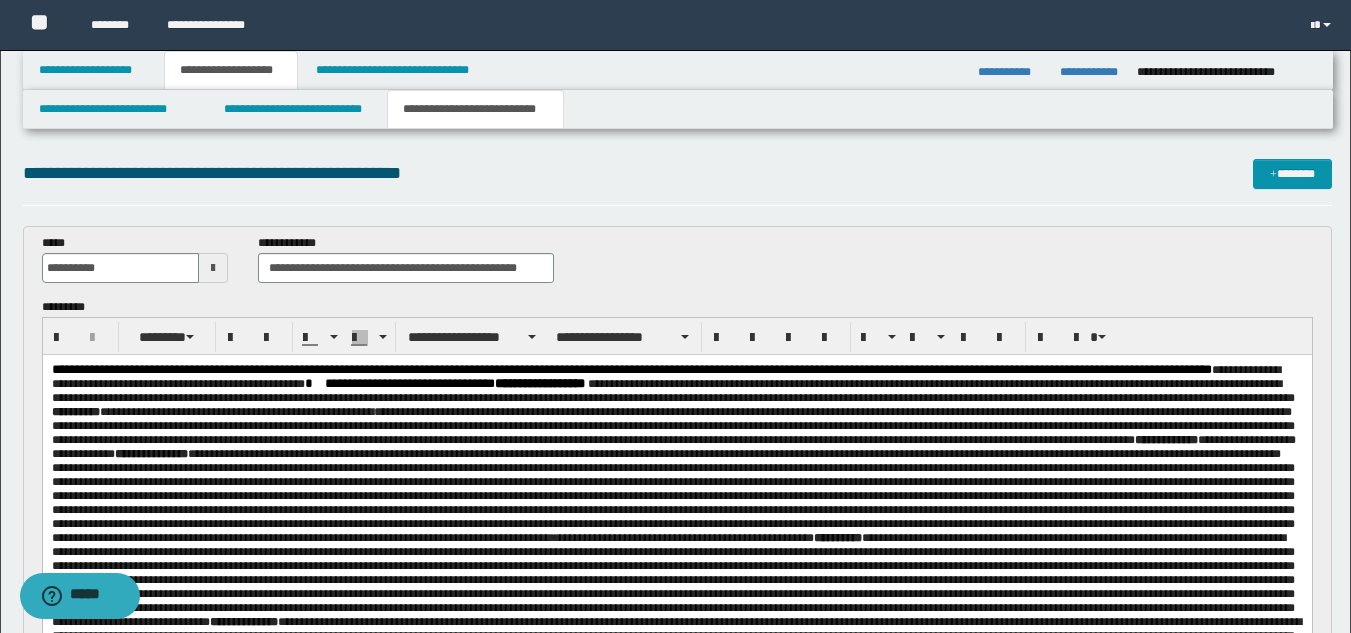 click on "**********" at bounding box center [673, 475] 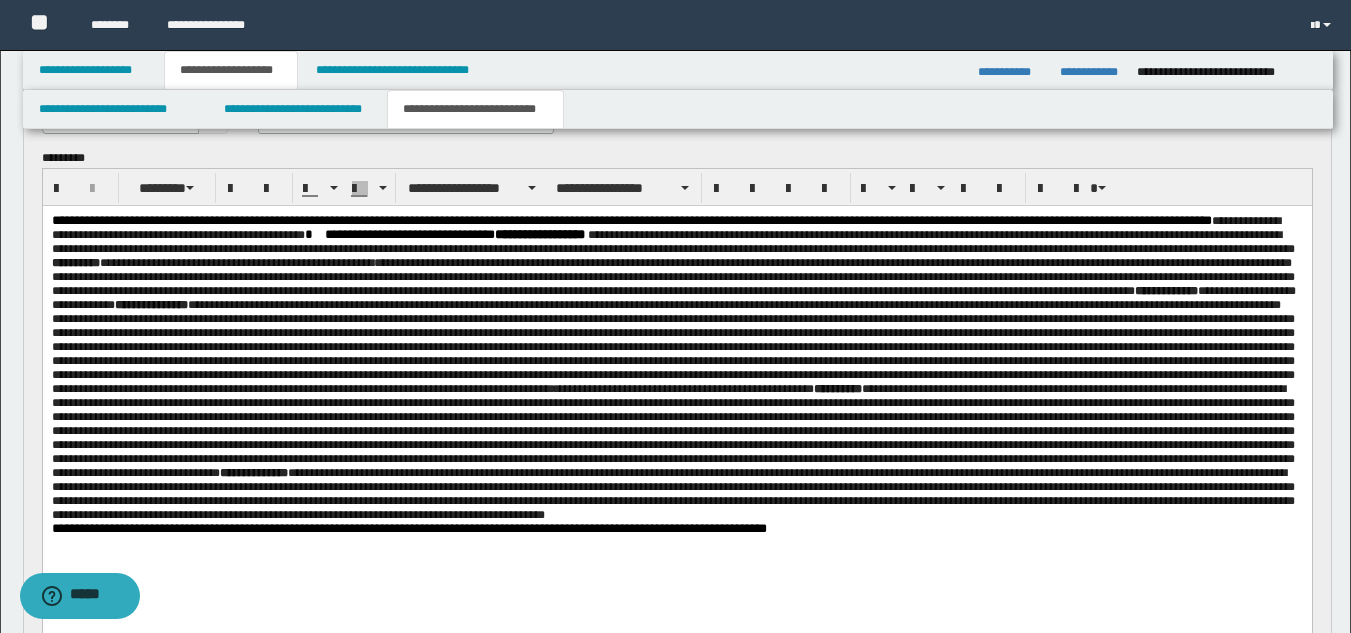 scroll, scrollTop: 230, scrollLeft: 0, axis: vertical 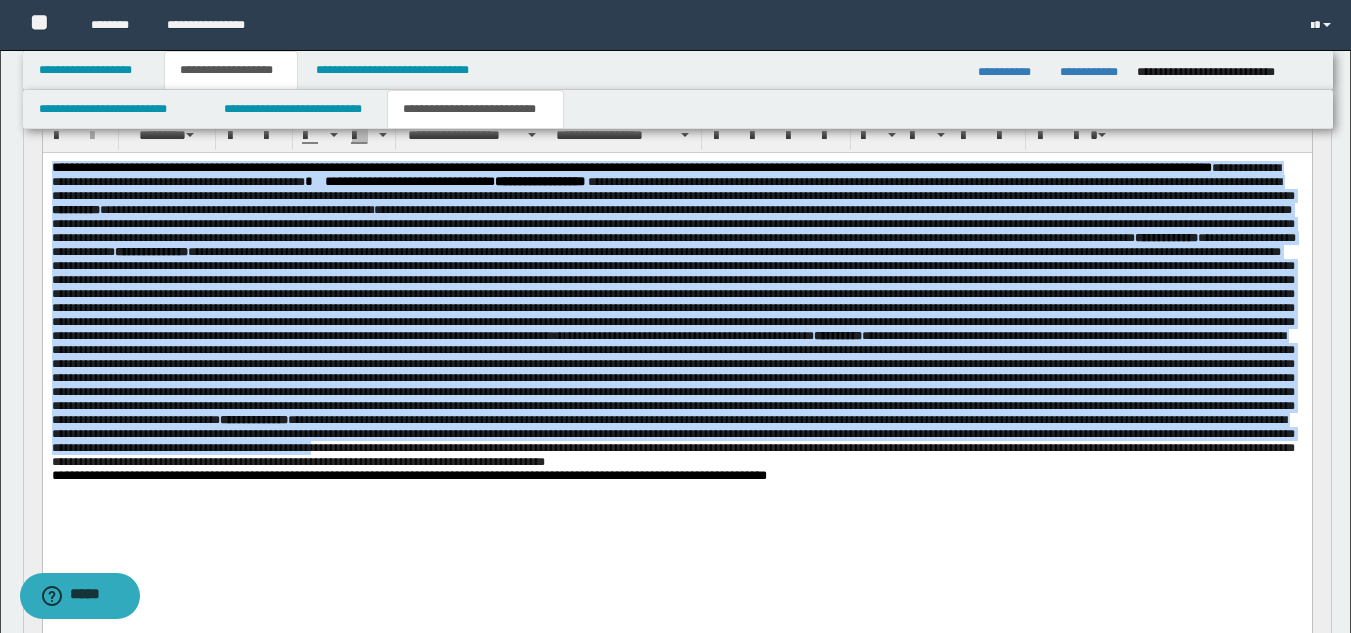 drag, startPoint x: 50, startPoint y: 169, endPoint x: 741, endPoint y: 502, distance: 767.0528 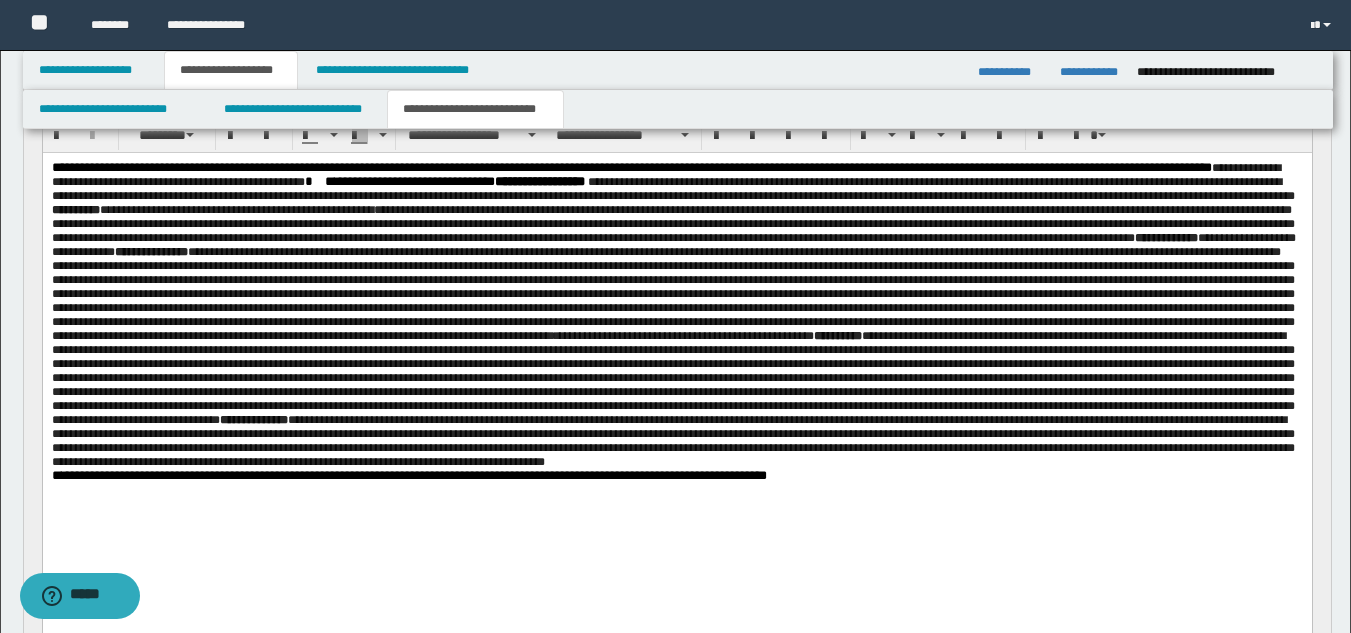 click on "**********" at bounding box center [676, 347] 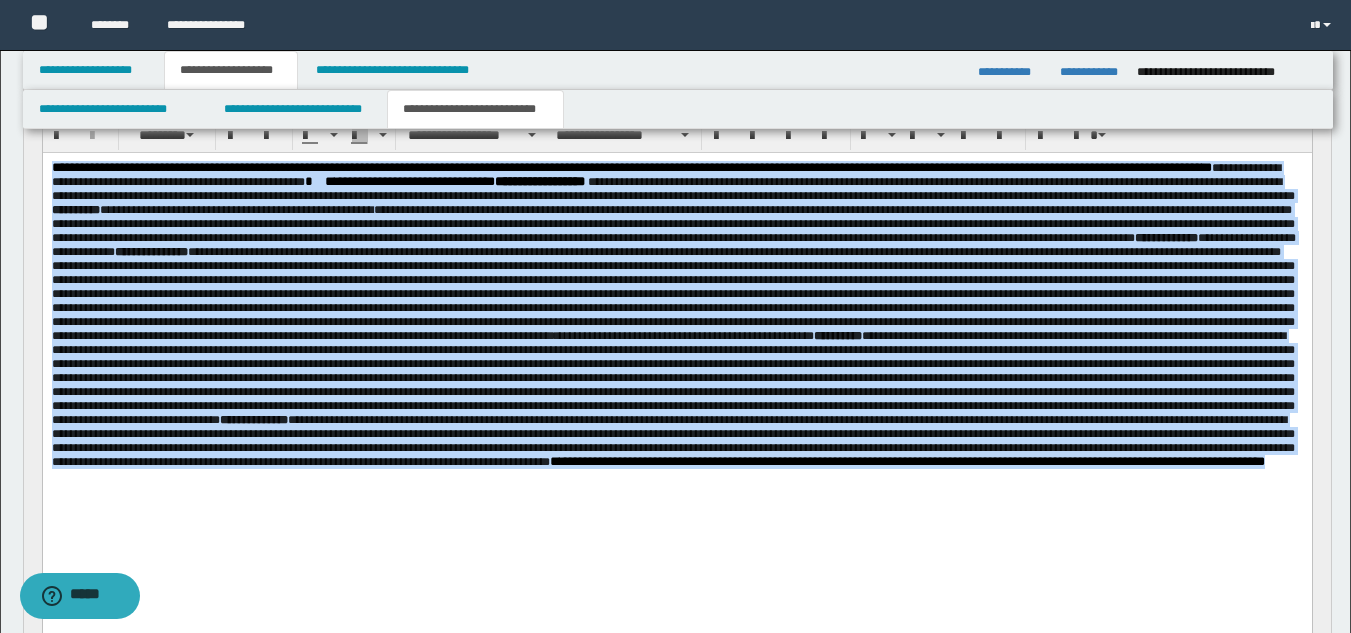 drag, startPoint x: 50, startPoint y: 166, endPoint x: 587, endPoint y: 532, distance: 649.86536 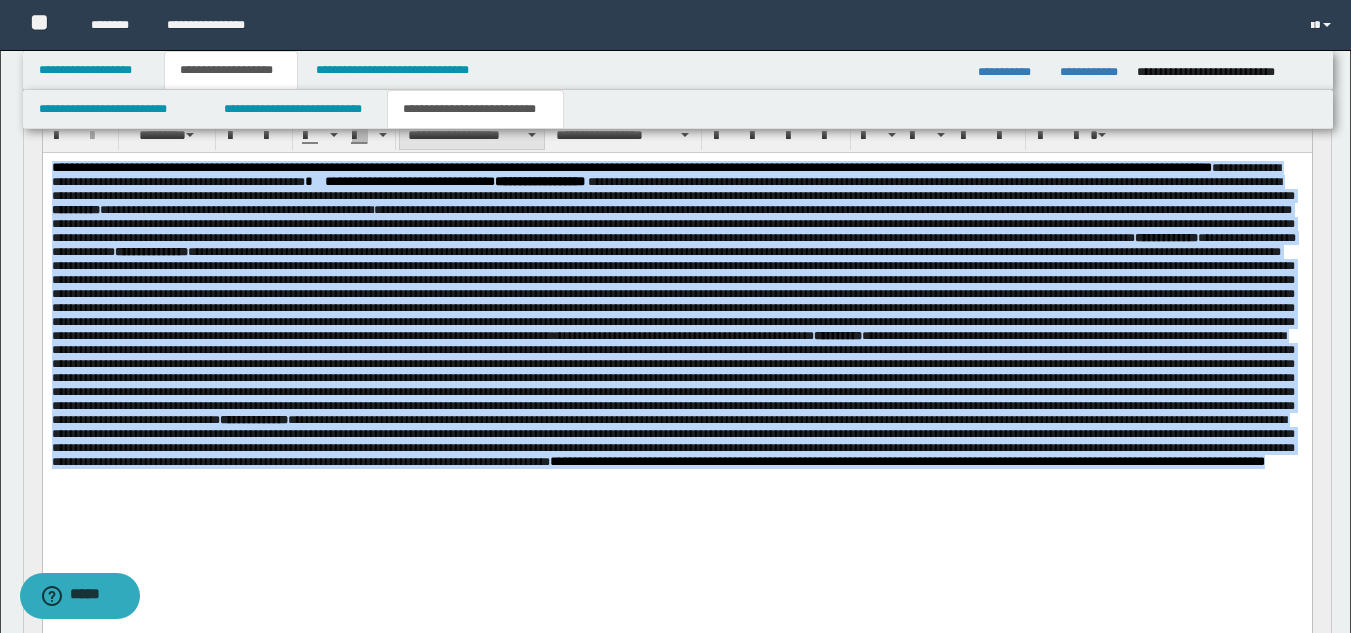click on "**********" at bounding box center [472, 135] 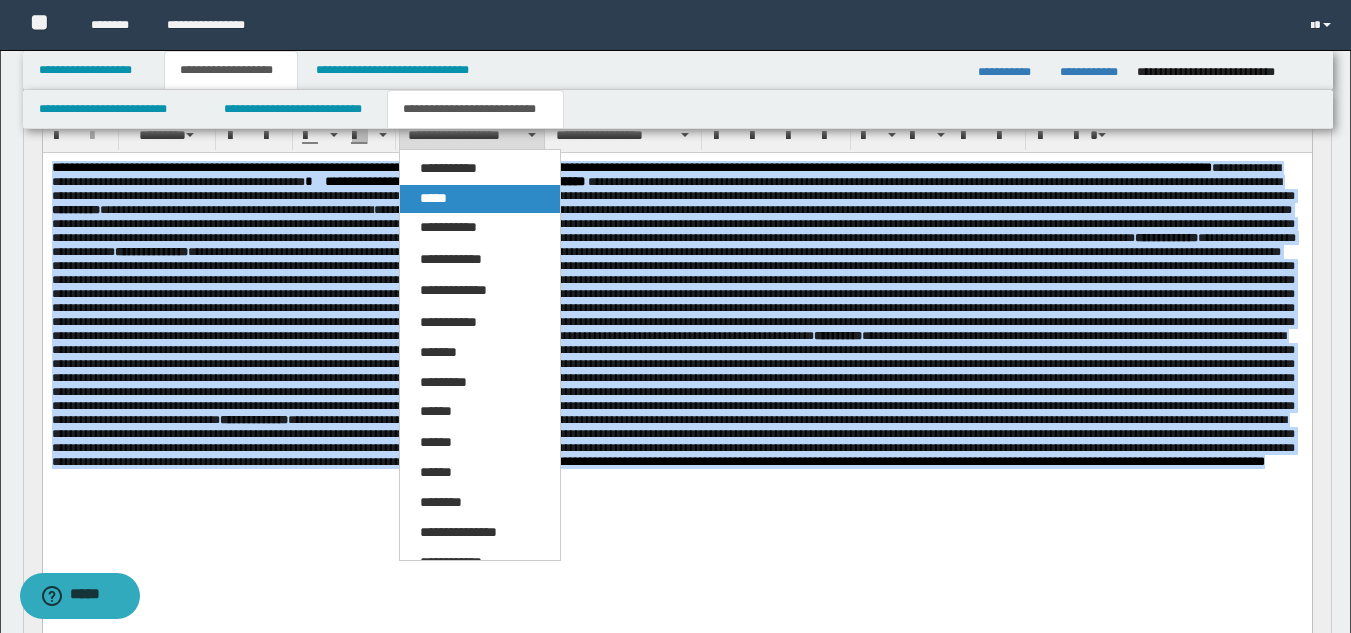 click on "*****" at bounding box center [433, 198] 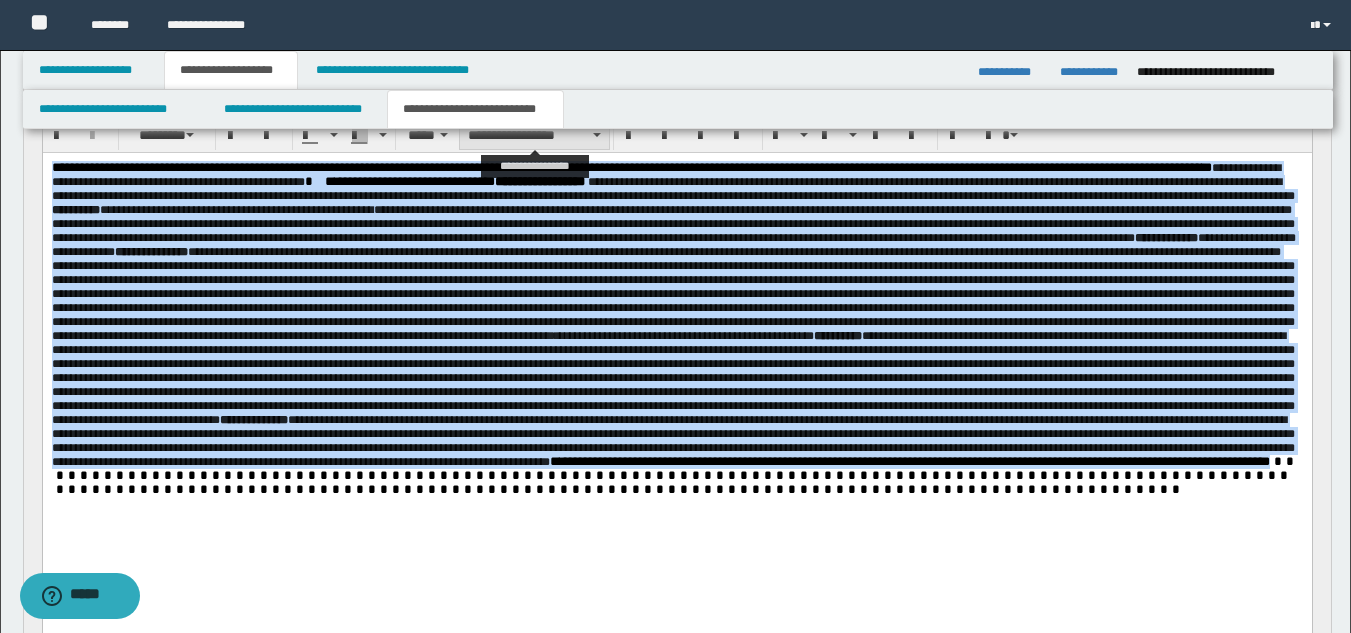 click on "**********" at bounding box center (534, 135) 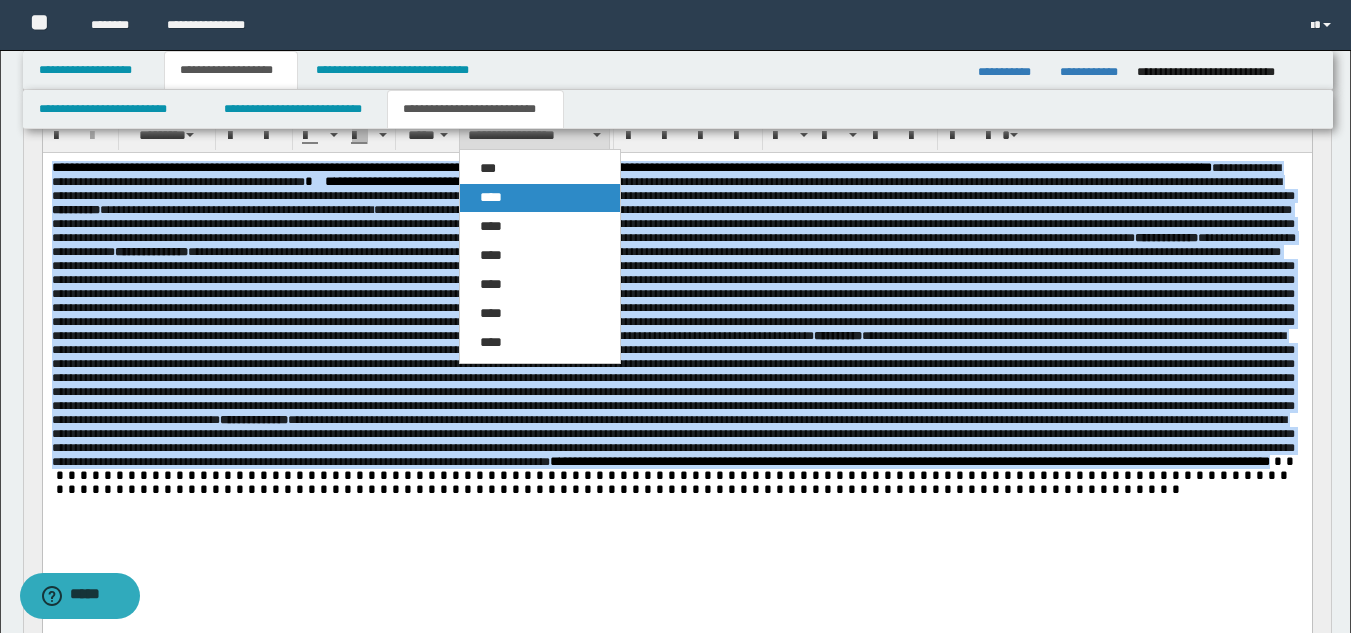 click on "****" at bounding box center [491, 197] 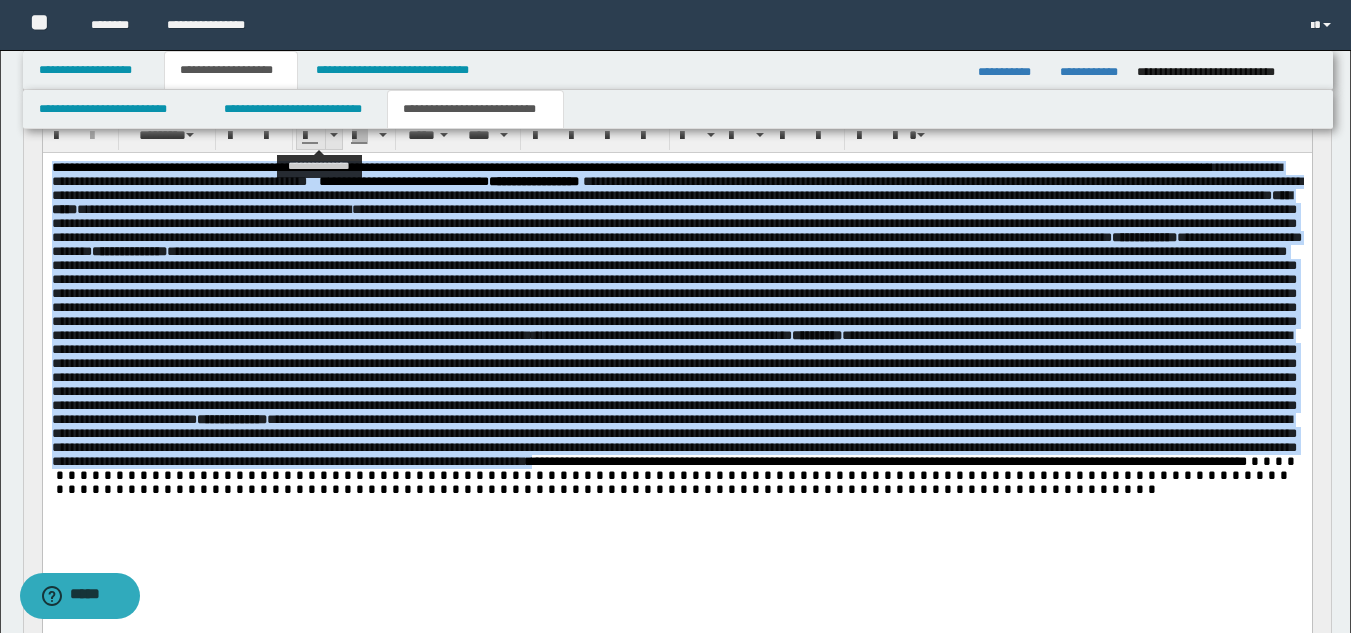 click at bounding box center (334, 135) 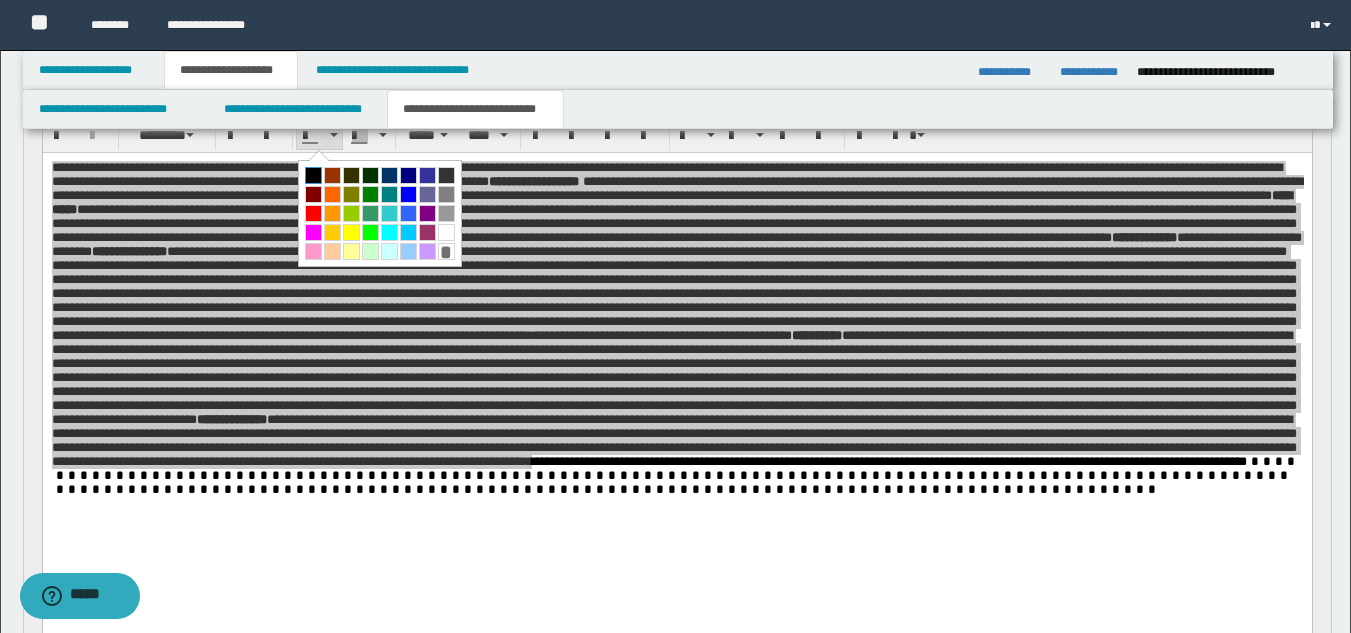 click at bounding box center (313, 175) 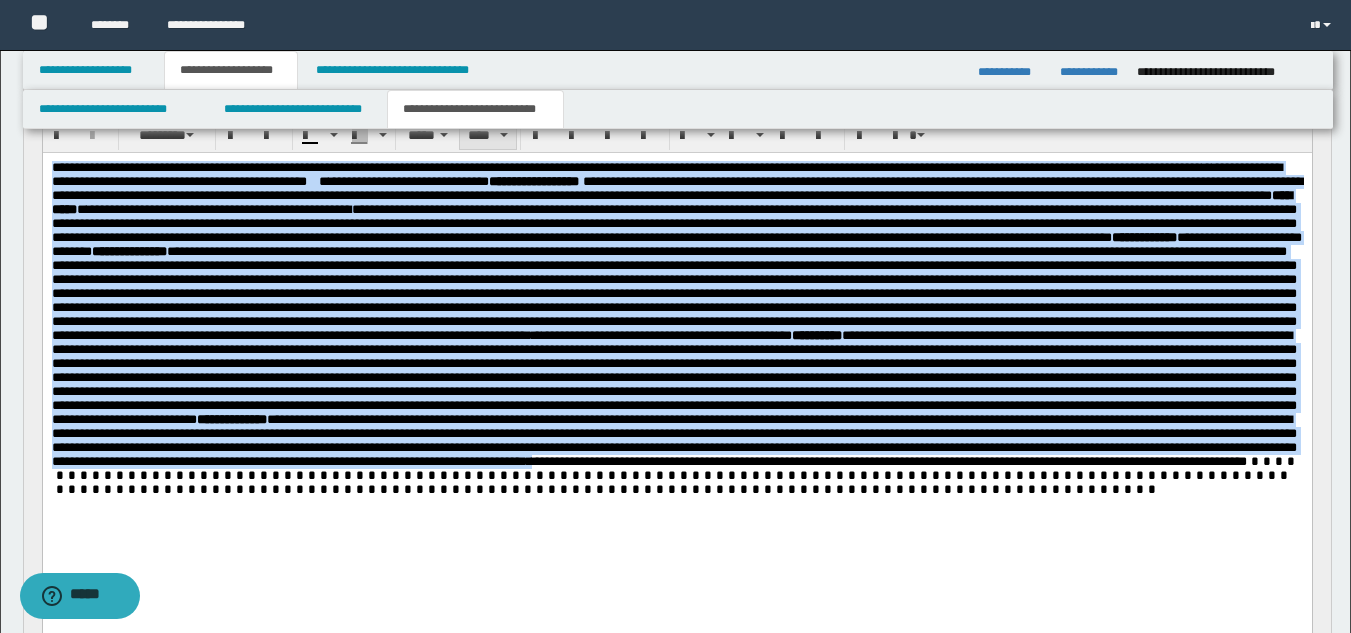 click on "****" at bounding box center [488, 135] 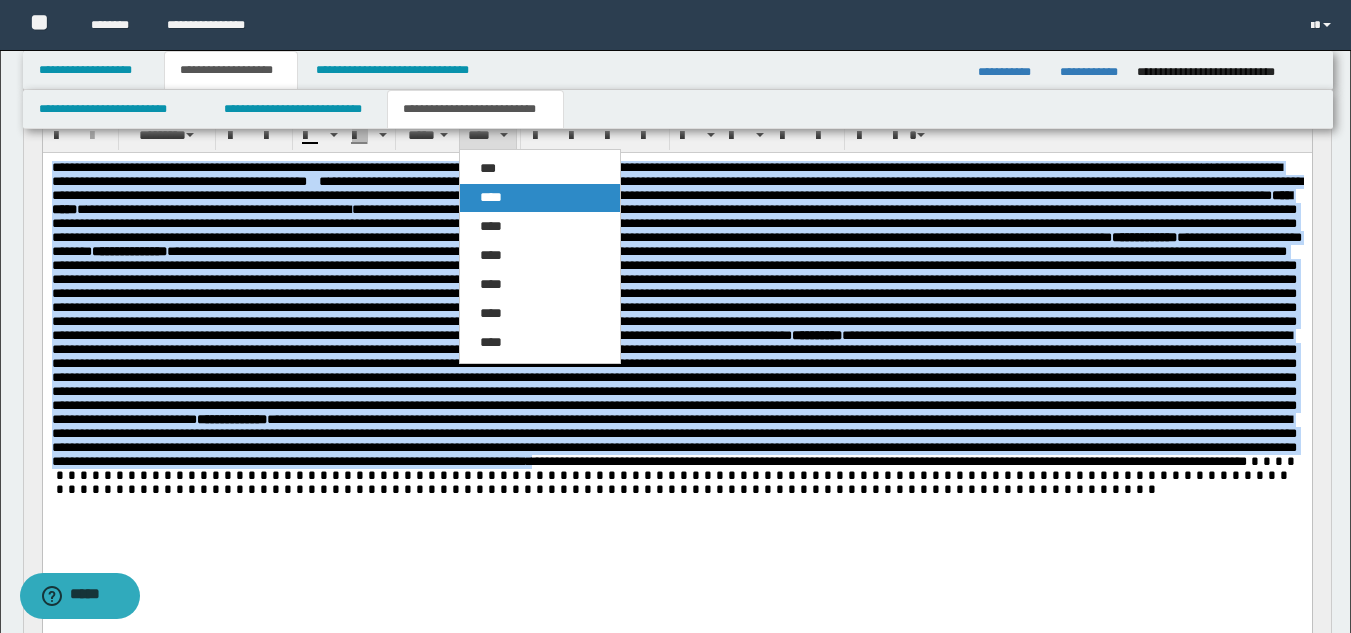 click on "****" at bounding box center [491, 197] 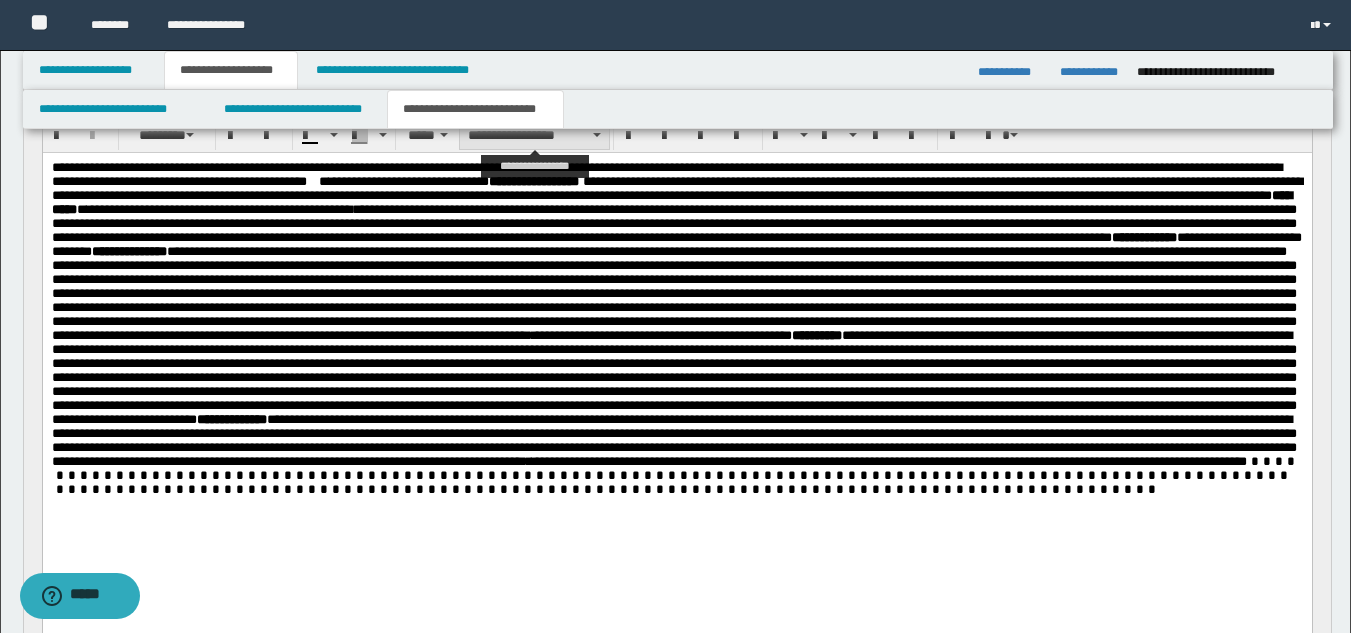 click on "**********" at bounding box center [534, 135] 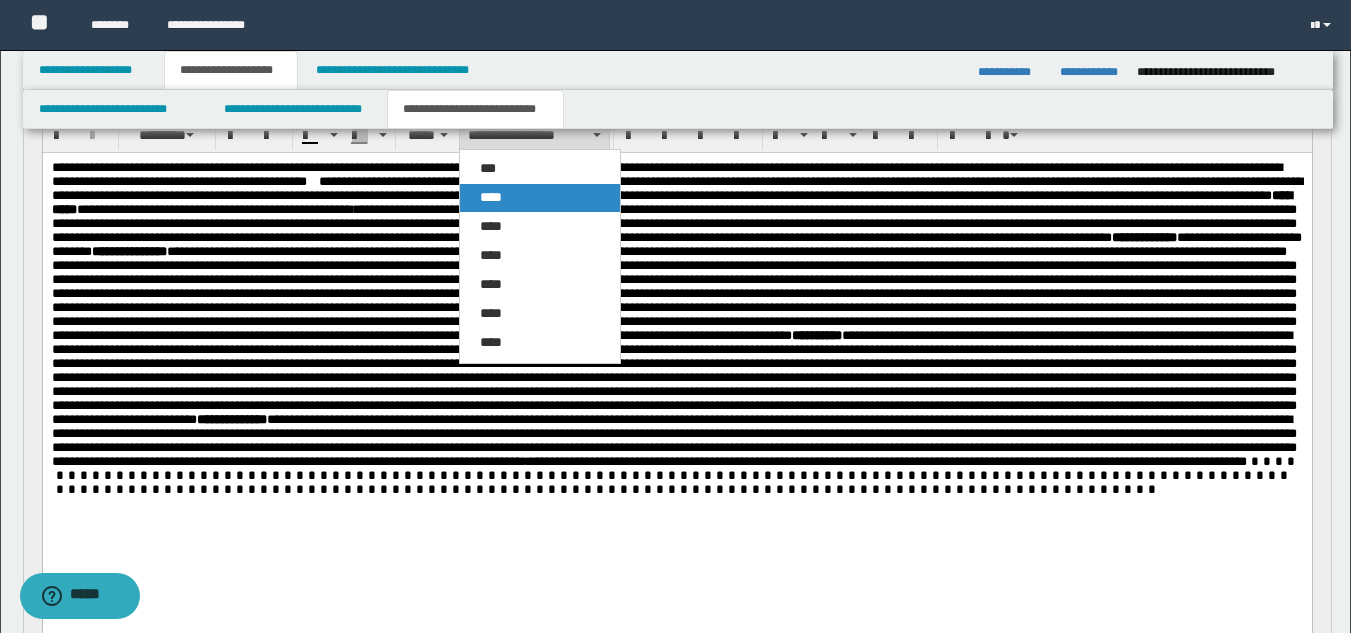 click on "****" at bounding box center [491, 197] 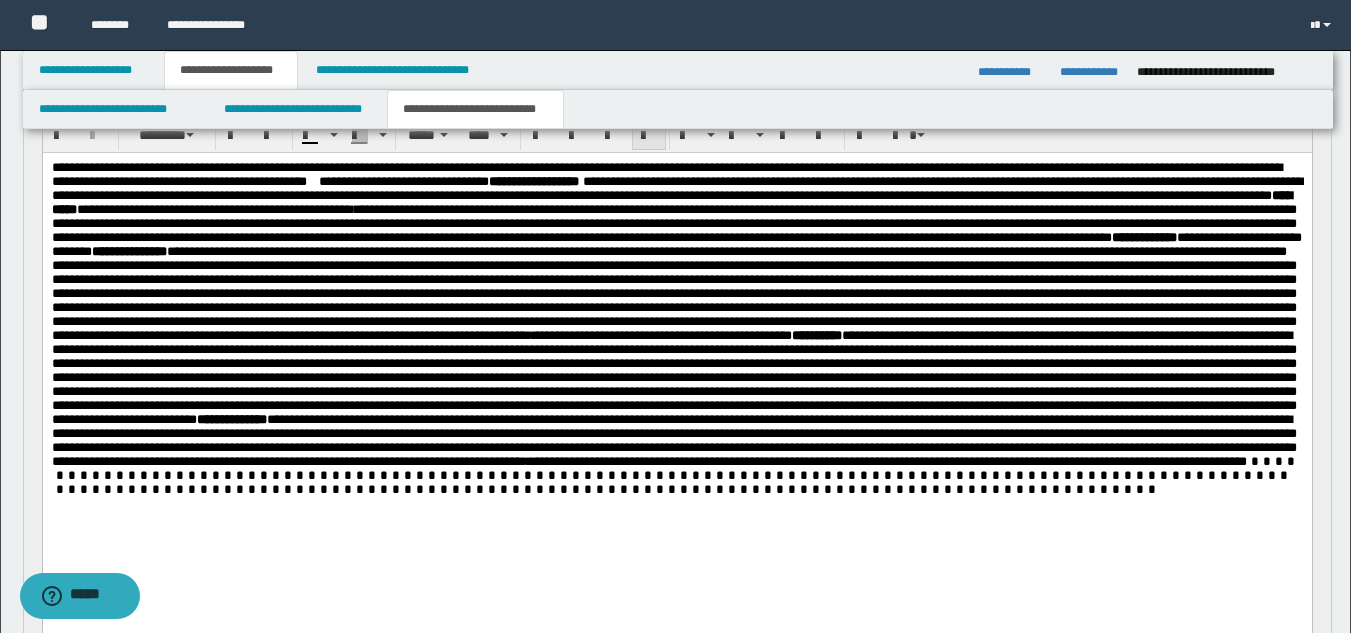 click at bounding box center [649, 136] 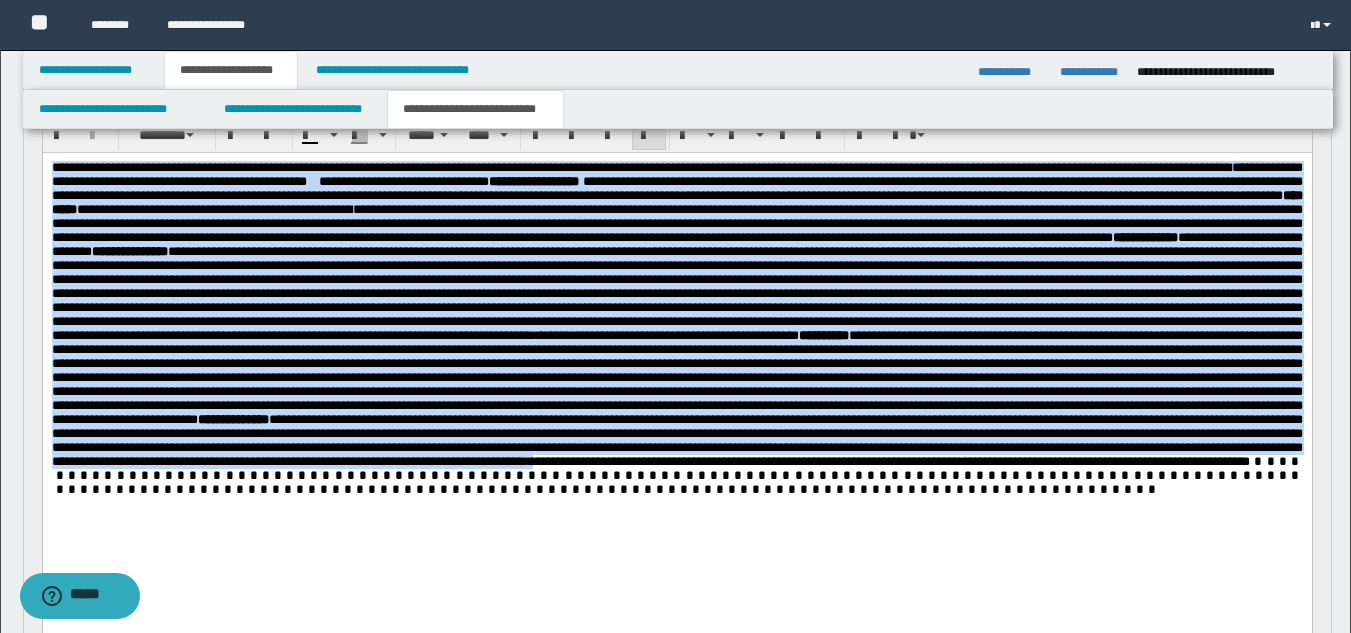 click on "**********" at bounding box center [676, 272] 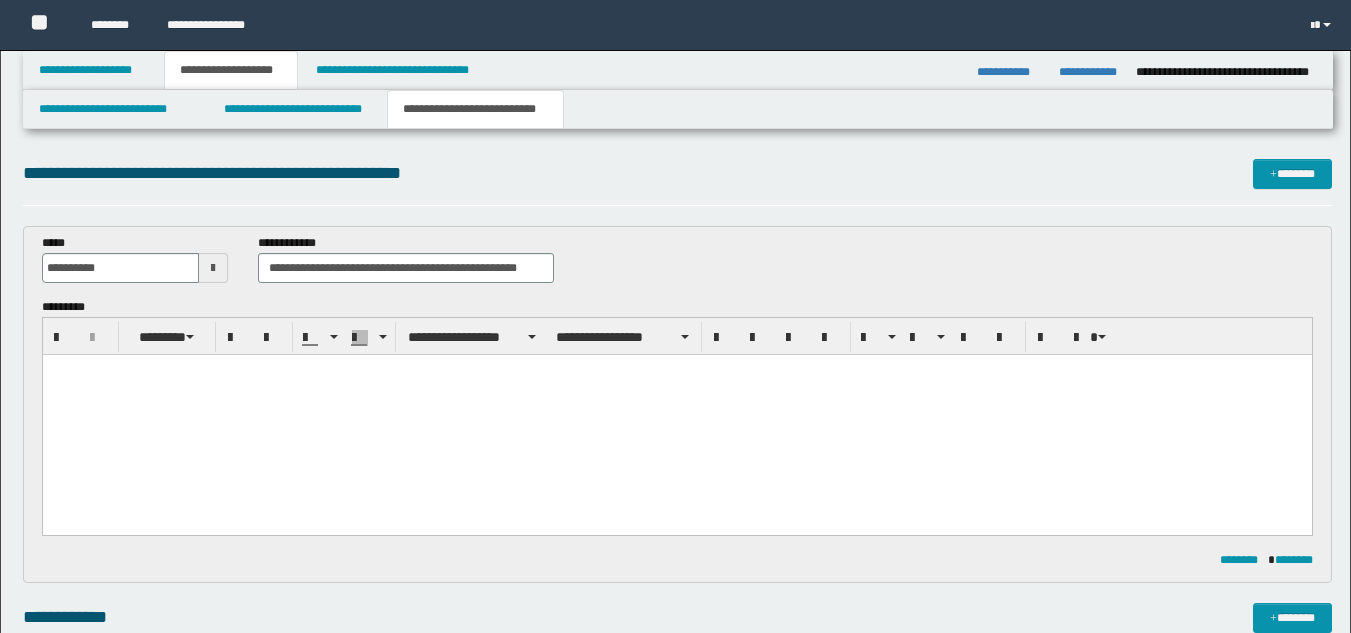 scroll, scrollTop: 0, scrollLeft: 0, axis: both 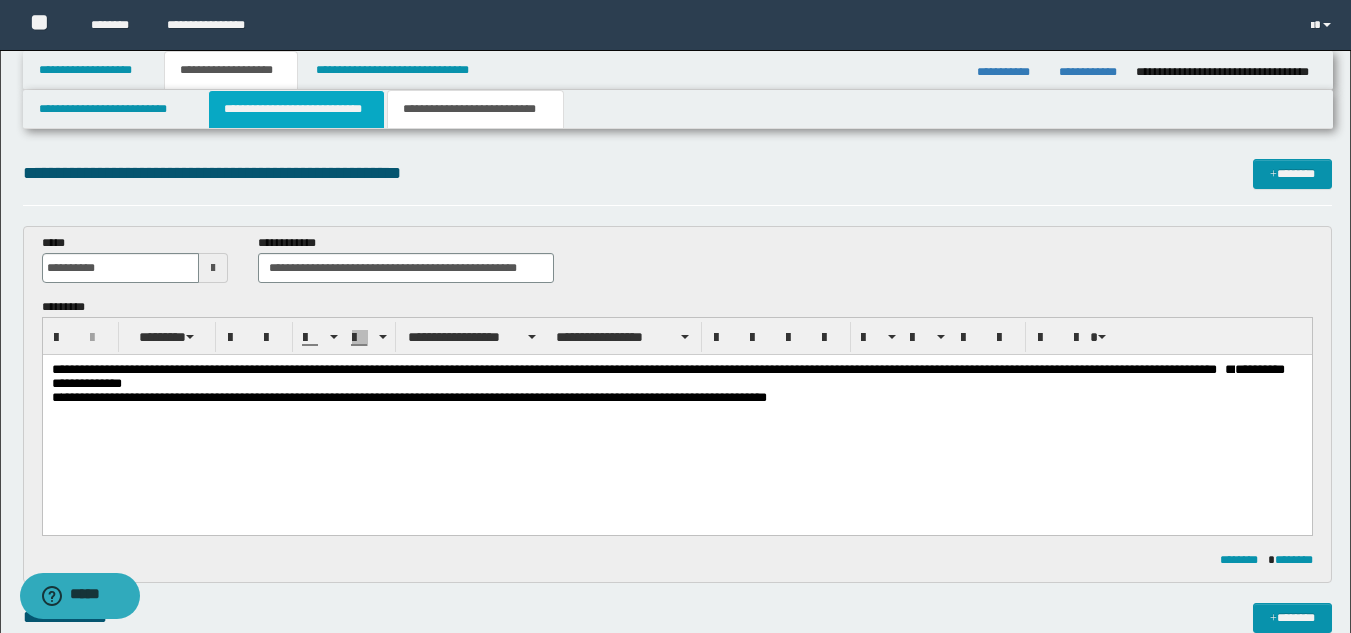 drag, startPoint x: 0, startPoint y: 0, endPoint x: 331, endPoint y: 96, distance: 344.64038 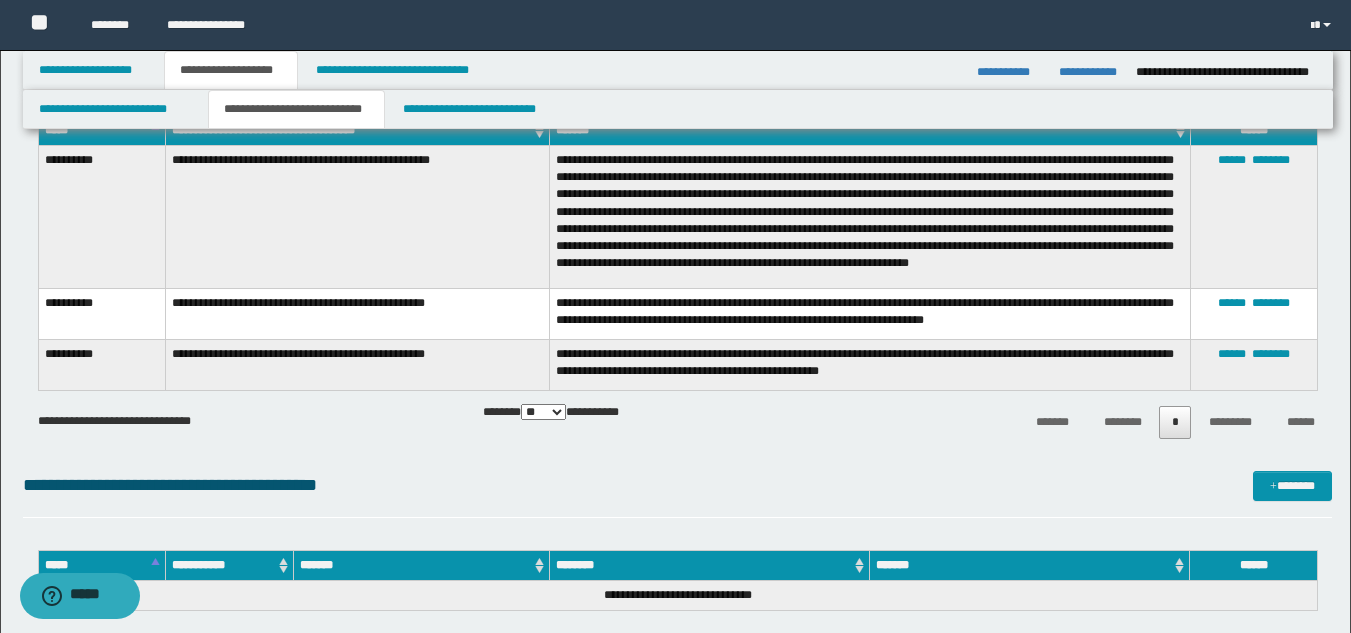 scroll, scrollTop: 0, scrollLeft: 0, axis: both 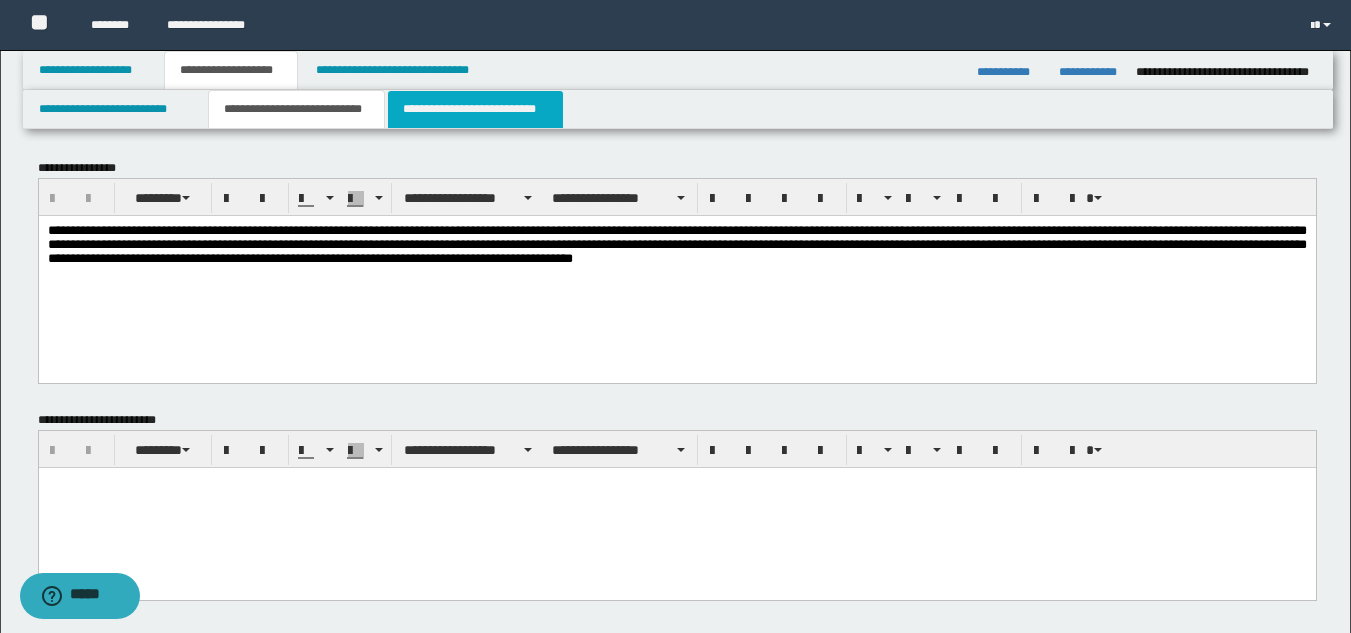click on "**********" at bounding box center (475, 109) 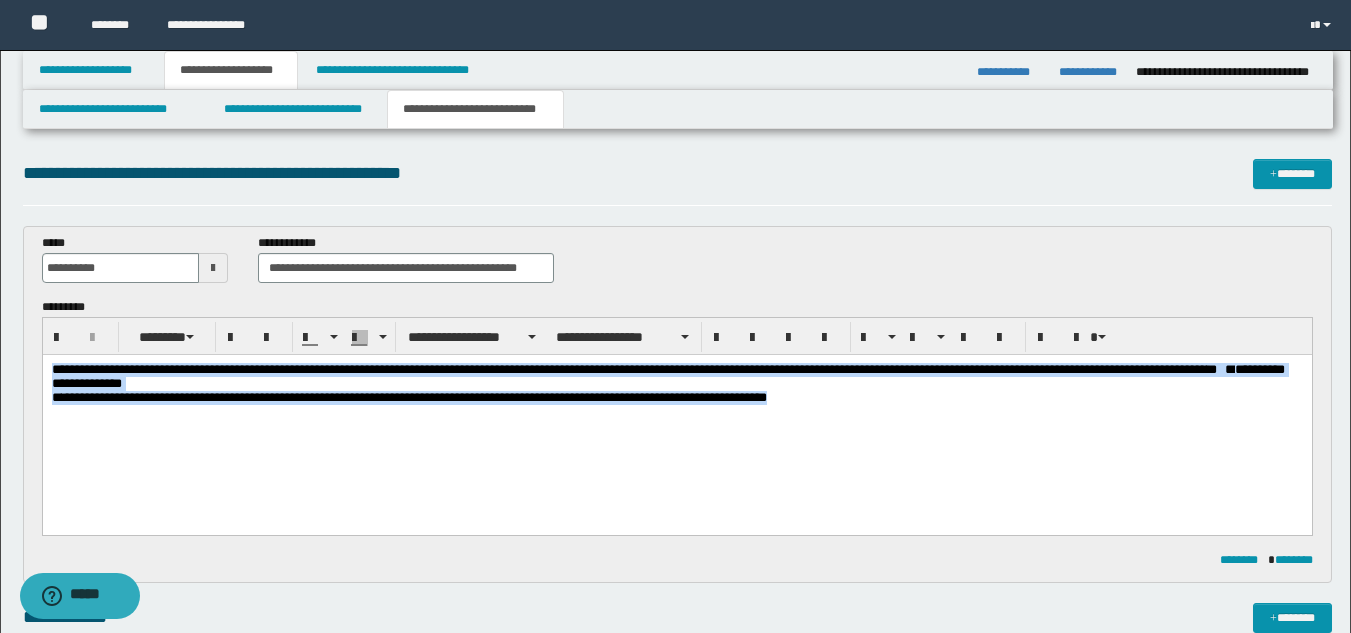 drag, startPoint x: 50, startPoint y: 368, endPoint x: 805, endPoint y: 390, distance: 755.32043 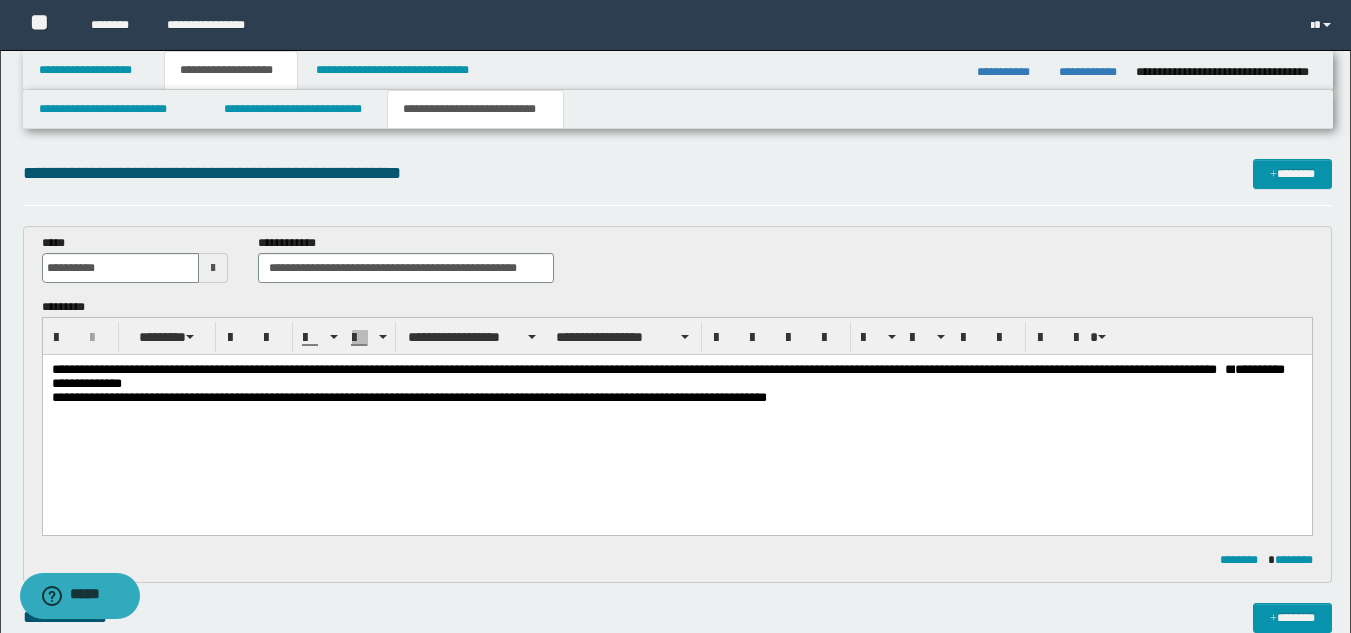 click on "**********" at bounding box center [676, 409] 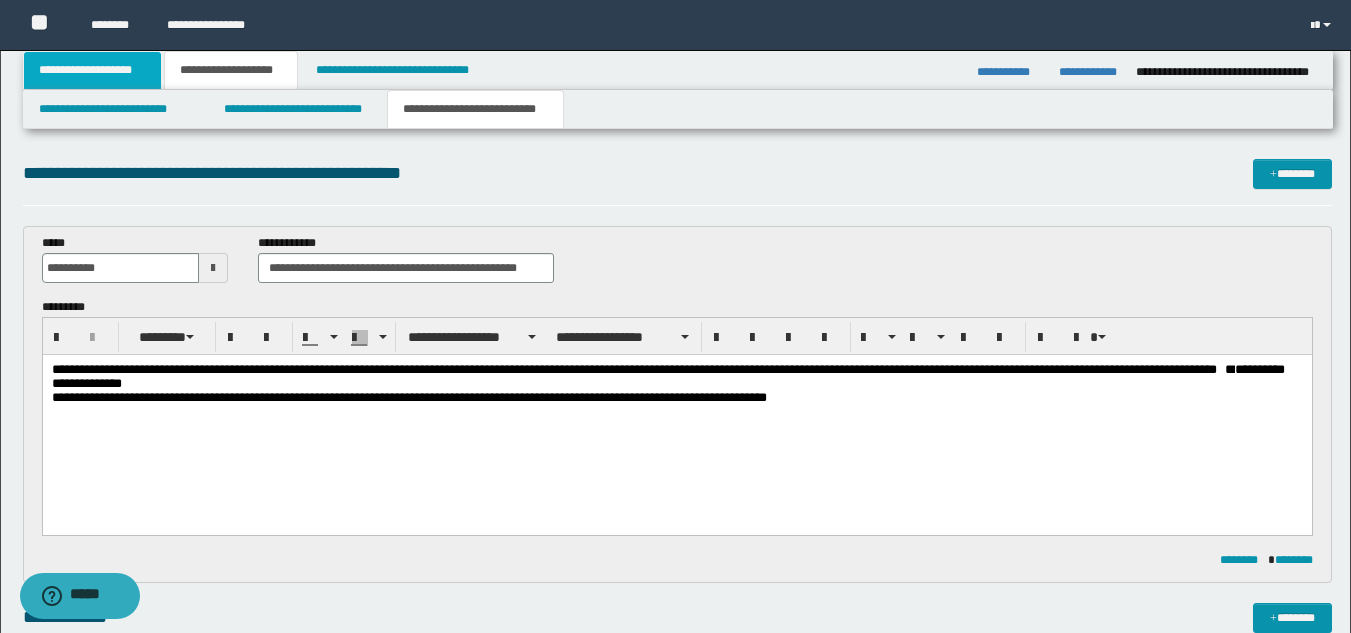 click on "**********" at bounding box center (92, 70) 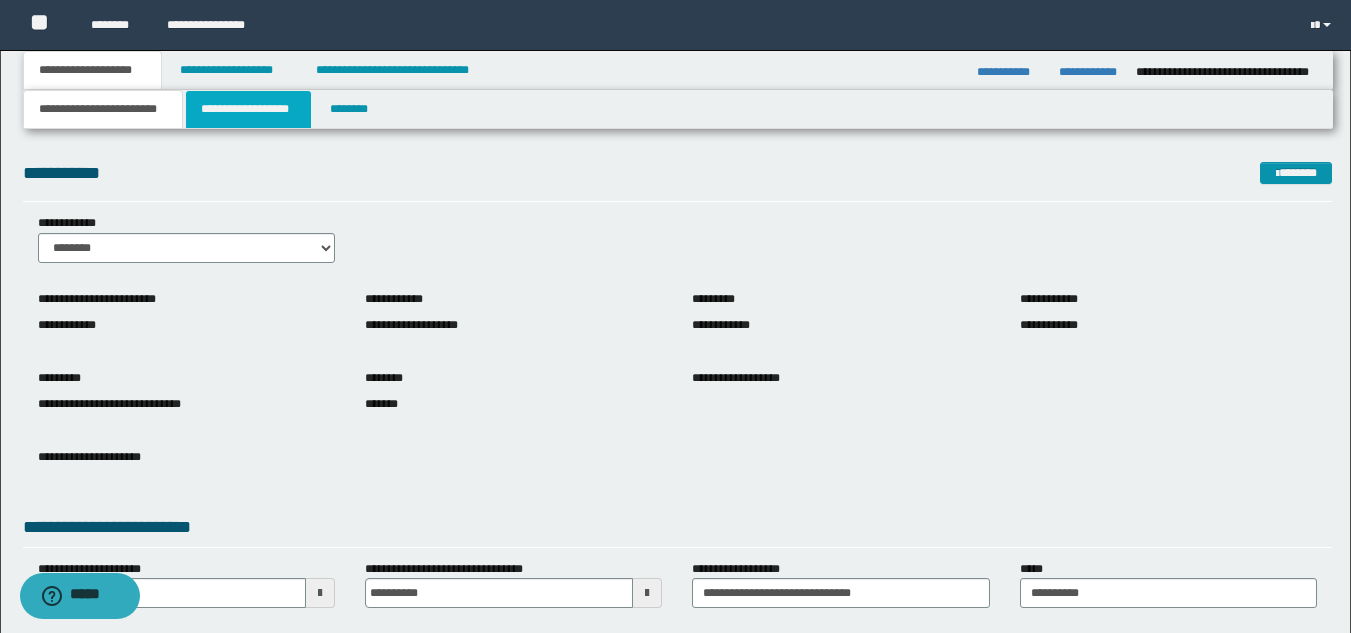 click on "**********" at bounding box center [248, 109] 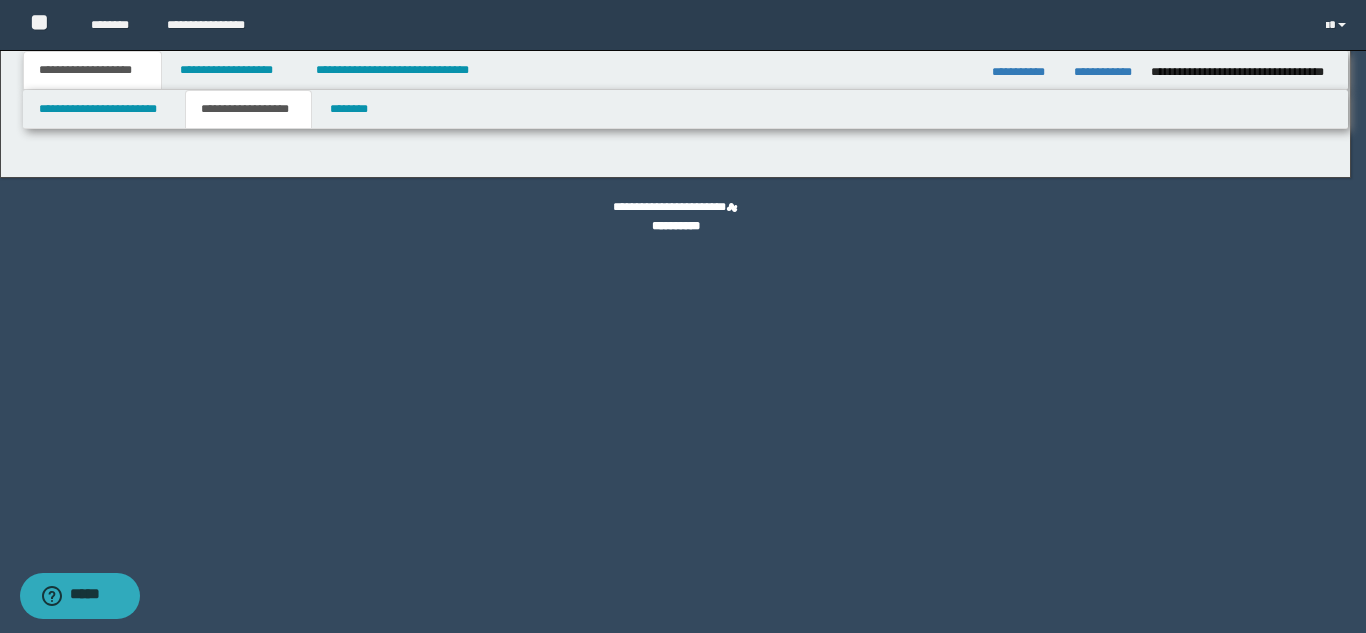 type on "********" 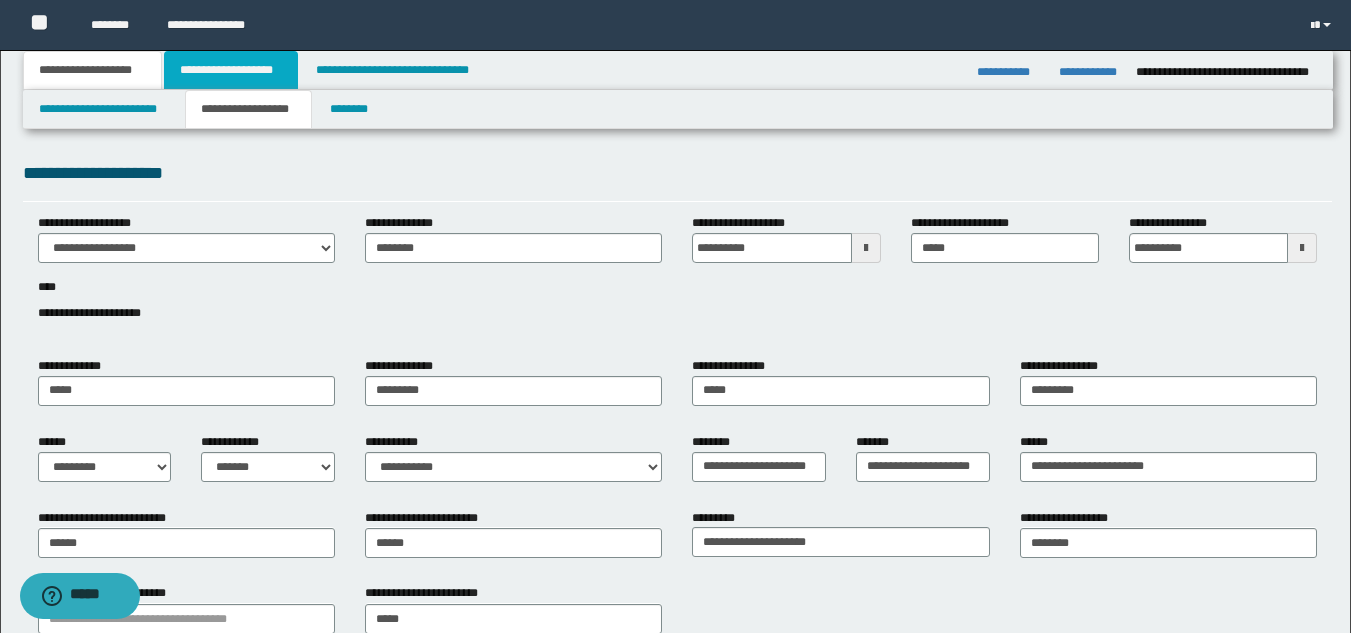 click on "**********" at bounding box center (231, 70) 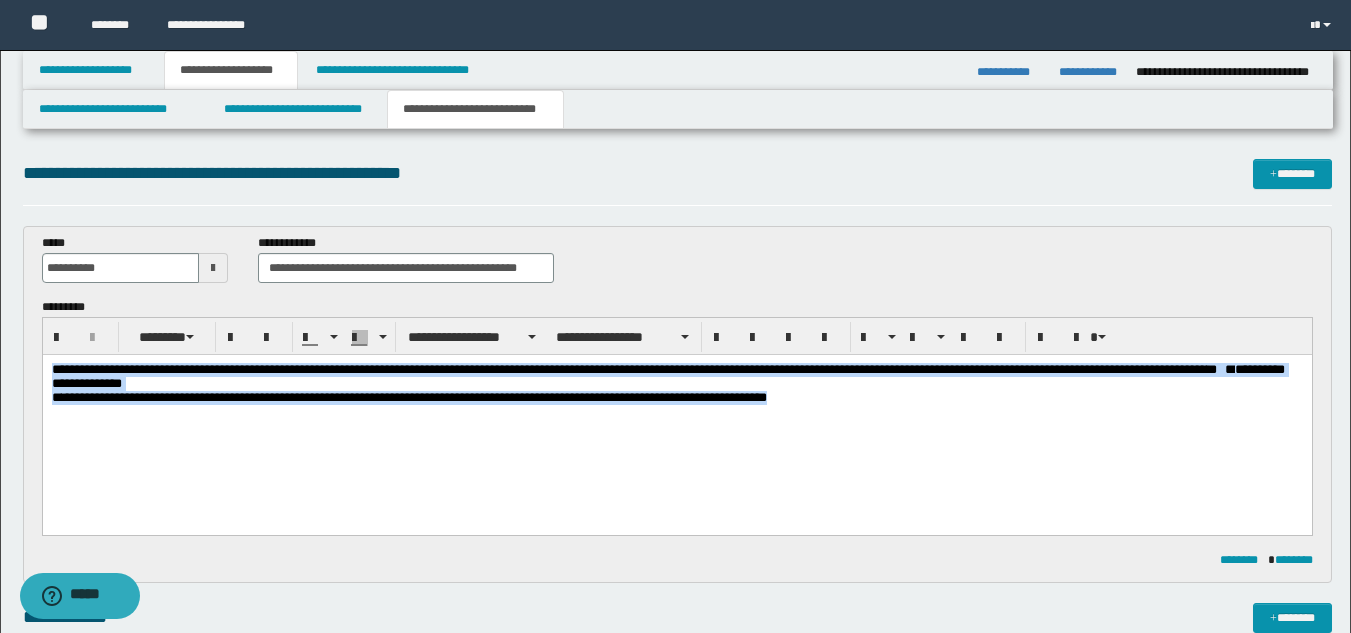 drag, startPoint x: 52, startPoint y: 365, endPoint x: 833, endPoint y: 411, distance: 782.3535 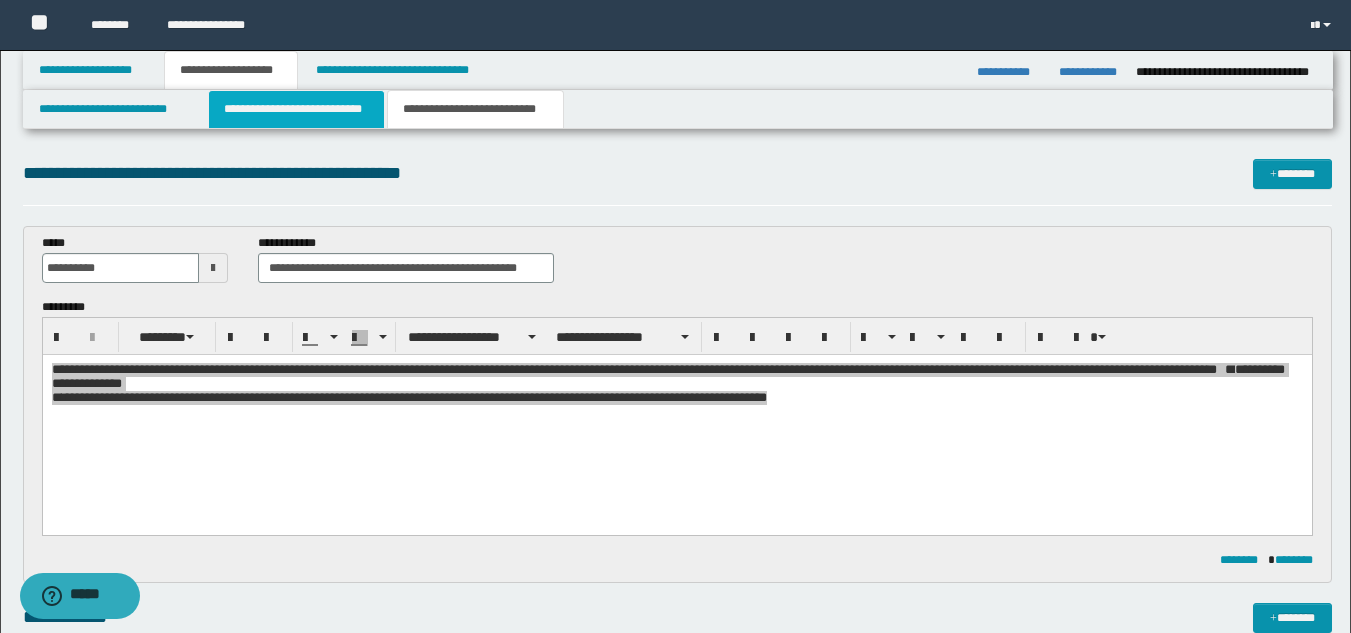 click on "**********" at bounding box center [296, 109] 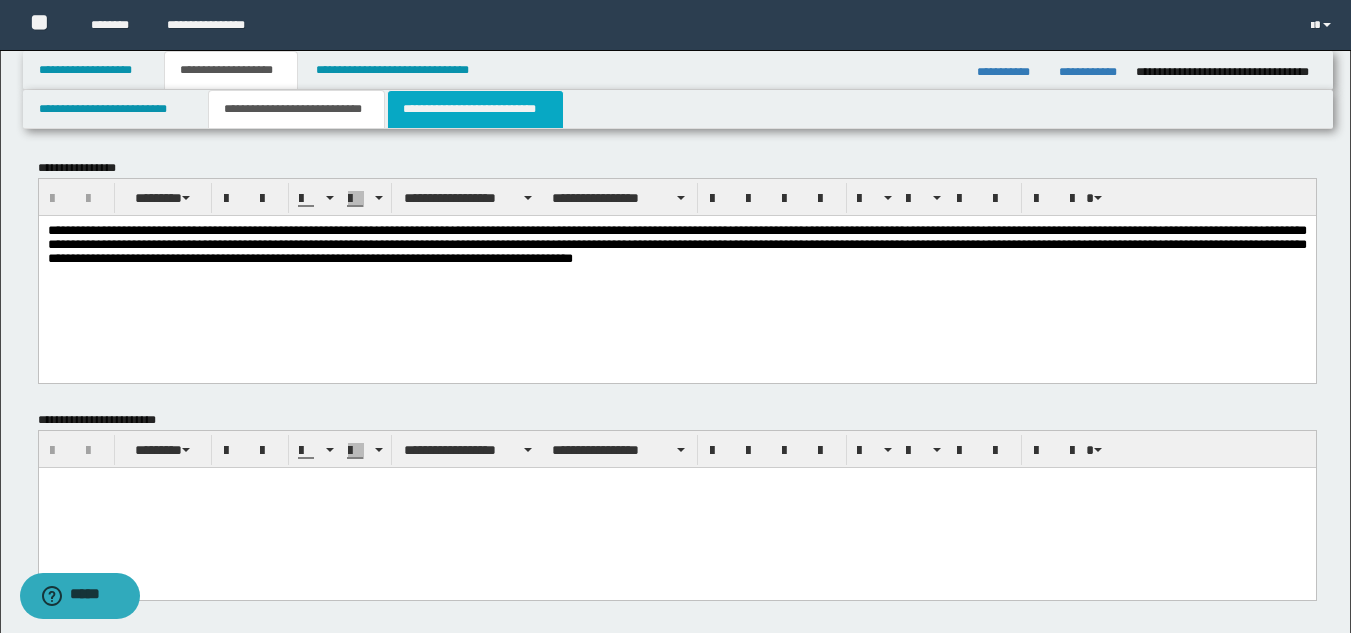 click on "**********" at bounding box center (475, 109) 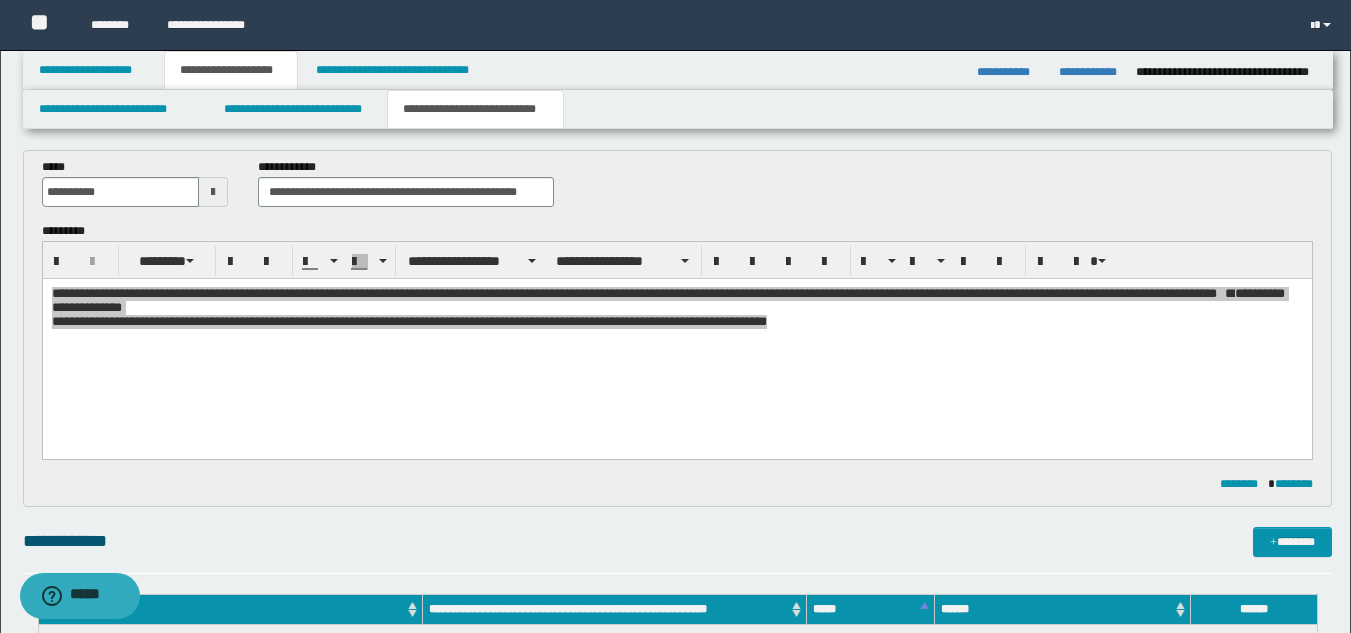 scroll, scrollTop: 0, scrollLeft: 0, axis: both 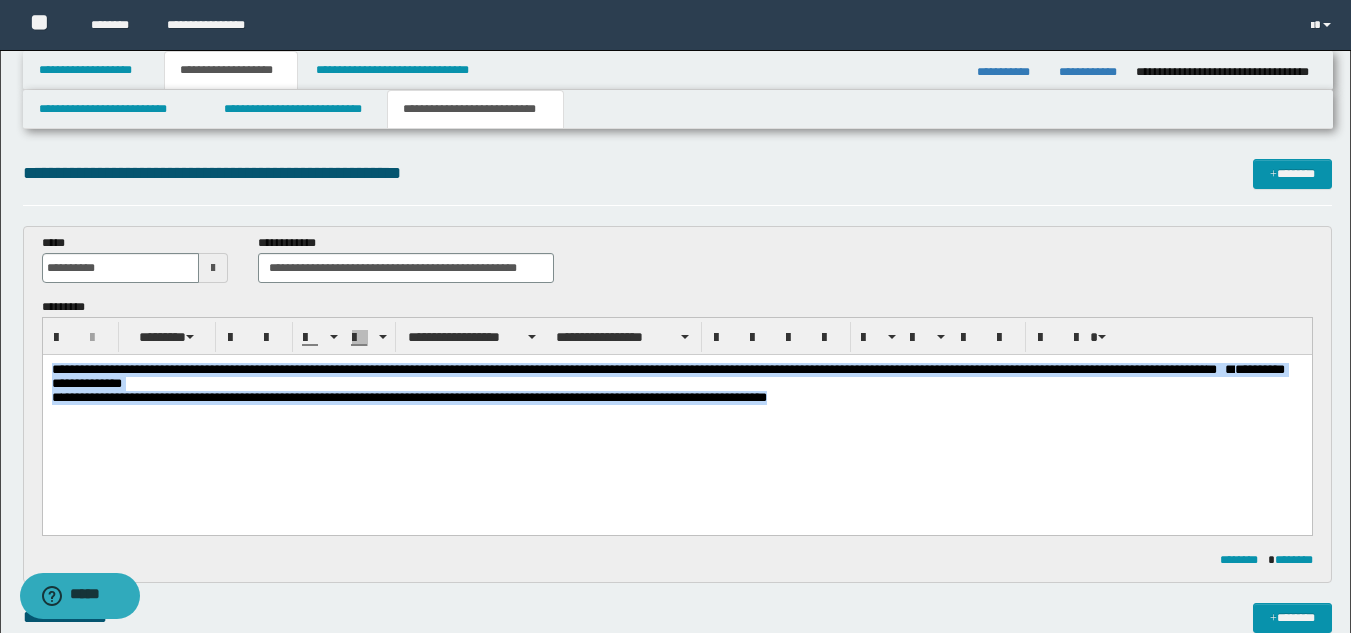 click on "**********" at bounding box center [676, 409] 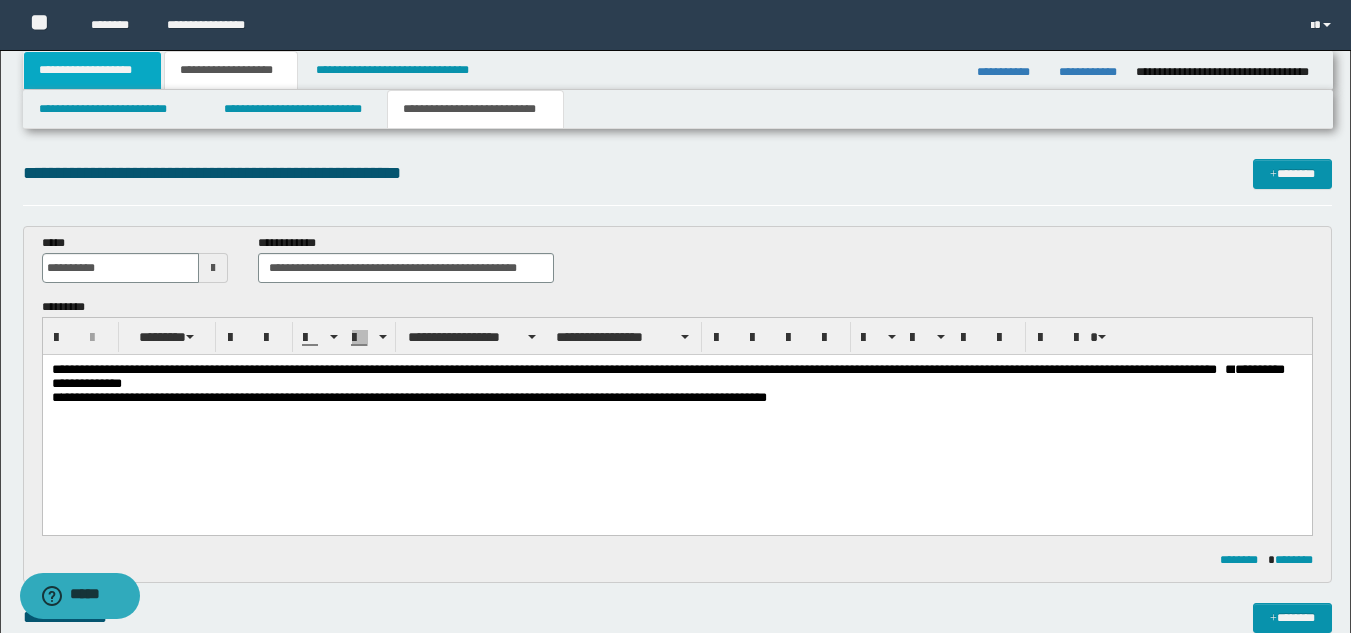 click on "**********" at bounding box center (92, 70) 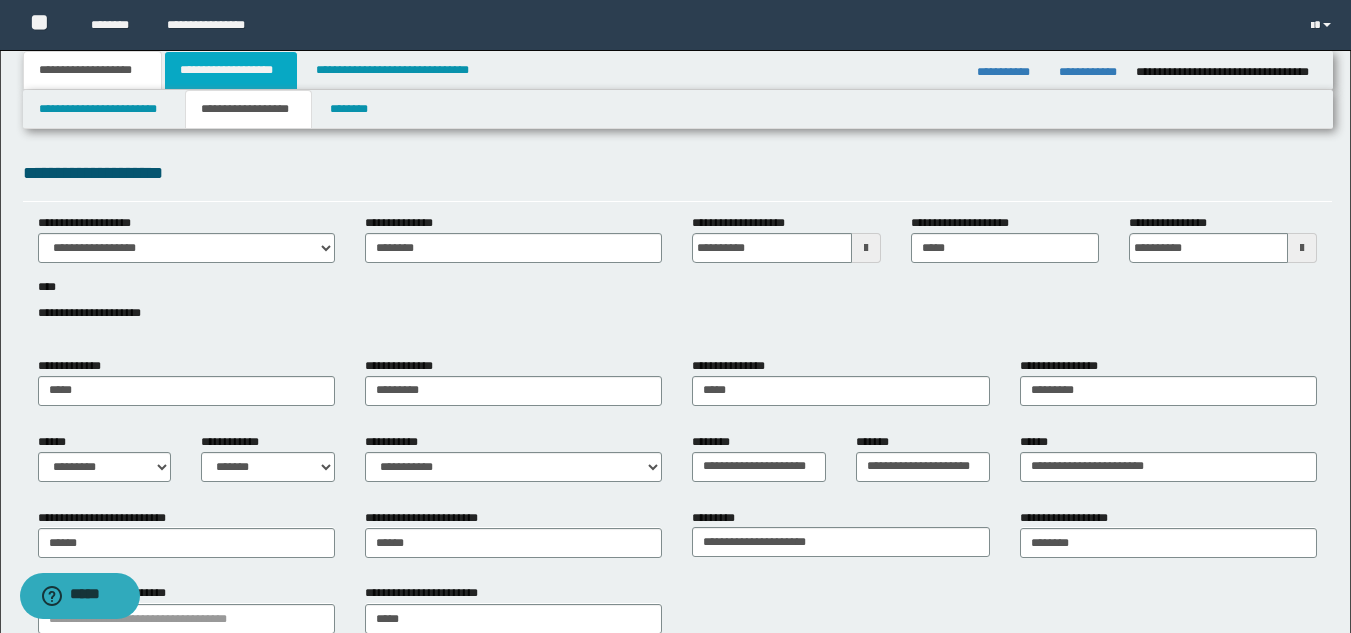 click on "**********" at bounding box center (231, 70) 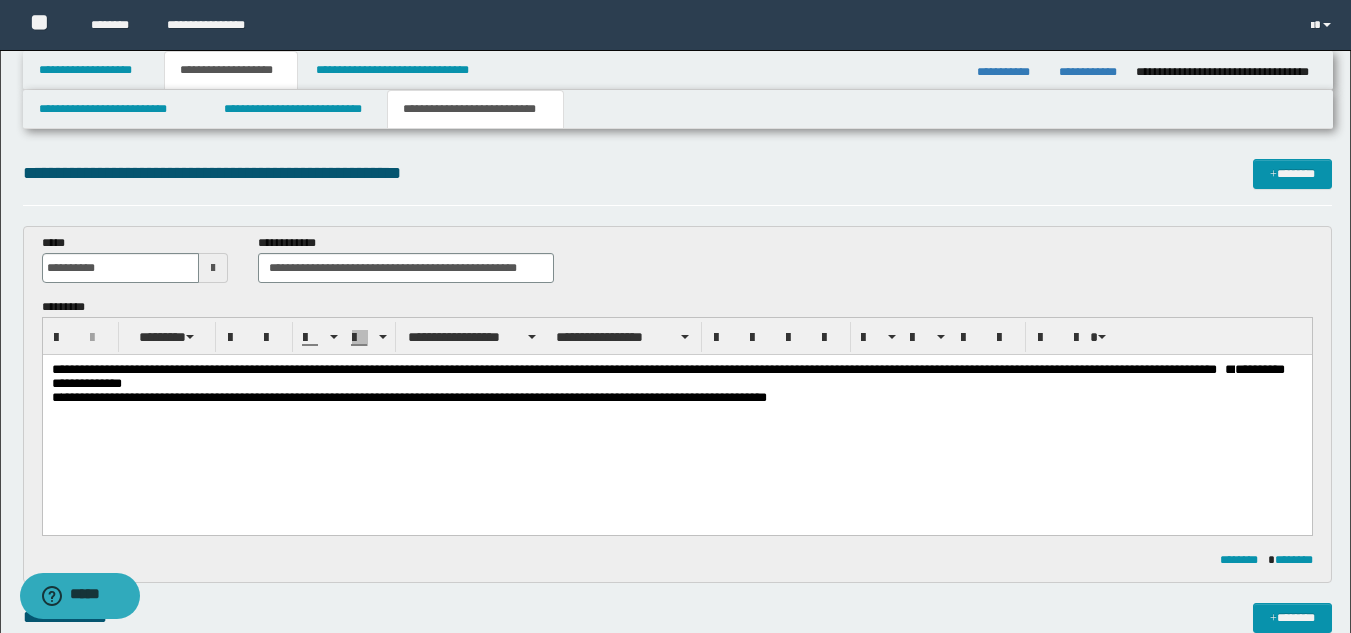 click on "**********" at bounding box center [628, 369] 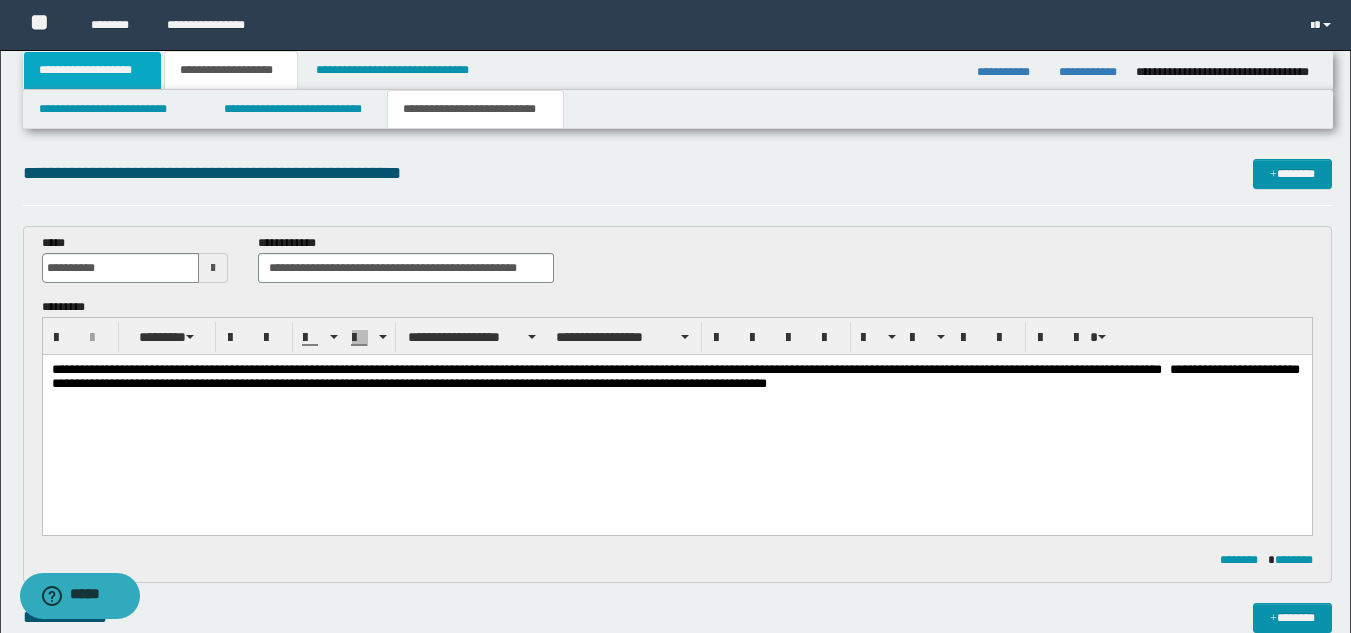 click on "**********" at bounding box center [92, 70] 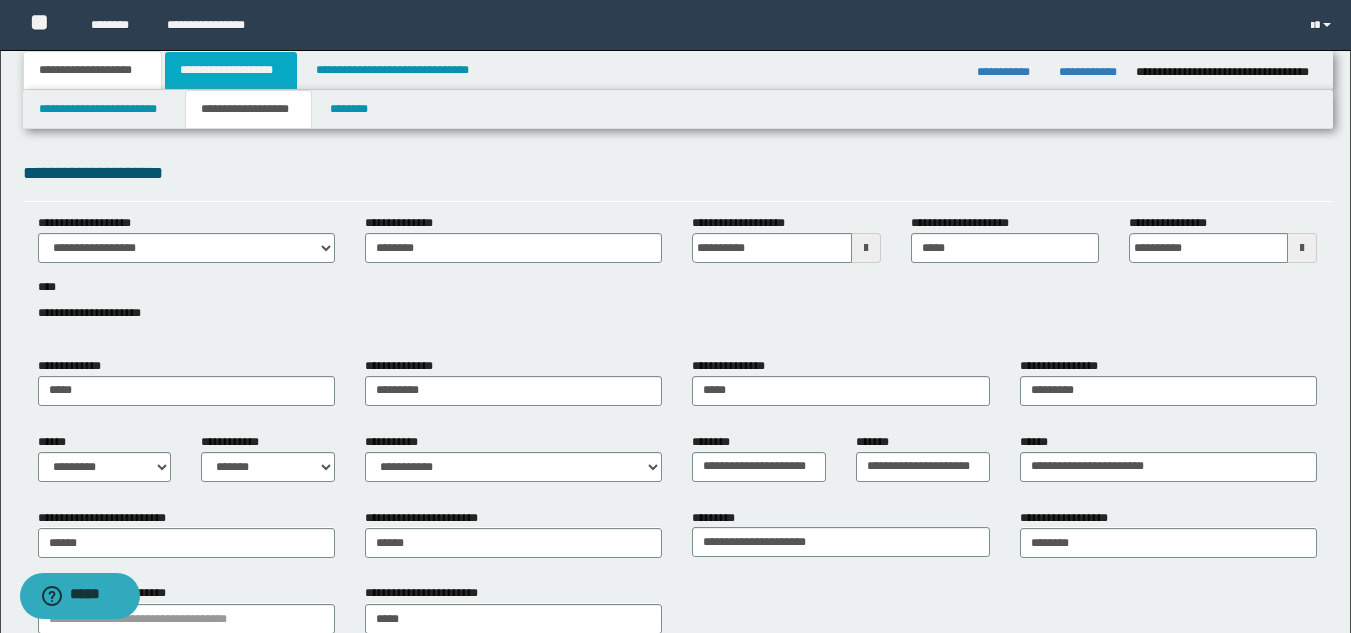 click on "**********" at bounding box center (231, 70) 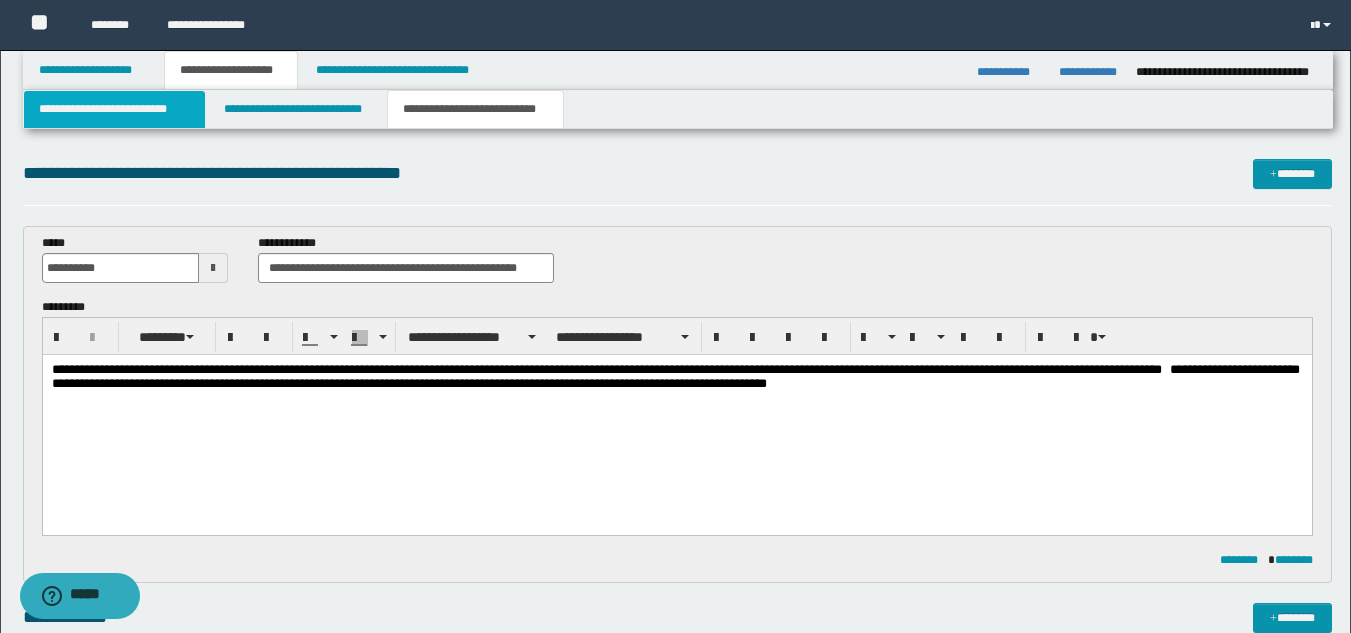 click on "**********" at bounding box center [114, 109] 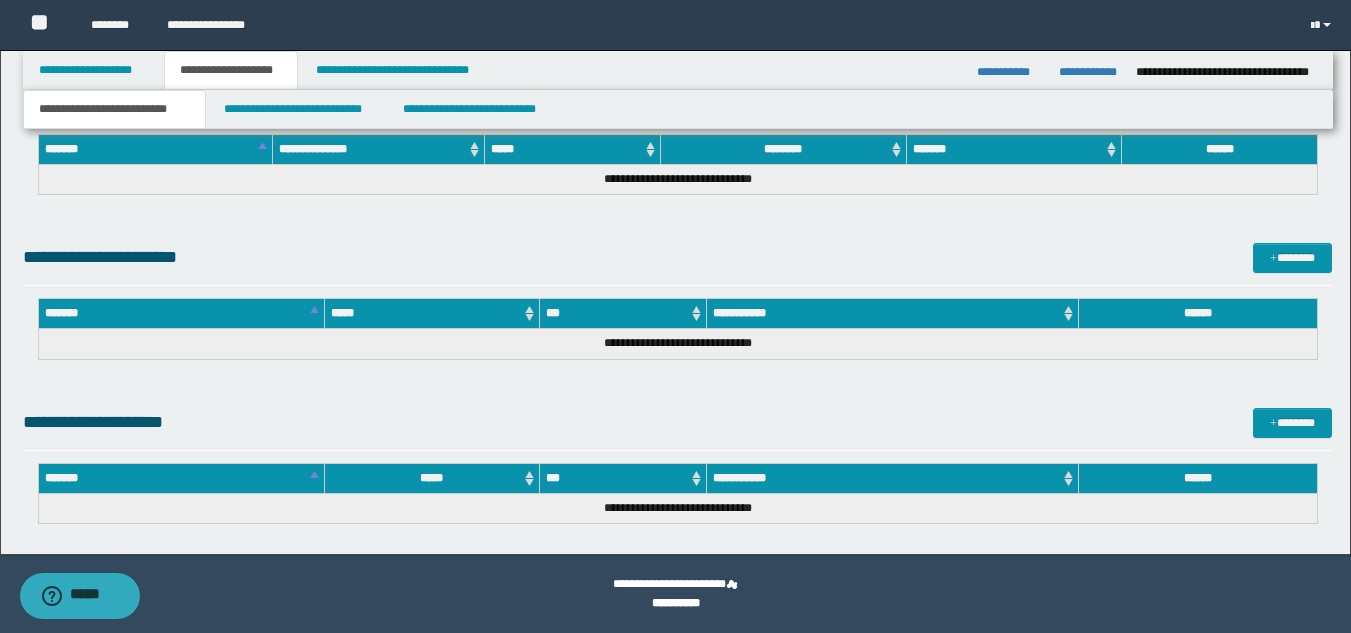 scroll, scrollTop: 639, scrollLeft: 0, axis: vertical 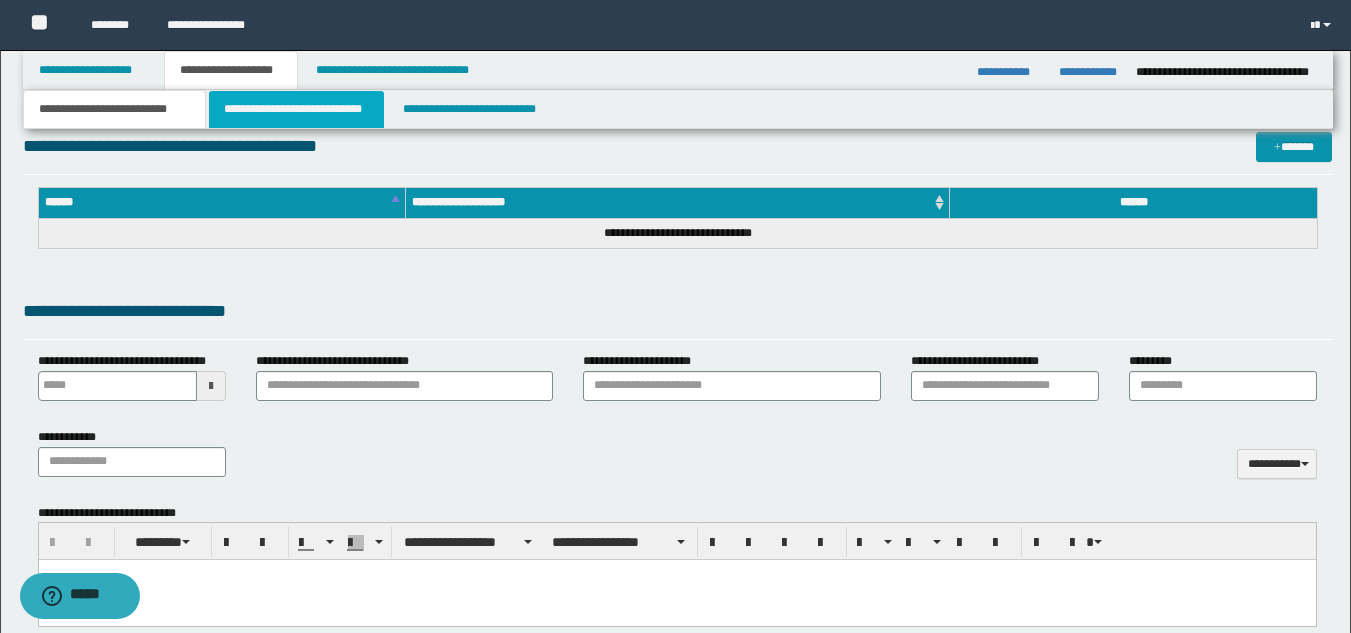 click on "**********" at bounding box center (296, 109) 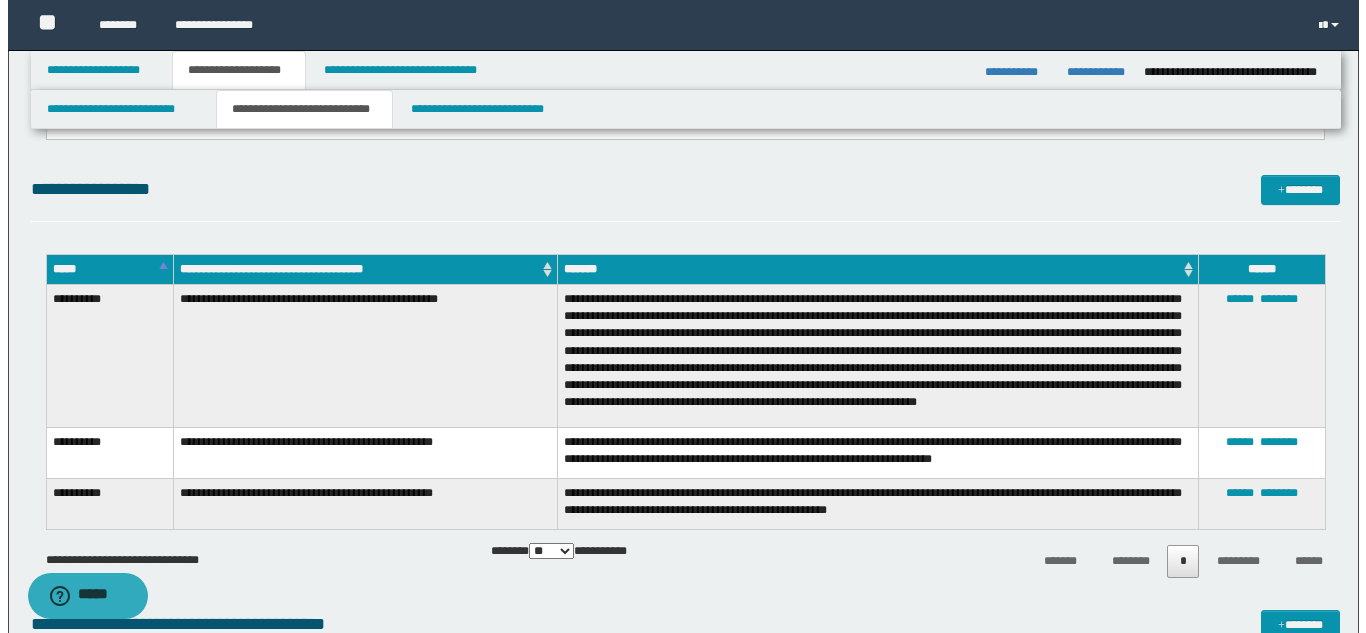 scroll, scrollTop: 494, scrollLeft: 0, axis: vertical 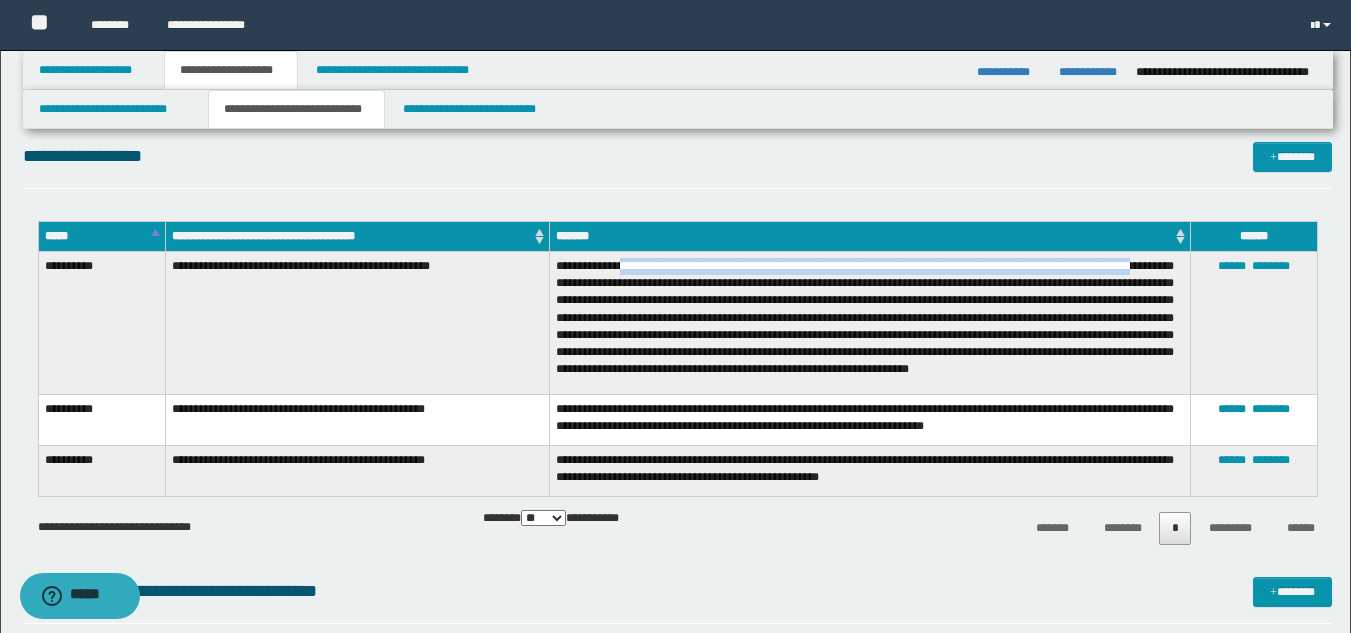 drag, startPoint x: 629, startPoint y: 267, endPoint x: 1173, endPoint y: 274, distance: 544.04504 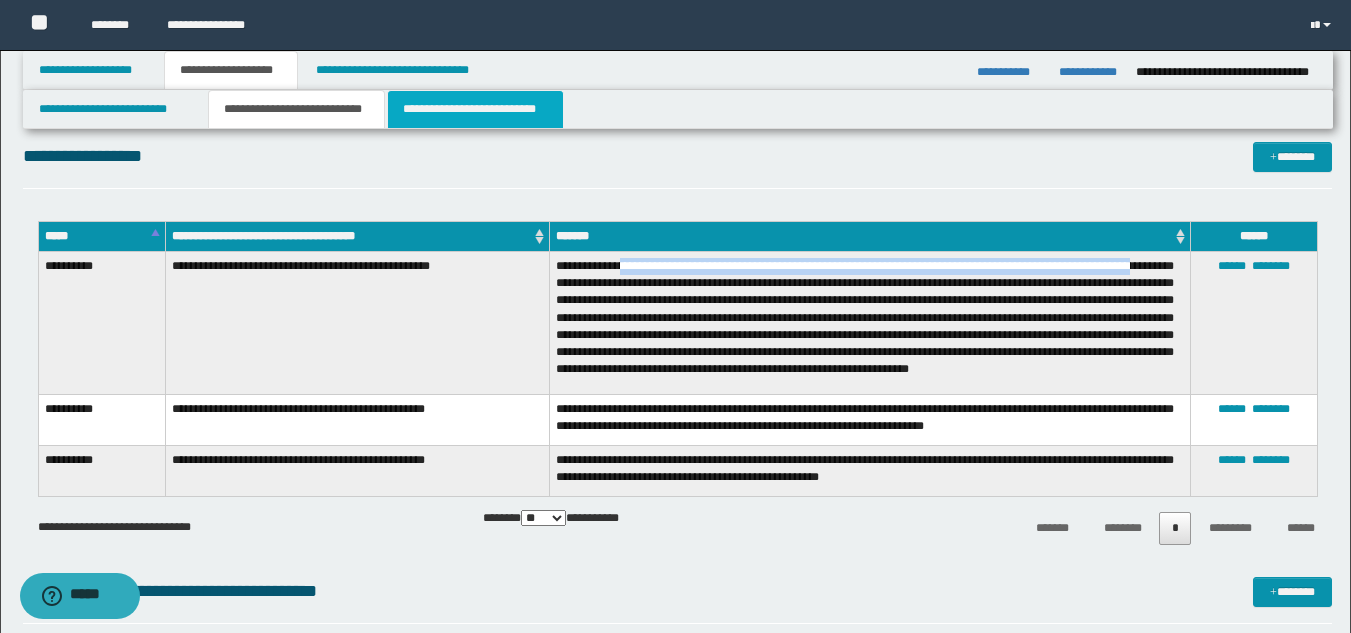 click on "**********" at bounding box center [475, 109] 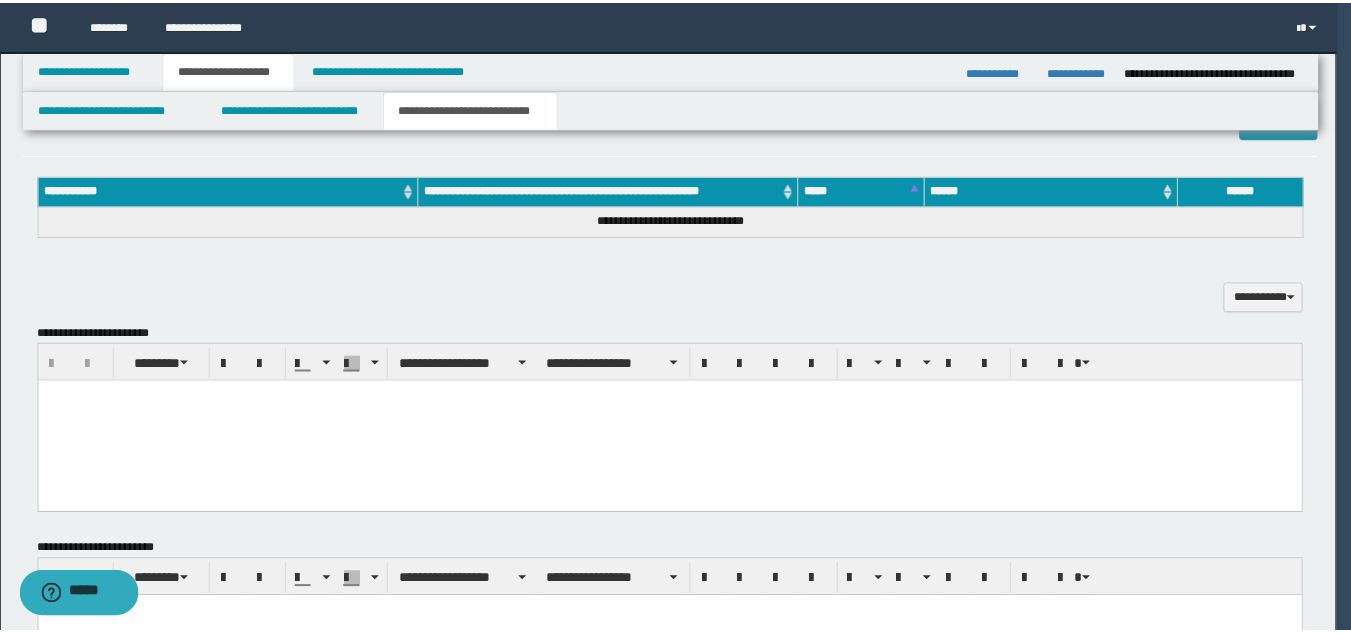 scroll, scrollTop: 0, scrollLeft: 0, axis: both 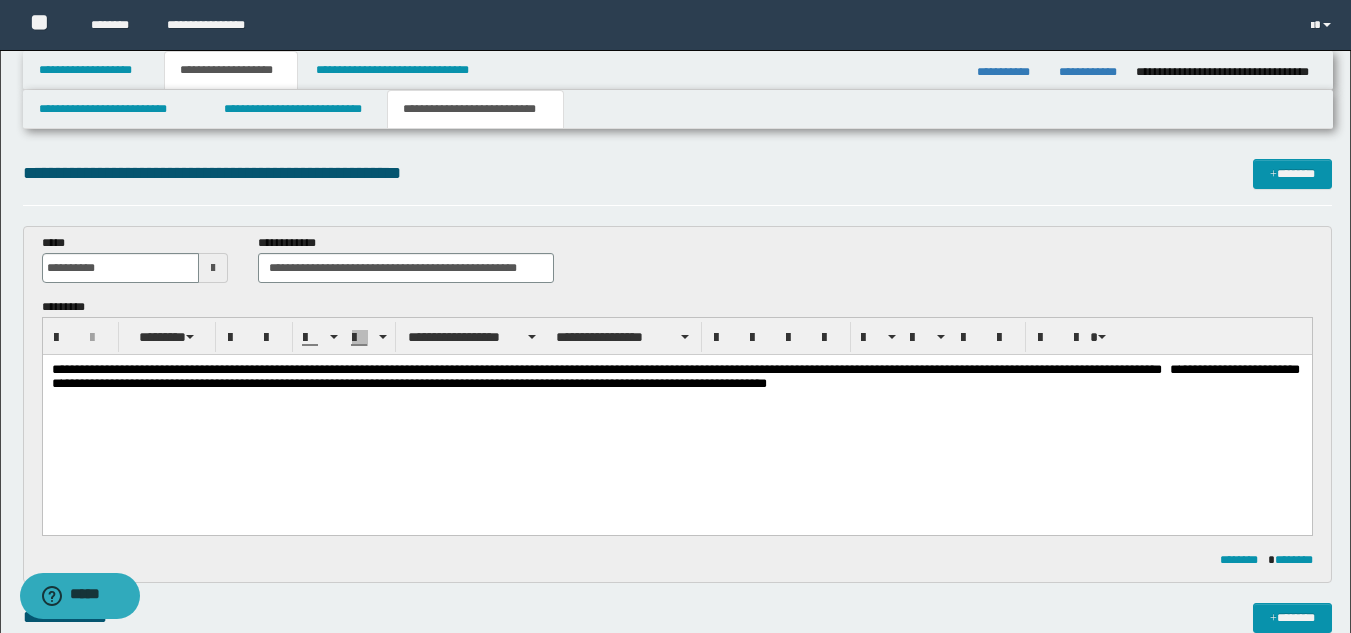 click on "**********" at bounding box center [676, 370] 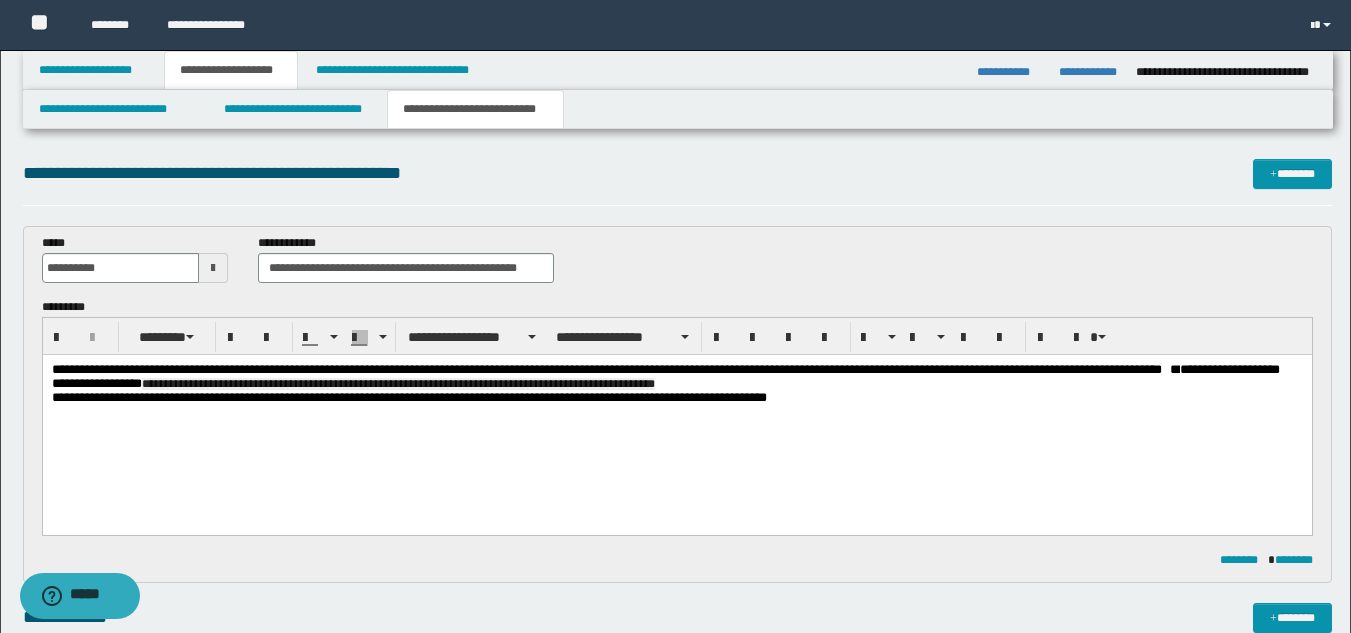 click on "**********" at bounding box center (665, 376) 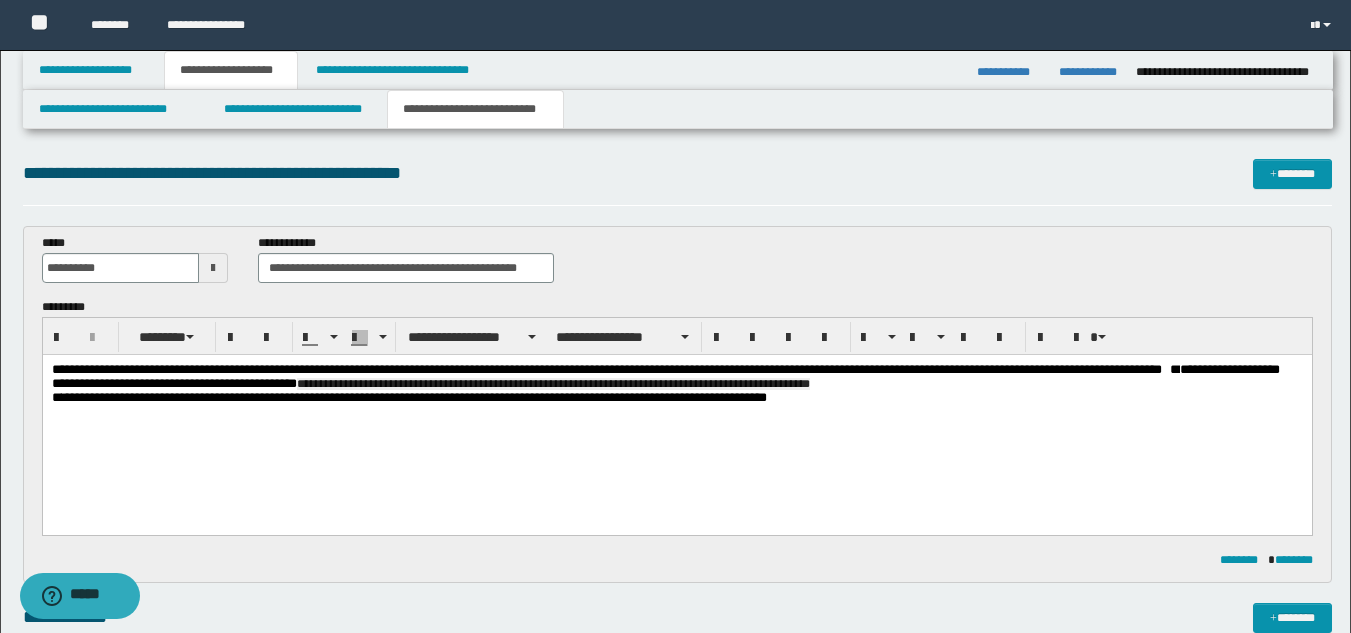 click on "**********" at bounding box center [676, 377] 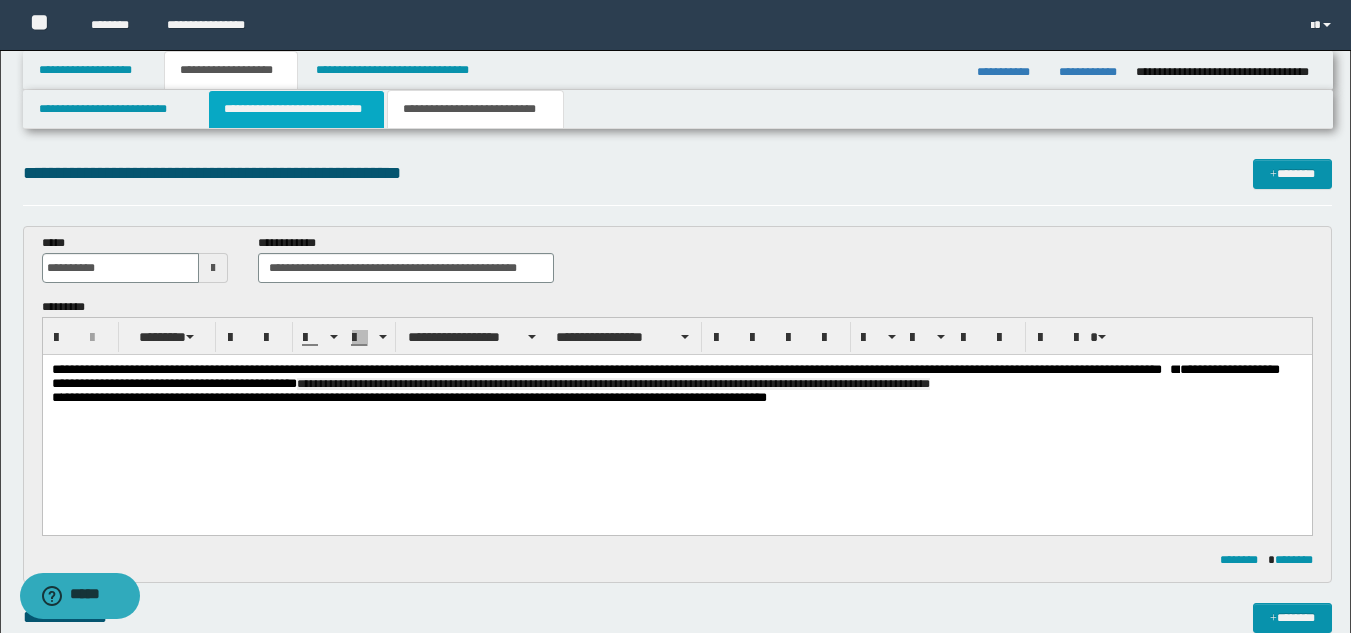 click on "**********" at bounding box center [296, 109] 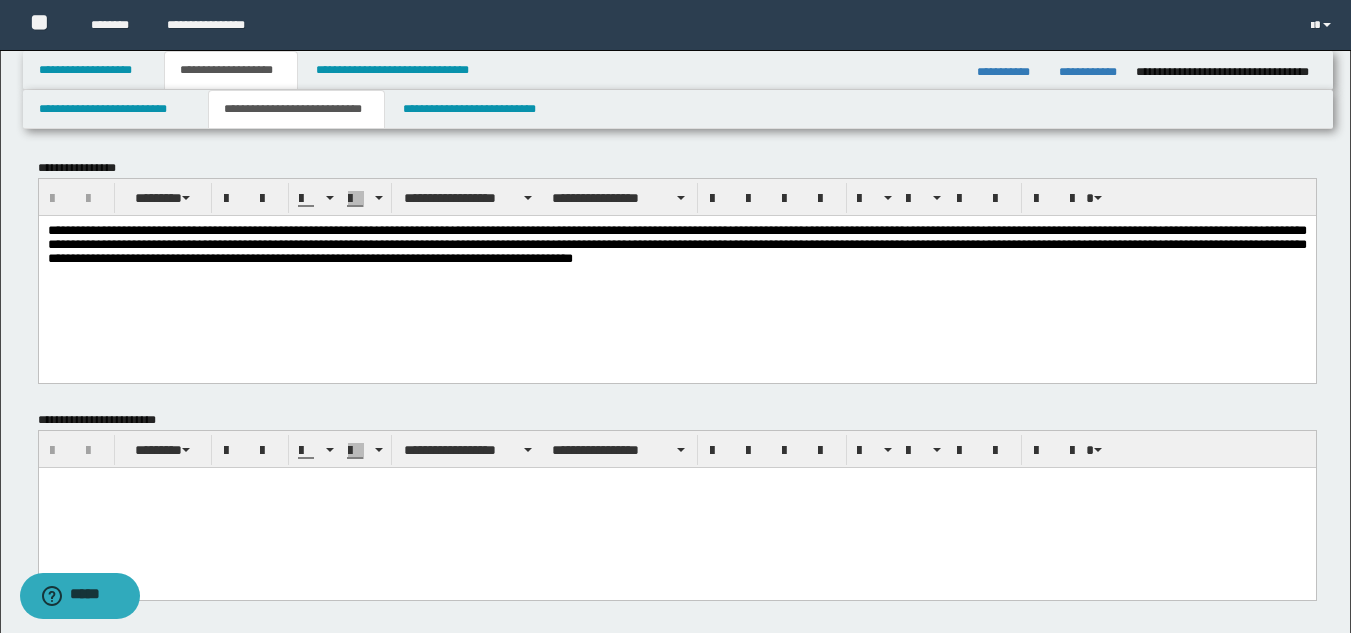 scroll, scrollTop: 600, scrollLeft: 0, axis: vertical 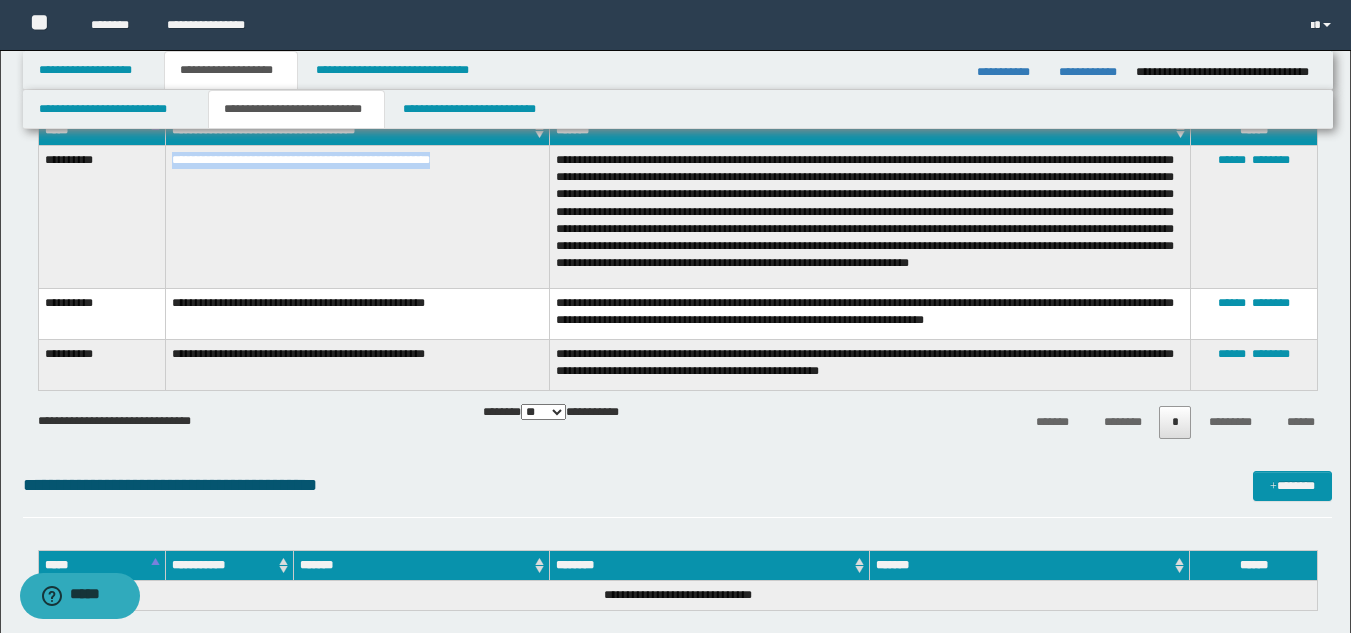 drag, startPoint x: 173, startPoint y: 160, endPoint x: 469, endPoint y: 175, distance: 296.37982 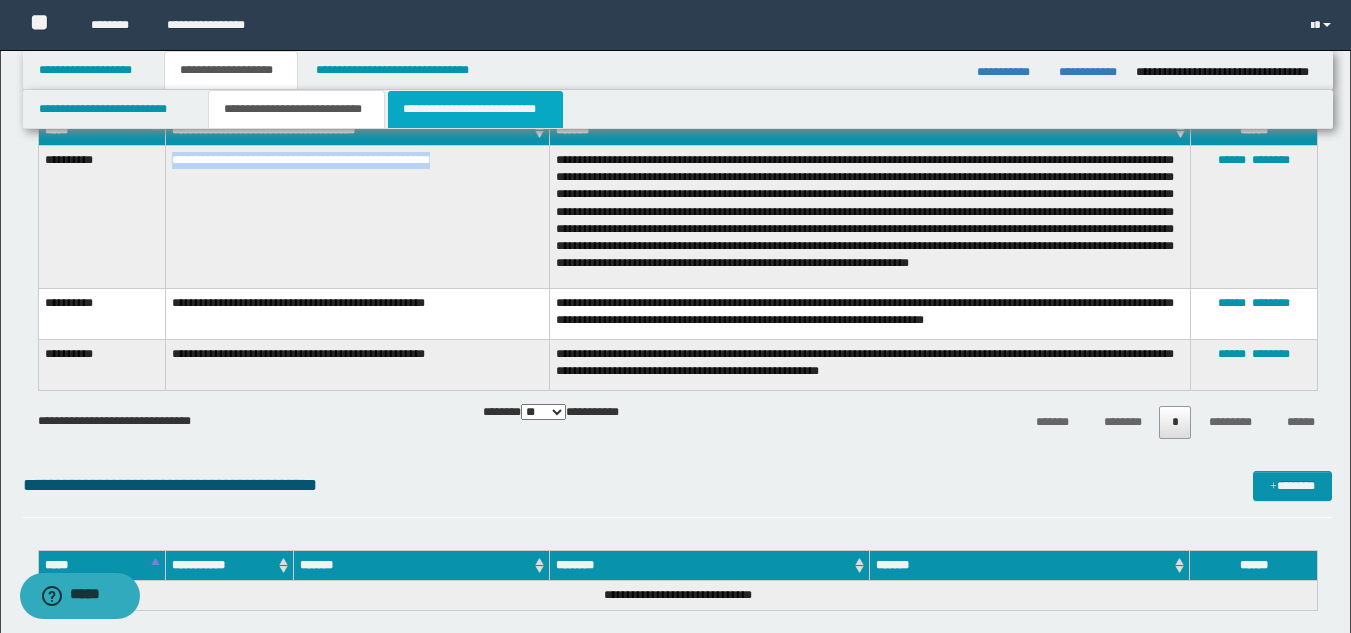 click on "**********" at bounding box center [475, 109] 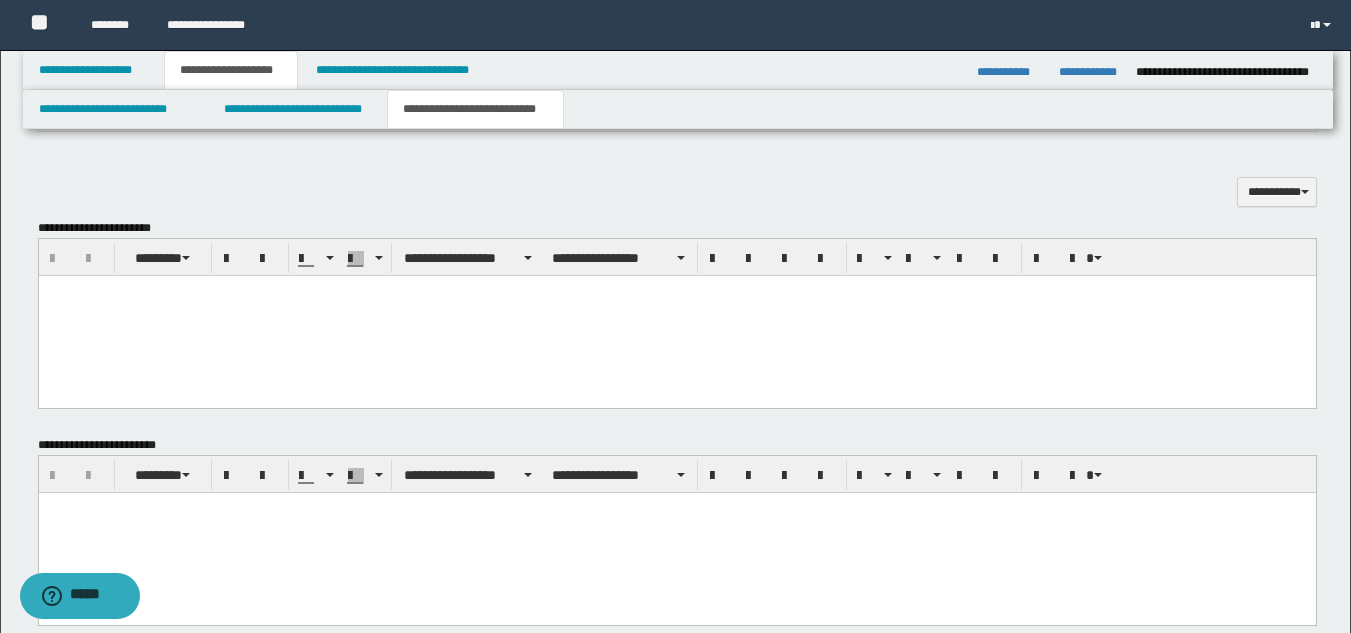scroll, scrollTop: 0, scrollLeft: 0, axis: both 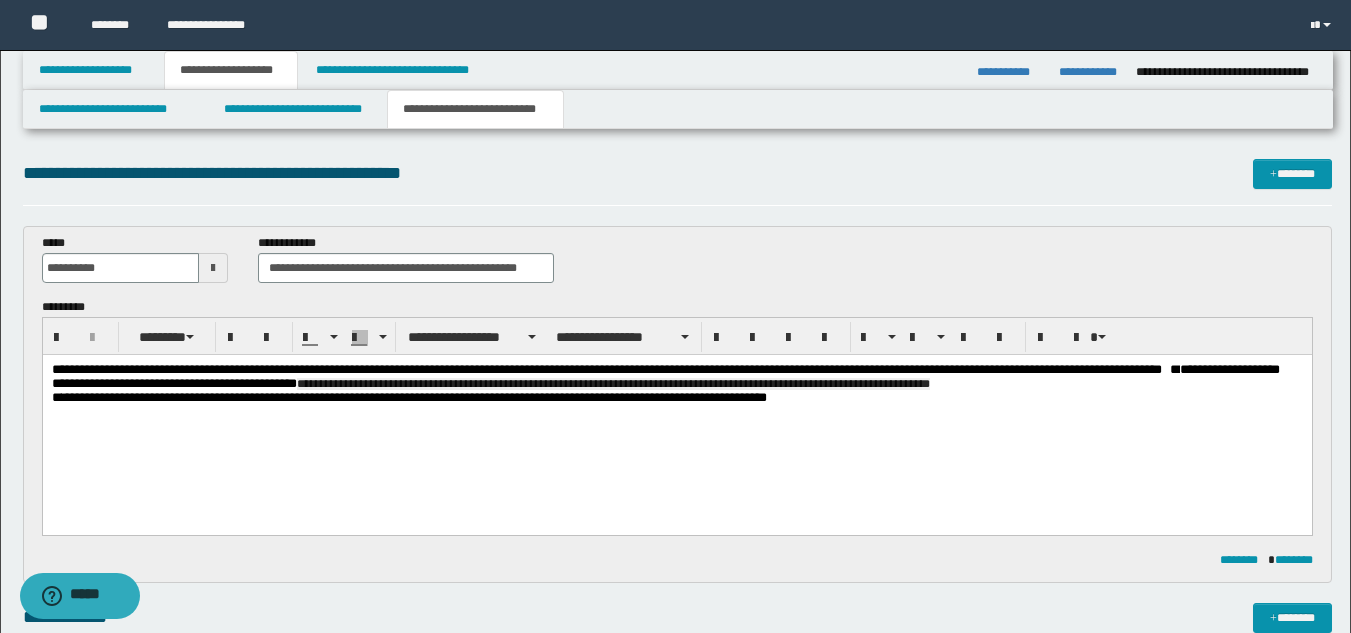 click on "**********" at bounding box center [676, 377] 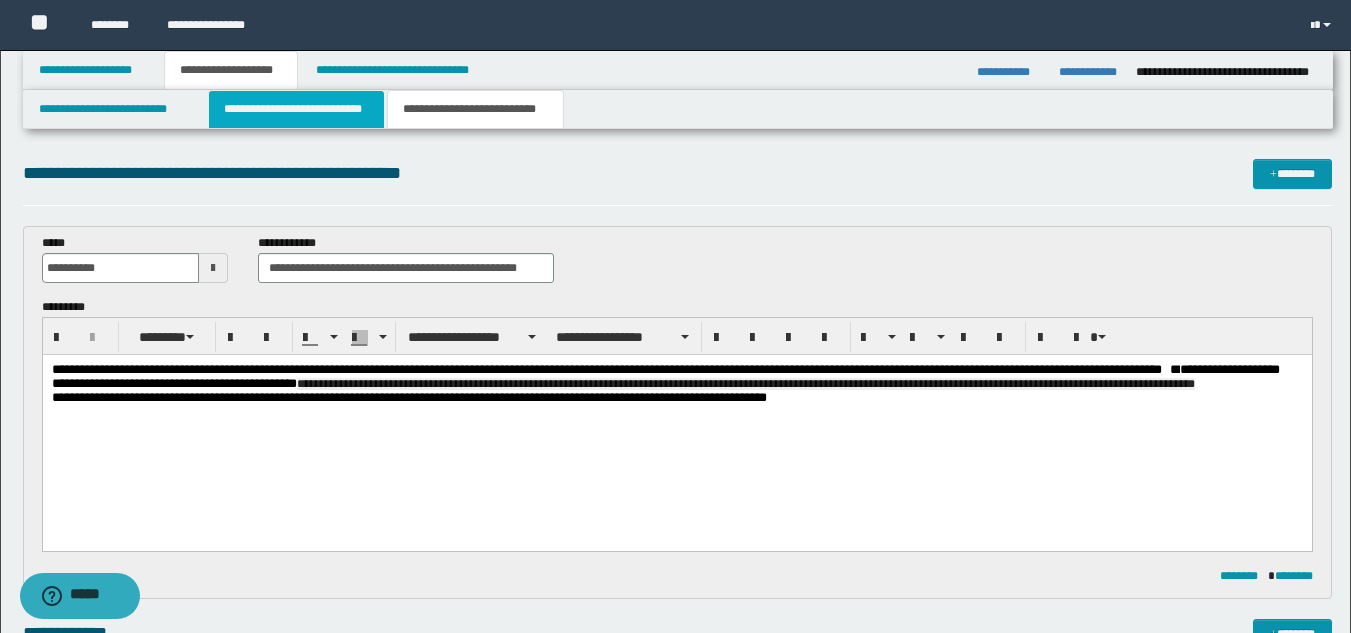 click on "**********" at bounding box center (296, 109) 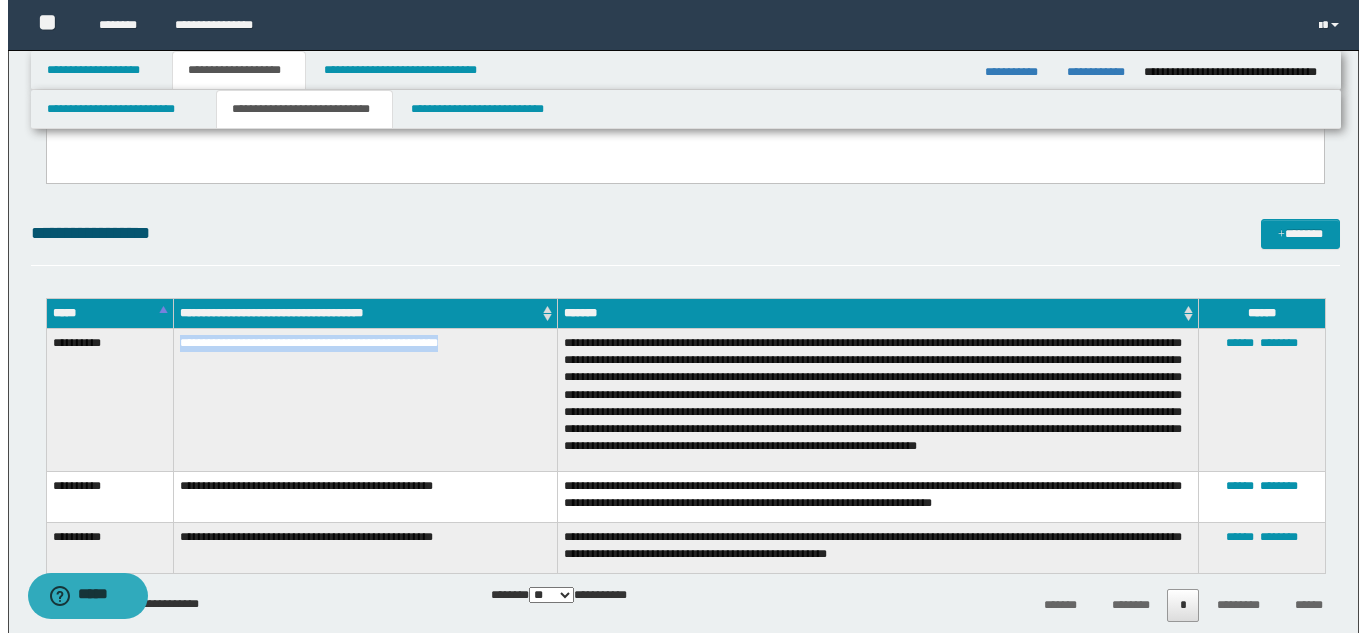 scroll, scrollTop: 540, scrollLeft: 0, axis: vertical 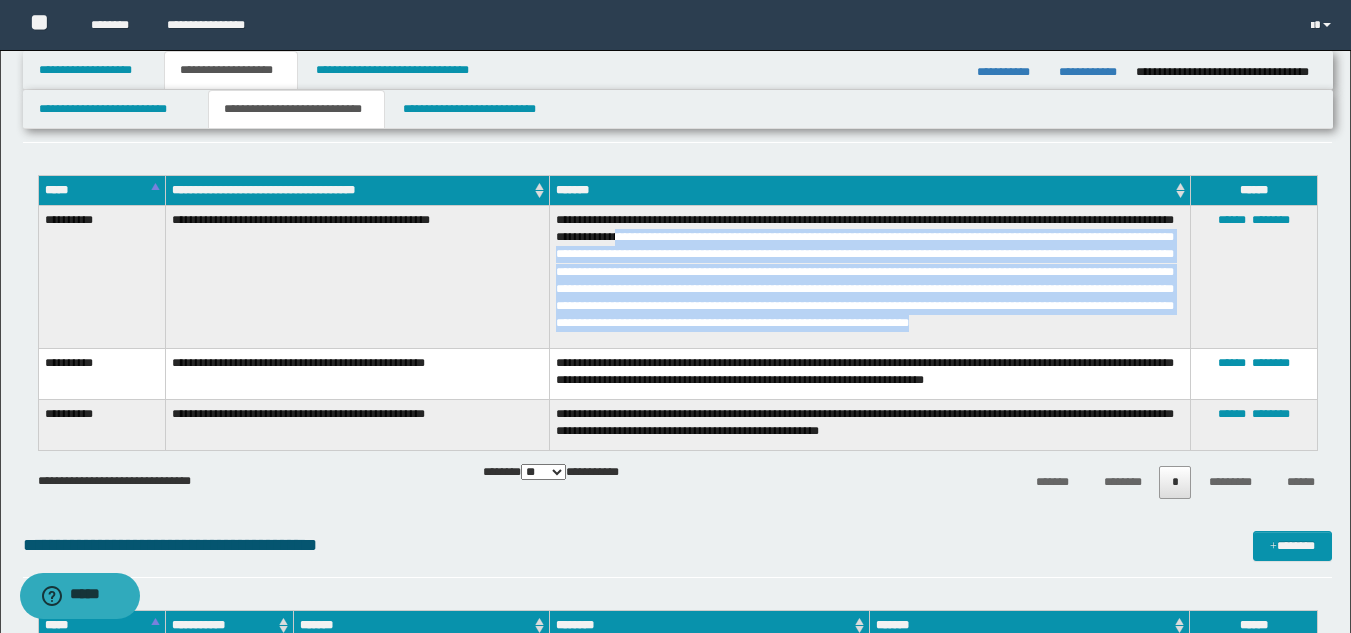 drag, startPoint x: 669, startPoint y: 238, endPoint x: 770, endPoint y: 343, distance: 145.69145 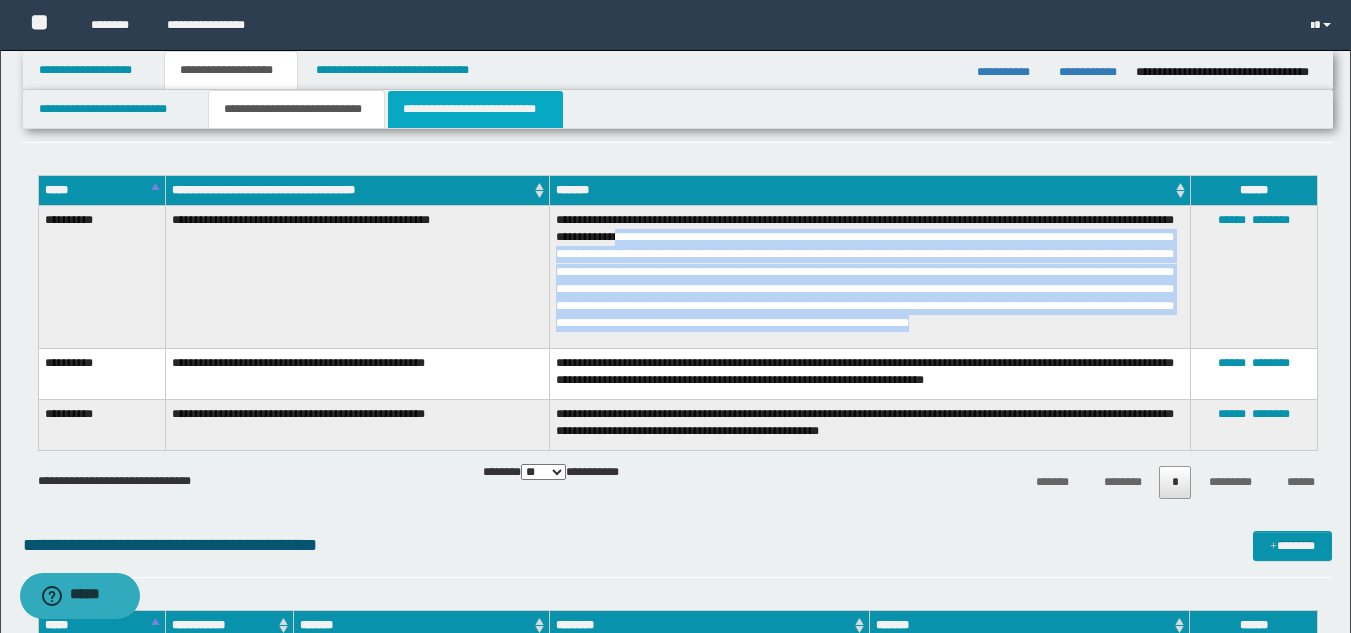 click on "**********" at bounding box center (475, 109) 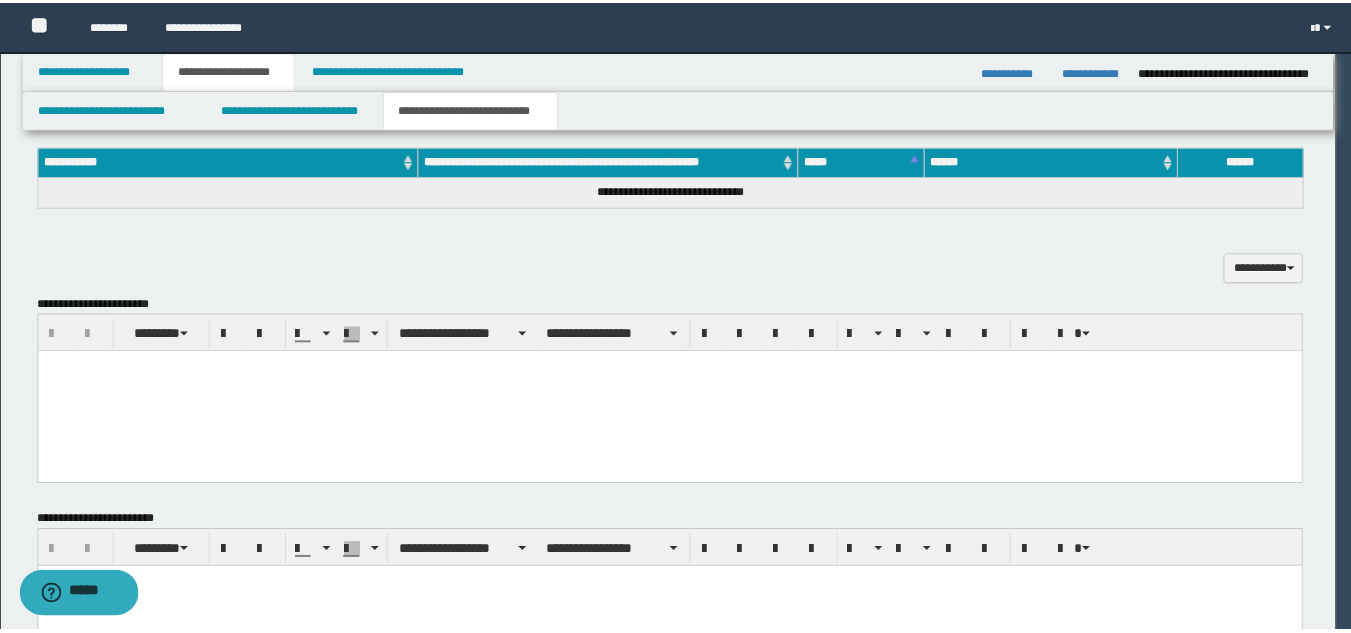 scroll, scrollTop: 0, scrollLeft: 0, axis: both 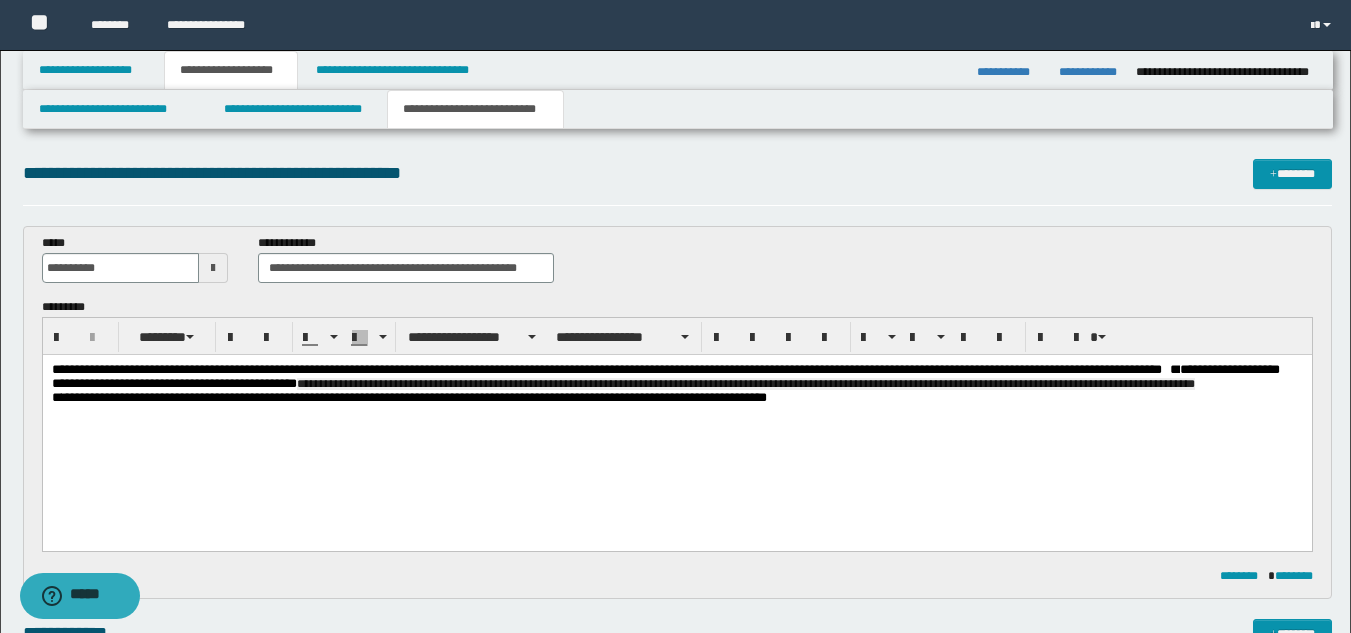 click on "**********" at bounding box center (676, 377) 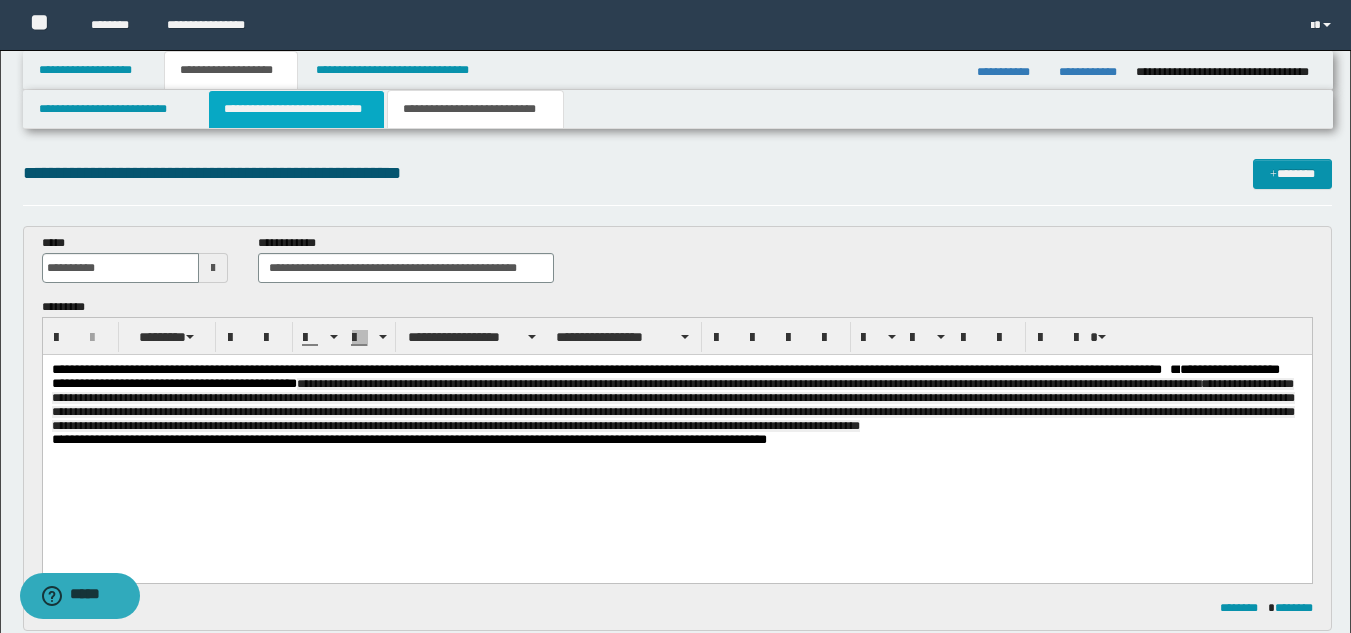 click on "**********" at bounding box center [296, 109] 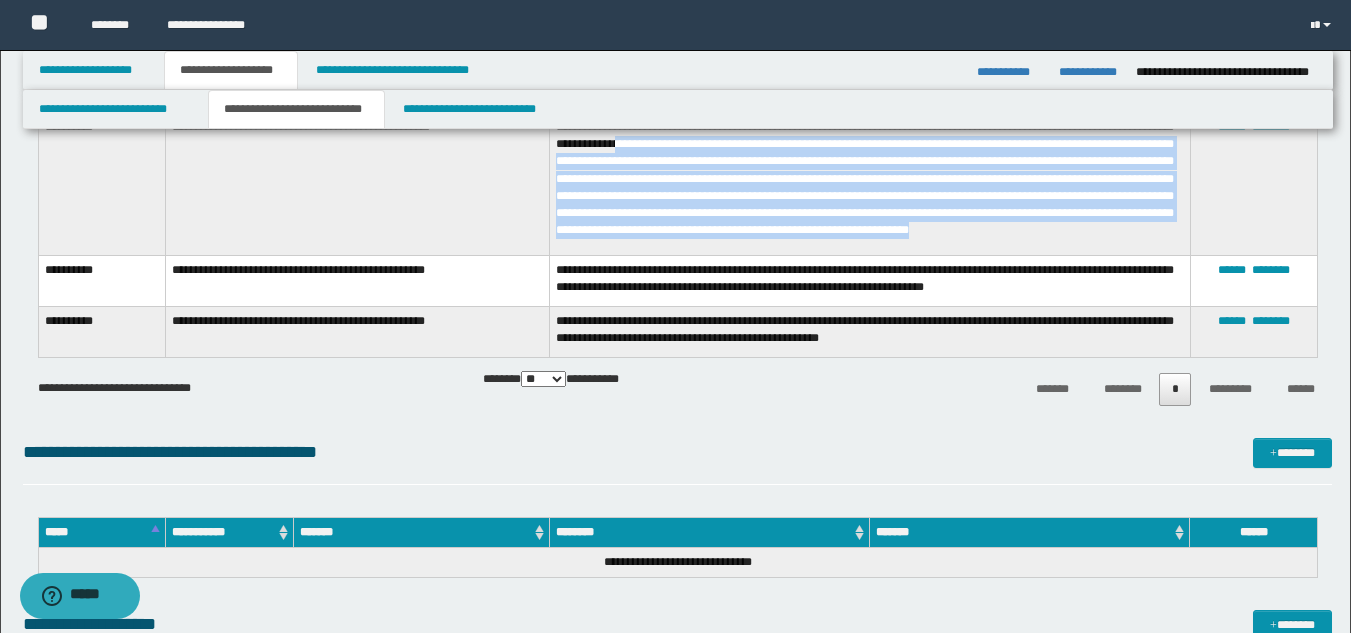 scroll, scrollTop: 650, scrollLeft: 0, axis: vertical 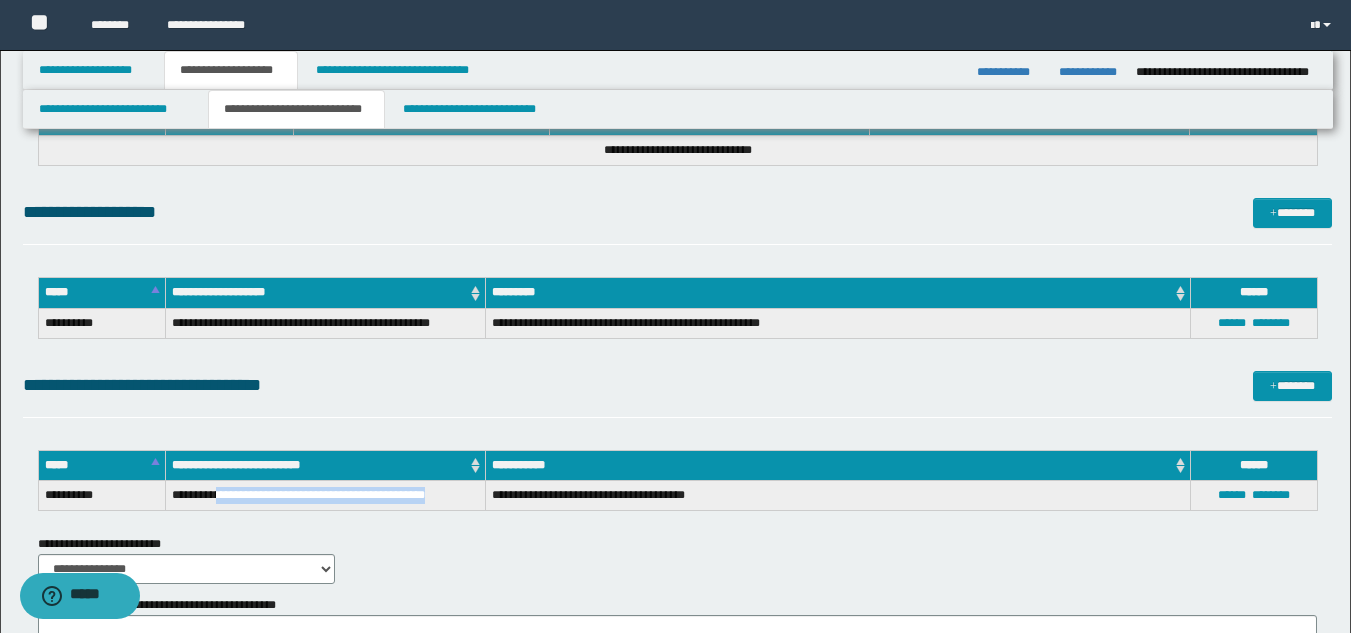 drag, startPoint x: 243, startPoint y: 496, endPoint x: 476, endPoint y: 499, distance: 233.01932 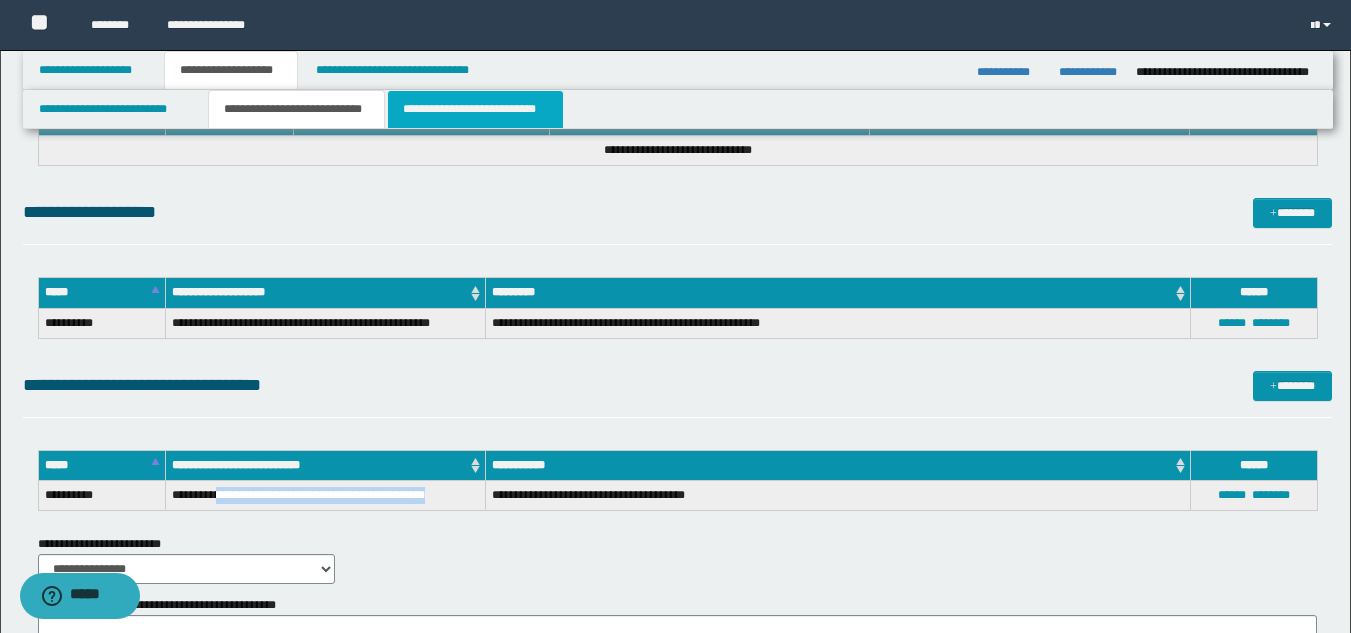 click on "**********" at bounding box center (475, 109) 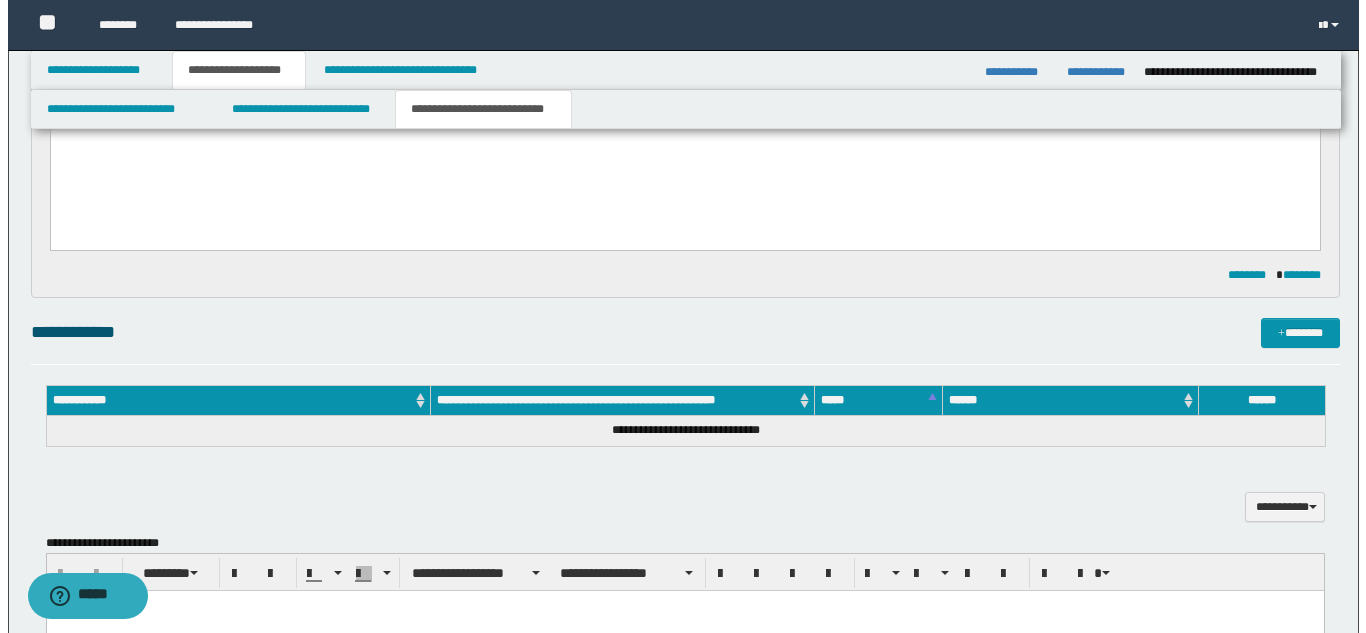 scroll, scrollTop: 0, scrollLeft: 0, axis: both 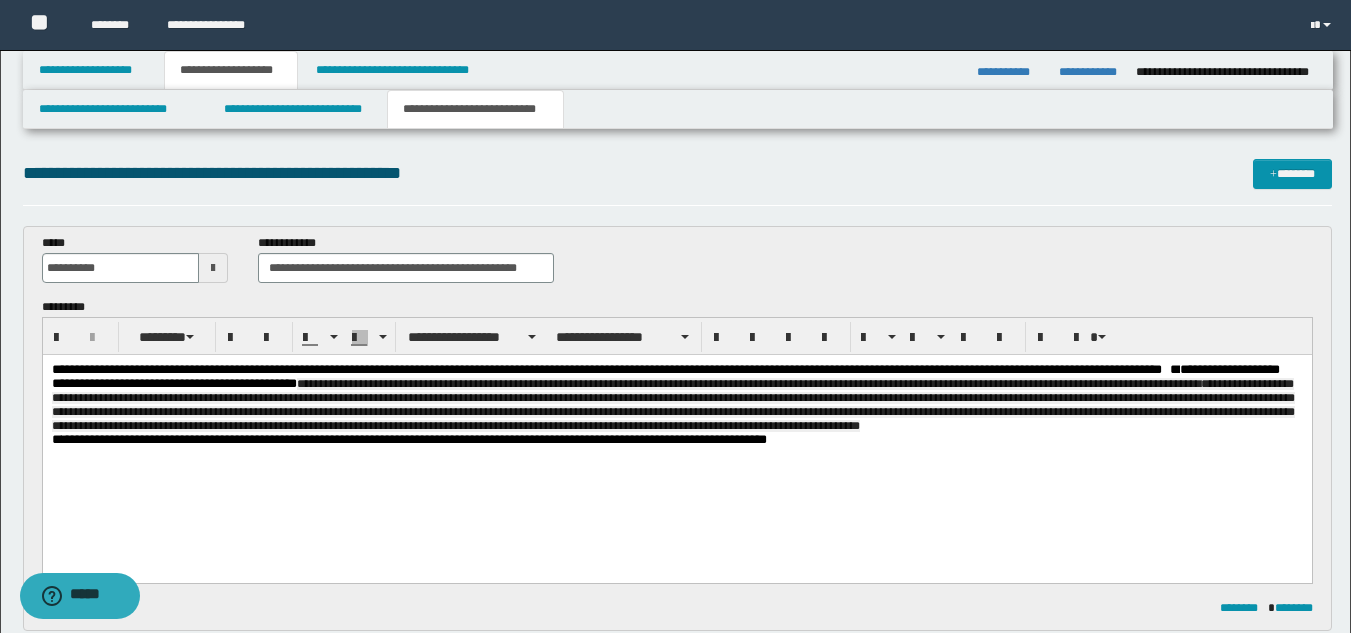 click on "**********" at bounding box center [676, 398] 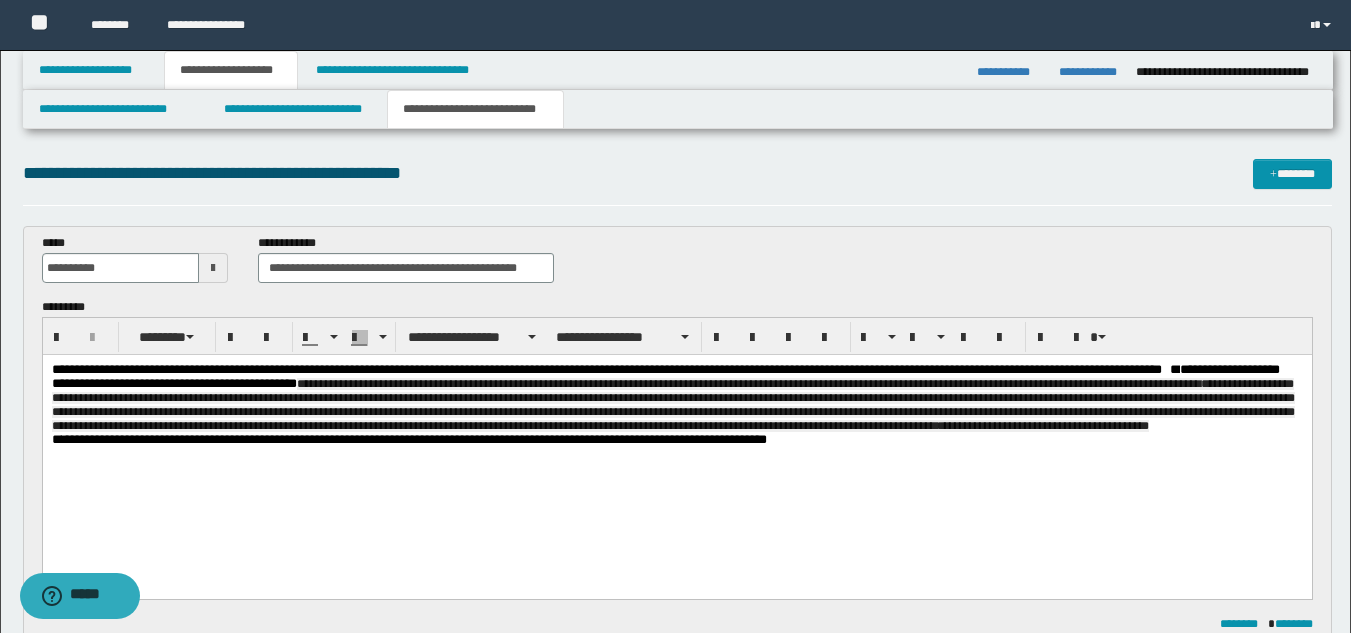 click on "**********" at bounding box center (672, 405) 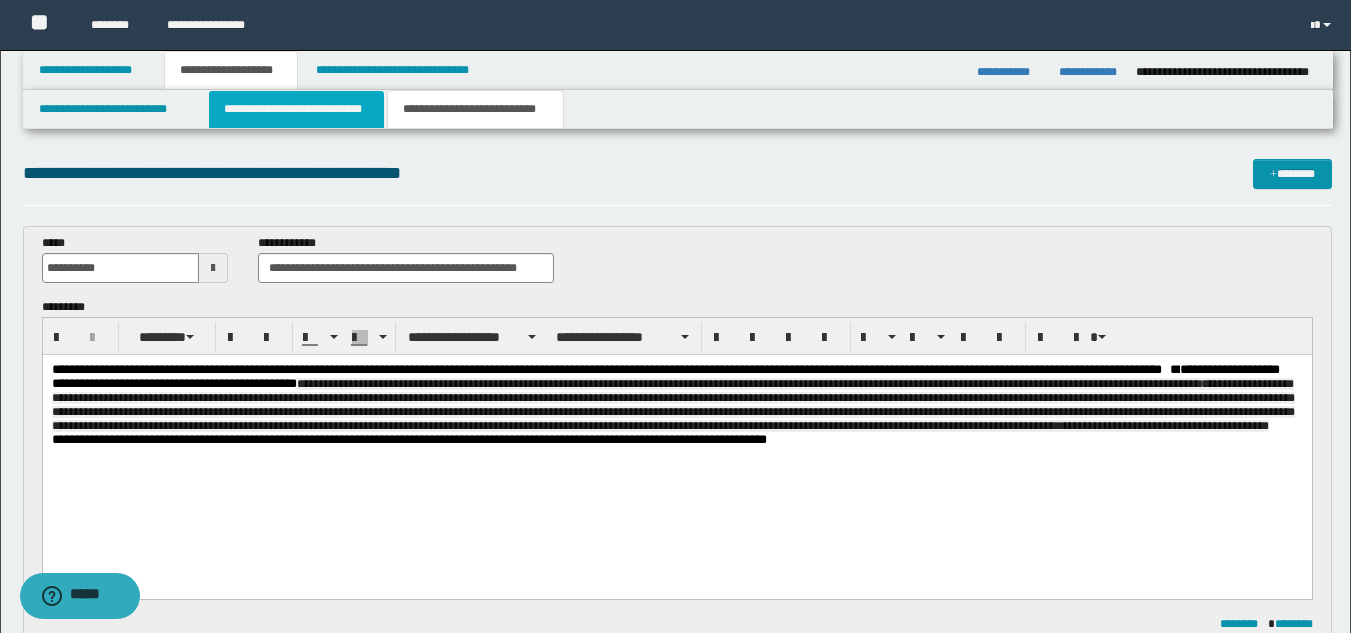 click on "**********" at bounding box center (296, 109) 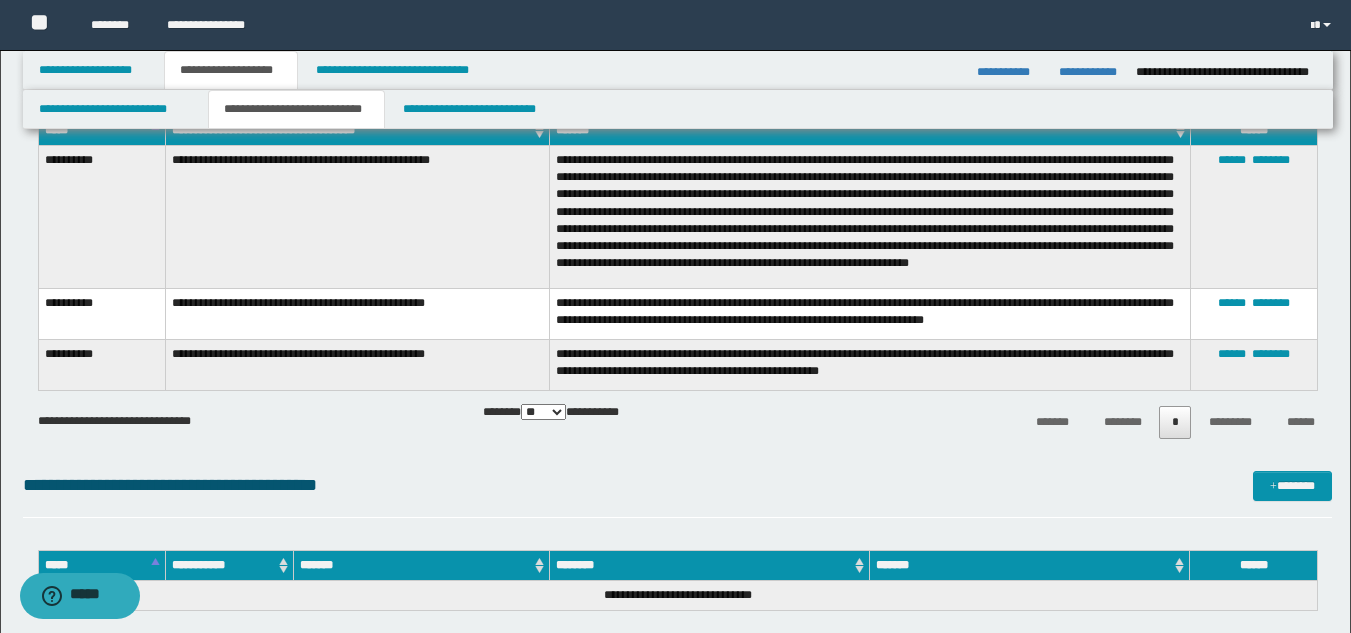 scroll, scrollTop: 1200, scrollLeft: 0, axis: vertical 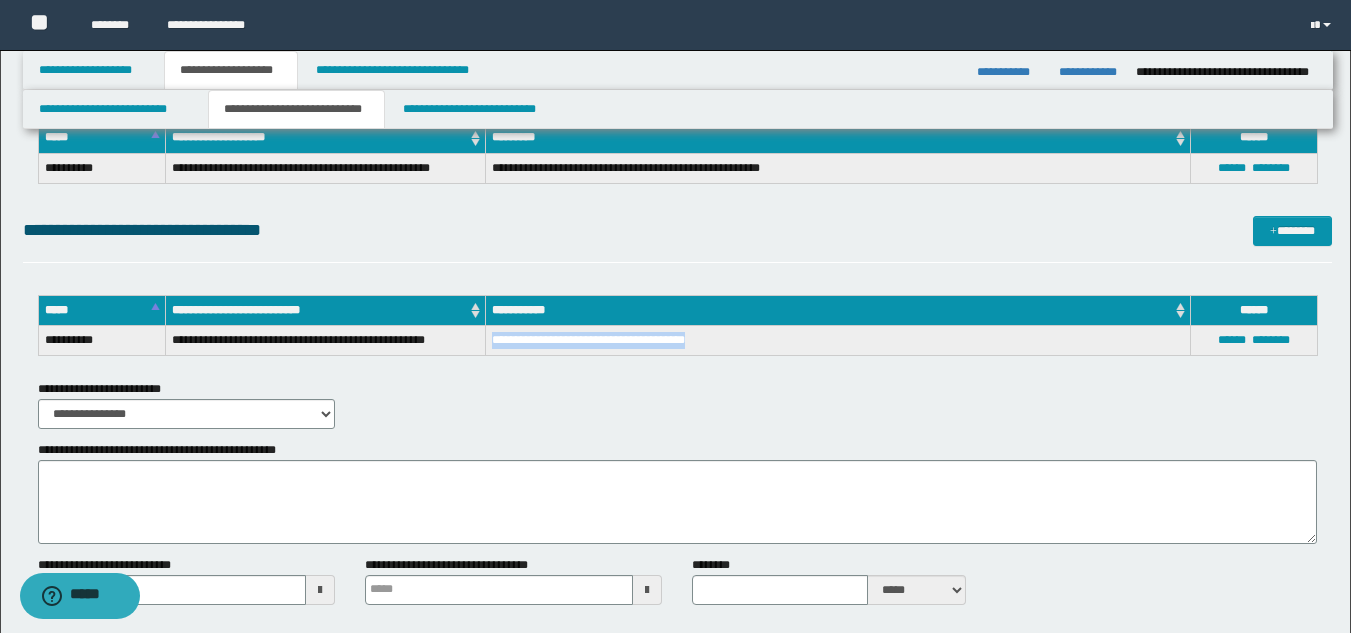 drag, startPoint x: 491, startPoint y: 344, endPoint x: 722, endPoint y: 339, distance: 231.05411 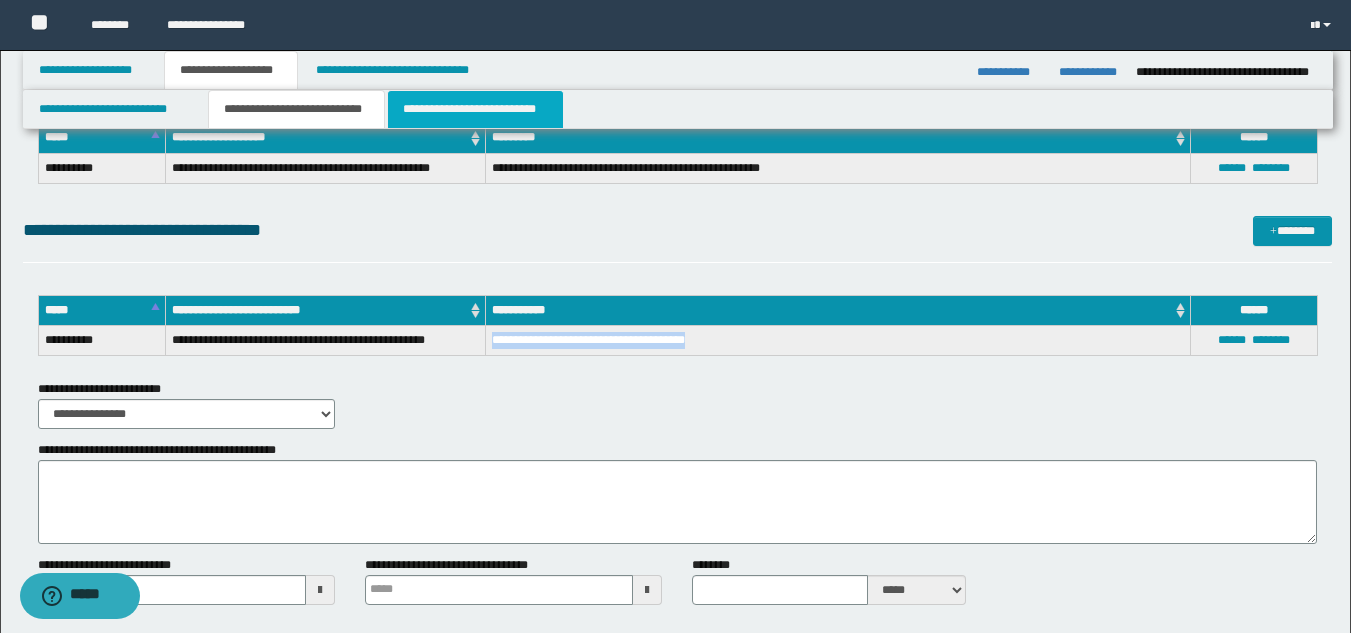 click on "**********" at bounding box center (475, 109) 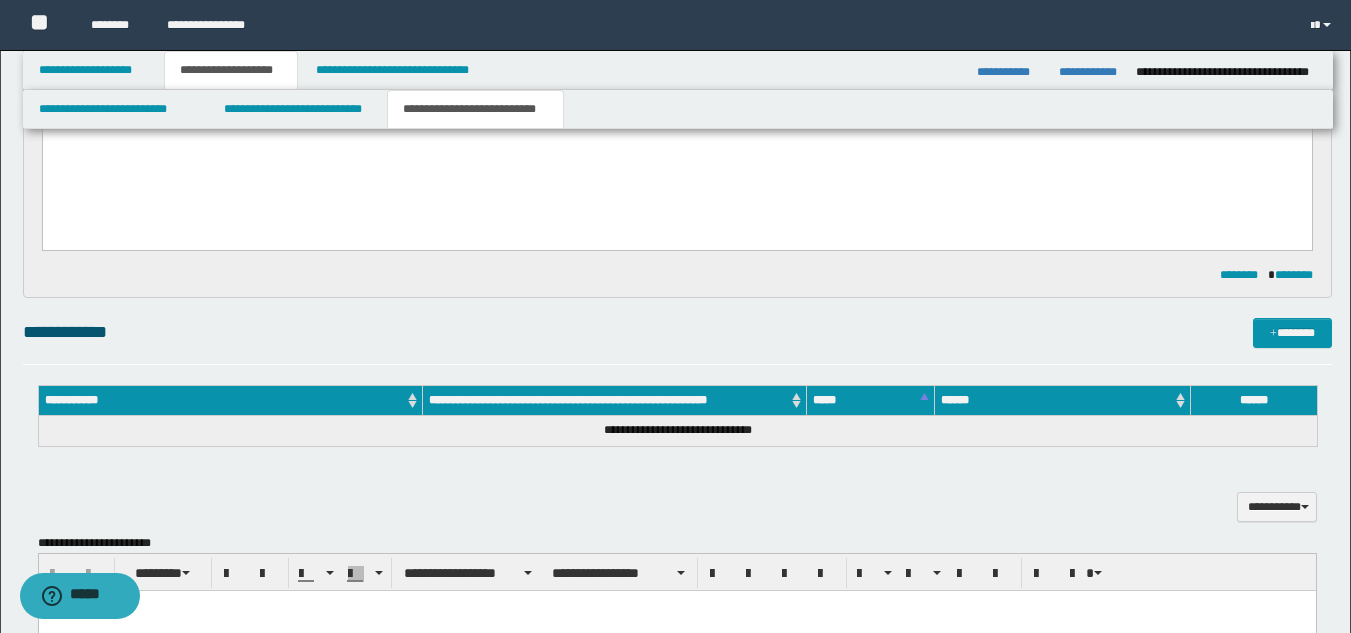 scroll, scrollTop: 0, scrollLeft: 0, axis: both 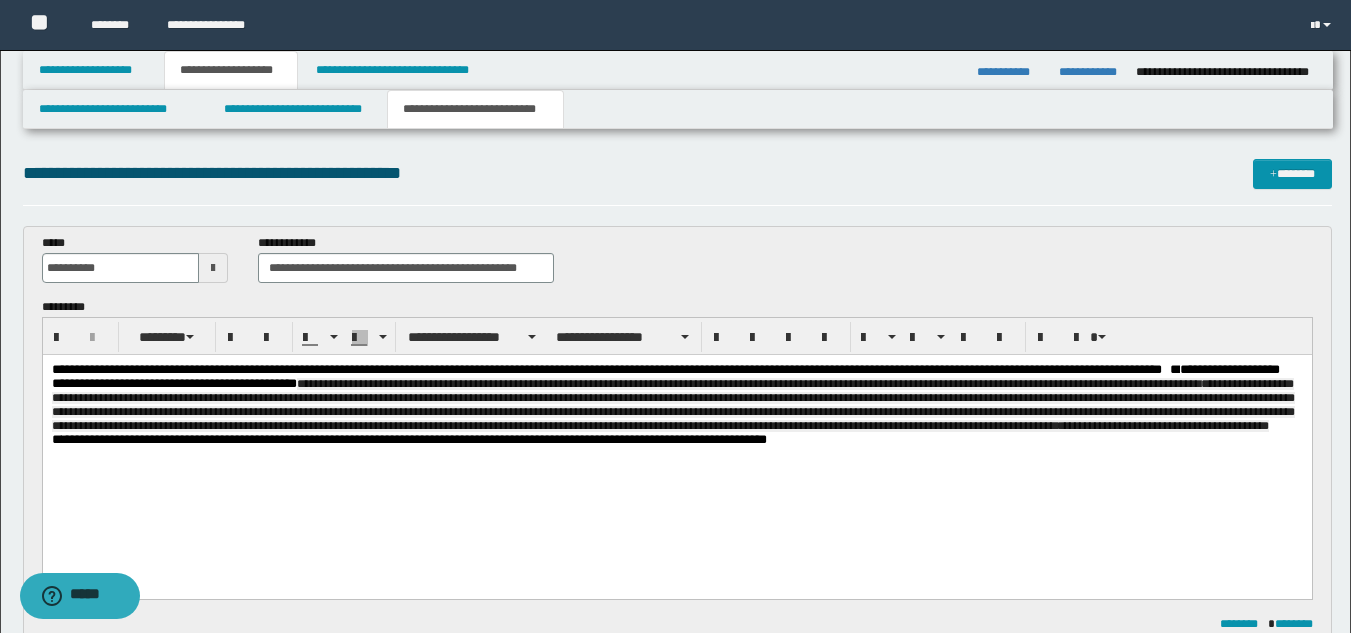 click on "**********" at bounding box center (676, 398) 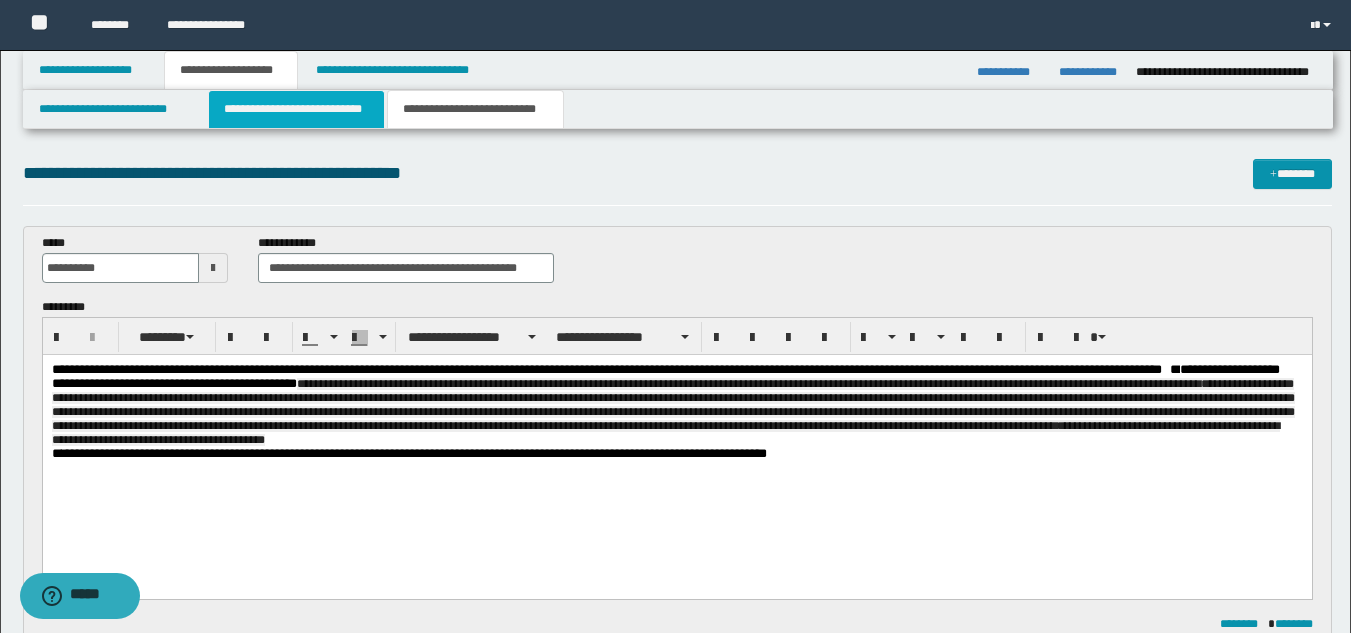 click on "**********" at bounding box center [296, 109] 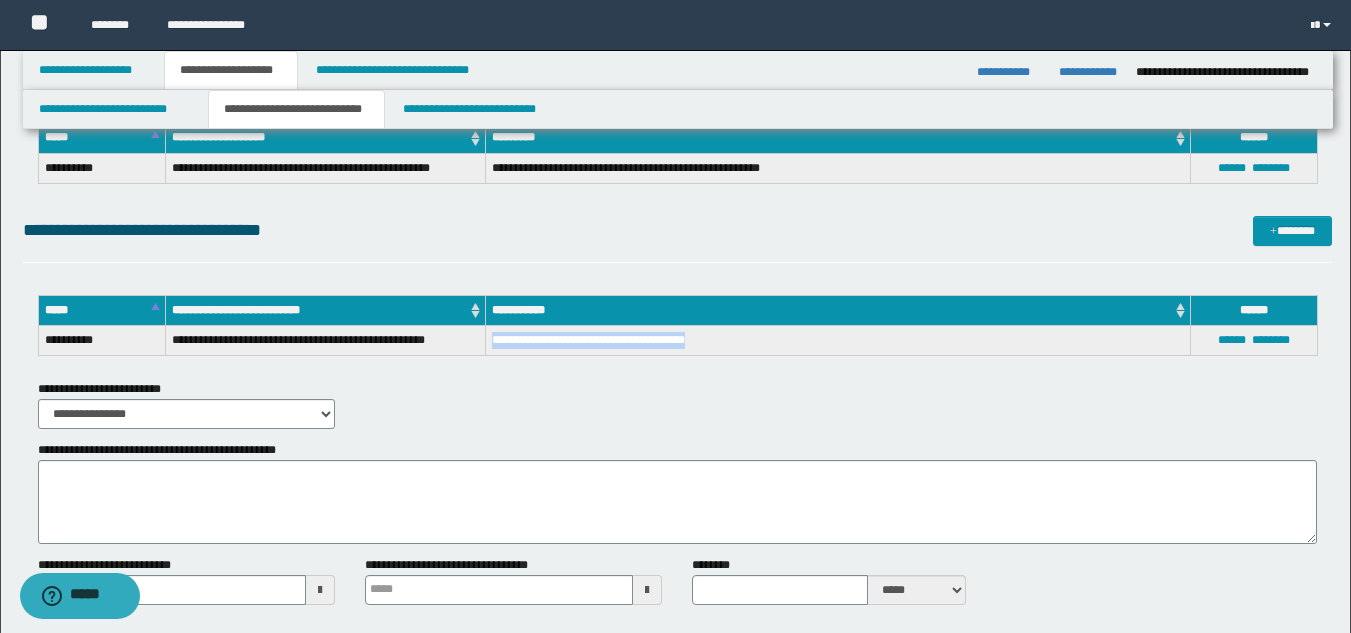 scroll, scrollTop: 600, scrollLeft: 0, axis: vertical 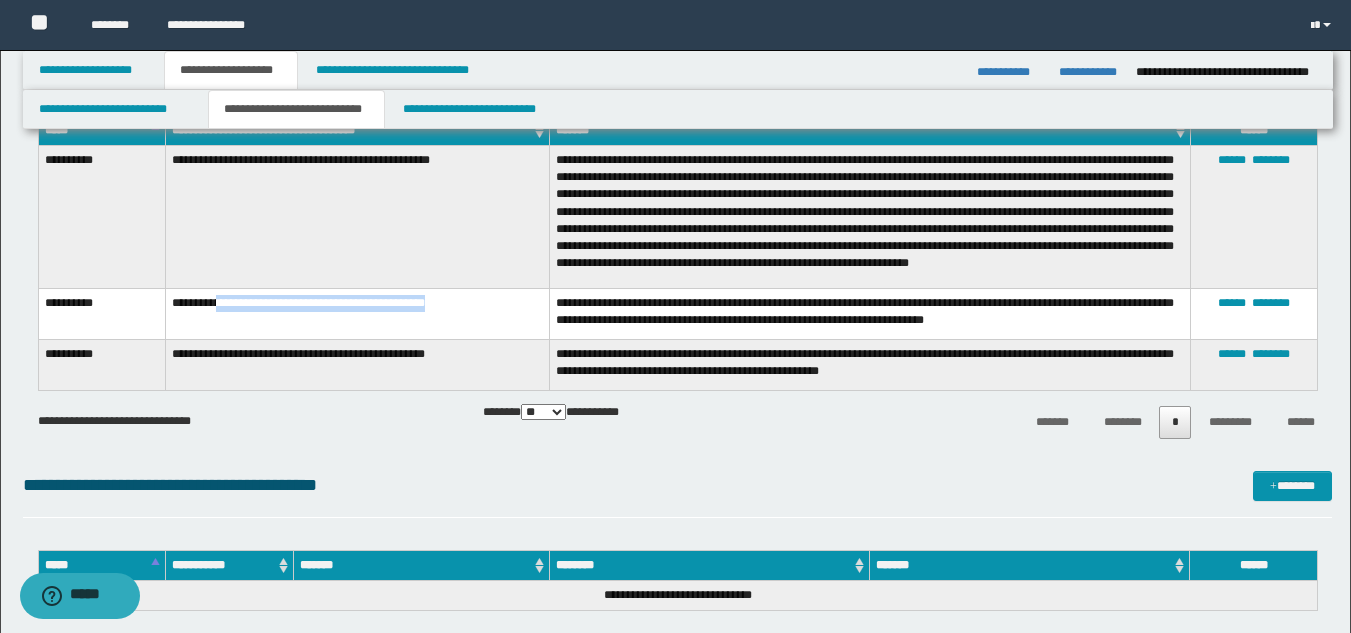 drag, startPoint x: 244, startPoint y: 313, endPoint x: 486, endPoint y: 321, distance: 242.1322 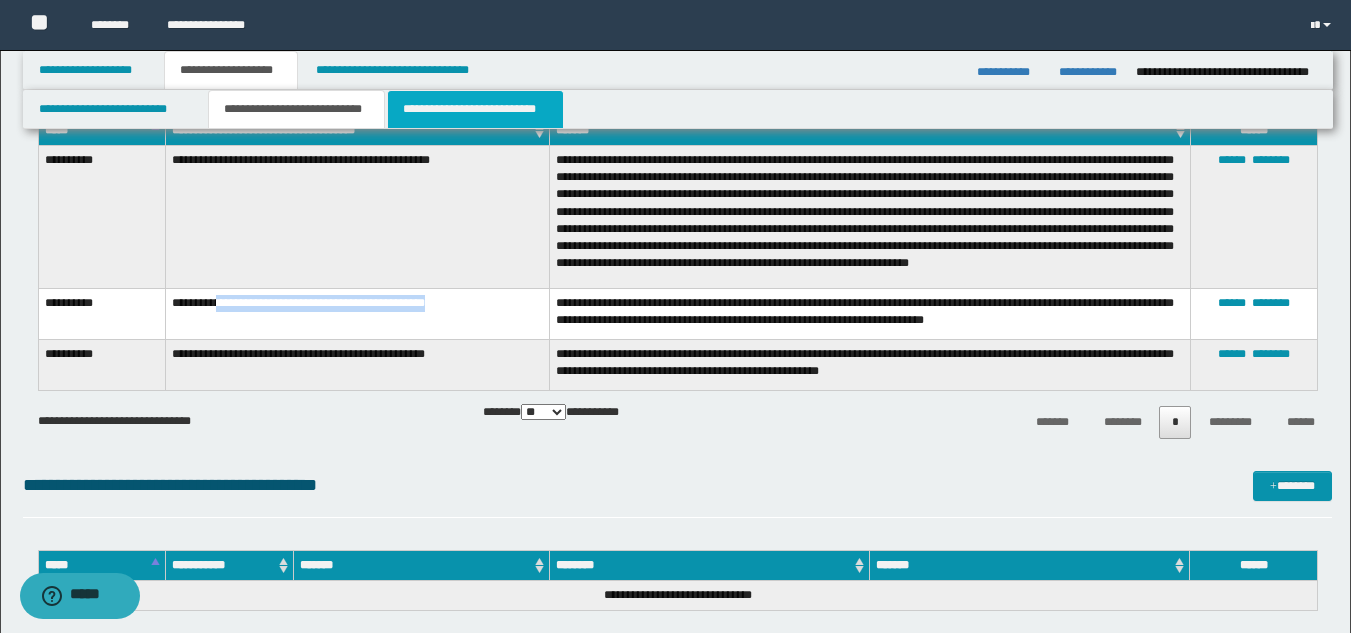 click on "**********" at bounding box center (475, 109) 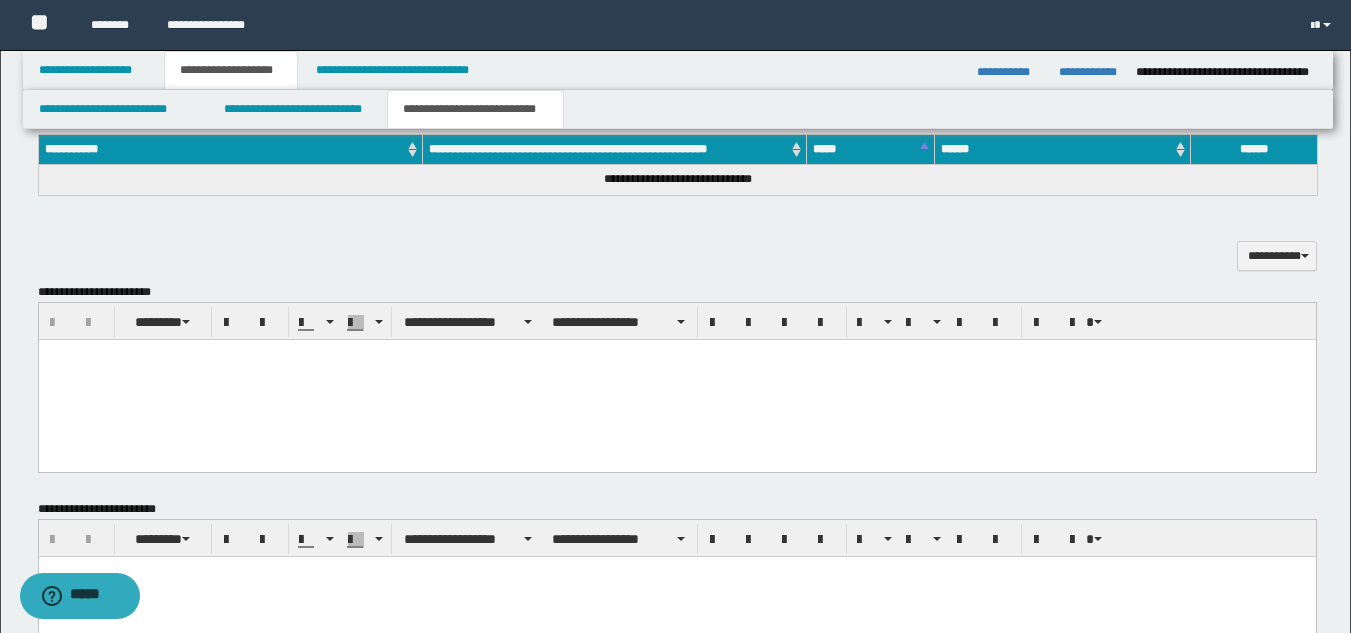 scroll, scrollTop: 0, scrollLeft: 0, axis: both 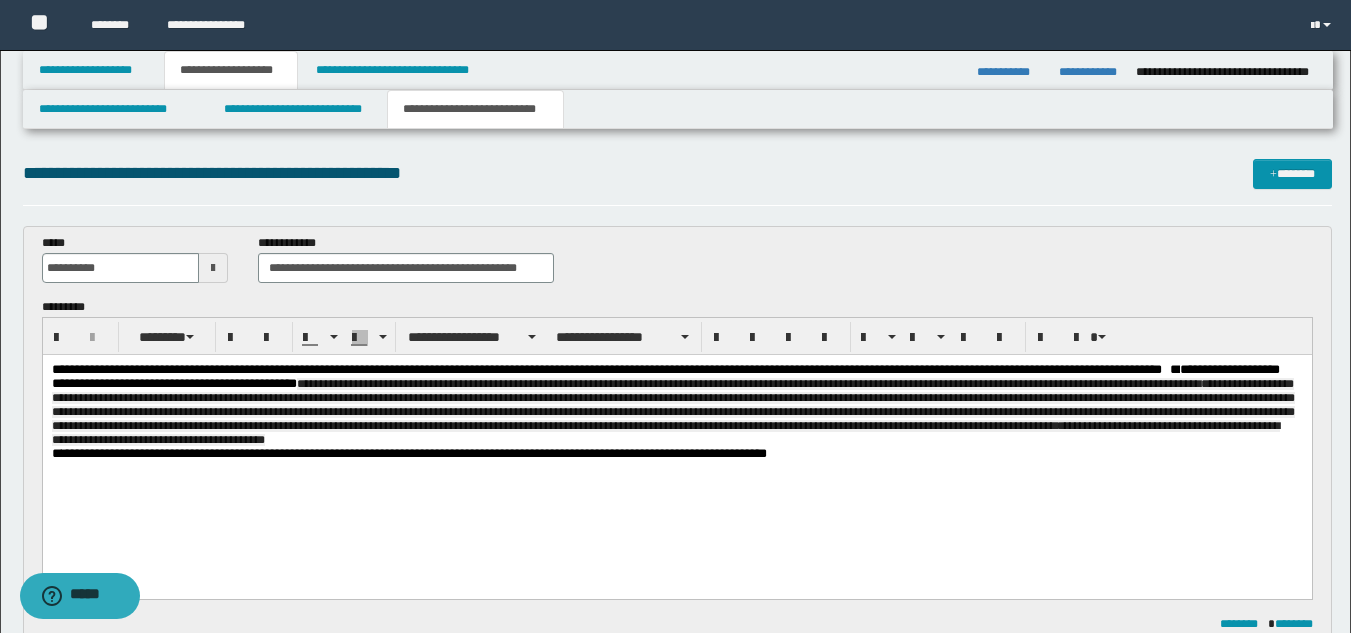 click on "**********" at bounding box center (676, 405) 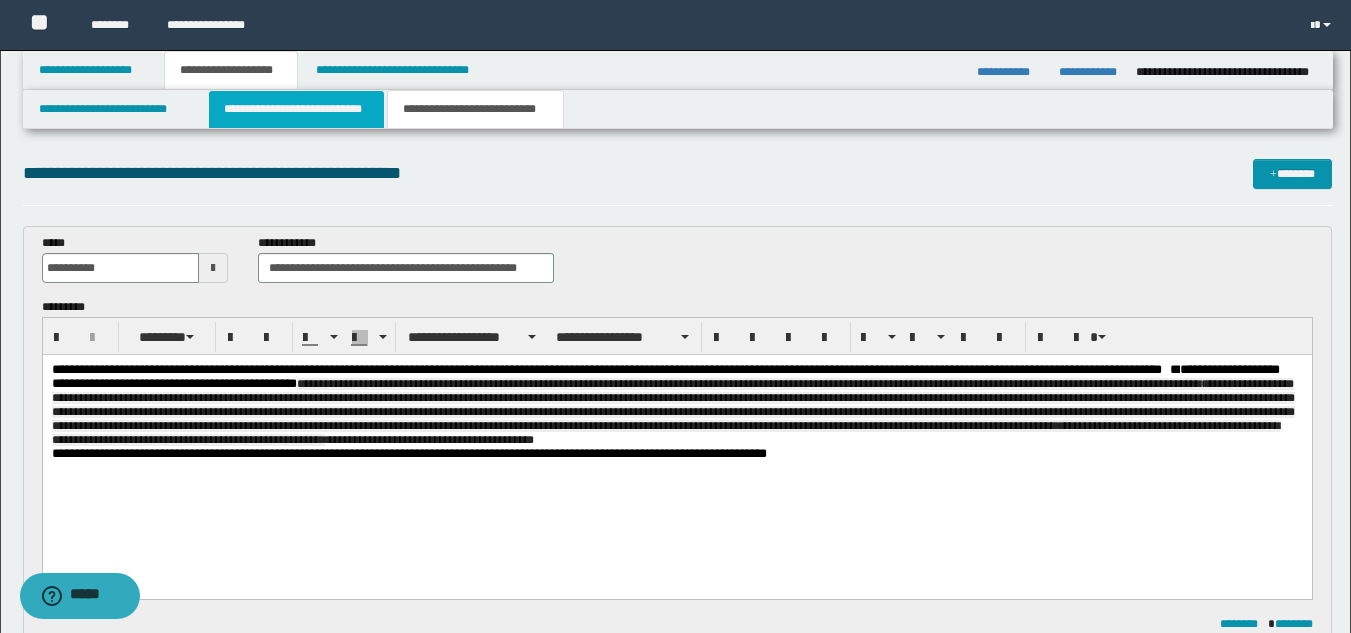 click on "**********" at bounding box center [296, 109] 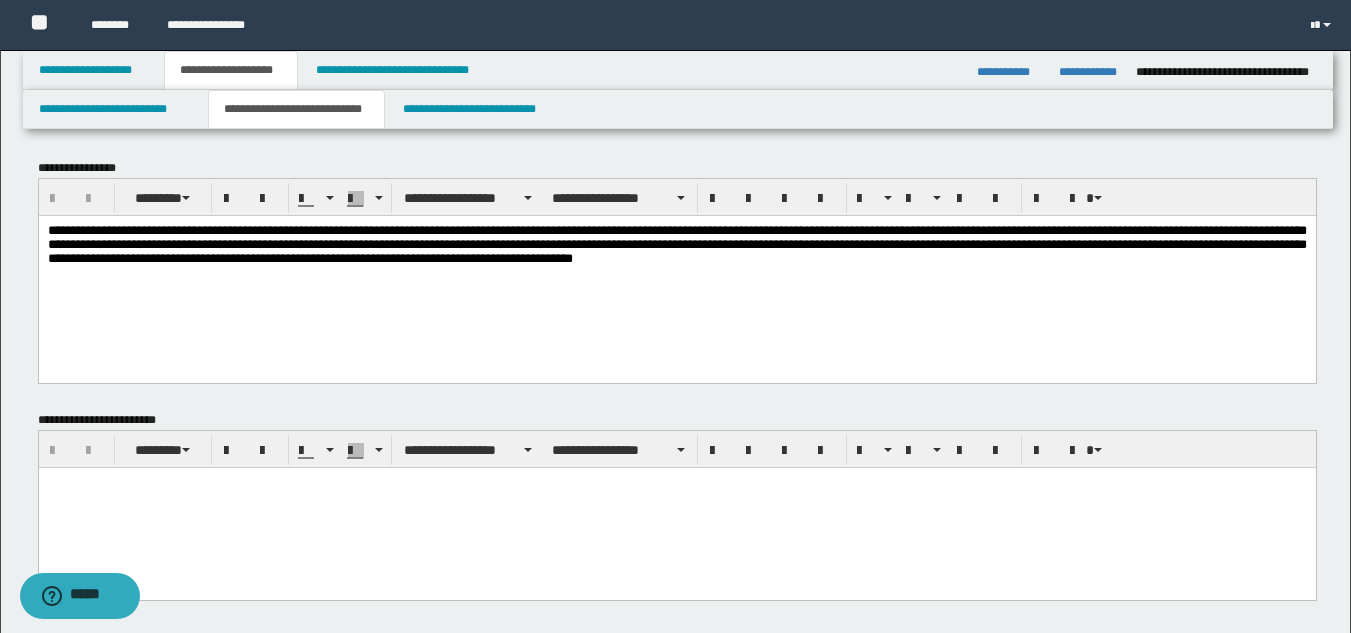 scroll, scrollTop: 600, scrollLeft: 0, axis: vertical 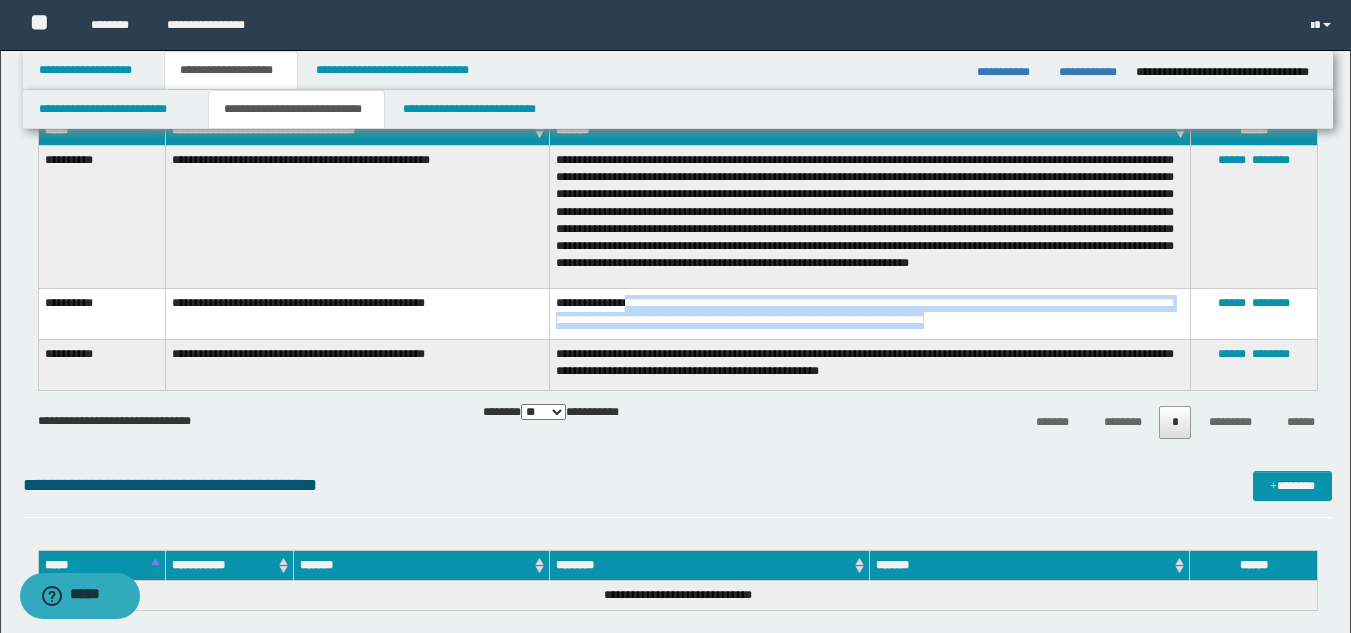 drag, startPoint x: 630, startPoint y: 306, endPoint x: 1013, endPoint y: 323, distance: 383.3771 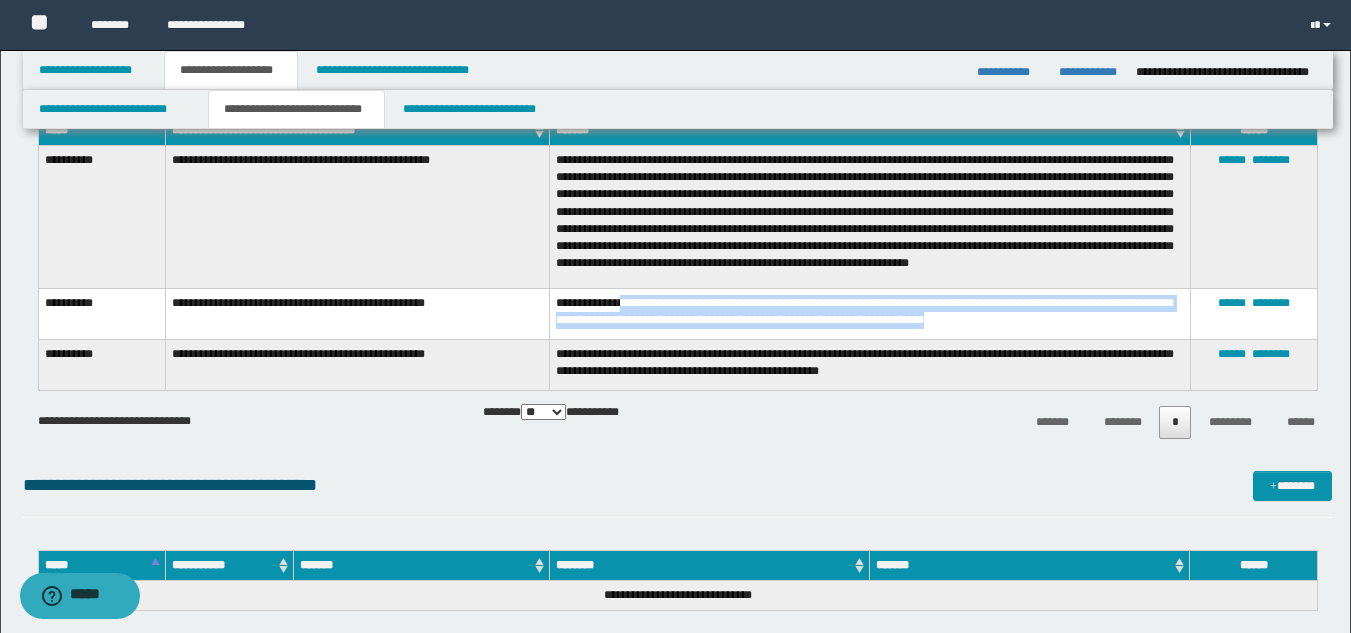 drag, startPoint x: 626, startPoint y: 314, endPoint x: 1028, endPoint y: 330, distance: 402.31827 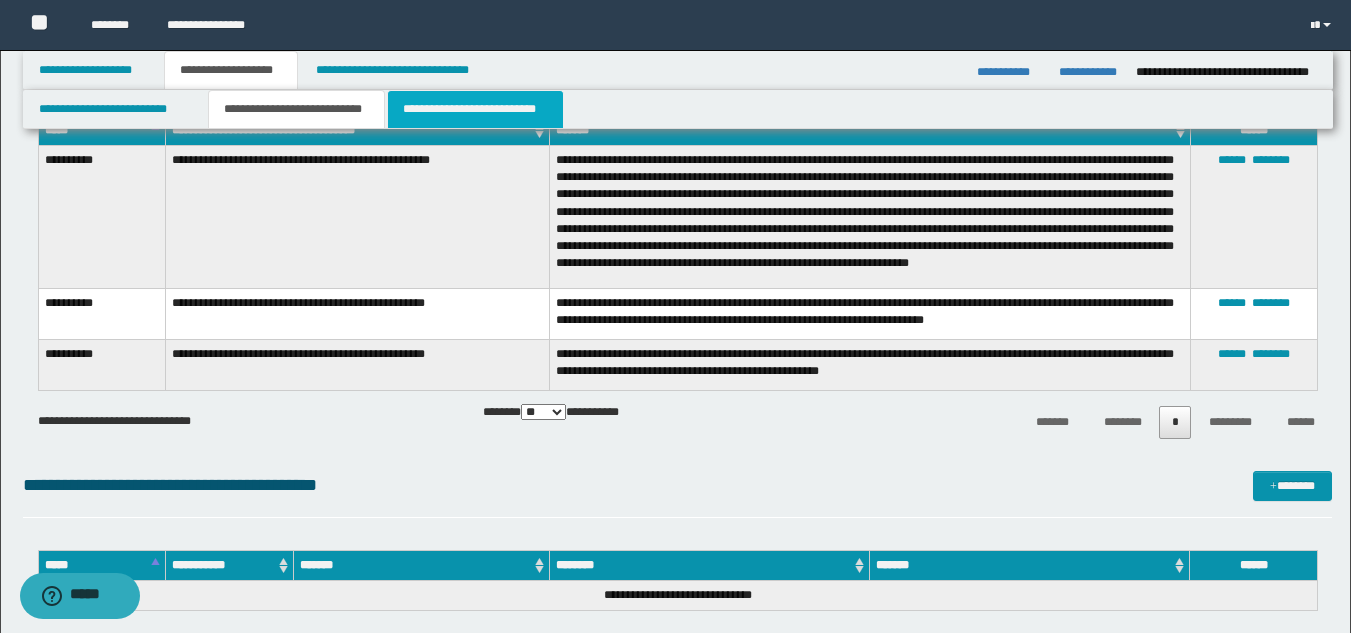 click on "**********" at bounding box center (475, 109) 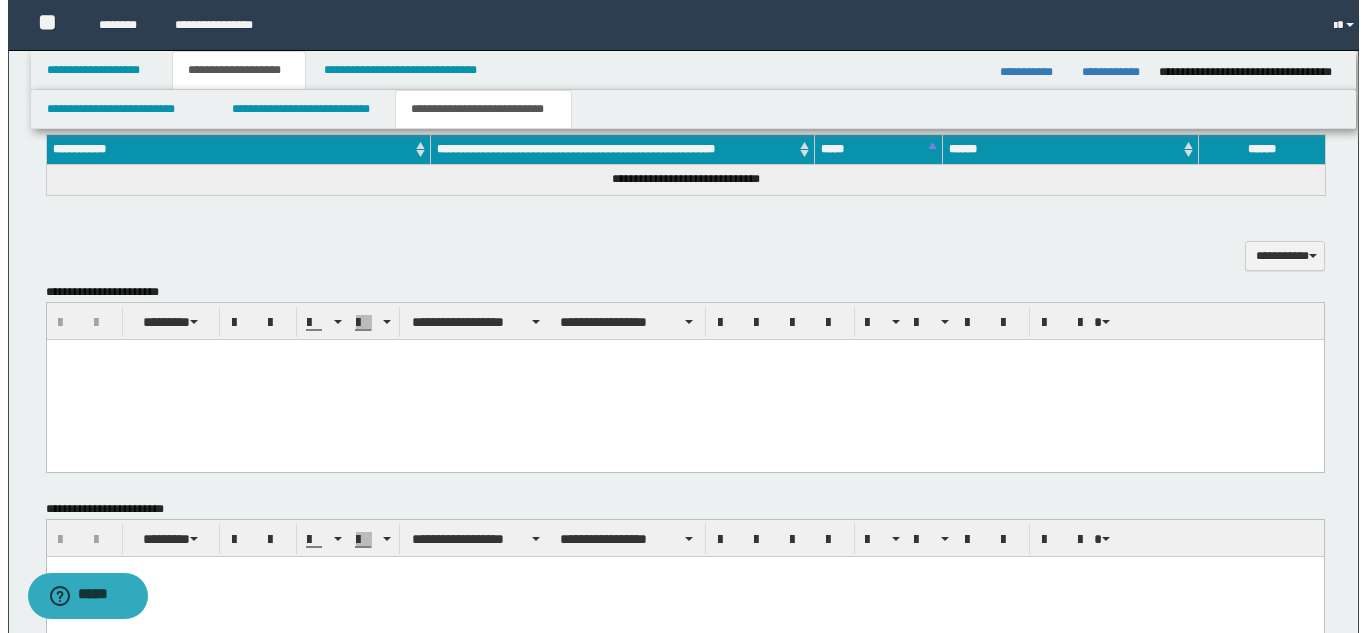 scroll, scrollTop: 0, scrollLeft: 0, axis: both 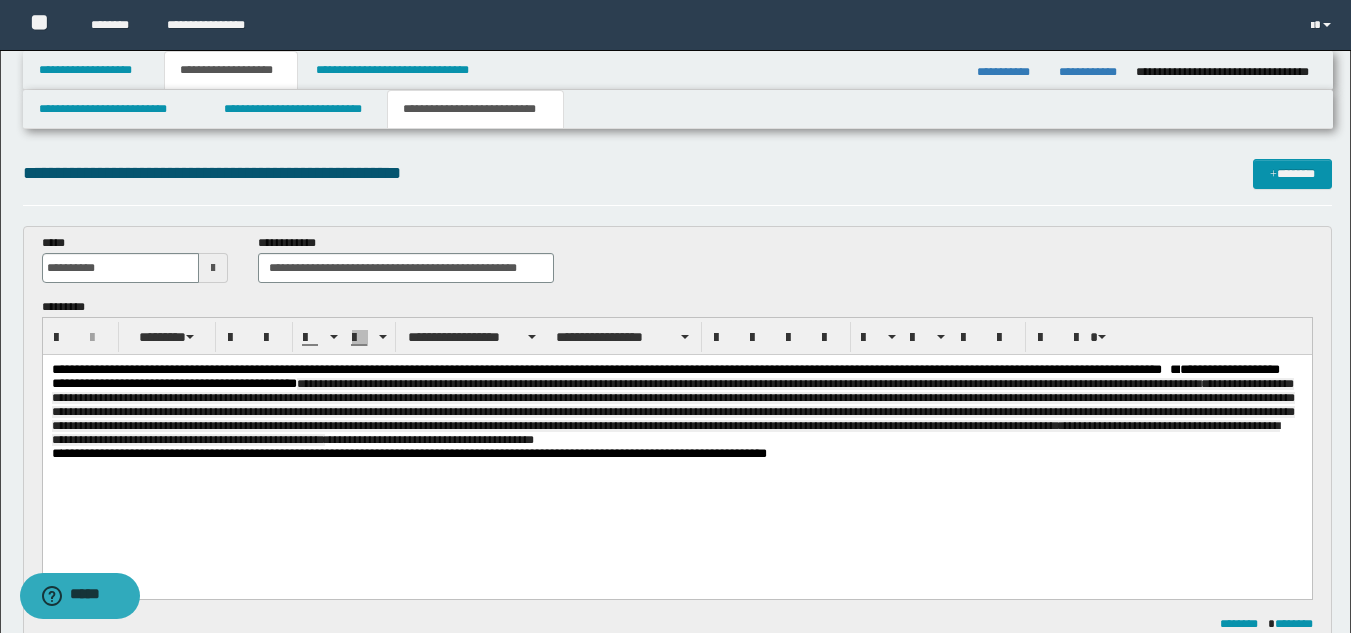 click on "**********" at bounding box center [676, 405] 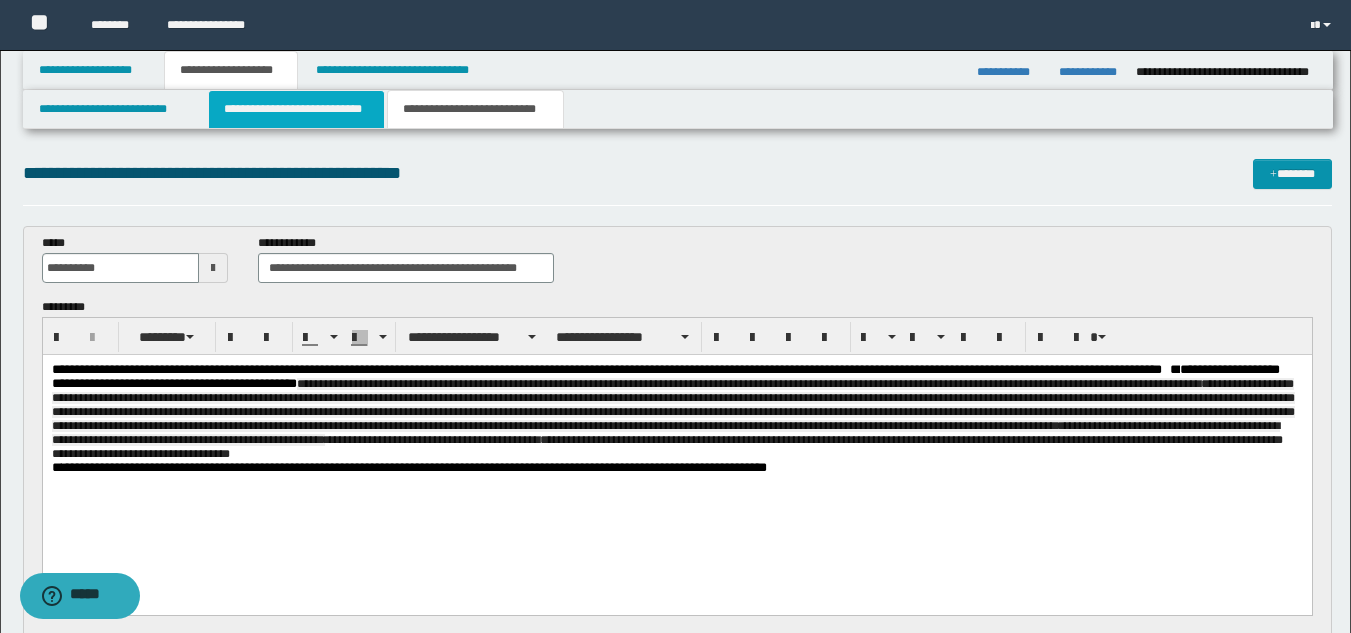 click on "**********" at bounding box center [296, 109] 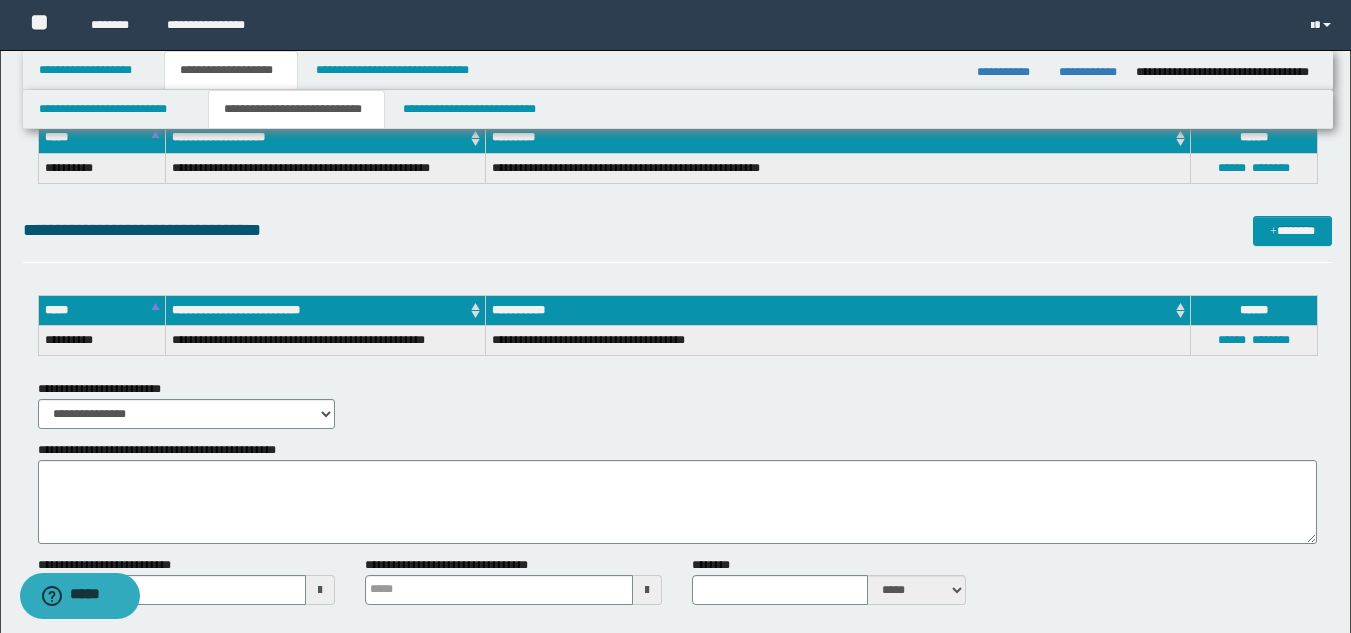 scroll, scrollTop: 600, scrollLeft: 0, axis: vertical 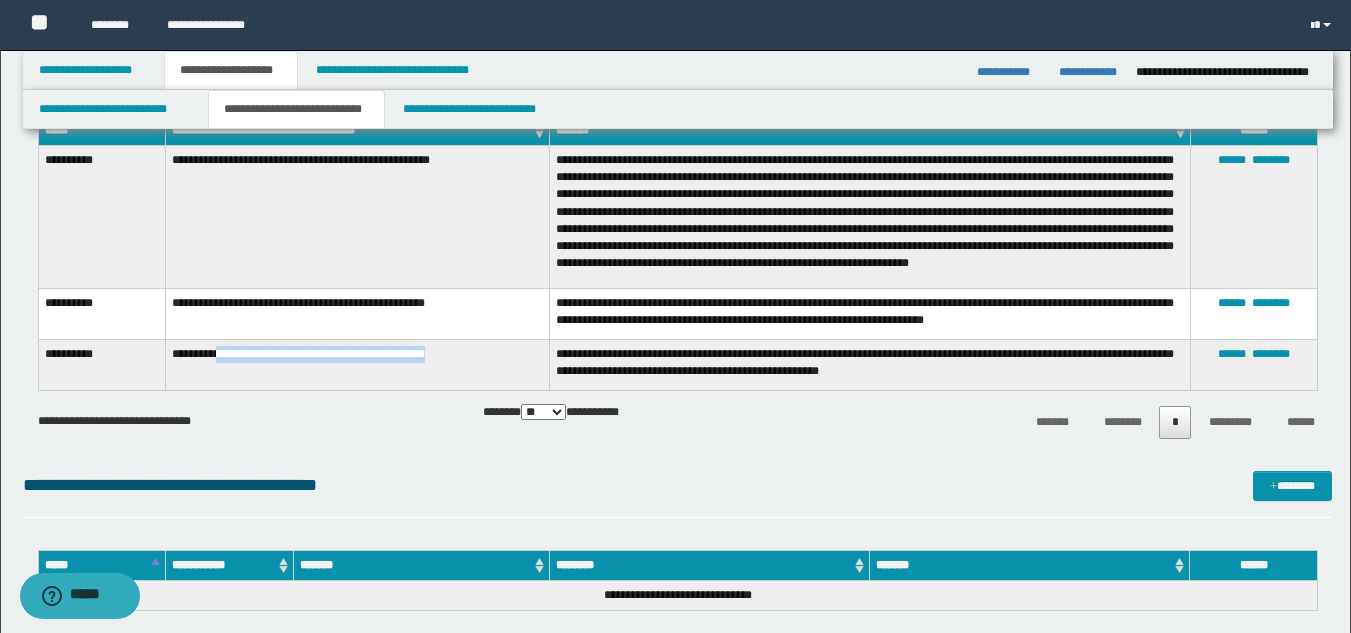 drag, startPoint x: 244, startPoint y: 360, endPoint x: 516, endPoint y: 360, distance: 272 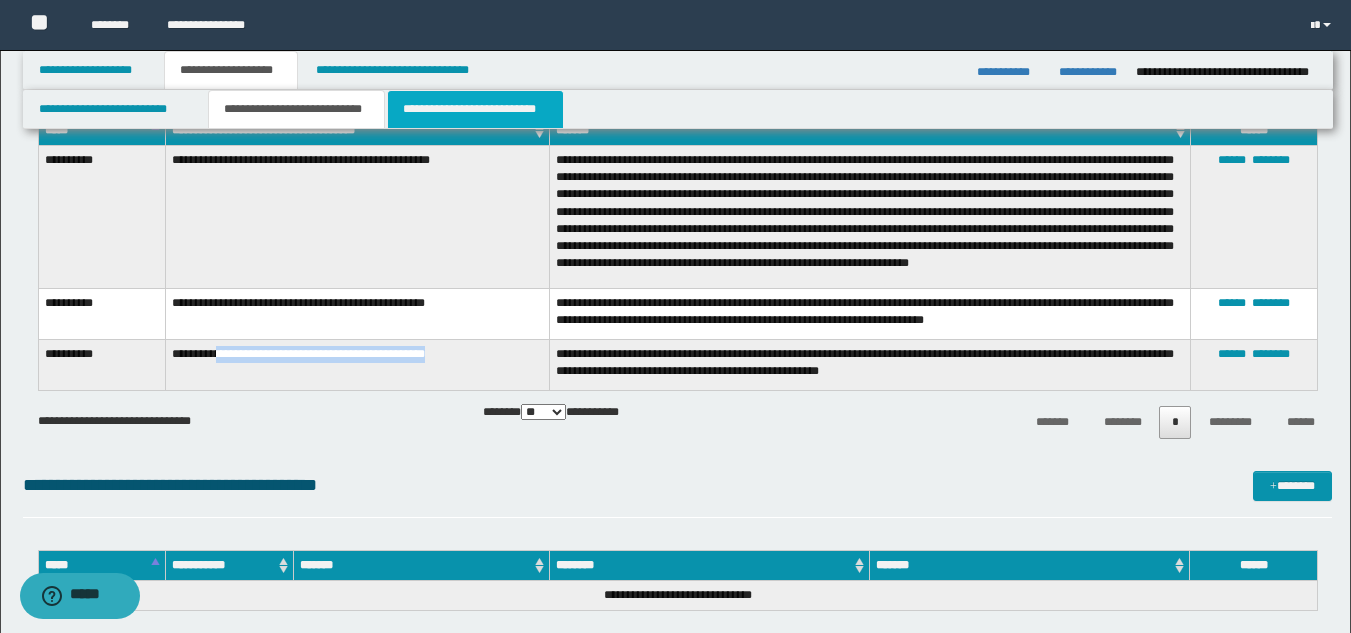 click on "**********" at bounding box center [475, 109] 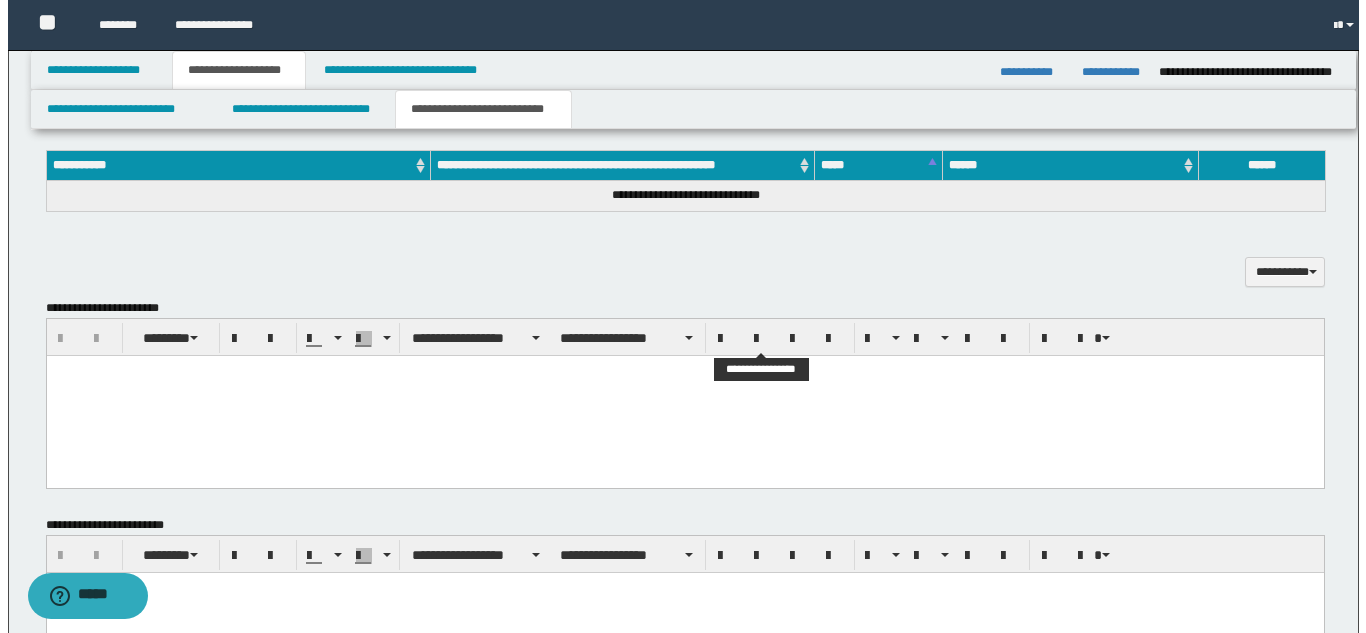 scroll, scrollTop: 0, scrollLeft: 0, axis: both 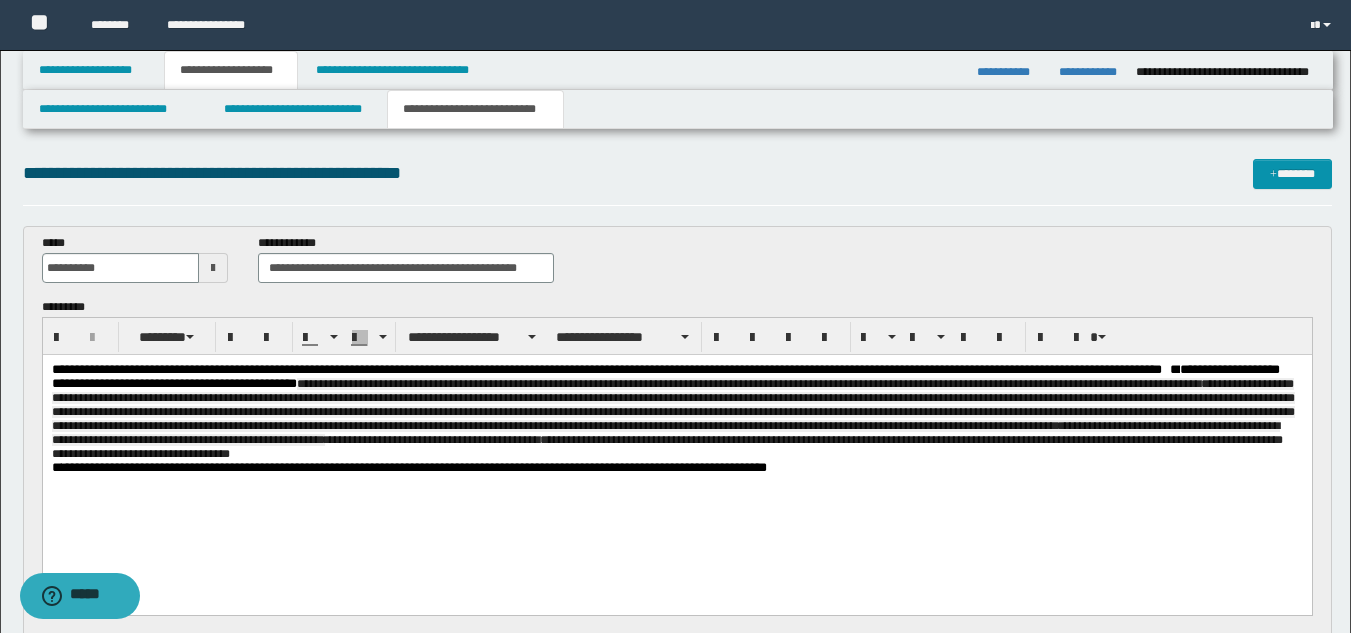 click on "**********" at bounding box center (676, 412) 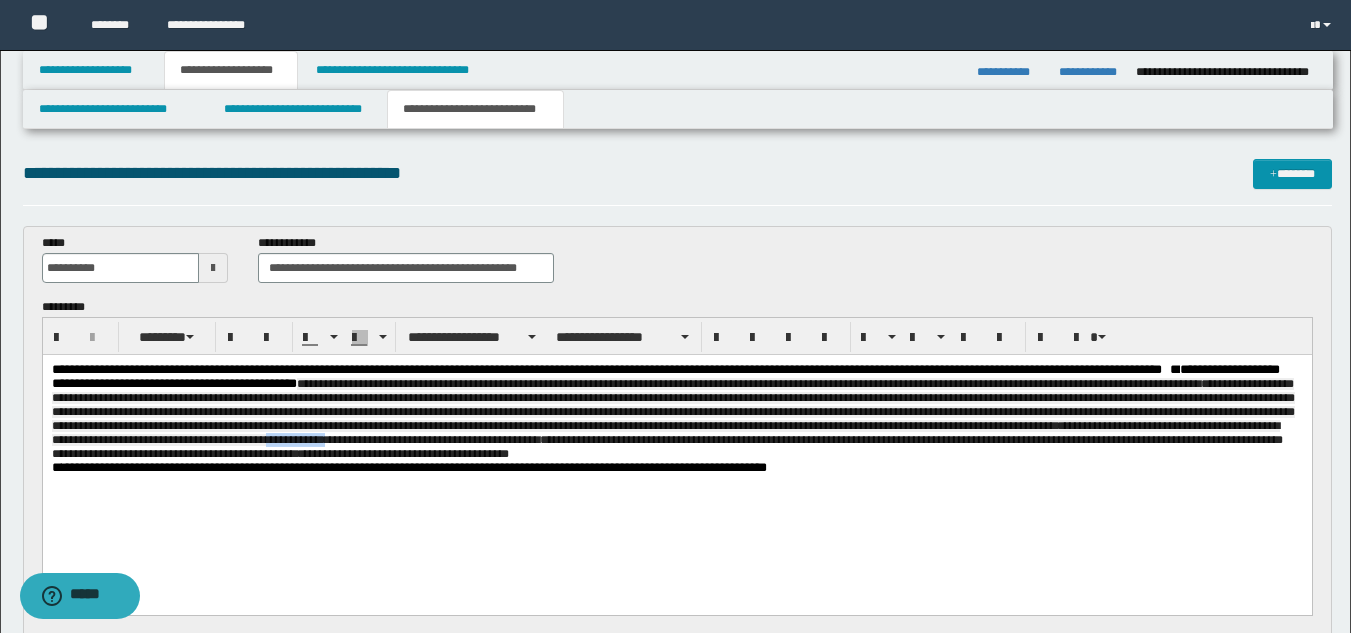 drag, startPoint x: 787, startPoint y: 447, endPoint x: 722, endPoint y: 452, distance: 65.192024 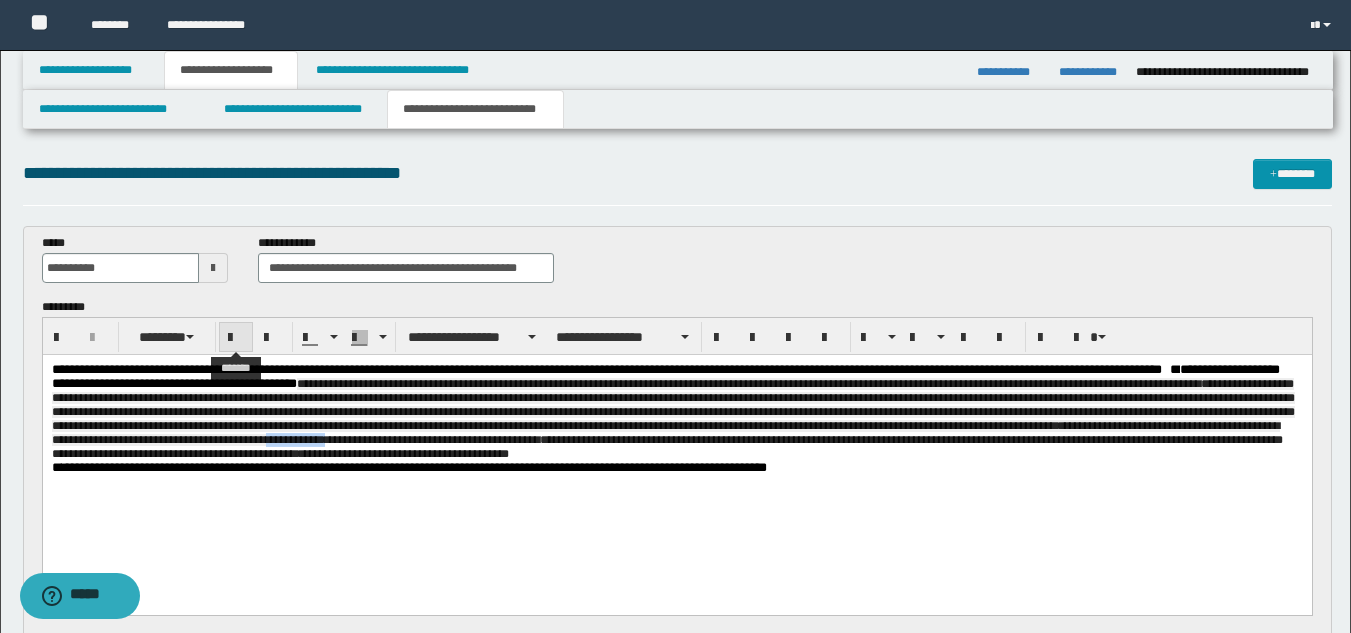click at bounding box center [236, 338] 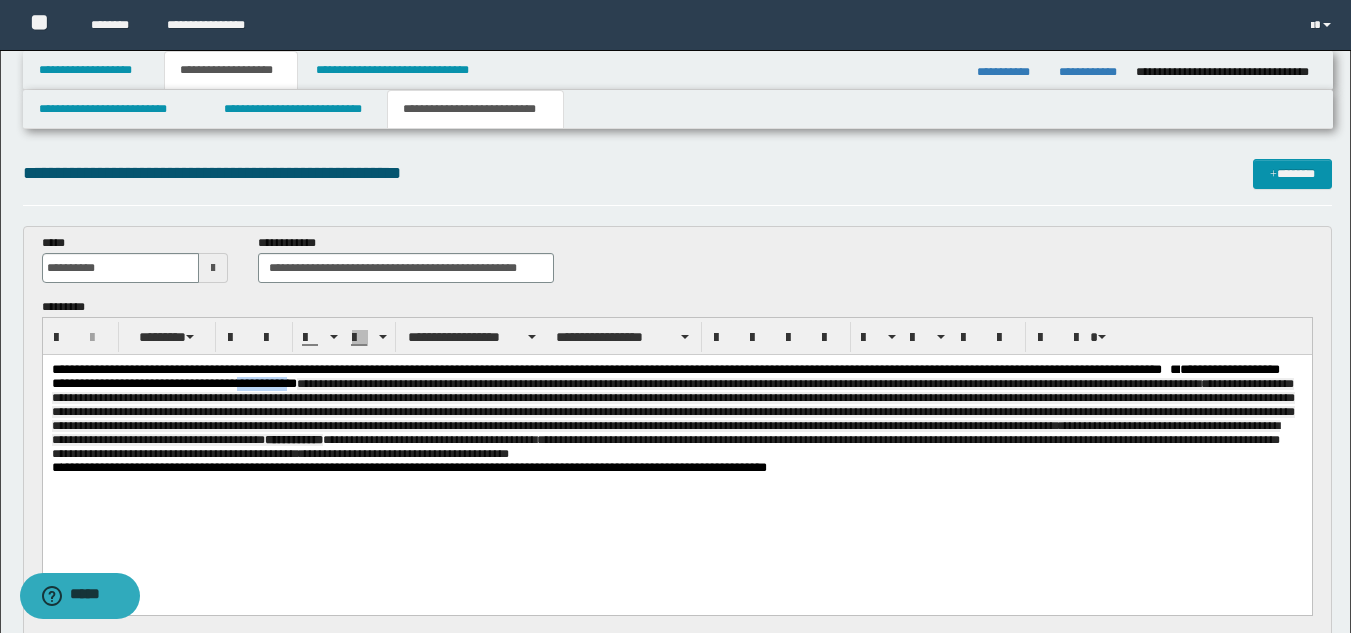 drag, startPoint x: 339, startPoint y: 388, endPoint x: 282, endPoint y: 389, distance: 57.00877 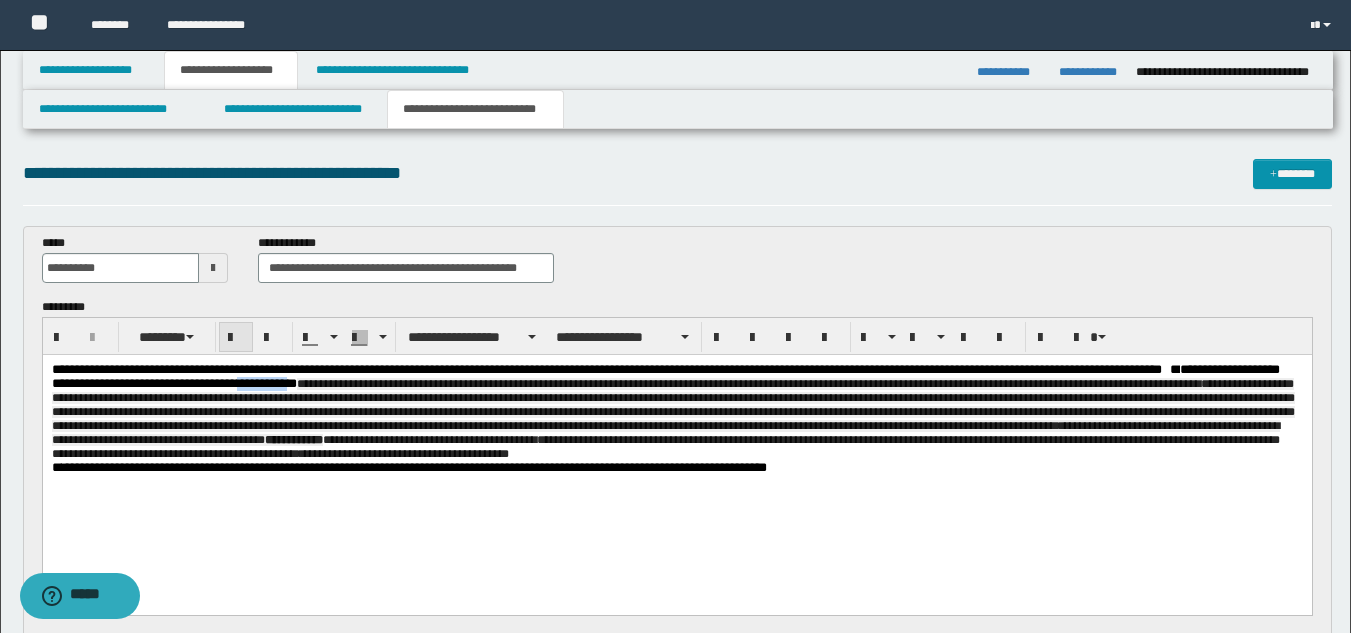 click at bounding box center (236, 338) 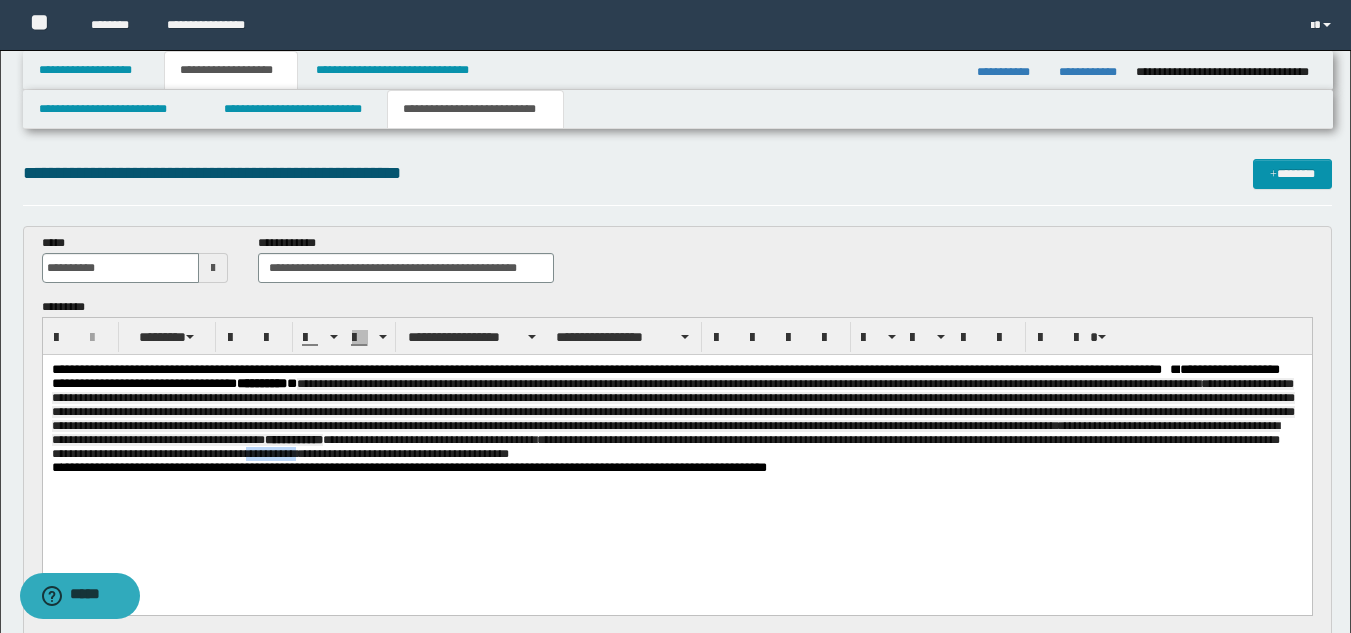 drag, startPoint x: 846, startPoint y: 470, endPoint x: 789, endPoint y: 469, distance: 57.00877 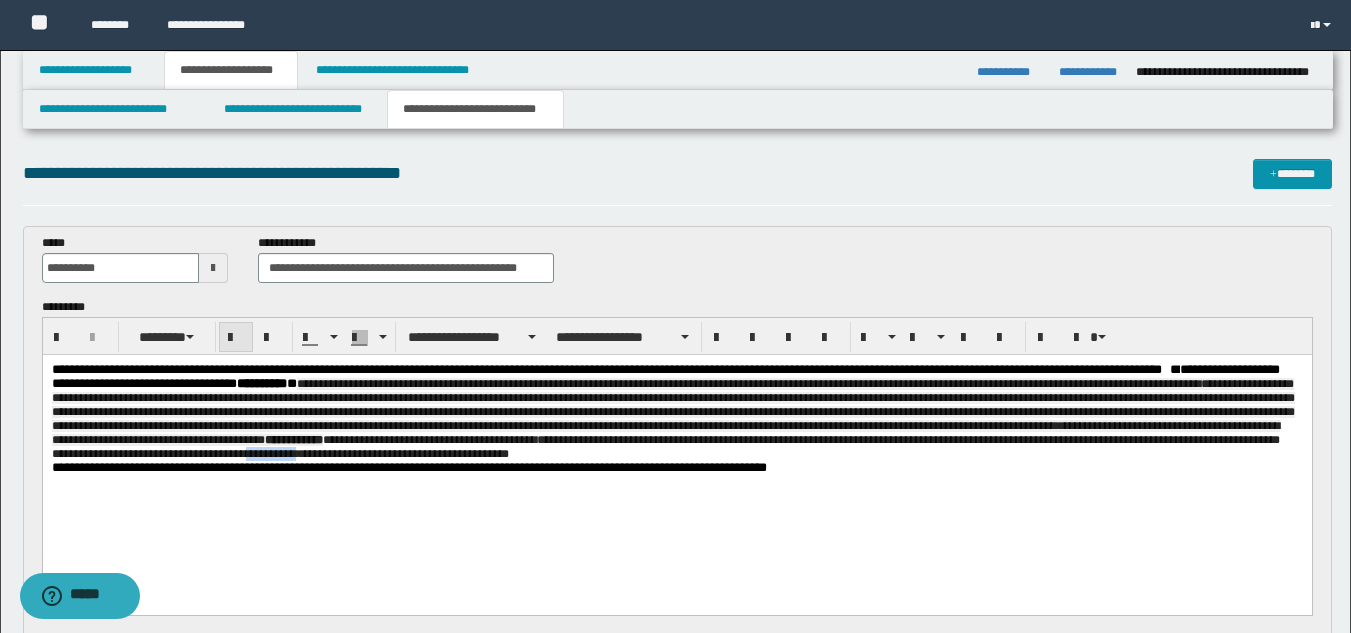 click at bounding box center (236, 338) 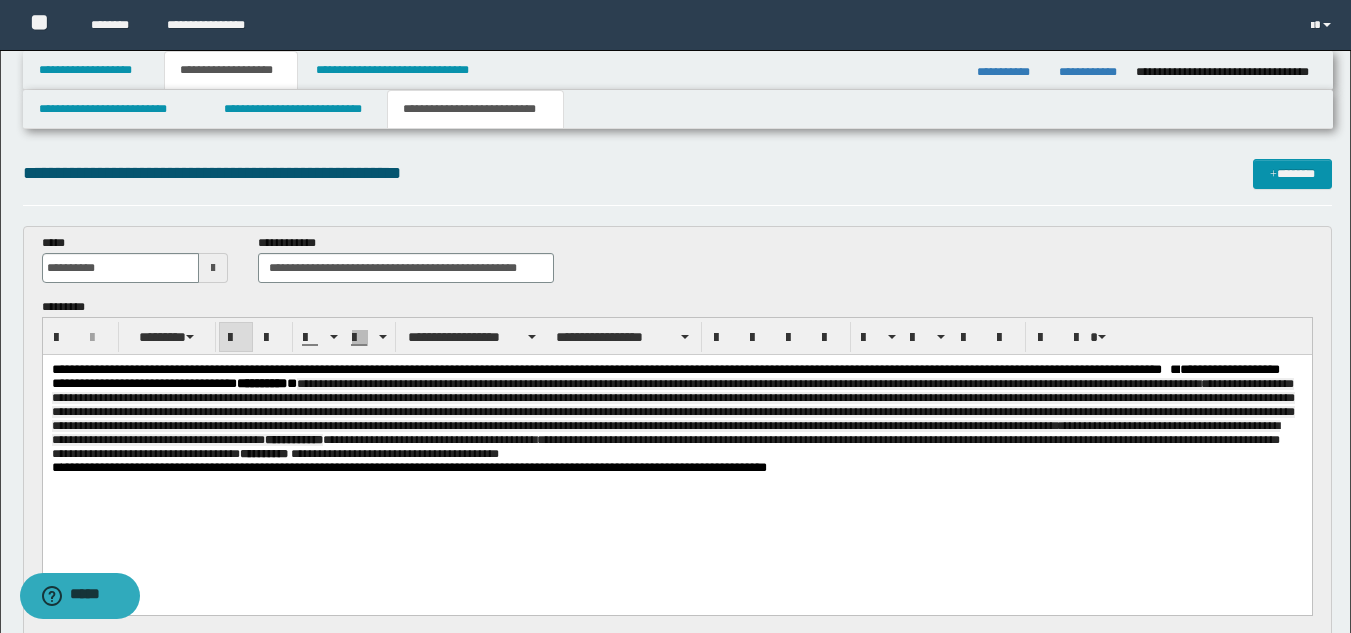 click on "**********" at bounding box center (676, 444) 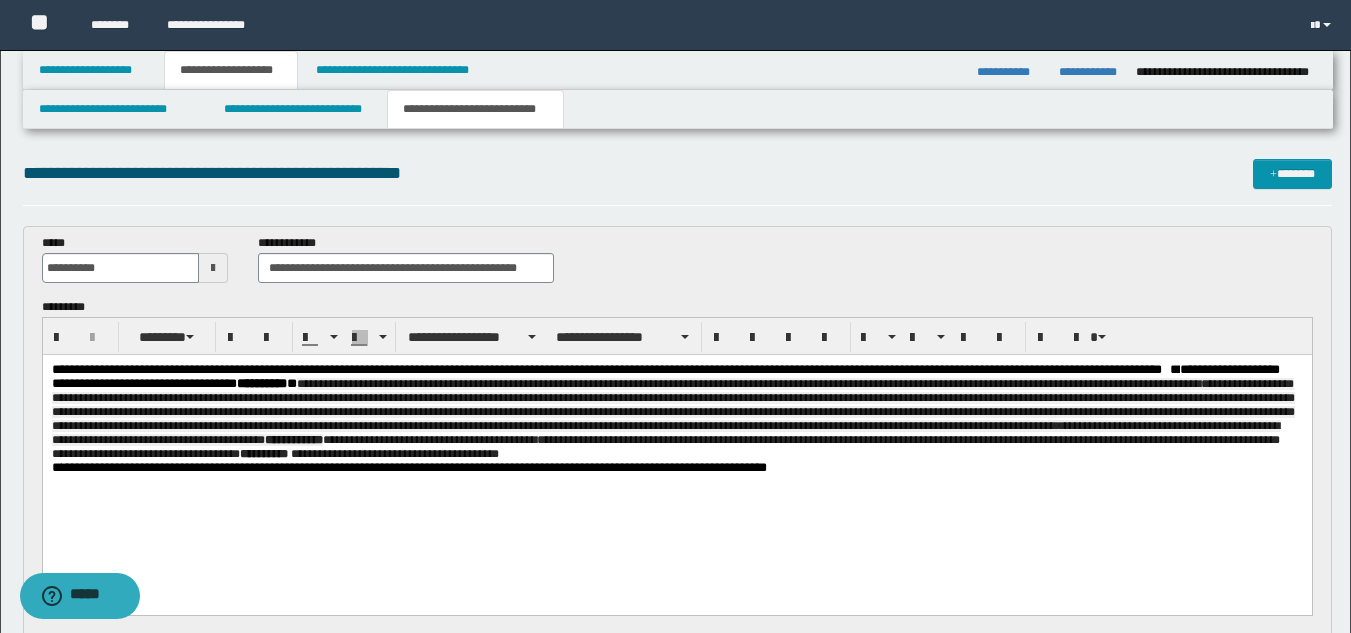 click on "**********" 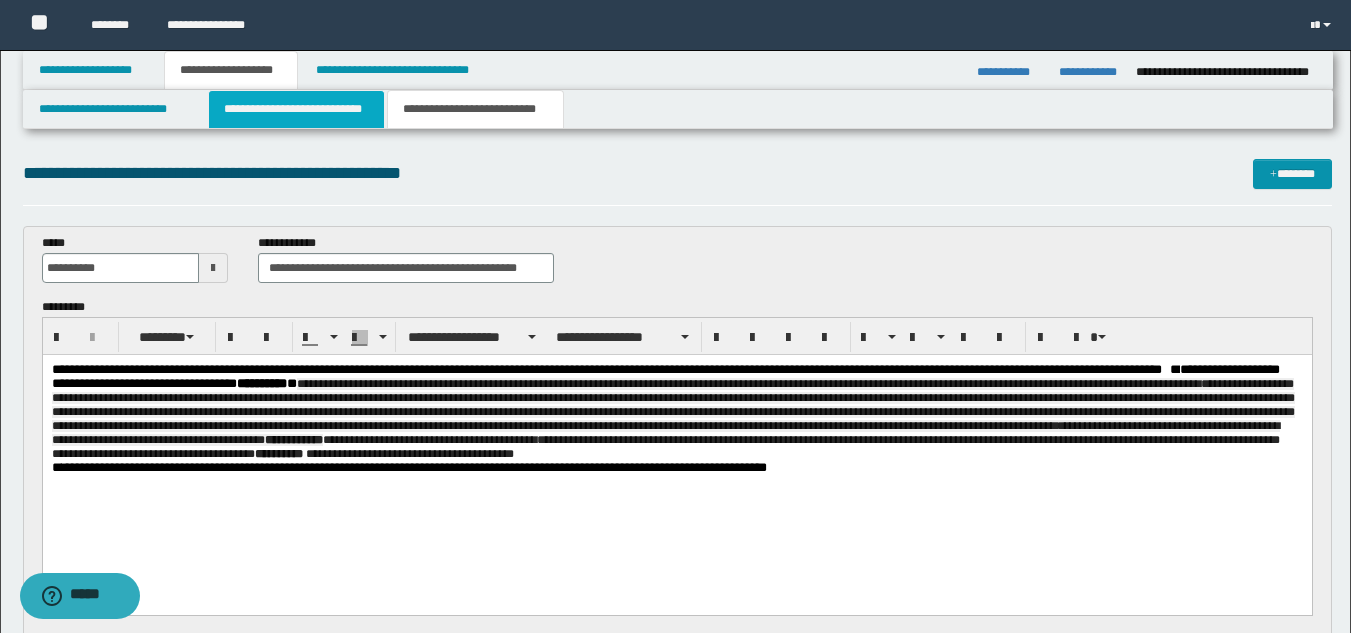 click on "**********" at bounding box center [296, 109] 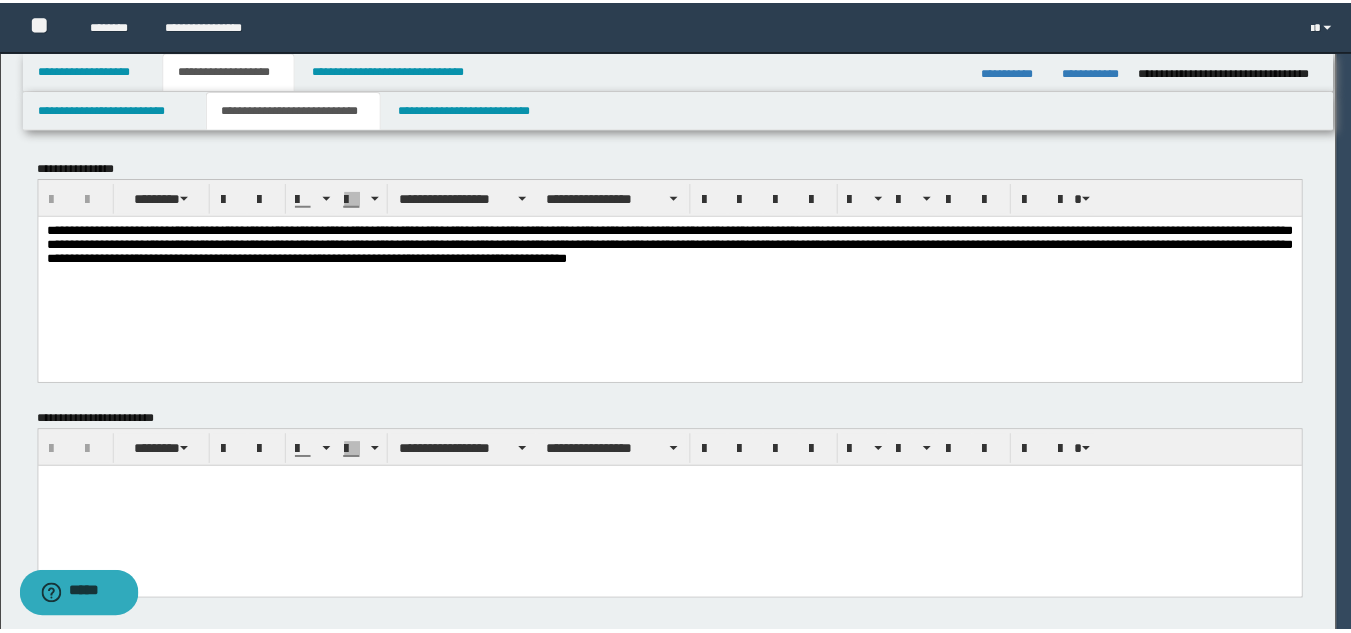 scroll, scrollTop: 600, scrollLeft: 0, axis: vertical 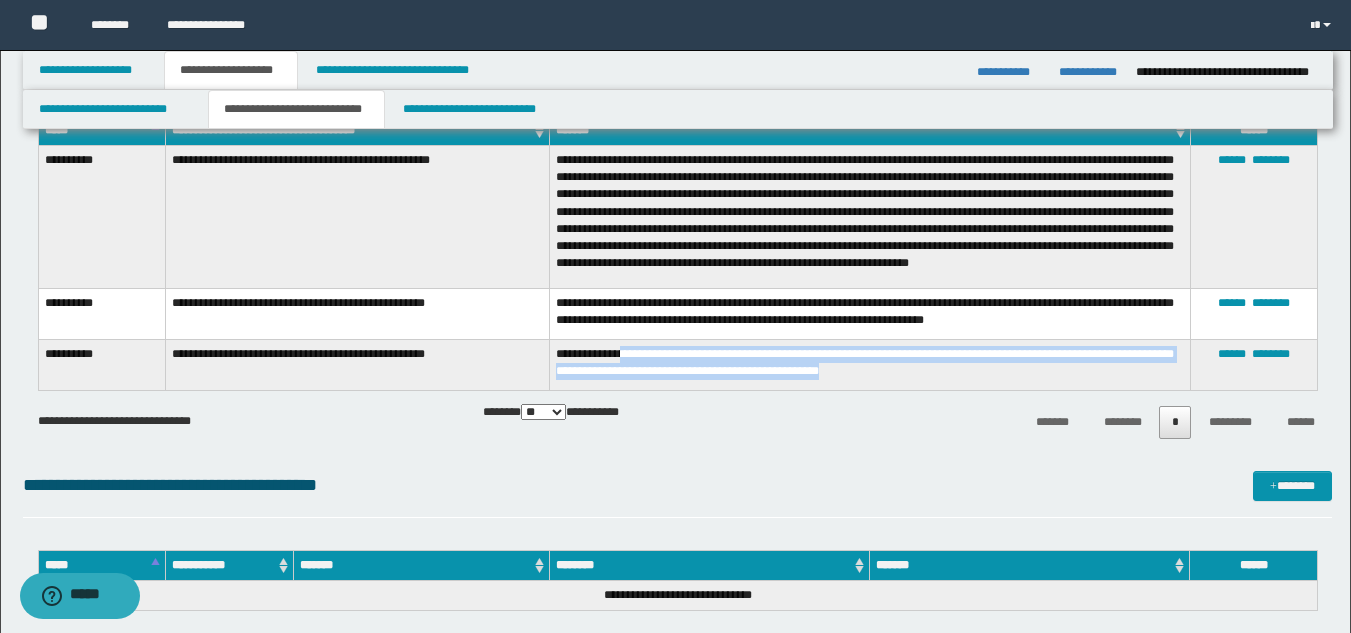 drag, startPoint x: 625, startPoint y: 361, endPoint x: 900, endPoint y: 376, distance: 275.40878 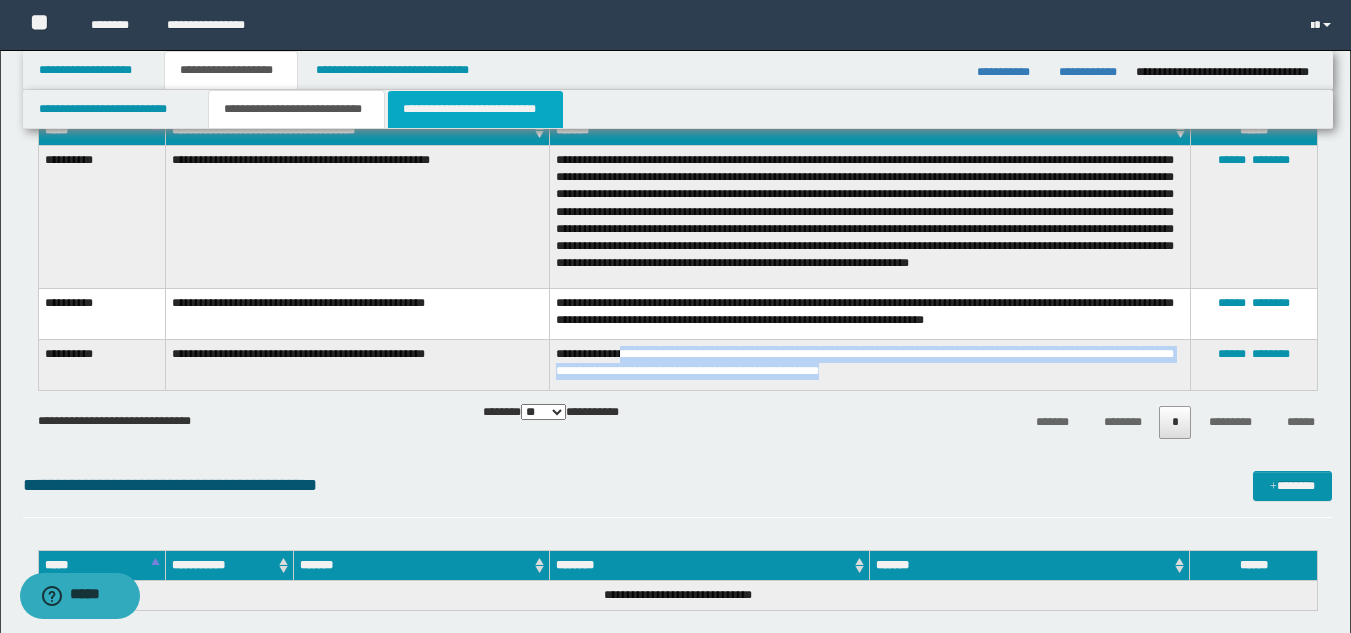 click on "**********" at bounding box center [475, 109] 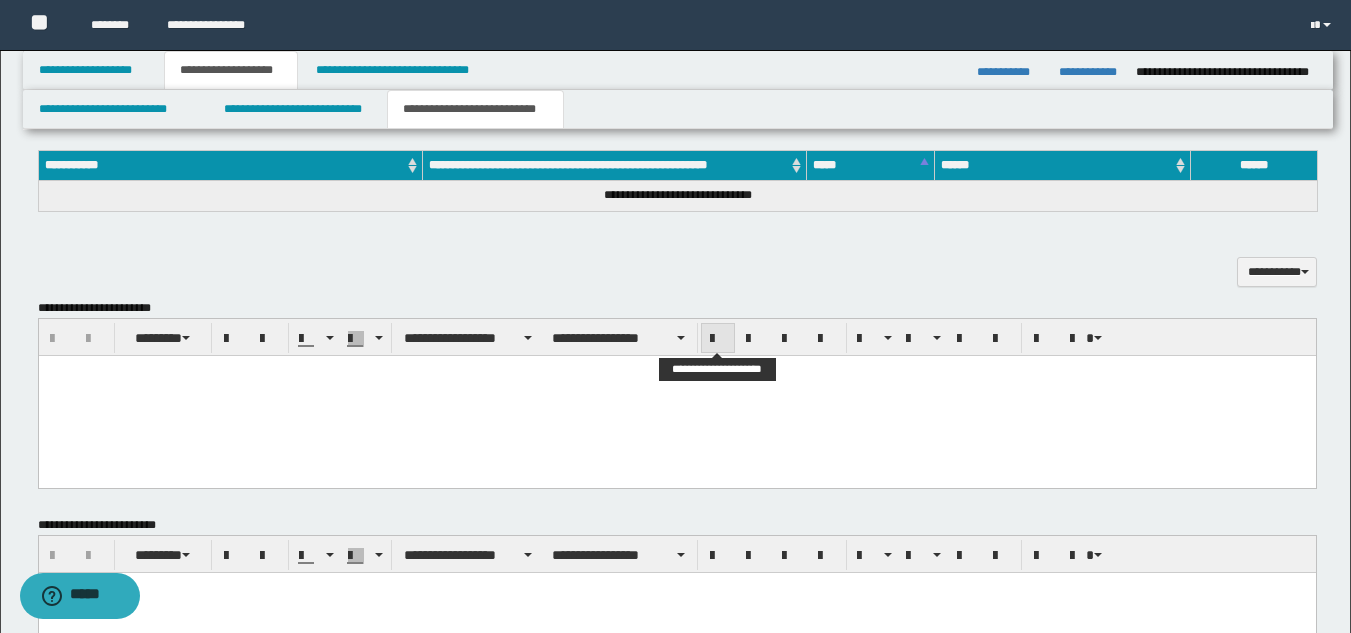 scroll, scrollTop: 0, scrollLeft: 0, axis: both 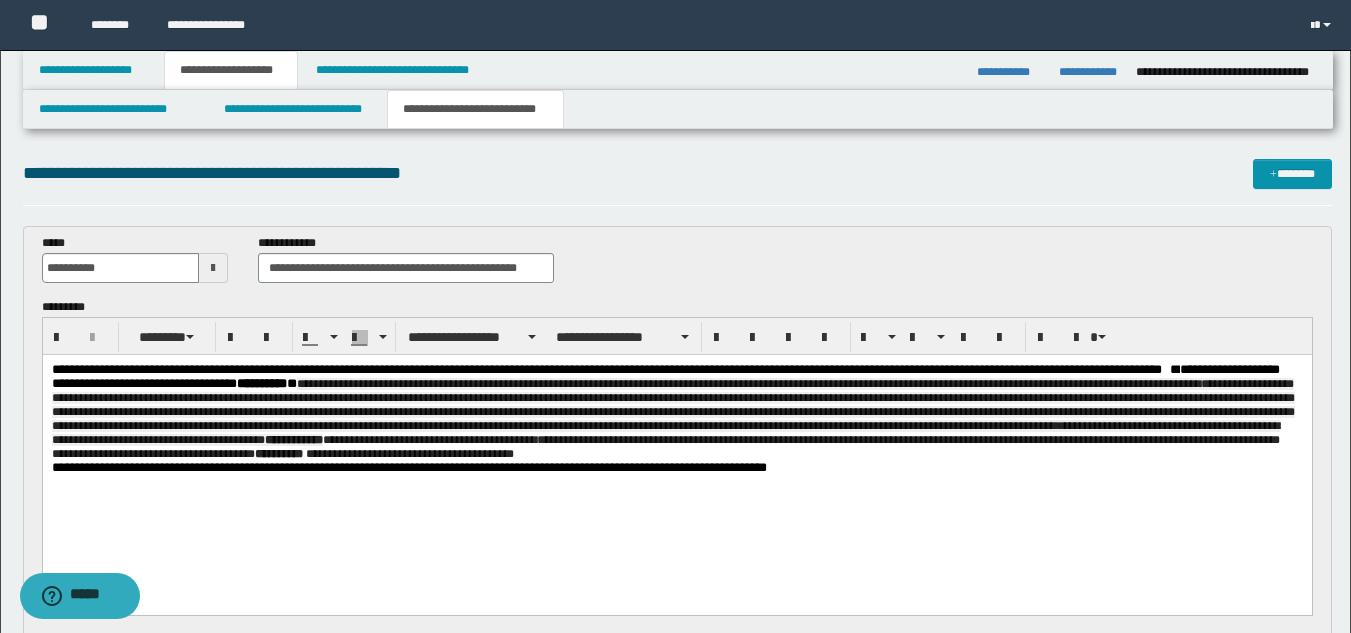 click on "**********" at bounding box center (676, 412) 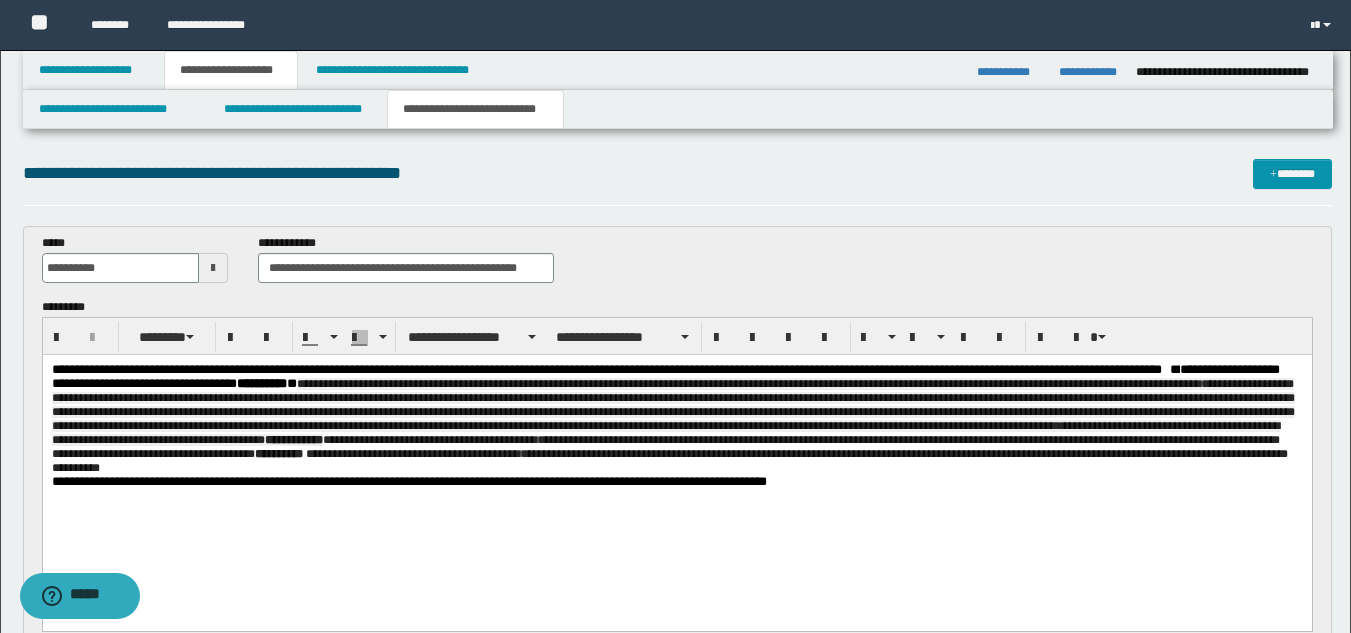 click on "**********" at bounding box center [676, 451] 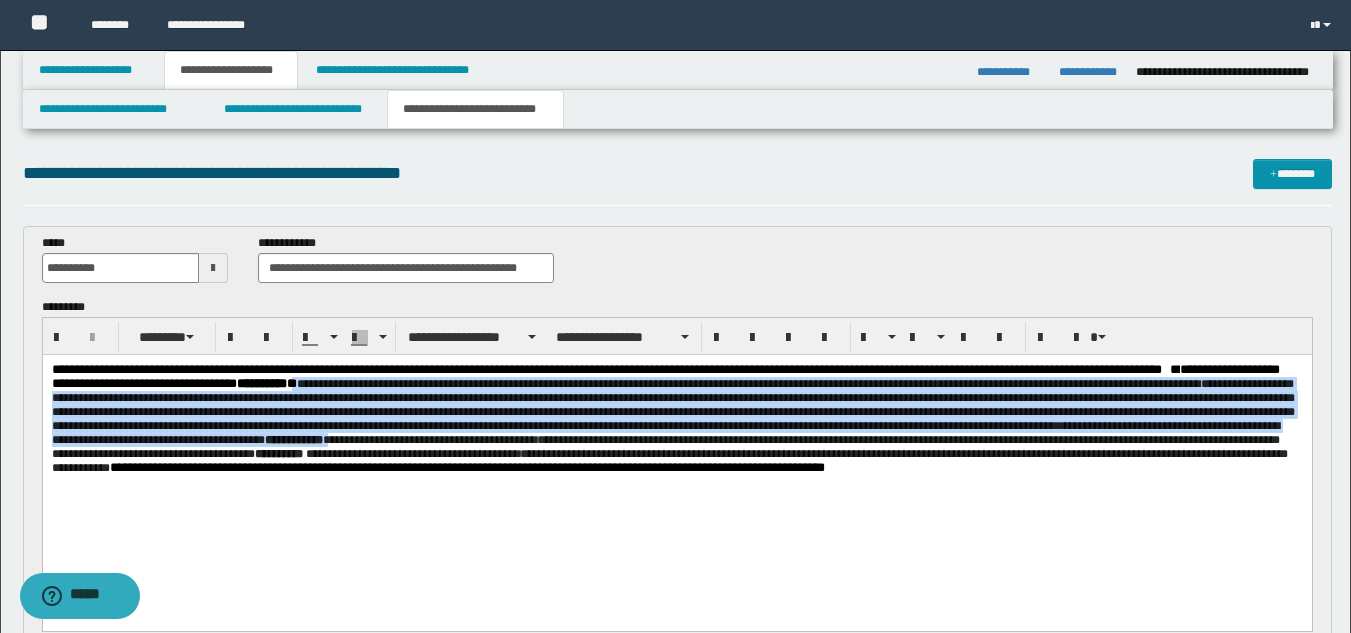 drag, startPoint x: 349, startPoint y: 391, endPoint x: 797, endPoint y: 450, distance: 451.86835 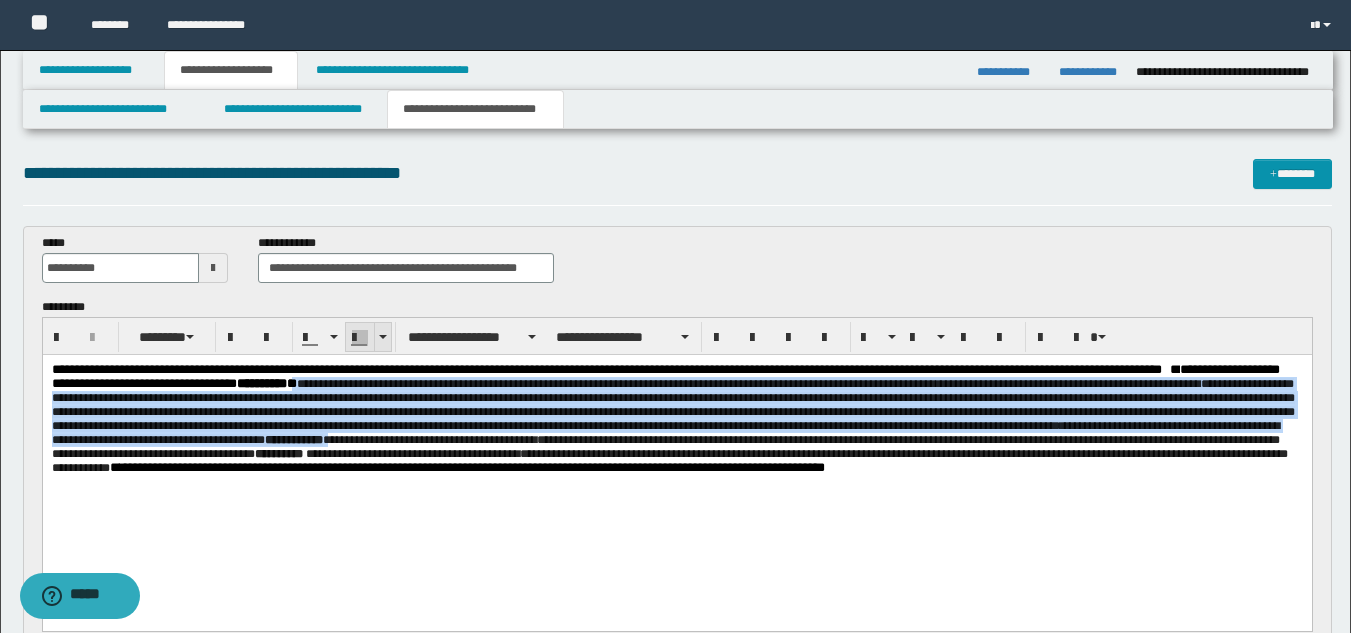 click at bounding box center [360, 338] 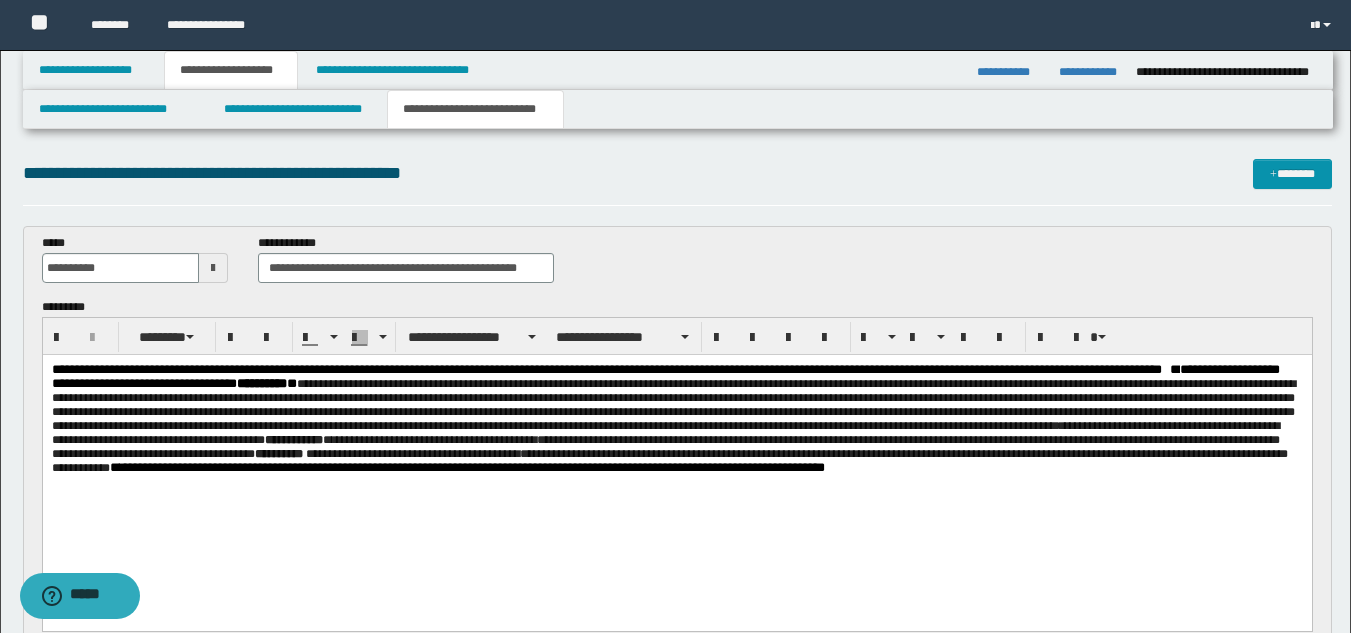click on "**********" at bounding box center [676, 444] 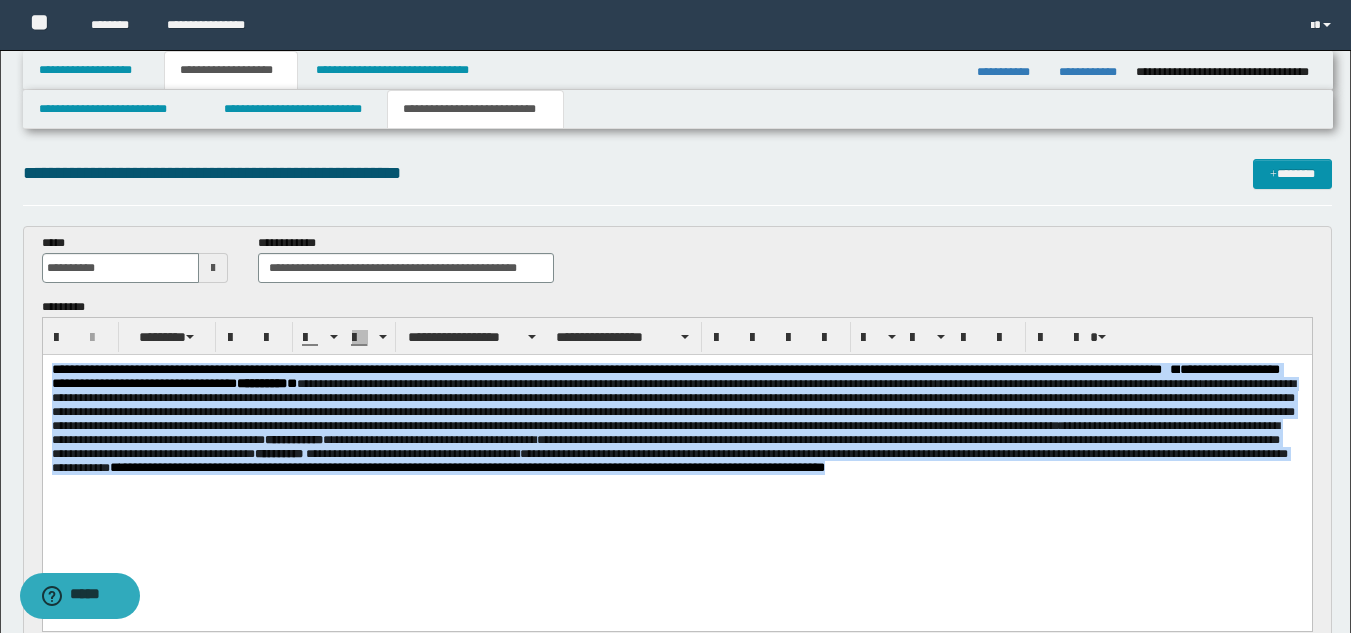 drag, startPoint x: 50, startPoint y: 367, endPoint x: 254, endPoint y: 515, distance: 252.03174 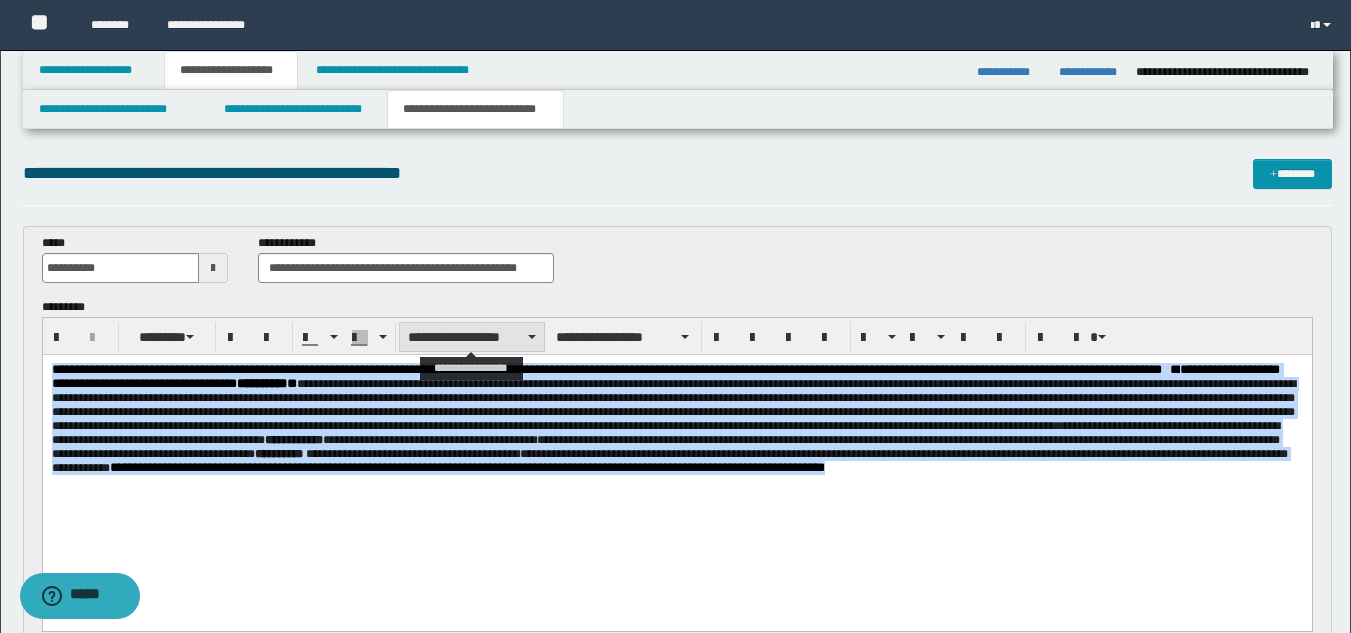 click on "**********" at bounding box center [472, 337] 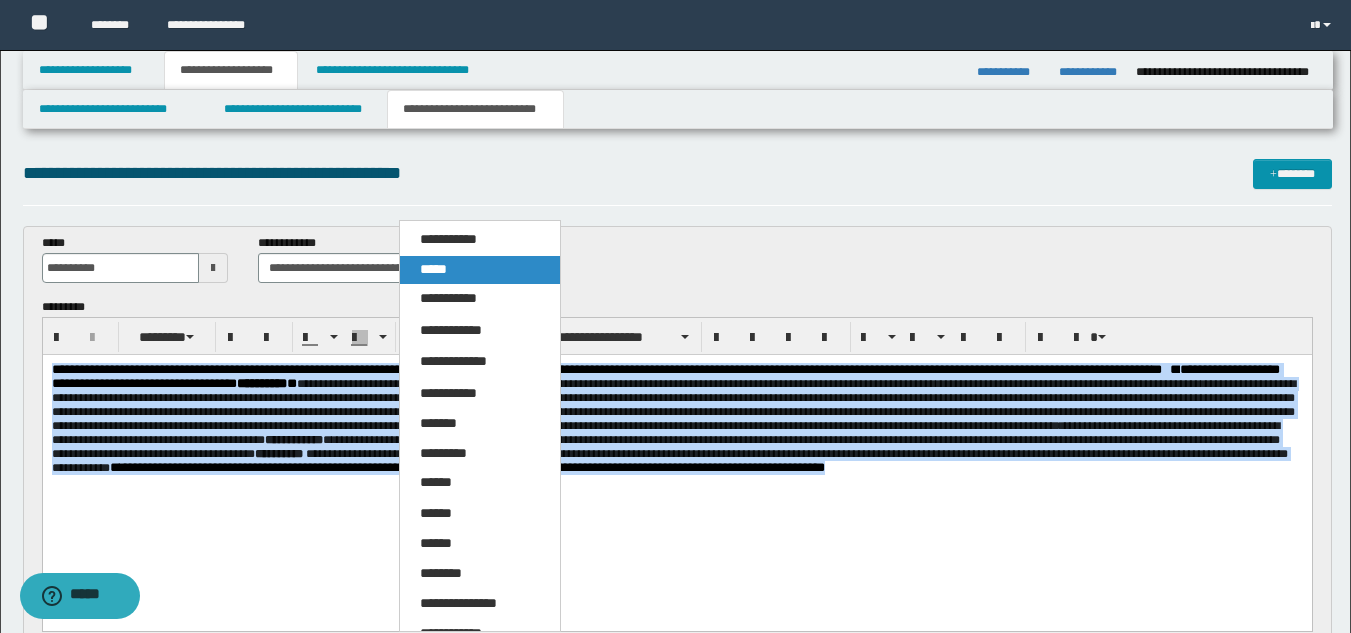 click on "*****" at bounding box center [480, 270] 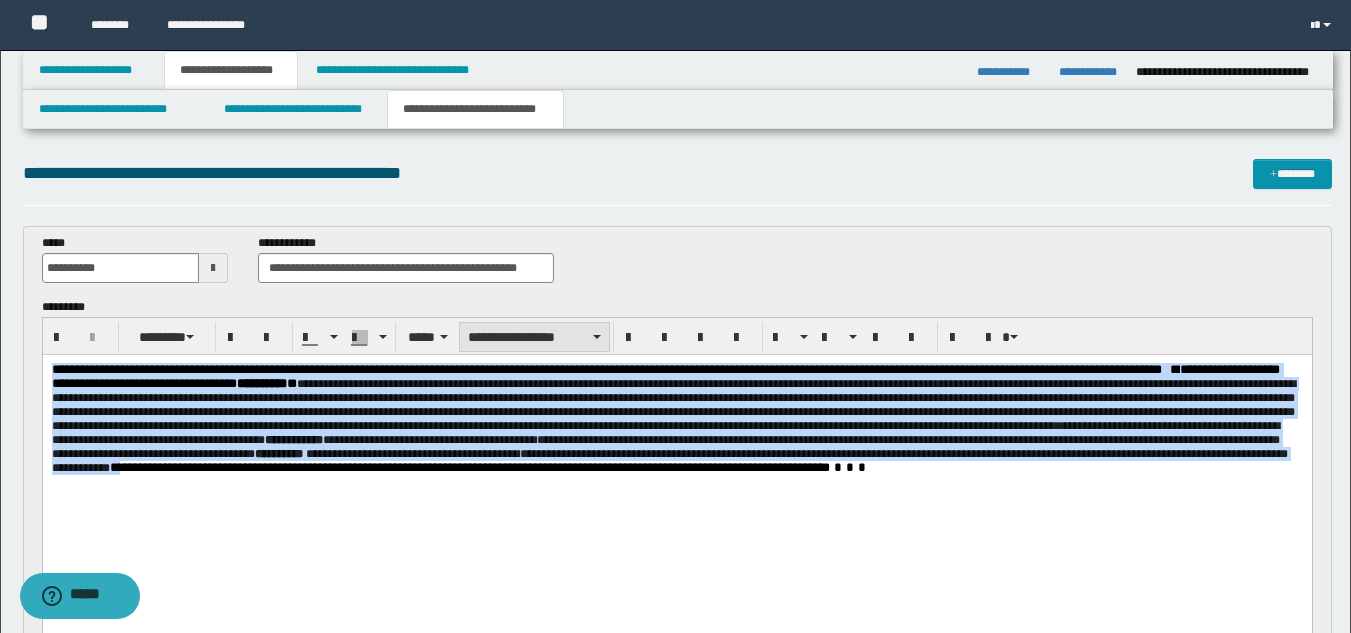 click on "**********" at bounding box center (534, 337) 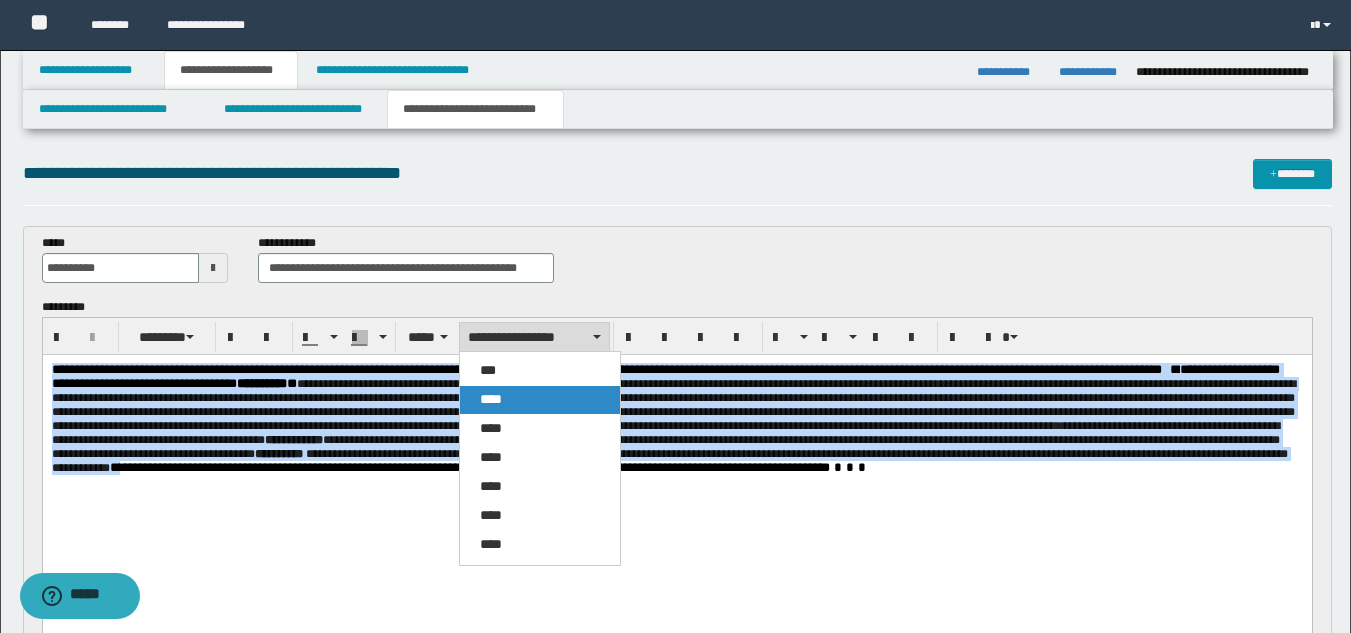 click on "****" at bounding box center (540, 400) 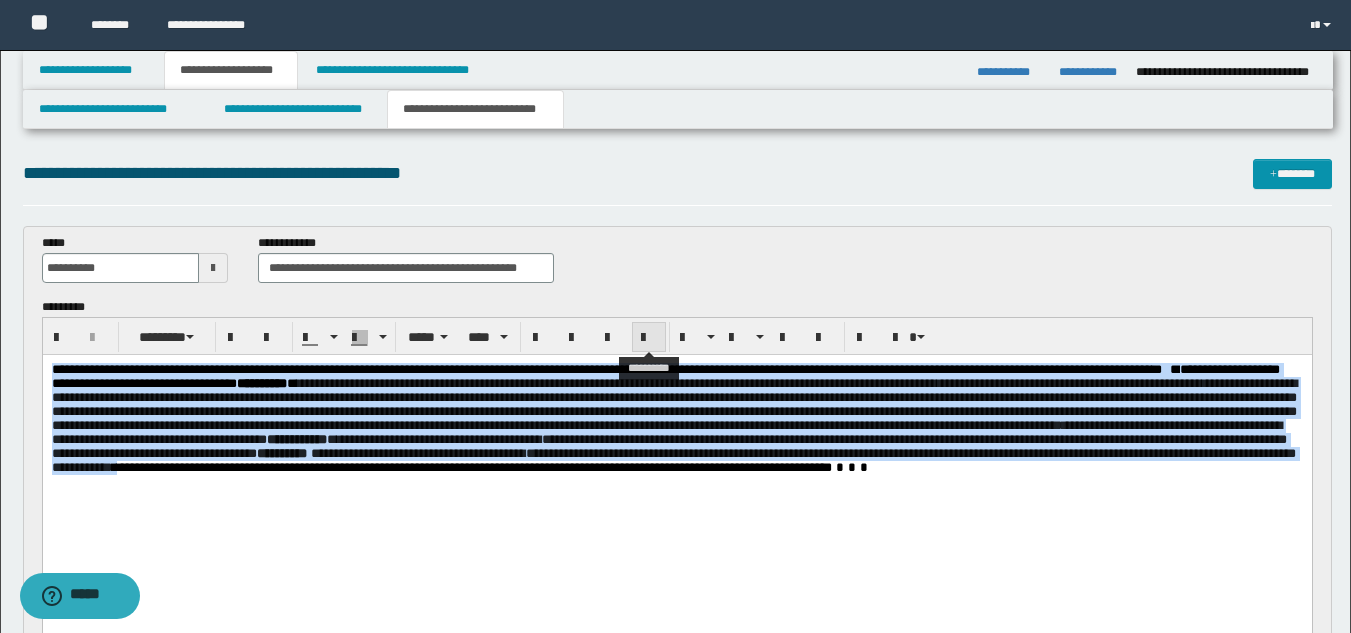 click at bounding box center (649, 338) 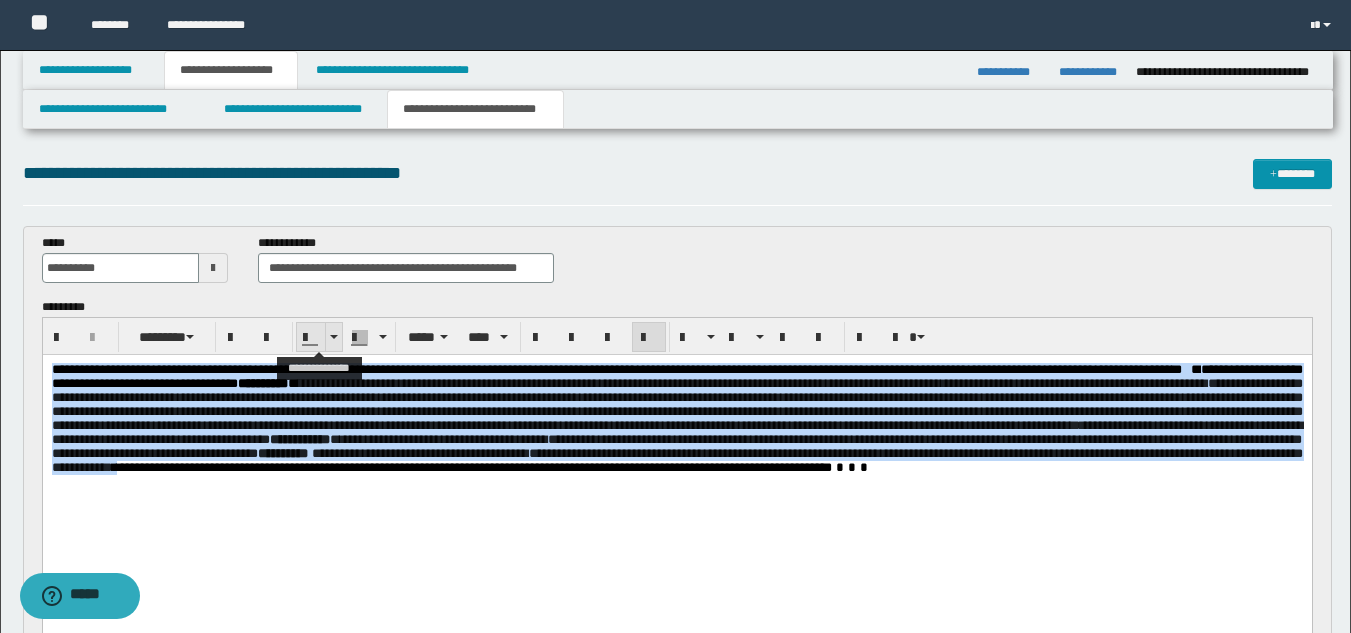 click at bounding box center (333, 337) 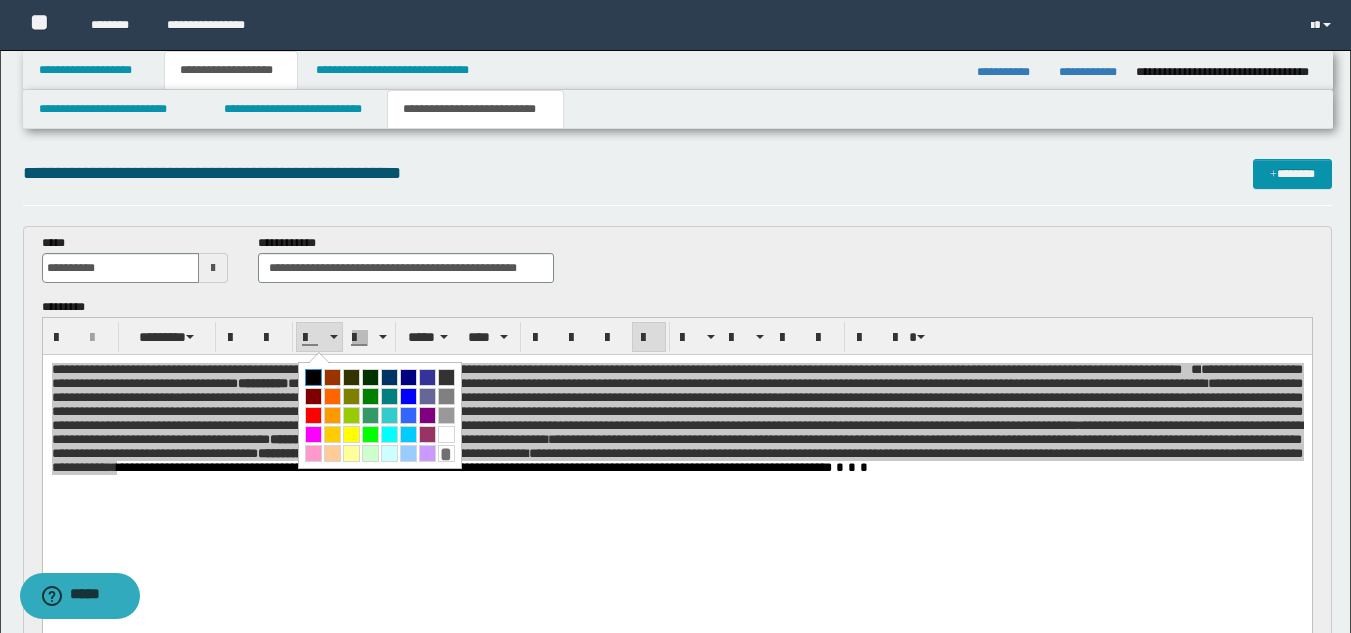 click at bounding box center (313, 377) 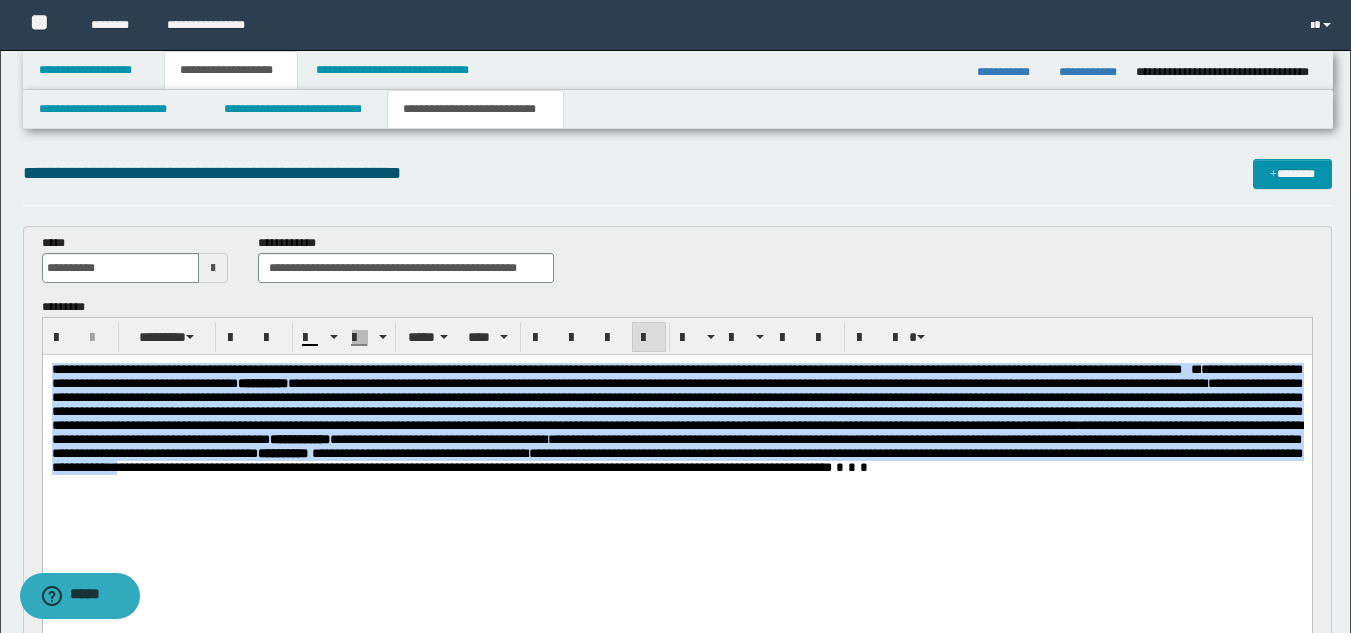 click on "**********" at bounding box center [676, 411] 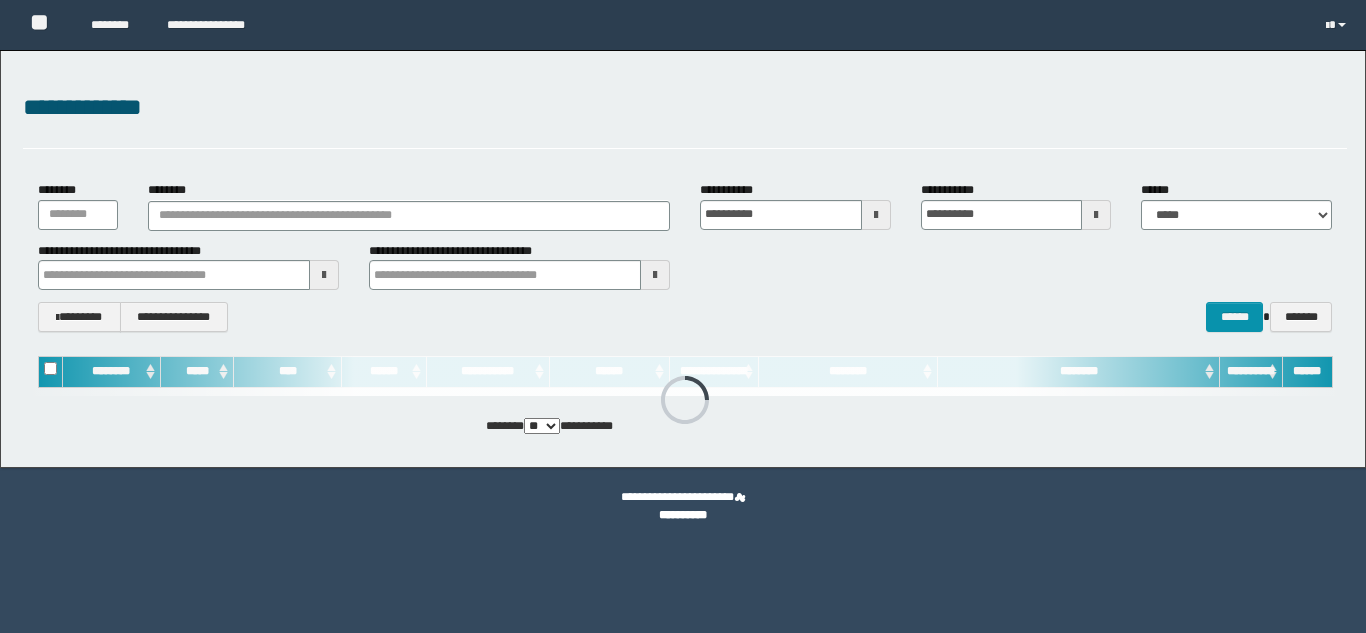 scroll, scrollTop: 0, scrollLeft: 0, axis: both 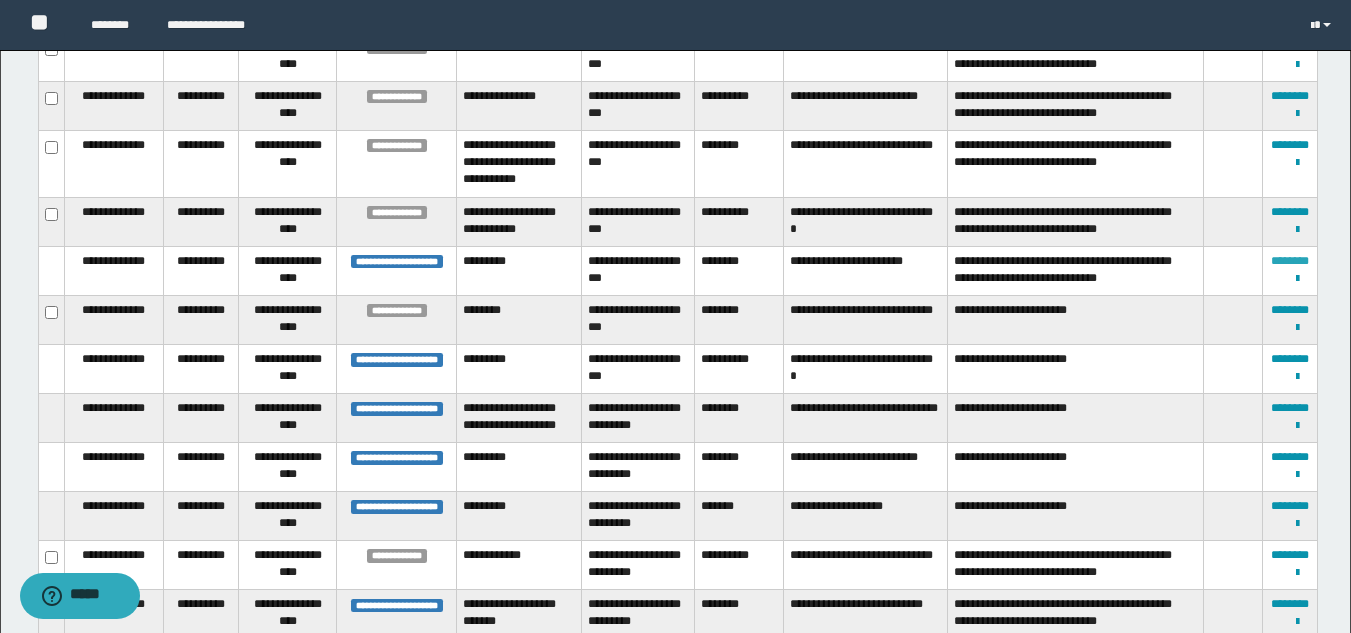 click on "********" at bounding box center (1290, 261) 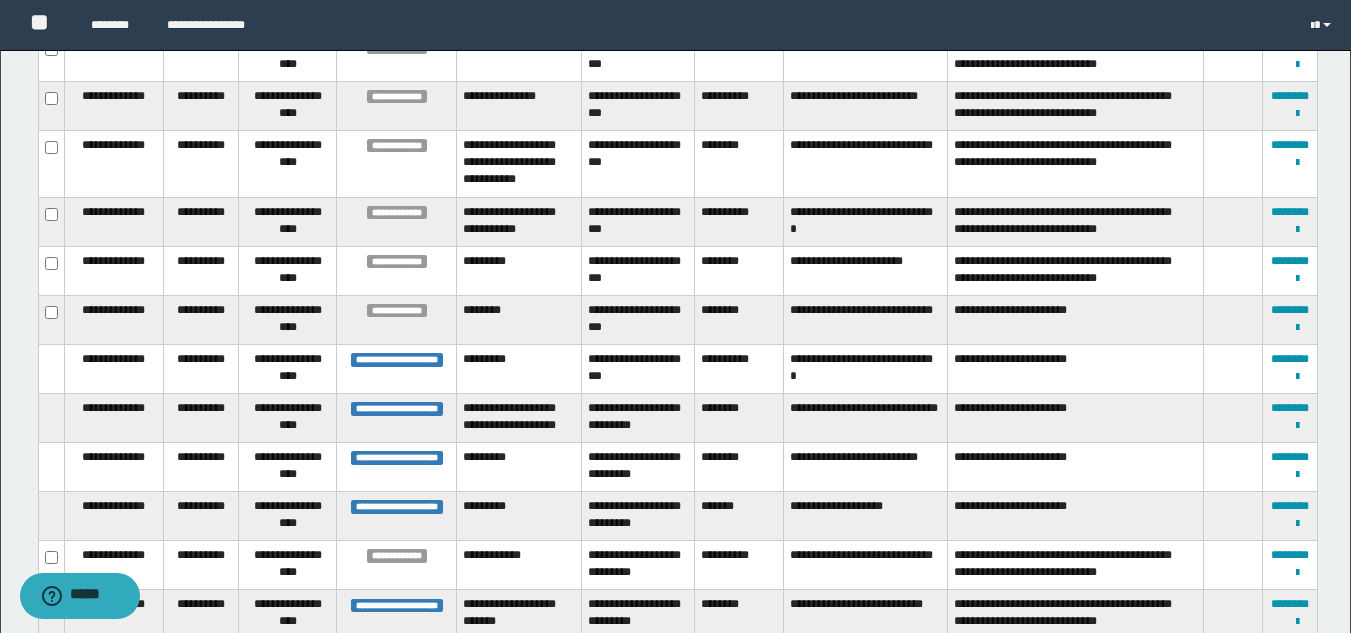 scroll, scrollTop: 481, scrollLeft: 0, axis: vertical 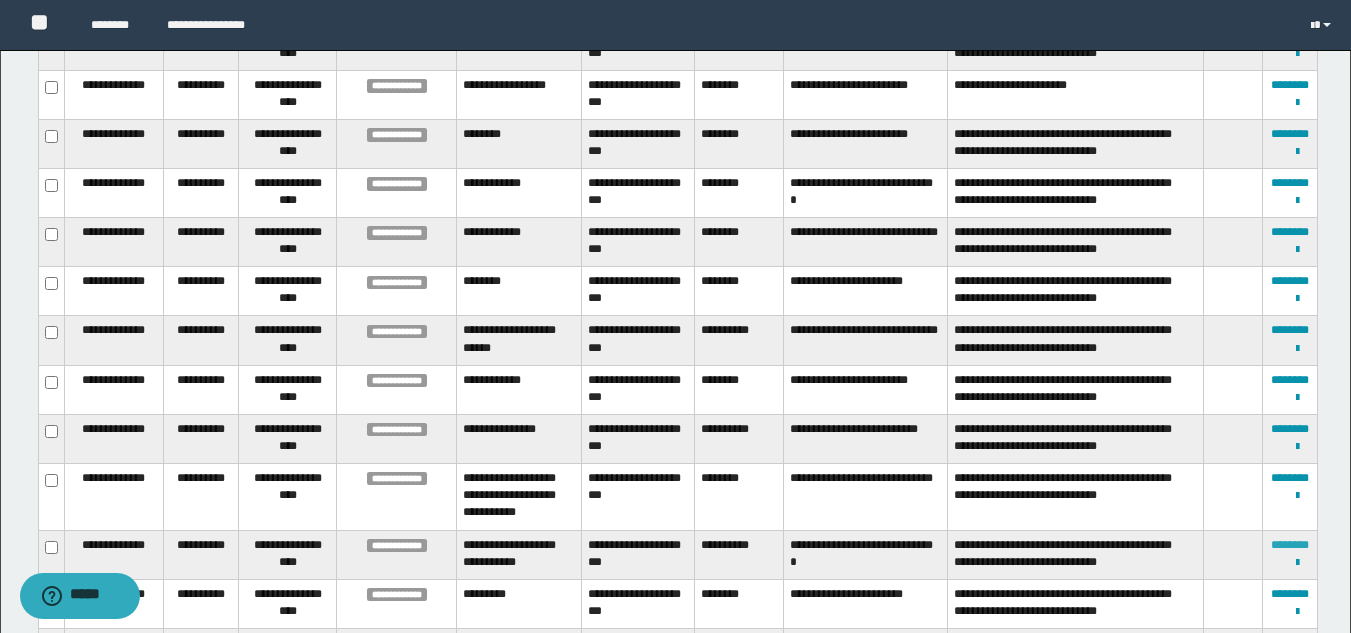 click on "********" at bounding box center [1290, 545] 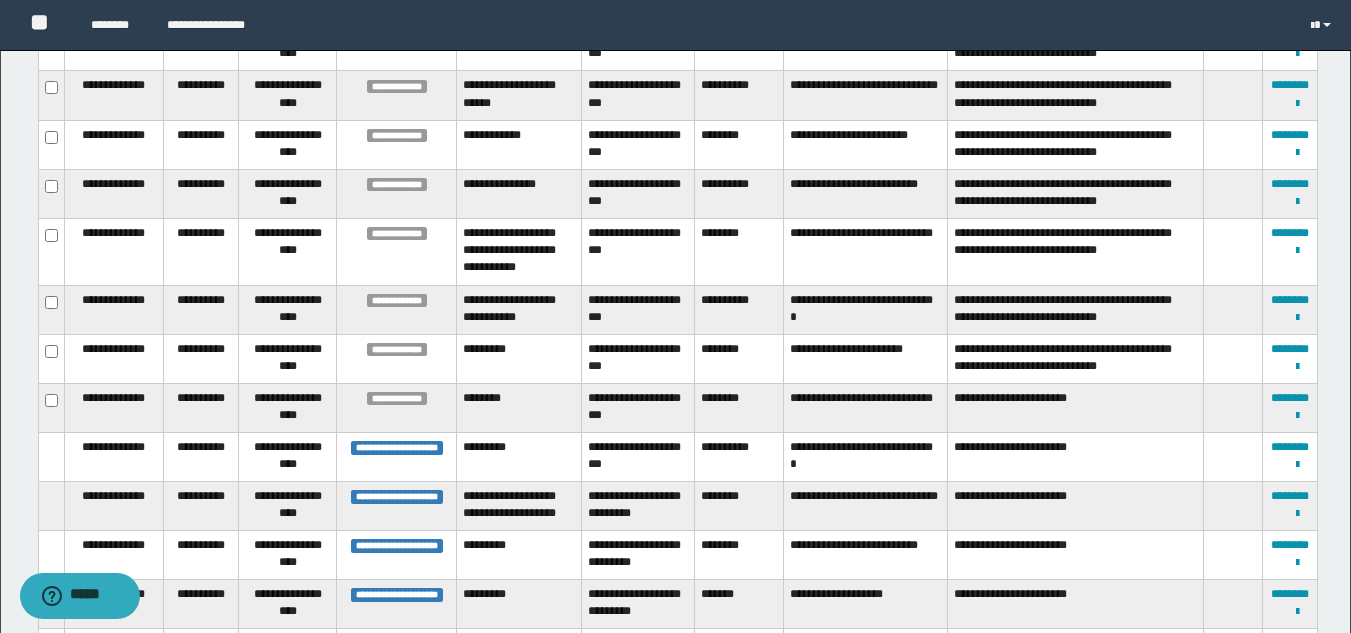 scroll, scrollTop: 769, scrollLeft: 0, axis: vertical 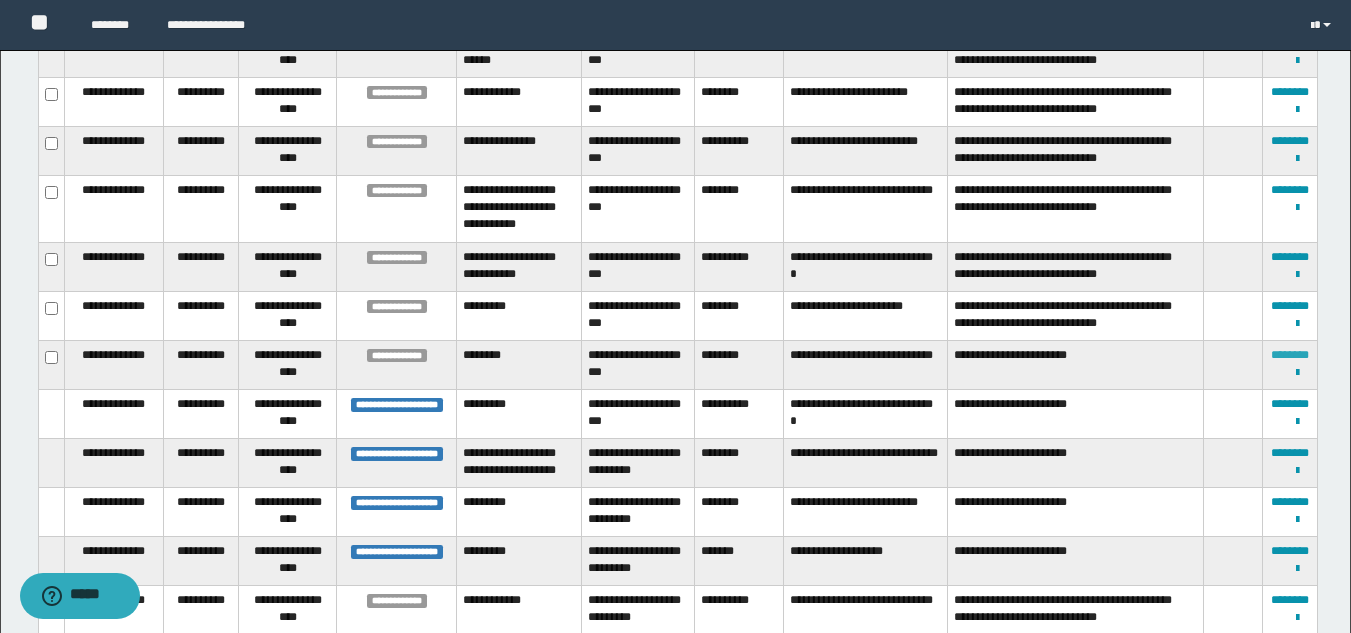 click on "********" at bounding box center [1290, 355] 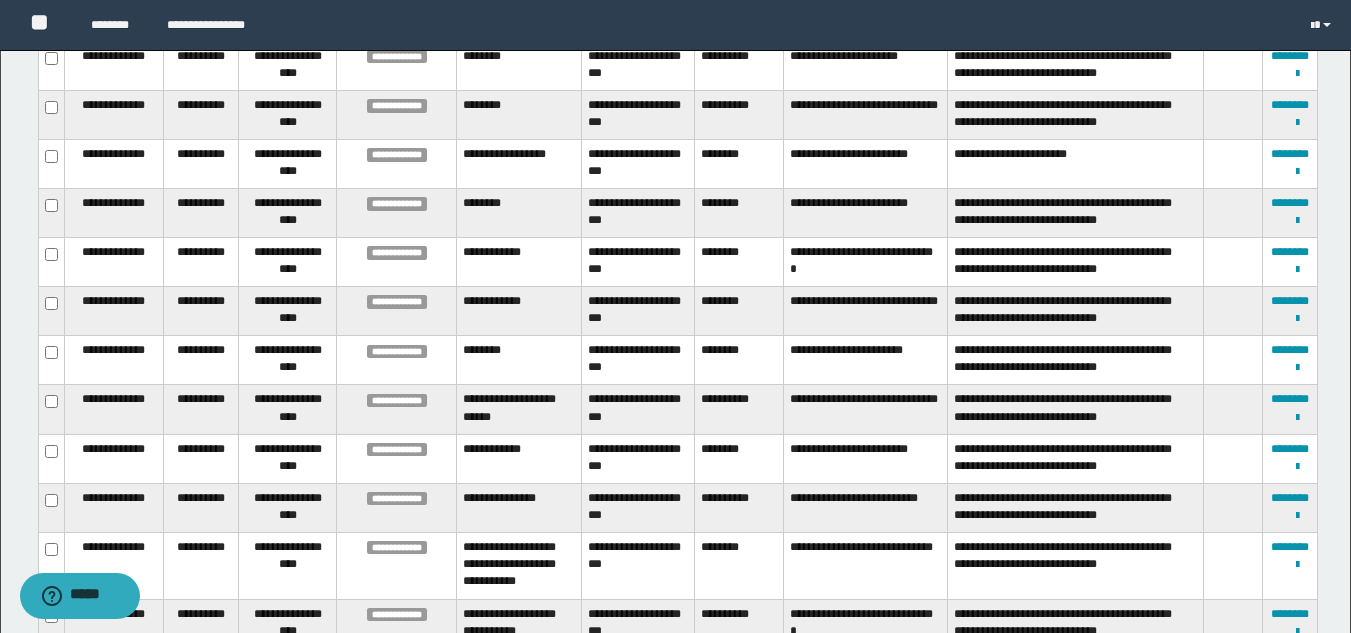 scroll, scrollTop: 0, scrollLeft: 0, axis: both 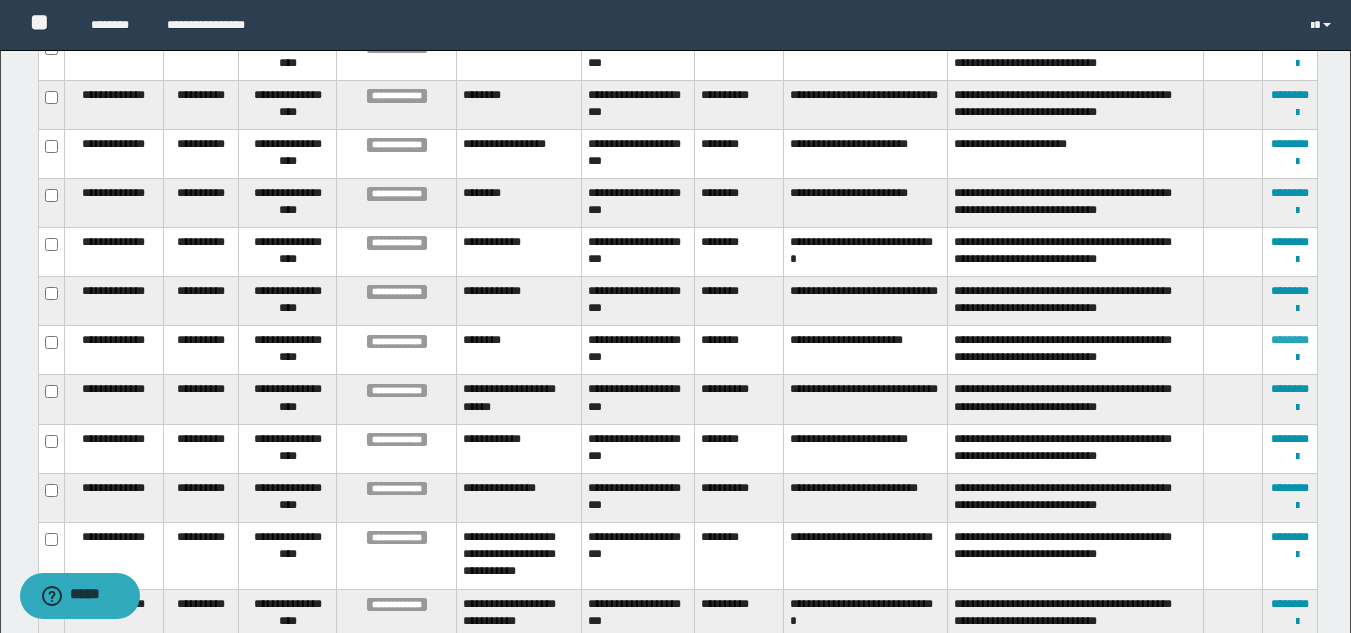 click on "********" at bounding box center [1290, 340] 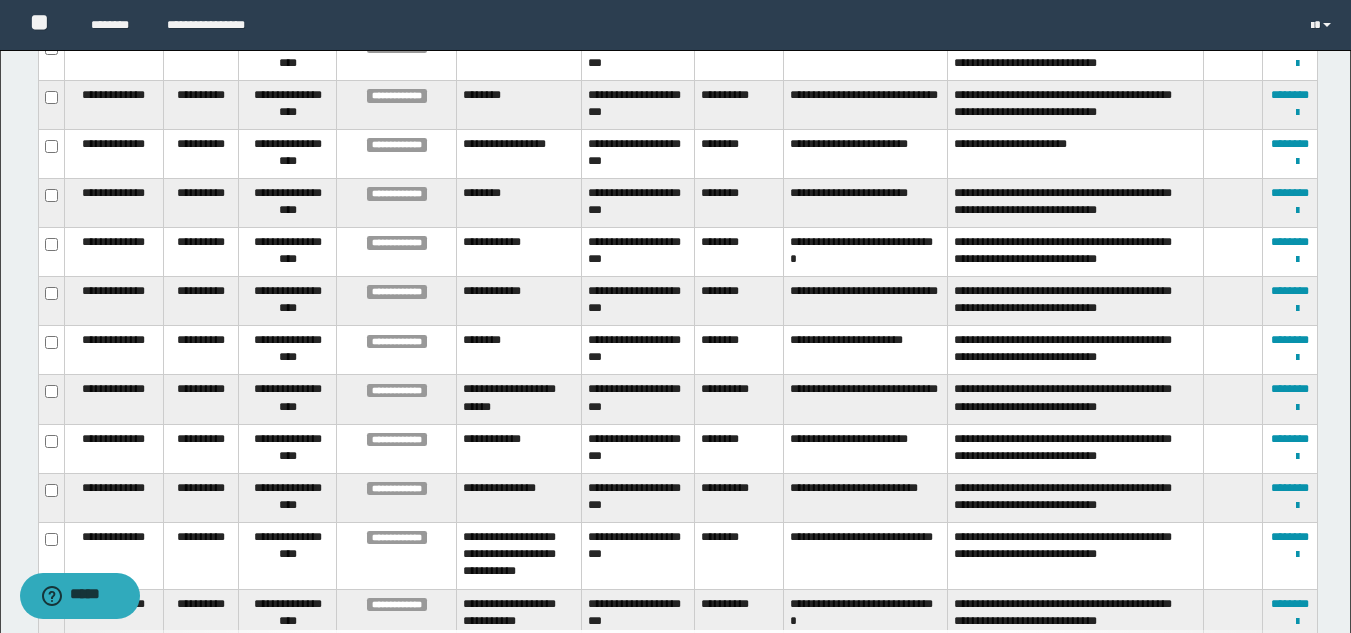 scroll, scrollTop: 256, scrollLeft: 0, axis: vertical 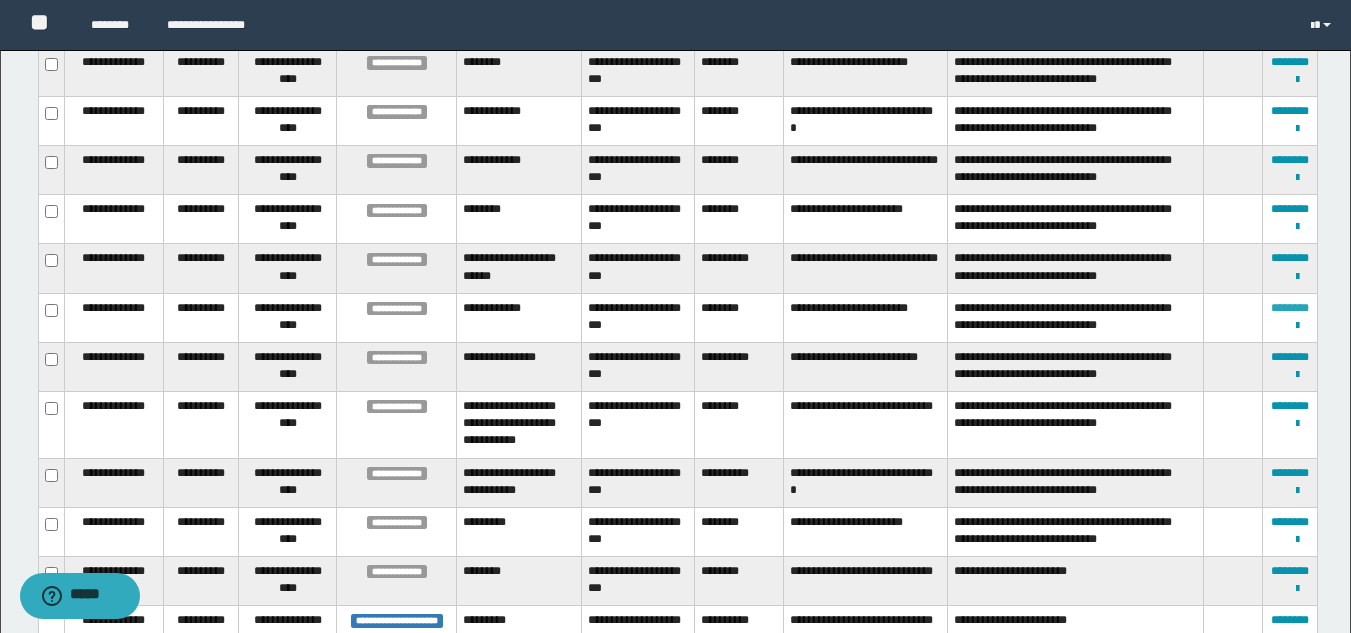 click on "********" at bounding box center [1290, 308] 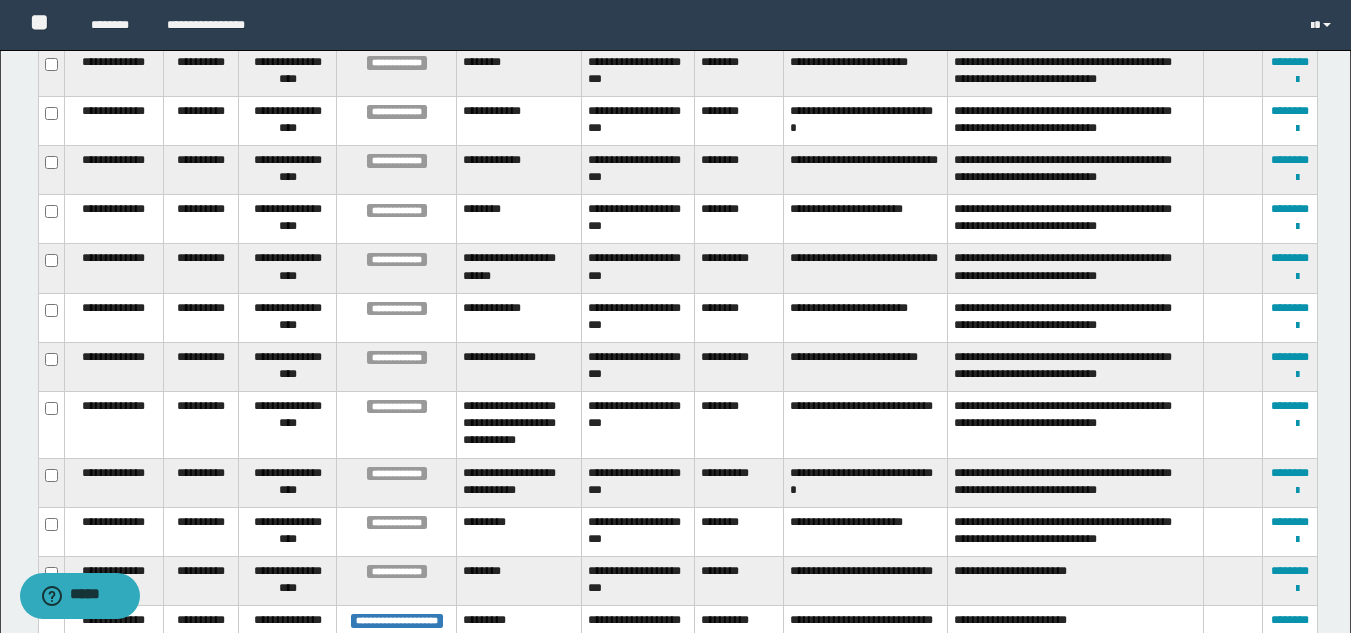 scroll, scrollTop: 340, scrollLeft: 0, axis: vertical 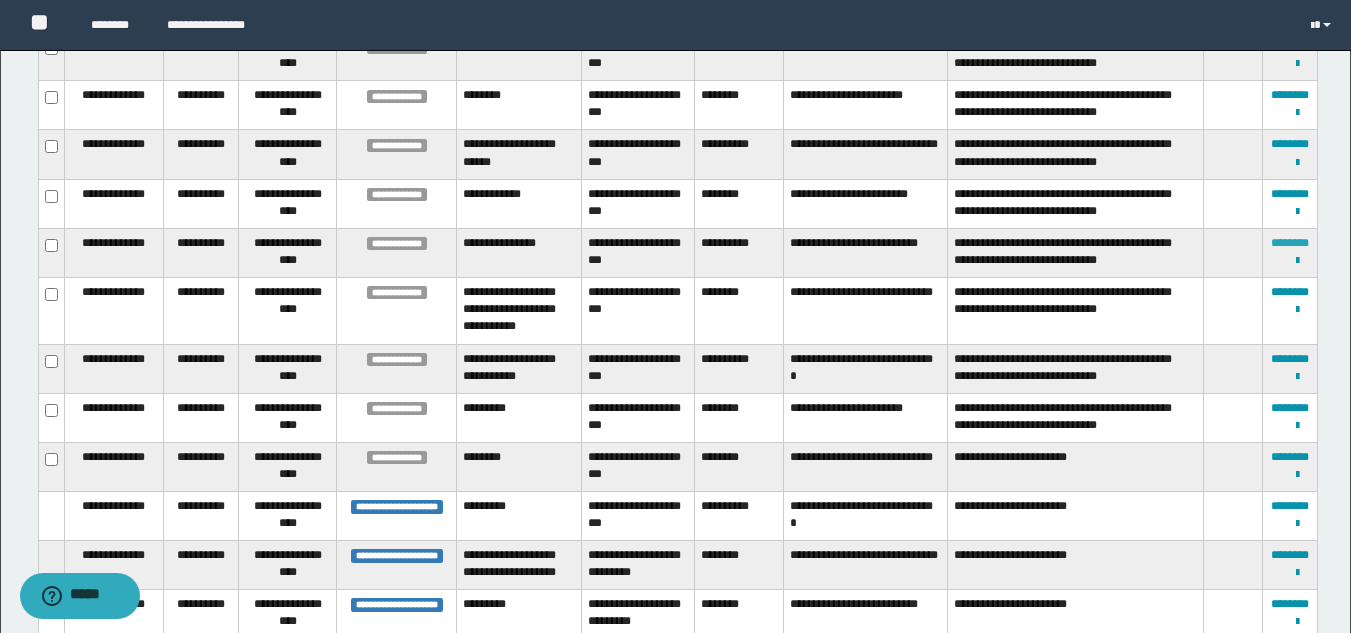 click on "********" at bounding box center (1290, 243) 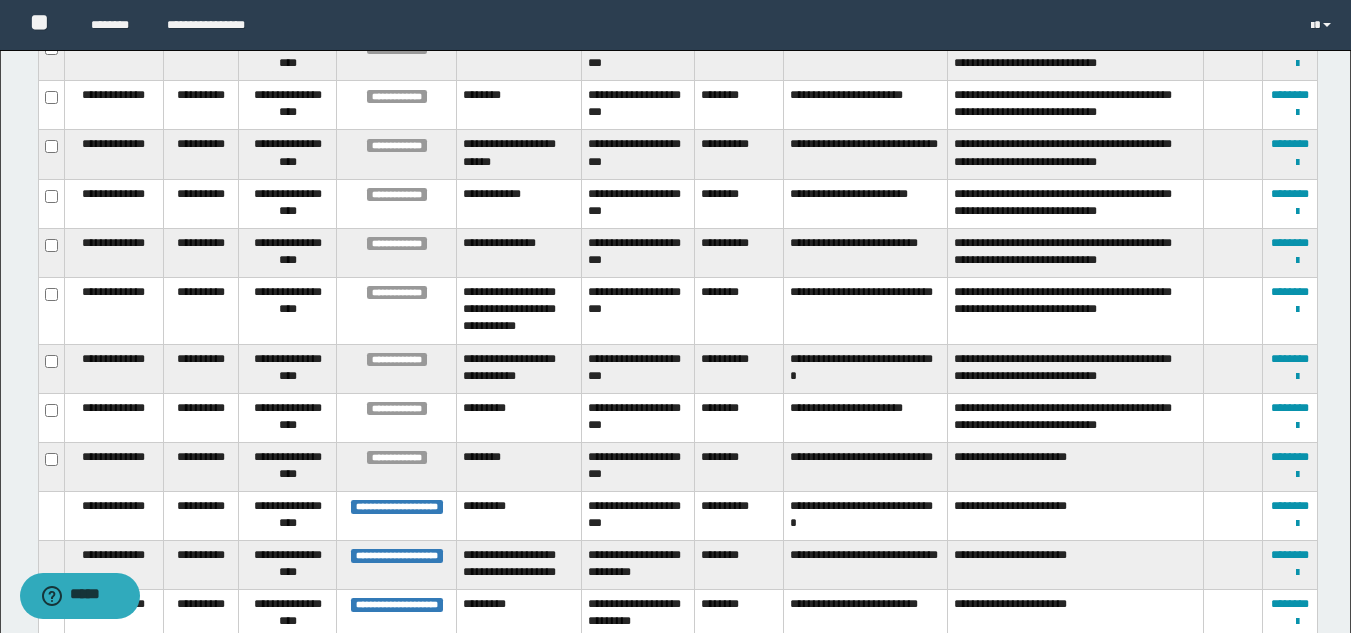 scroll, scrollTop: 430, scrollLeft: 0, axis: vertical 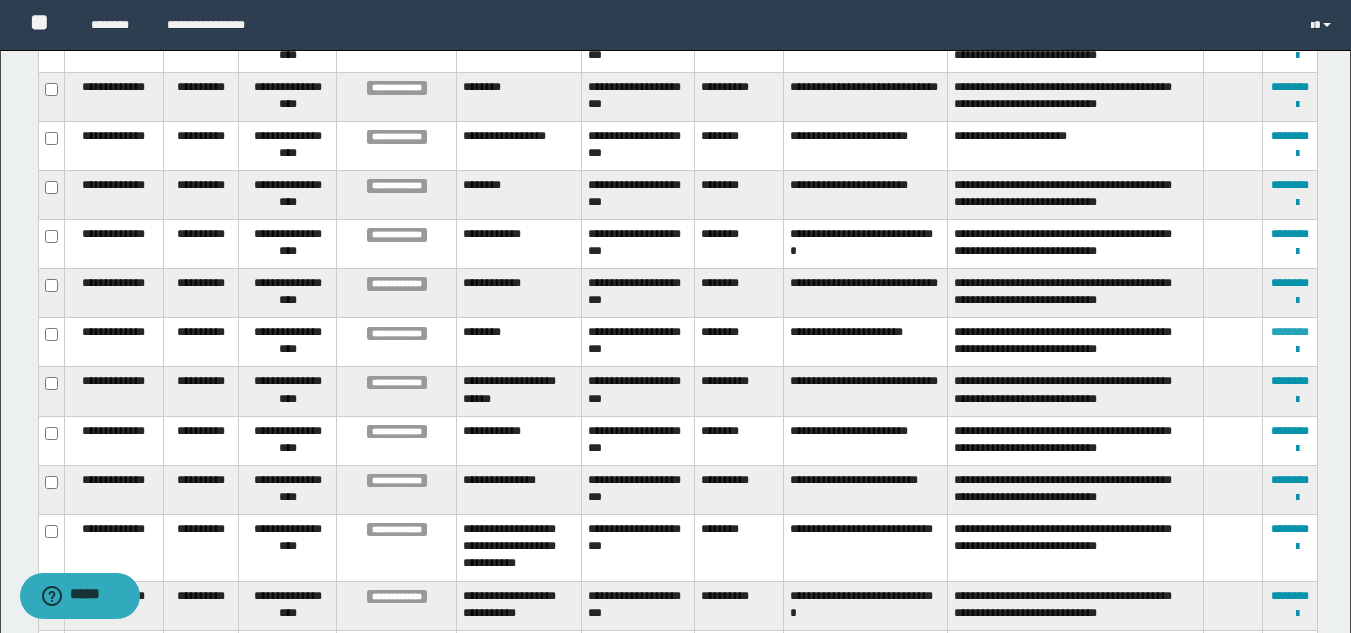 click on "********" at bounding box center (1290, 332) 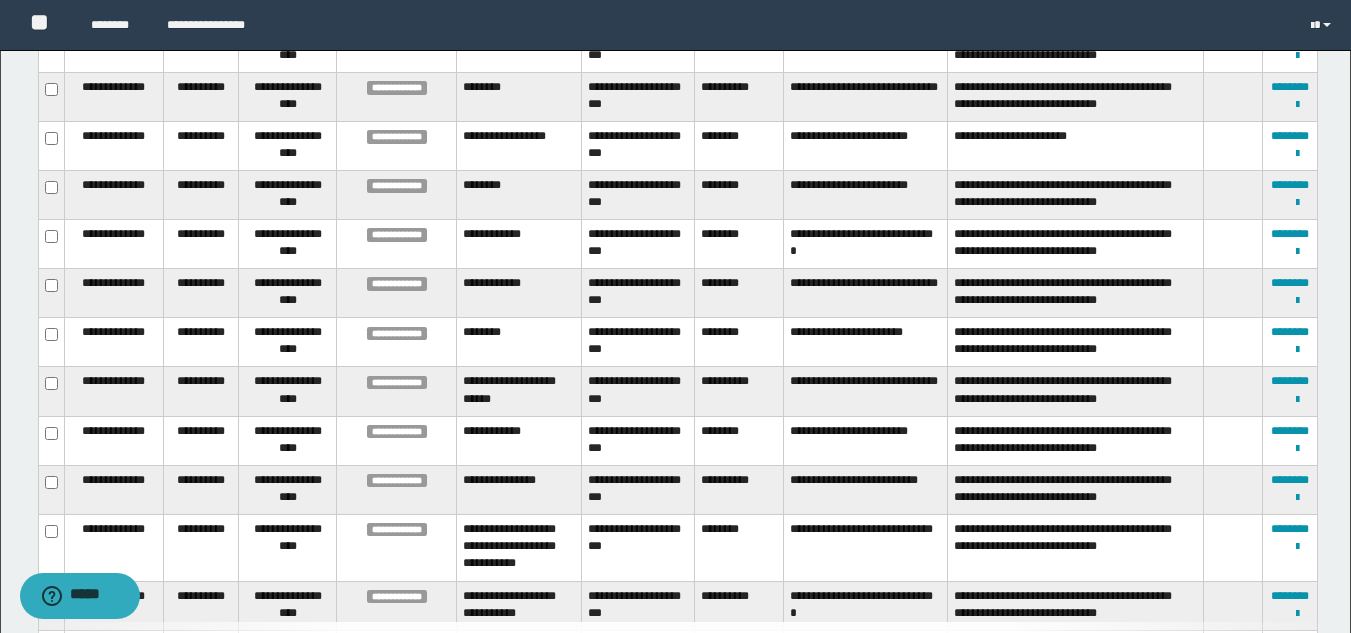 scroll, scrollTop: 264, scrollLeft: 0, axis: vertical 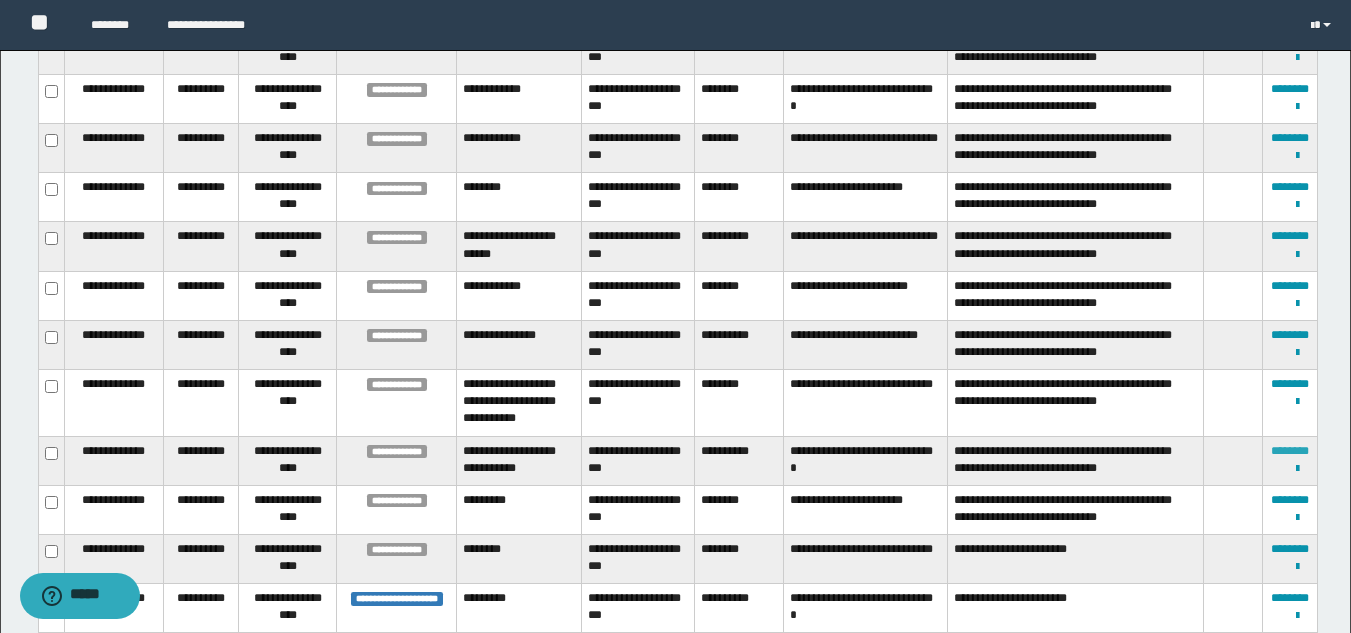 click on "********" at bounding box center [1290, 451] 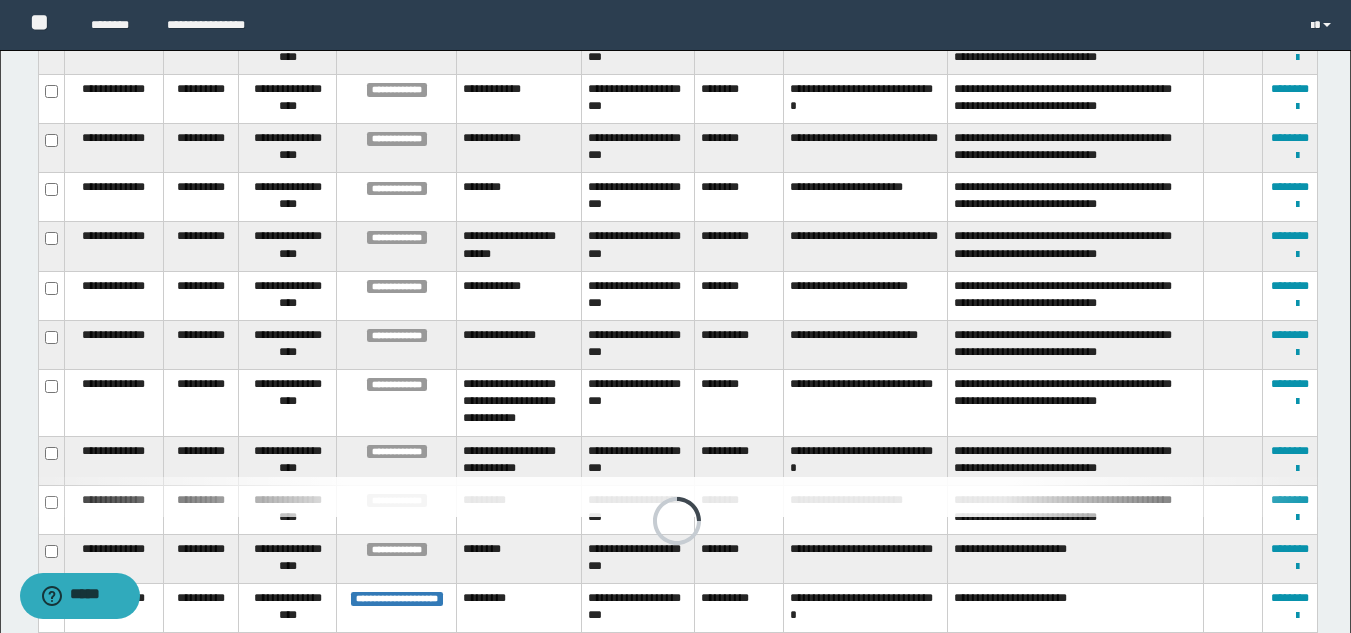 scroll, scrollTop: 274, scrollLeft: 0, axis: vertical 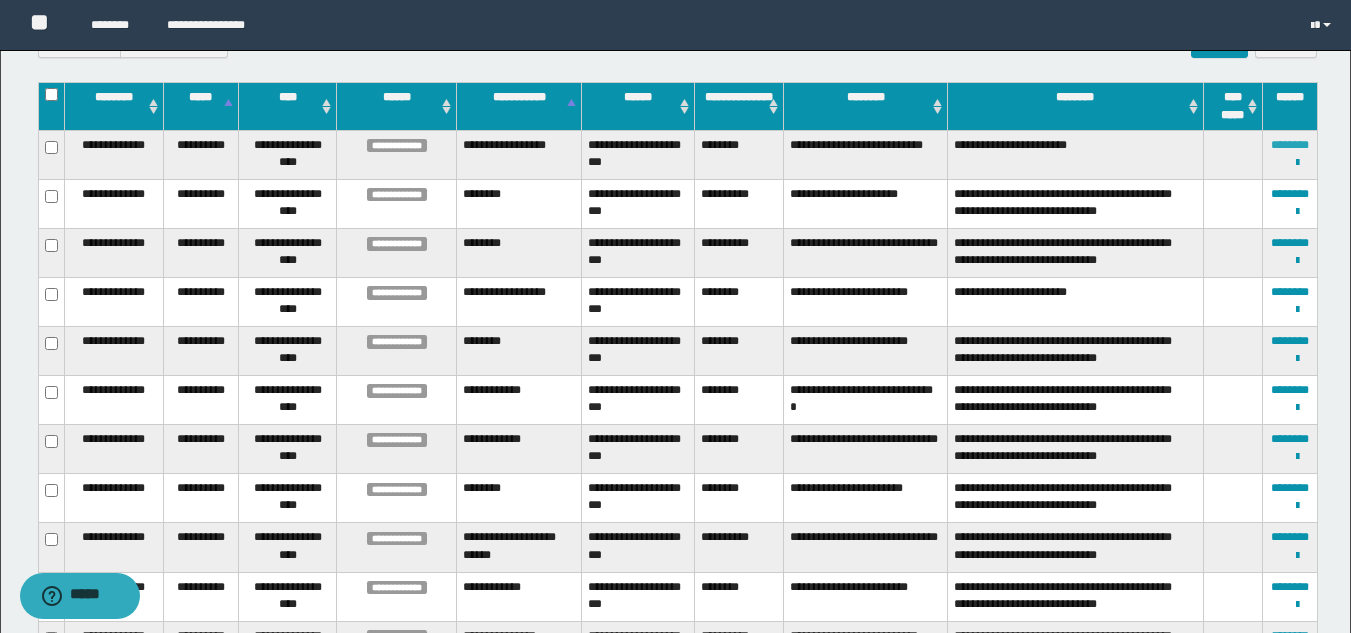 click on "********" at bounding box center [1290, 145] 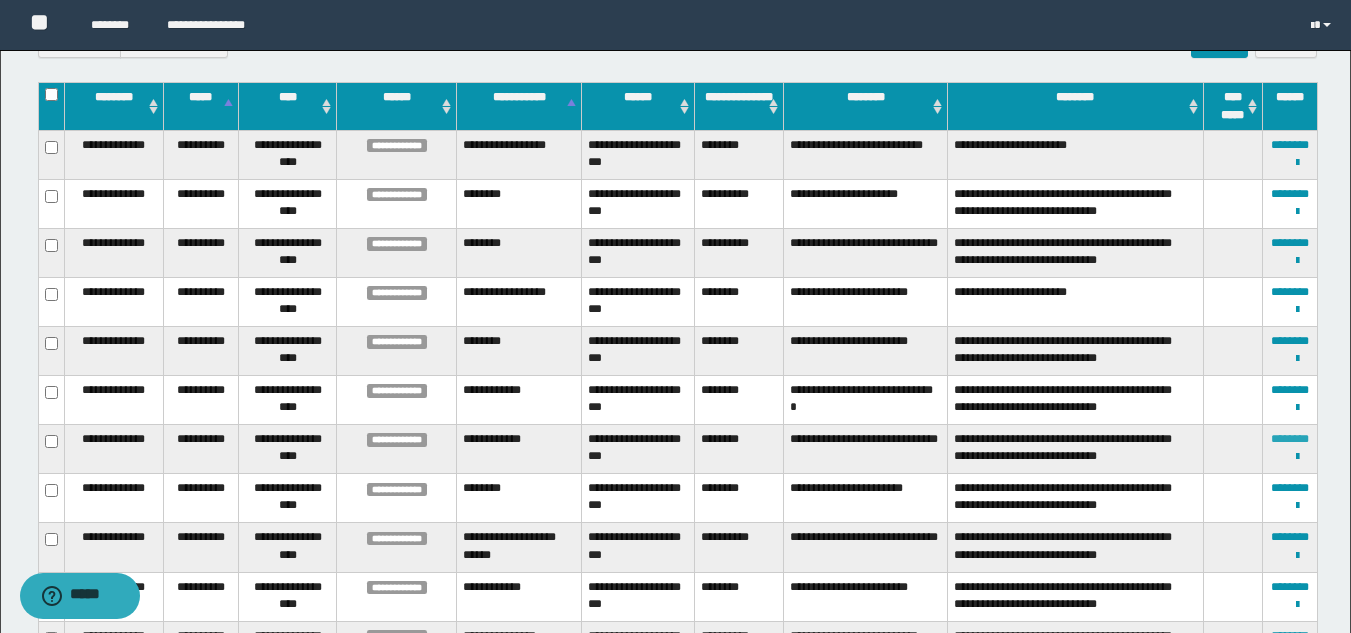 click on "********" at bounding box center (1290, 439) 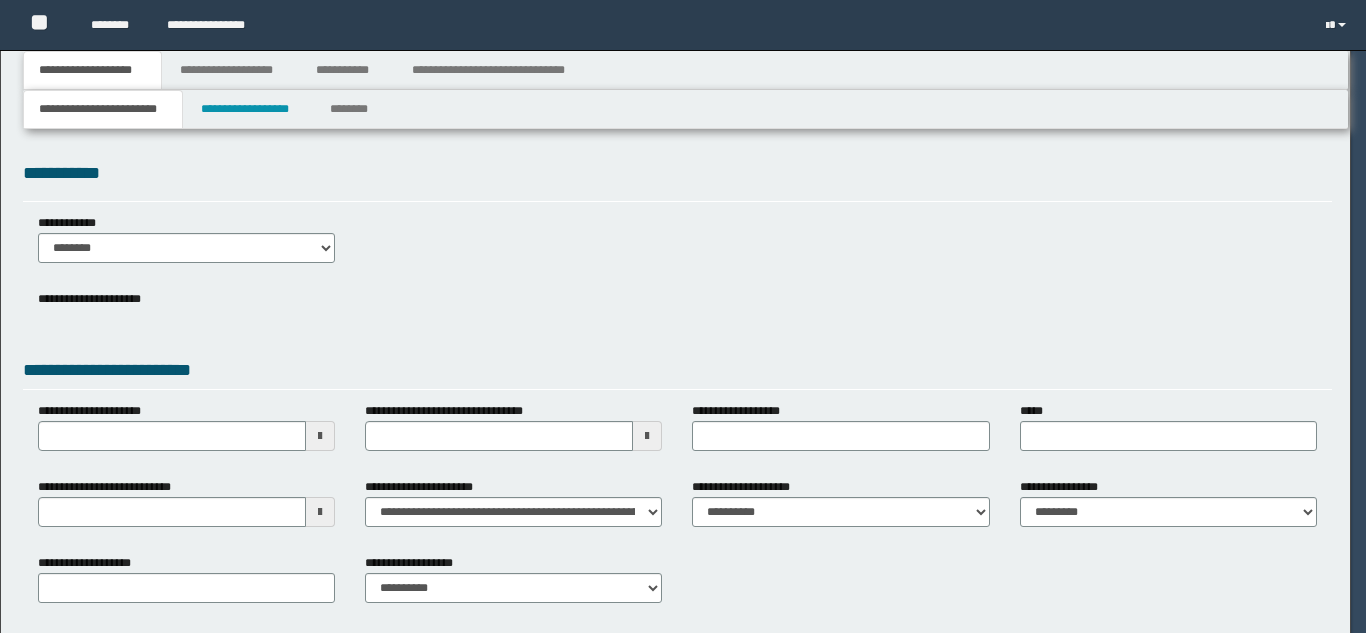 scroll, scrollTop: 0, scrollLeft: 0, axis: both 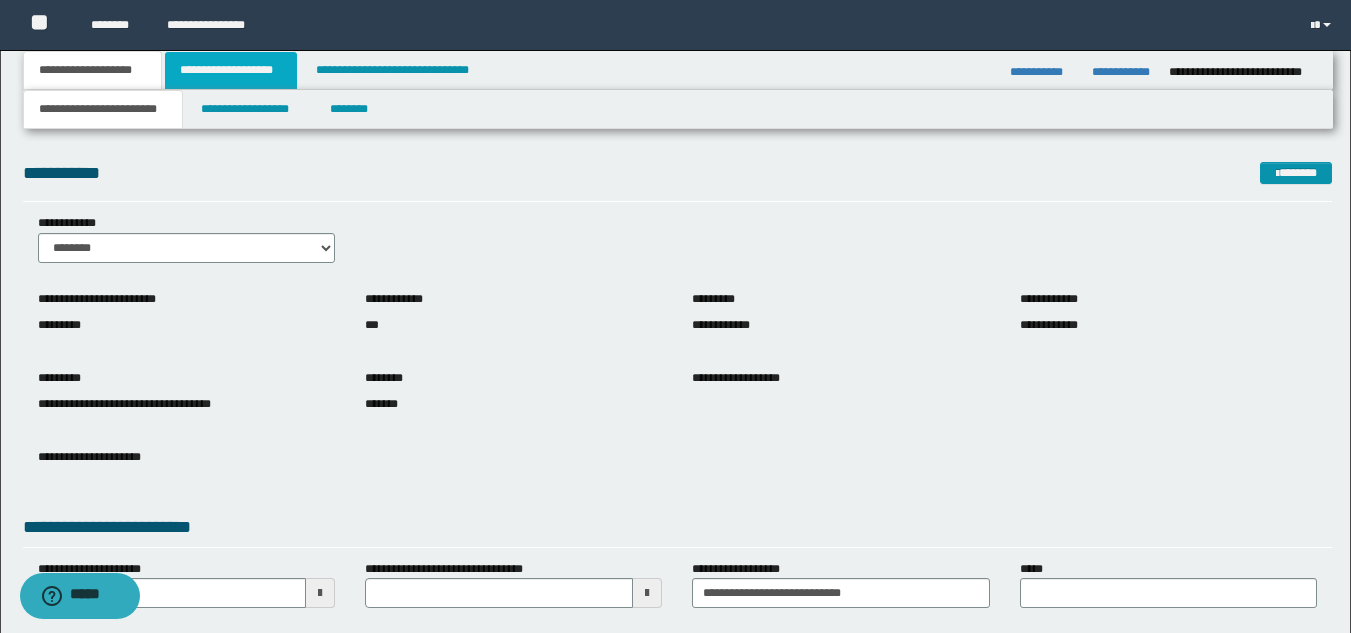 click on "**********" at bounding box center [231, 70] 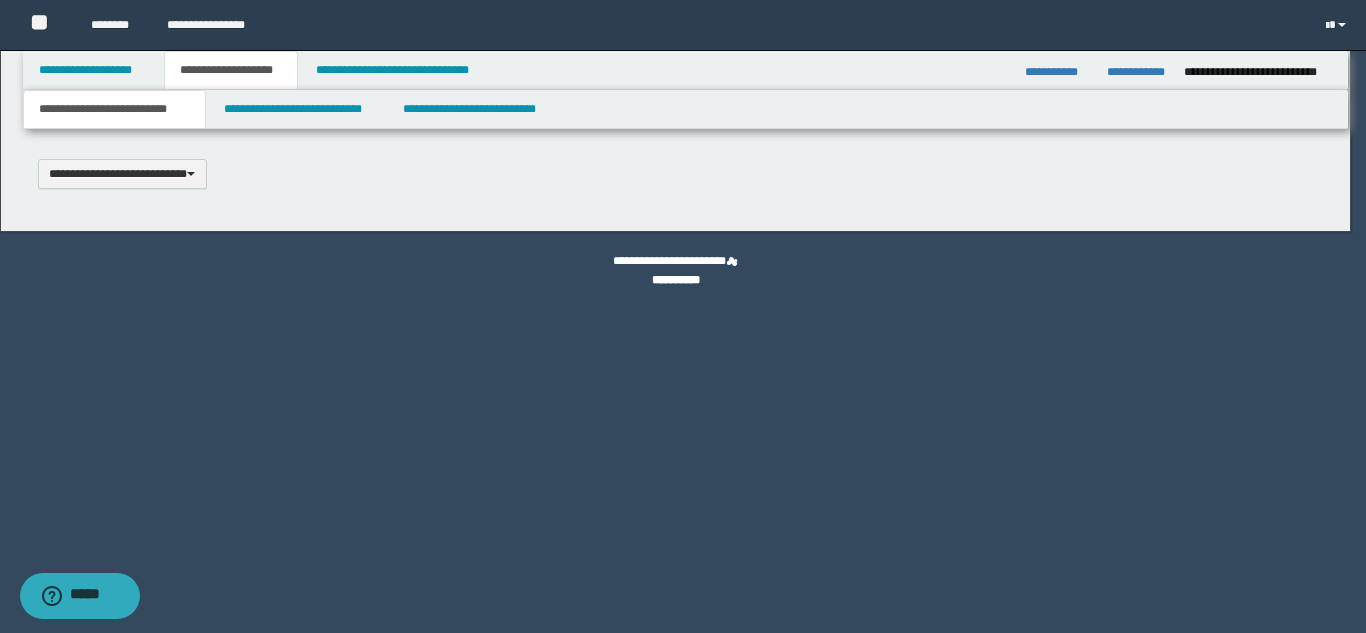scroll, scrollTop: 0, scrollLeft: 0, axis: both 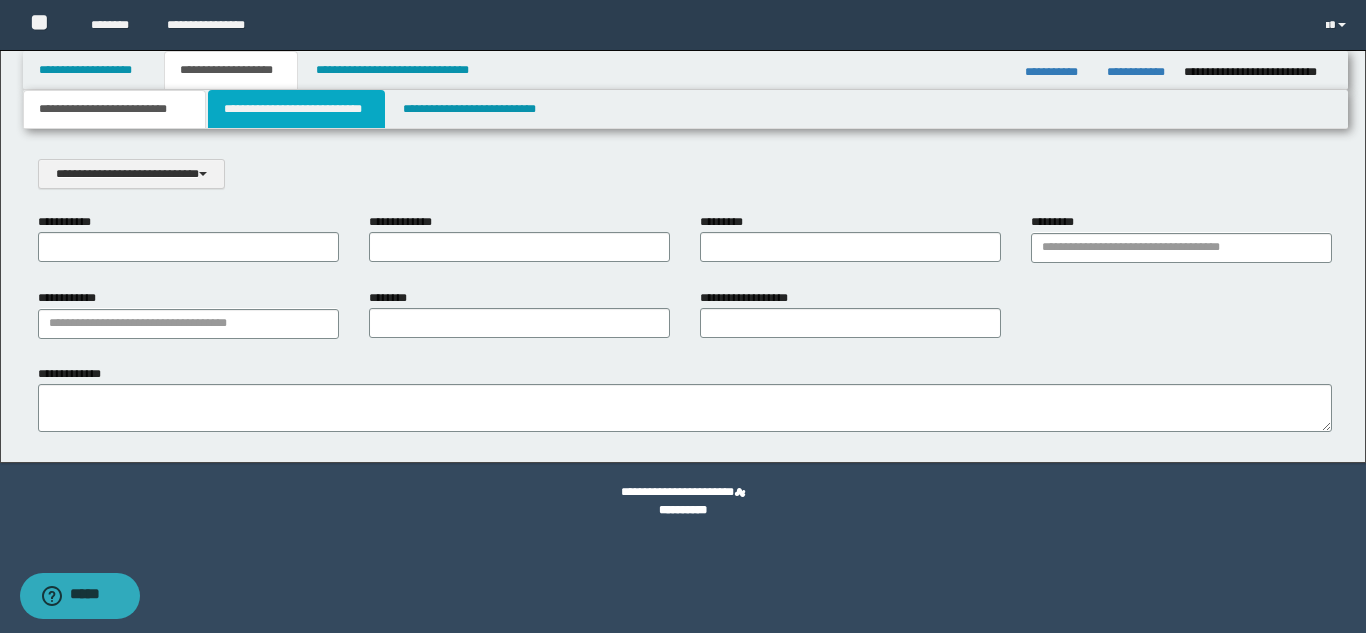 click on "**********" at bounding box center (296, 109) 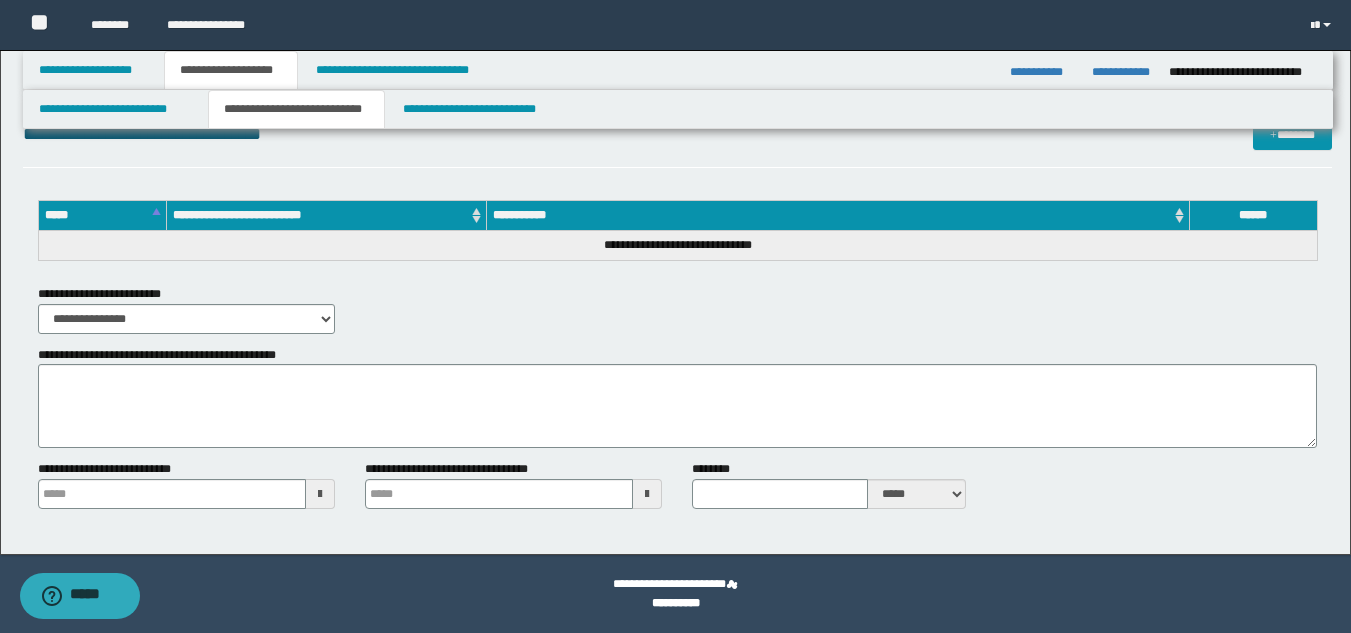 scroll, scrollTop: 0, scrollLeft: 0, axis: both 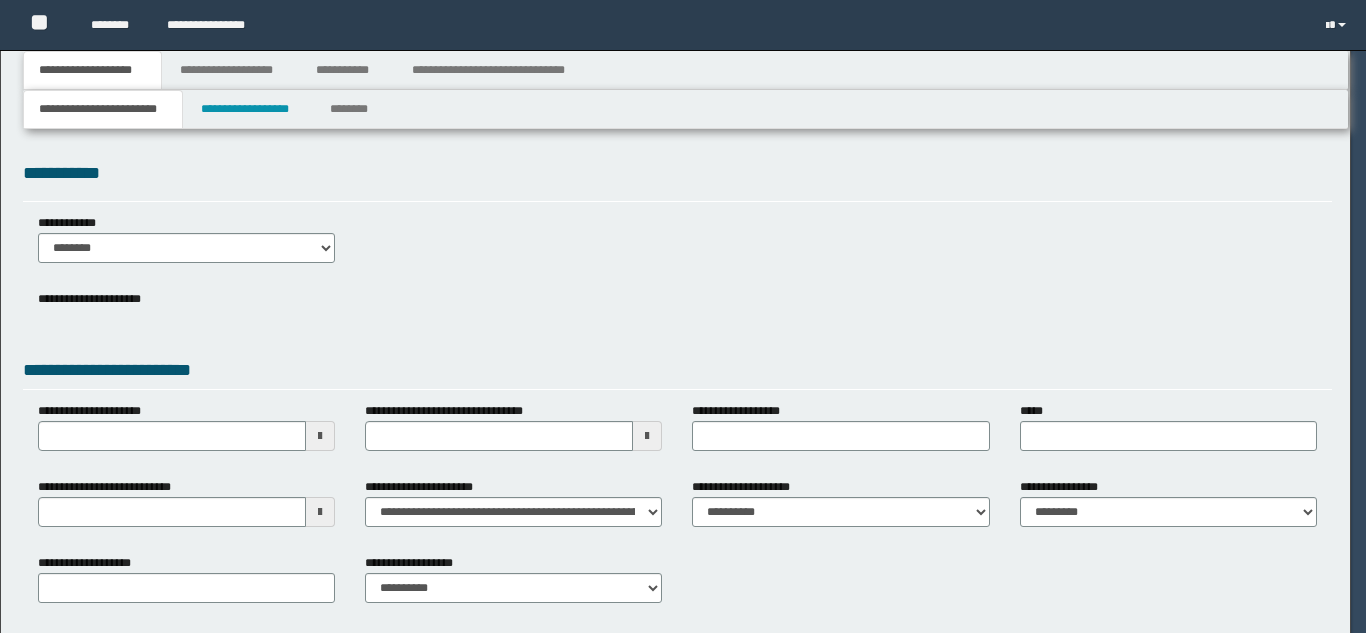 type on "**********" 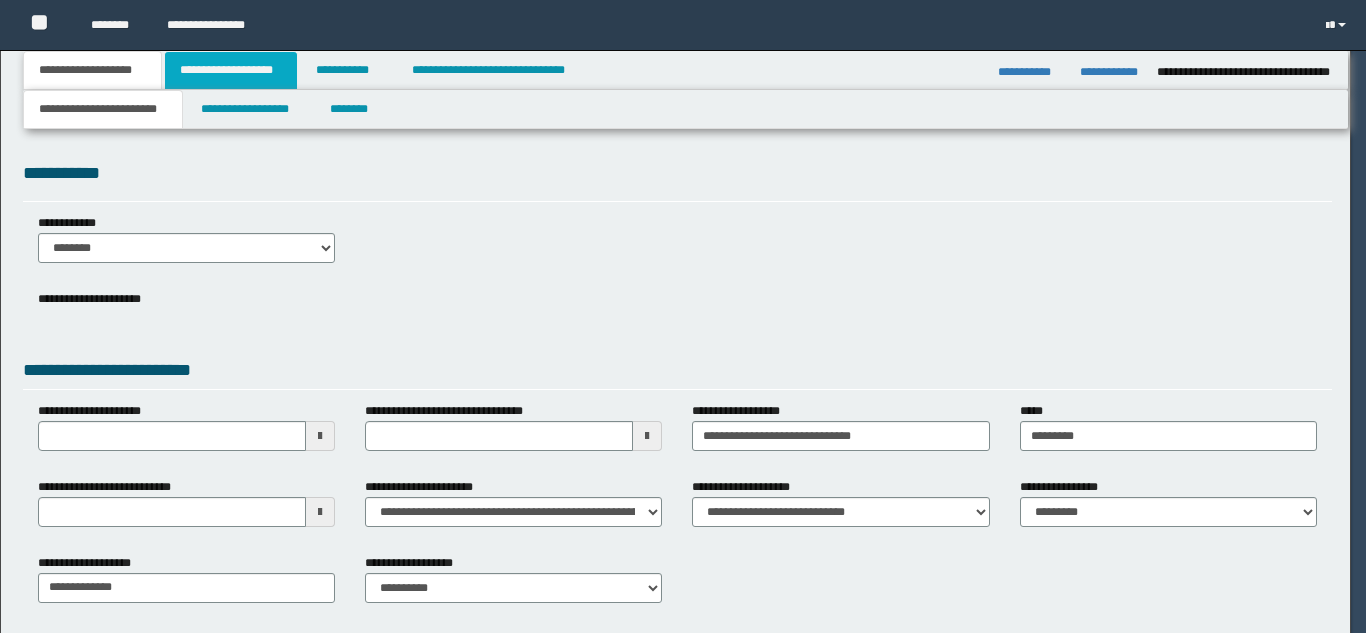 scroll, scrollTop: 0, scrollLeft: 0, axis: both 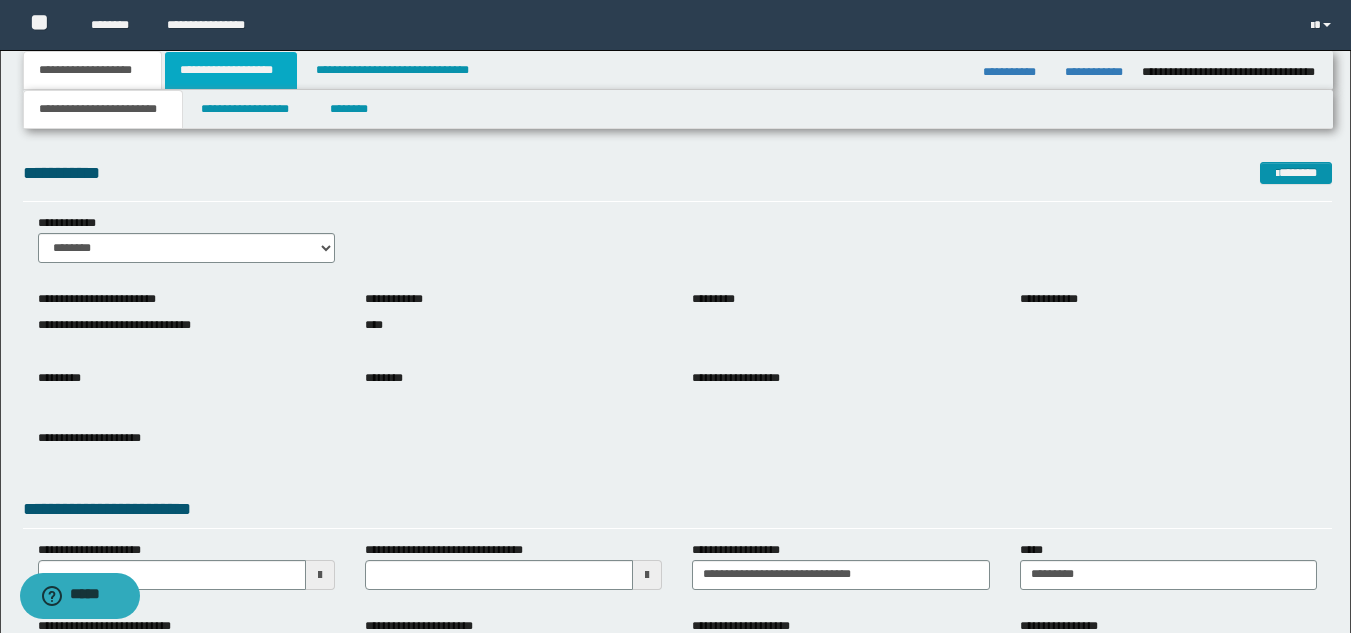 click on "**********" at bounding box center (231, 70) 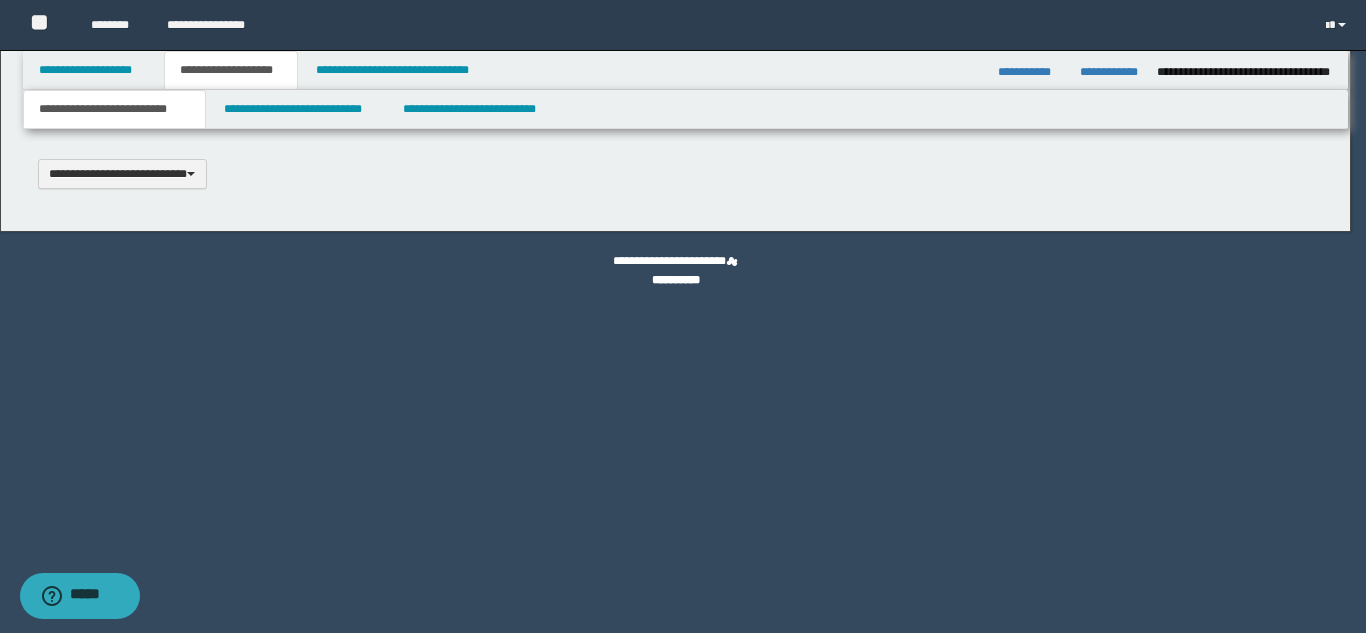 type 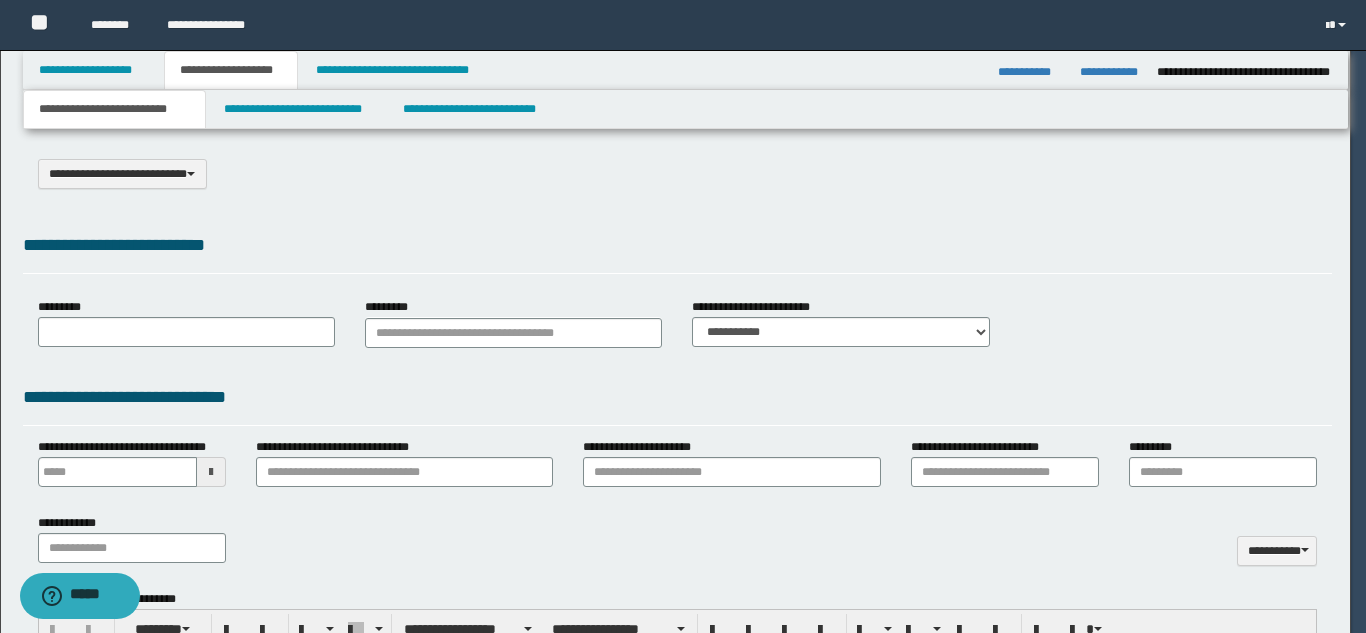 select on "*" 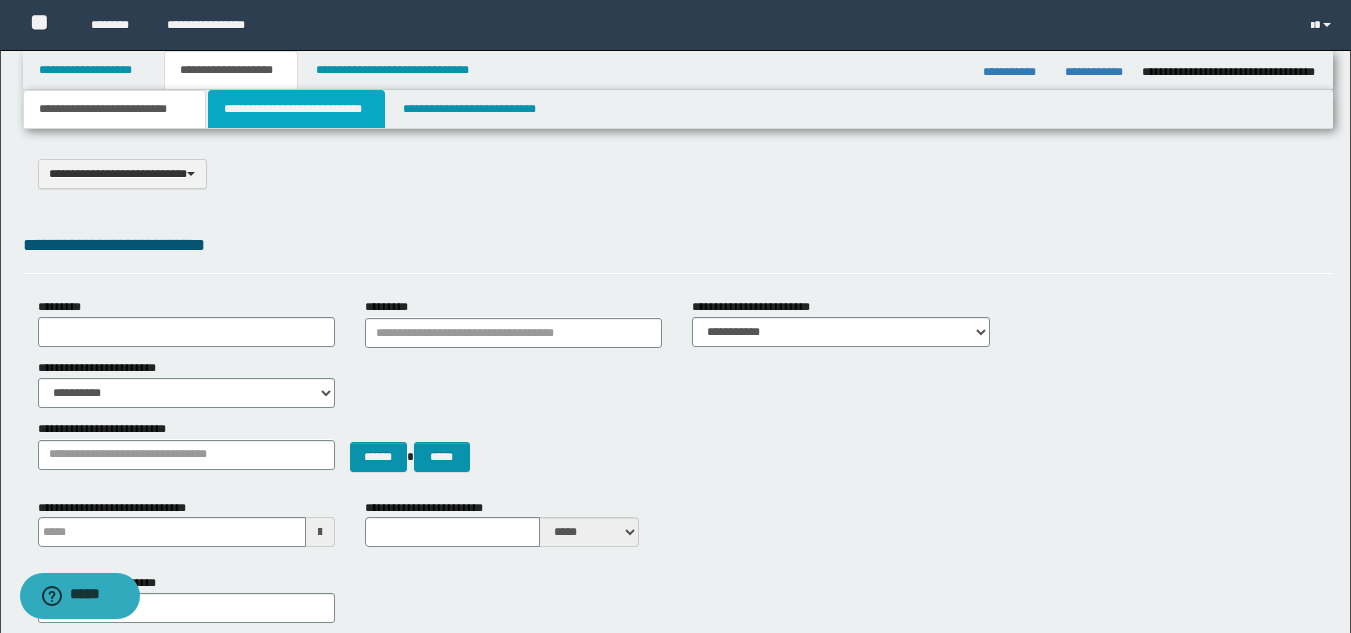 click on "**********" at bounding box center [296, 109] 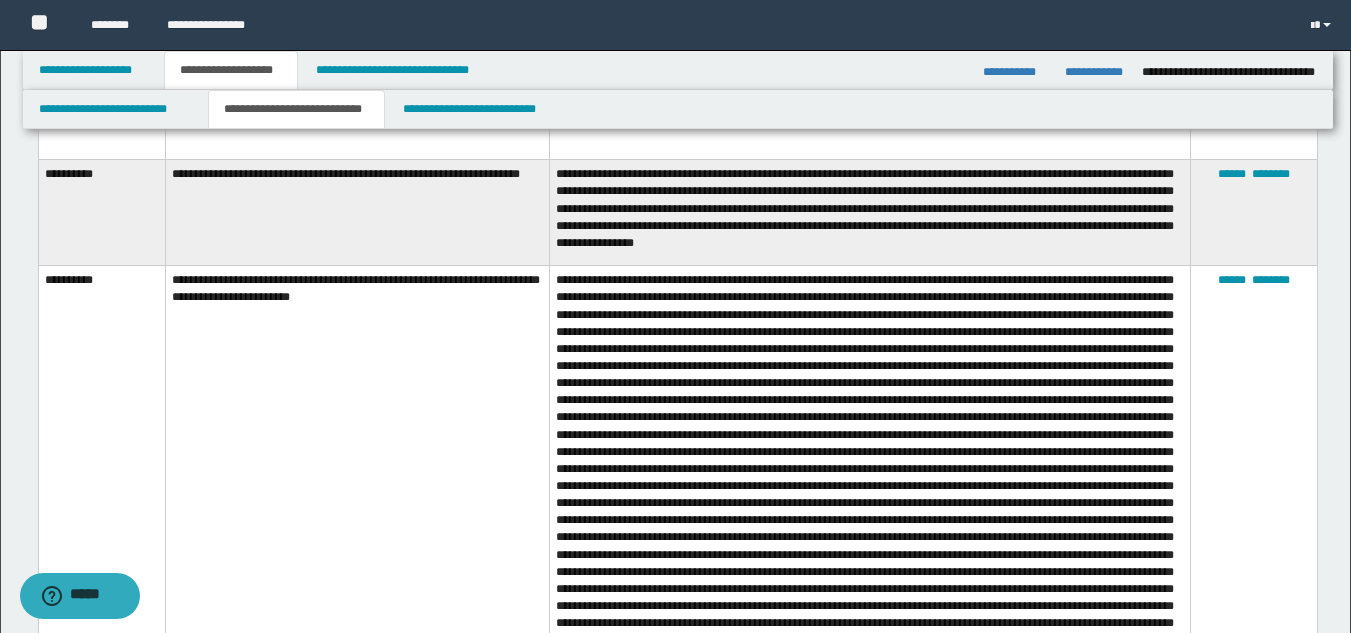 scroll, scrollTop: 0, scrollLeft: 0, axis: both 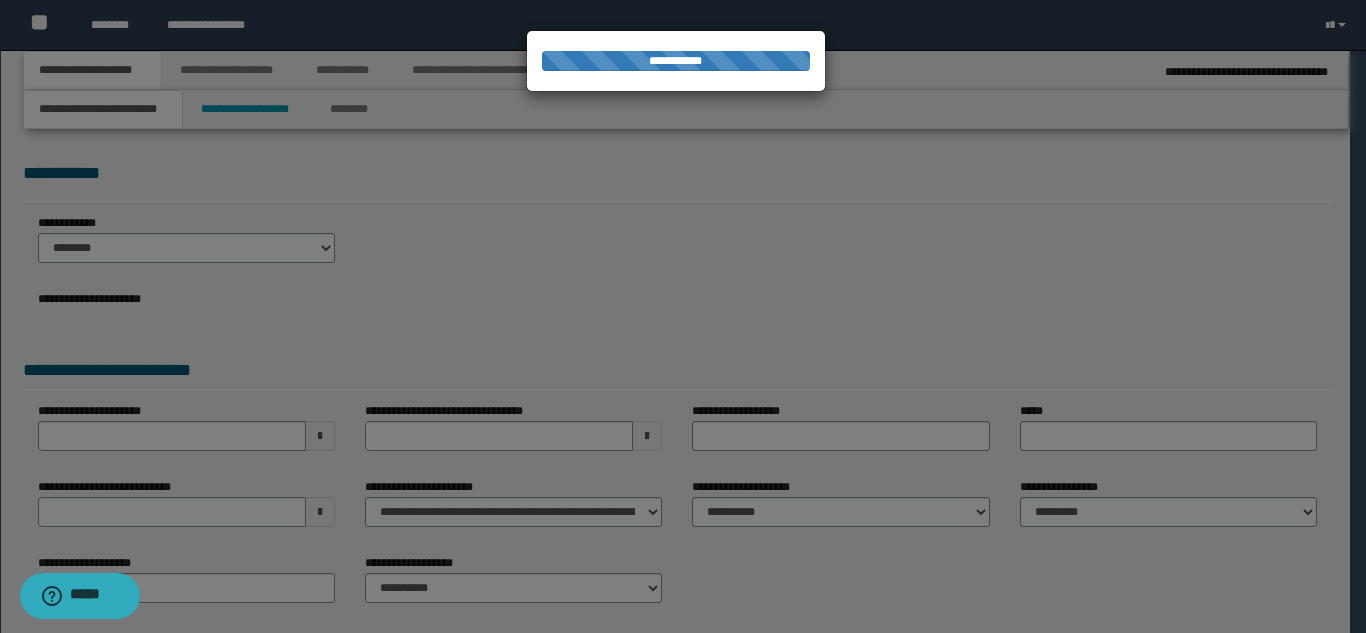 type on "**********" 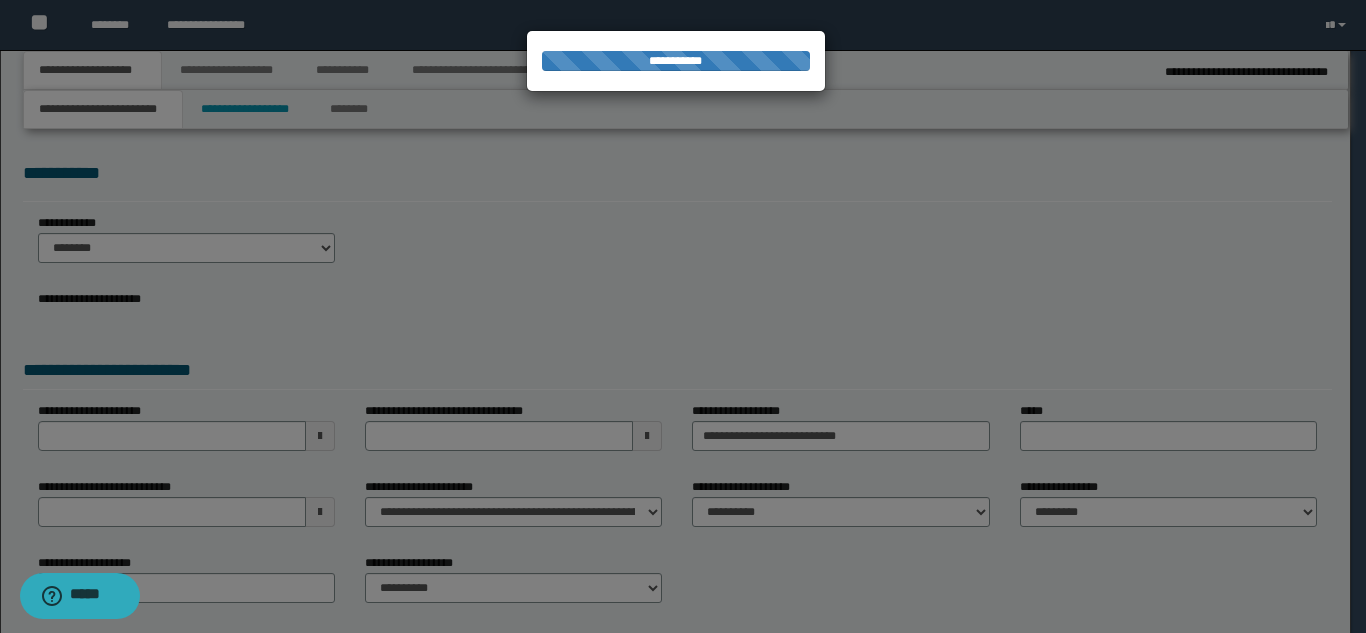 type on "**********" 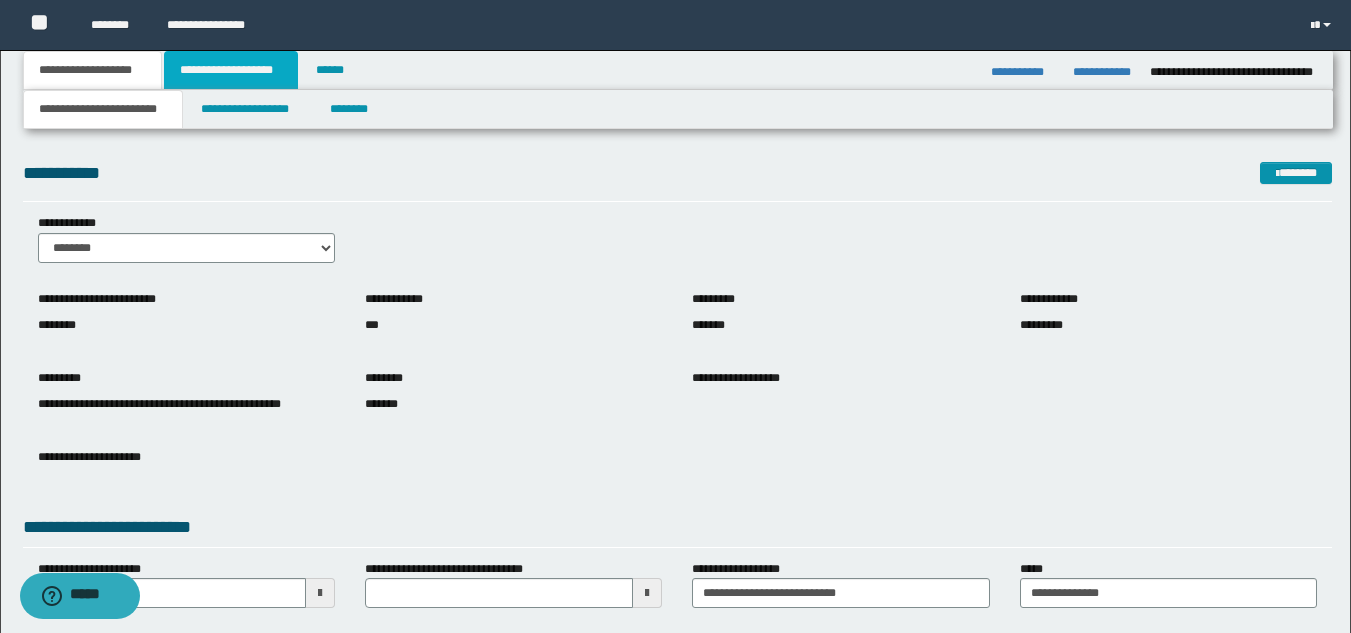 click on "**********" at bounding box center [231, 70] 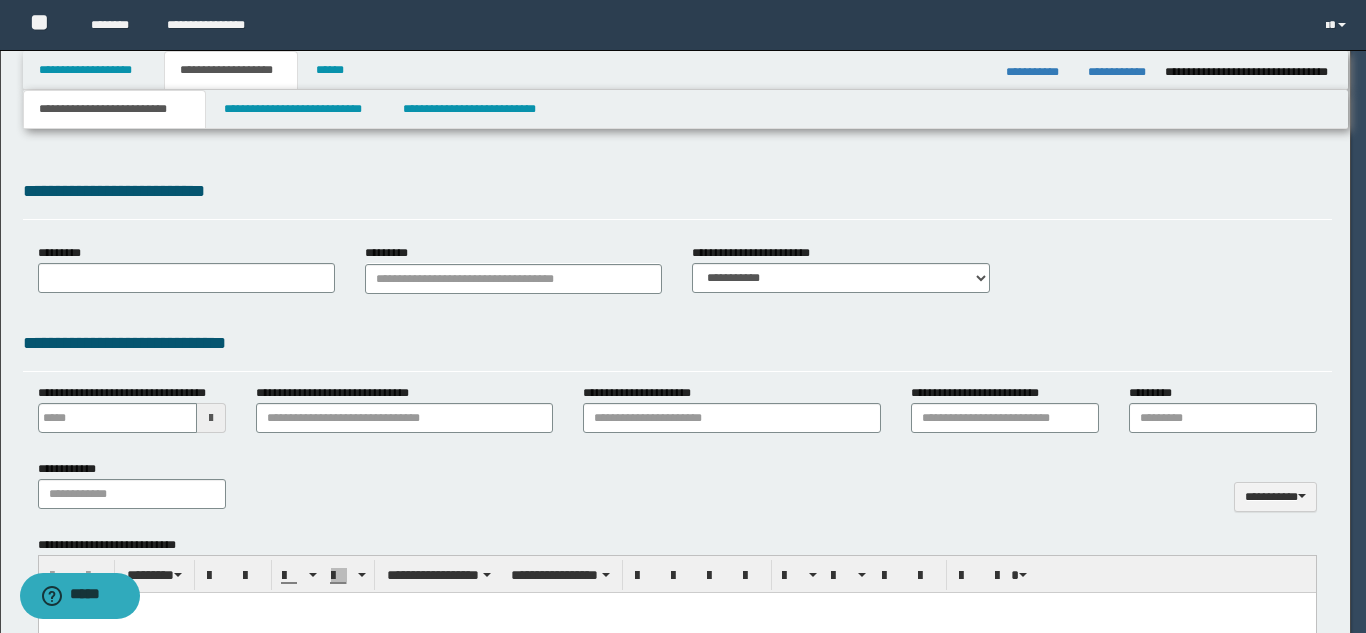 type 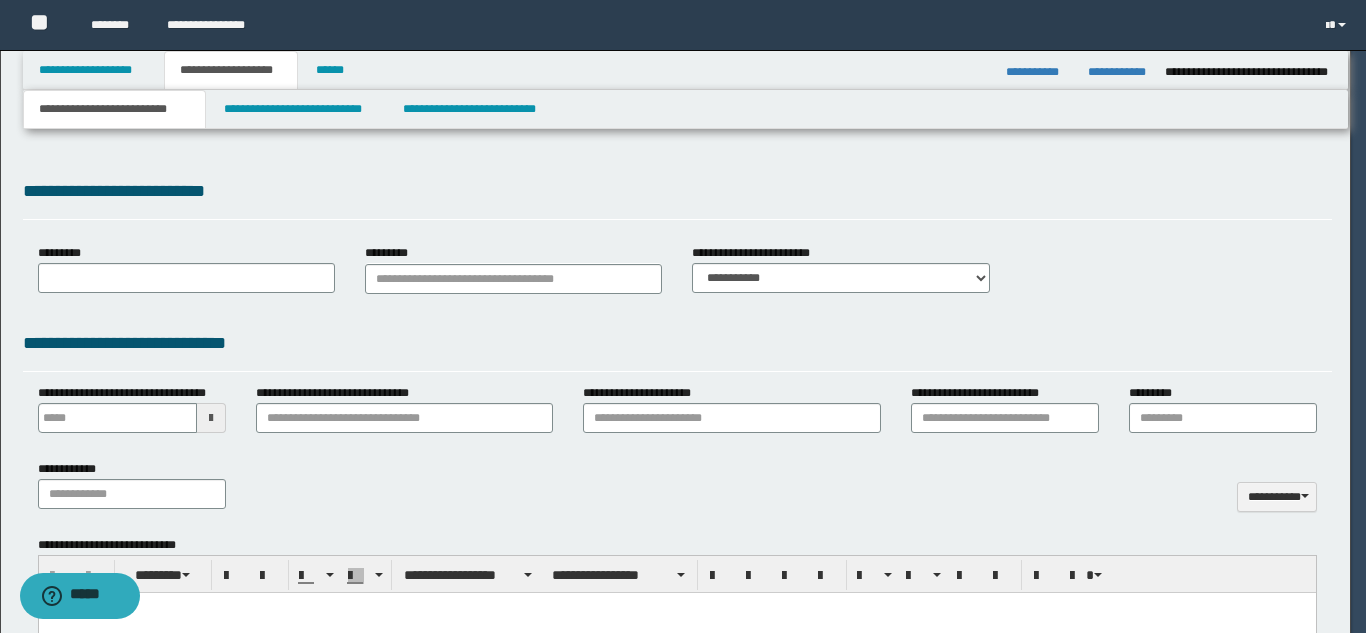 scroll, scrollTop: 0, scrollLeft: 0, axis: both 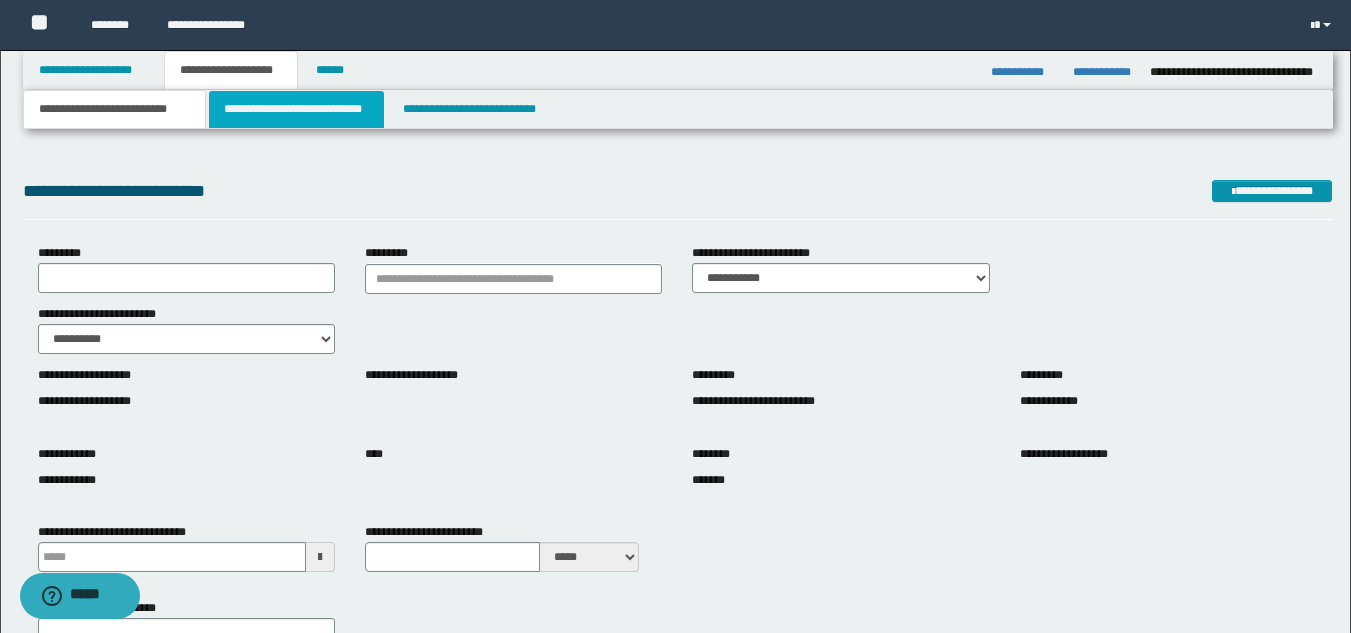 click on "**********" at bounding box center (296, 109) 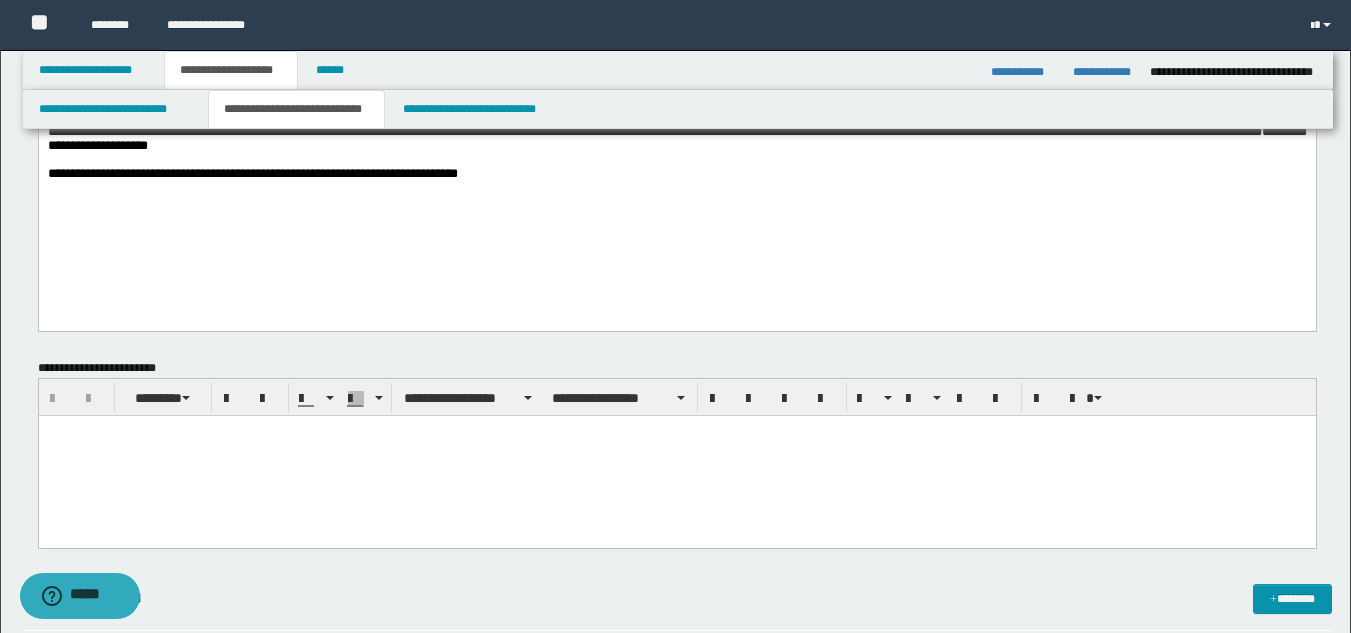 scroll, scrollTop: 0, scrollLeft: 0, axis: both 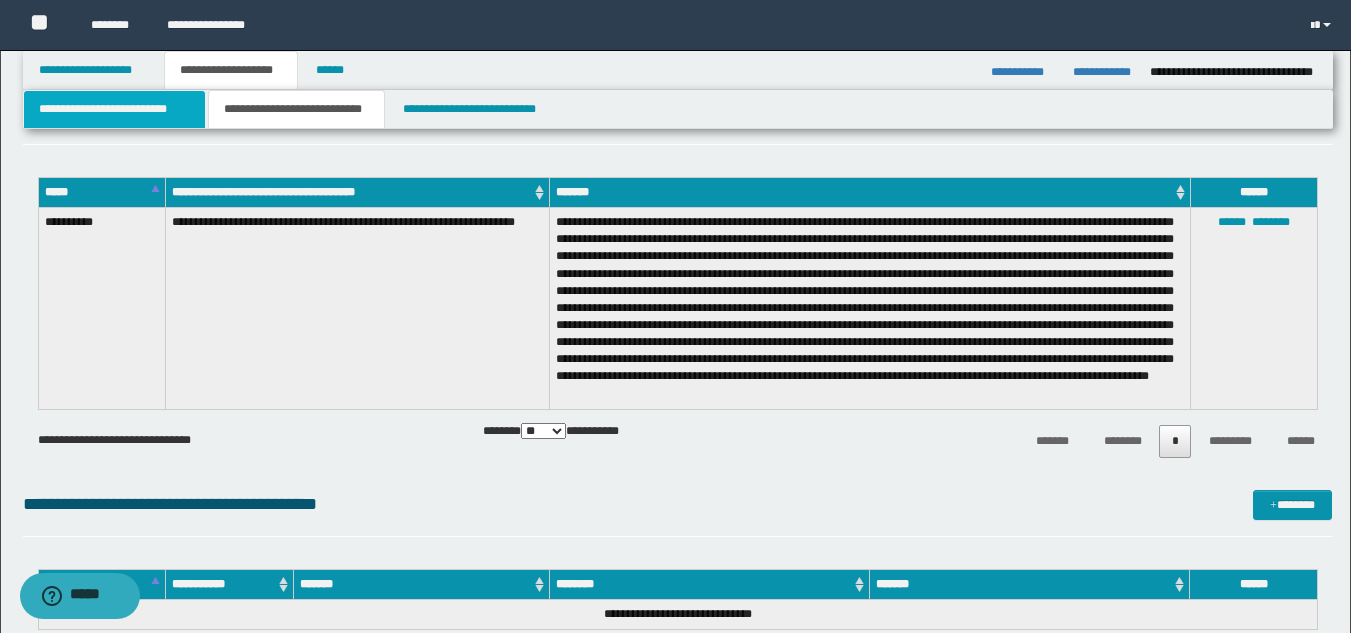 click on "**********" at bounding box center (114, 109) 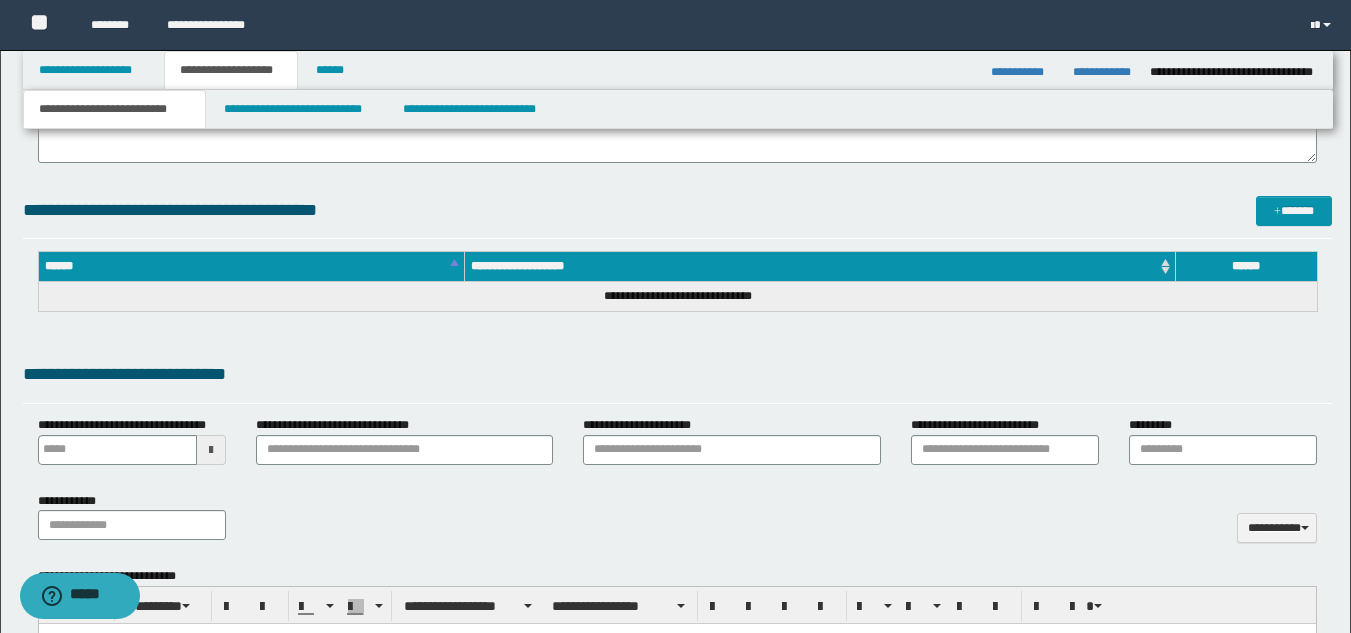 scroll, scrollTop: 0, scrollLeft: 0, axis: both 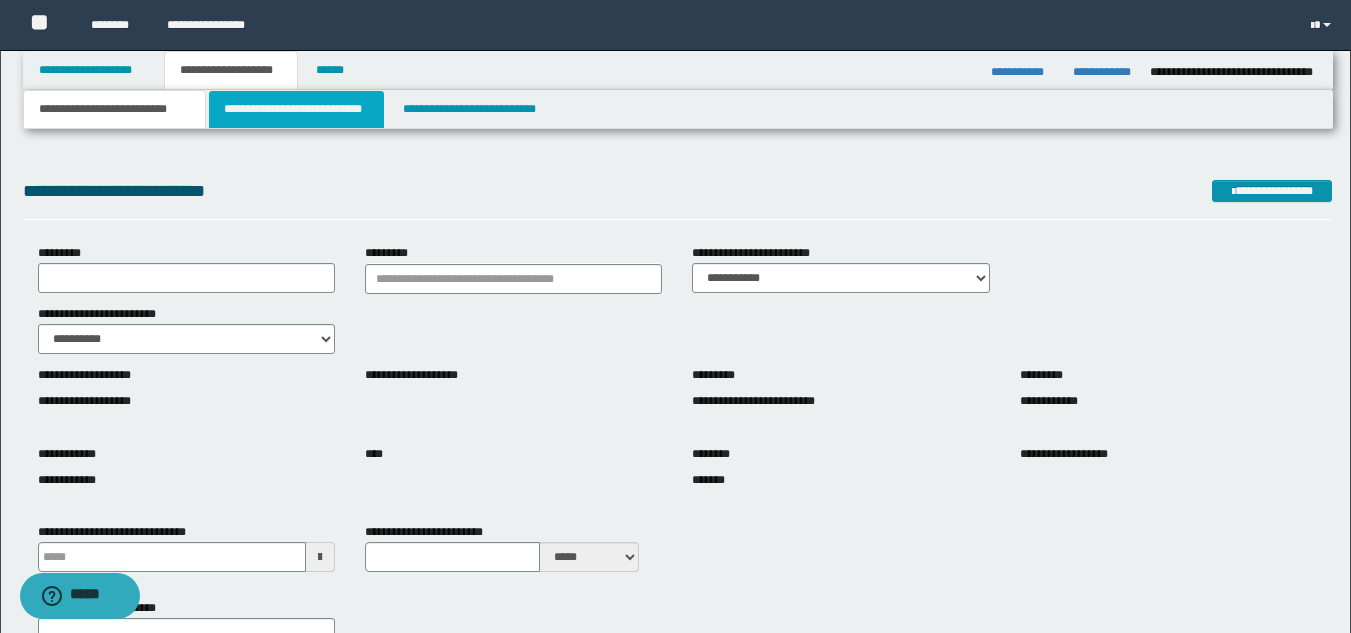 click on "**********" at bounding box center [296, 109] 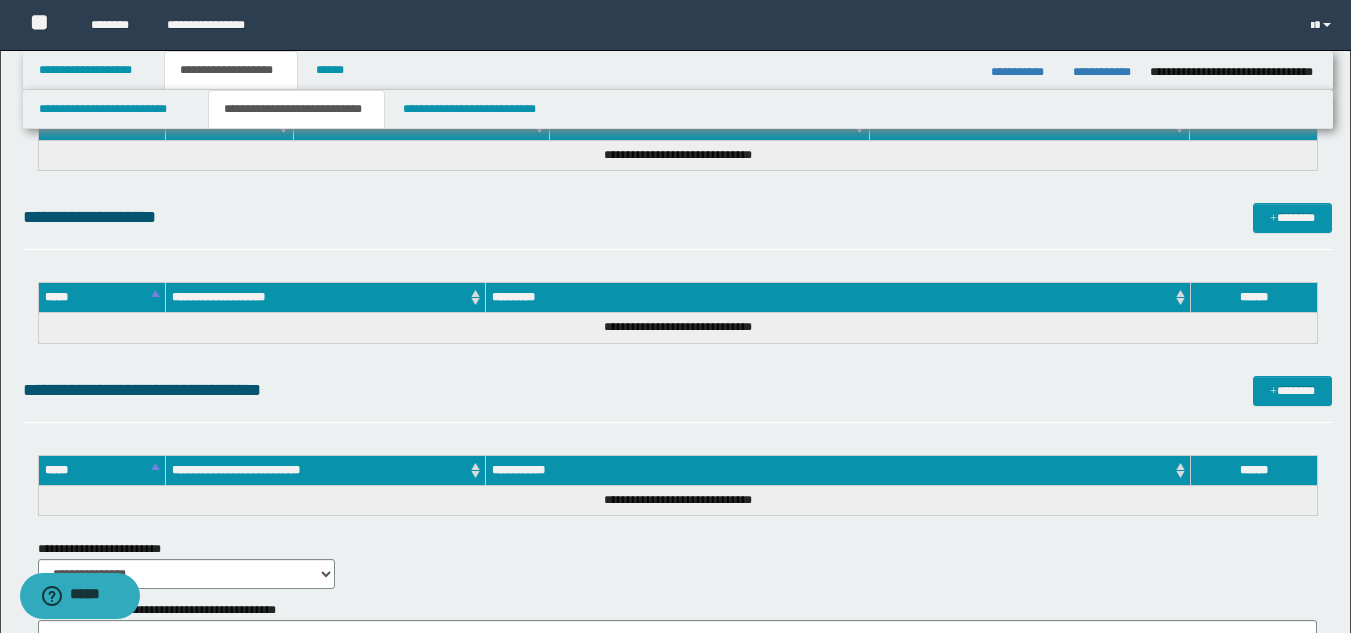 scroll, scrollTop: 0, scrollLeft: 0, axis: both 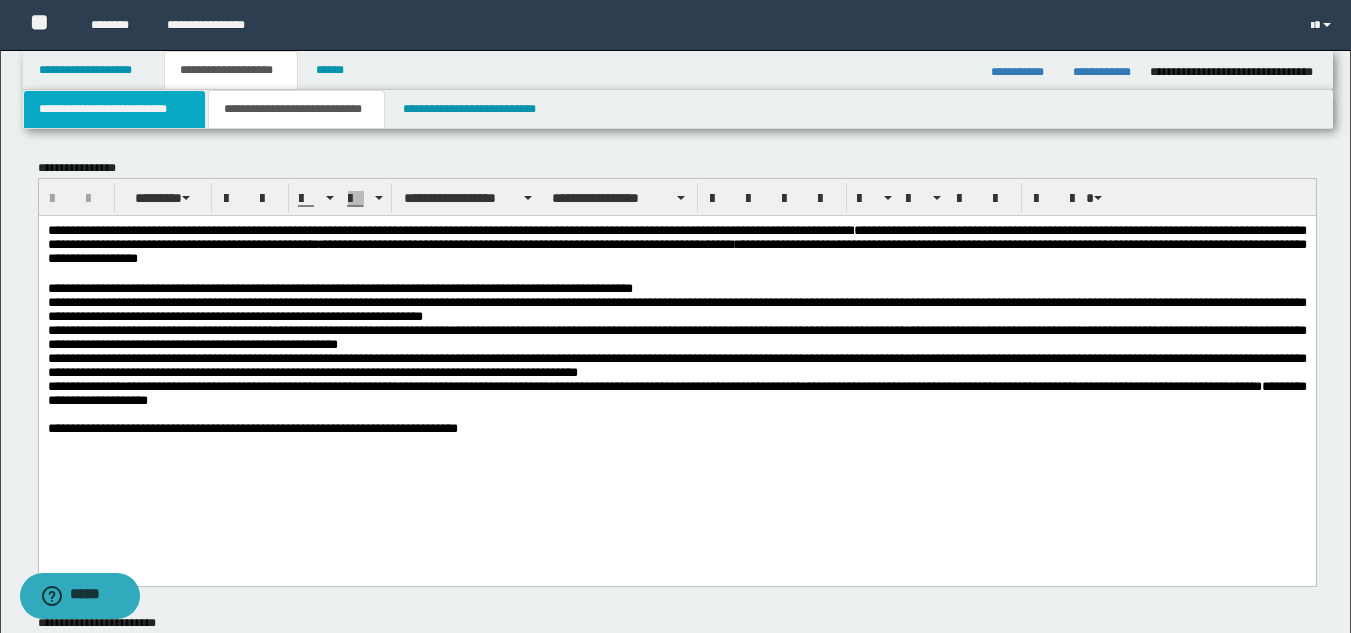 click on "**********" at bounding box center (114, 109) 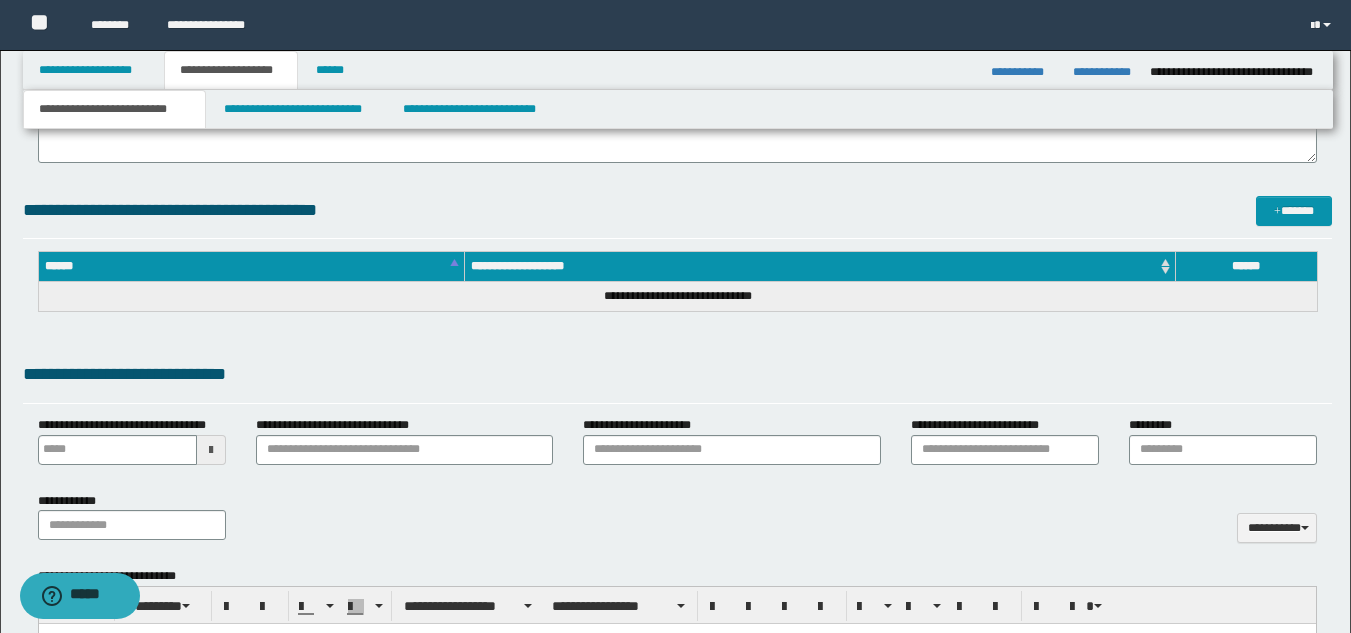 scroll, scrollTop: 1282, scrollLeft: 0, axis: vertical 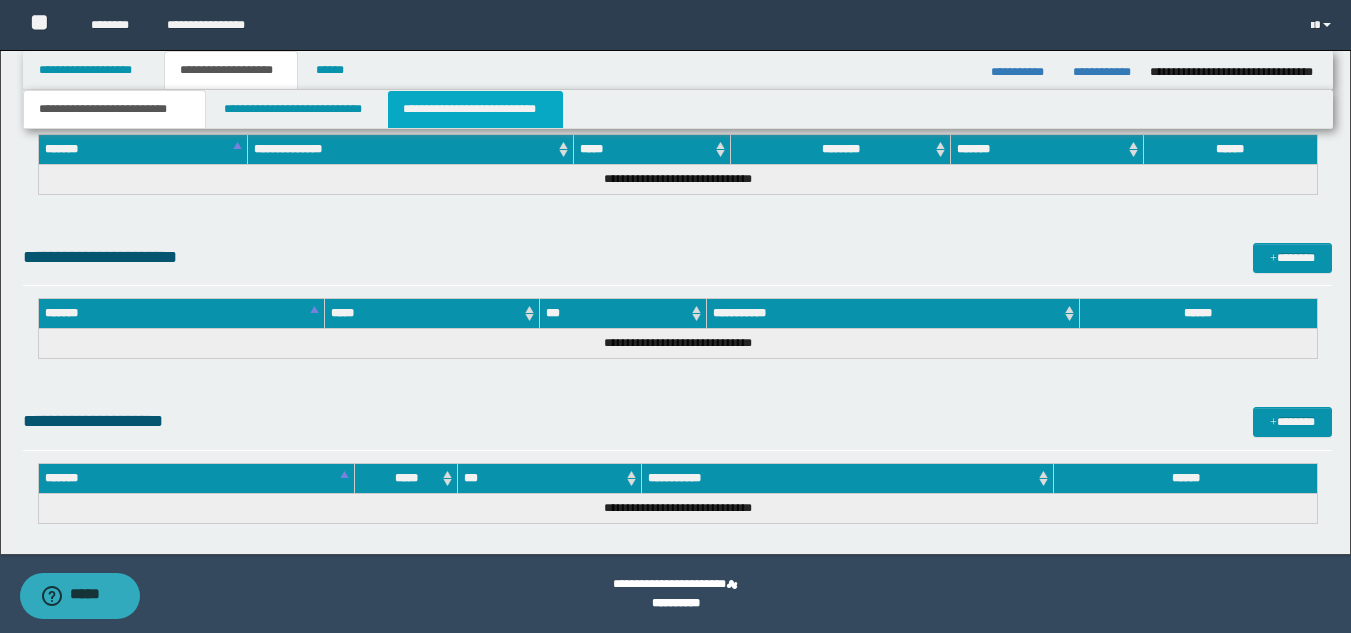 click on "**********" at bounding box center (475, 109) 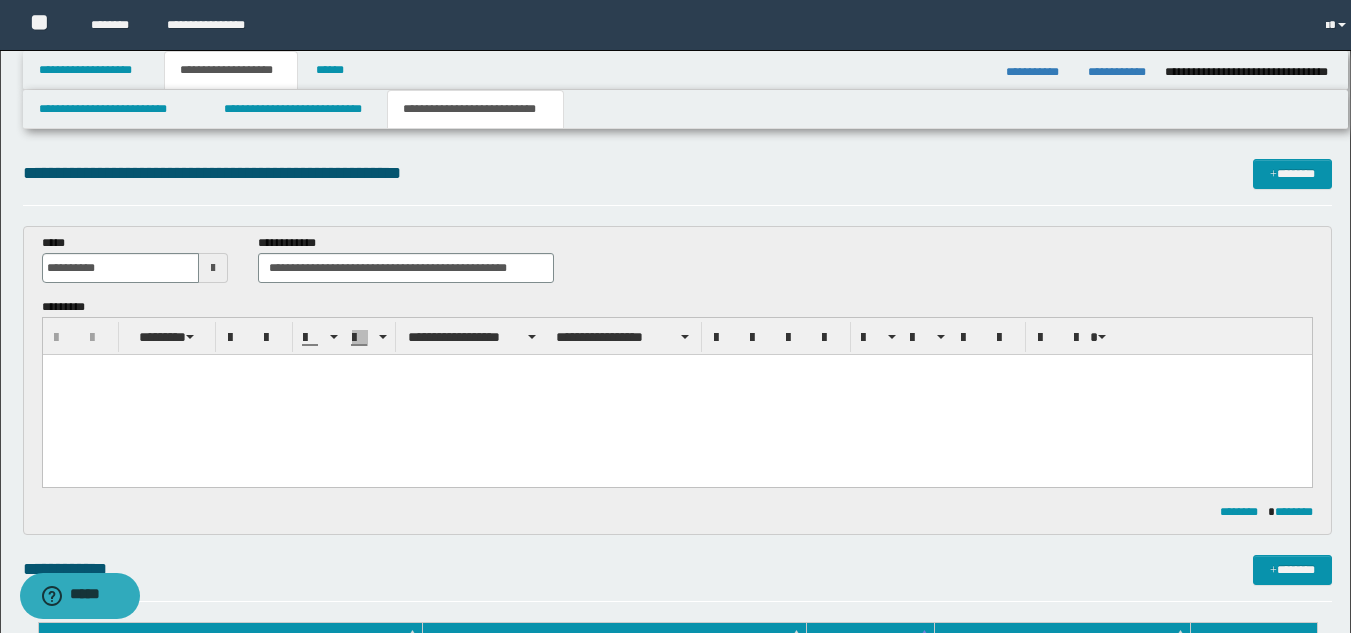 scroll, scrollTop: 0, scrollLeft: 0, axis: both 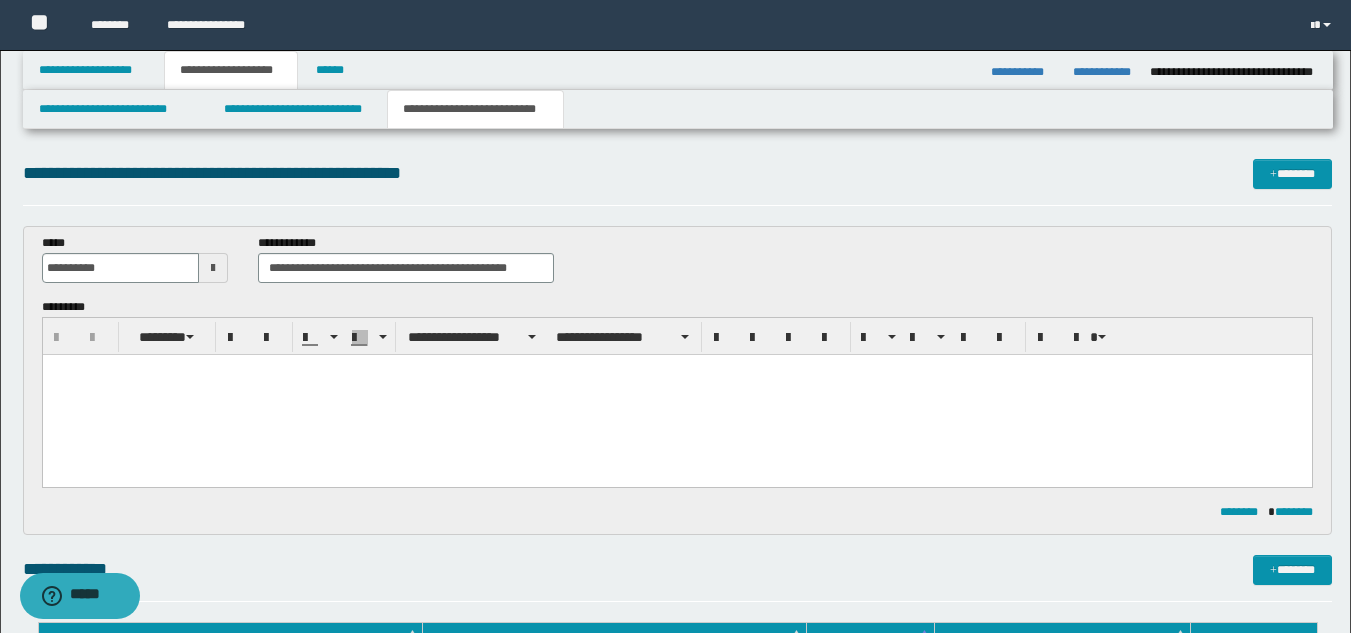 click at bounding box center [676, 395] 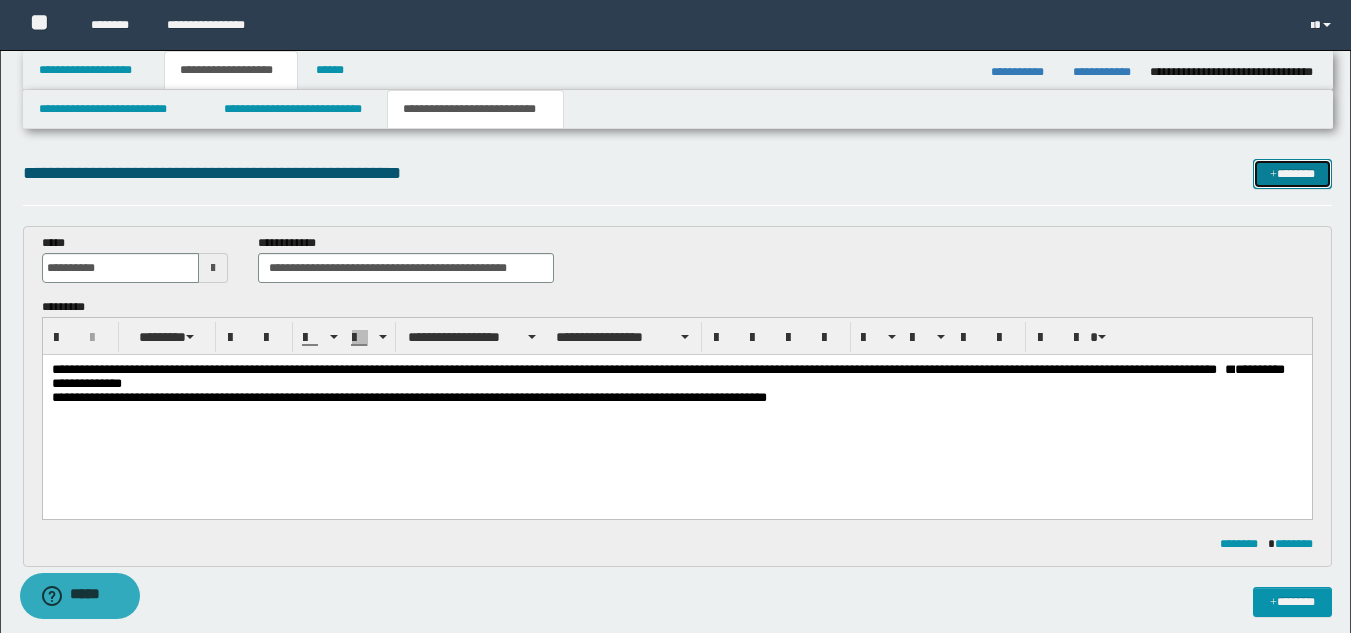 click on "*******" at bounding box center [1292, 174] 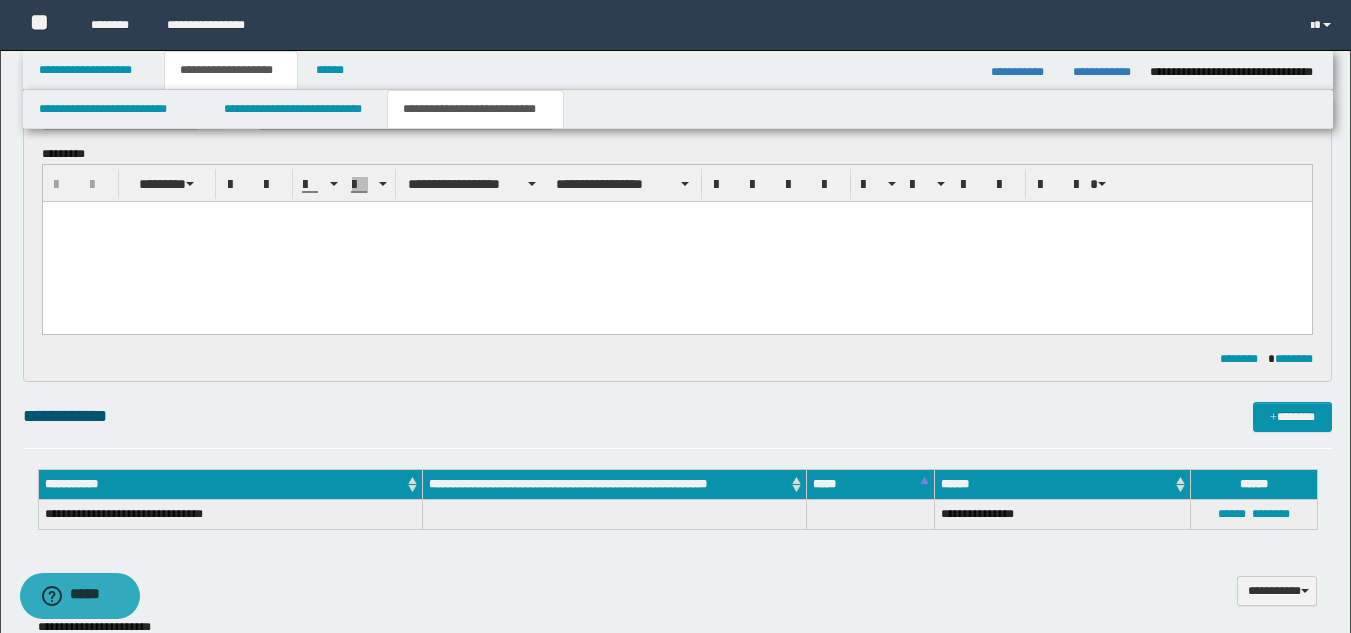 scroll, scrollTop: 0, scrollLeft: 0, axis: both 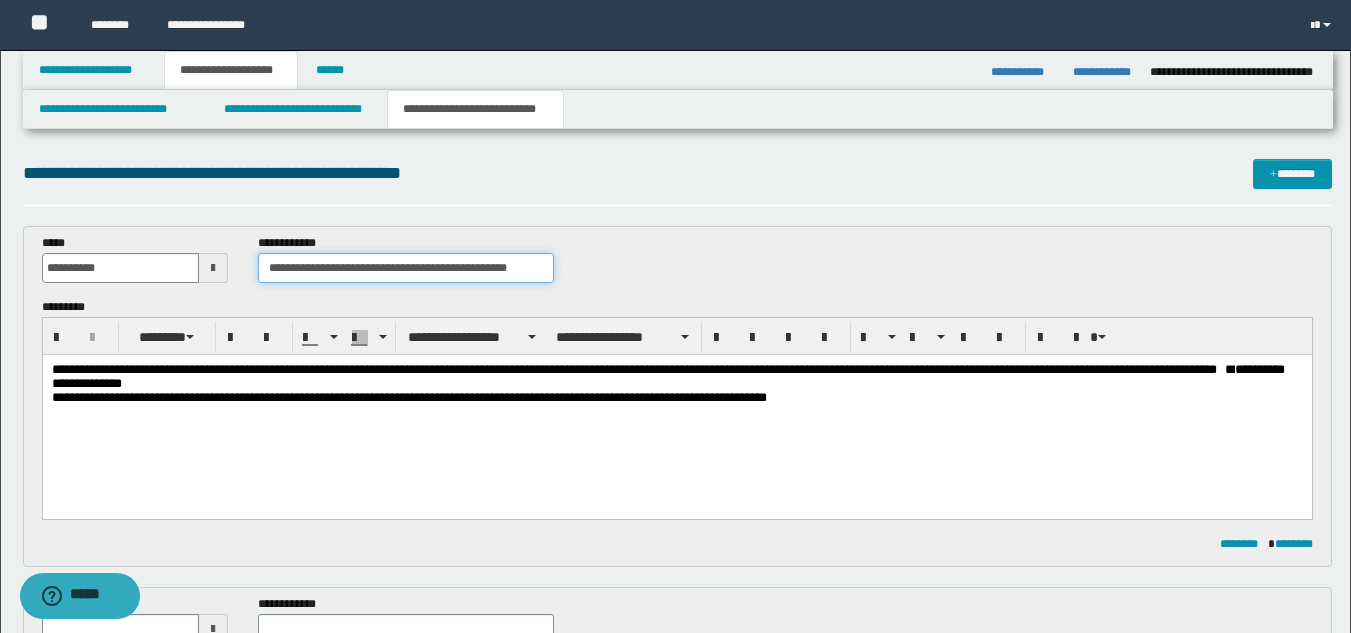 drag, startPoint x: 260, startPoint y: 265, endPoint x: 558, endPoint y: 277, distance: 298.24152 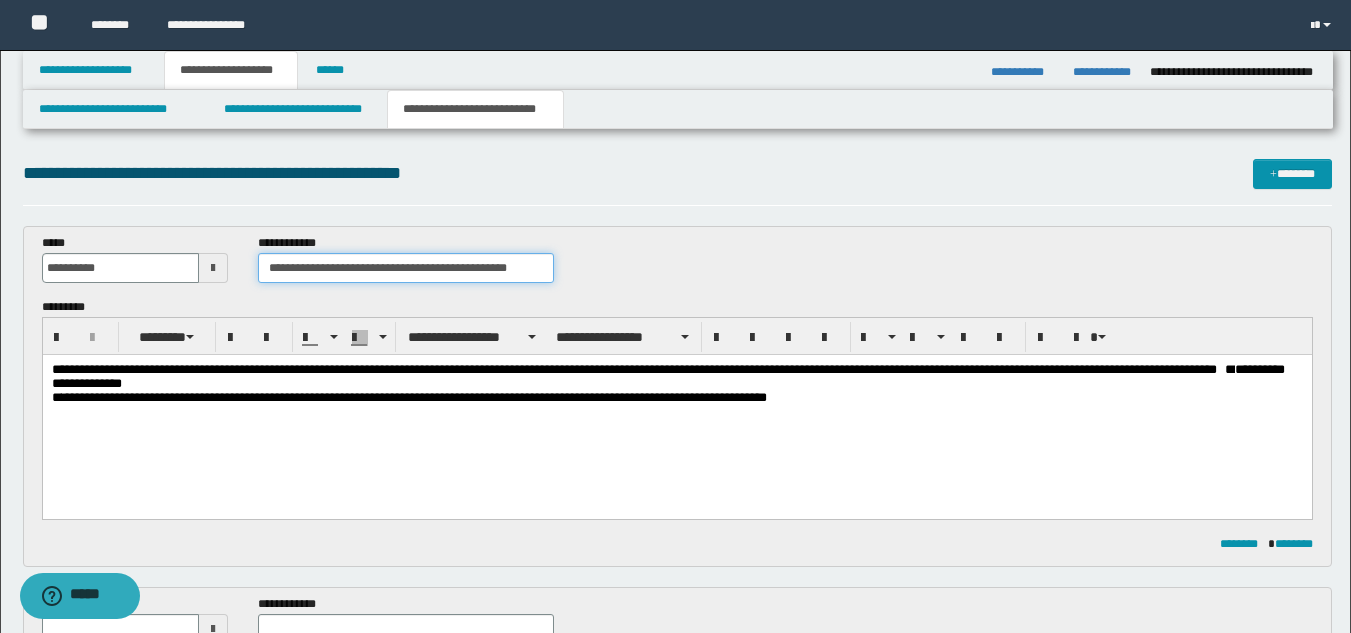 scroll, scrollTop: 98, scrollLeft: 0, axis: vertical 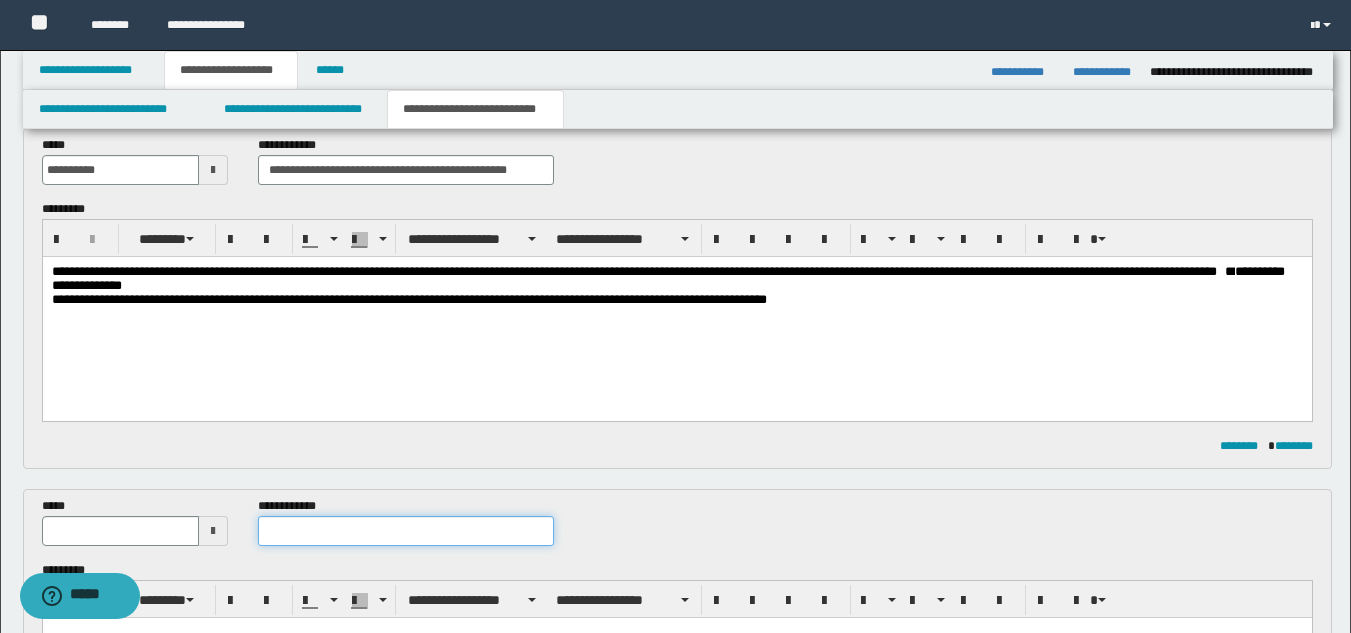click at bounding box center (405, 531) 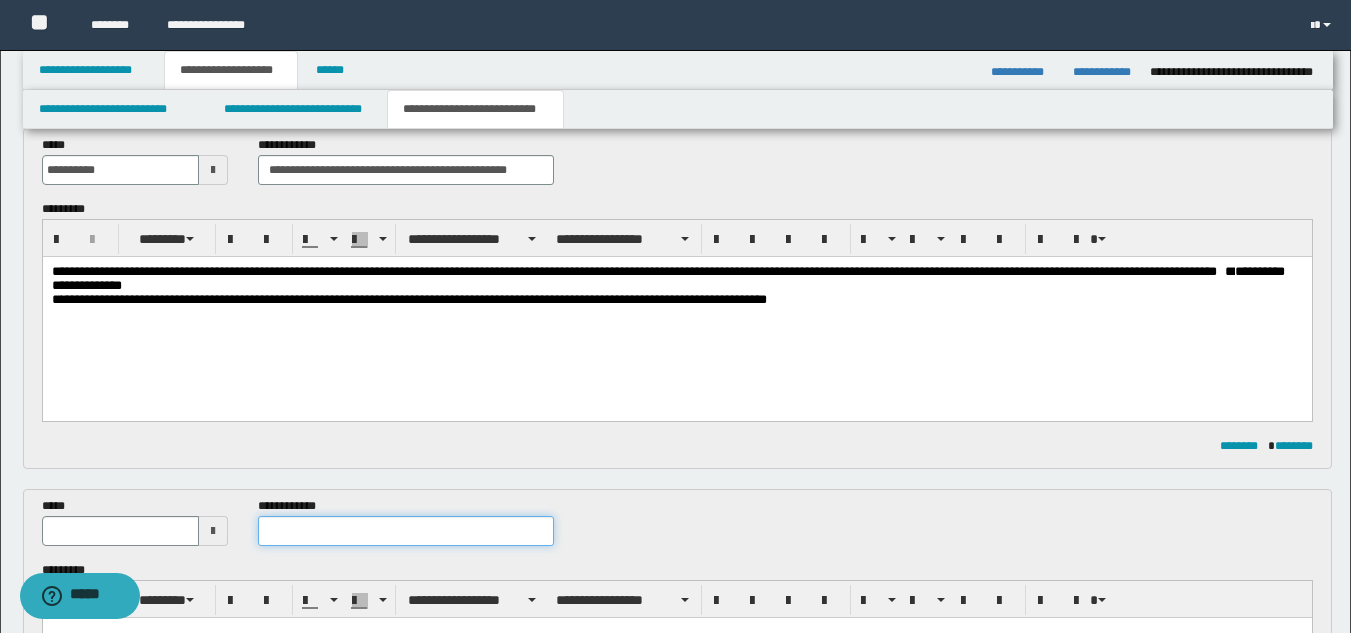 paste on "**********" 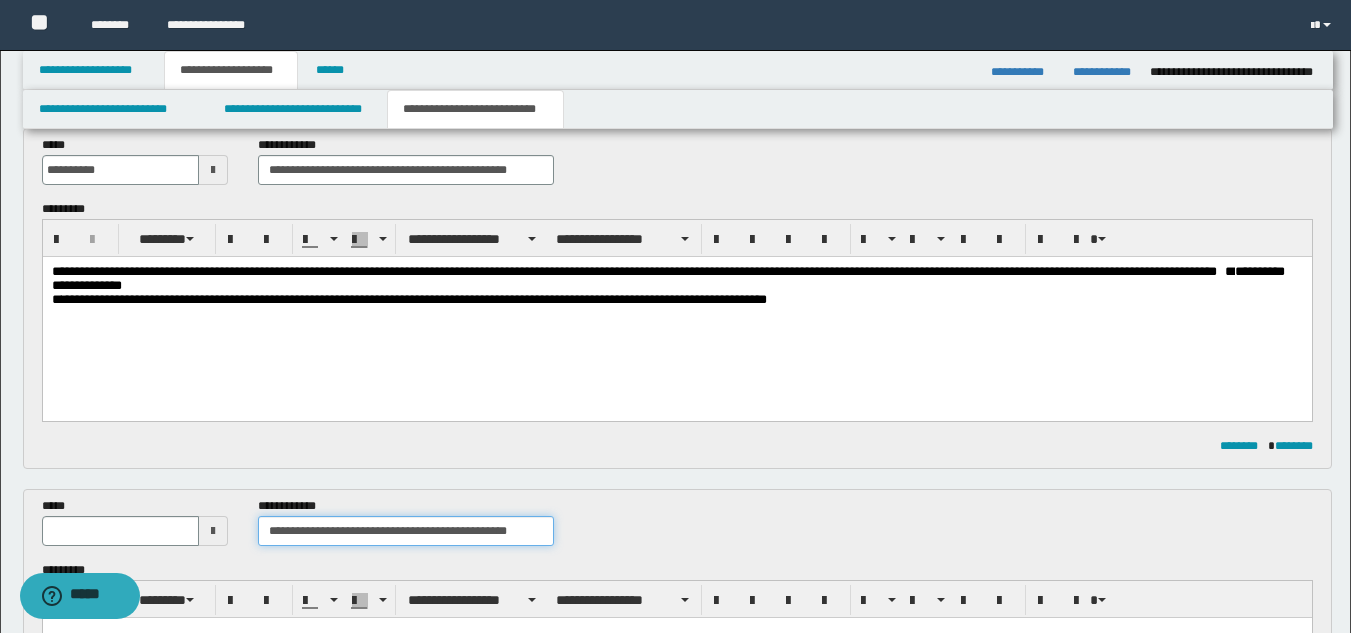 type on "**********" 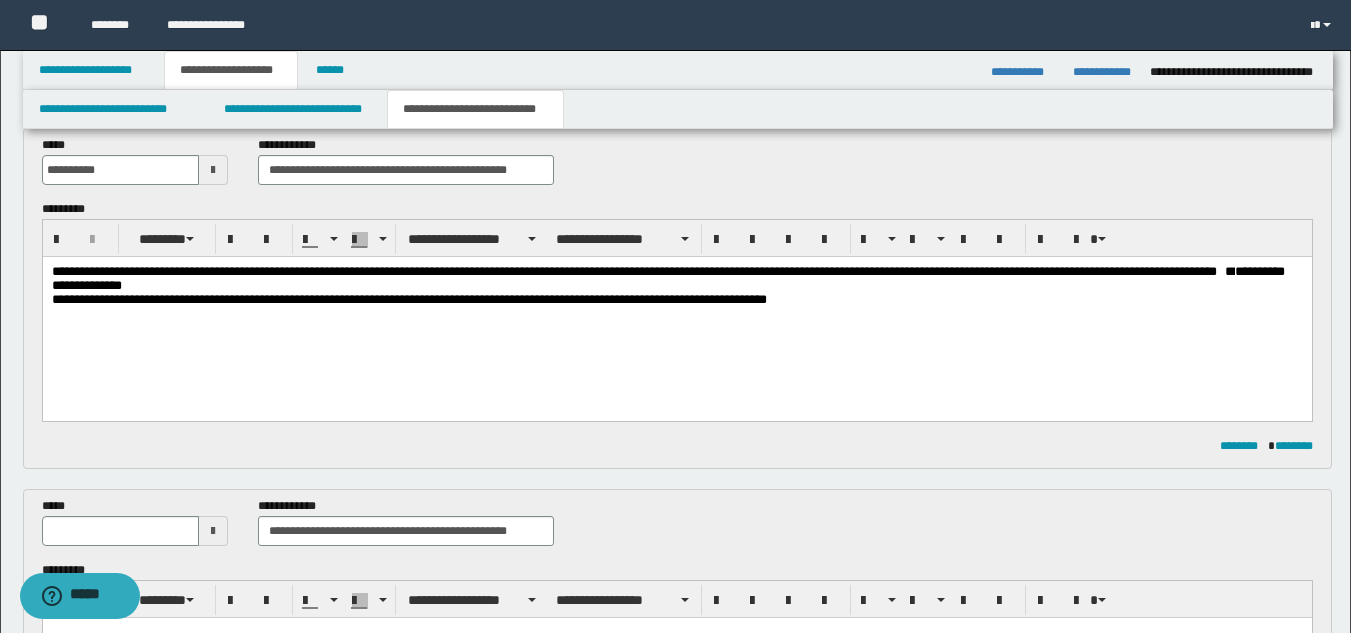 click on "**********" at bounding box center [677, 298] 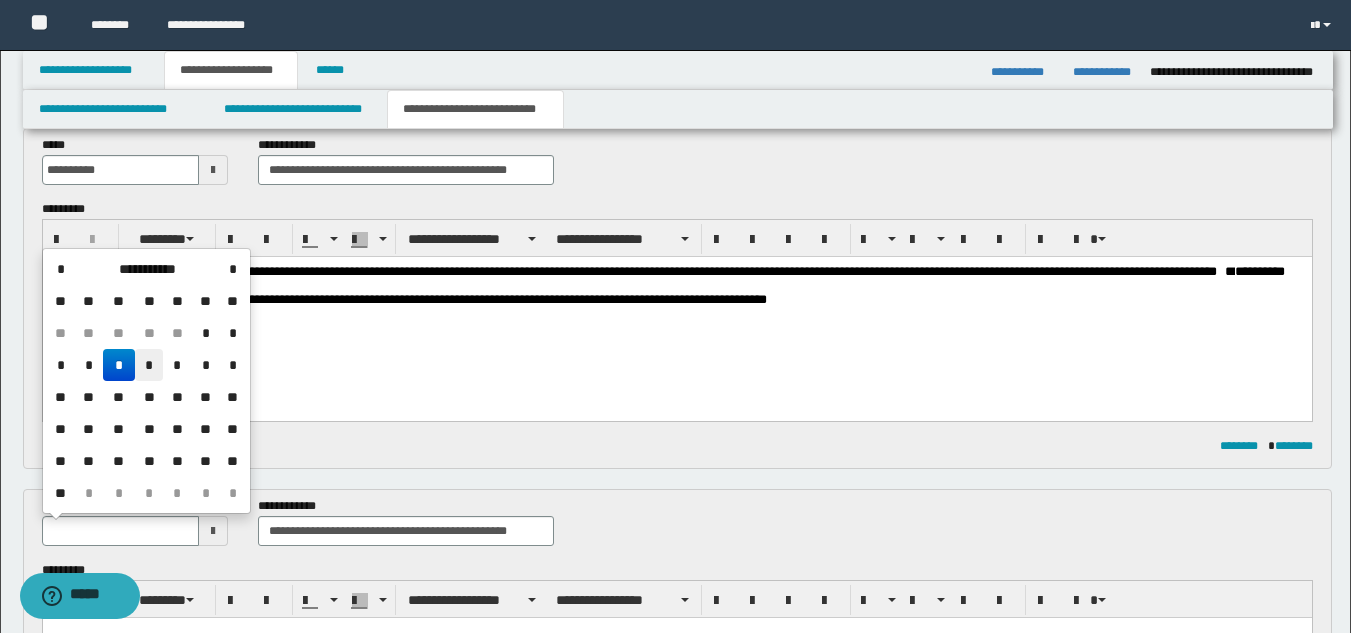 click on "*" at bounding box center (149, 365) 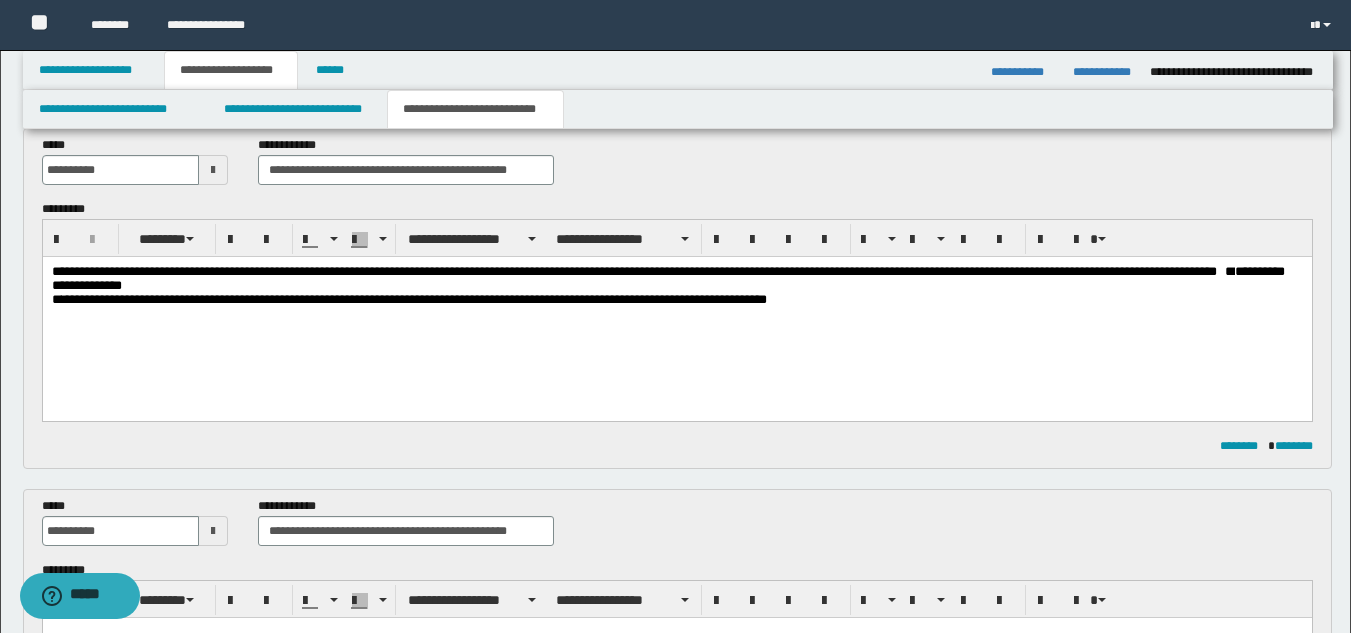click on "**********" at bounding box center [676, 311] 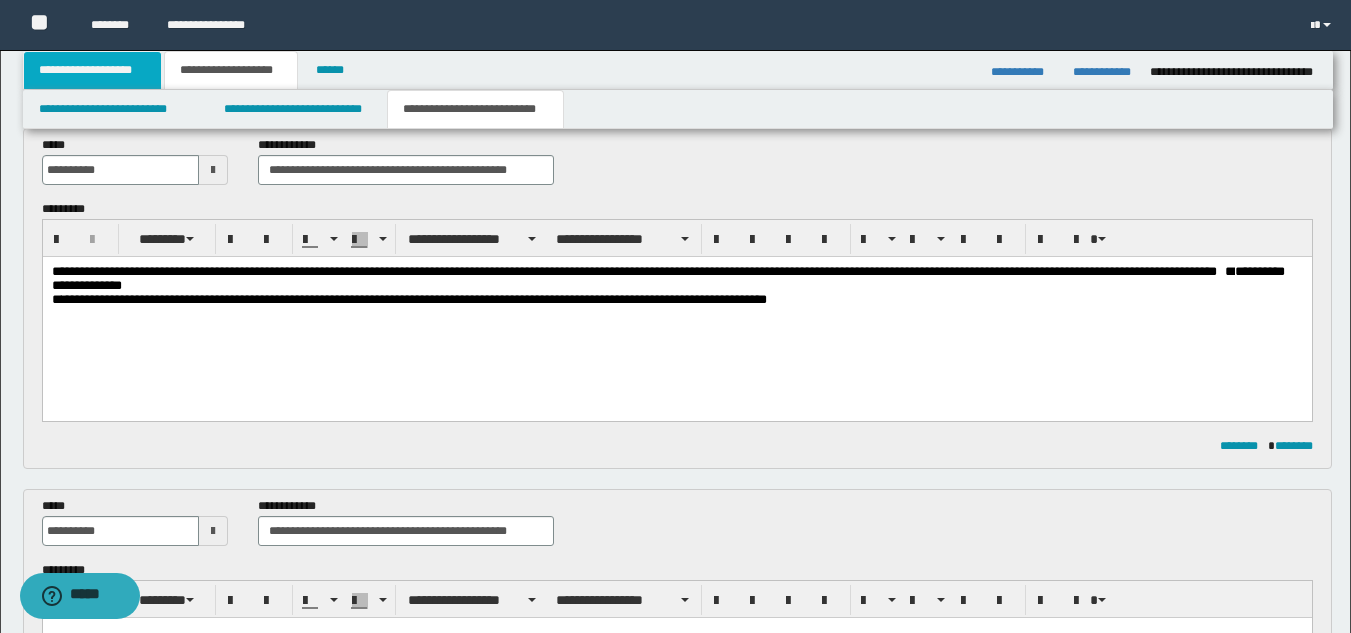 click on "**********" at bounding box center [92, 70] 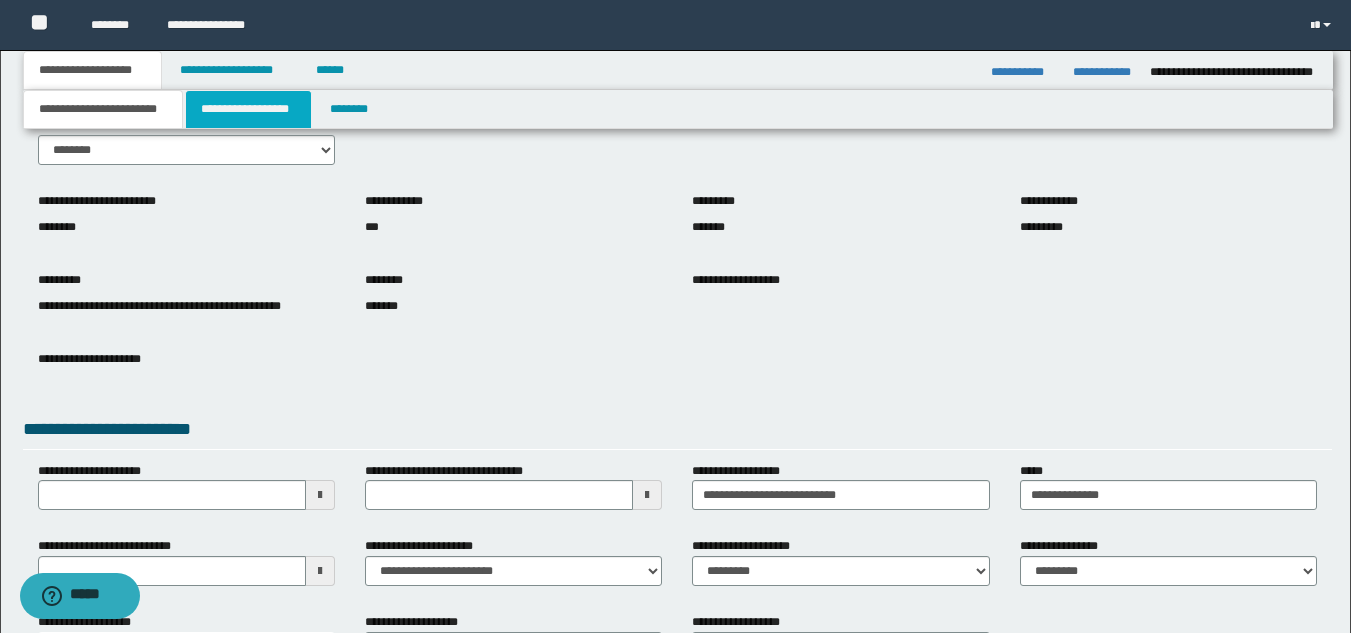 click on "**********" at bounding box center (248, 109) 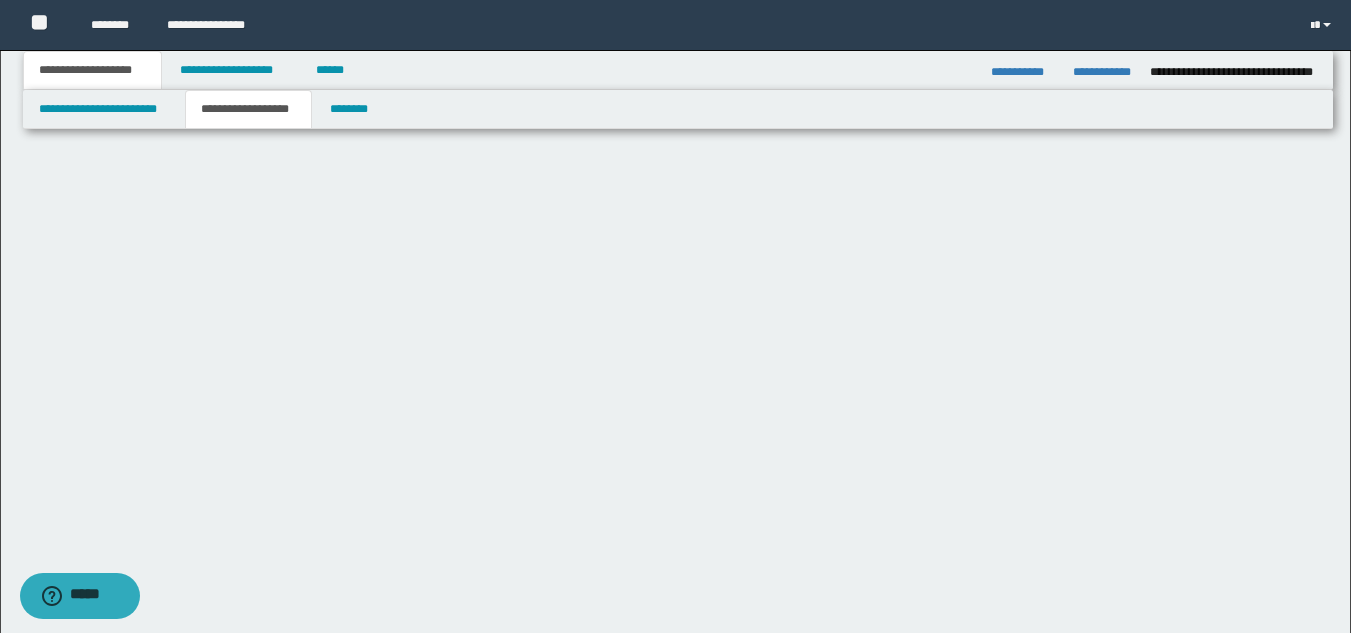 scroll, scrollTop: 0, scrollLeft: 0, axis: both 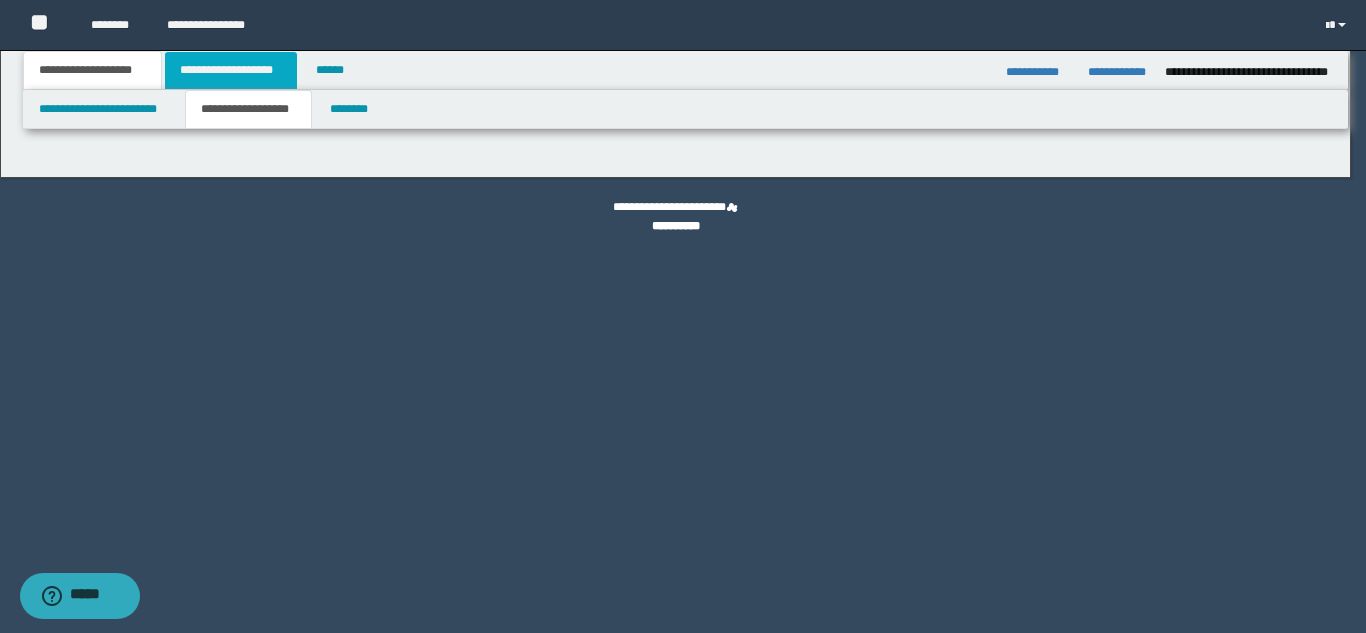 type on "********" 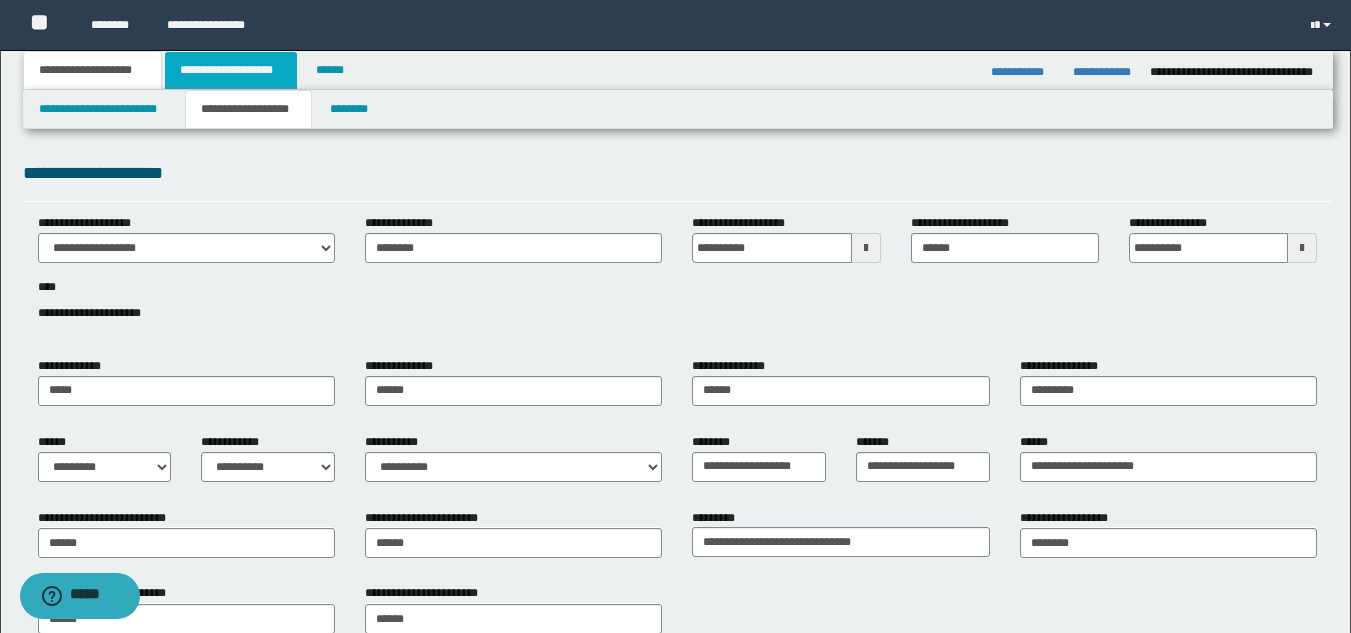 click on "**********" at bounding box center (231, 70) 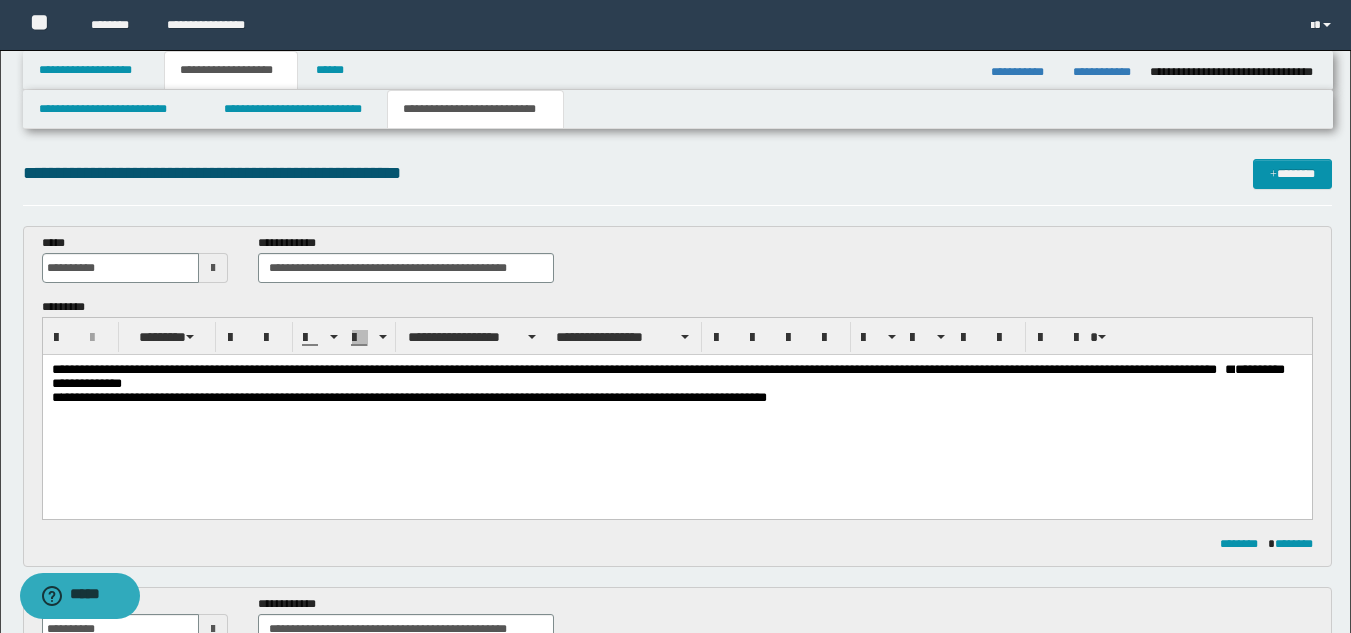 click on "**********" at bounding box center (628, 369) 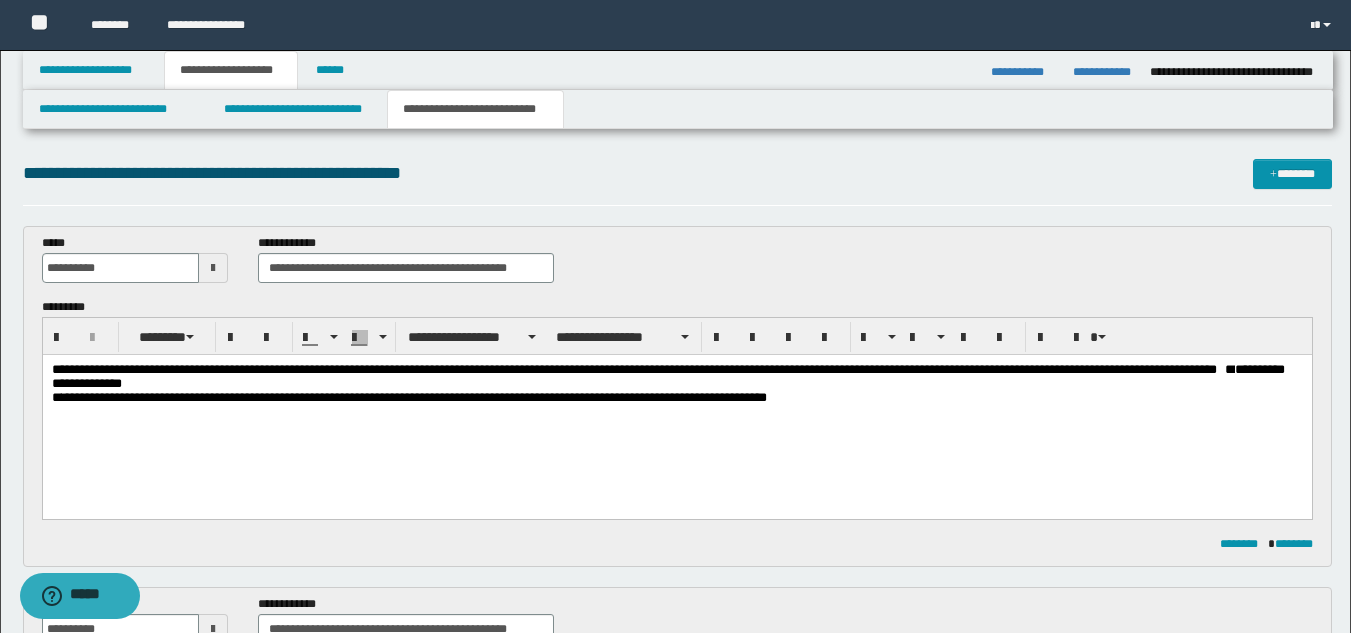click on "**********" at bounding box center (628, 369) 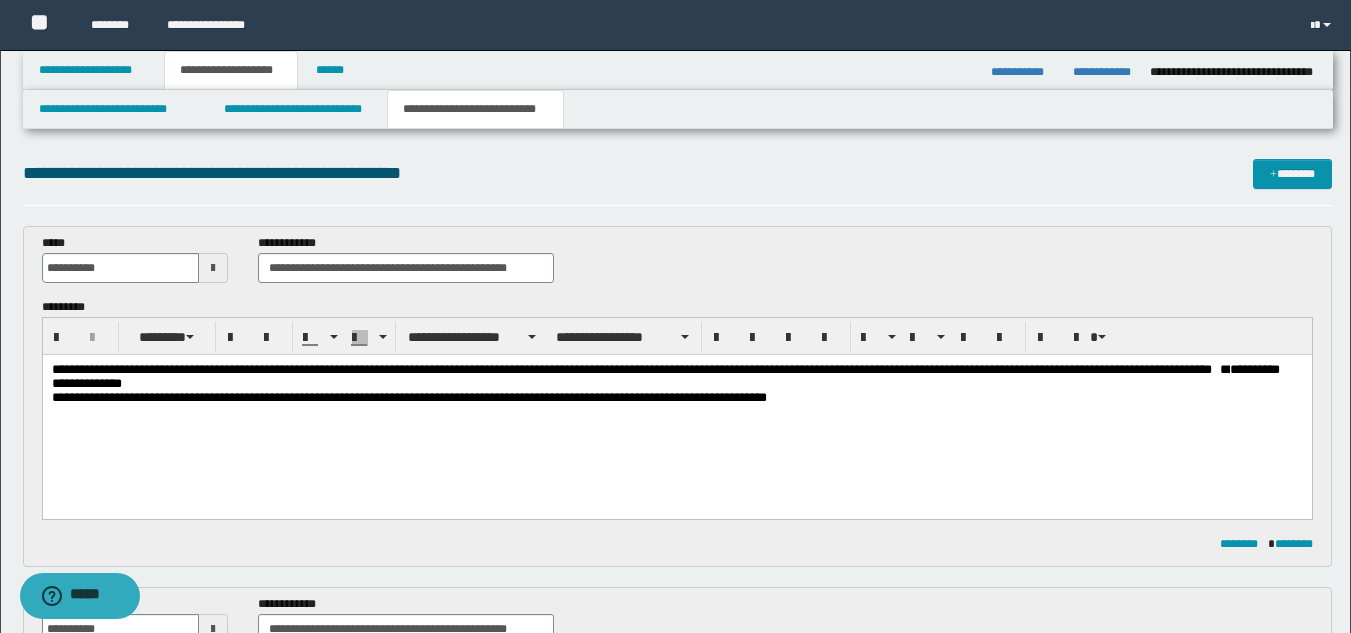 click on "**********" at bounding box center (626, 369) 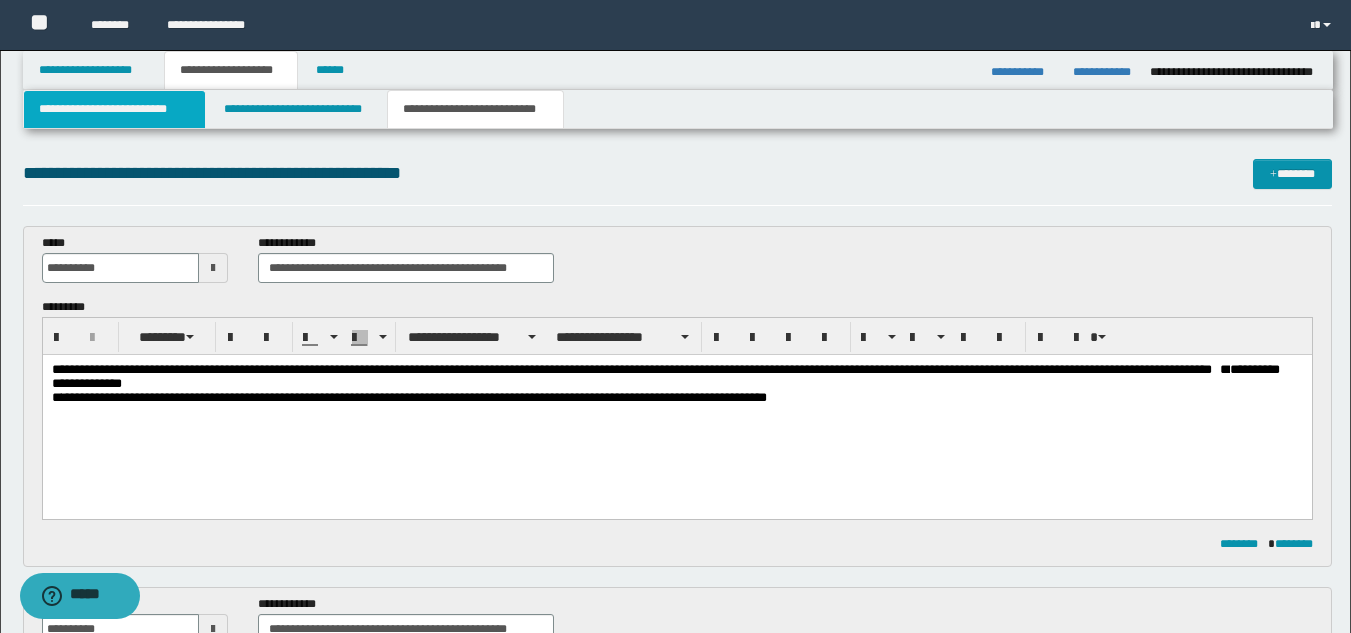 click on "**********" at bounding box center (114, 109) 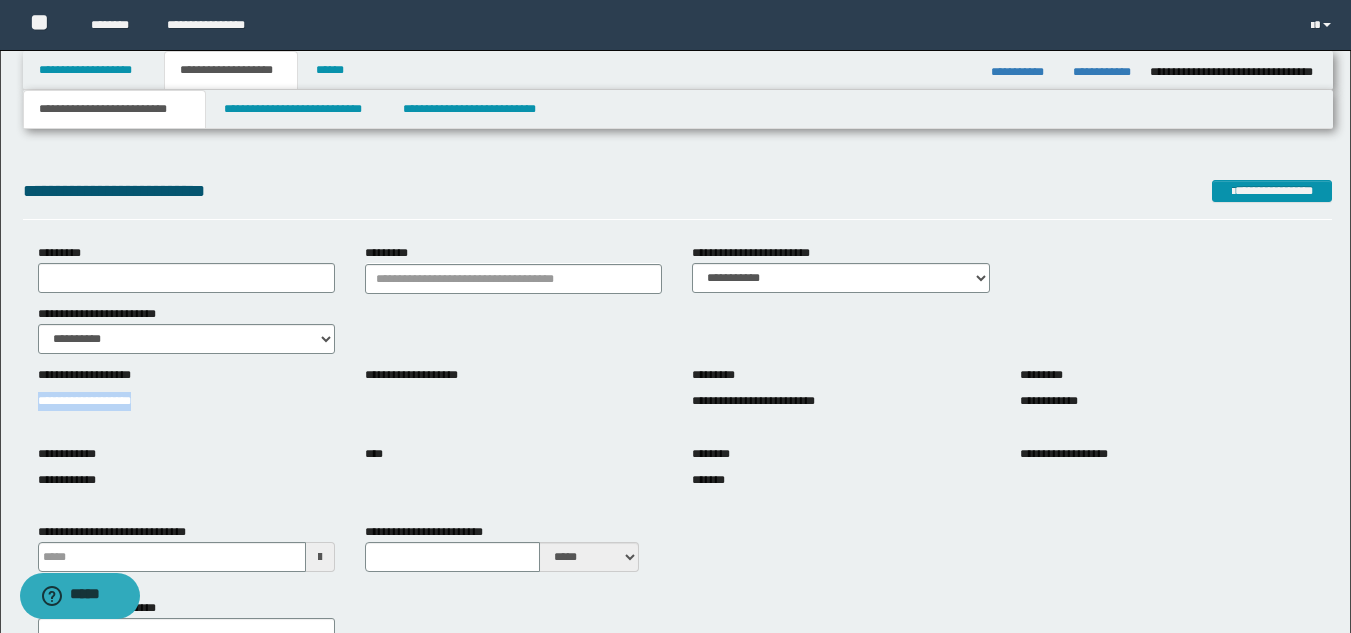 drag, startPoint x: 34, startPoint y: 401, endPoint x: 212, endPoint y: 394, distance: 178.13759 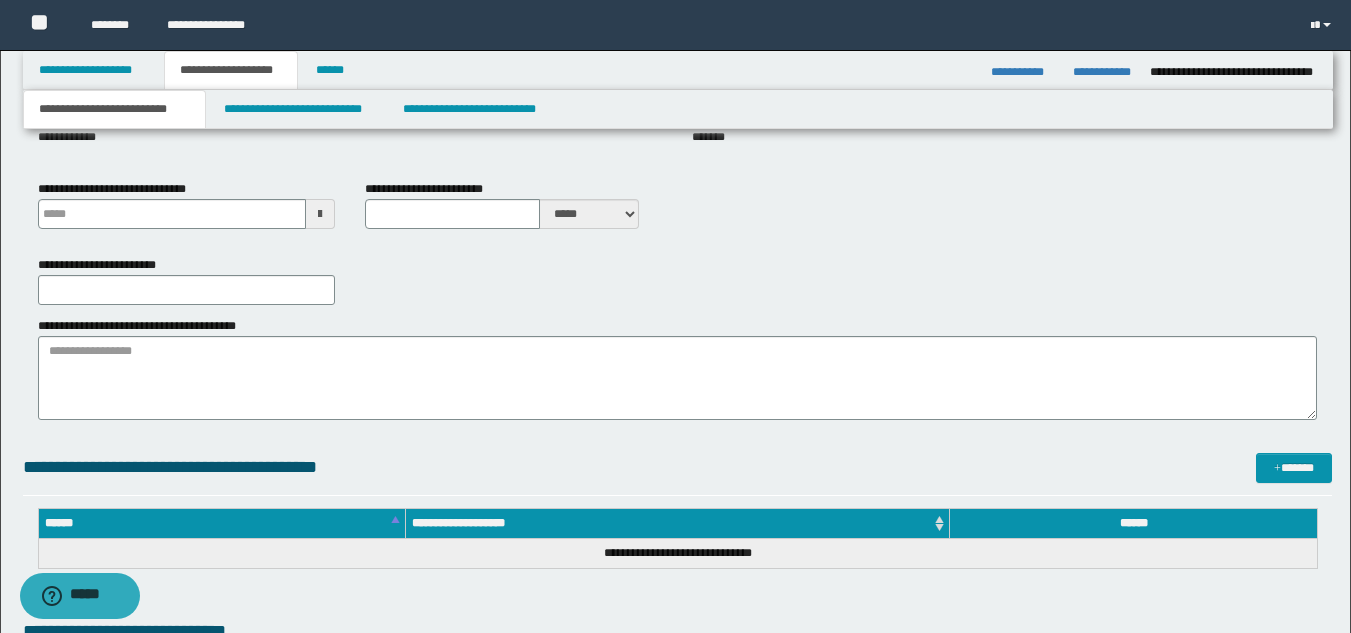 scroll, scrollTop: 333, scrollLeft: 0, axis: vertical 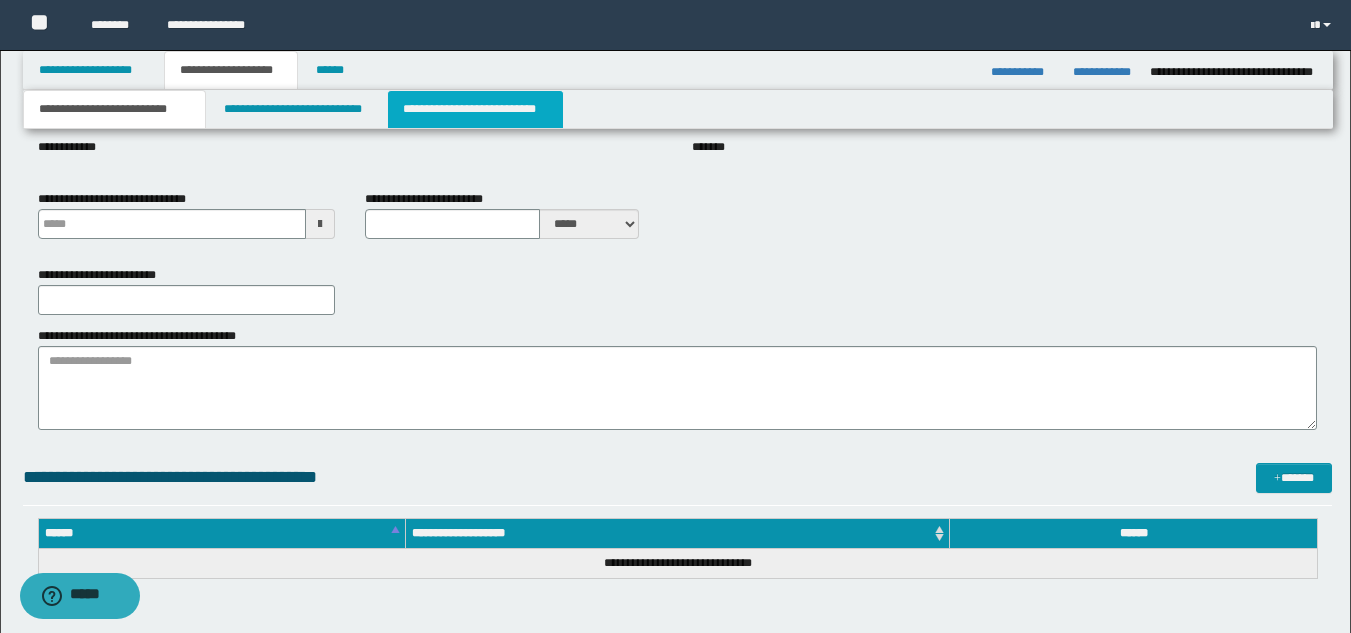 click on "**********" at bounding box center [475, 109] 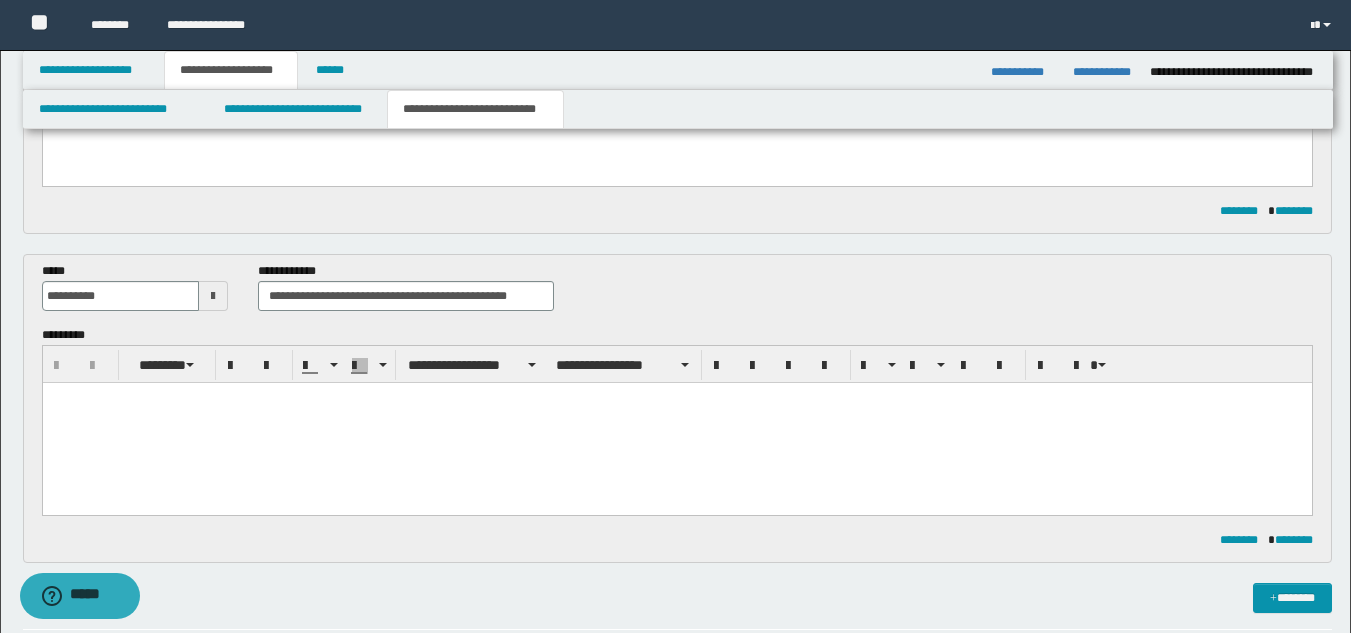 scroll, scrollTop: 0, scrollLeft: 0, axis: both 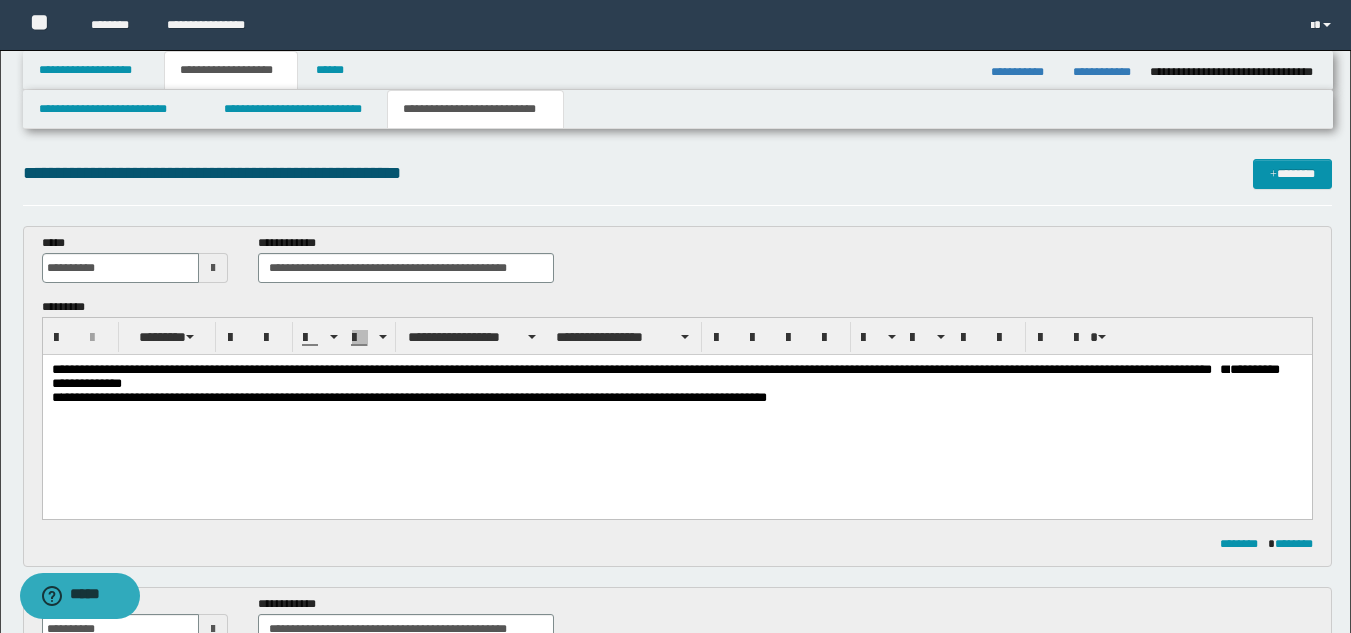 click on "**********" at bounding box center [676, 377] 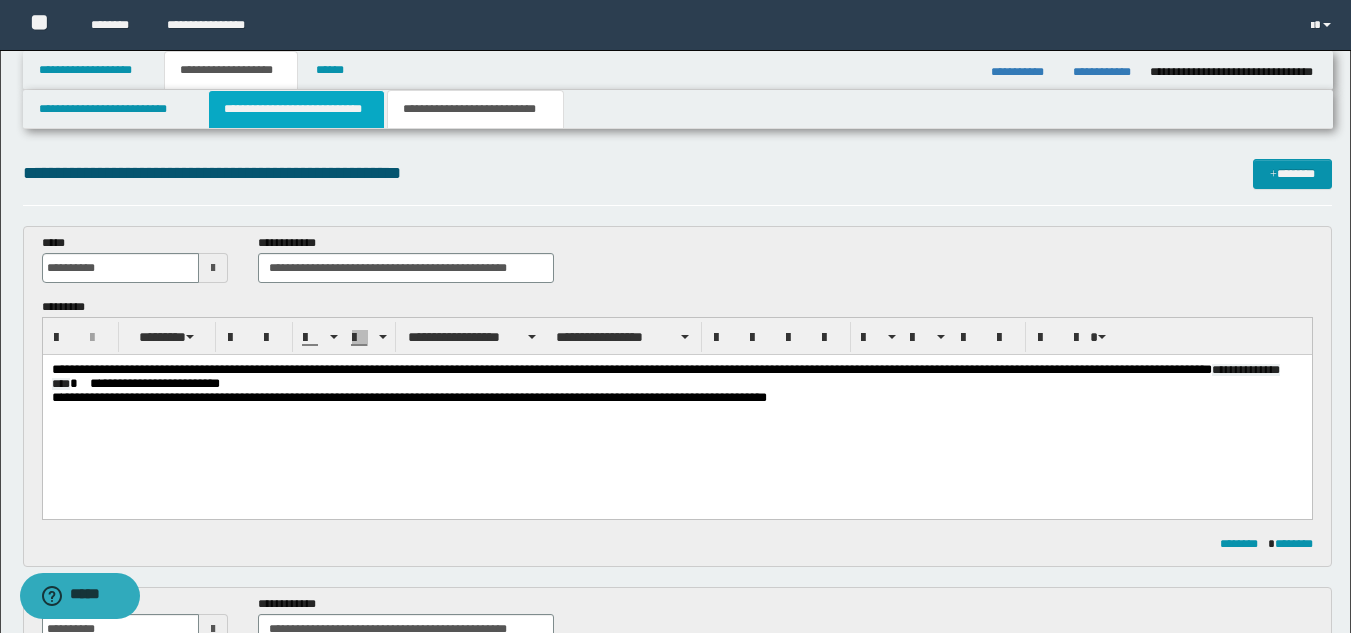click on "**********" at bounding box center (296, 109) 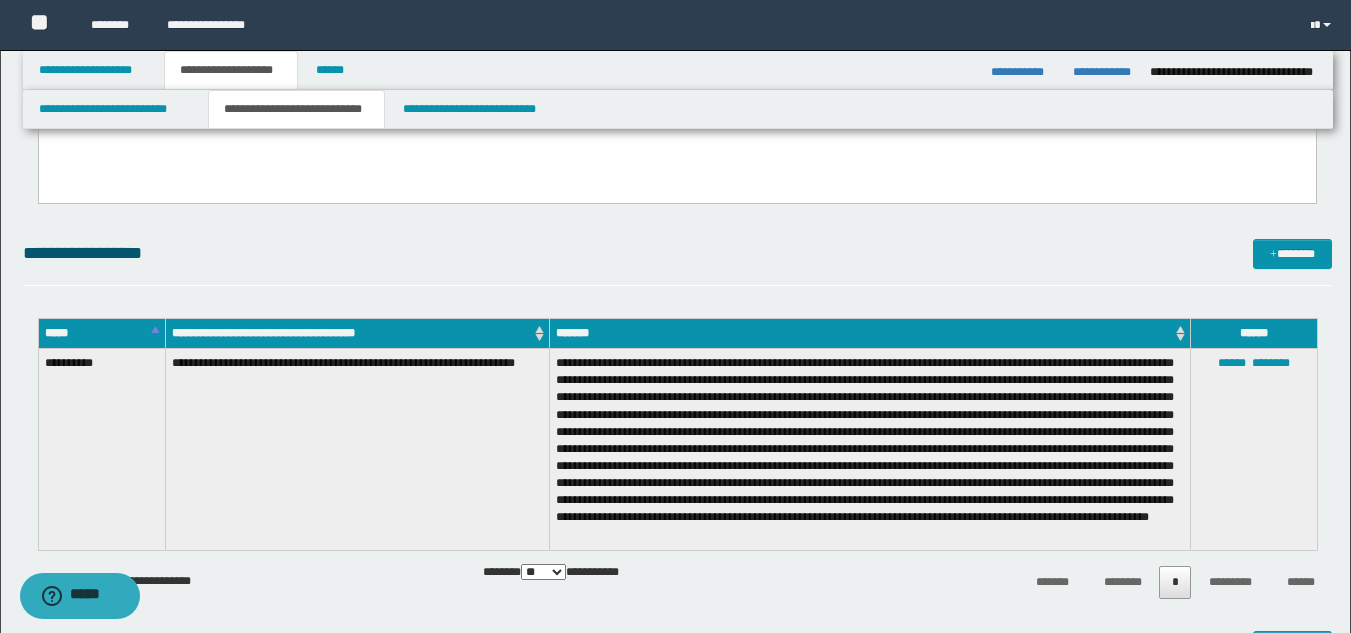 scroll, scrollTop: 0, scrollLeft: 0, axis: both 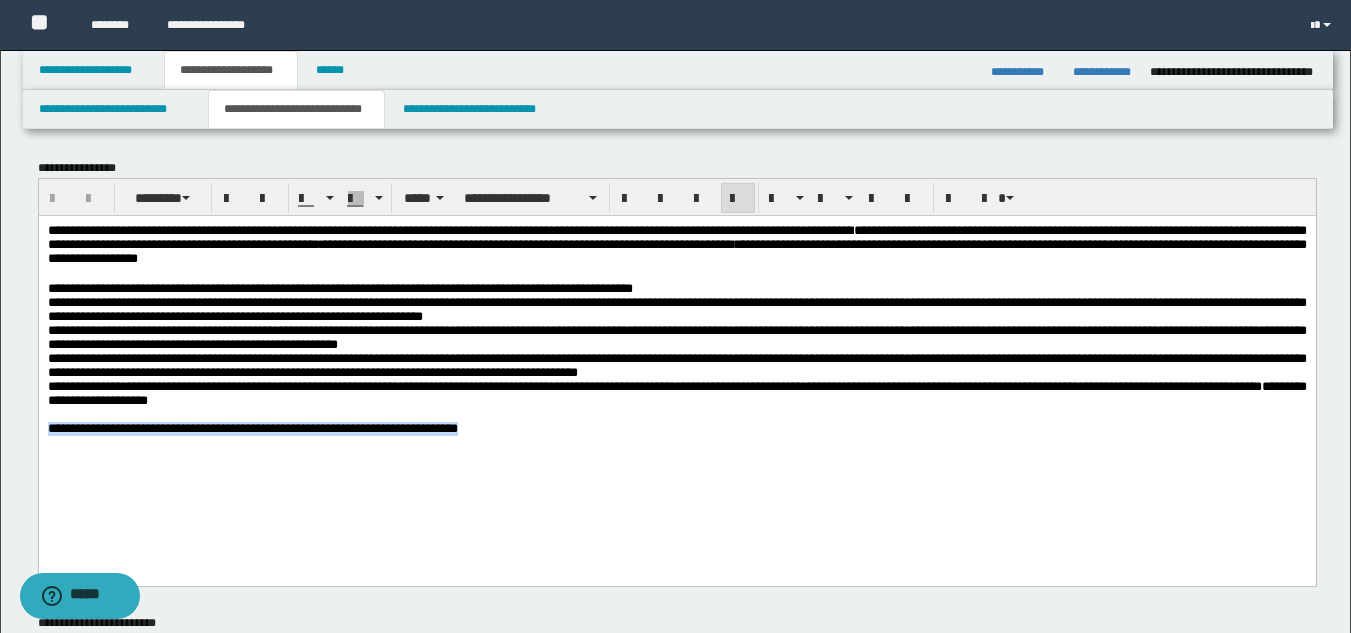 drag, startPoint x: 48, startPoint y: 463, endPoint x: 579, endPoint y: 466, distance: 531.0085 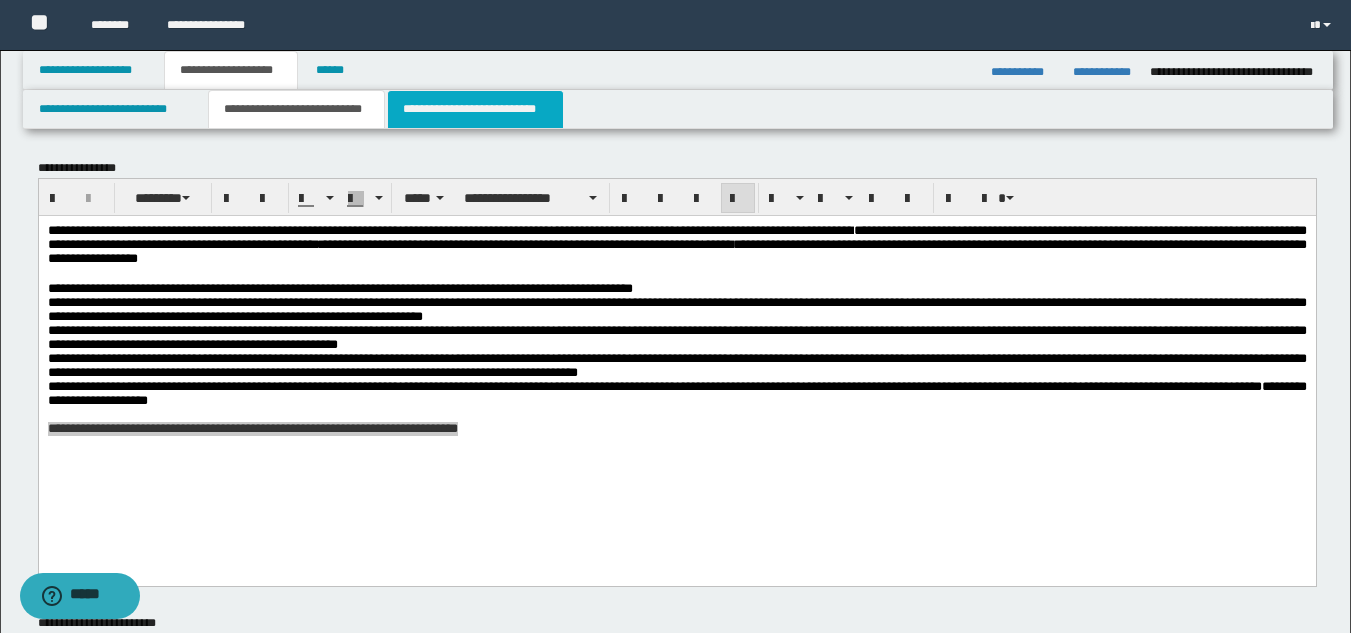 click on "**********" at bounding box center [475, 109] 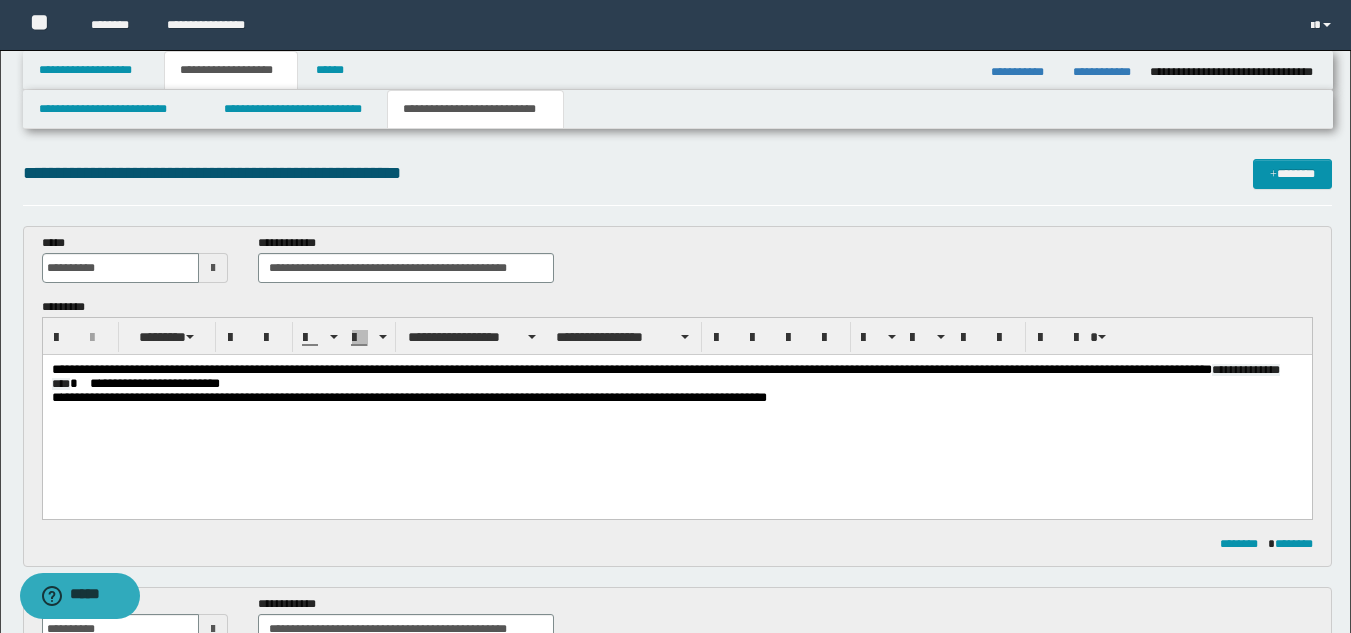 click on "**********" at bounding box center (413, 397) 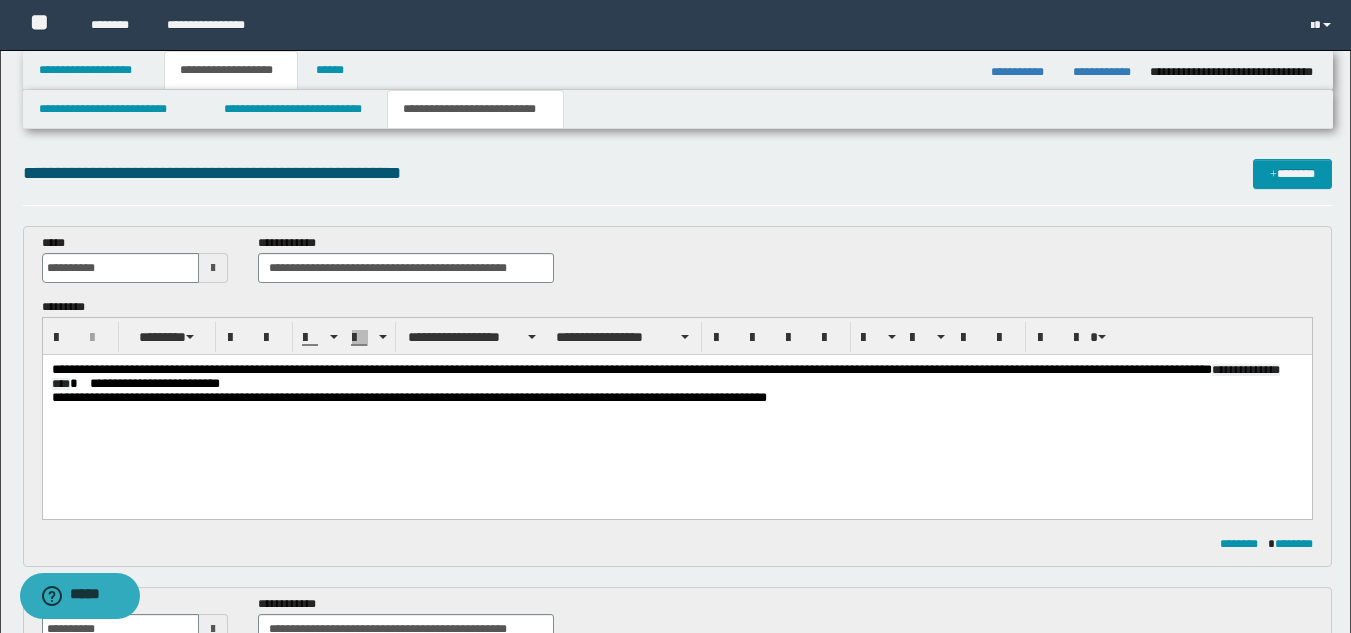 click on "**********" at bounding box center (413, 397) 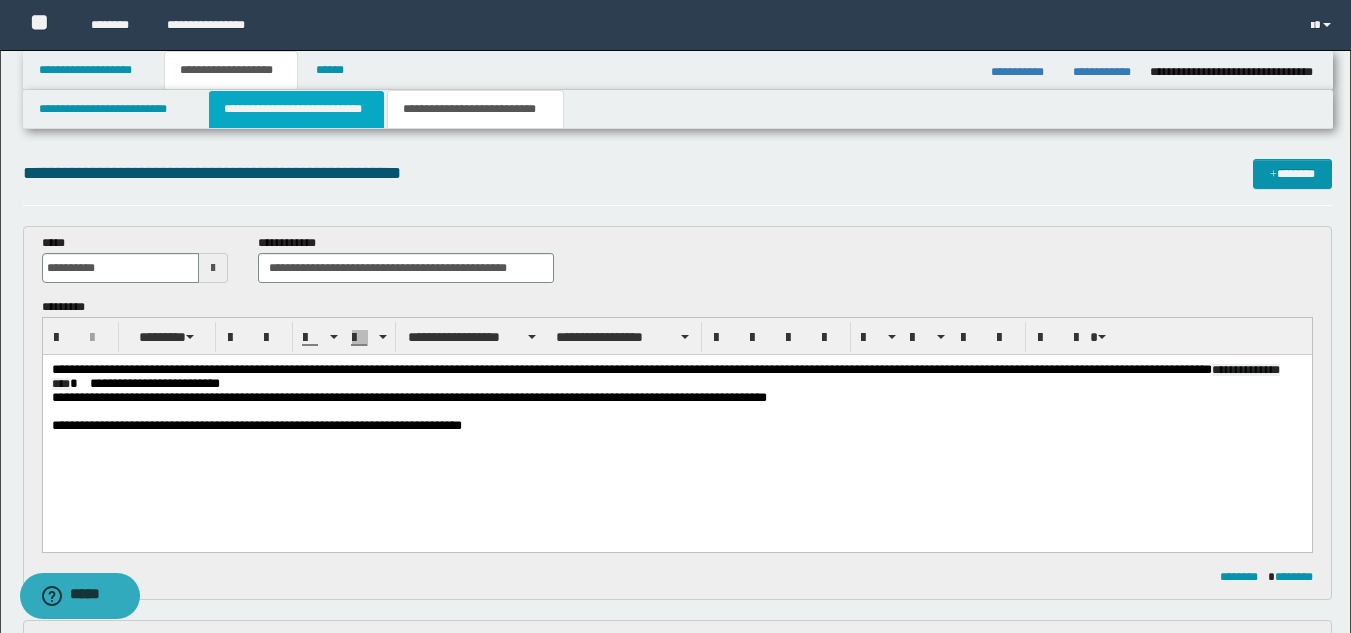 click on "**********" at bounding box center (296, 109) 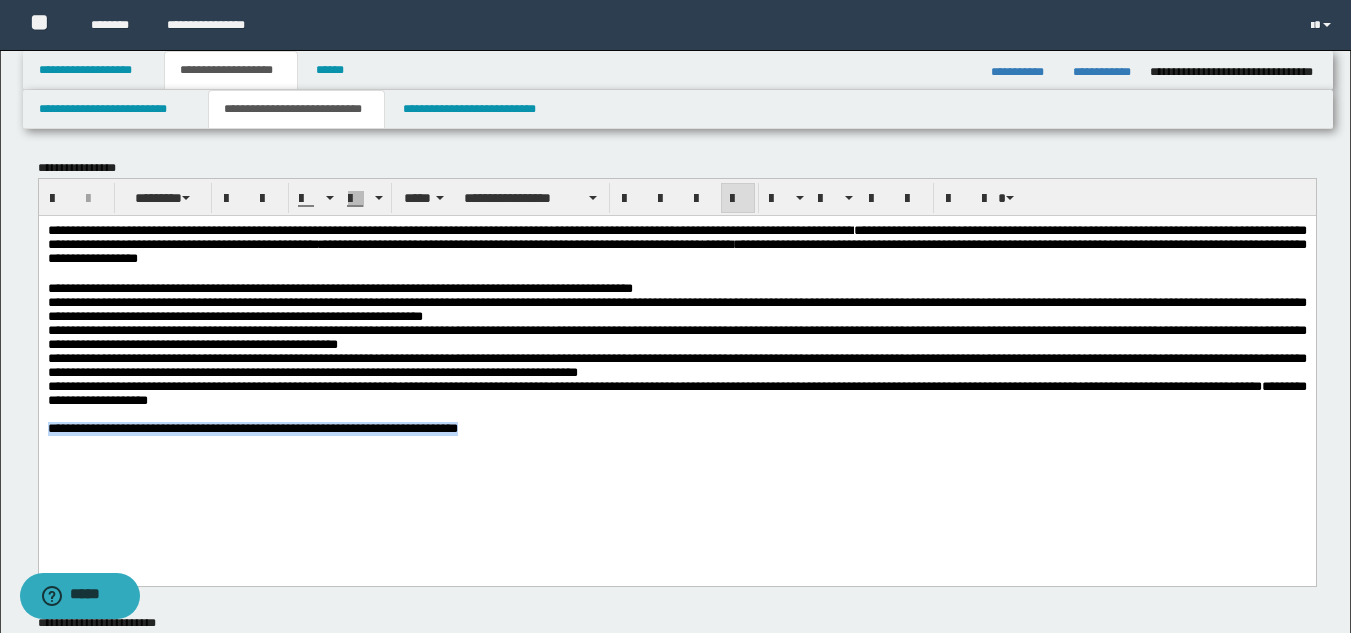 click on "**********" at bounding box center [676, 354] 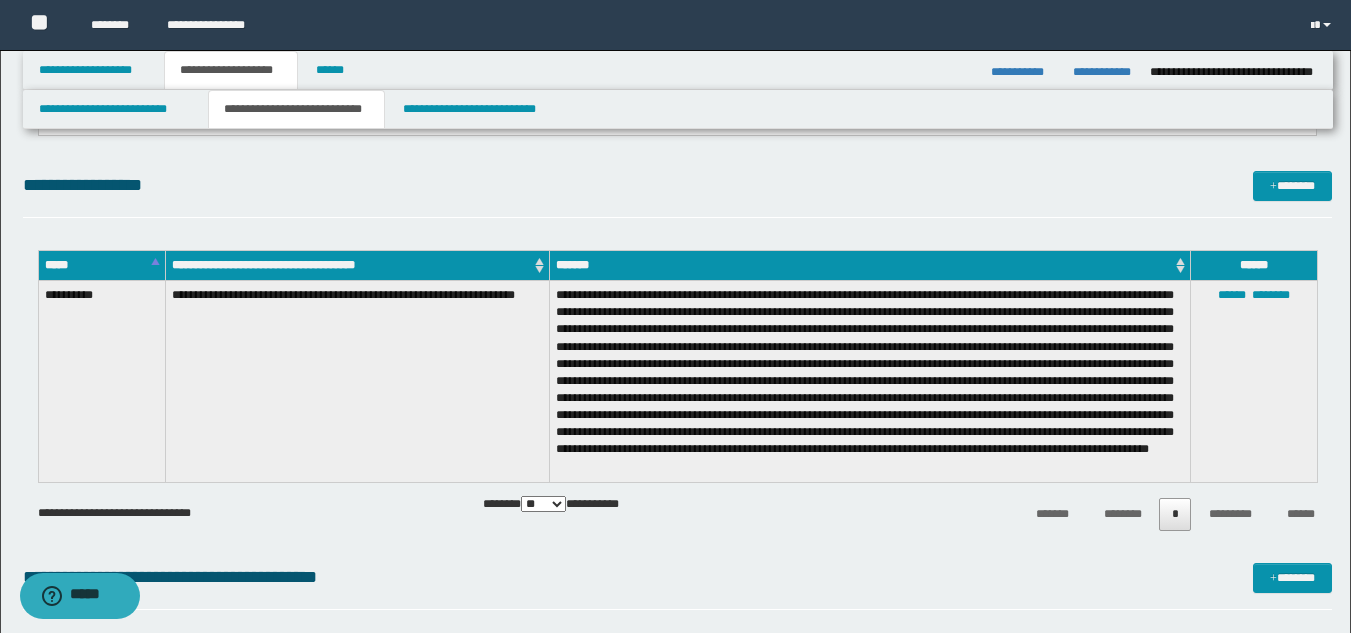 scroll, scrollTop: 717, scrollLeft: 0, axis: vertical 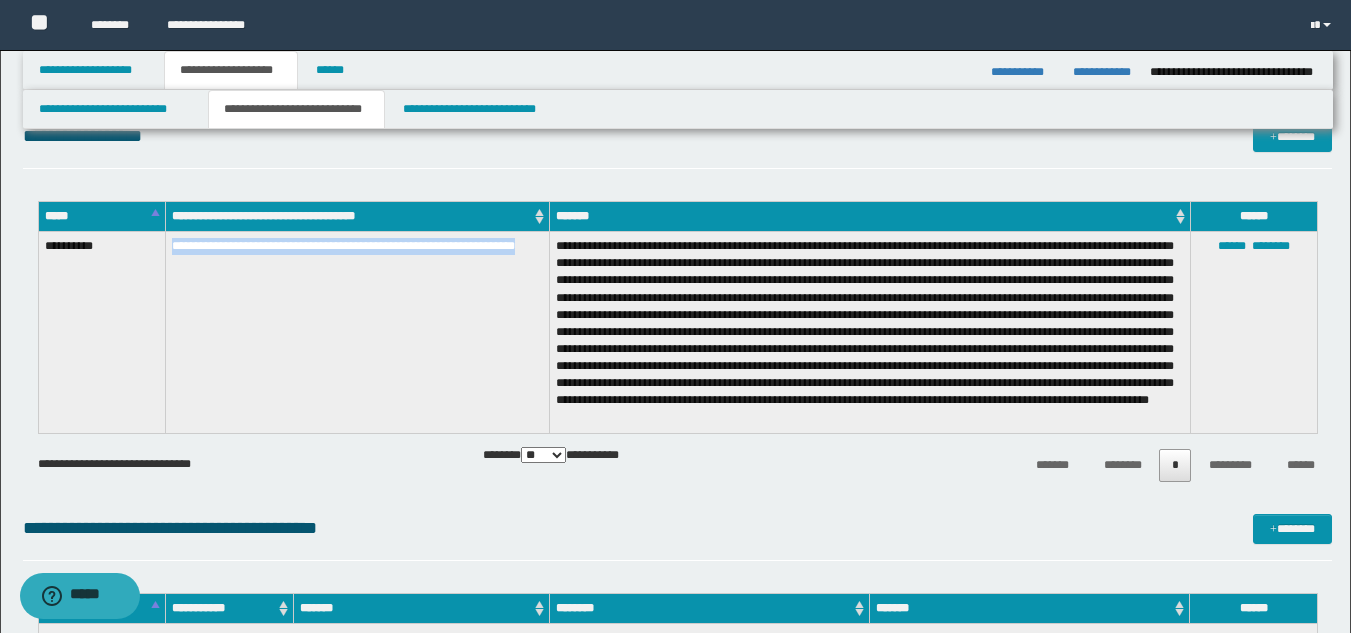 drag, startPoint x: 174, startPoint y: 249, endPoint x: 541, endPoint y: 244, distance: 367.03406 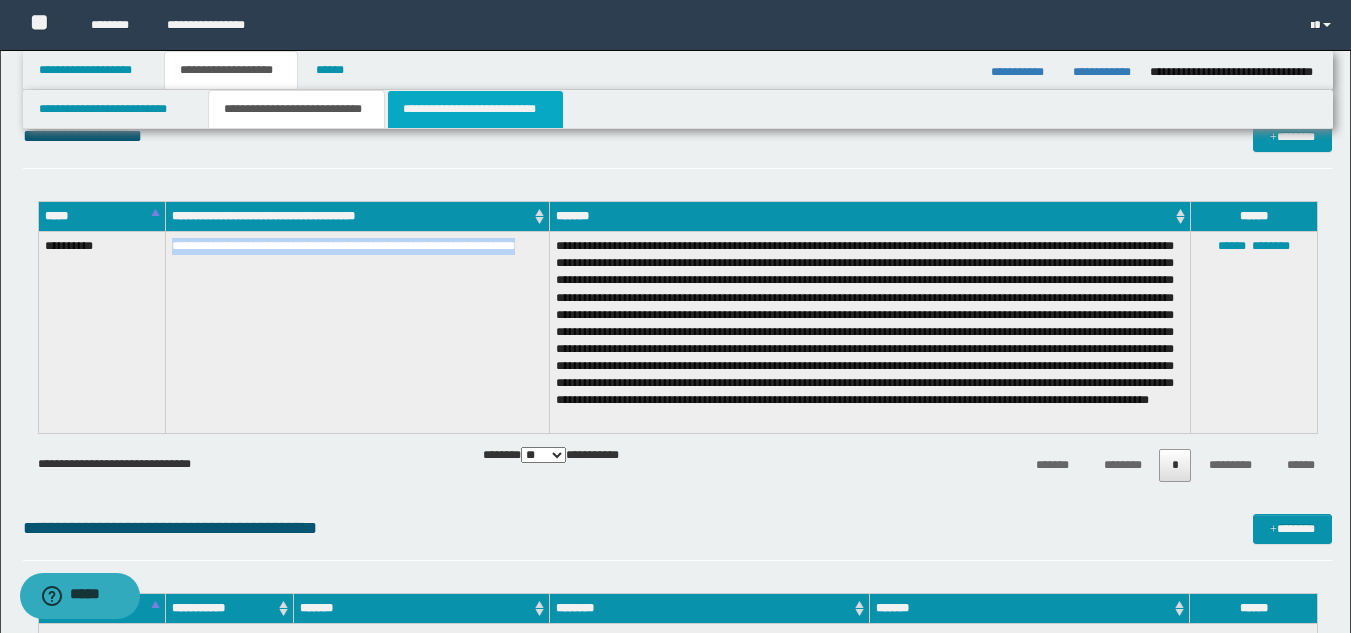 click on "**********" at bounding box center (475, 109) 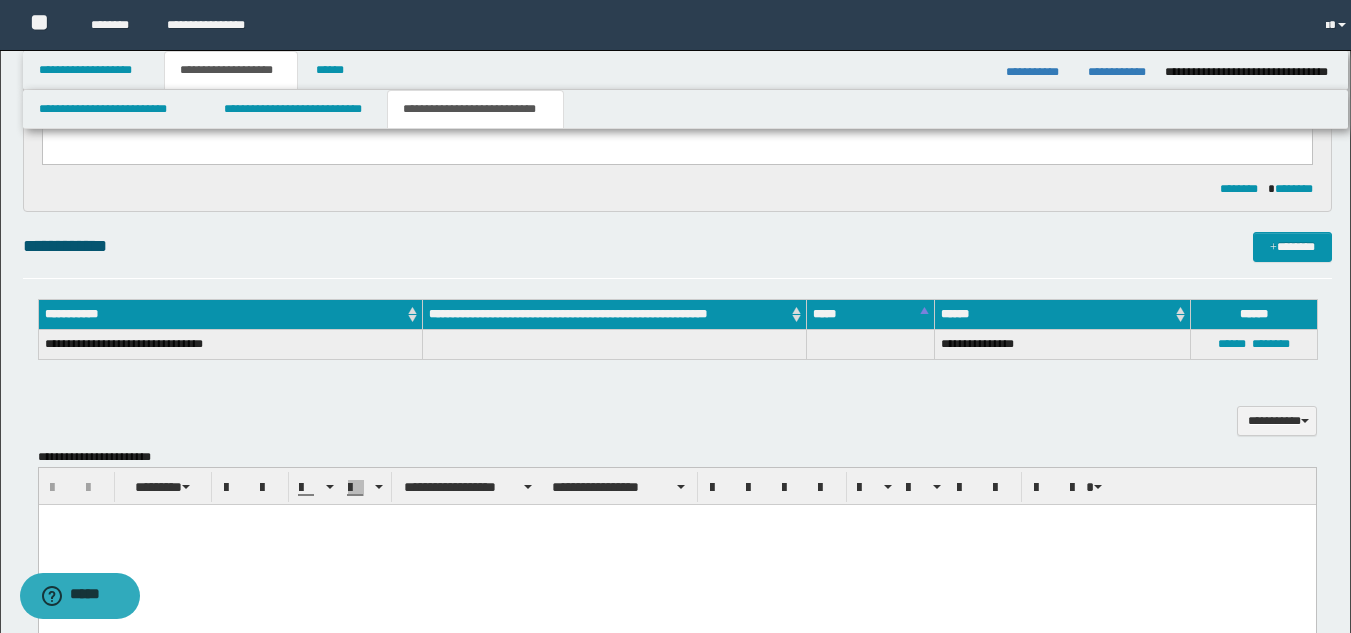 scroll, scrollTop: 117, scrollLeft: 0, axis: vertical 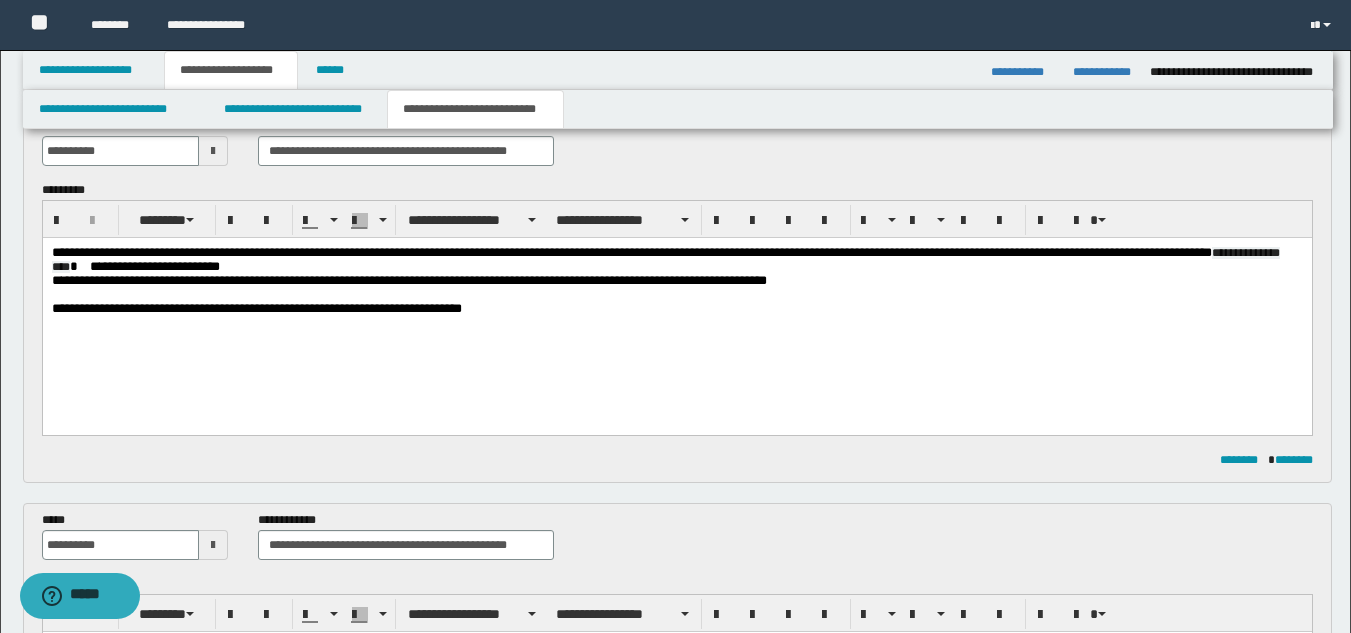 click on "**********" at bounding box center [676, 260] 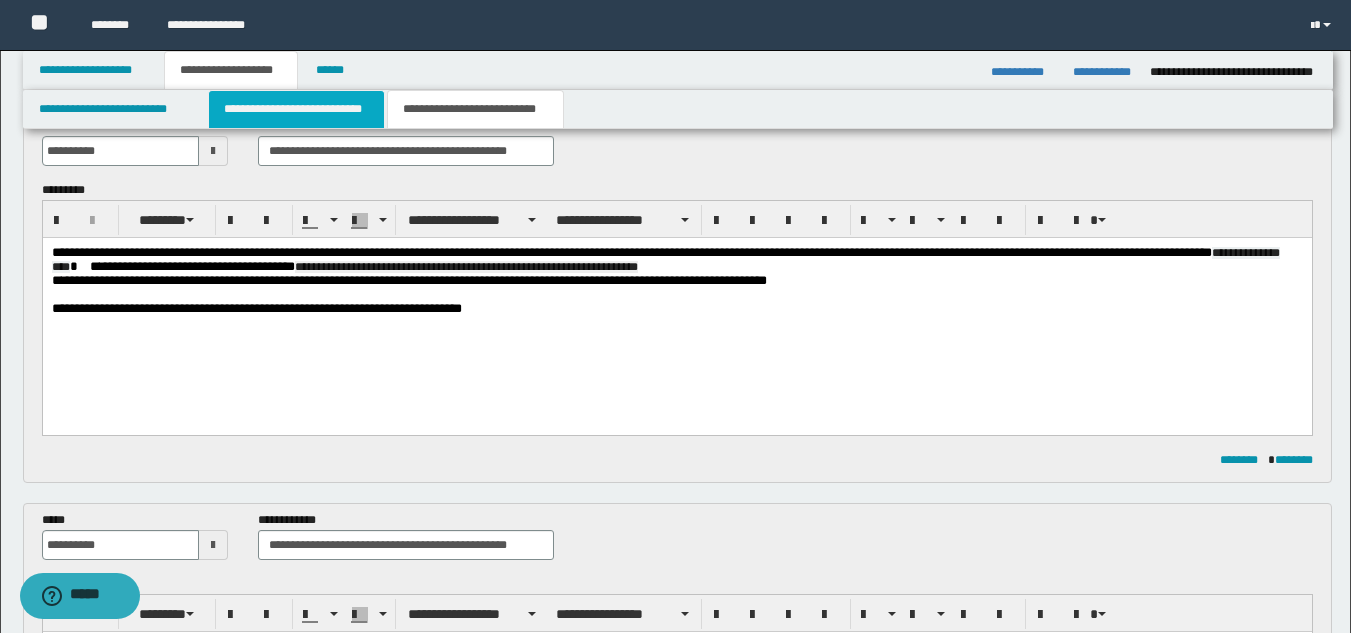 click on "**********" at bounding box center (296, 109) 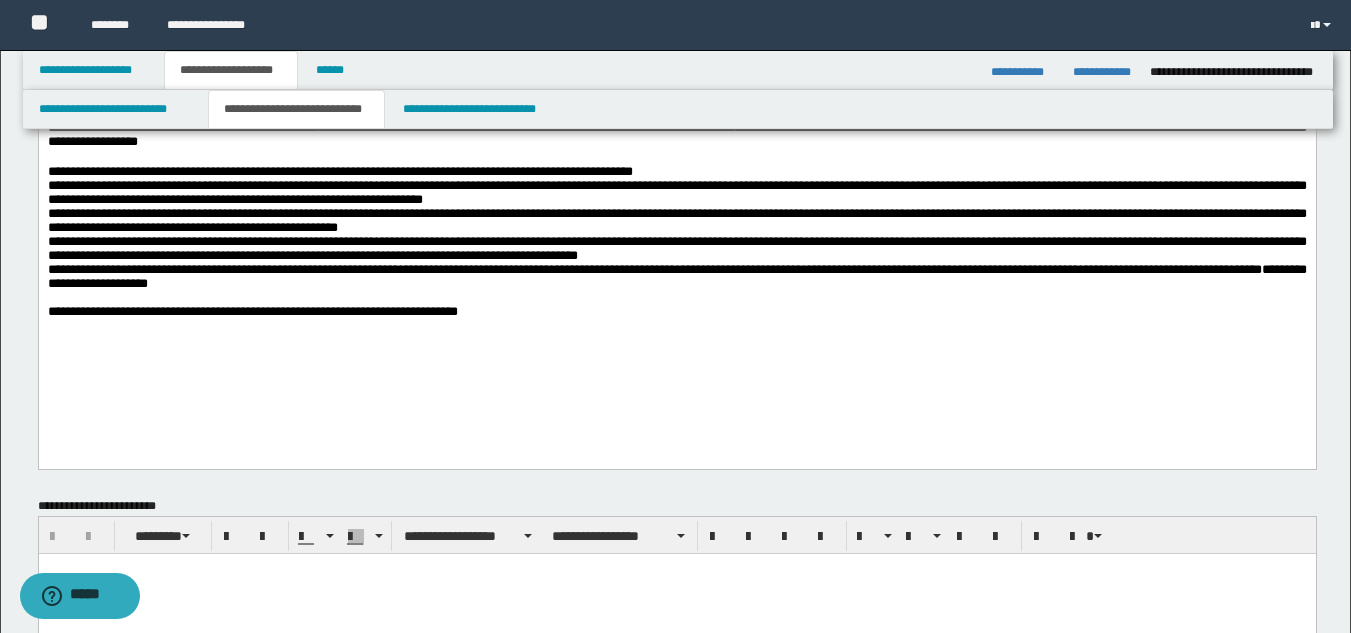 scroll, scrollTop: 717, scrollLeft: 0, axis: vertical 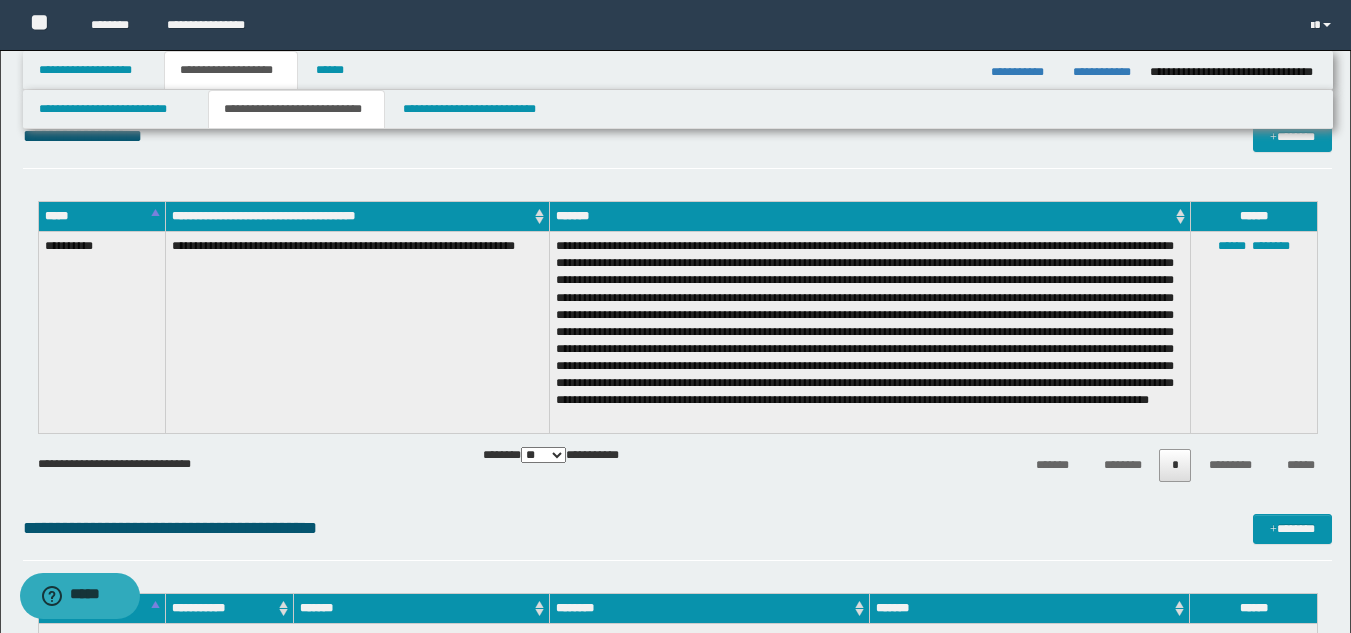 click at bounding box center (869, 333) 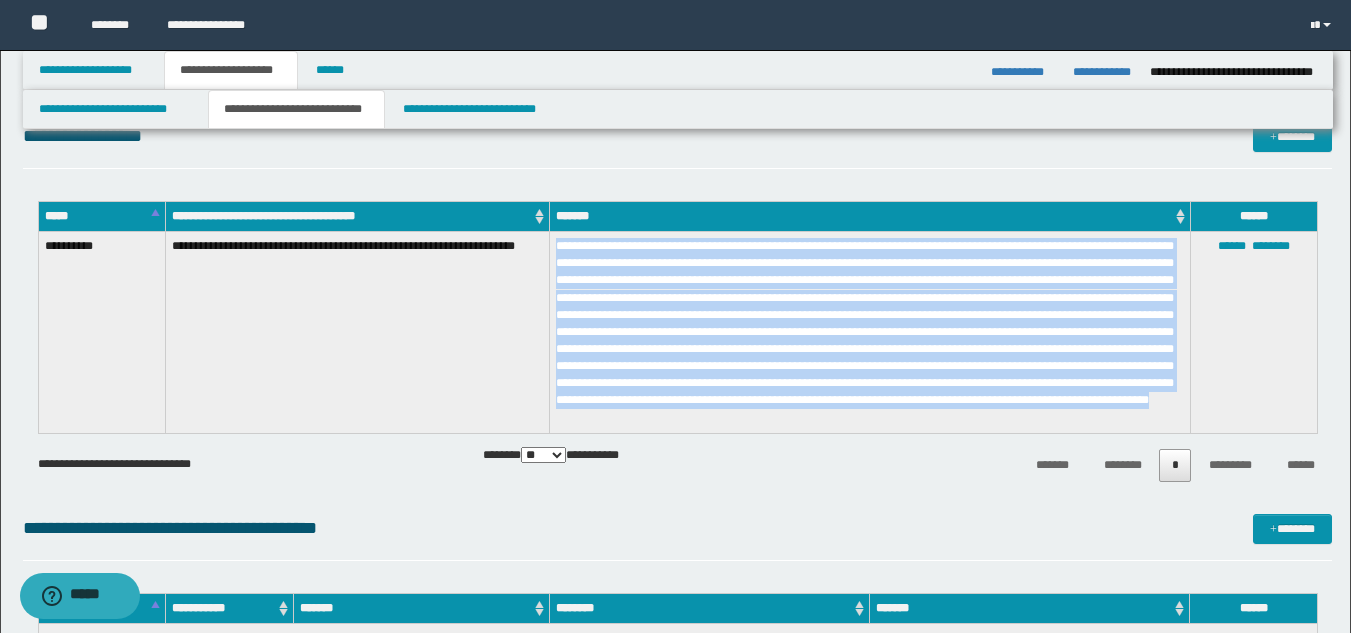 drag, startPoint x: 558, startPoint y: 246, endPoint x: 917, endPoint y: 420, distance: 398.94485 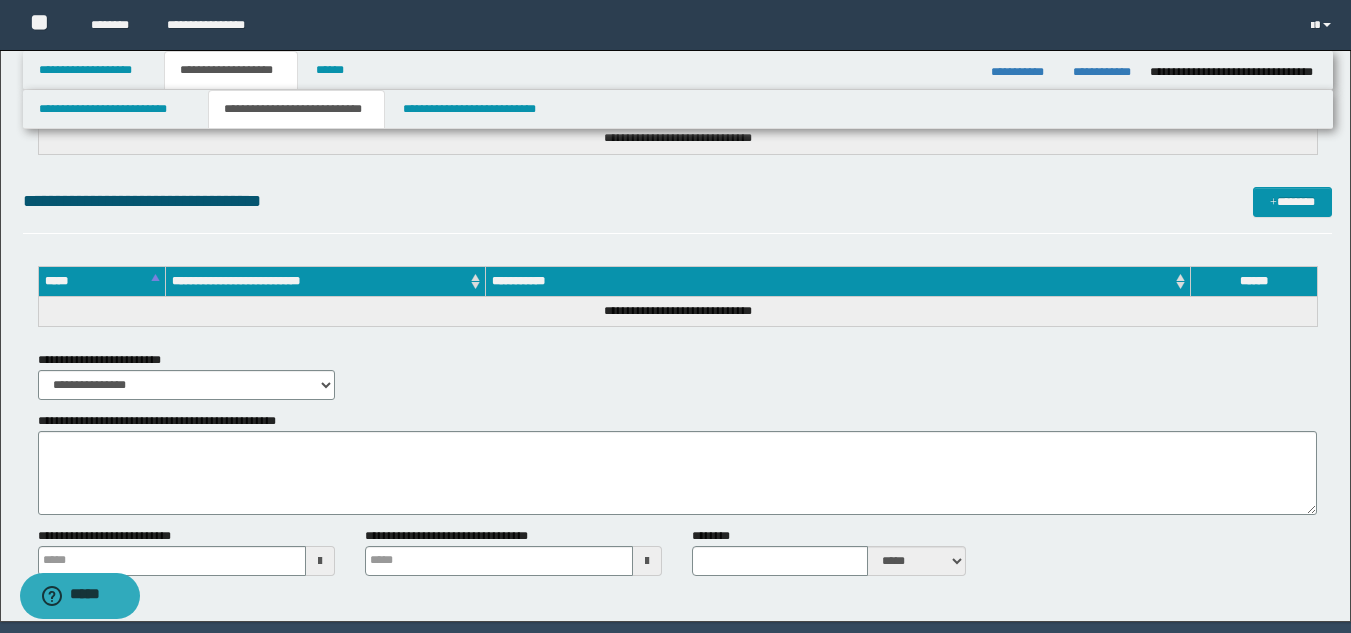 scroll, scrollTop: 1455, scrollLeft: 0, axis: vertical 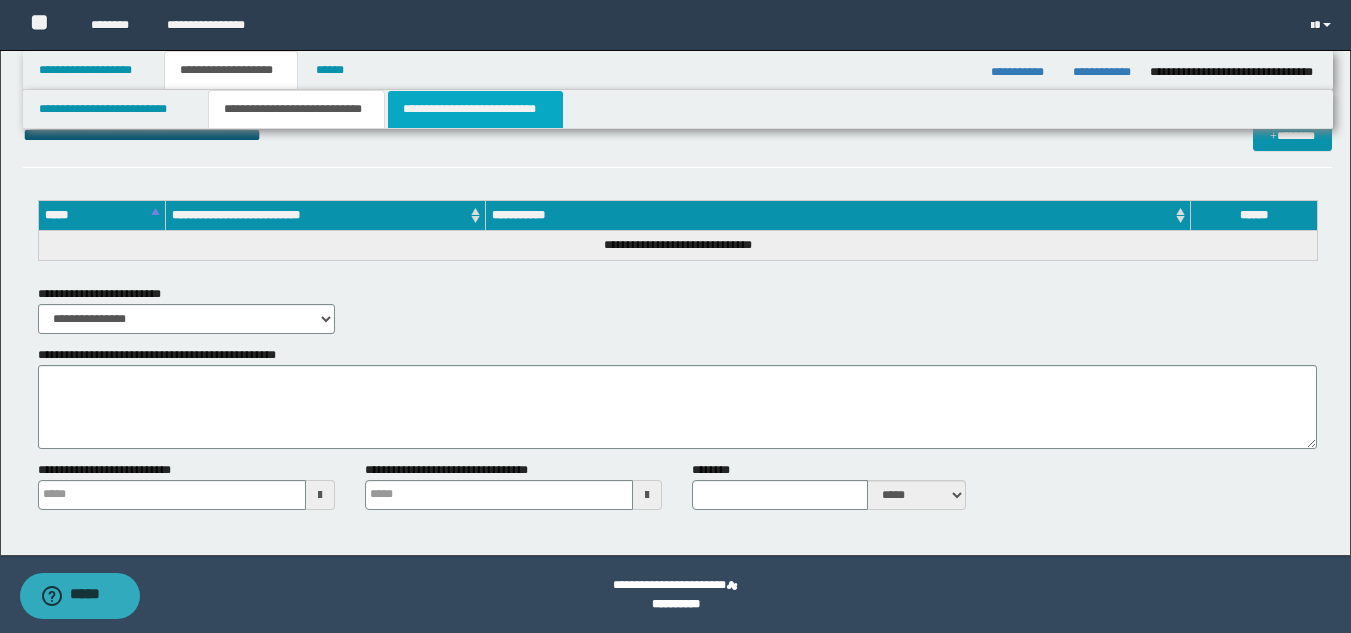 click on "**********" at bounding box center (475, 109) 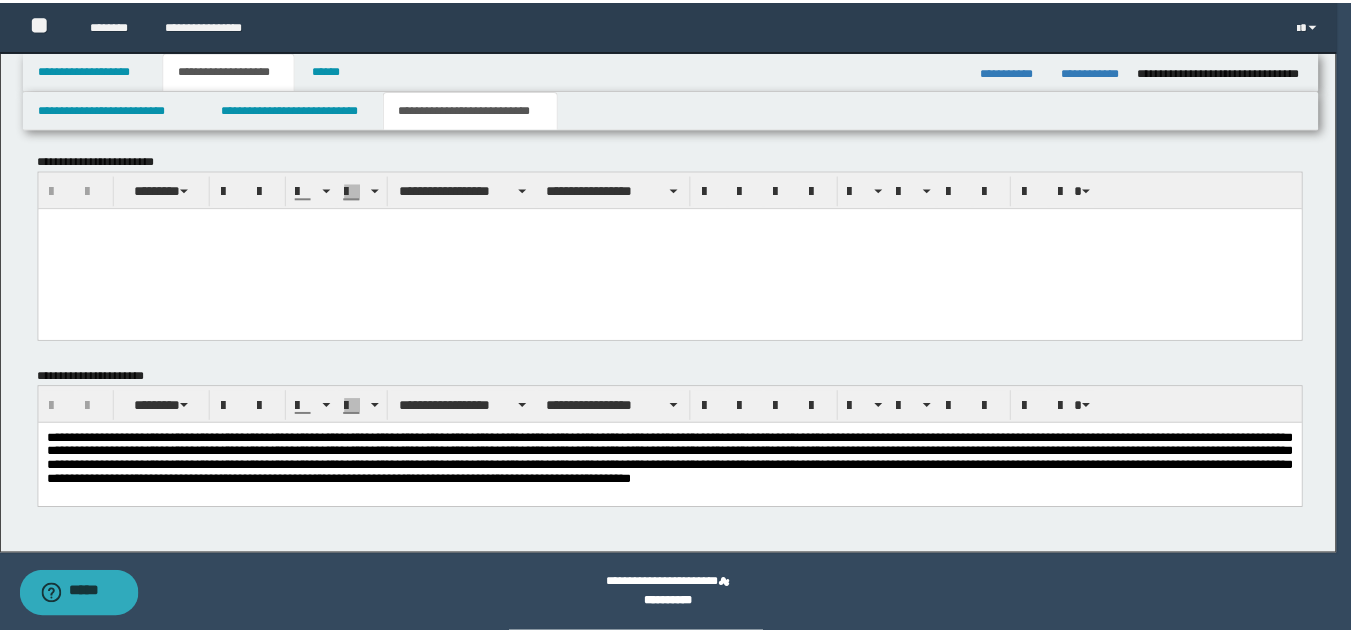 scroll, scrollTop: 31, scrollLeft: 0, axis: vertical 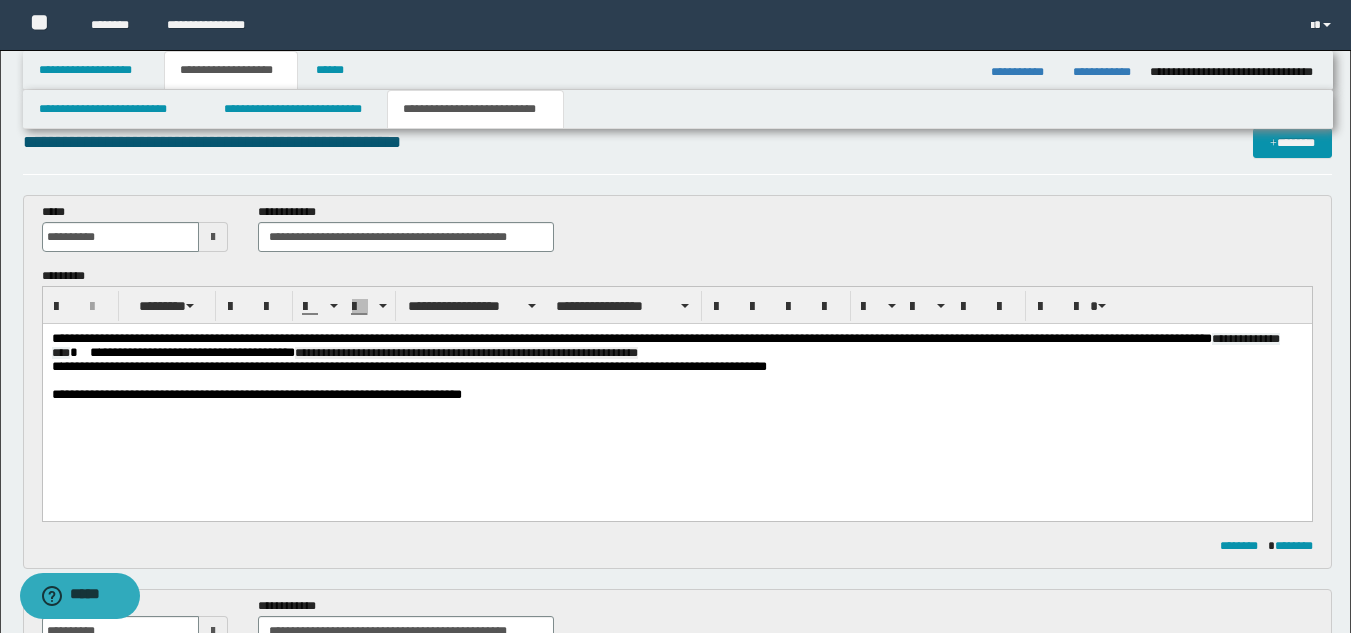 click on "**********" at bounding box center (676, 346) 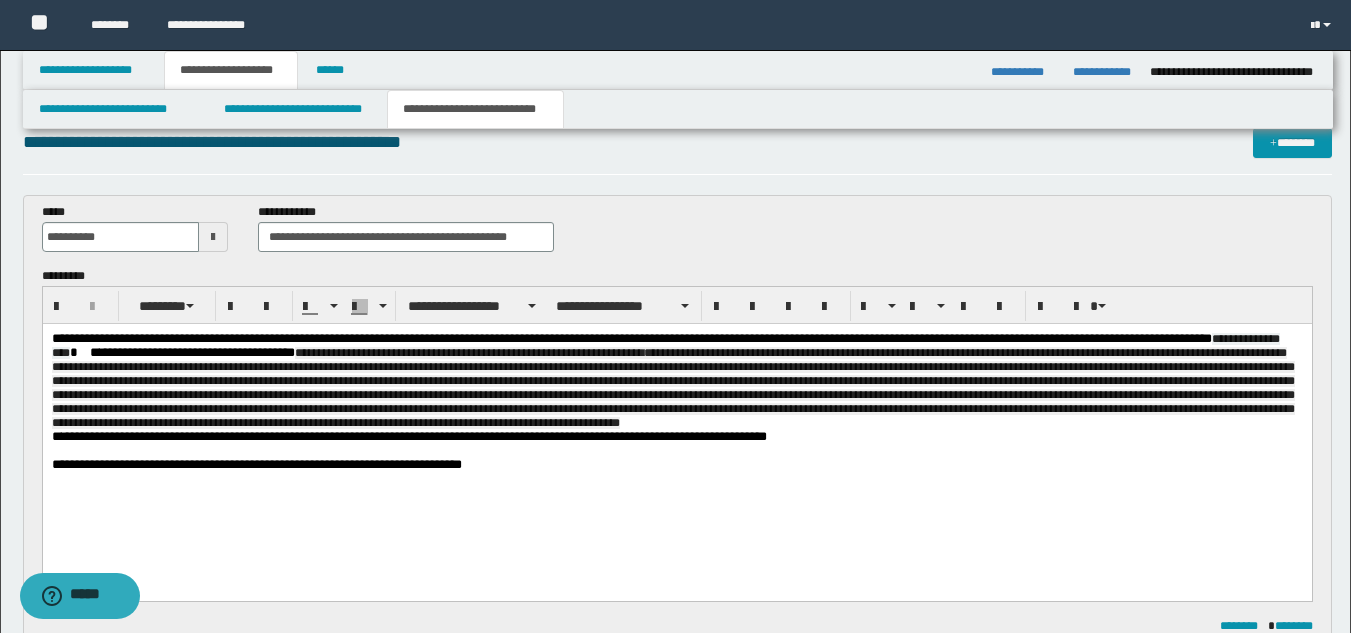 click on "**********" at bounding box center (676, 427) 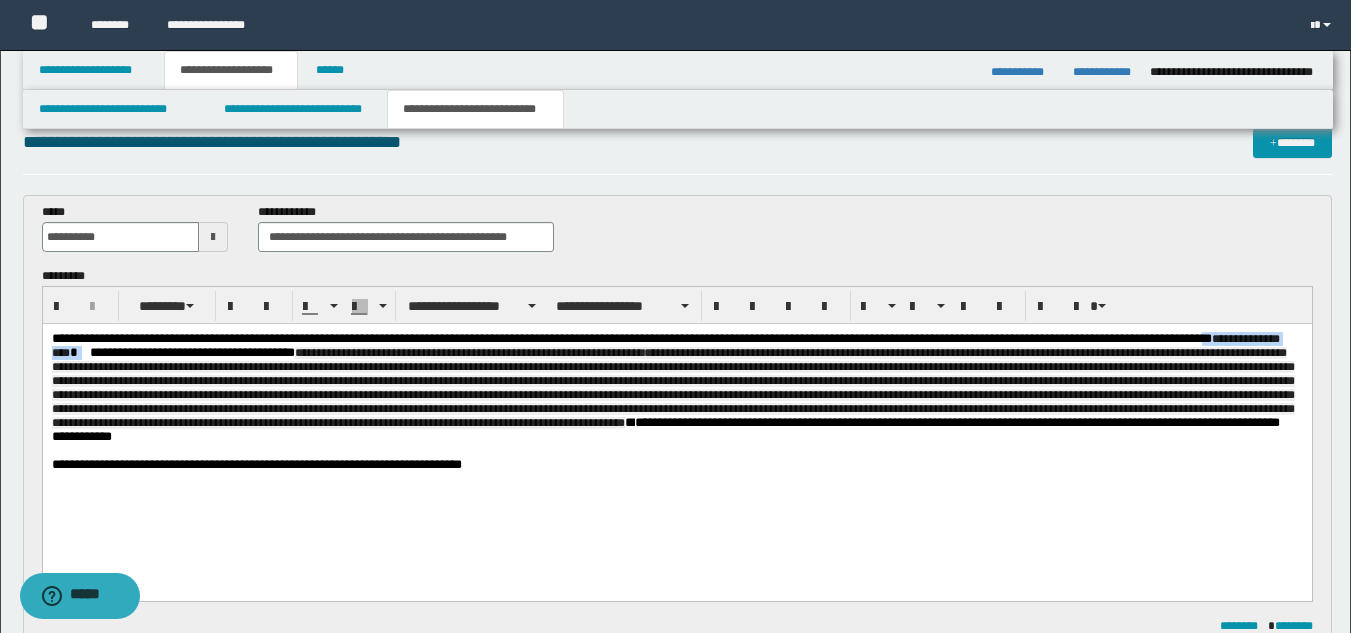 drag, startPoint x: 101, startPoint y: 352, endPoint x: 238, endPoint y: 356, distance: 137.05838 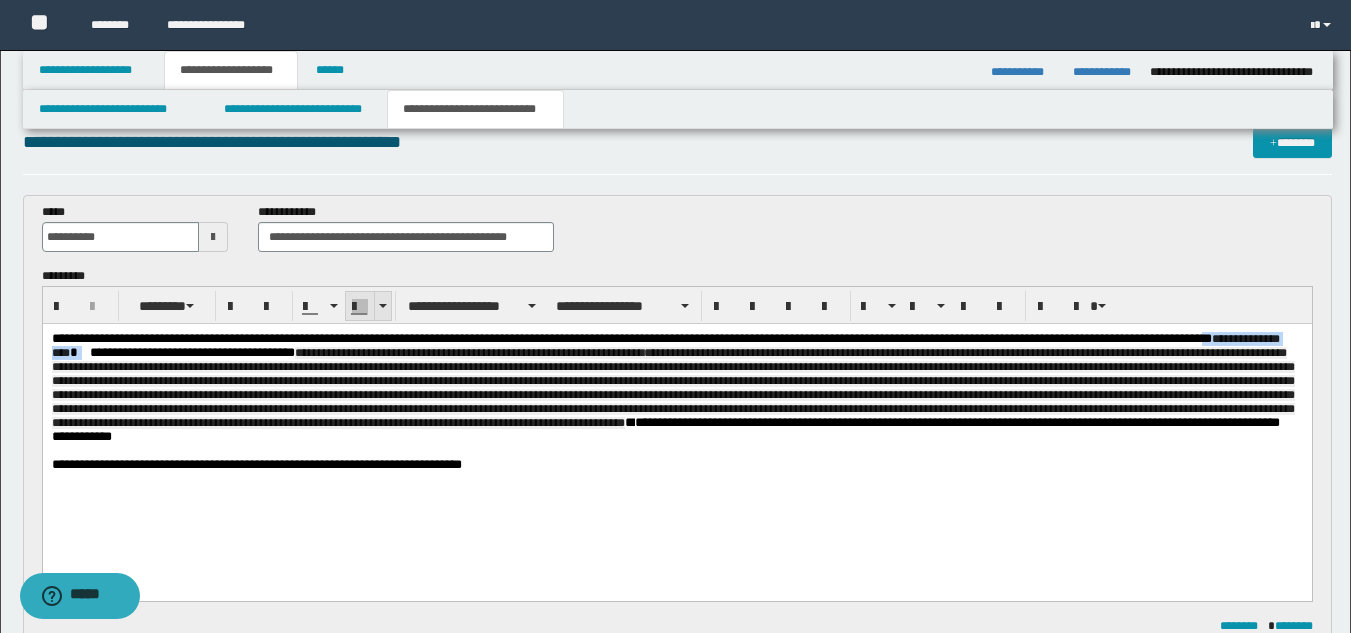 click at bounding box center [360, 307] 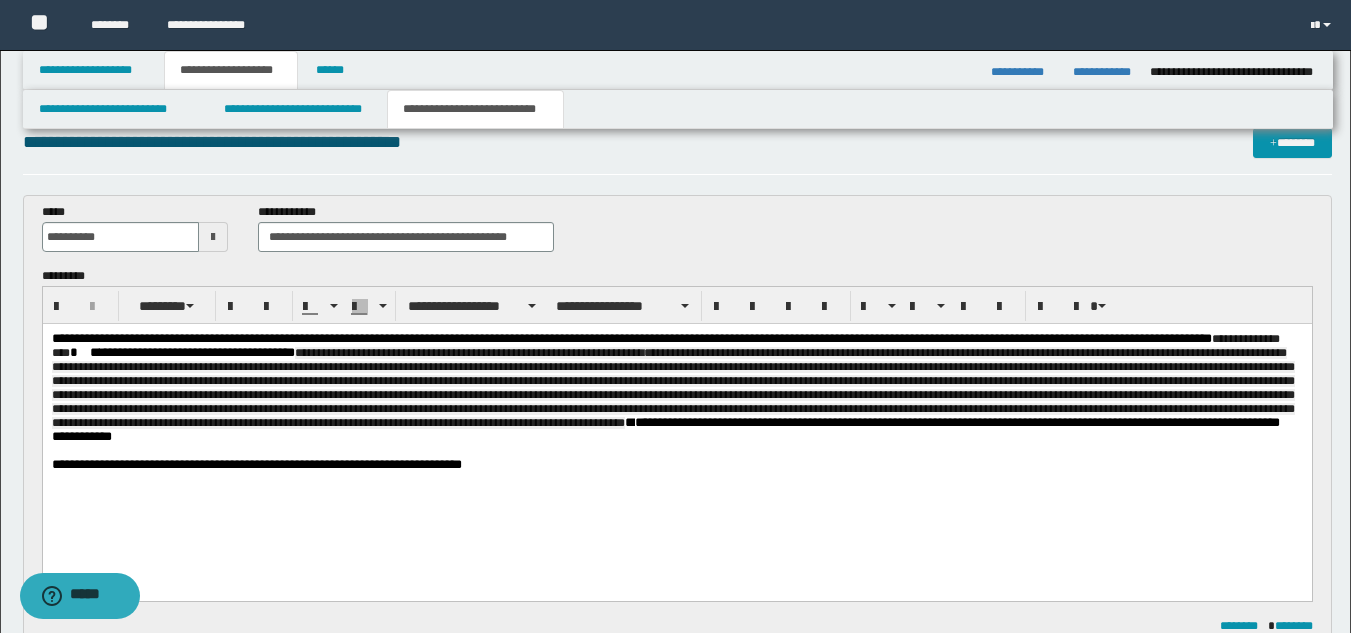 click on "**********" at bounding box center (676, 427) 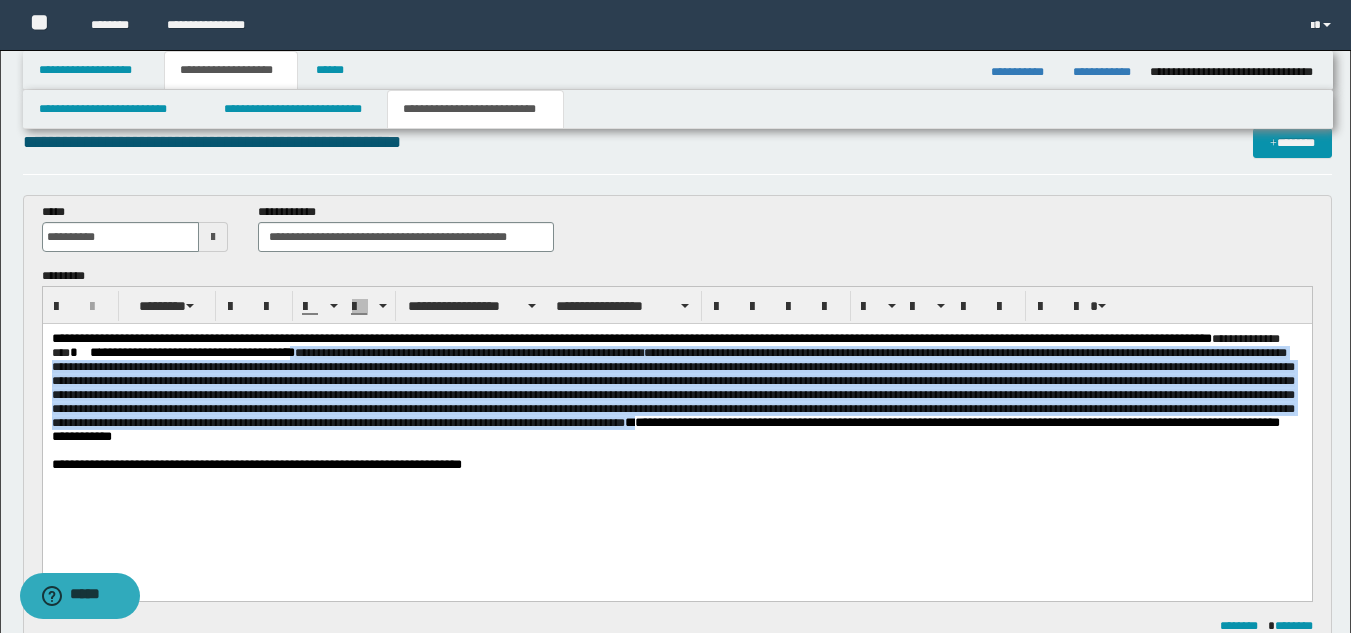 drag, startPoint x: 459, startPoint y: 350, endPoint x: 1150, endPoint y: 442, distance: 697.09753 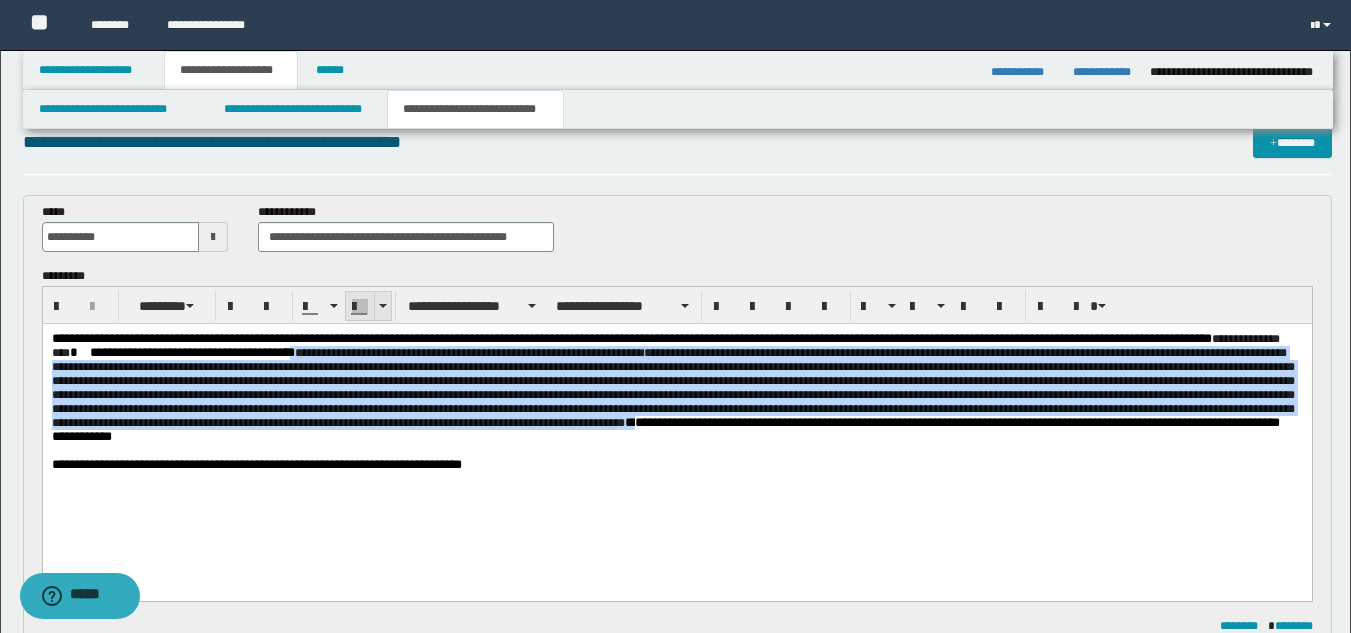click at bounding box center (360, 307) 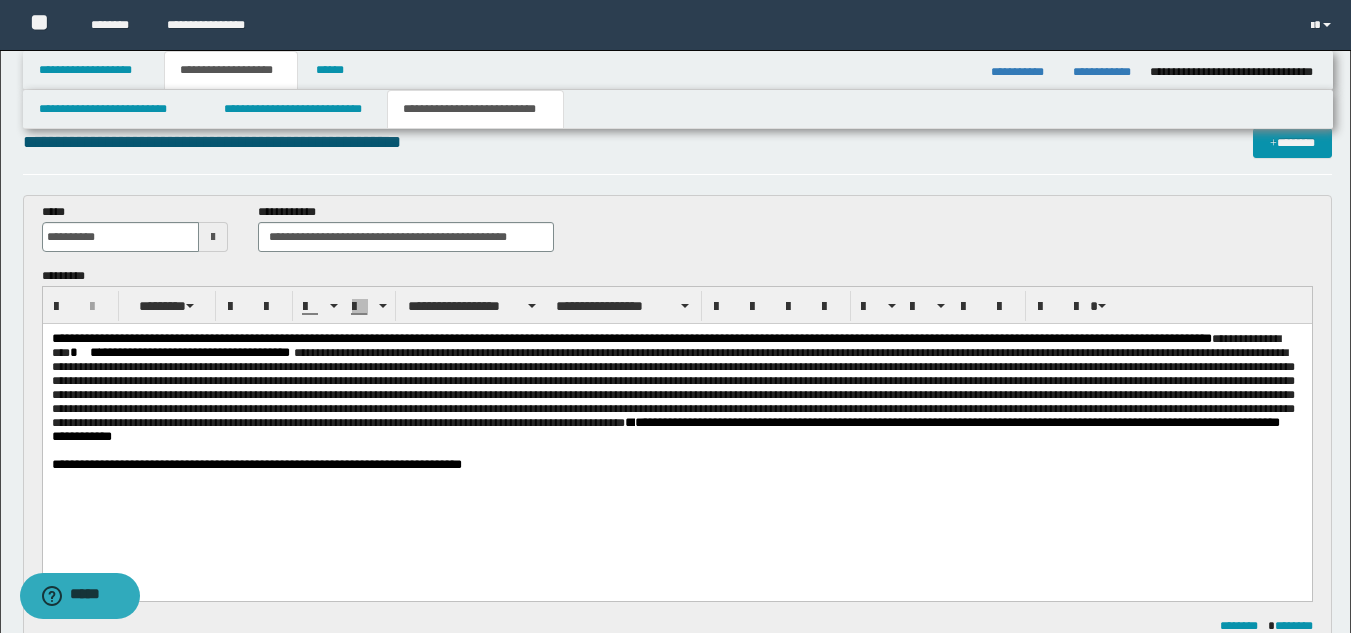 click on "**********" at bounding box center (676, 427) 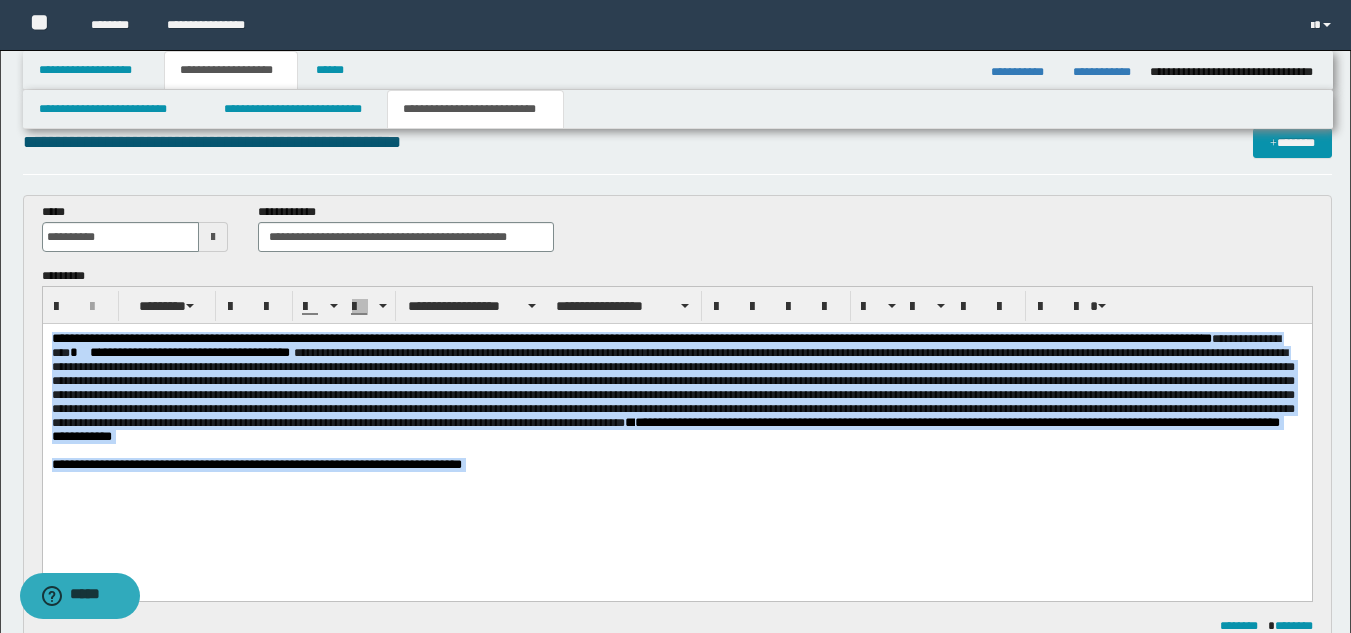 drag, startPoint x: 50, startPoint y: 343, endPoint x: 601, endPoint y: 491, distance: 570.53046 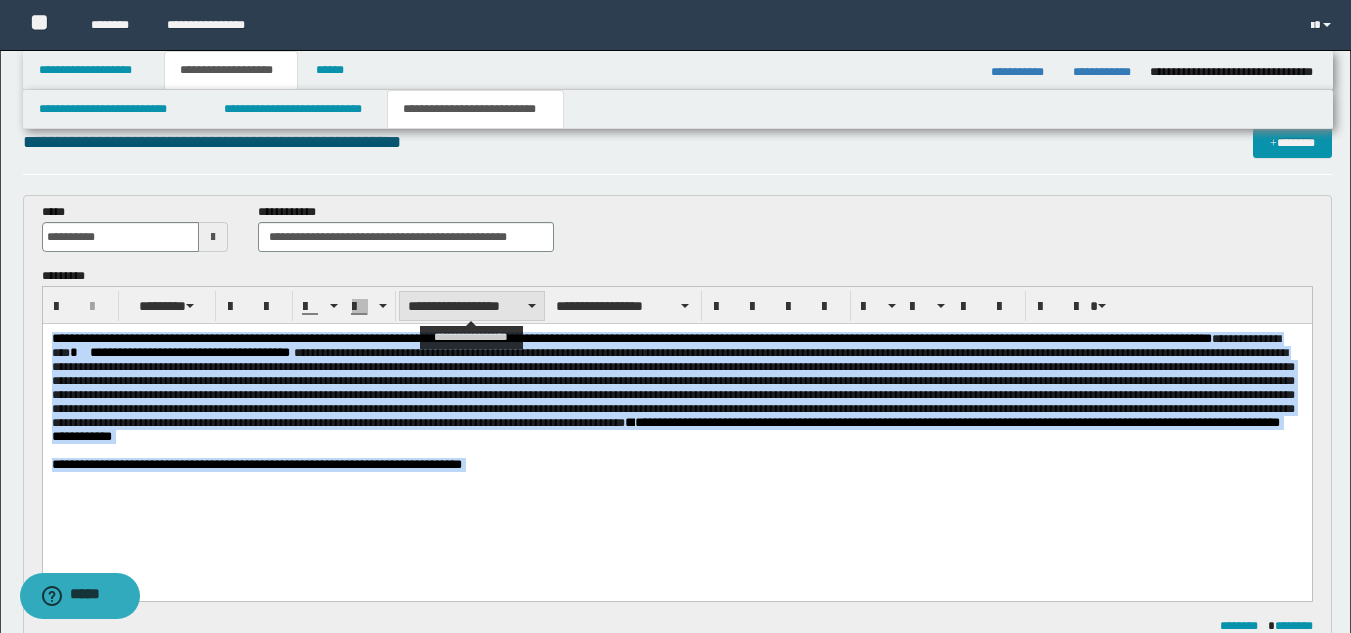 click on "**********" at bounding box center [472, 306] 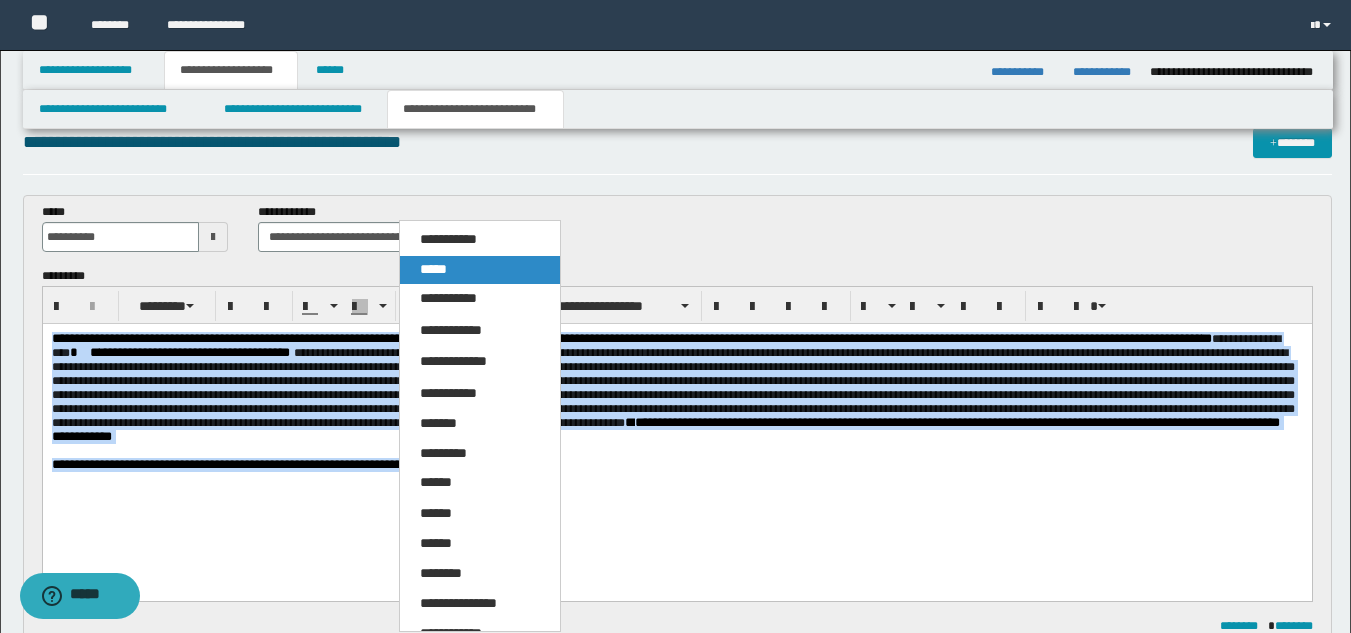 click on "*****" at bounding box center (433, 269) 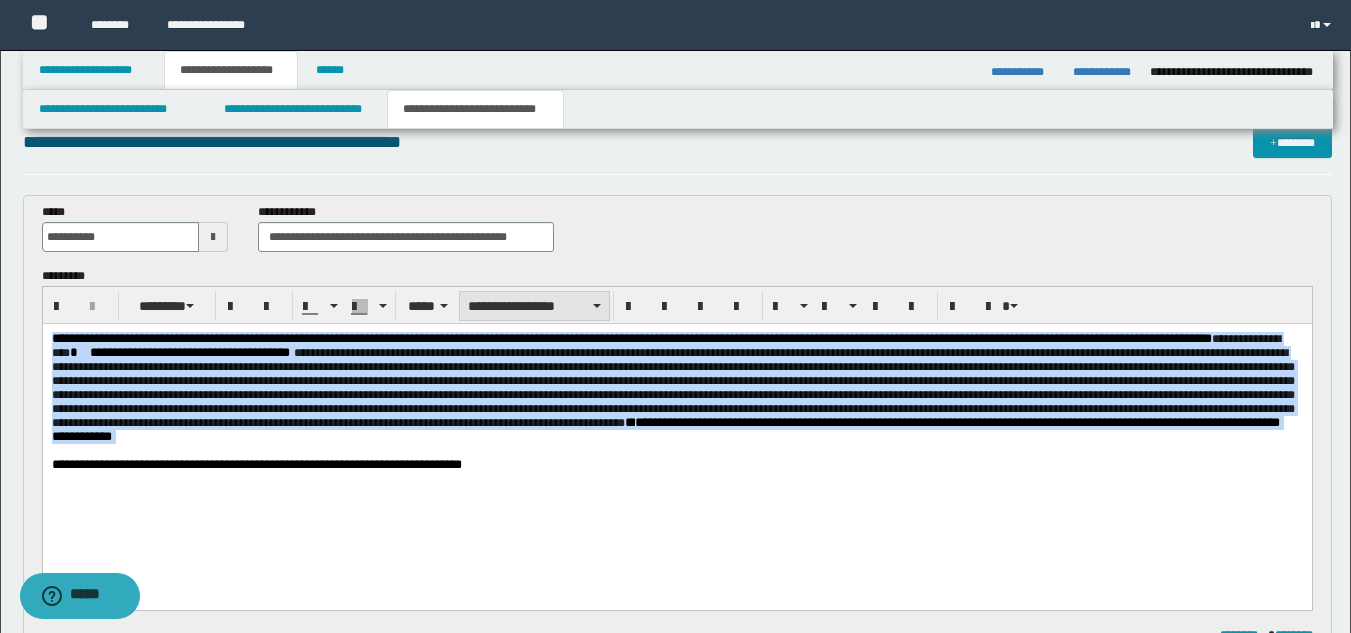 click on "**********" at bounding box center (534, 306) 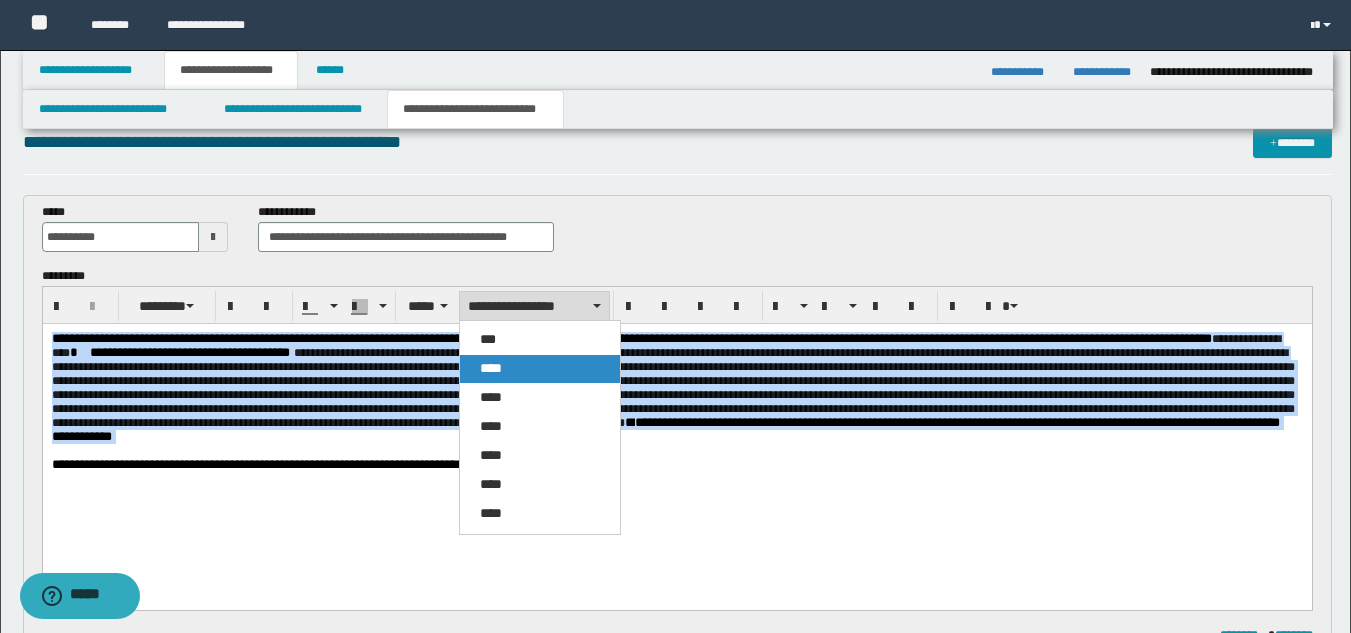 click on "****" at bounding box center [540, 369] 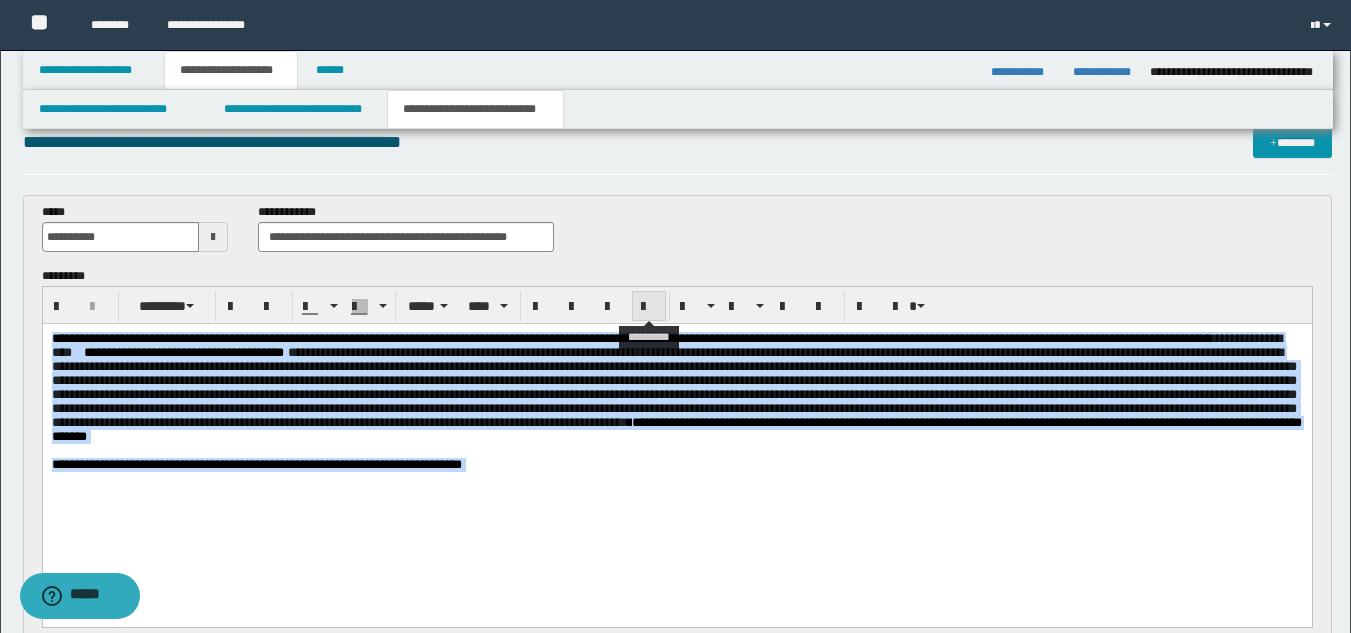 click at bounding box center (649, 307) 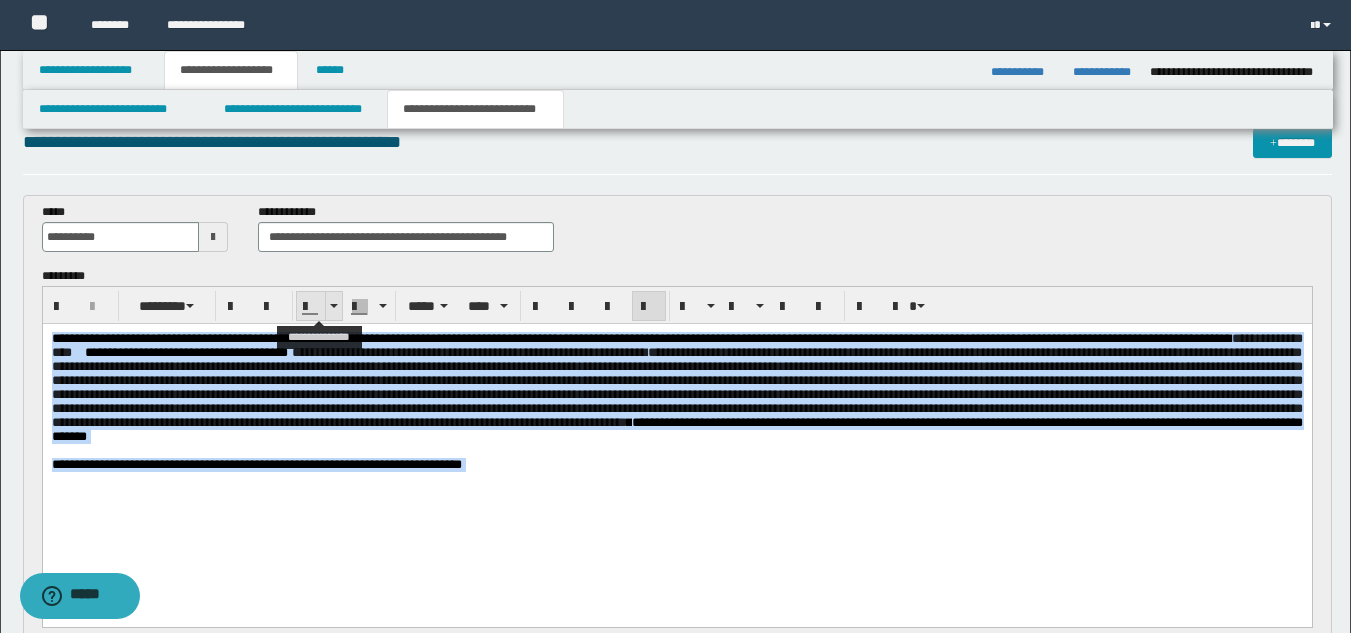 click at bounding box center (333, 306) 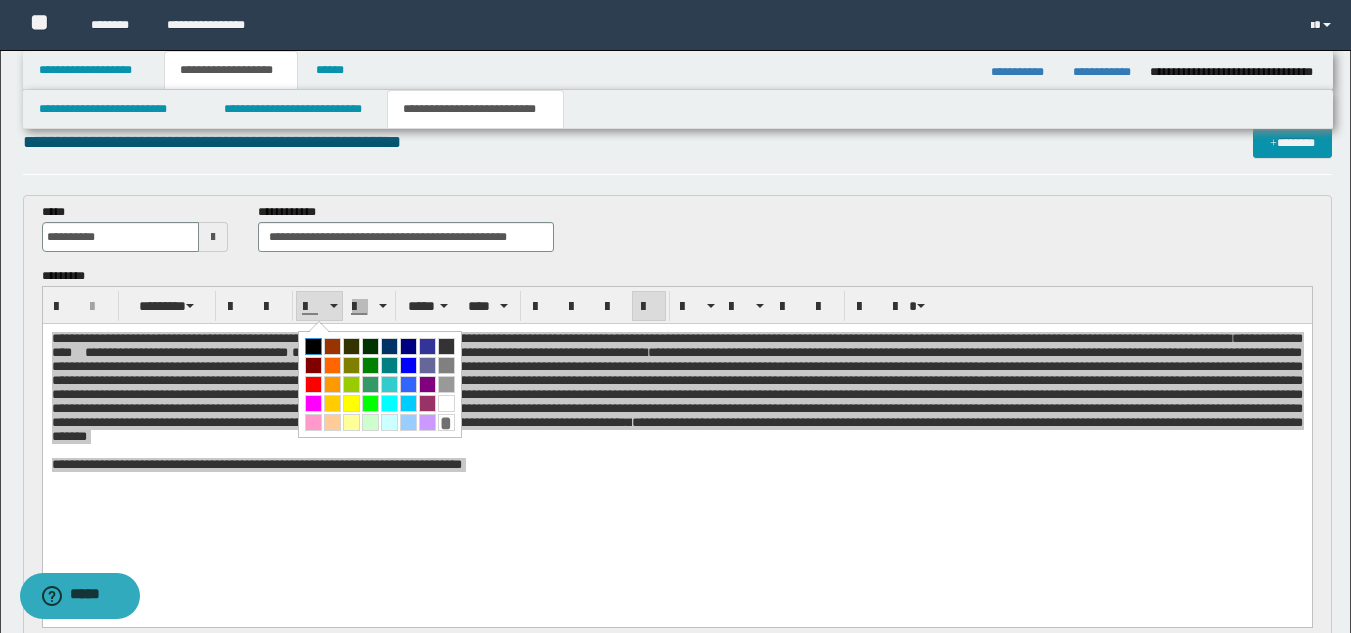 click at bounding box center [313, 346] 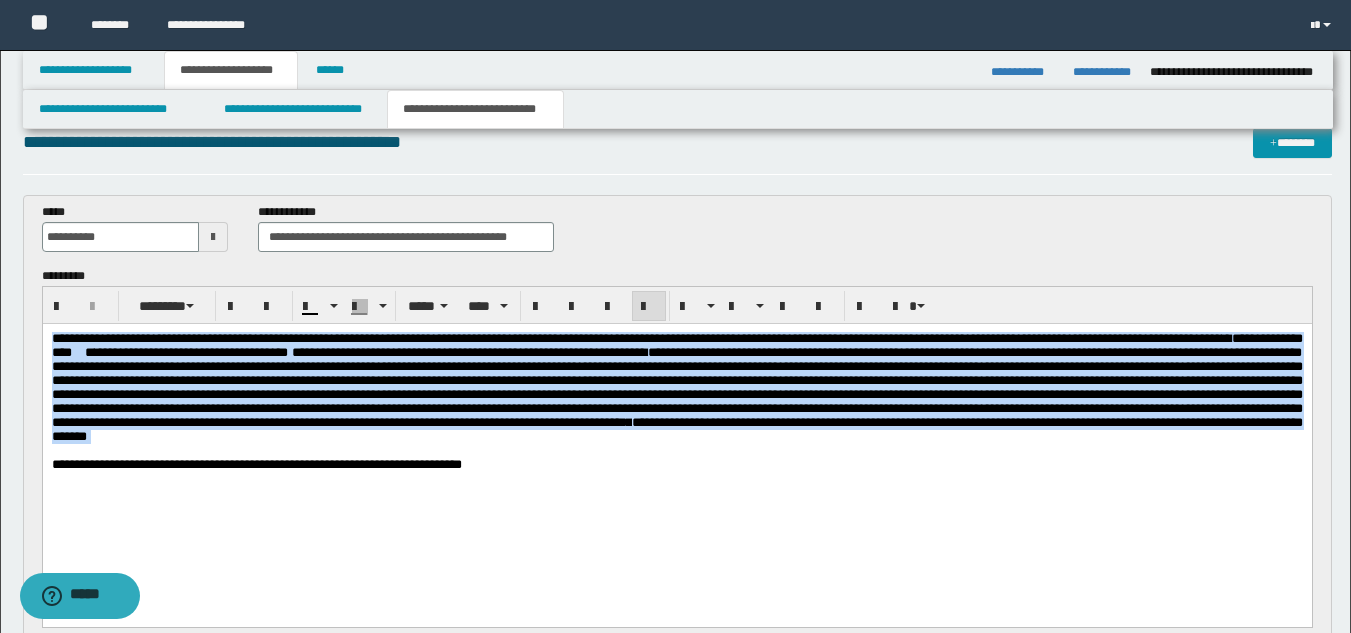 click on "**********" at bounding box center [676, 387] 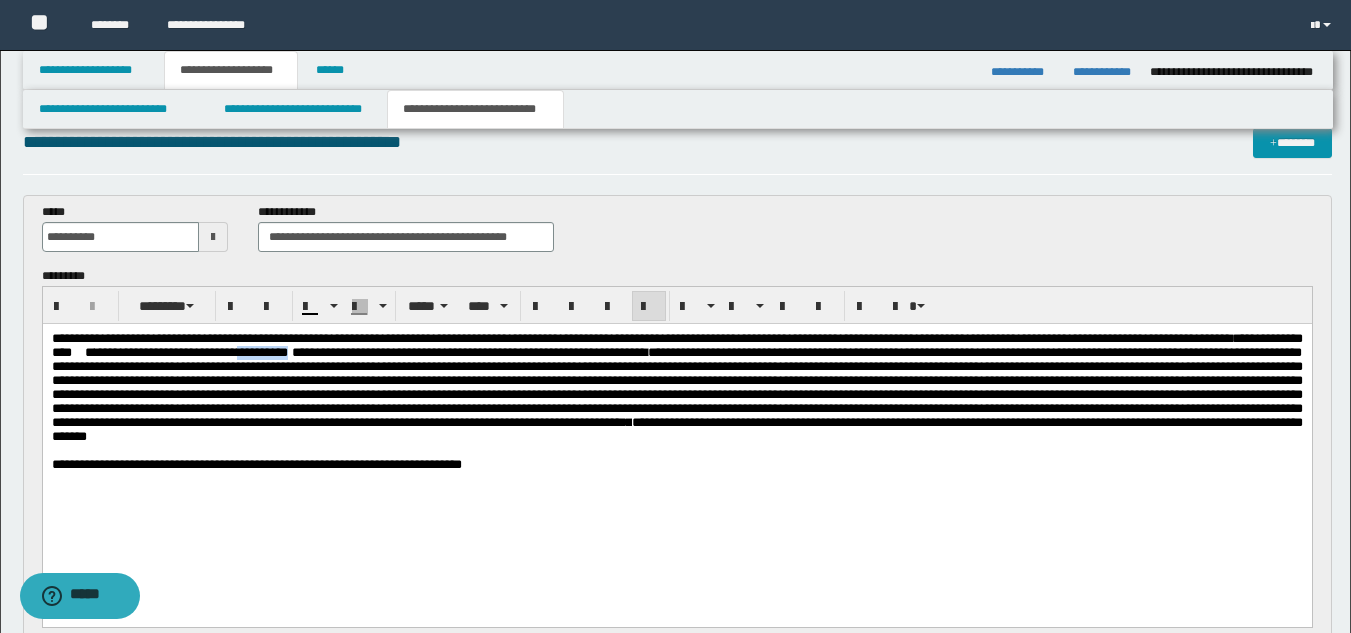 drag, startPoint x: 609, startPoint y: 353, endPoint x: 545, endPoint y: 359, distance: 64.28063 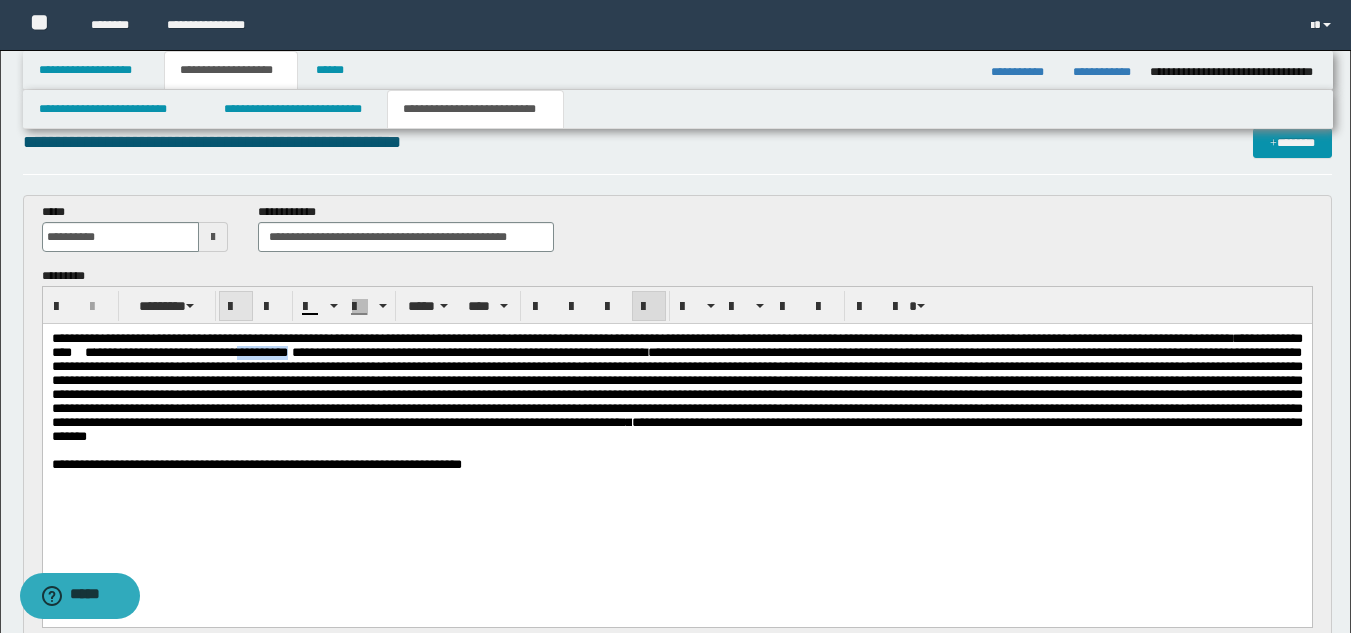 click at bounding box center (236, 307) 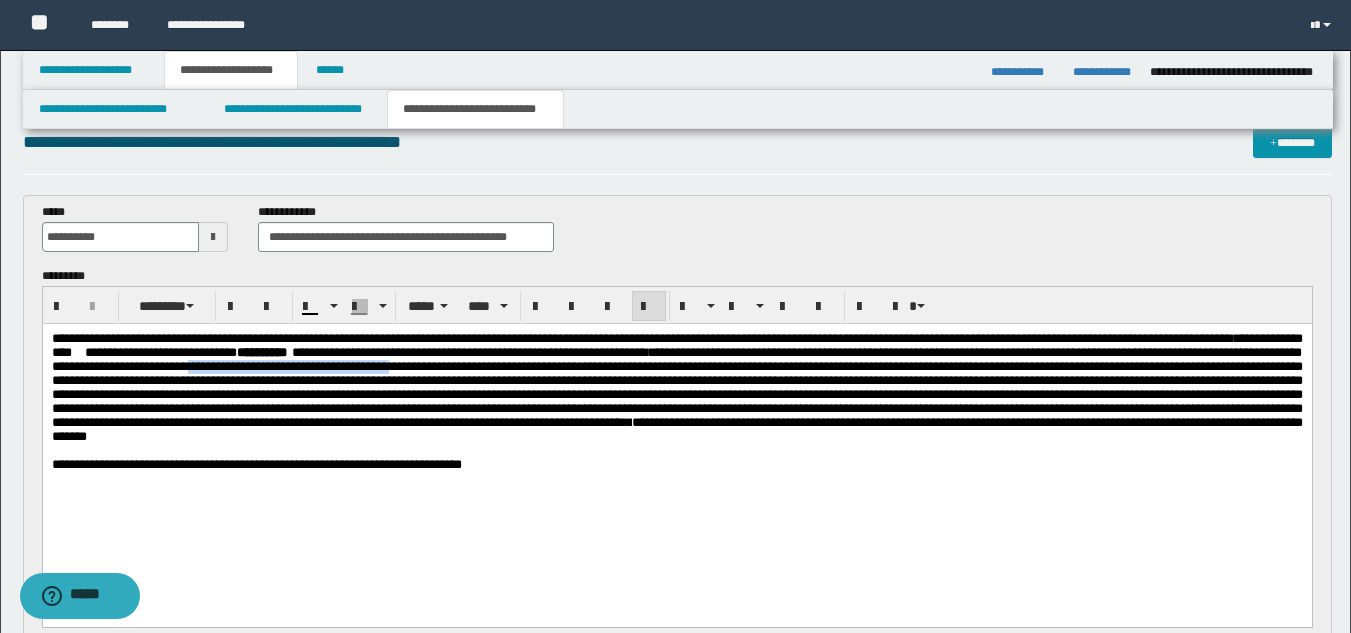 drag, startPoint x: 693, startPoint y: 371, endPoint x: 931, endPoint y: 375, distance: 238.03362 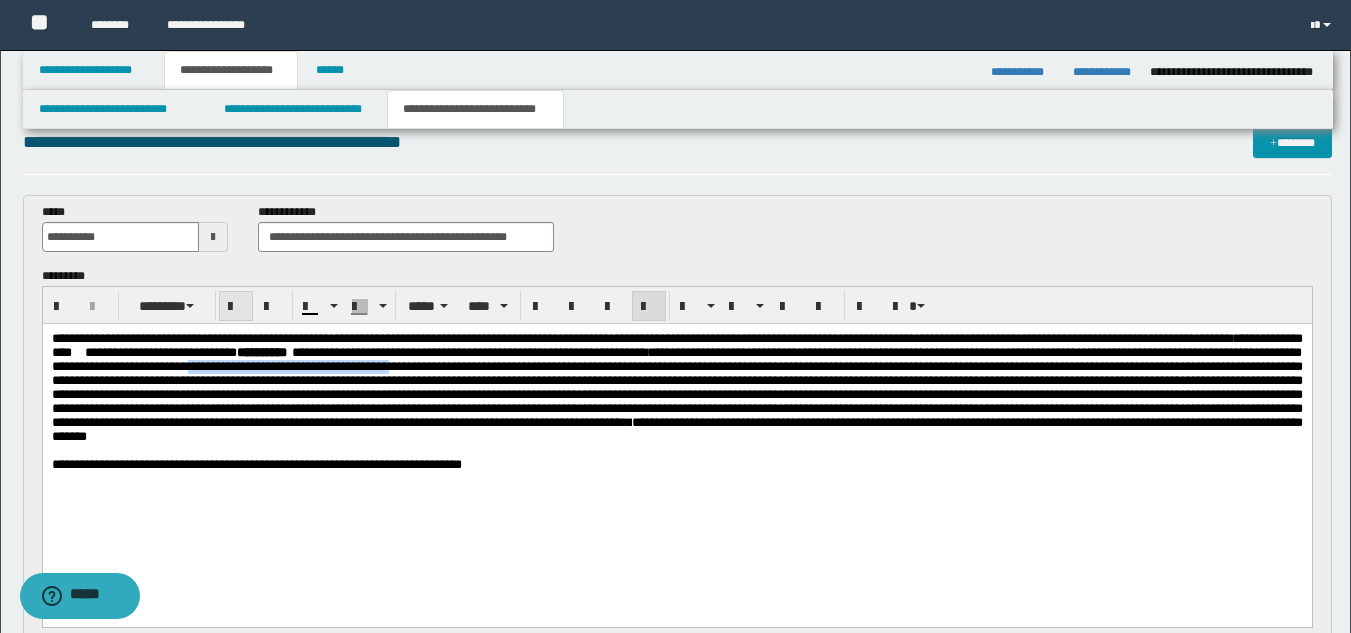 click at bounding box center [236, 307] 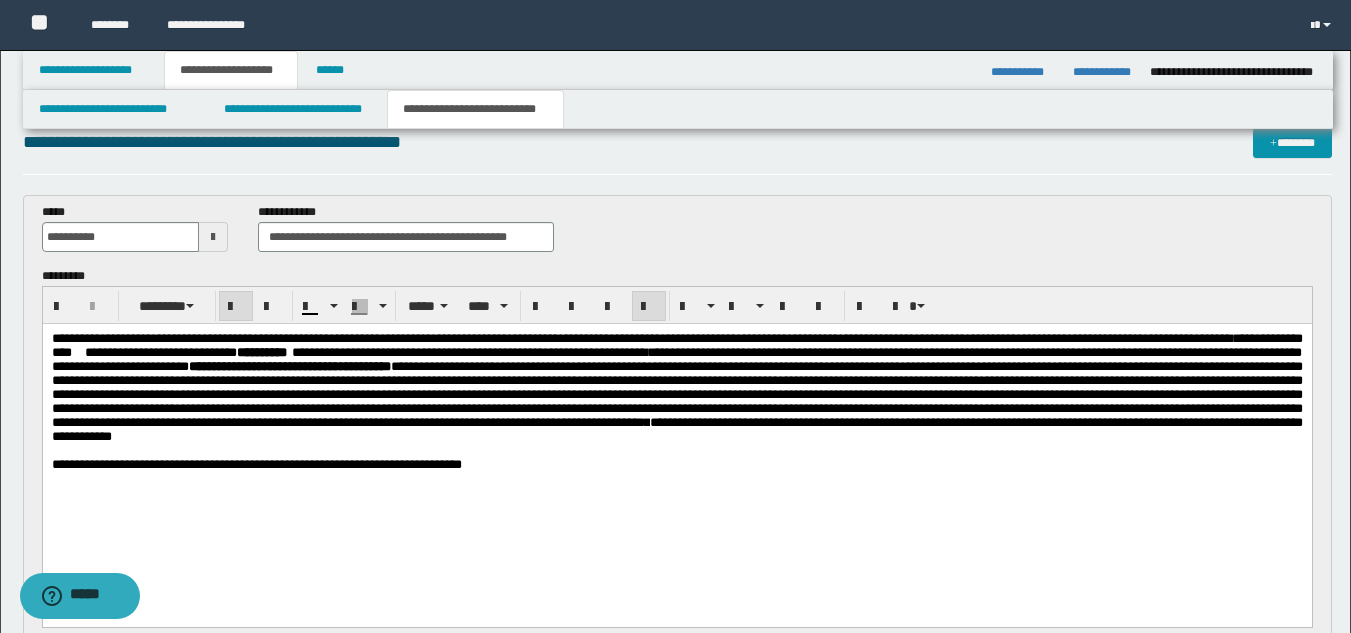 click at bounding box center [676, 451] 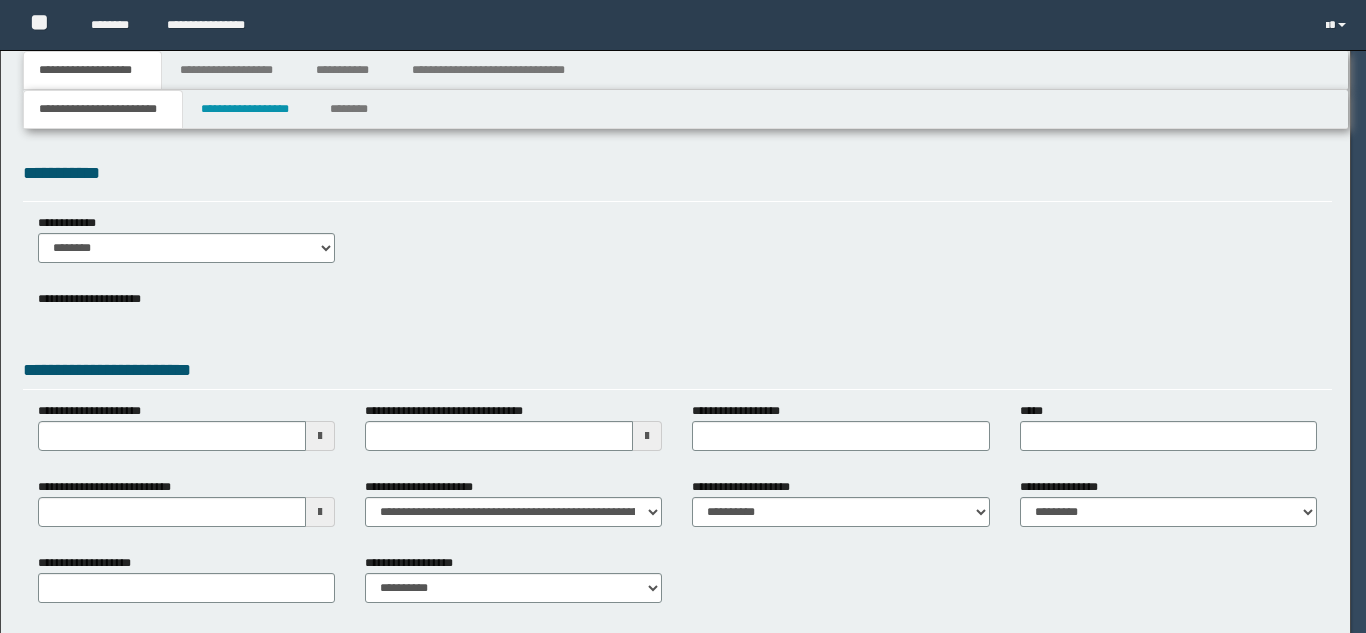 scroll, scrollTop: 0, scrollLeft: 0, axis: both 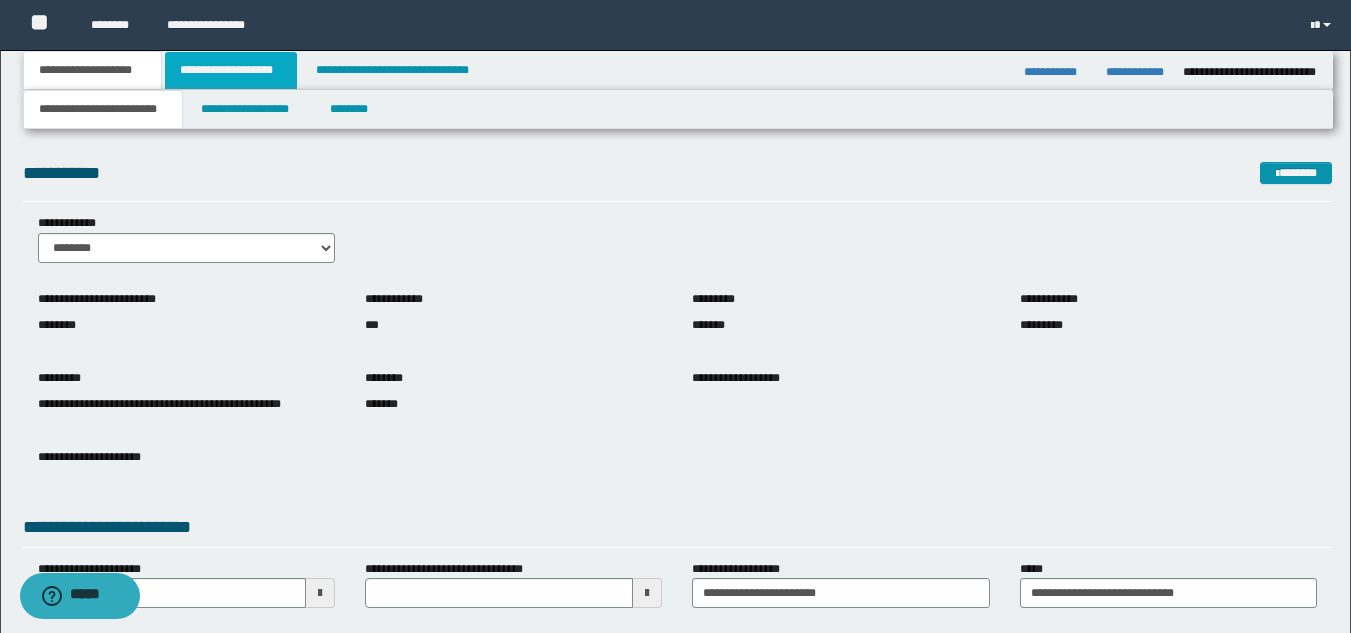 click on "**********" at bounding box center (231, 70) 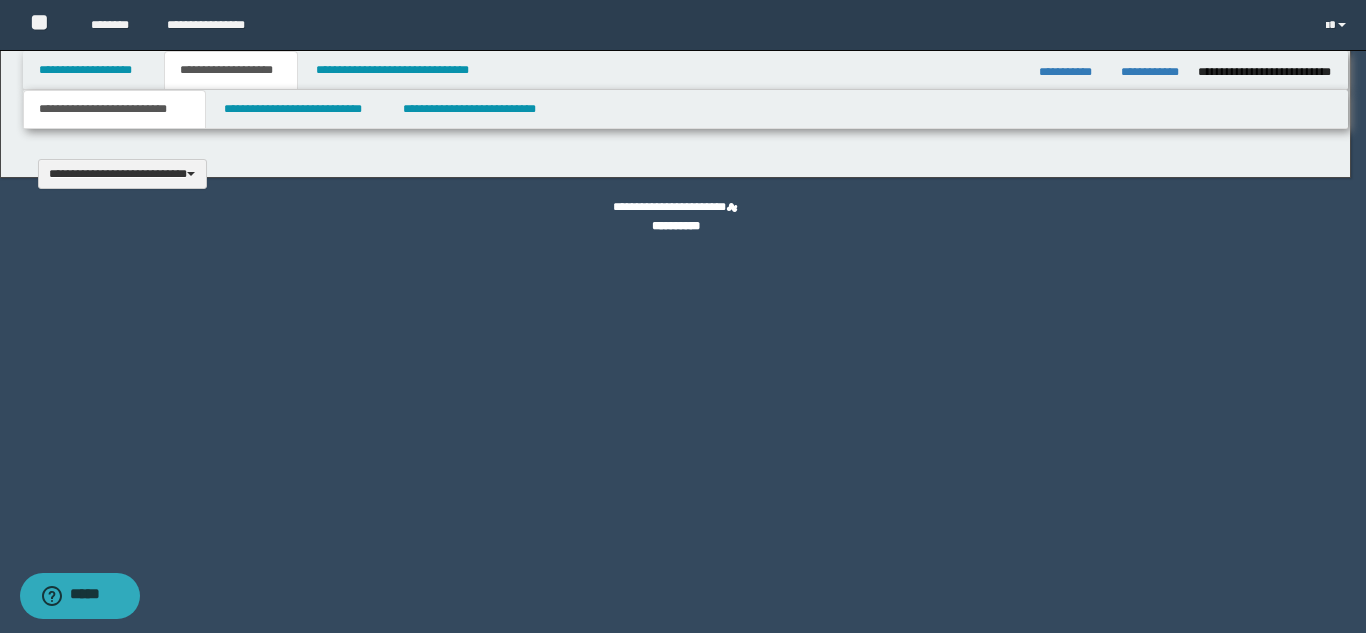 type 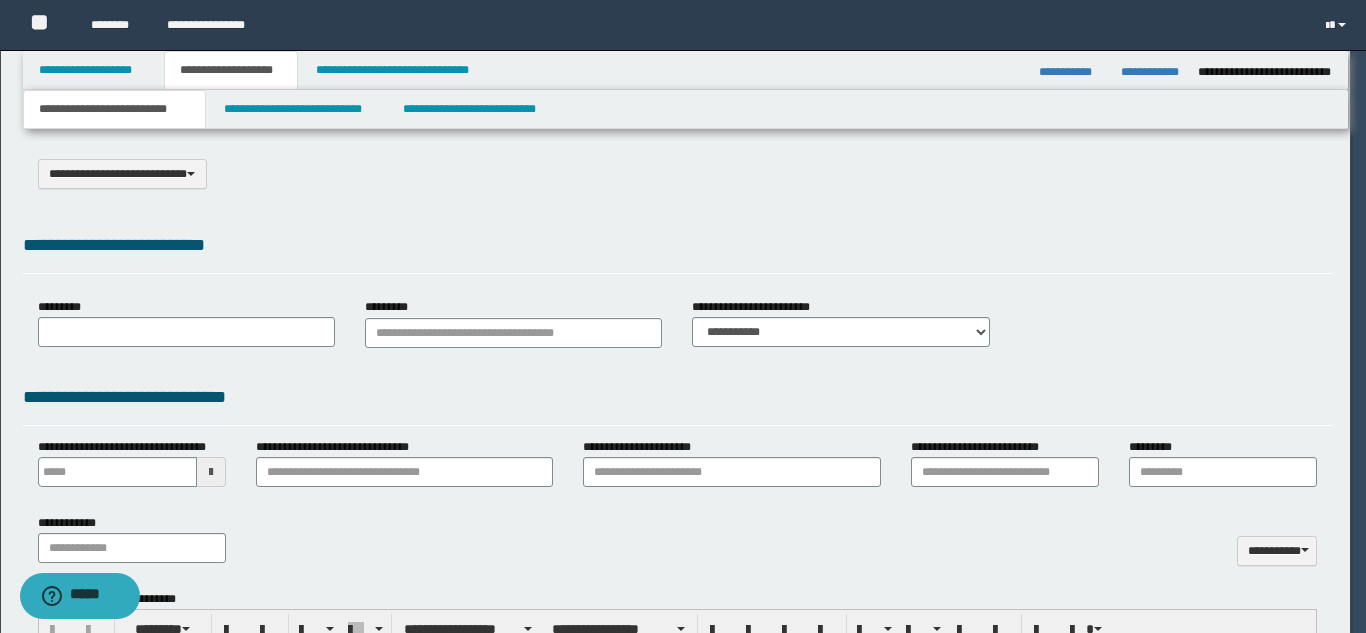 select on "*" 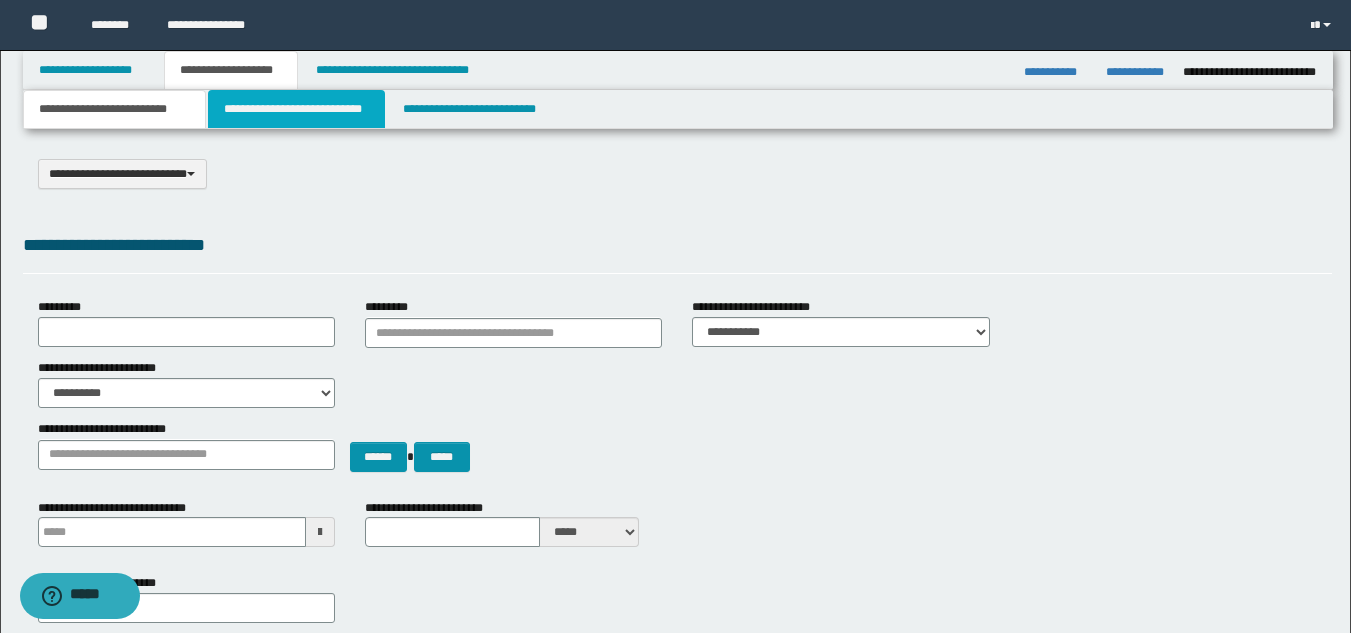 click on "**********" at bounding box center (296, 109) 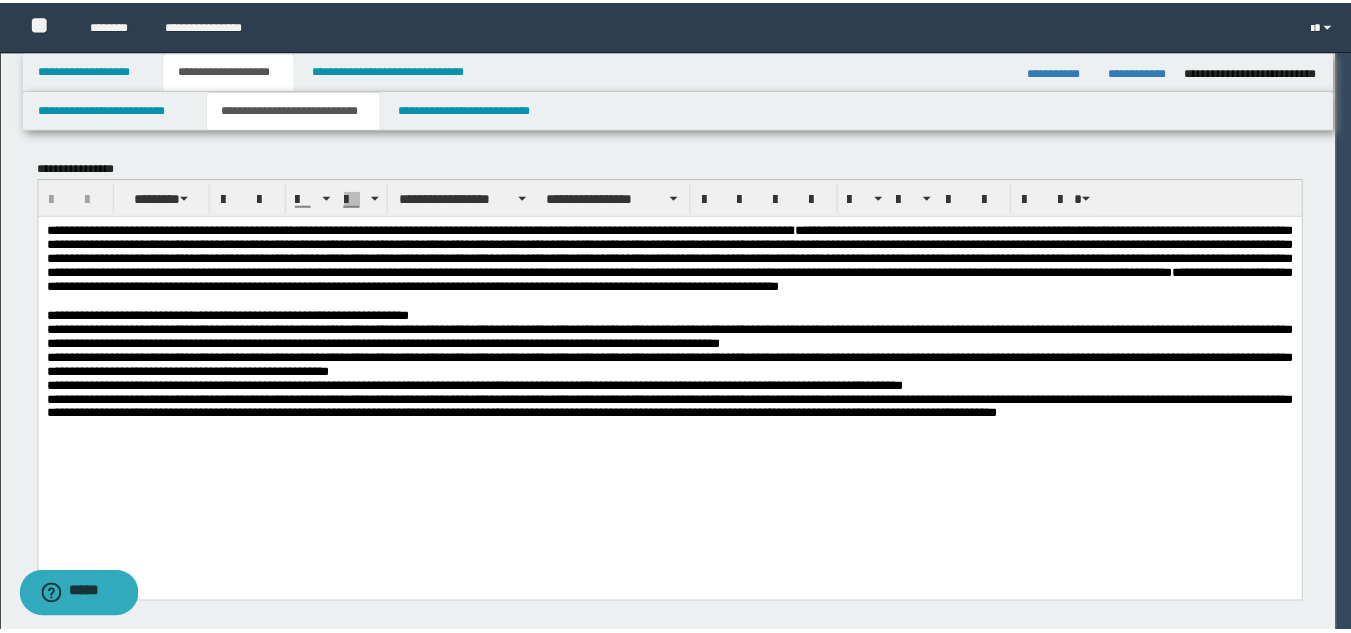 scroll, scrollTop: 0, scrollLeft: 0, axis: both 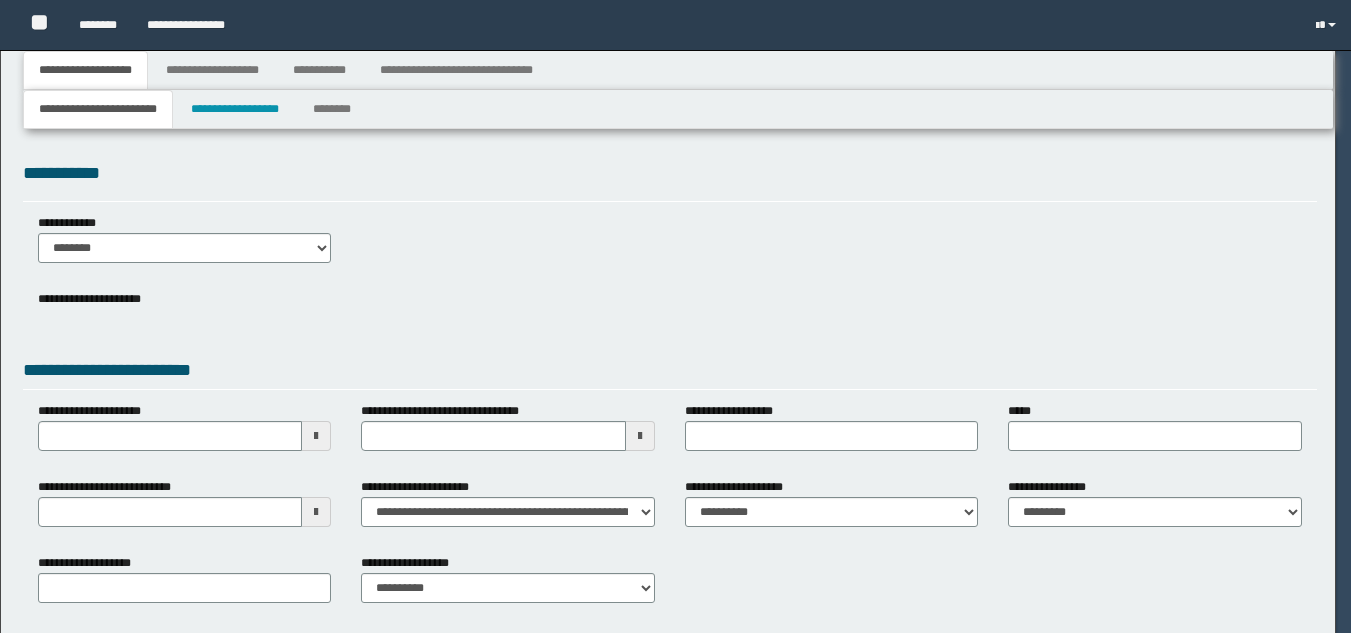type 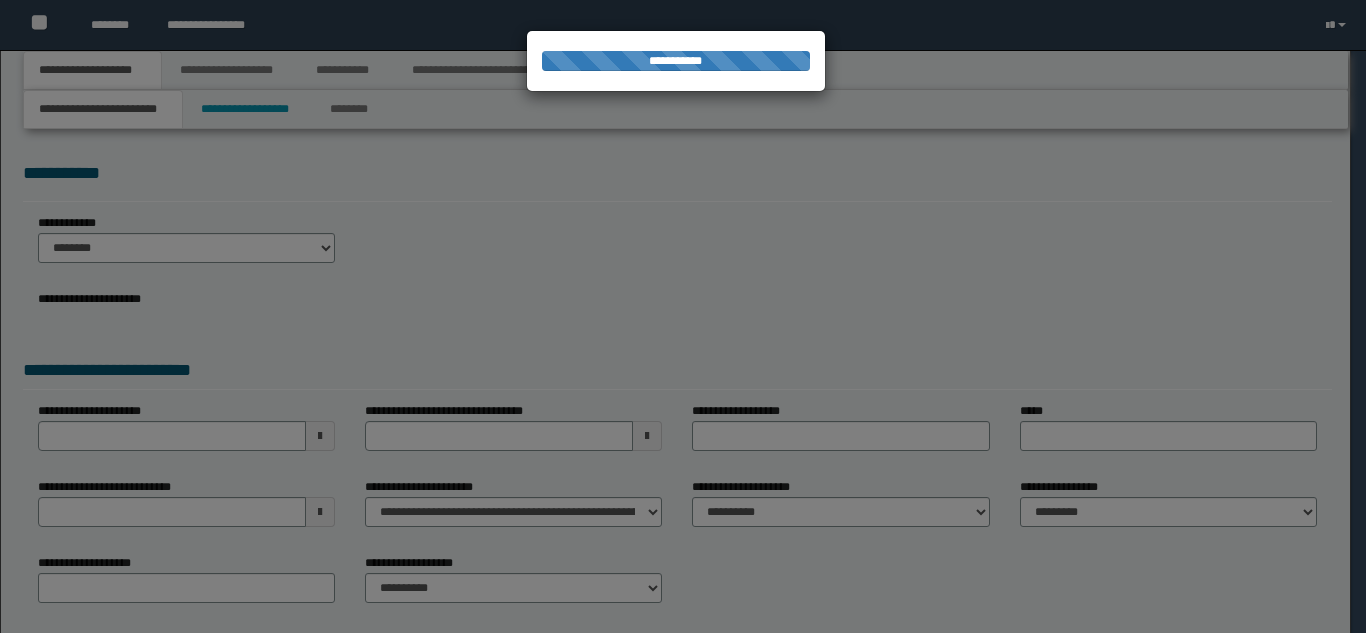 scroll, scrollTop: 0, scrollLeft: 0, axis: both 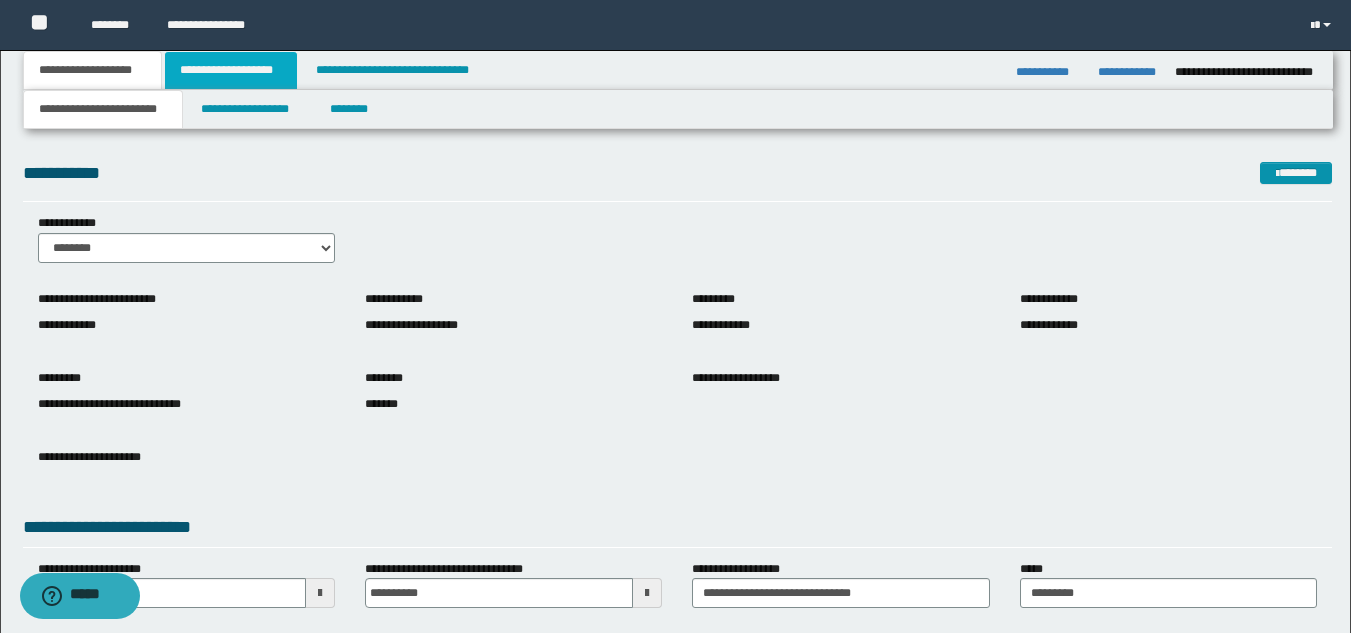 click on "**********" at bounding box center [231, 70] 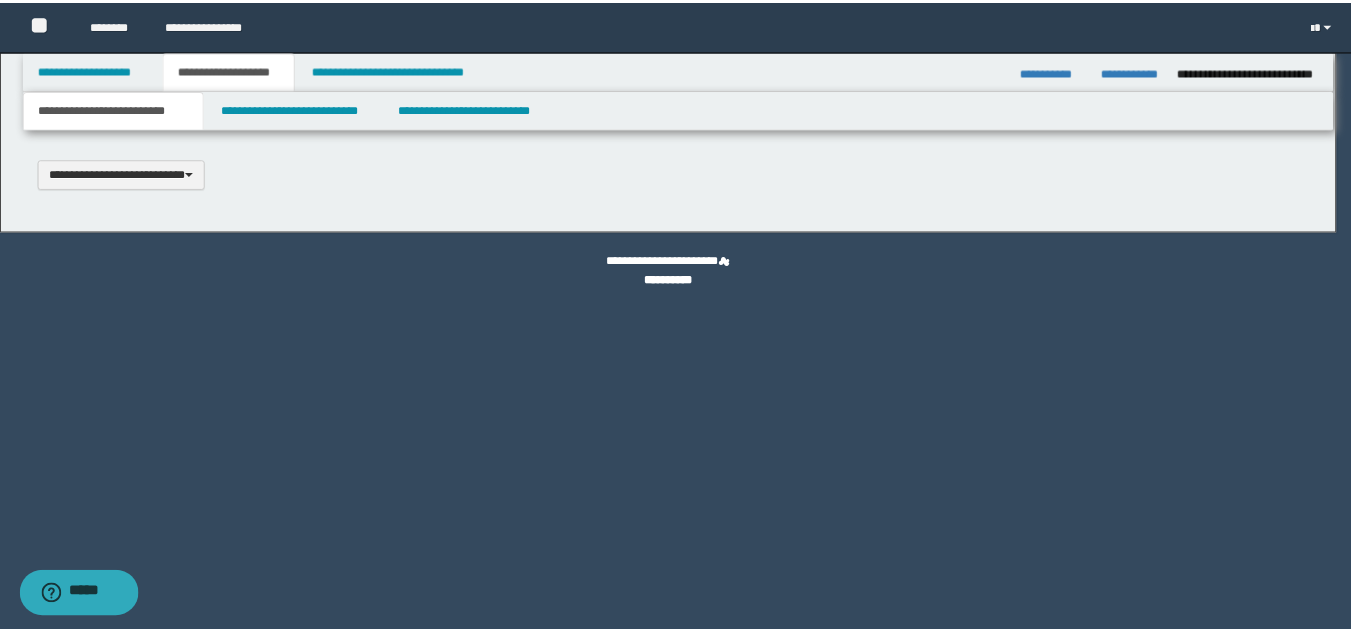 scroll, scrollTop: 0, scrollLeft: 0, axis: both 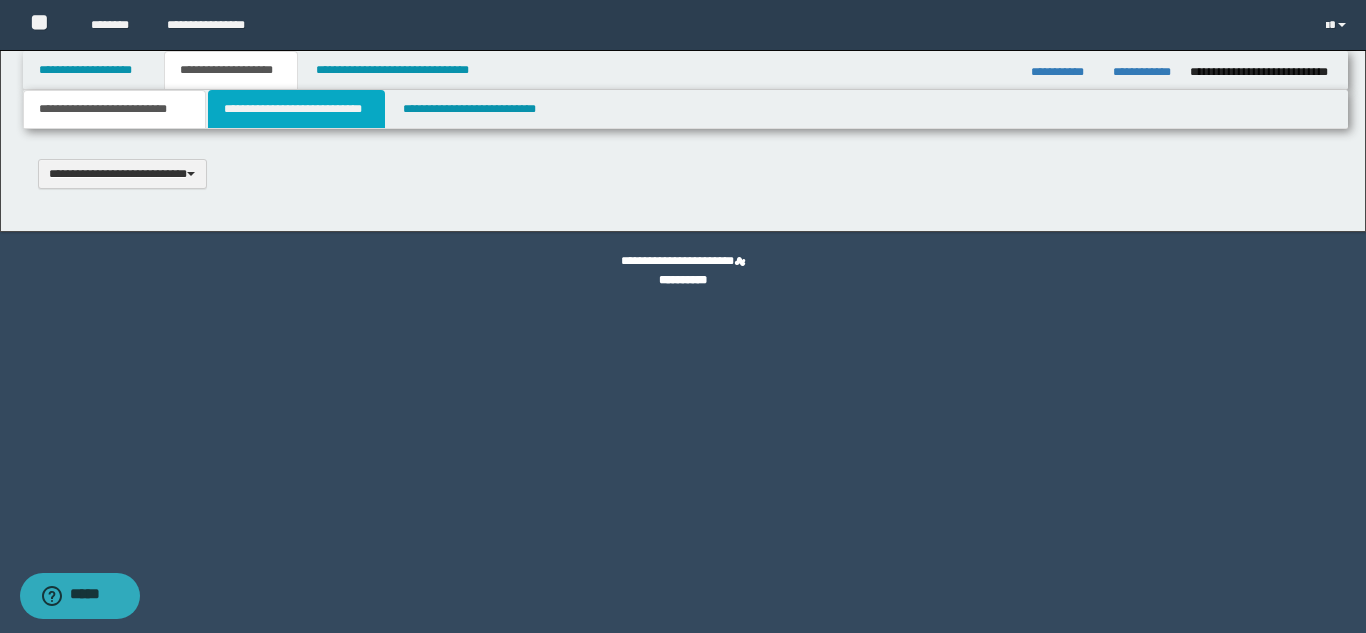 click on "**********" at bounding box center [296, 109] 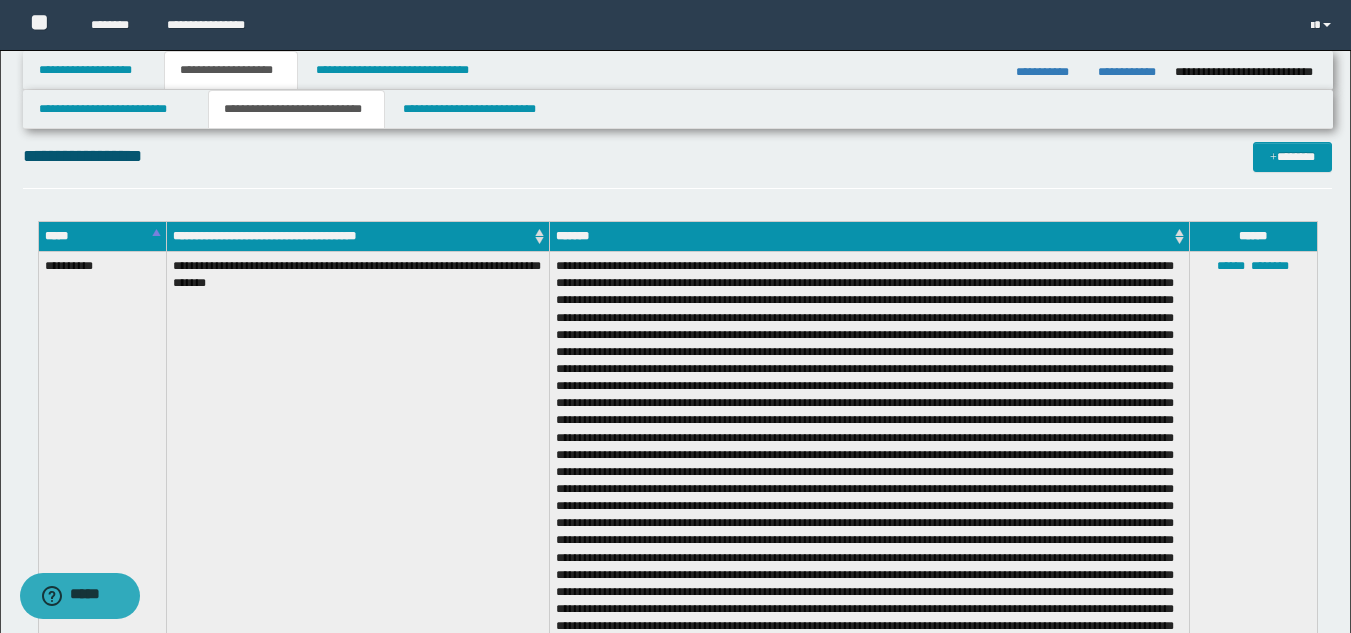 scroll, scrollTop: 0, scrollLeft: 0, axis: both 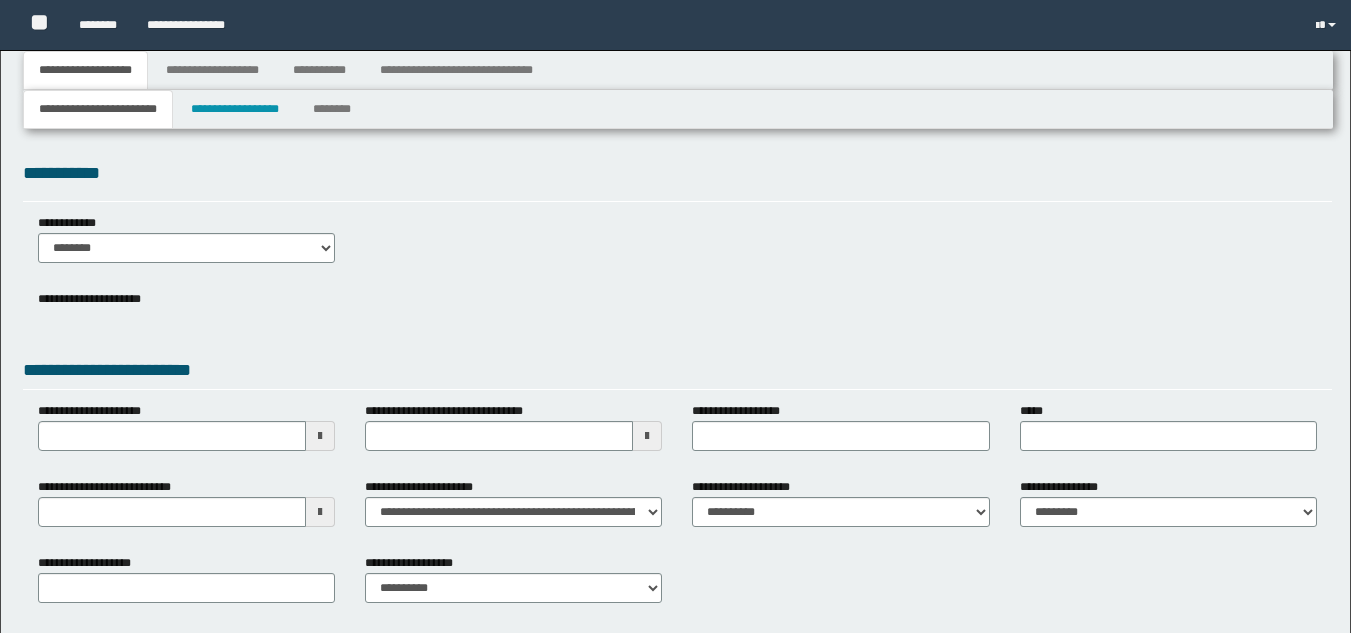 type 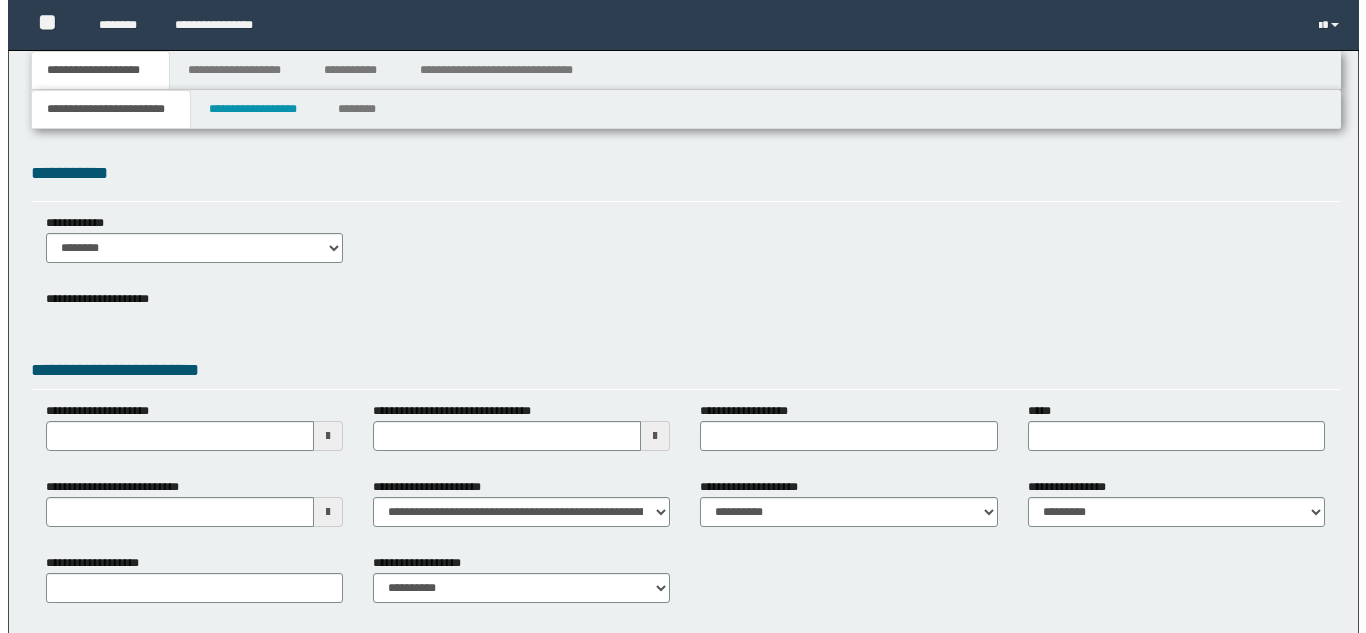 scroll, scrollTop: 0, scrollLeft: 0, axis: both 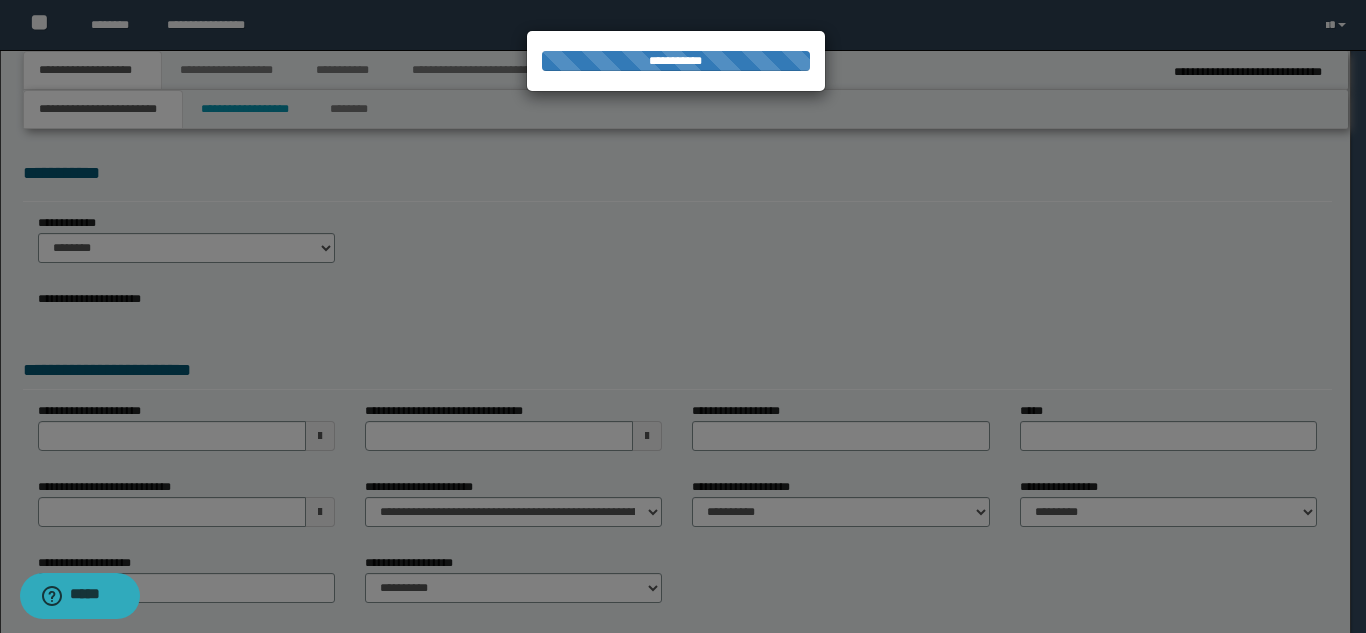 type on "**********" 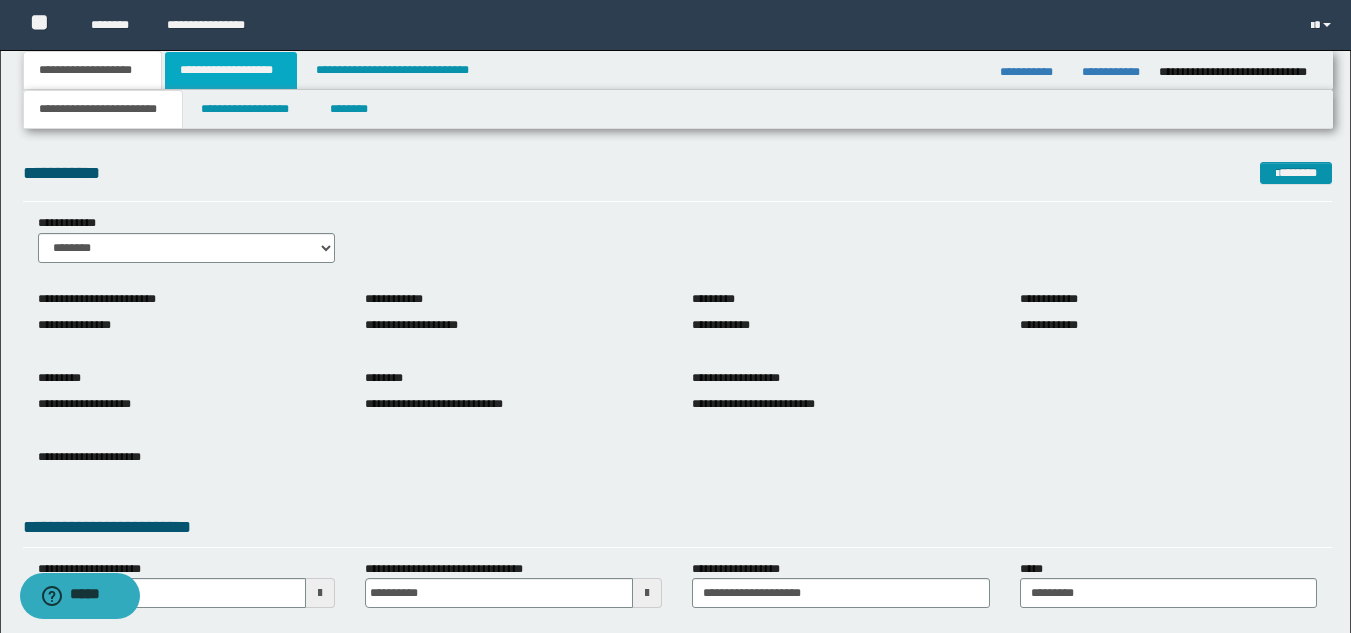 click on "**********" at bounding box center (231, 70) 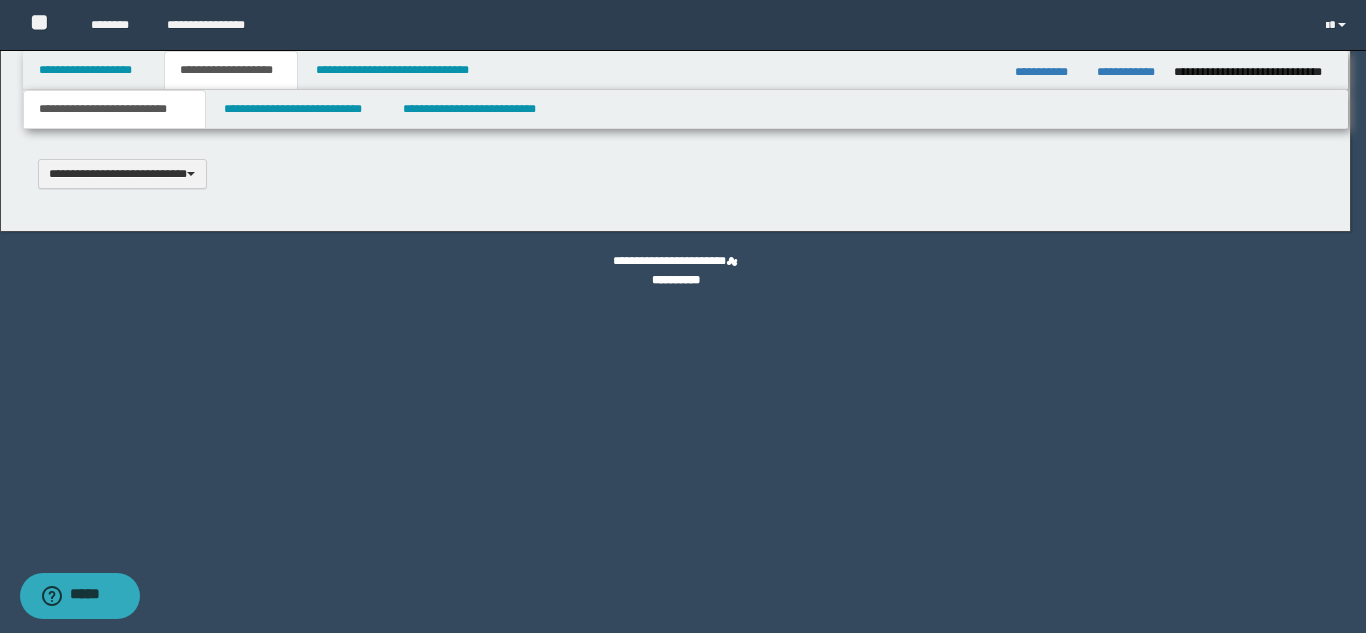 type 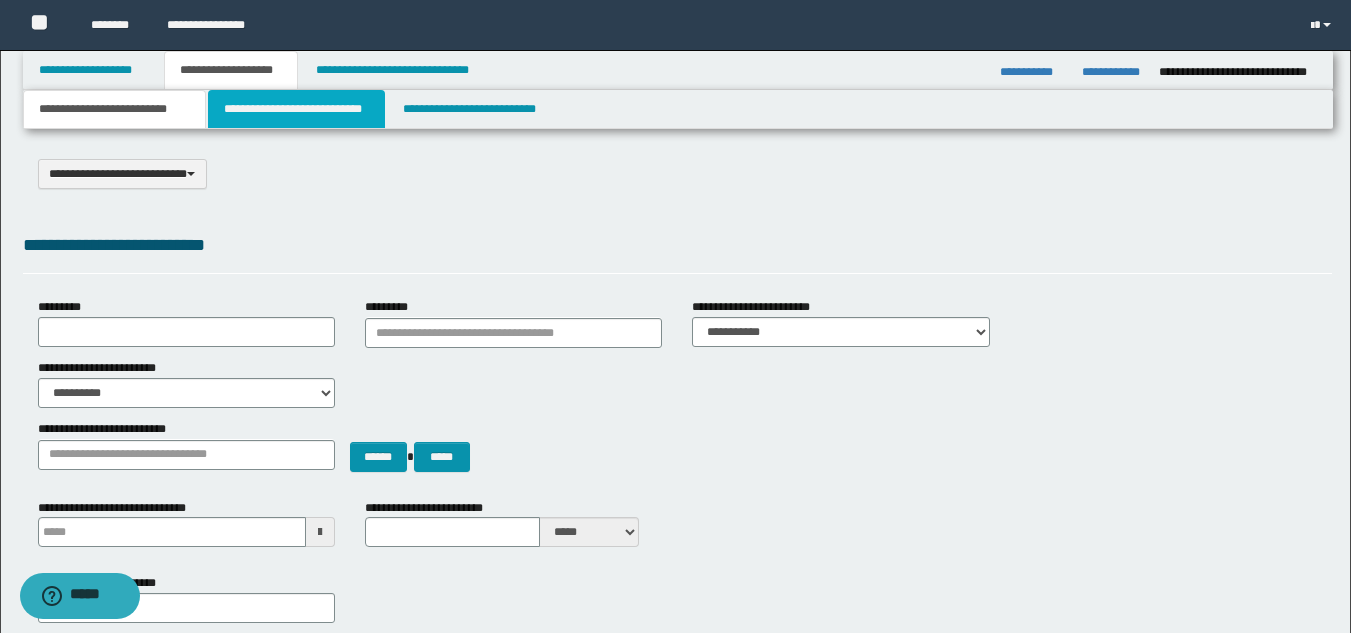 click on "**********" at bounding box center [296, 109] 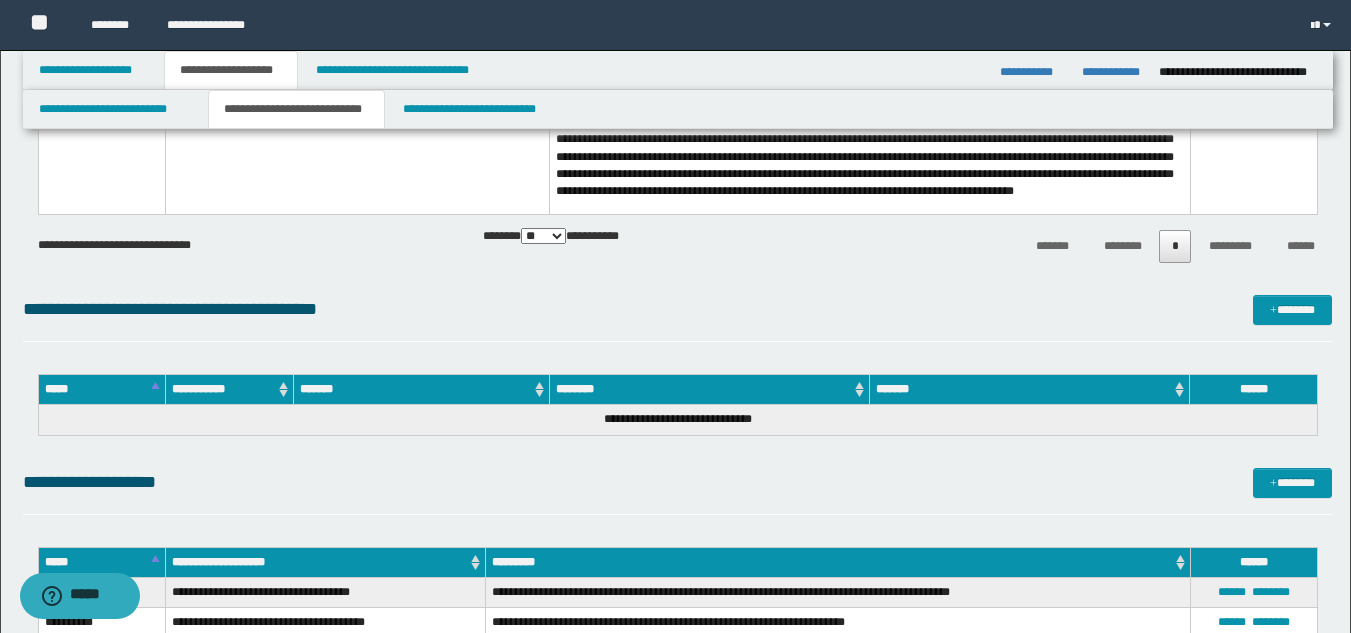 scroll, scrollTop: 0, scrollLeft: 0, axis: both 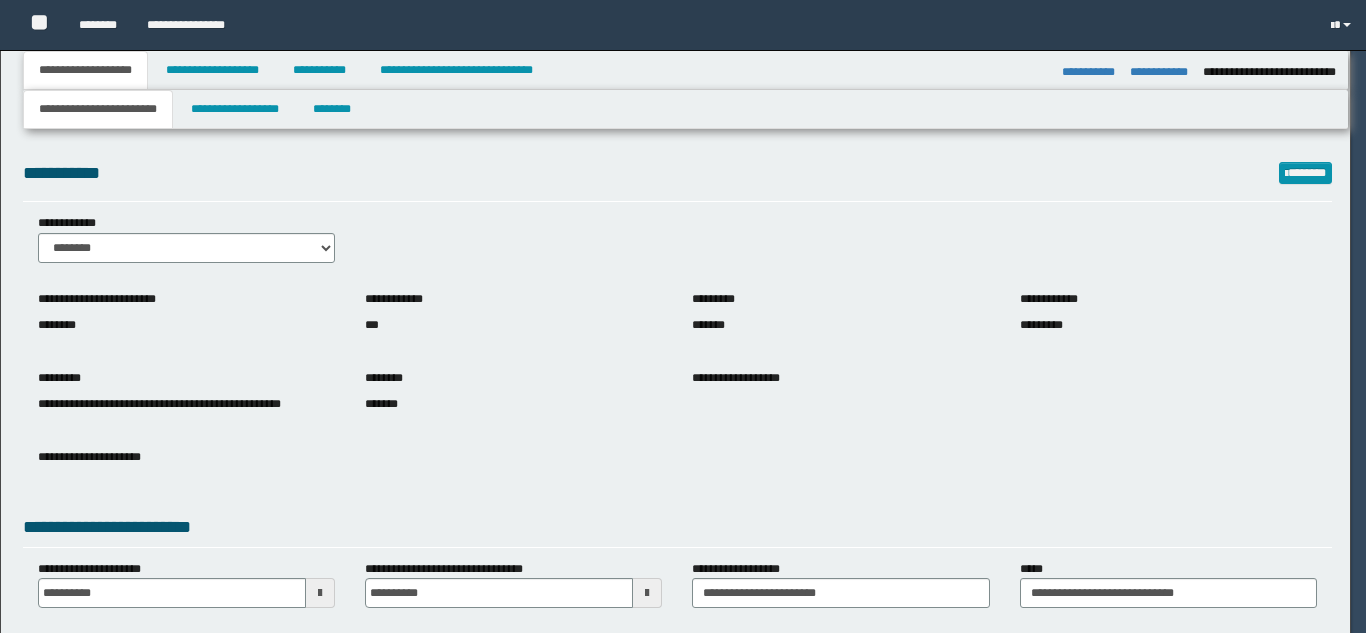 select on "*" 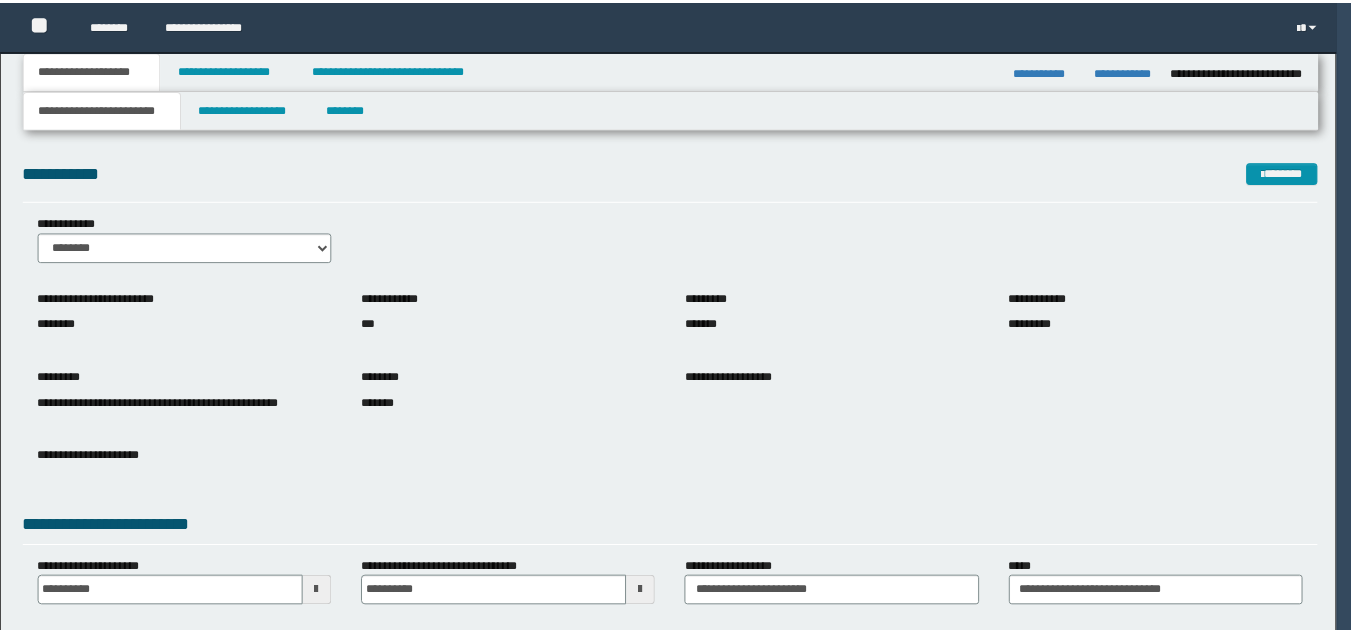 scroll, scrollTop: 0, scrollLeft: 0, axis: both 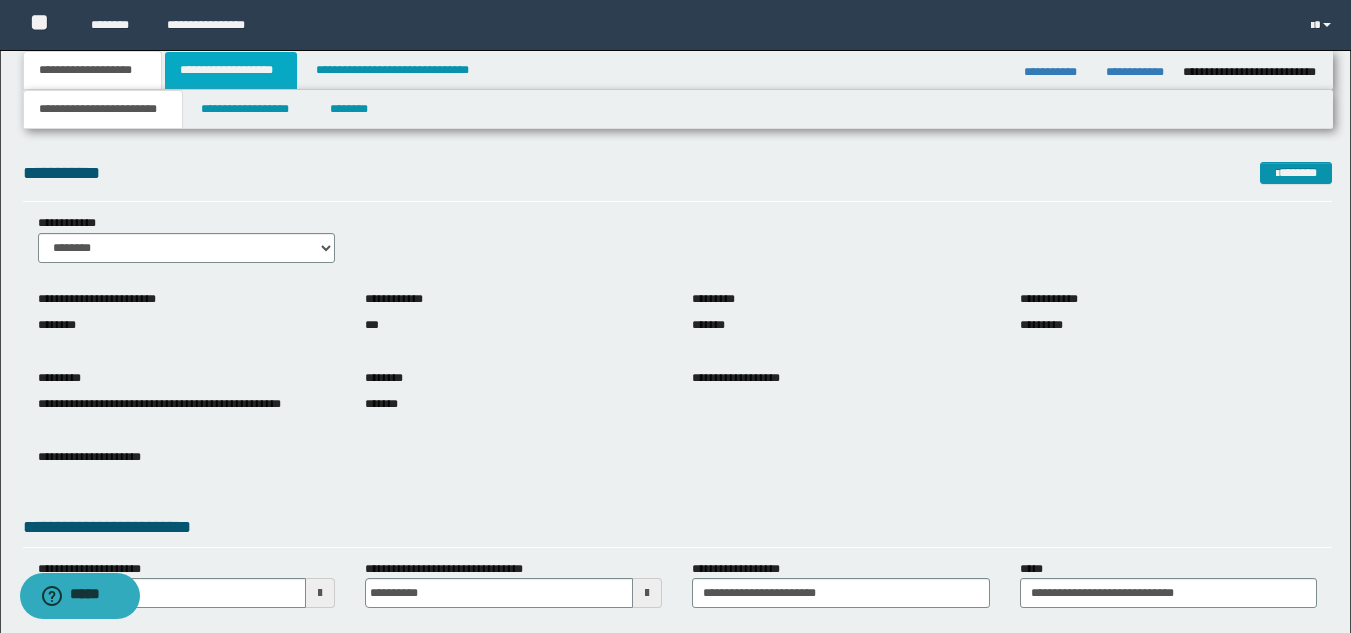 click on "**********" at bounding box center [231, 70] 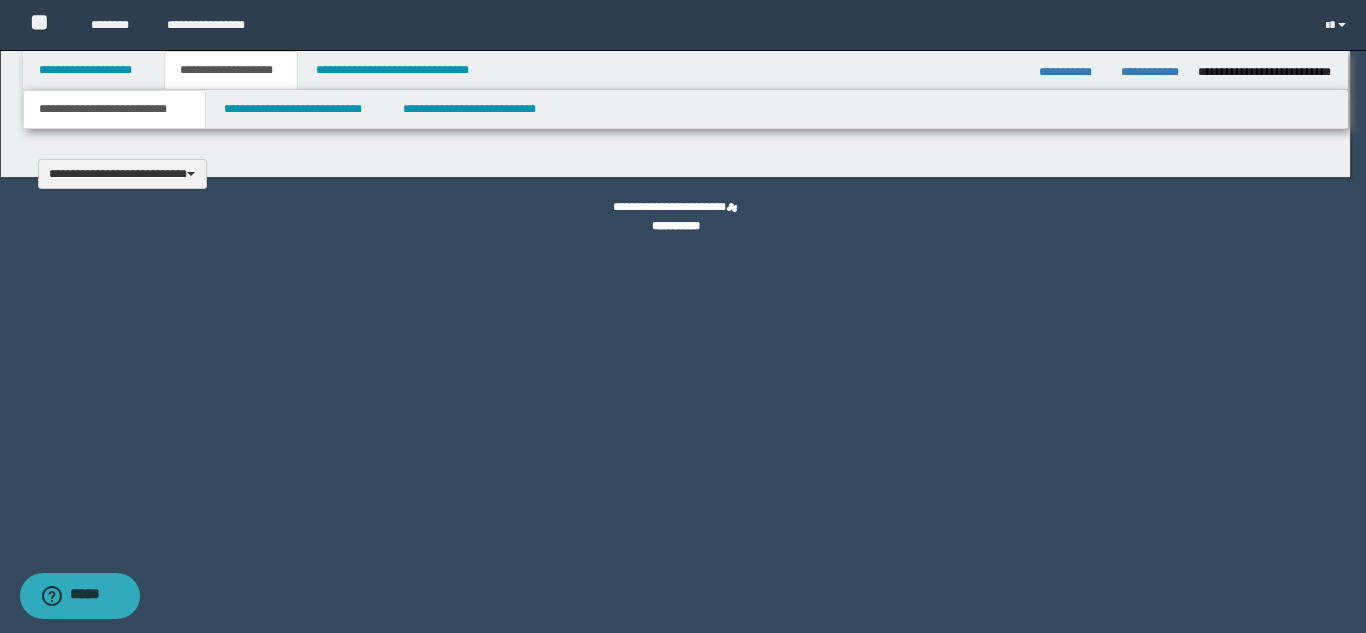 type 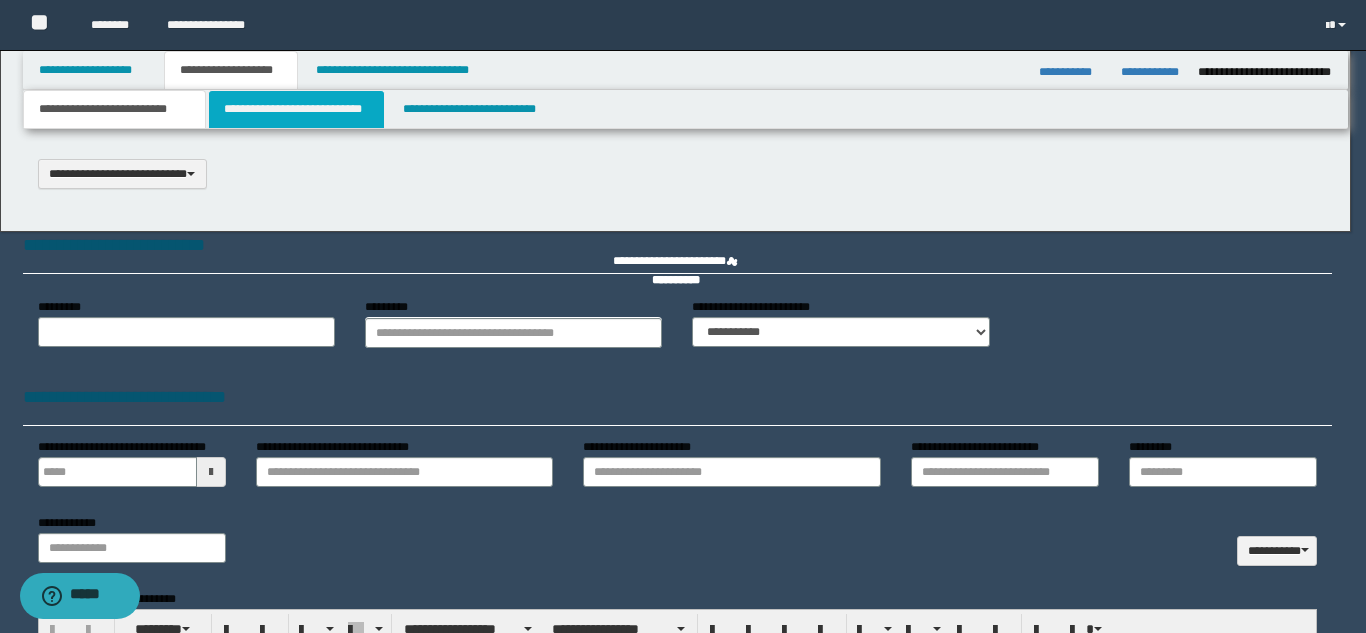 scroll, scrollTop: 0, scrollLeft: 0, axis: both 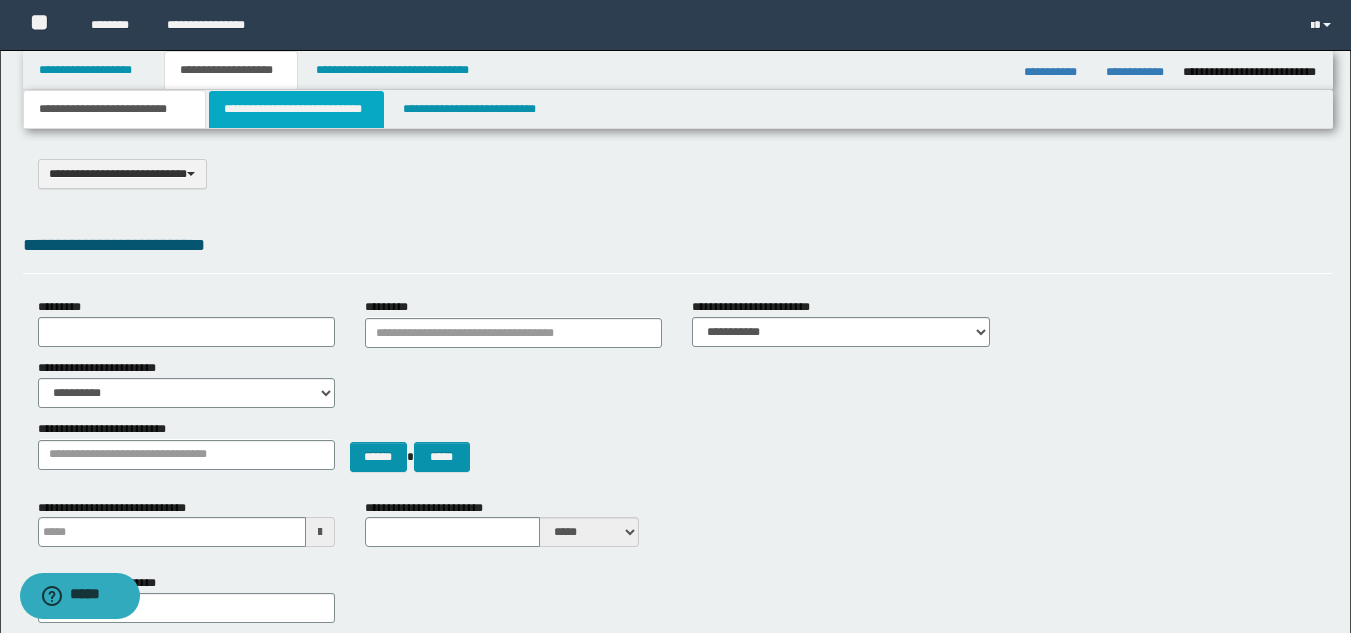 click on "**********" at bounding box center (296, 109) 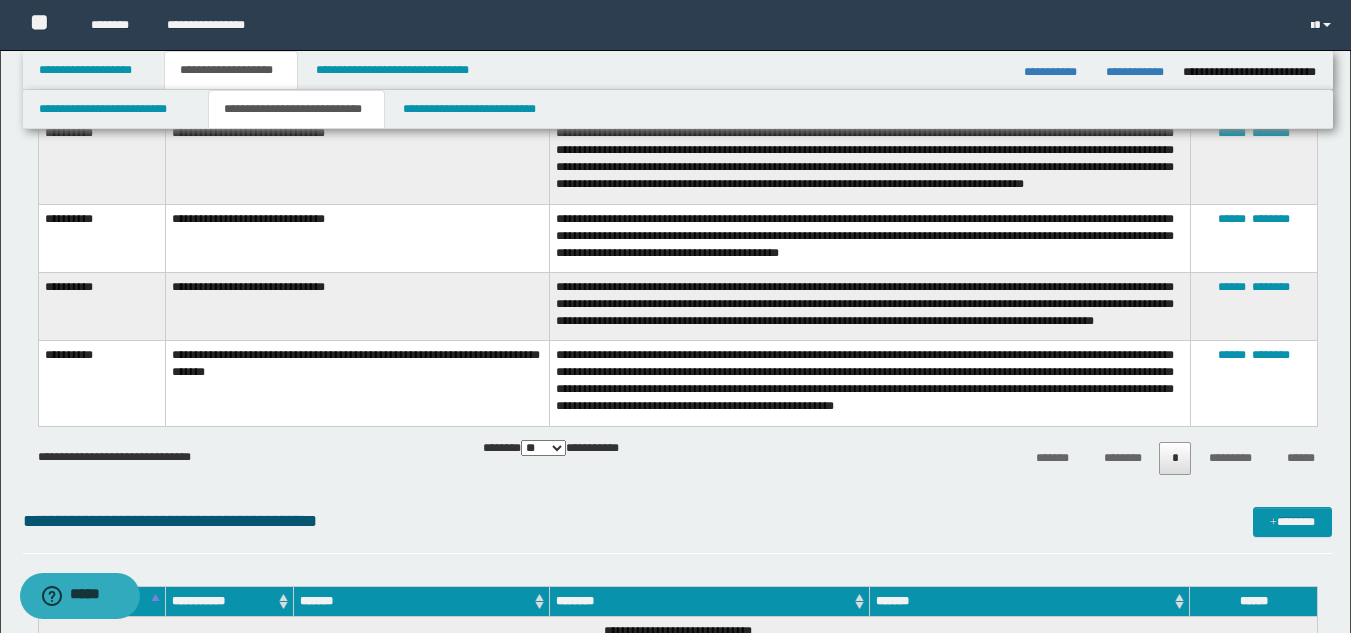 scroll, scrollTop: 600, scrollLeft: 0, axis: vertical 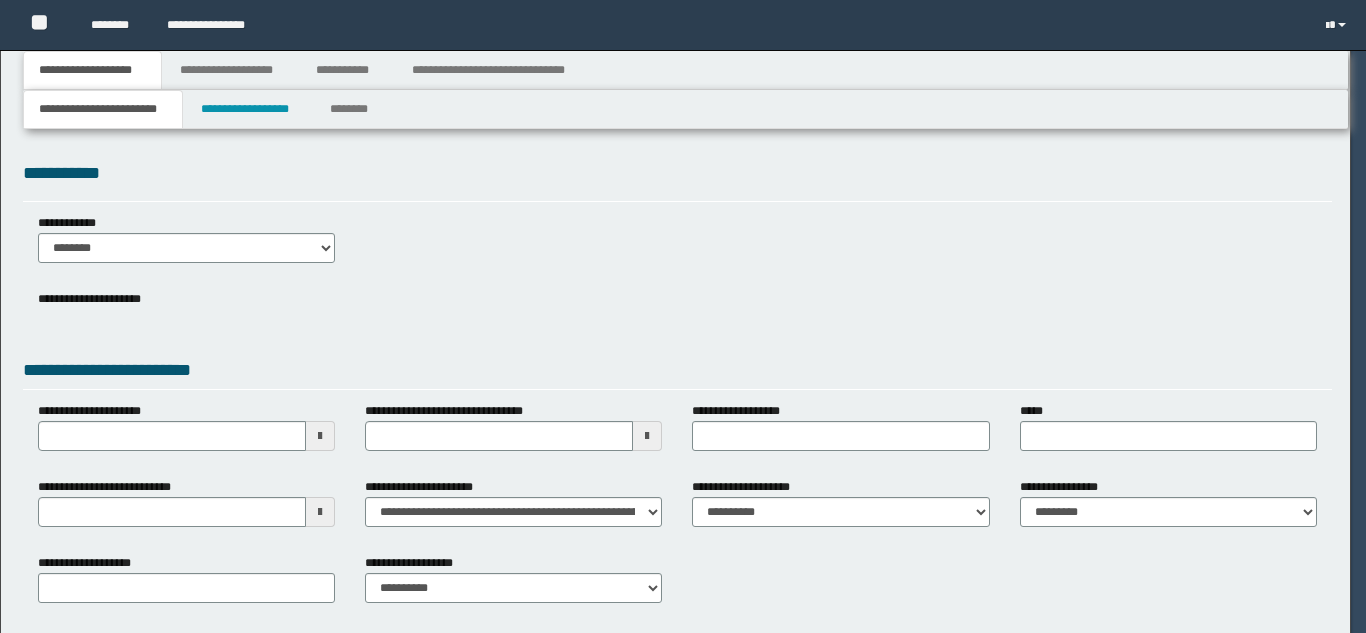 type on "**********" 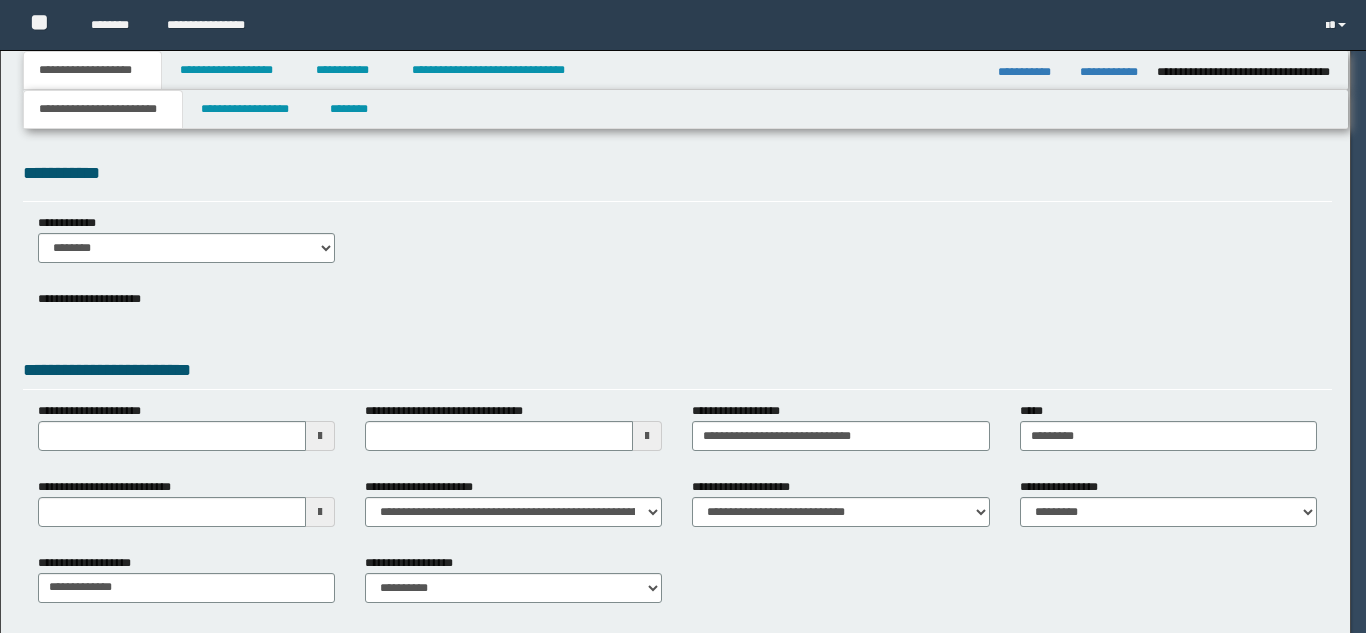 scroll, scrollTop: 0, scrollLeft: 0, axis: both 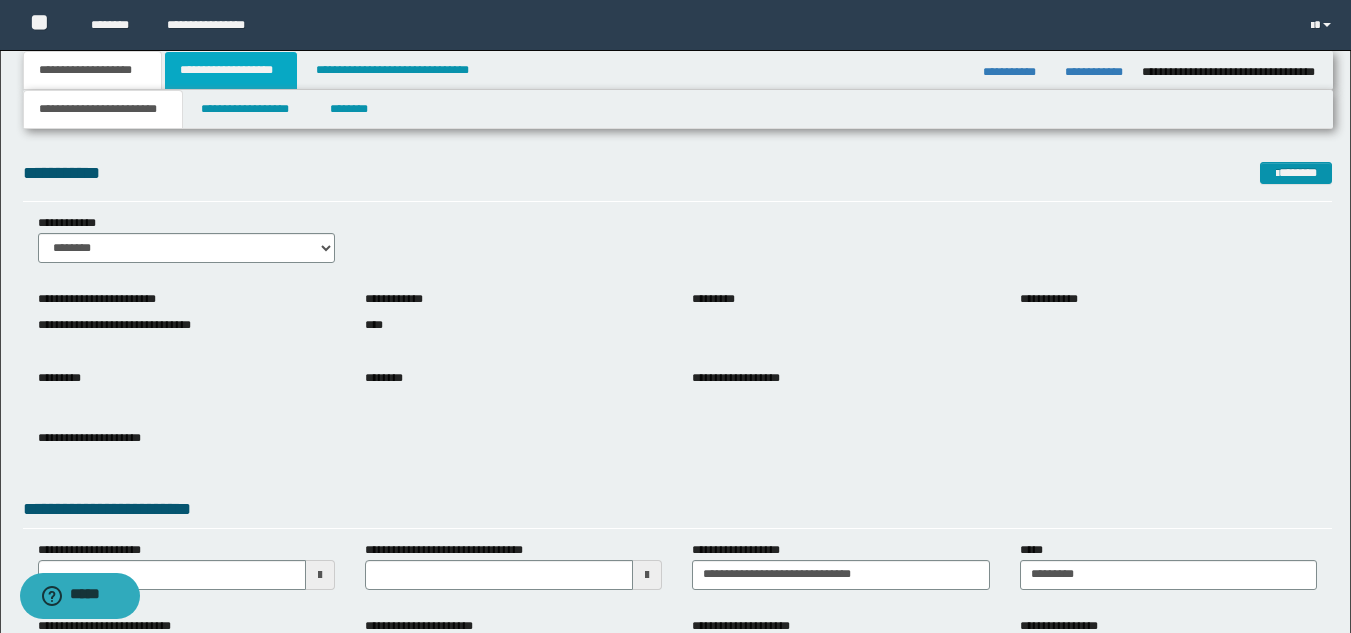 click on "**********" at bounding box center (231, 70) 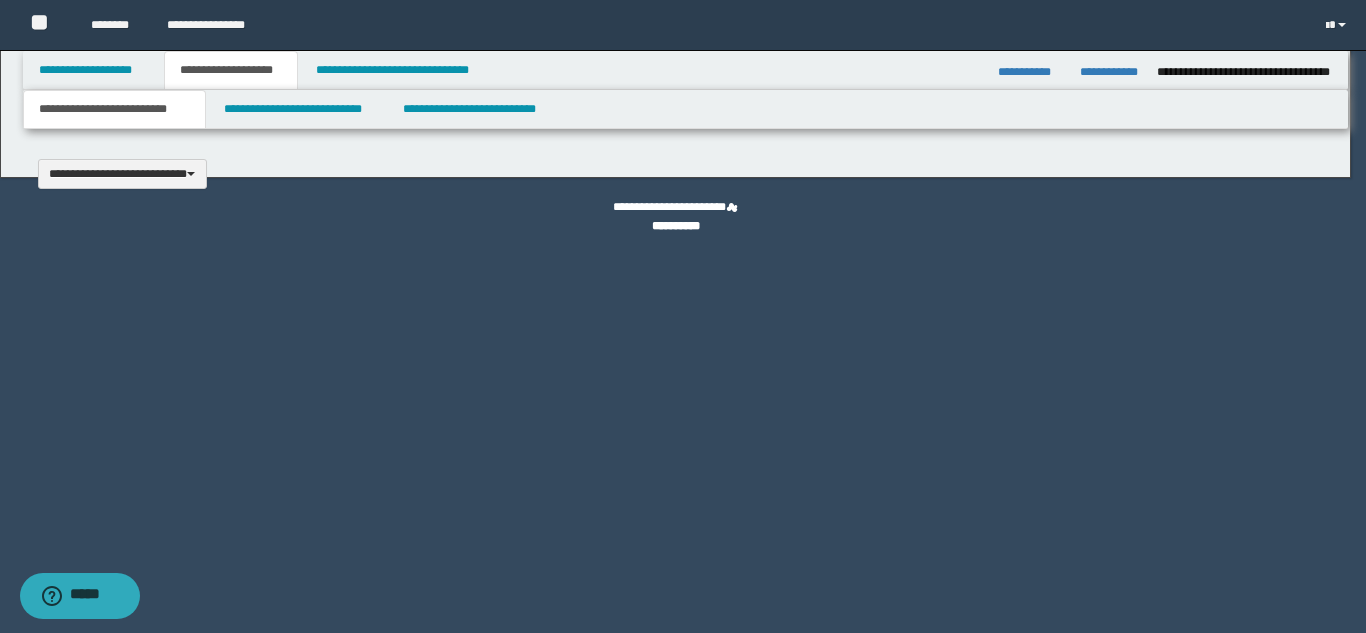 type 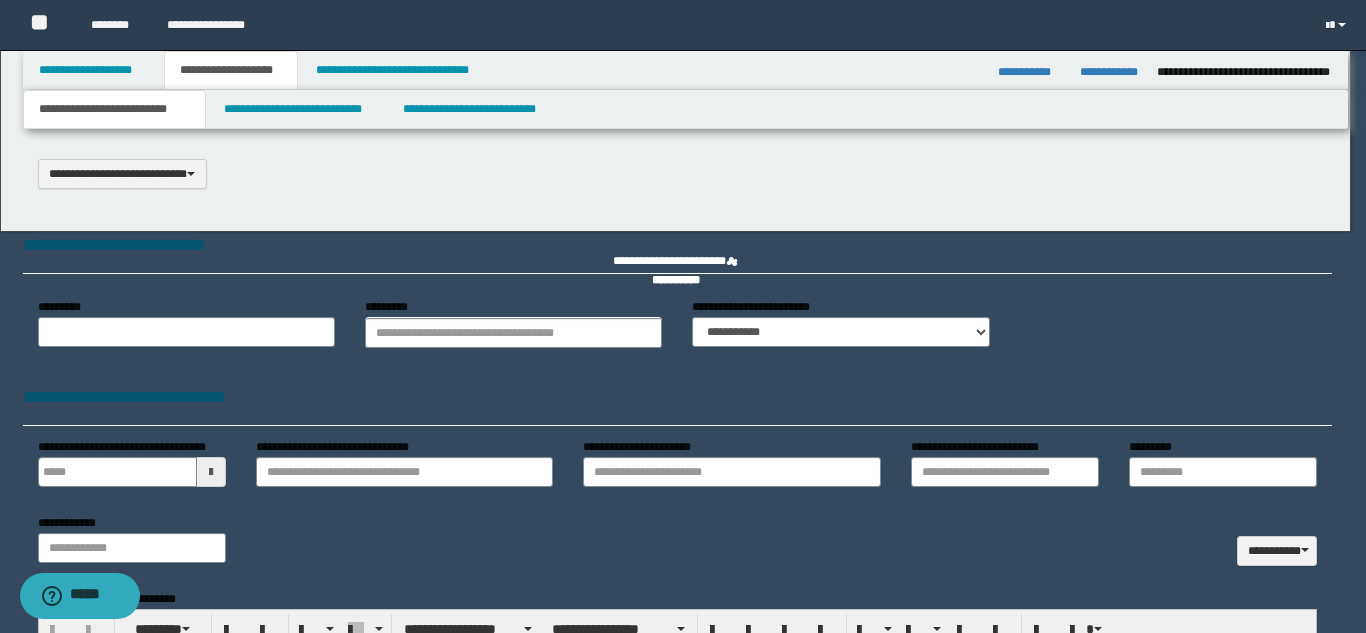 select on "*" 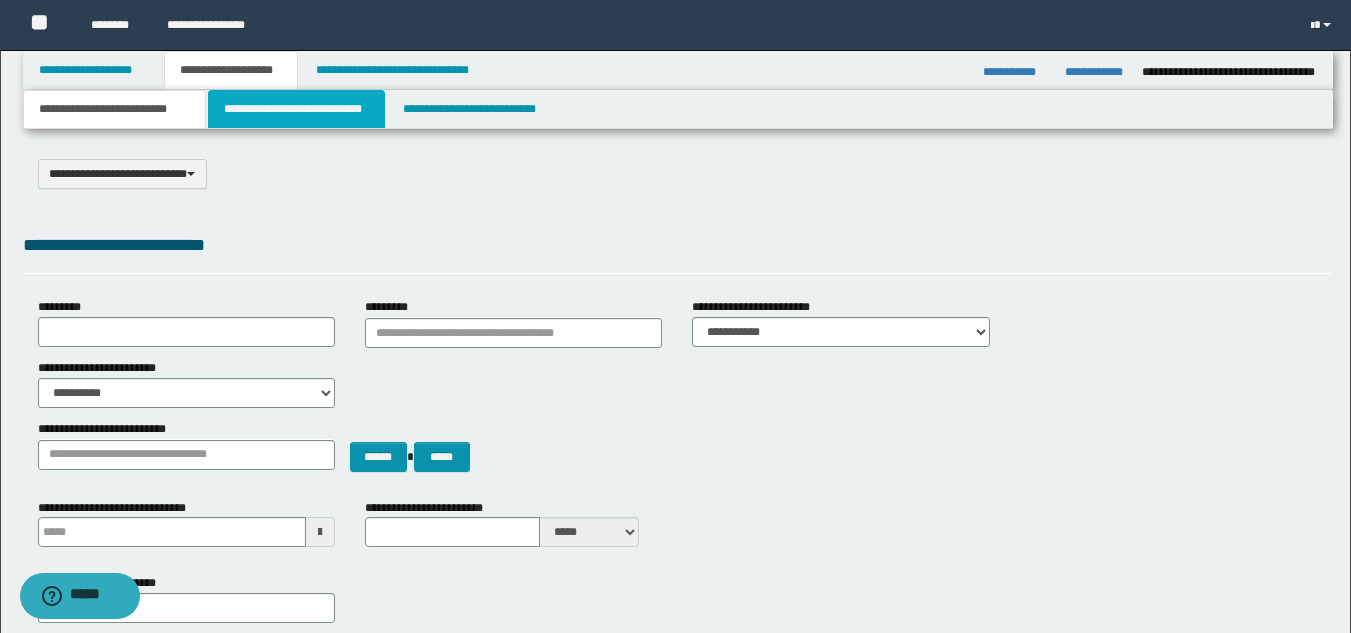 click on "**********" at bounding box center [296, 109] 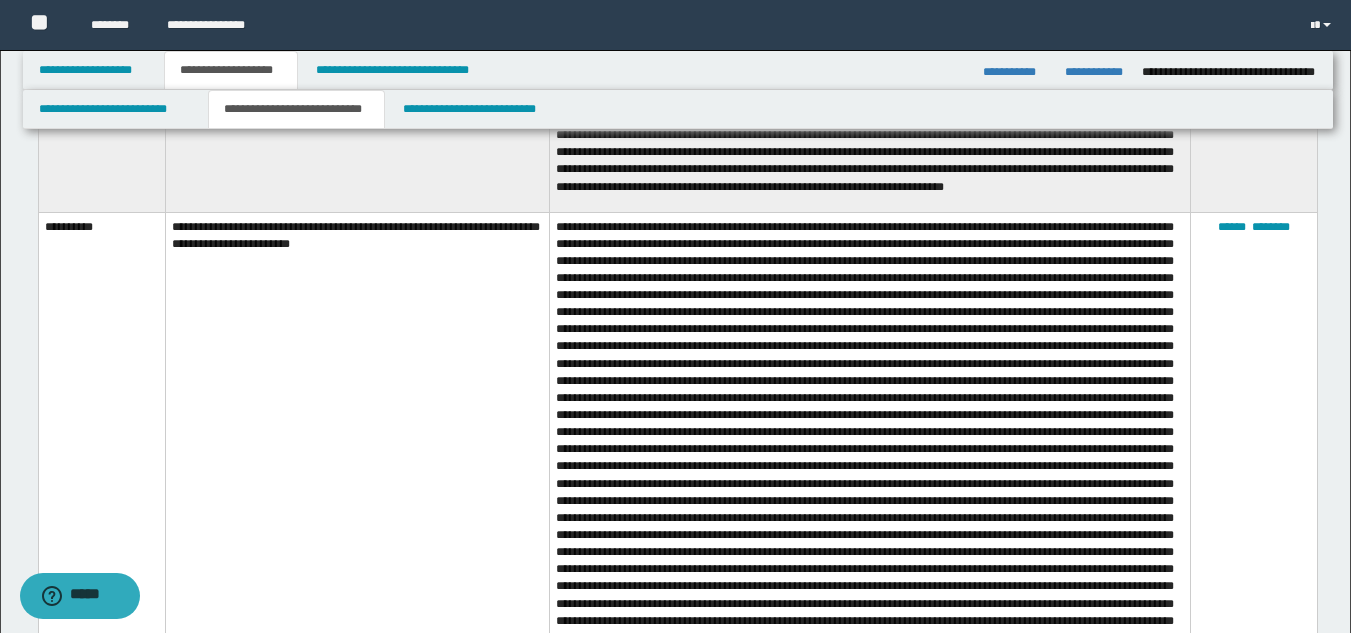 scroll, scrollTop: 0, scrollLeft: 0, axis: both 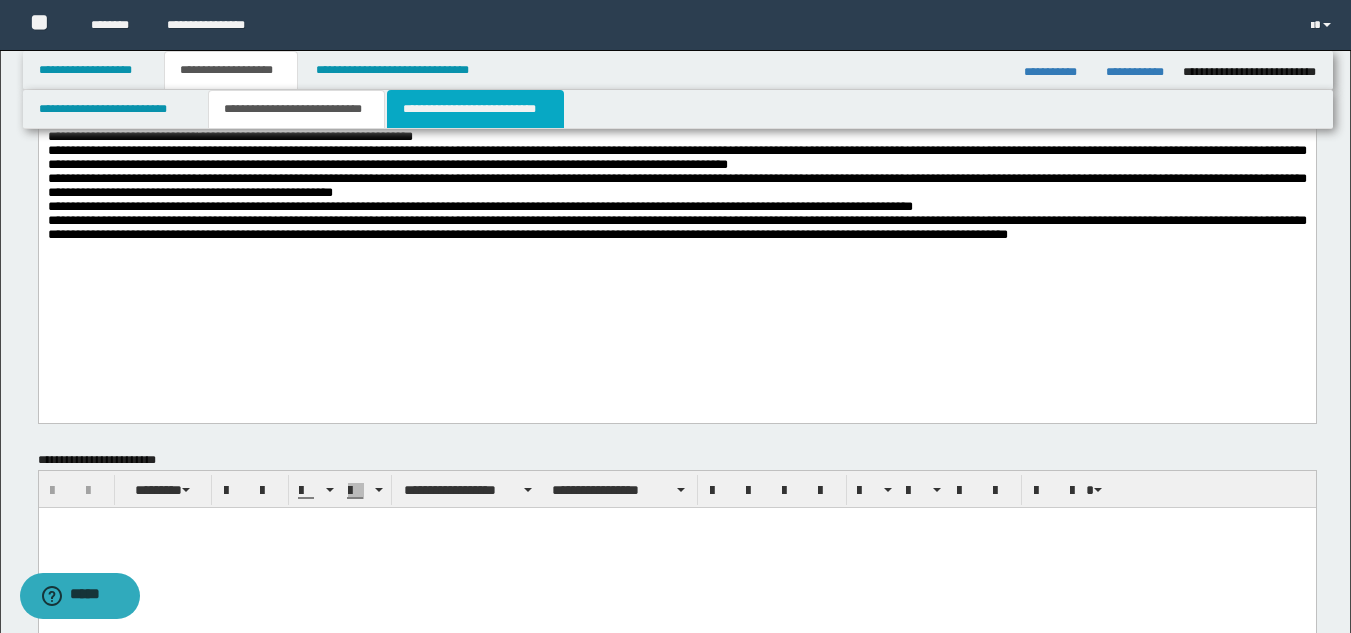 click on "**********" at bounding box center (475, 109) 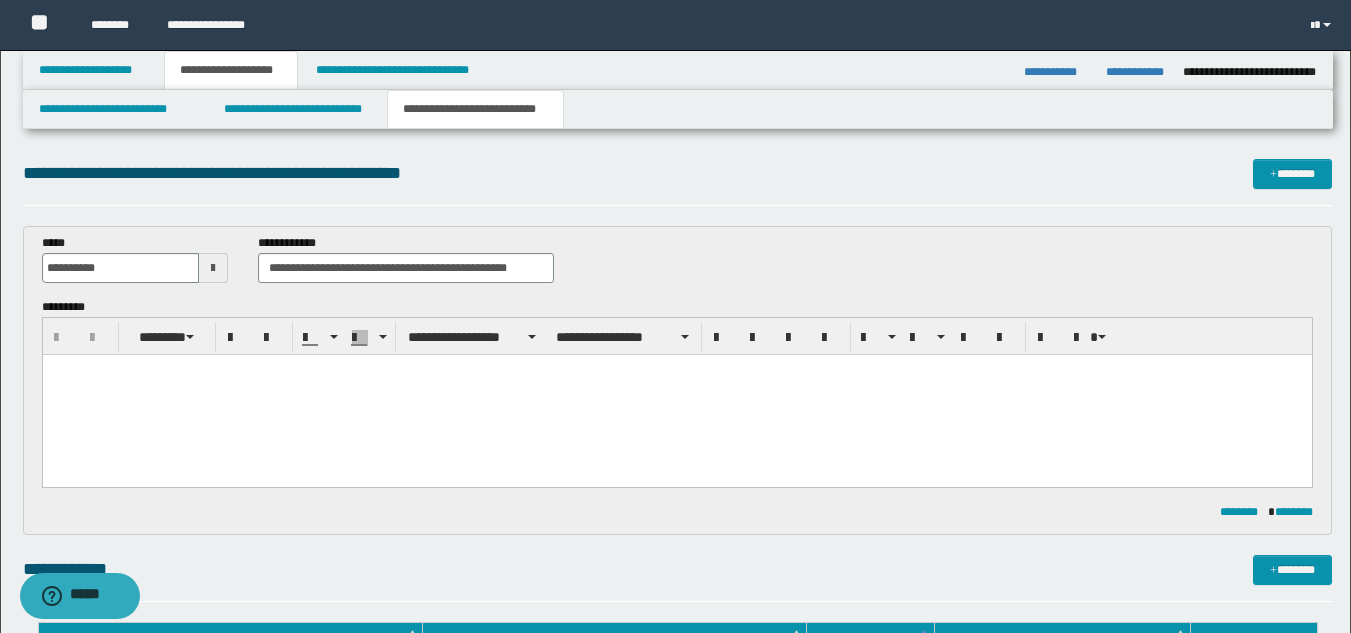 scroll, scrollTop: 0, scrollLeft: 0, axis: both 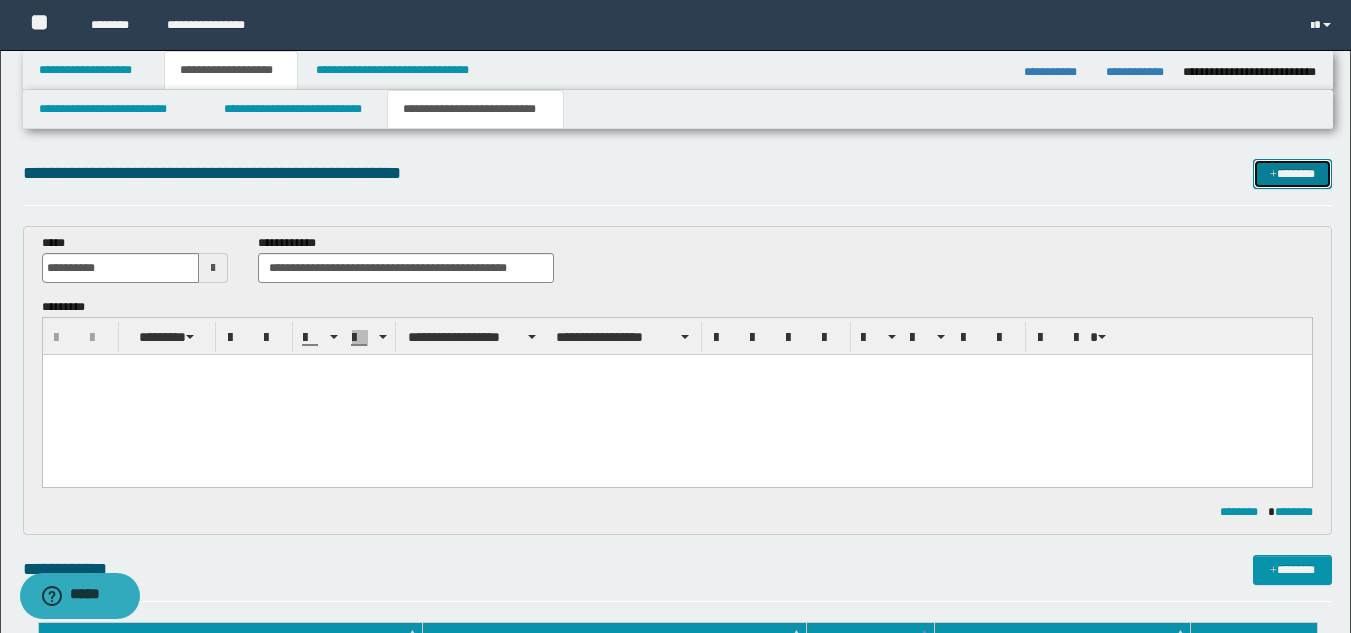 click on "*******" at bounding box center (1292, 174) 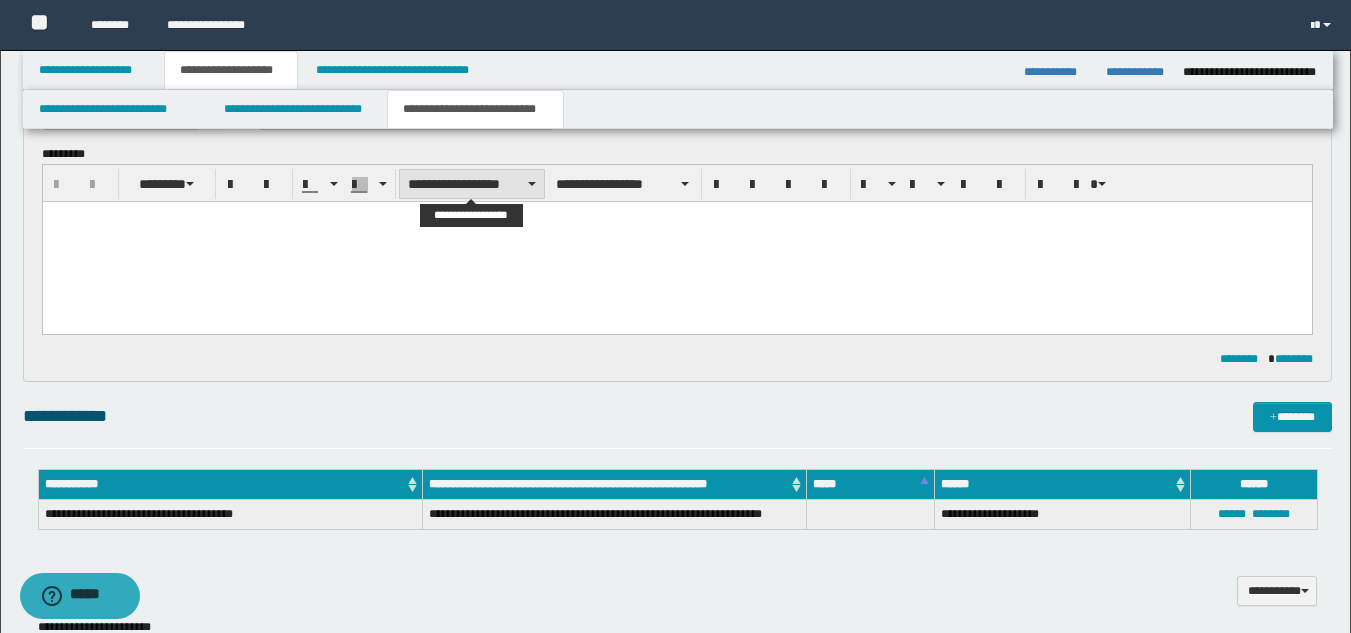 scroll, scrollTop: 0, scrollLeft: 0, axis: both 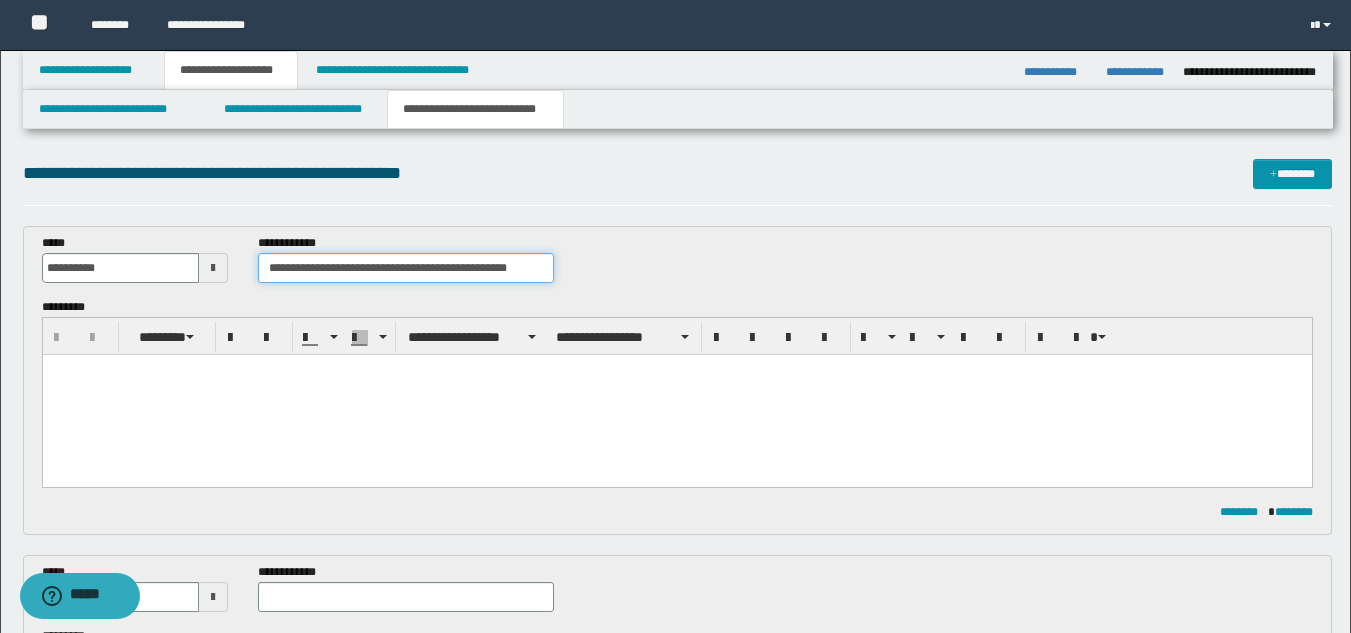drag, startPoint x: 538, startPoint y: 262, endPoint x: 248, endPoint y: 267, distance: 290.0431 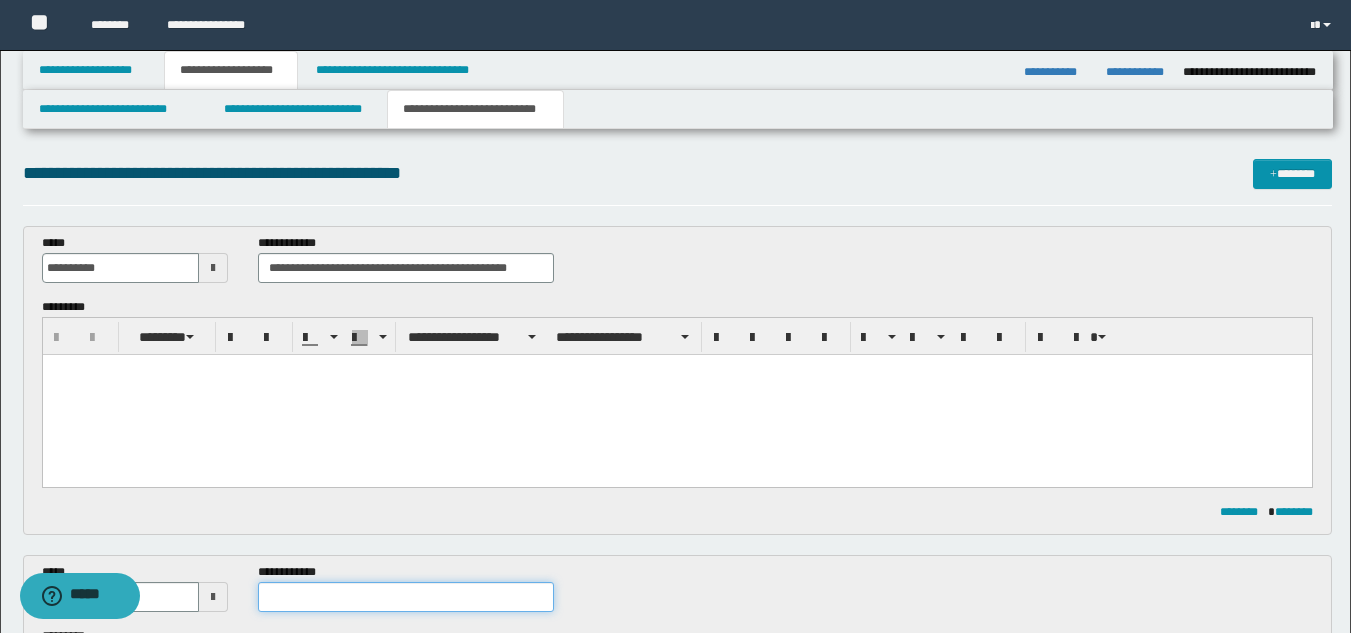 click at bounding box center (405, 597) 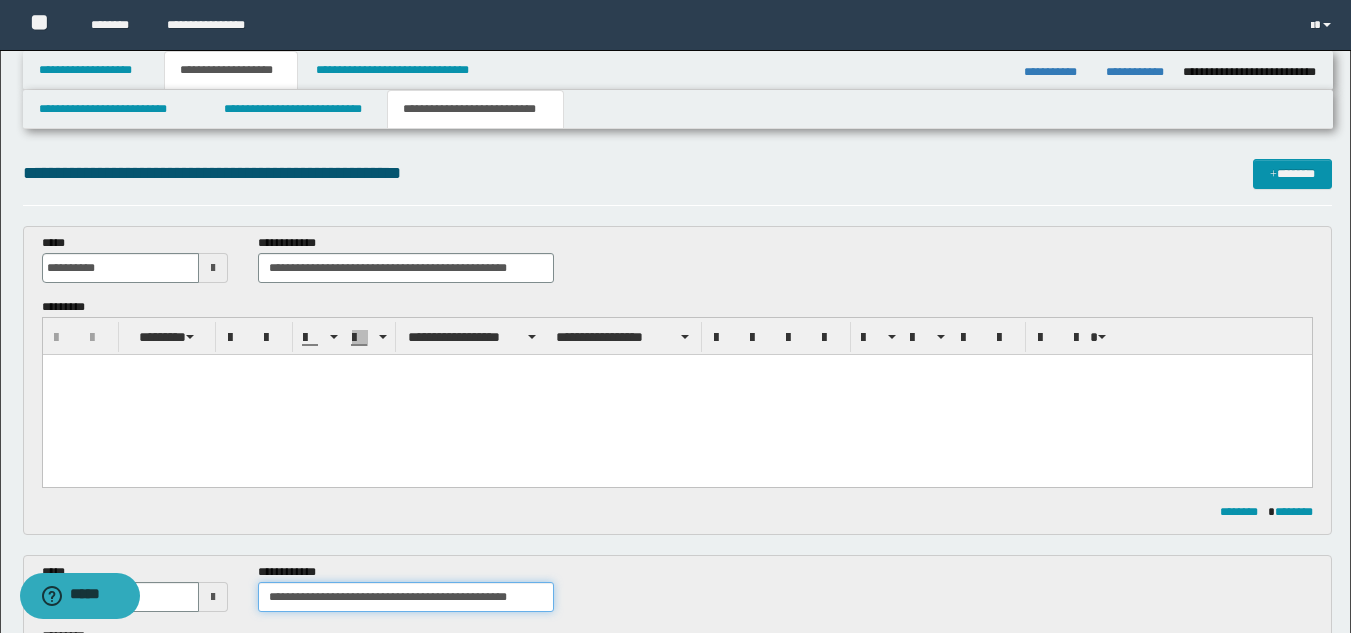 type 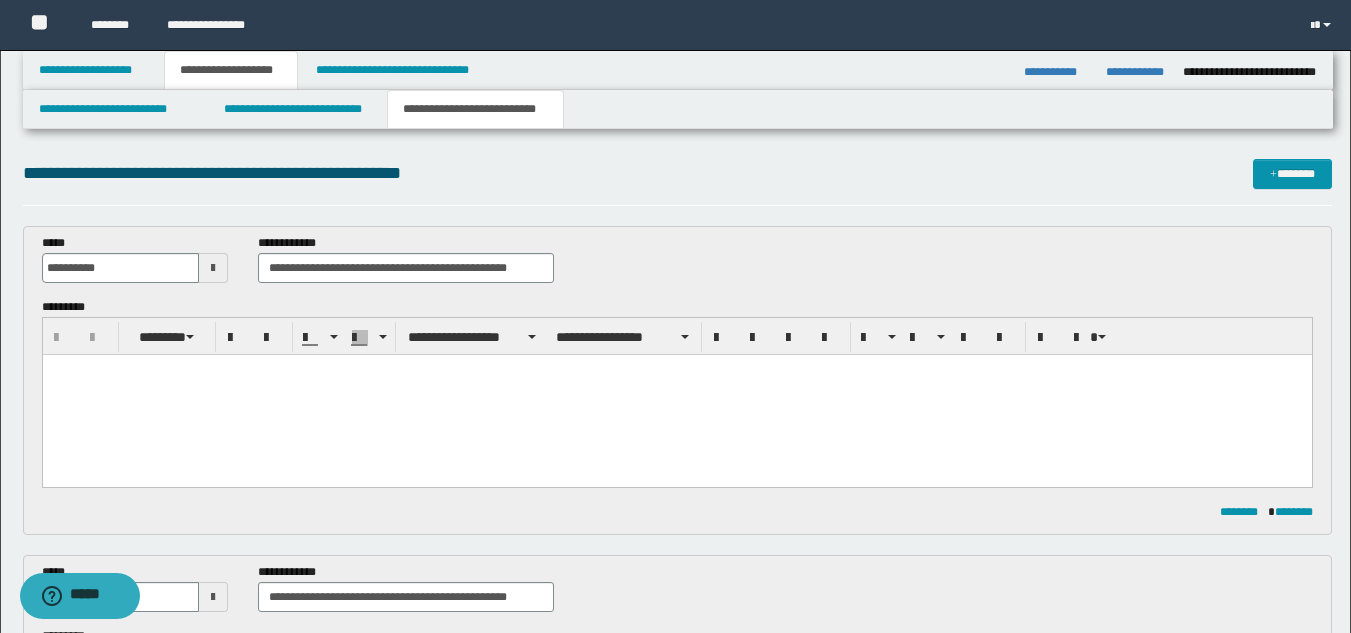 click at bounding box center (213, 597) 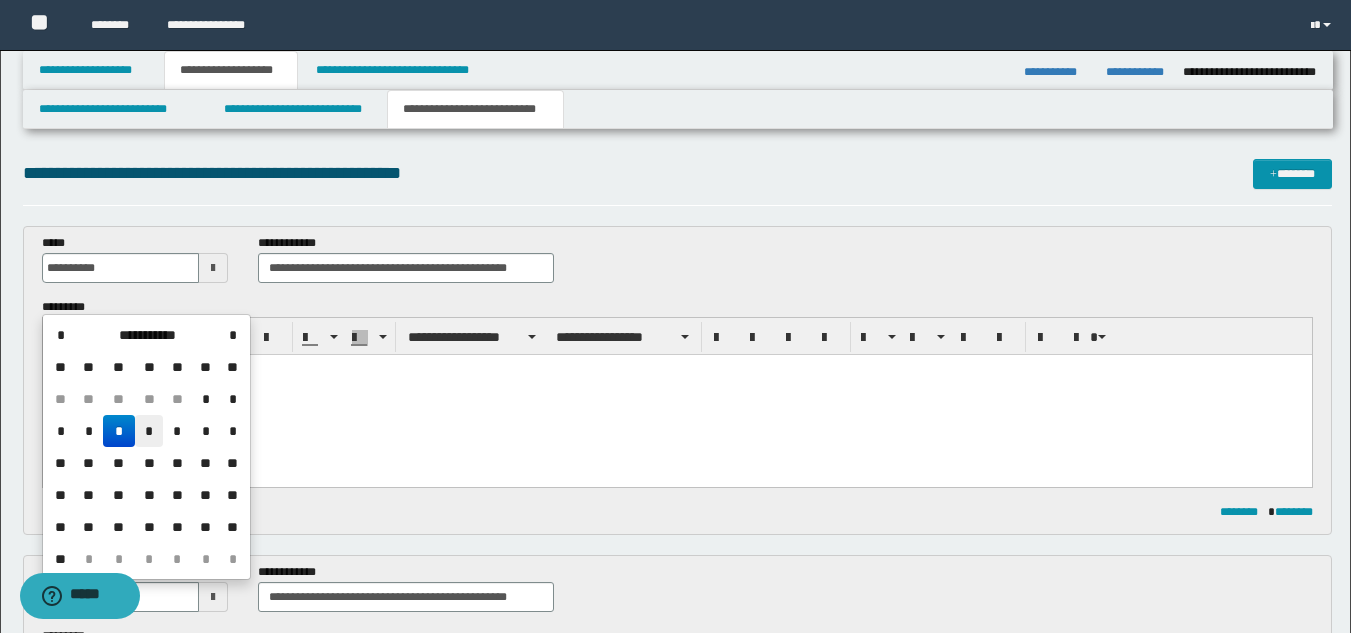 click on "*" at bounding box center [149, 431] 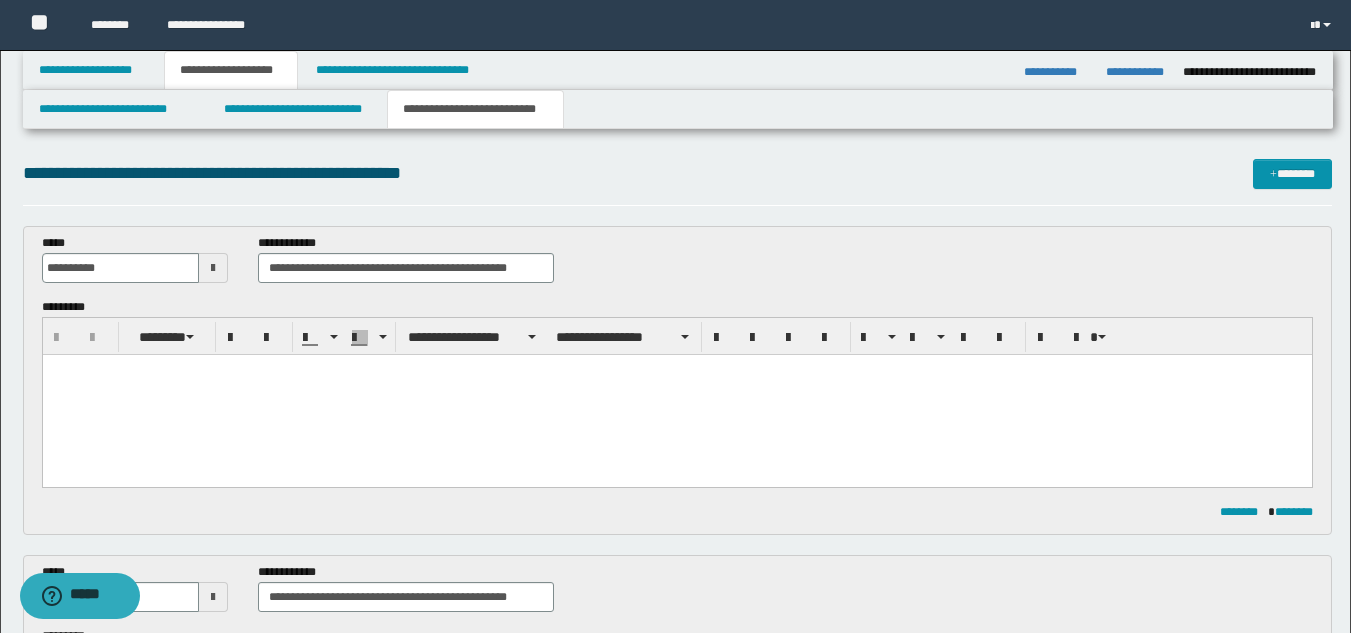 click at bounding box center [676, 395] 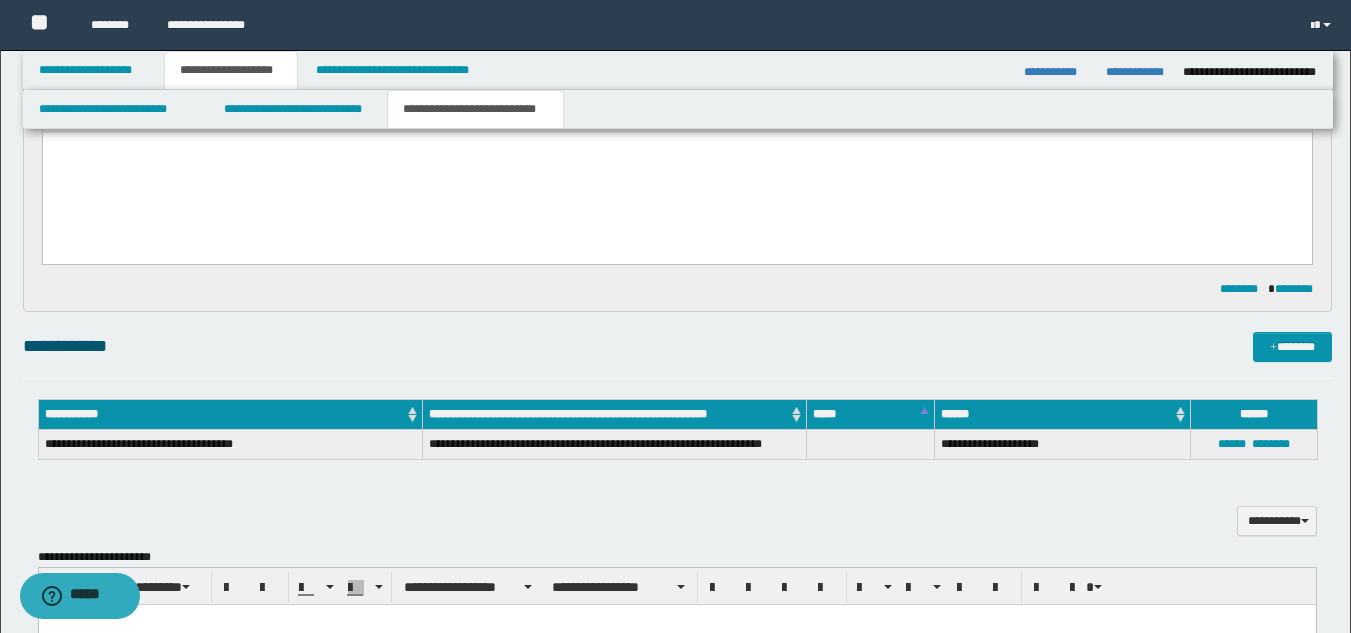 scroll, scrollTop: 0, scrollLeft: 0, axis: both 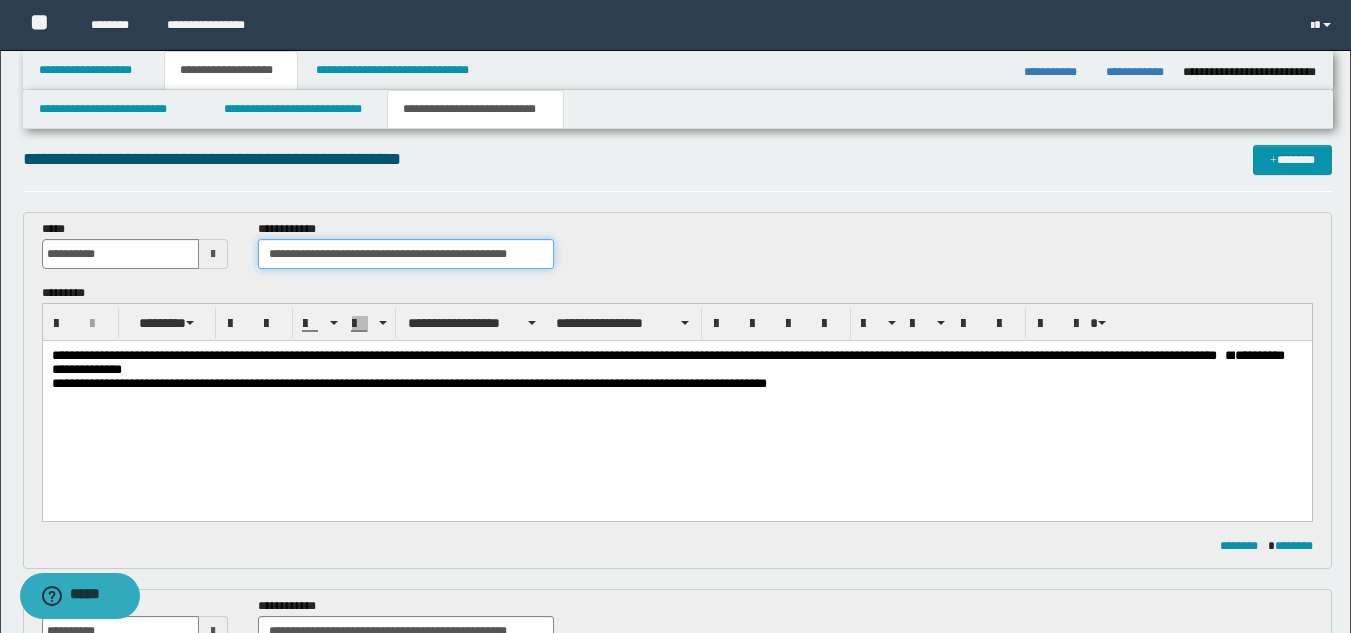 drag, startPoint x: 535, startPoint y: 250, endPoint x: 254, endPoint y: 258, distance: 281.11386 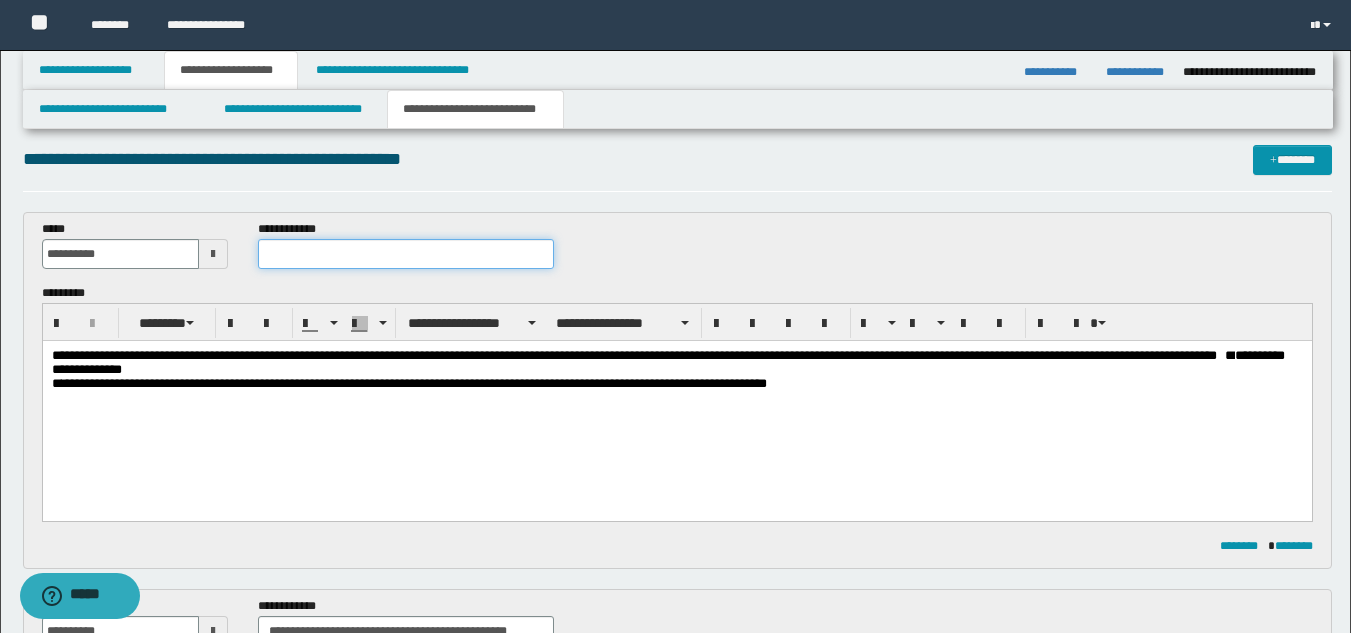 paste on "**********" 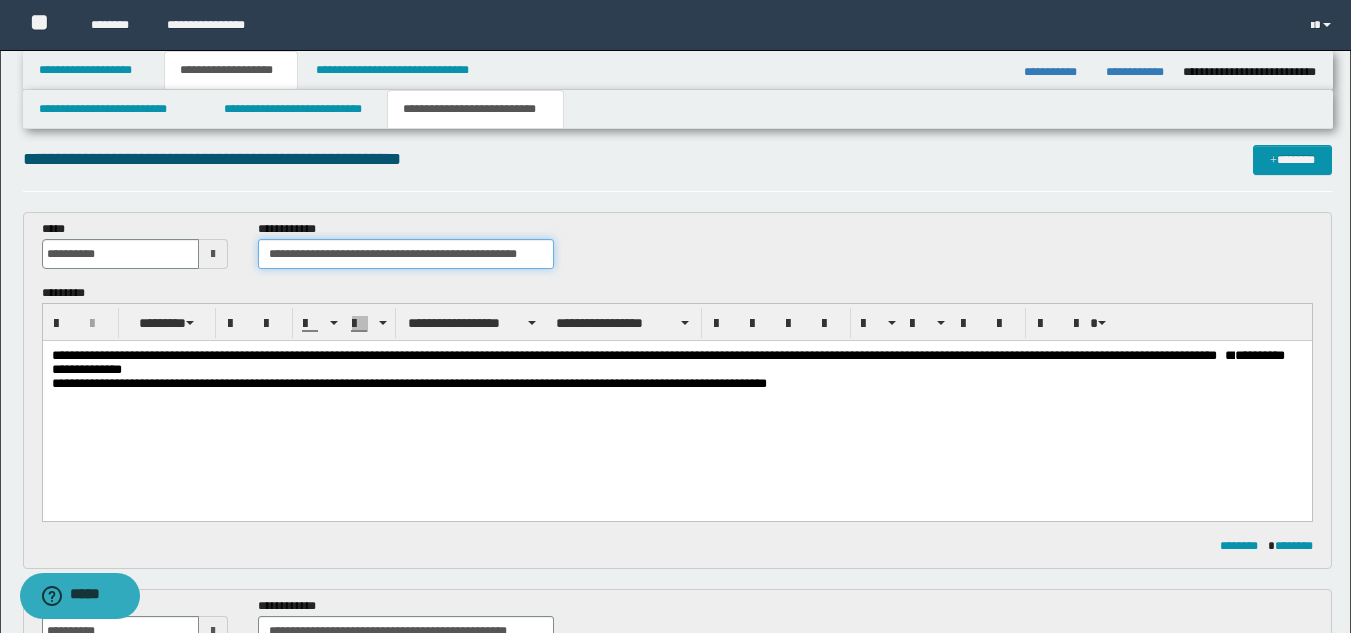 click on "**********" at bounding box center (405, 254) 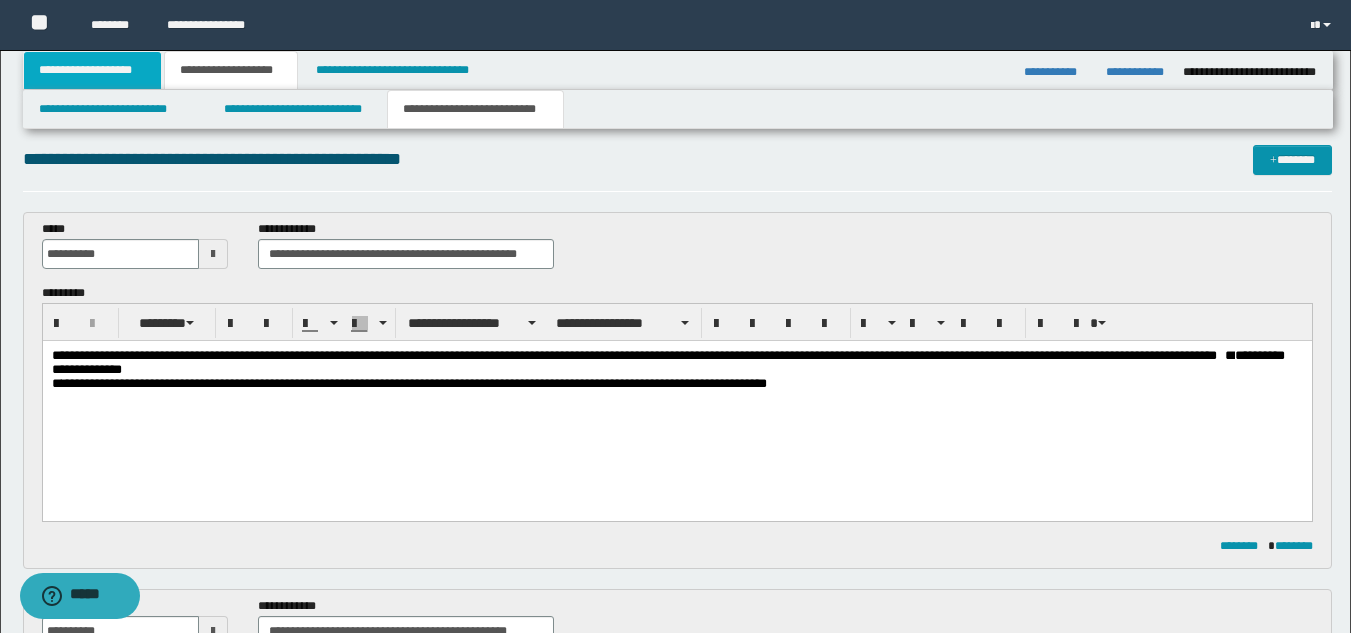 click on "**********" at bounding box center (92, 70) 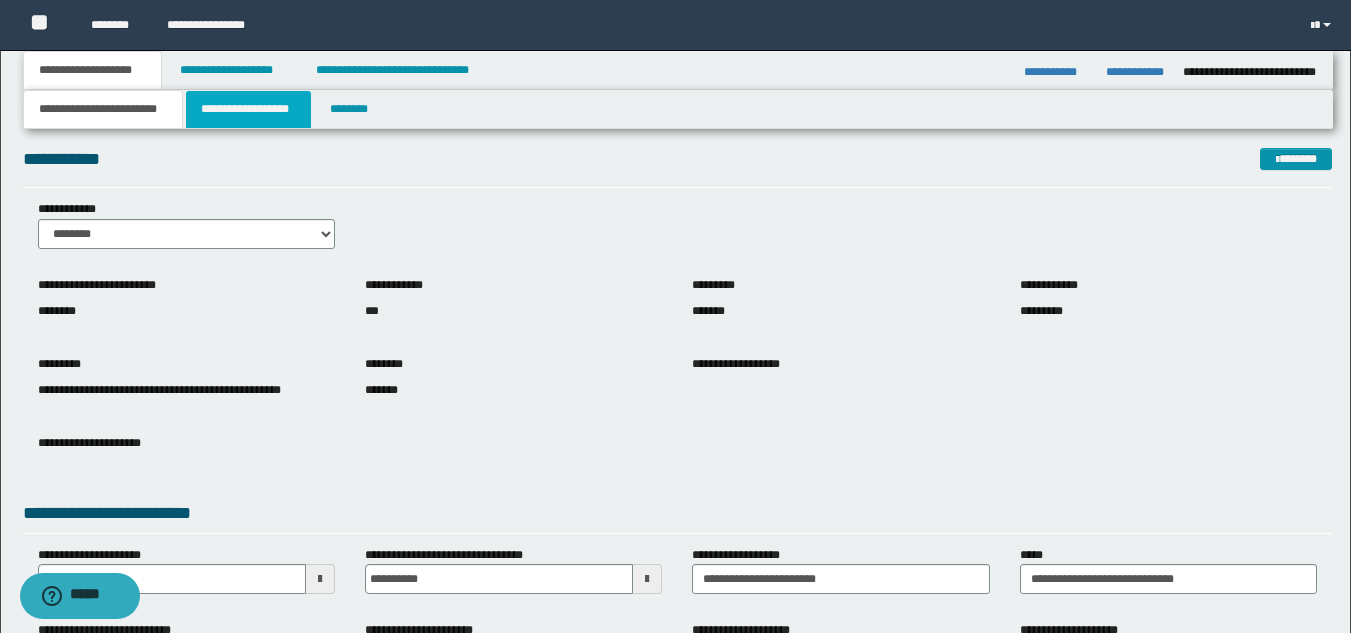 click on "**********" at bounding box center (248, 109) 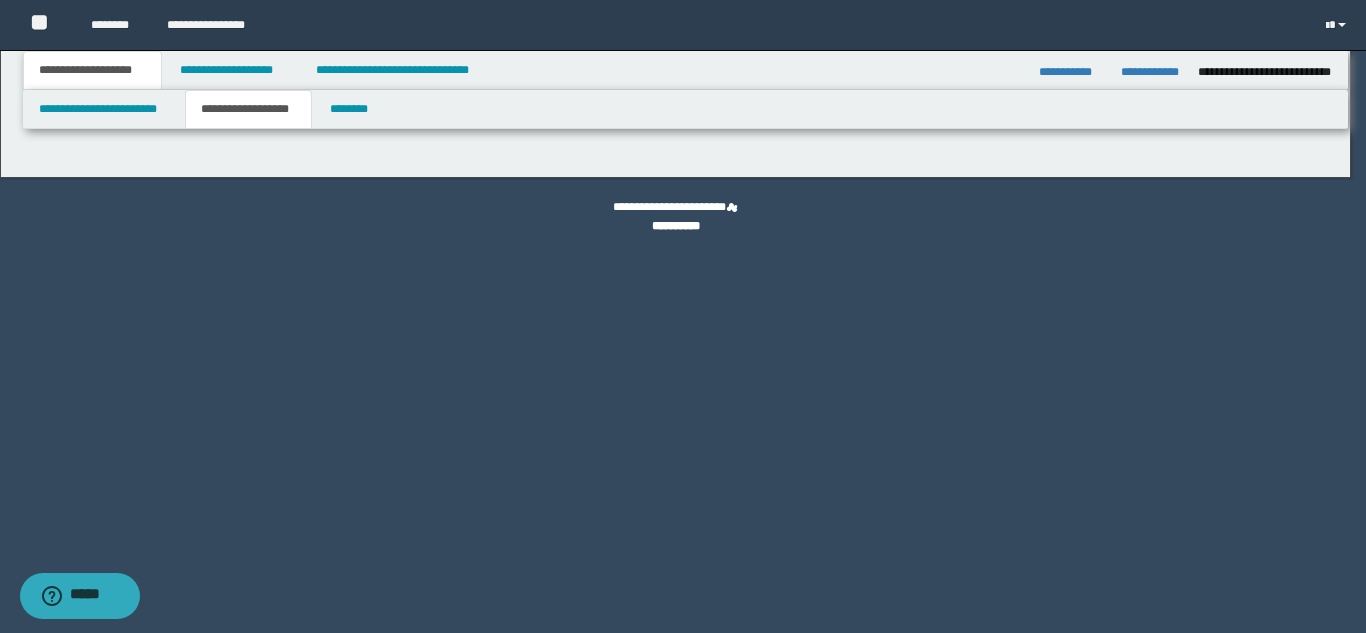 type on "********" 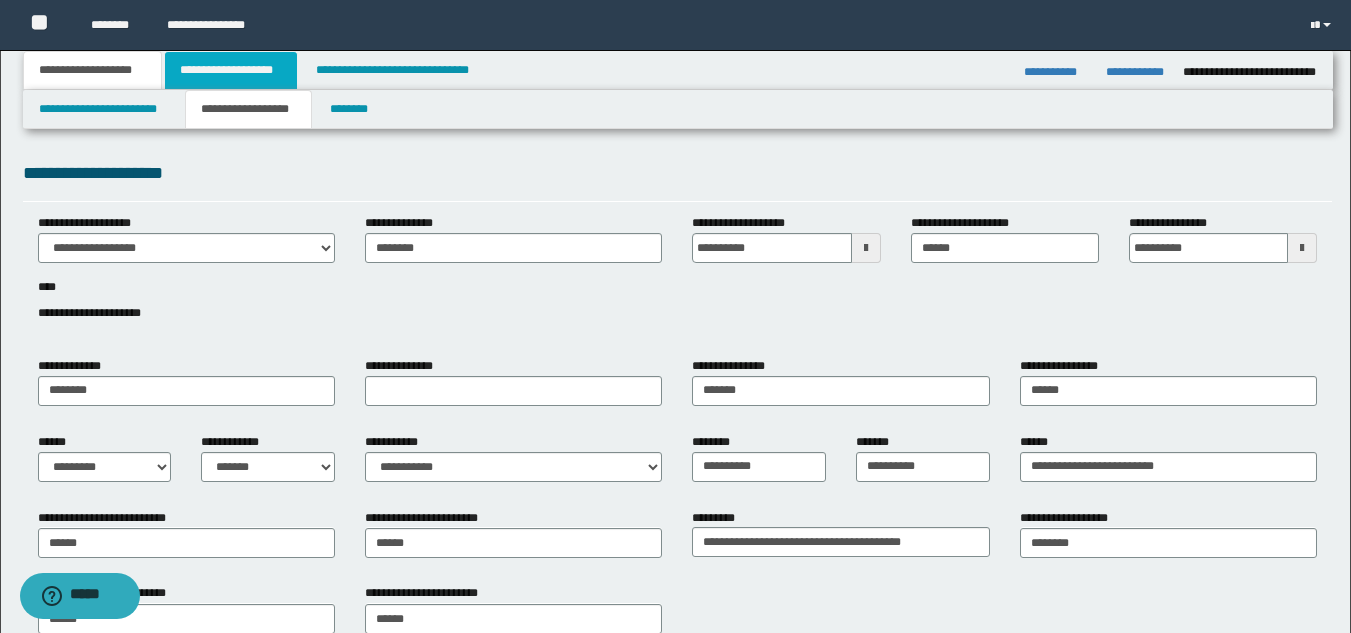 click on "**********" at bounding box center [231, 70] 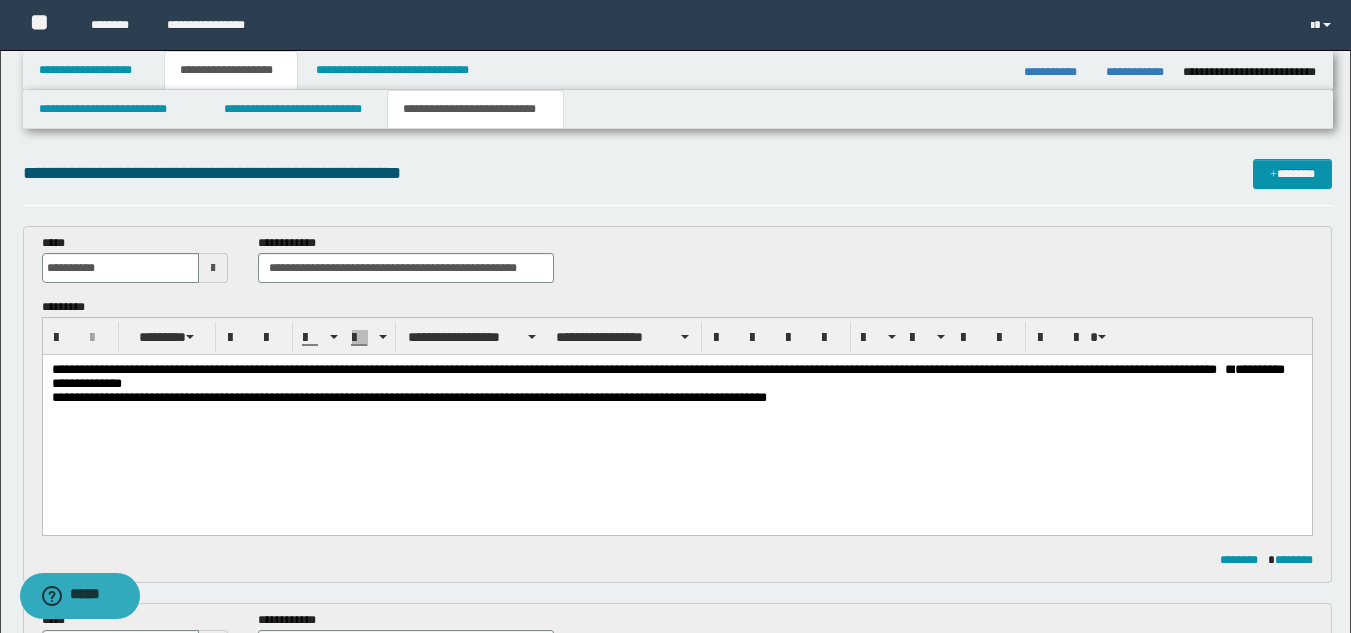 click on "**********" at bounding box center (628, 369) 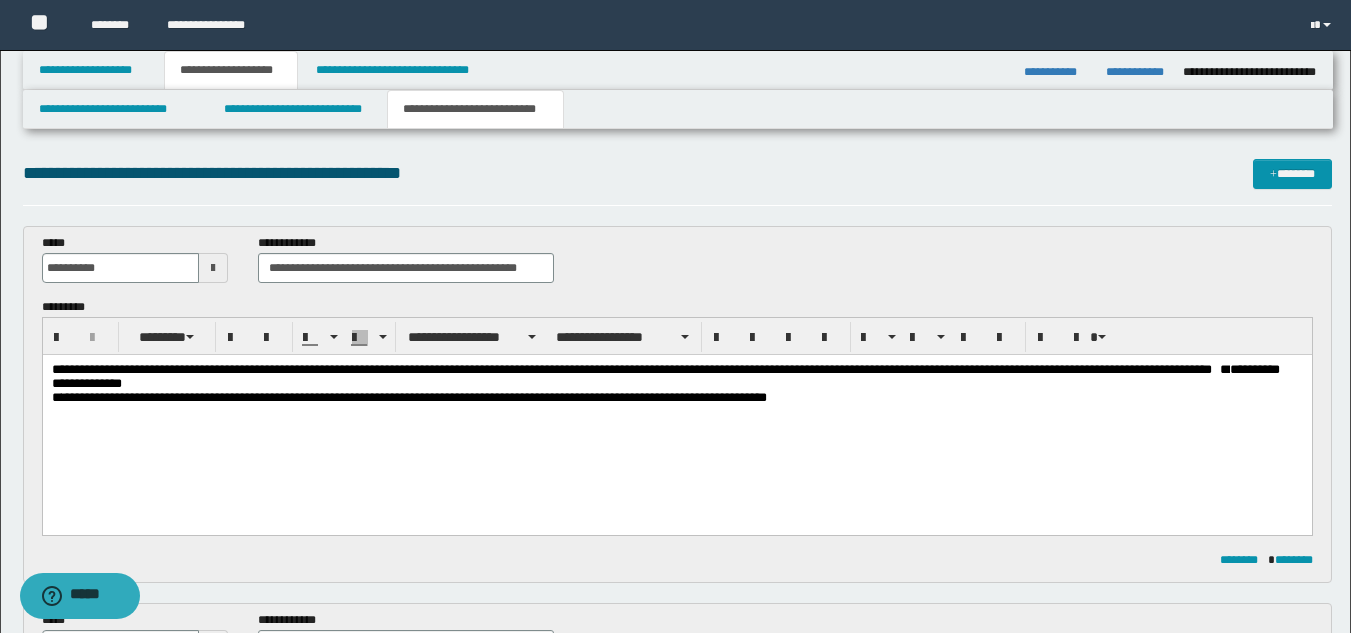 click on "**********" at bounding box center [626, 369] 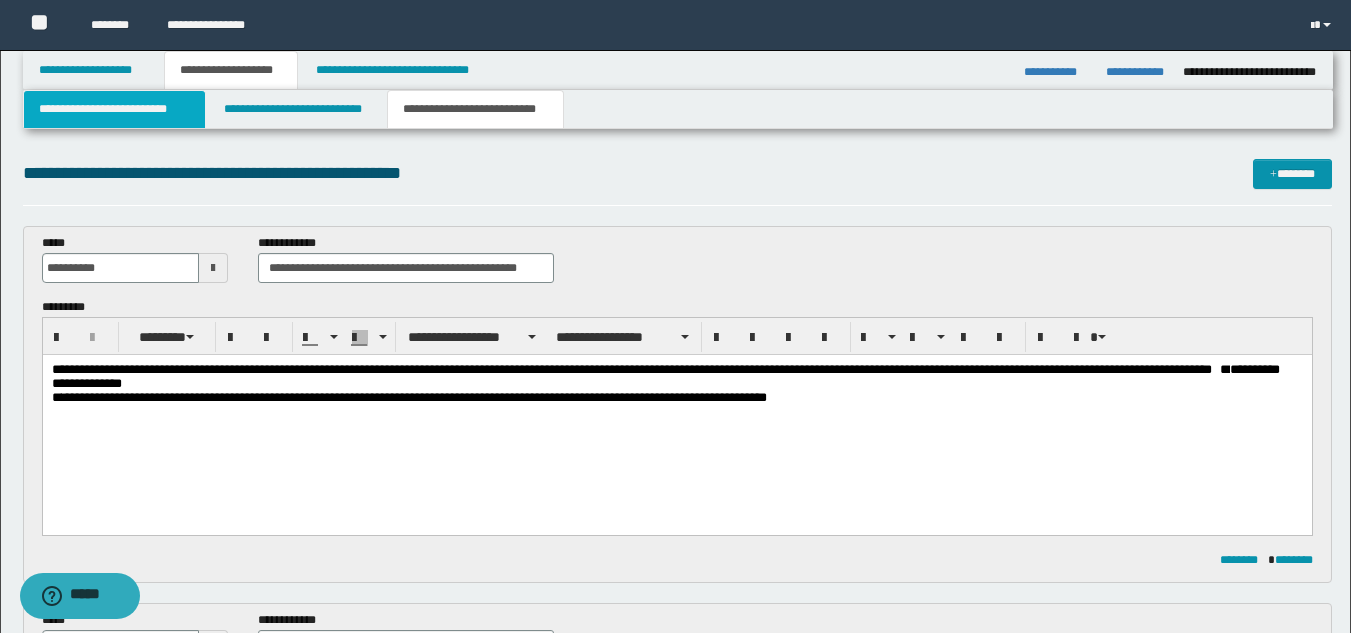 click on "**********" at bounding box center [114, 109] 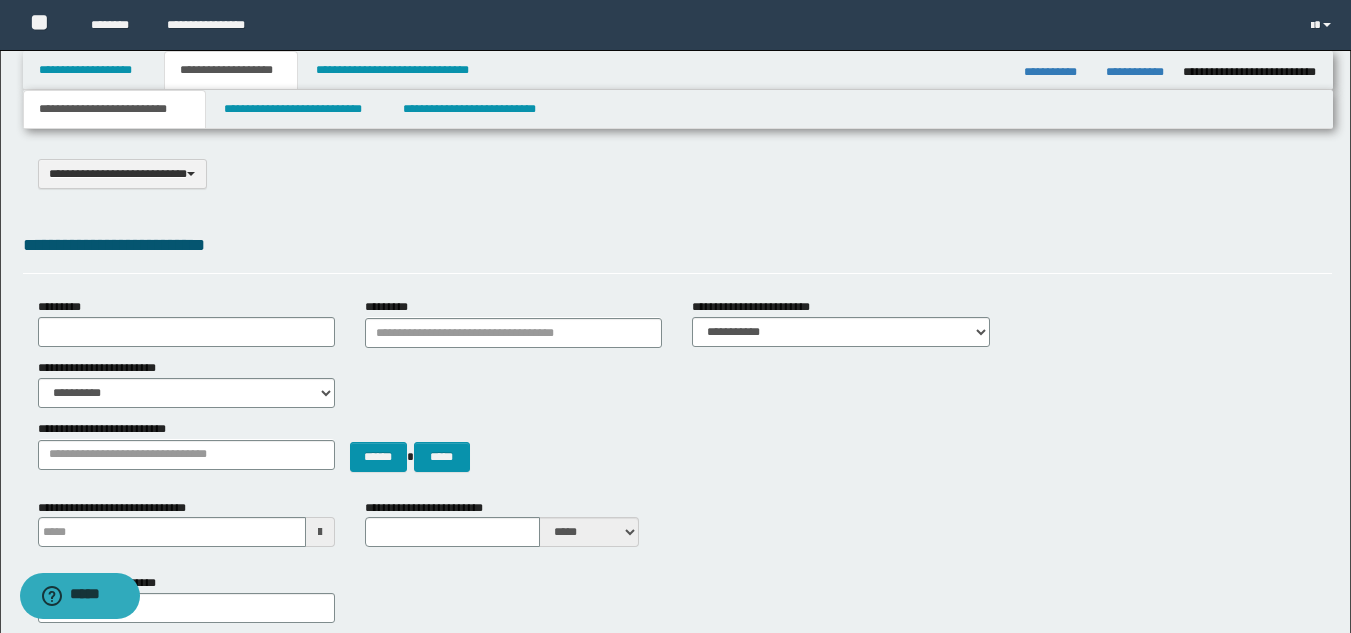 scroll, scrollTop: 1239, scrollLeft: 0, axis: vertical 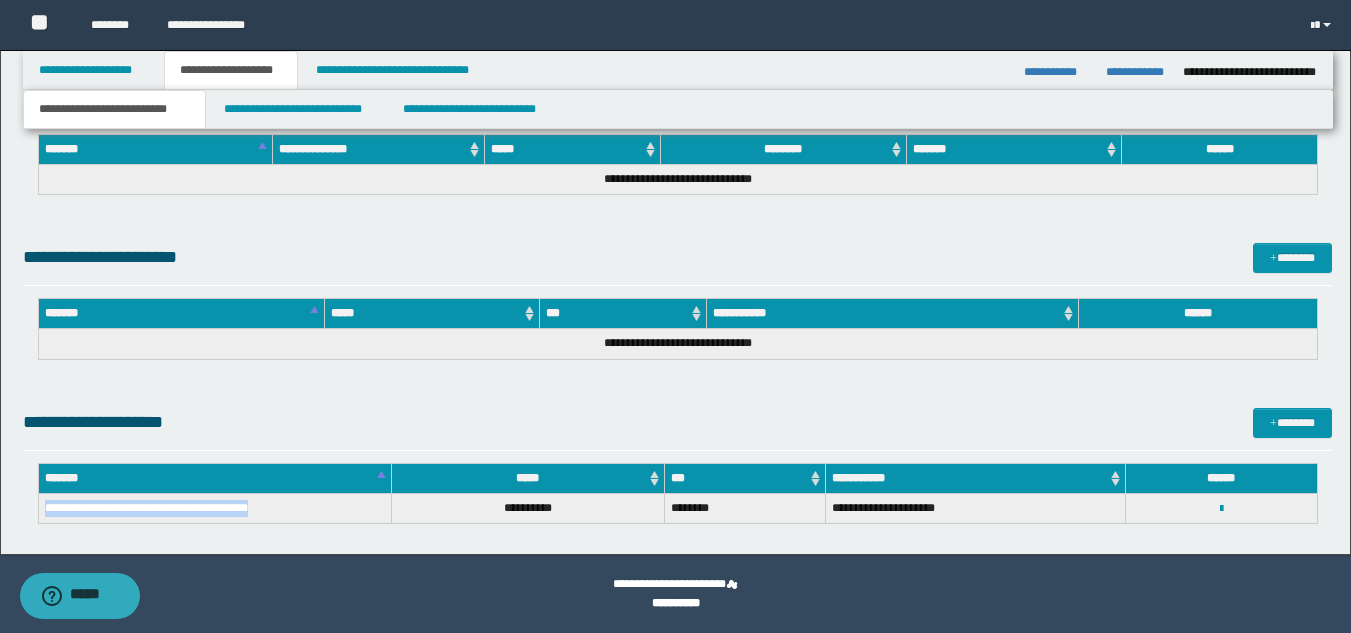 drag, startPoint x: 46, startPoint y: 511, endPoint x: 266, endPoint y: 501, distance: 220.22716 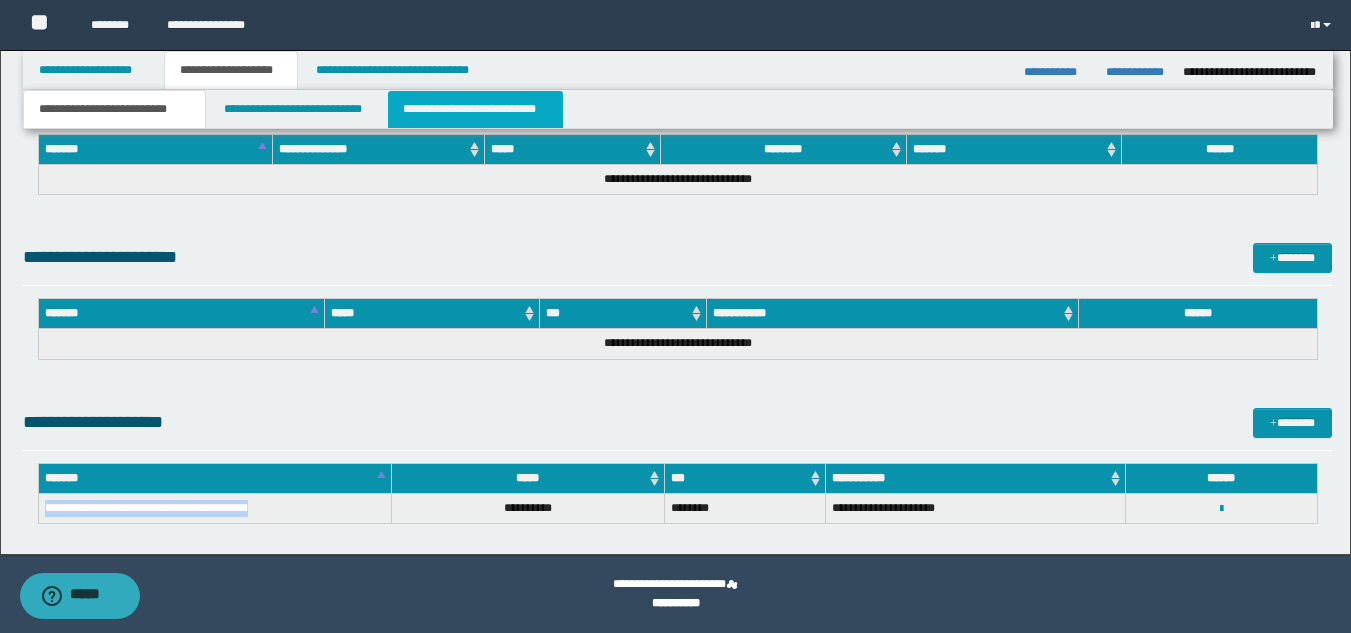click on "**********" at bounding box center [475, 109] 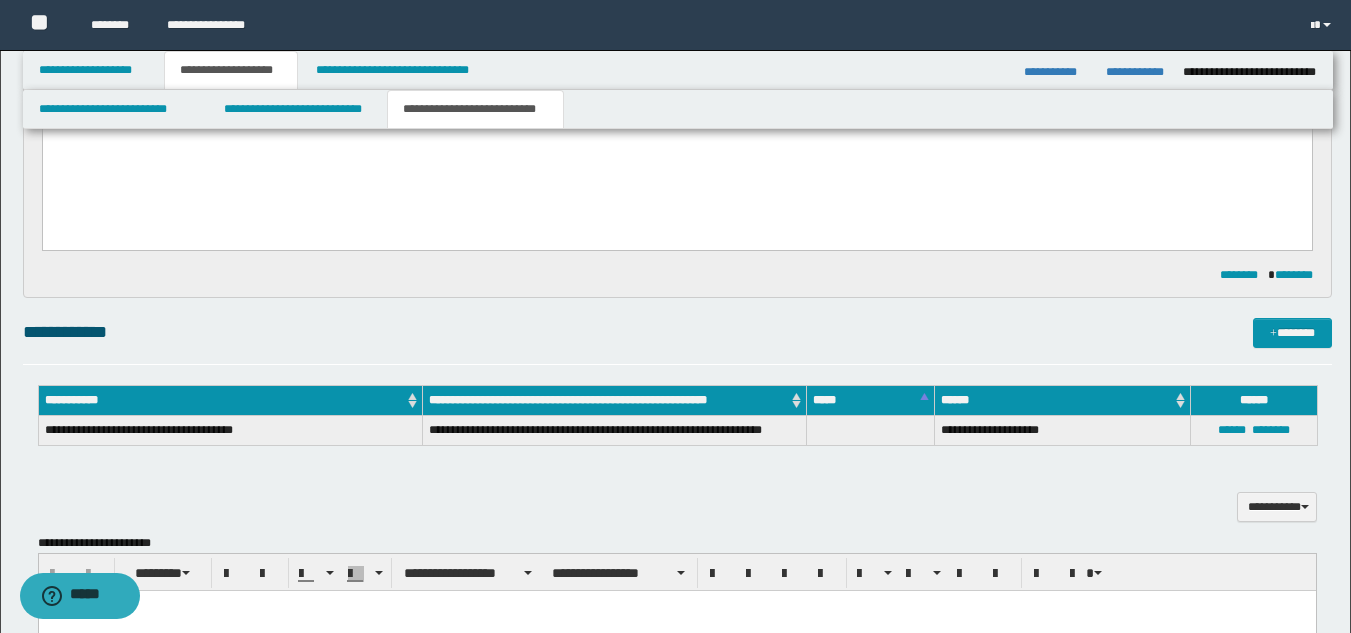 scroll, scrollTop: 14, scrollLeft: 0, axis: vertical 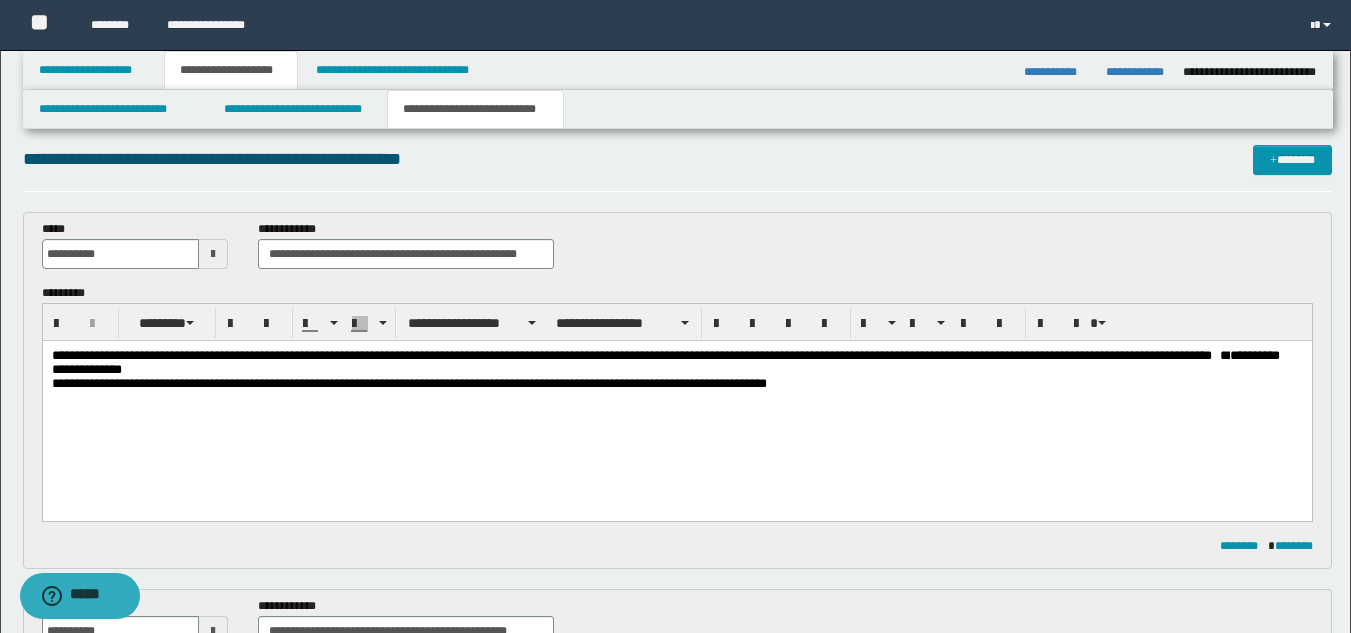 click on "**********" at bounding box center (676, 363) 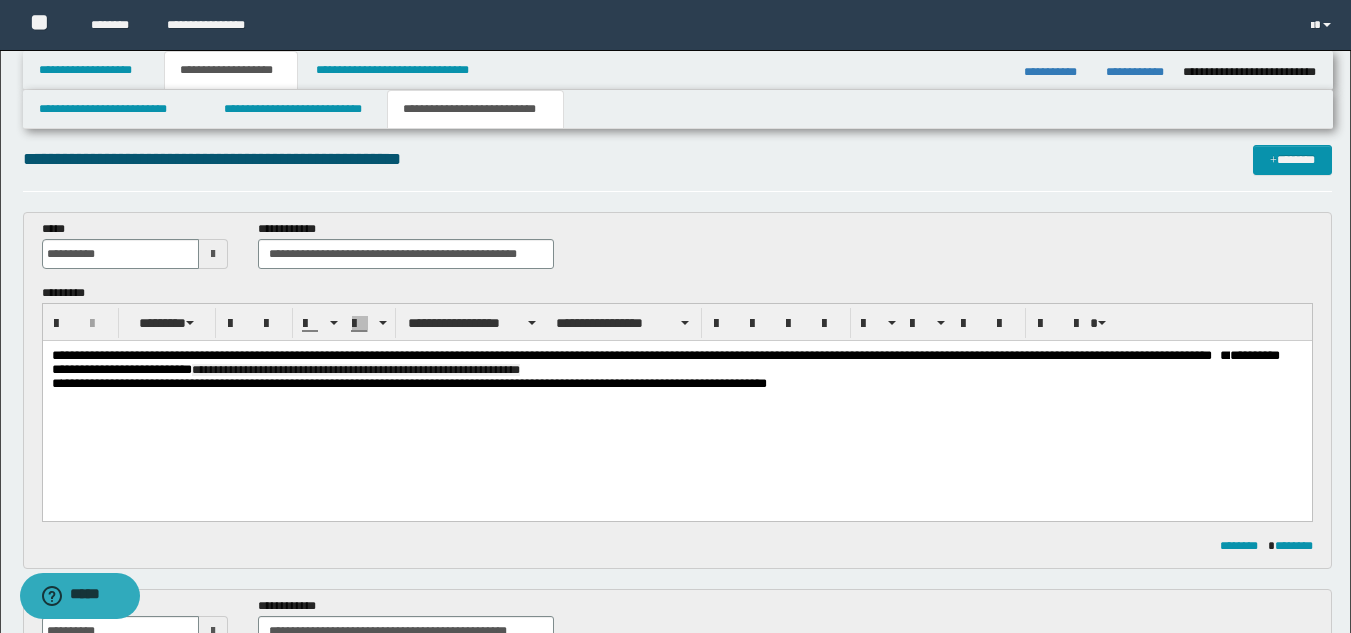 scroll, scrollTop: 0, scrollLeft: 0, axis: both 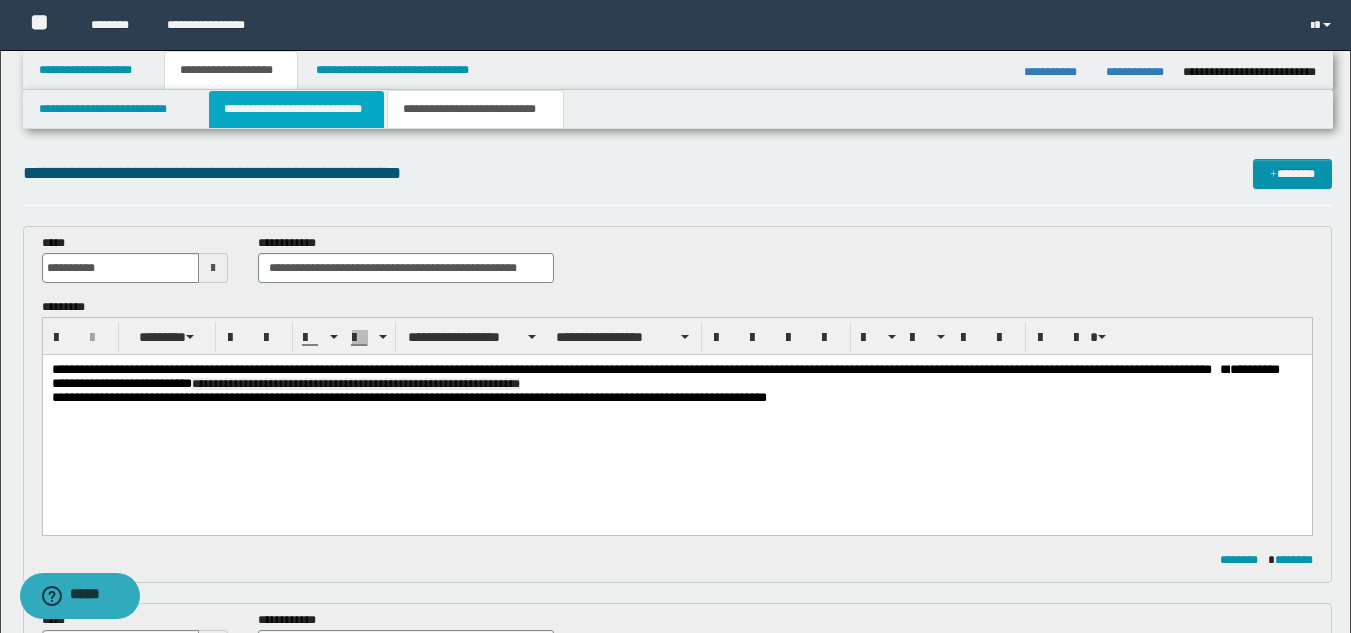 click on "**********" at bounding box center (296, 109) 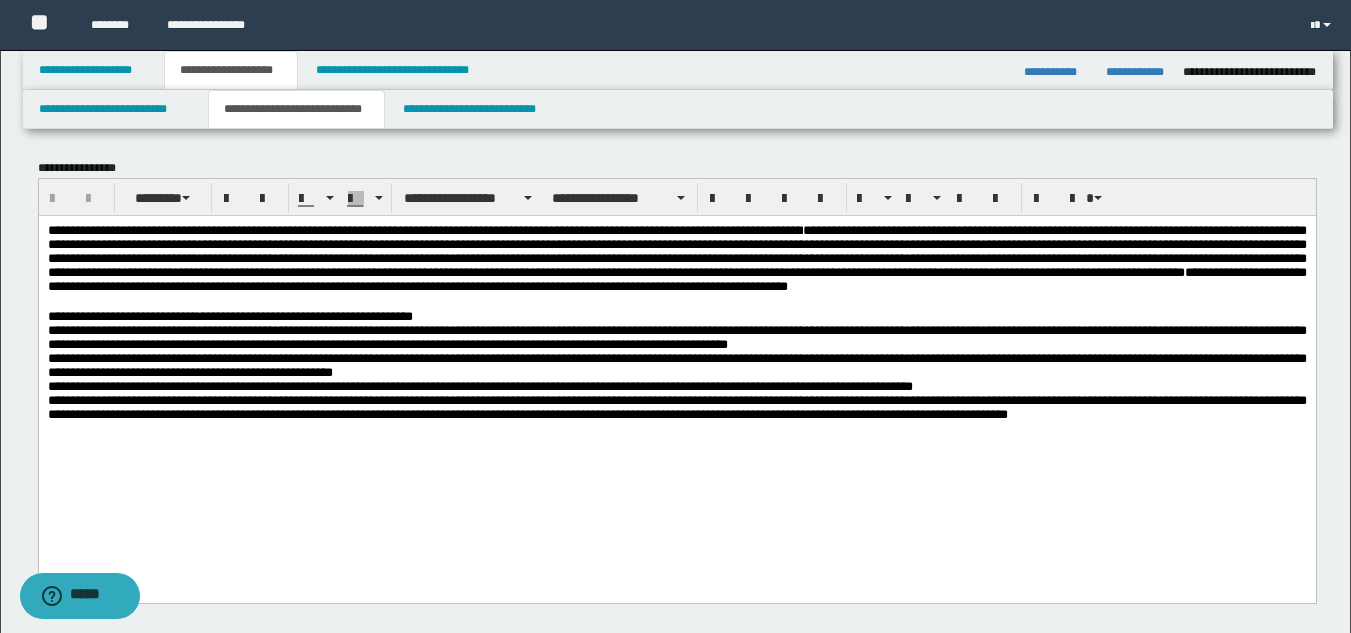 scroll, scrollTop: 600, scrollLeft: 0, axis: vertical 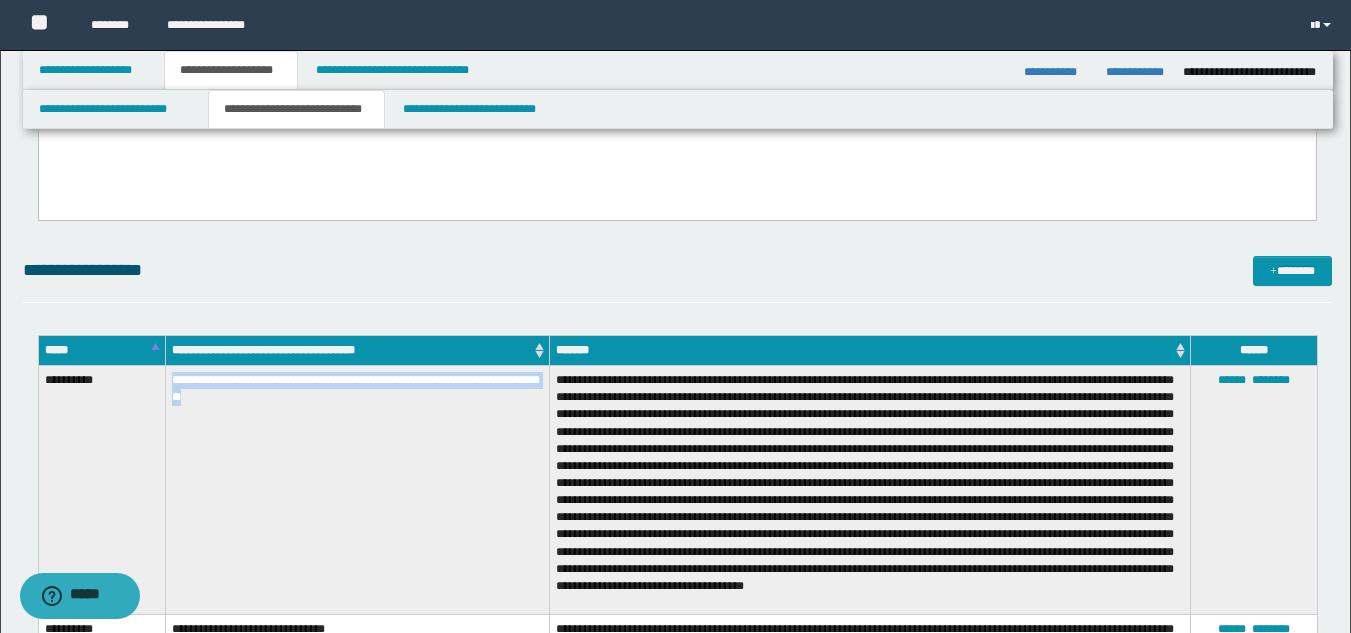 drag, startPoint x: 170, startPoint y: 380, endPoint x: 222, endPoint y: 399, distance: 55.362442 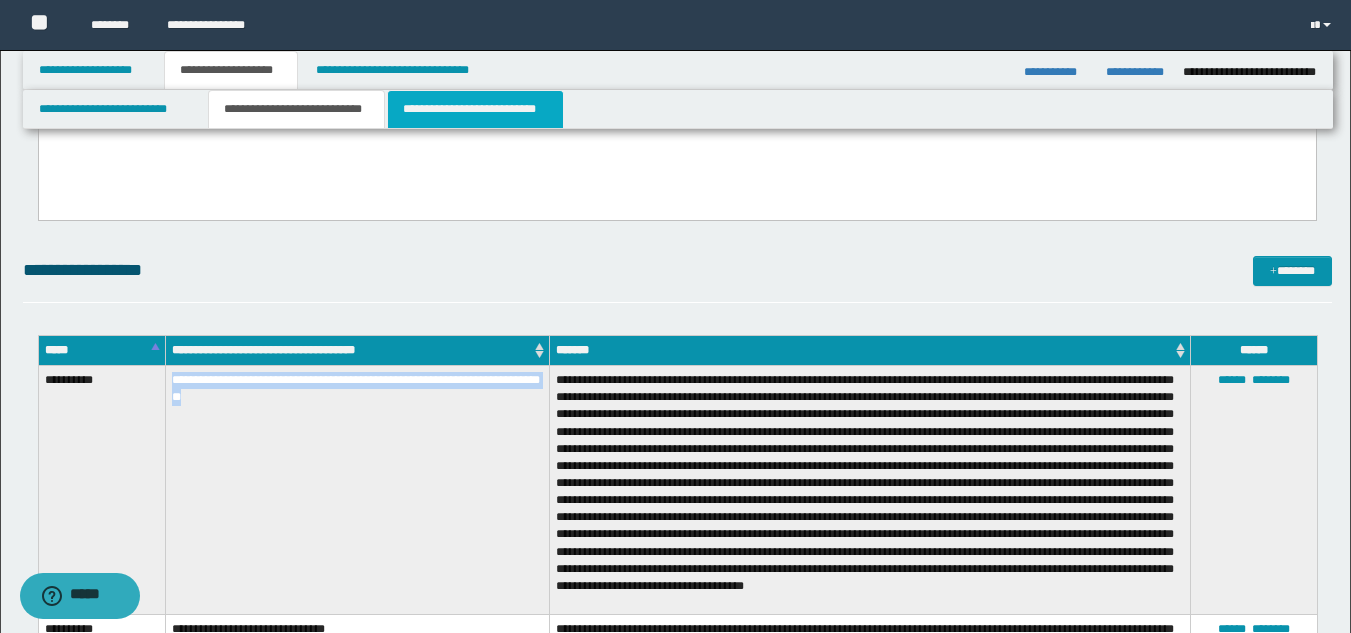 click on "**********" at bounding box center (475, 109) 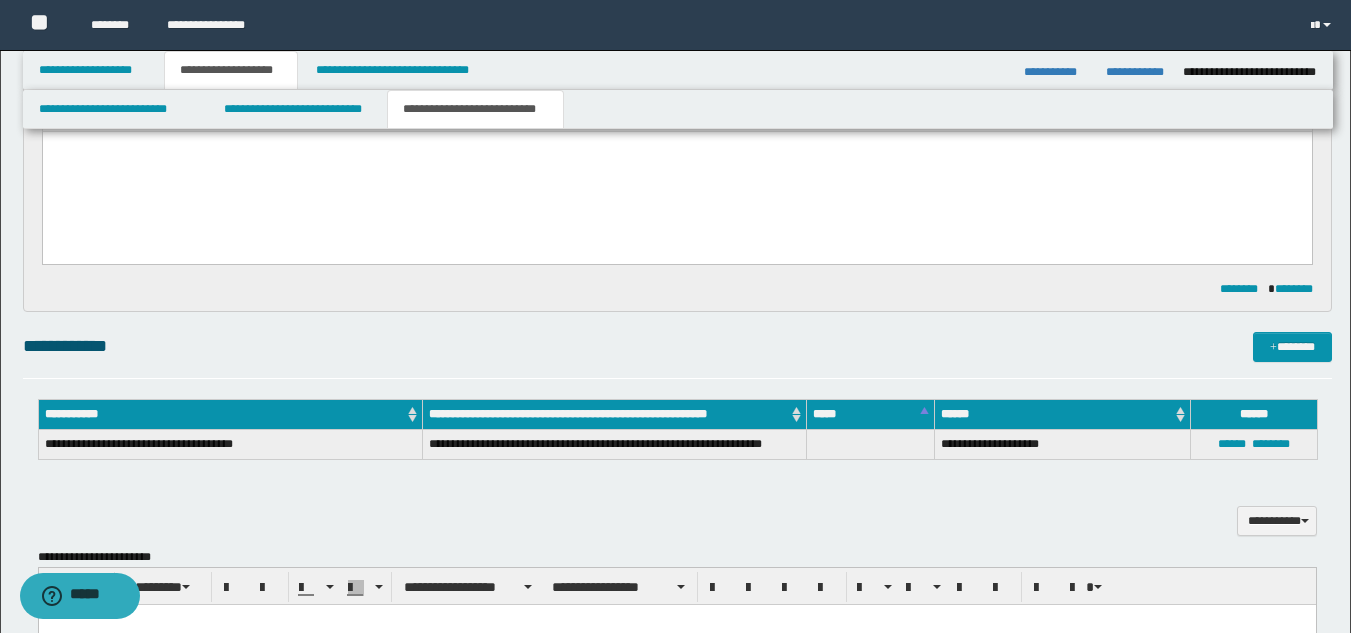 scroll, scrollTop: 0, scrollLeft: 0, axis: both 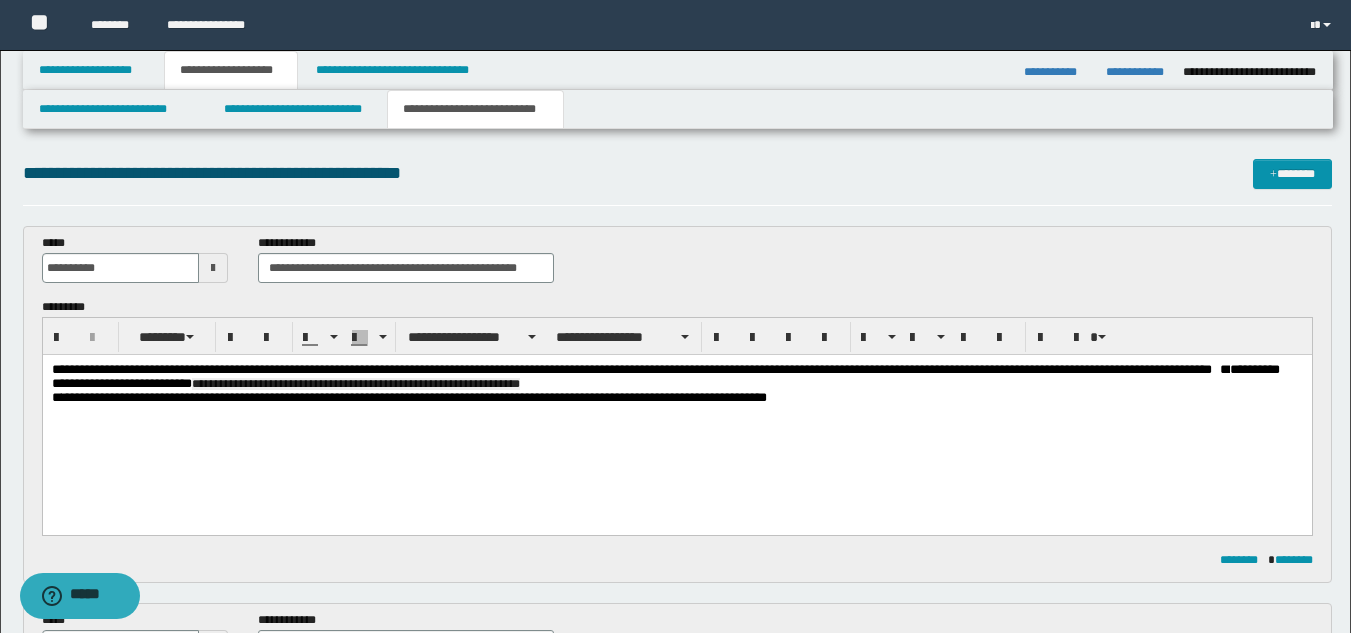 click on "**********" at bounding box center [676, 377] 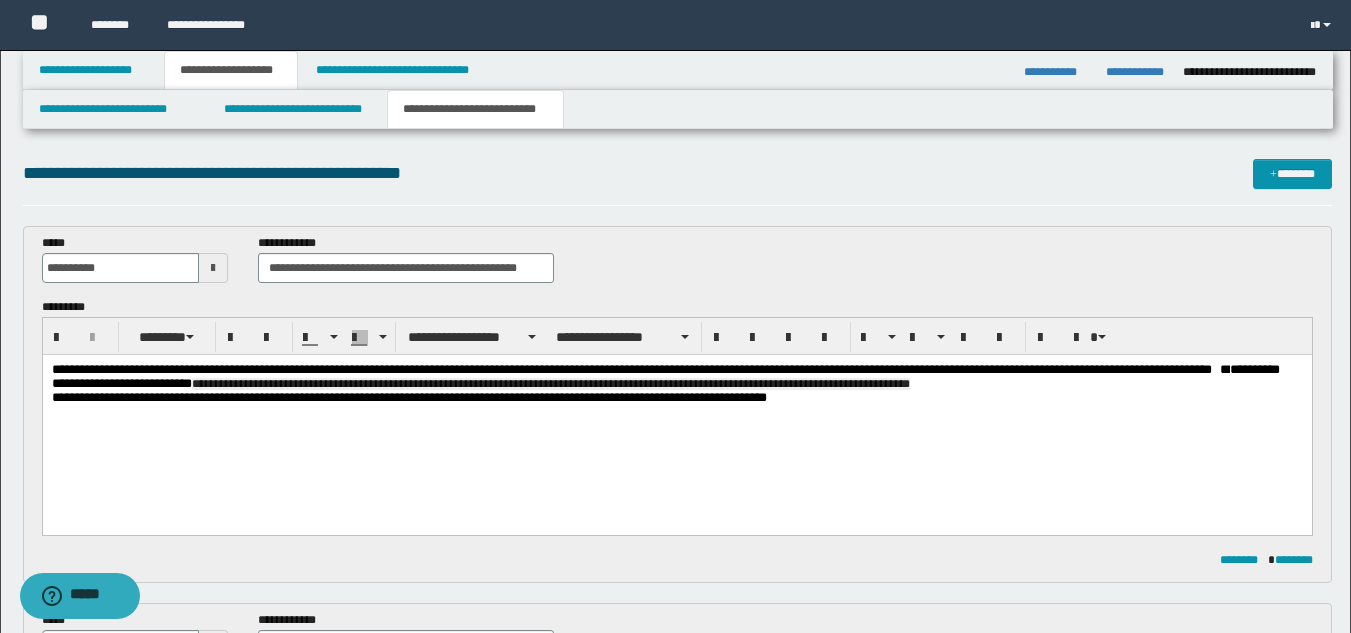 click on "**********" at bounding box center (550, 384) 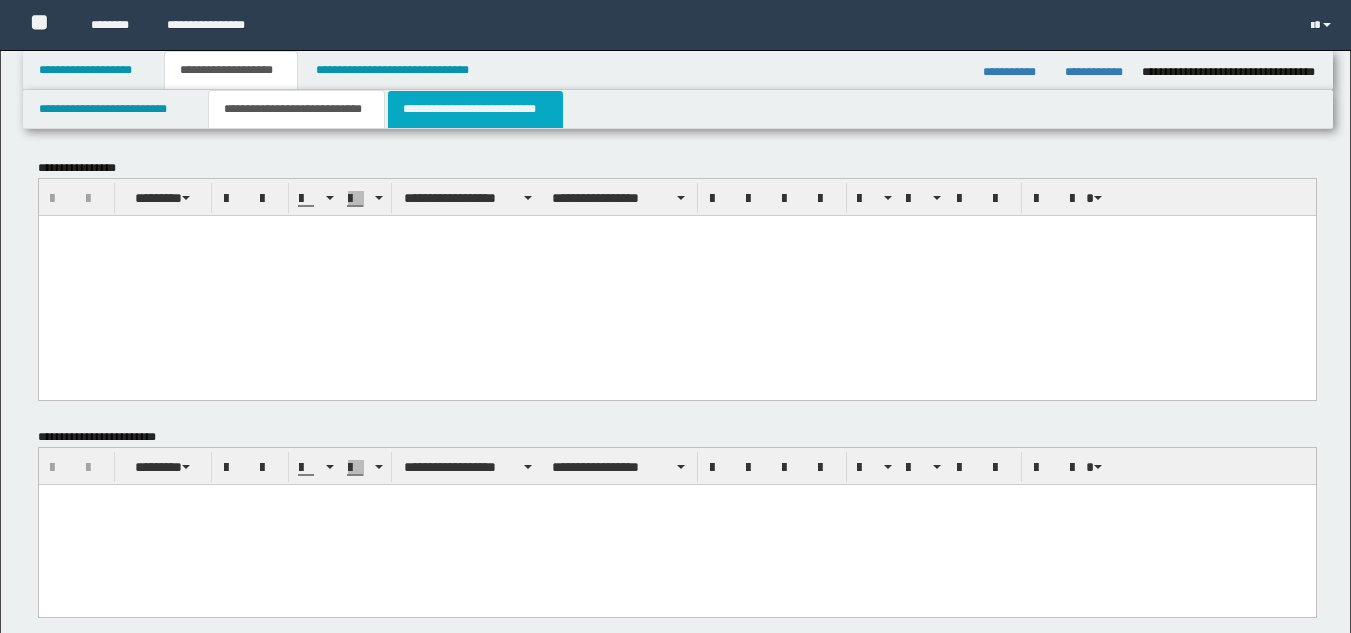 scroll, scrollTop: 0, scrollLeft: 0, axis: both 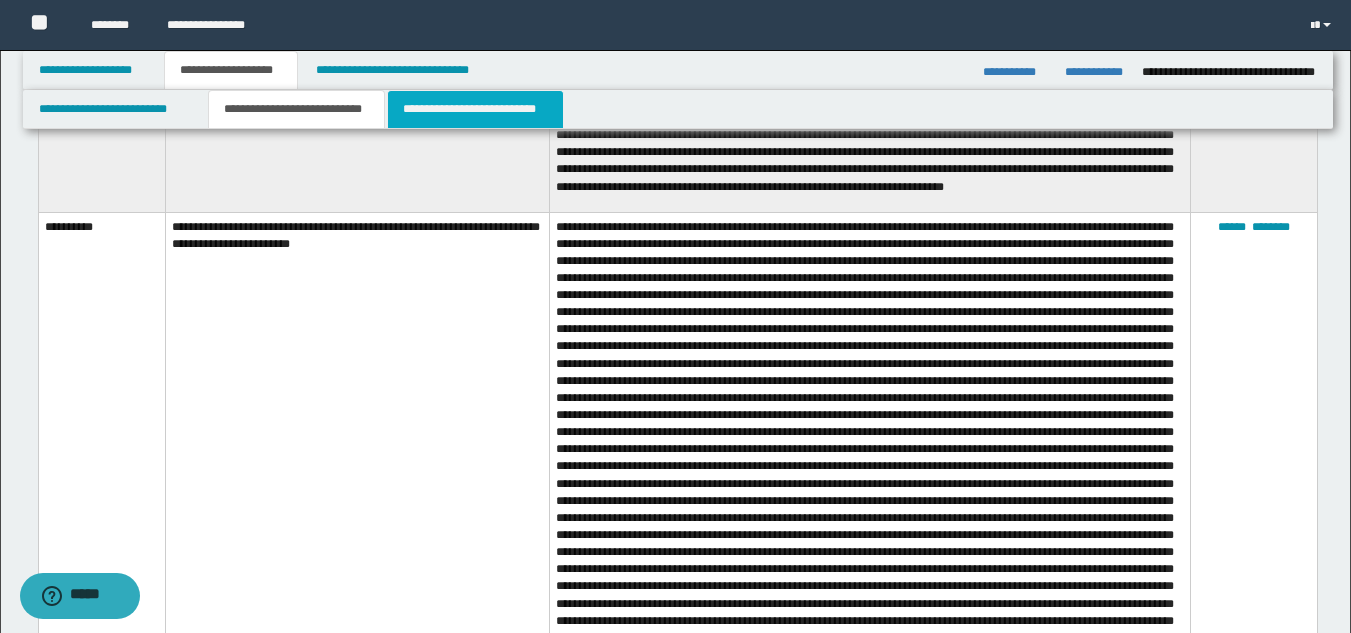 click on "**********" at bounding box center [475, 109] 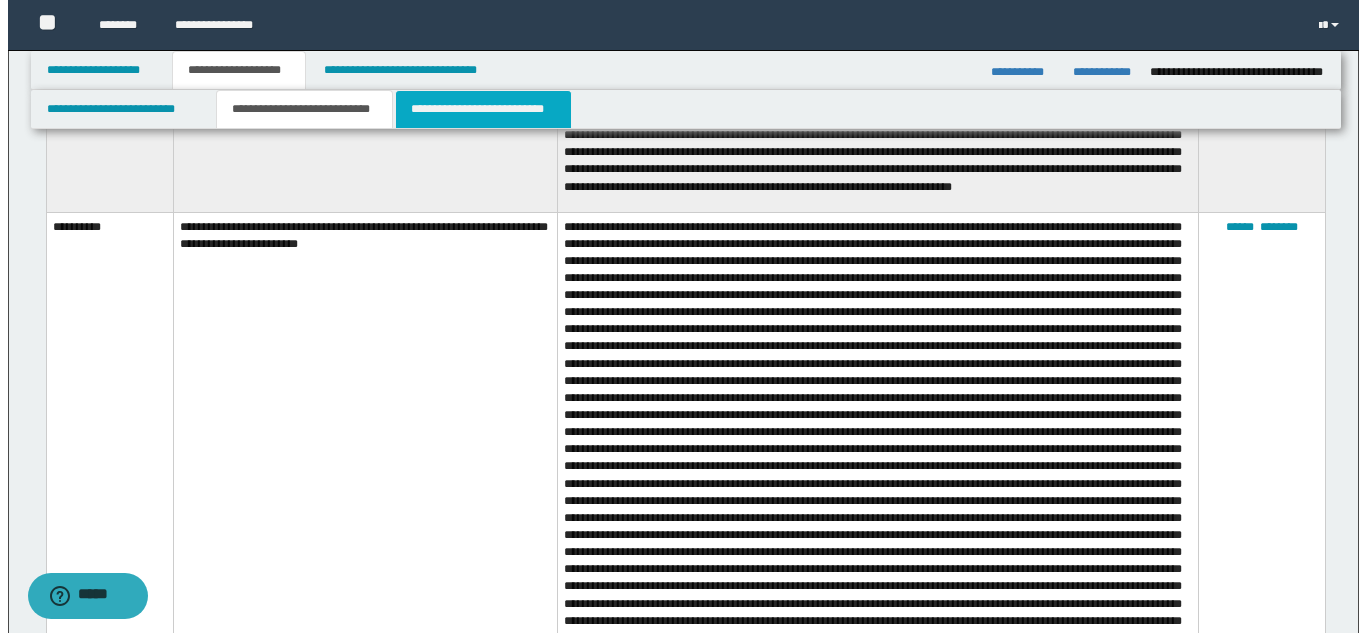 scroll, scrollTop: 0, scrollLeft: 0, axis: both 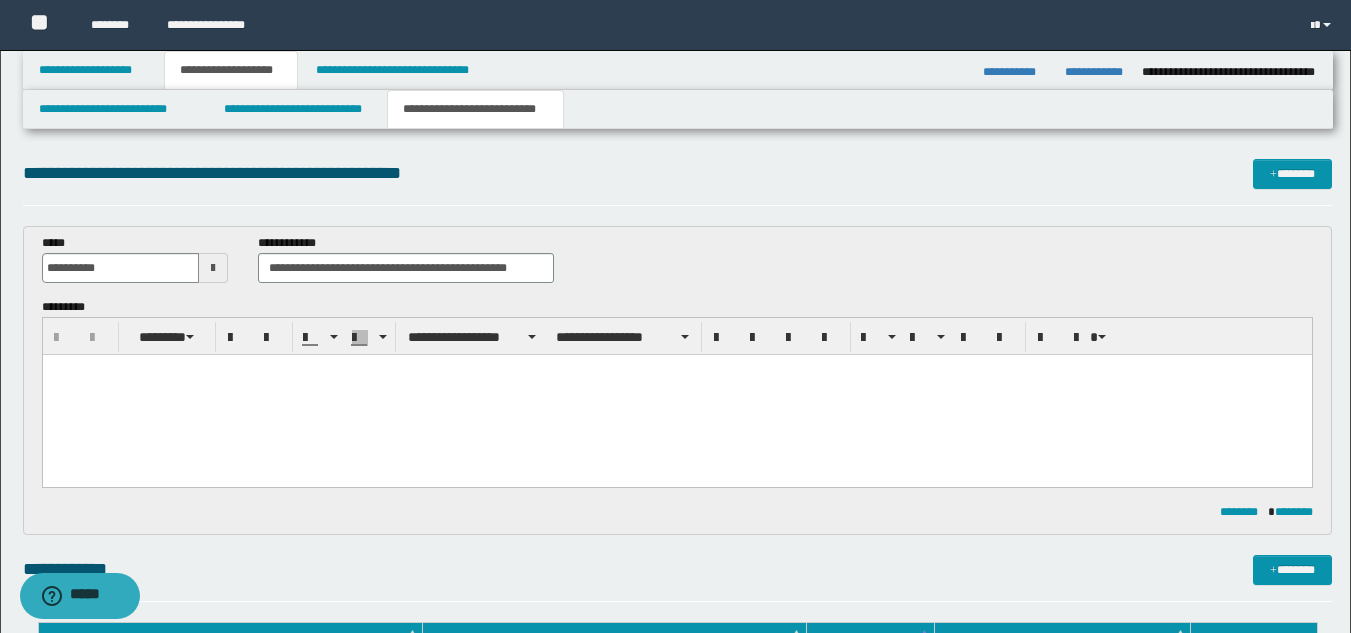 click at bounding box center (676, 395) 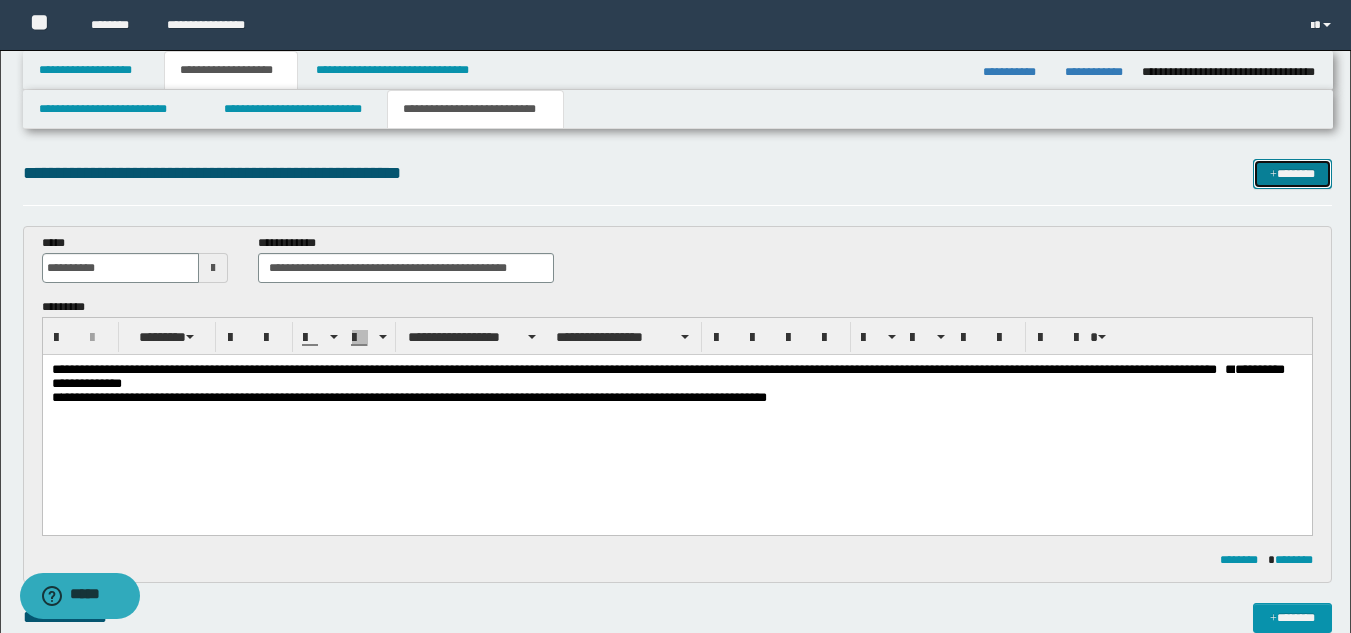 click on "*******" at bounding box center (1292, 174) 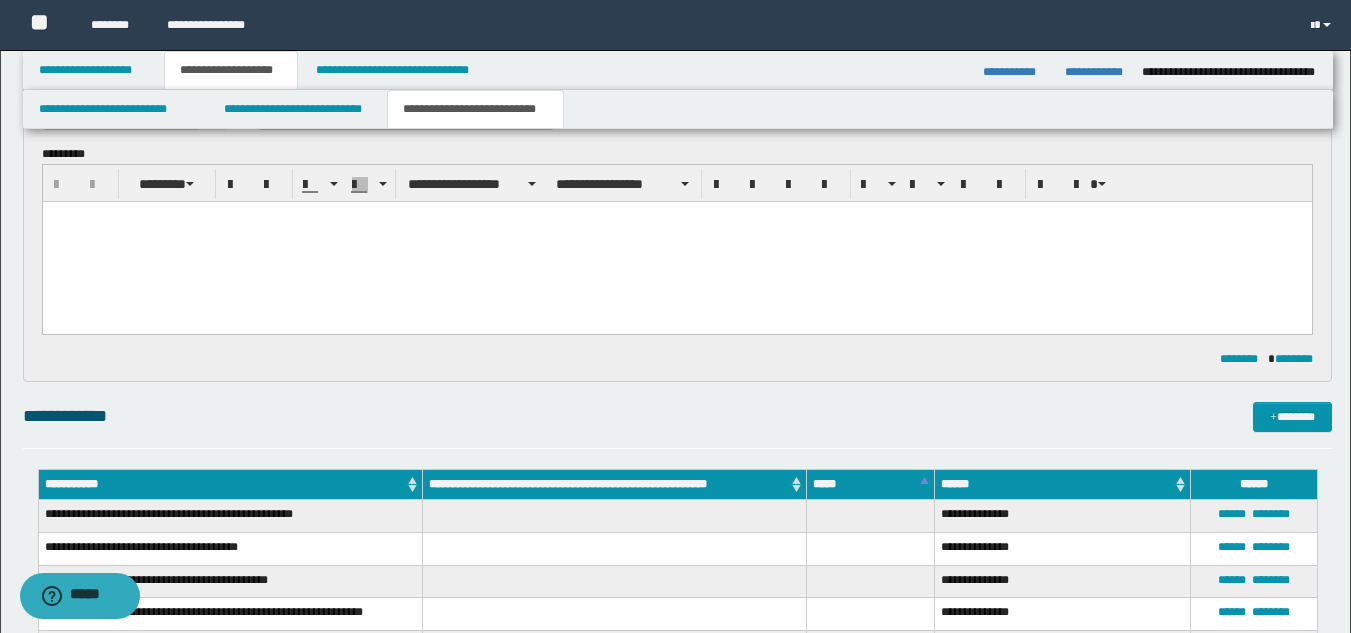 scroll, scrollTop: 0, scrollLeft: 0, axis: both 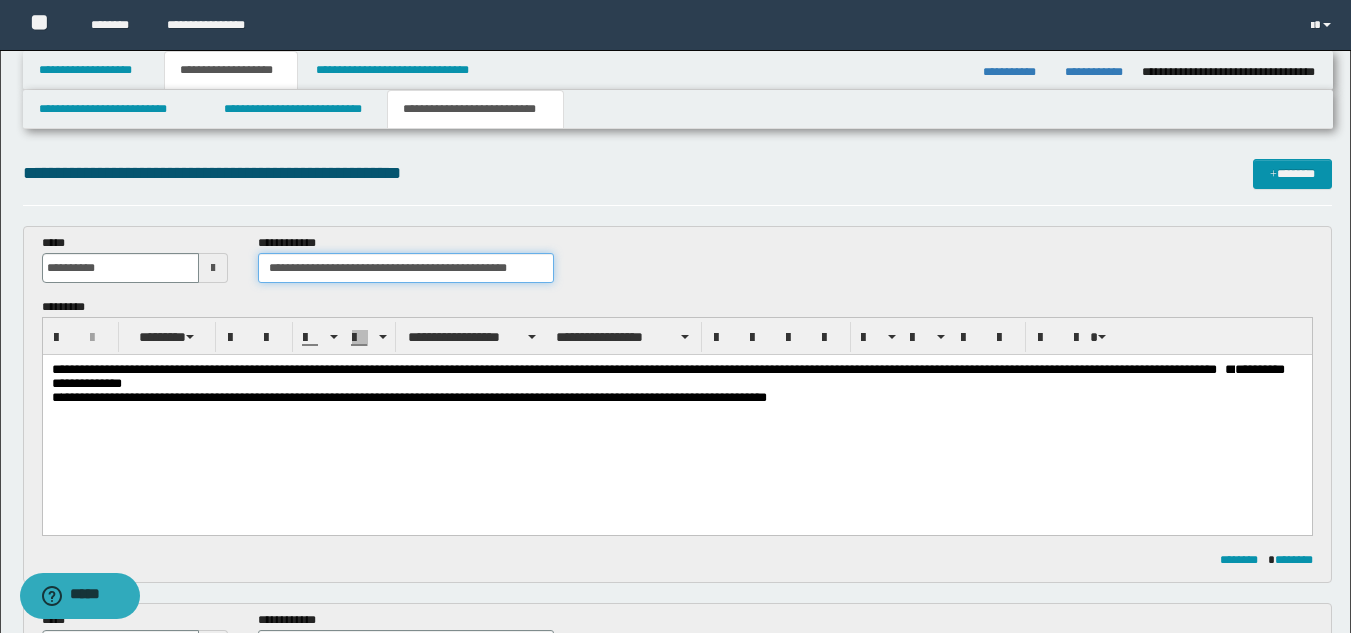 drag, startPoint x: 264, startPoint y: 267, endPoint x: 561, endPoint y: 267, distance: 297 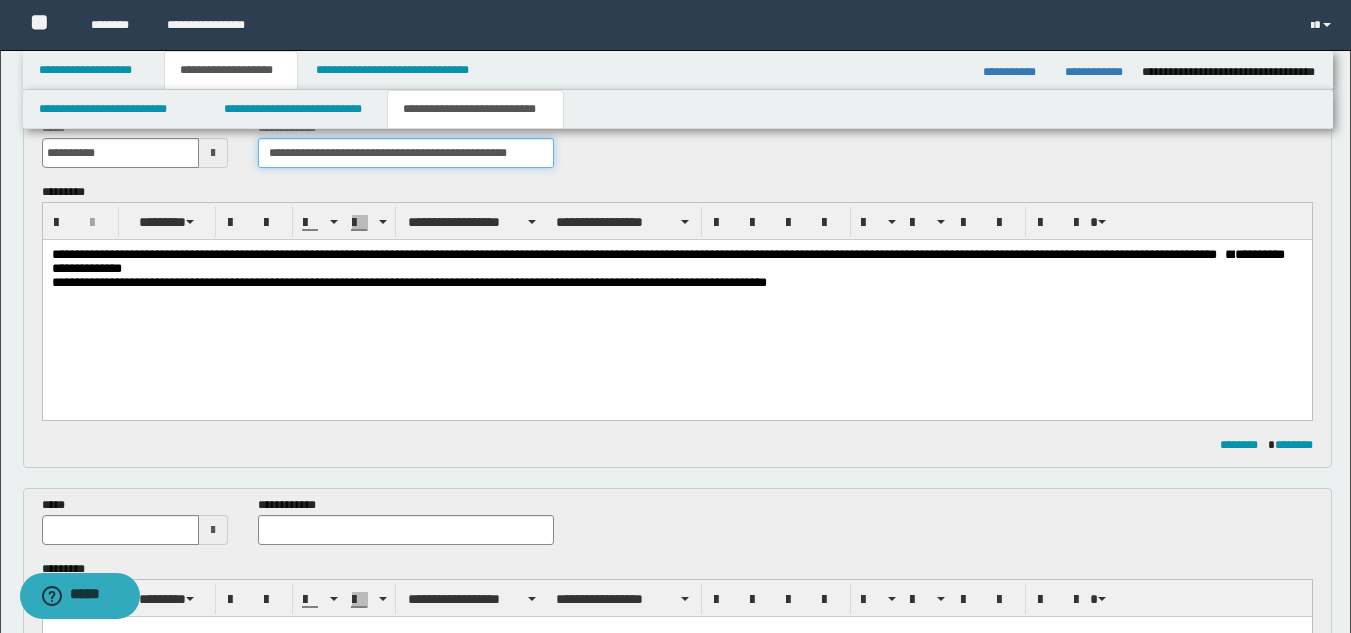 scroll, scrollTop: 119, scrollLeft: 0, axis: vertical 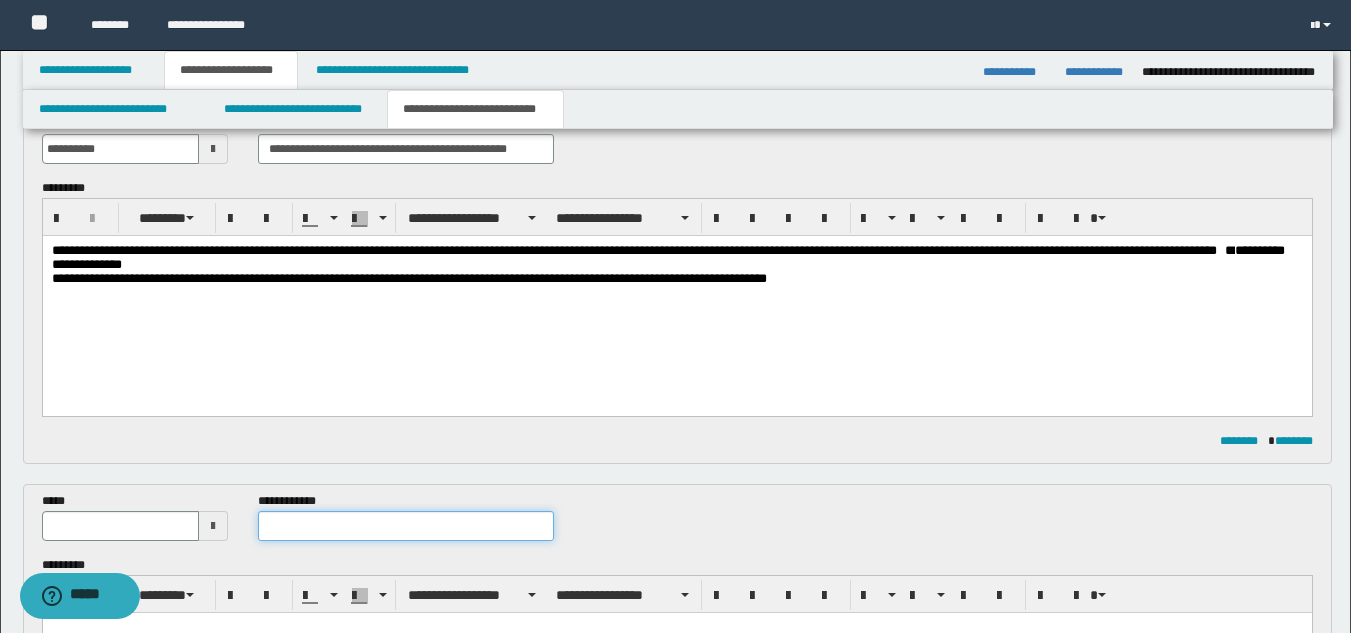 click at bounding box center (405, 526) 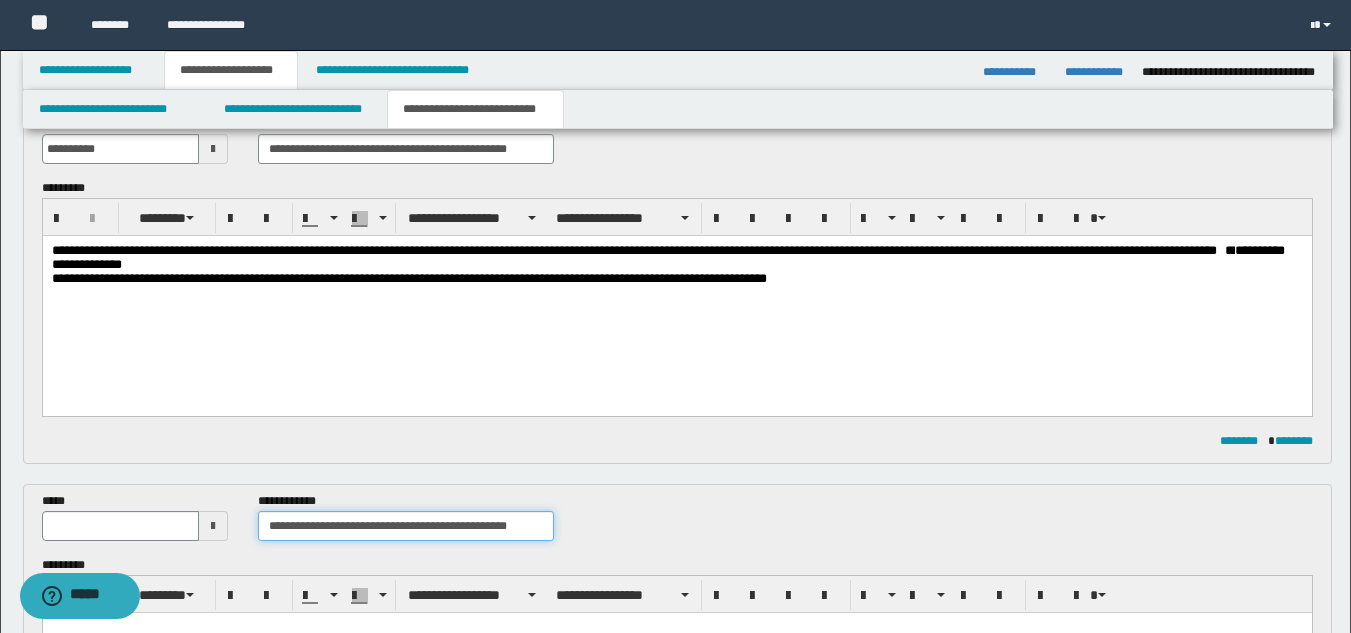 type on "**********" 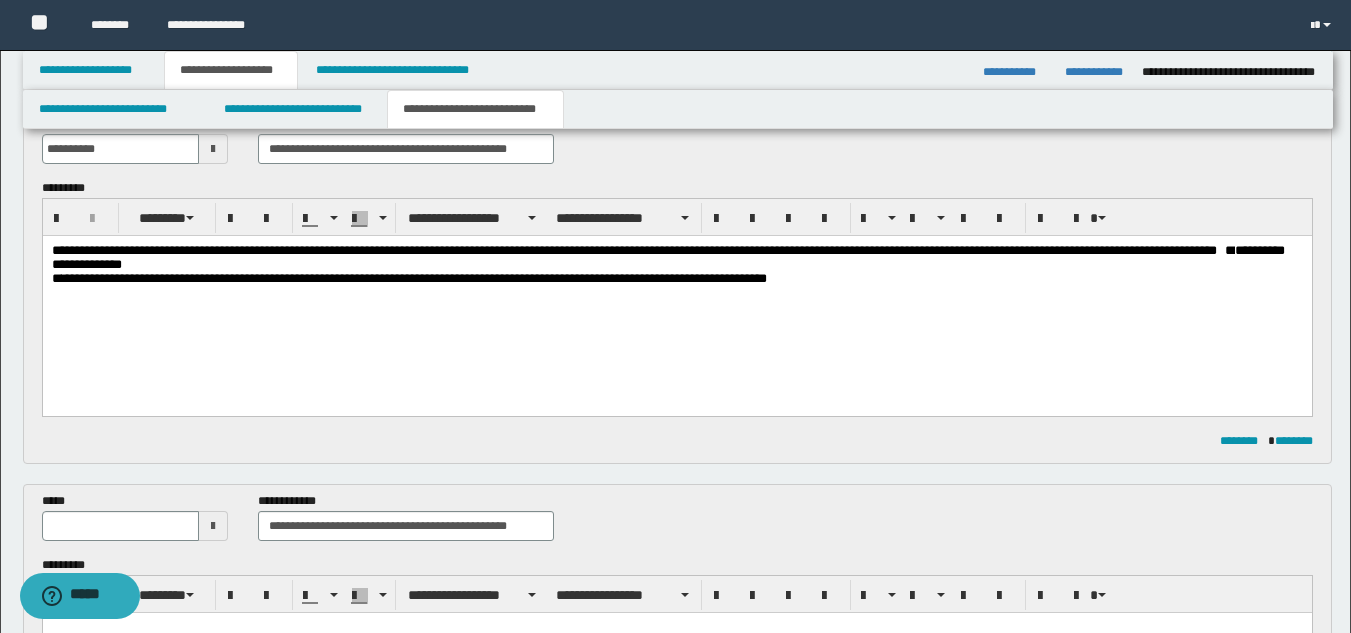 click at bounding box center [213, 526] 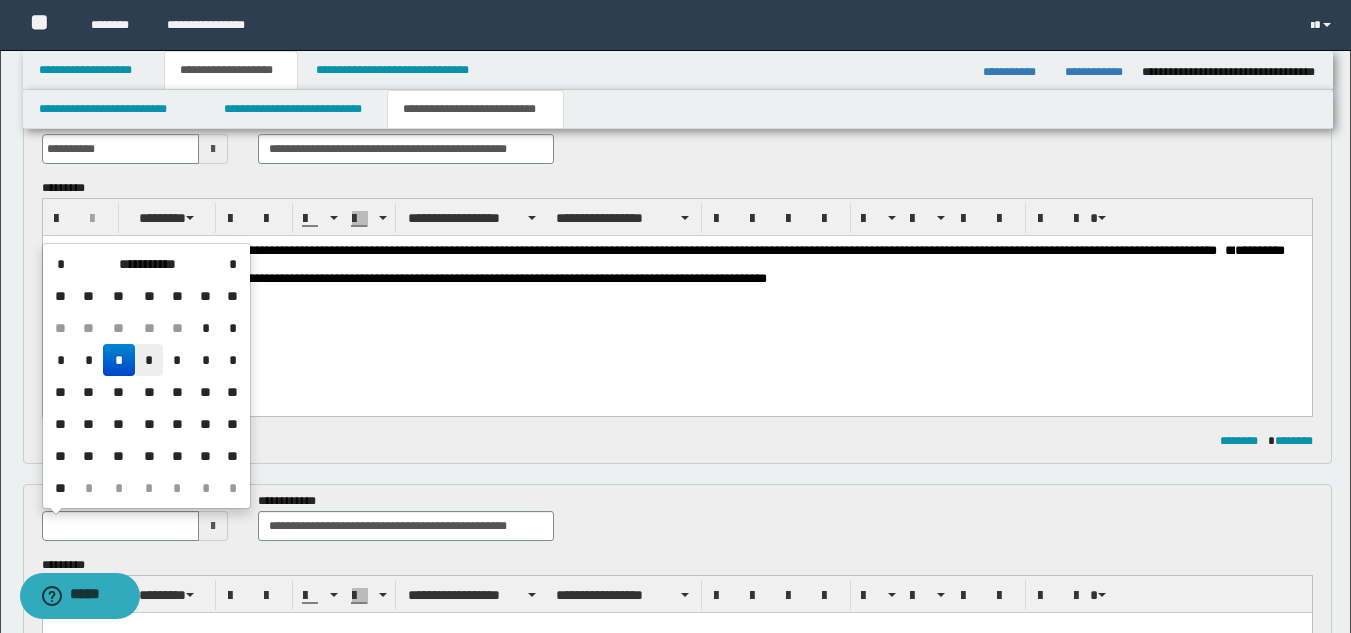 click on "*" at bounding box center [149, 360] 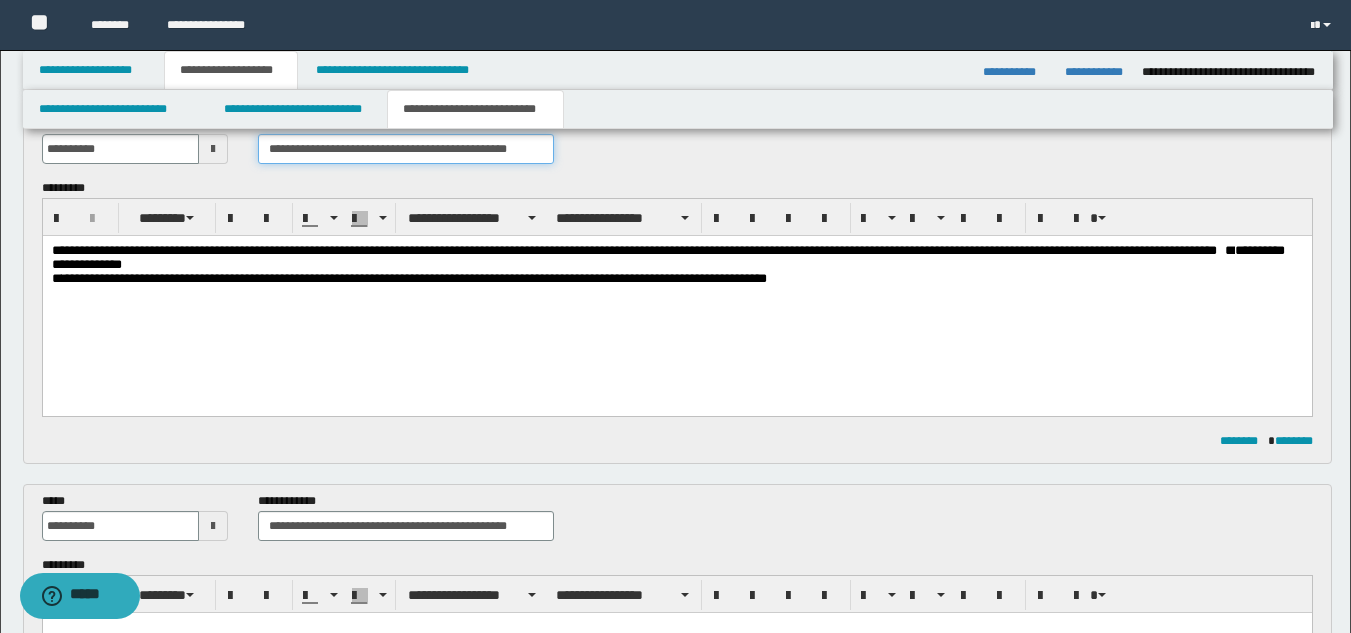 drag, startPoint x: 538, startPoint y: 143, endPoint x: 258, endPoint y: 155, distance: 280.25702 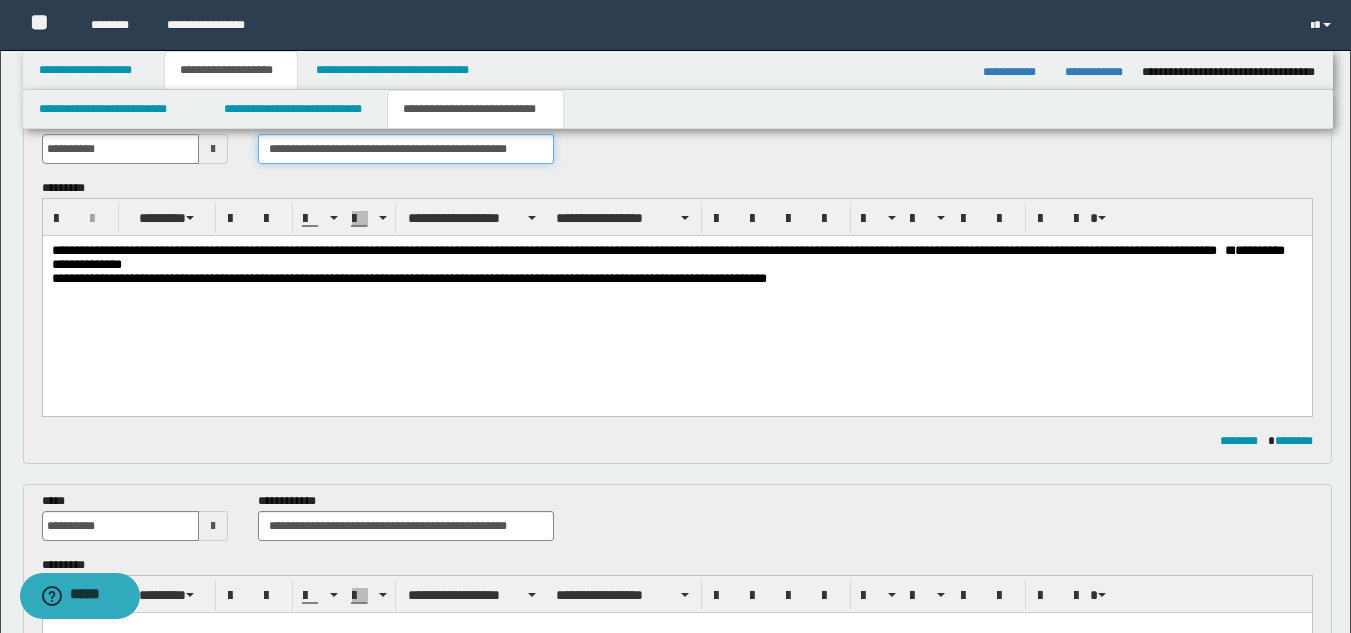 click on "**********" at bounding box center (405, 149) 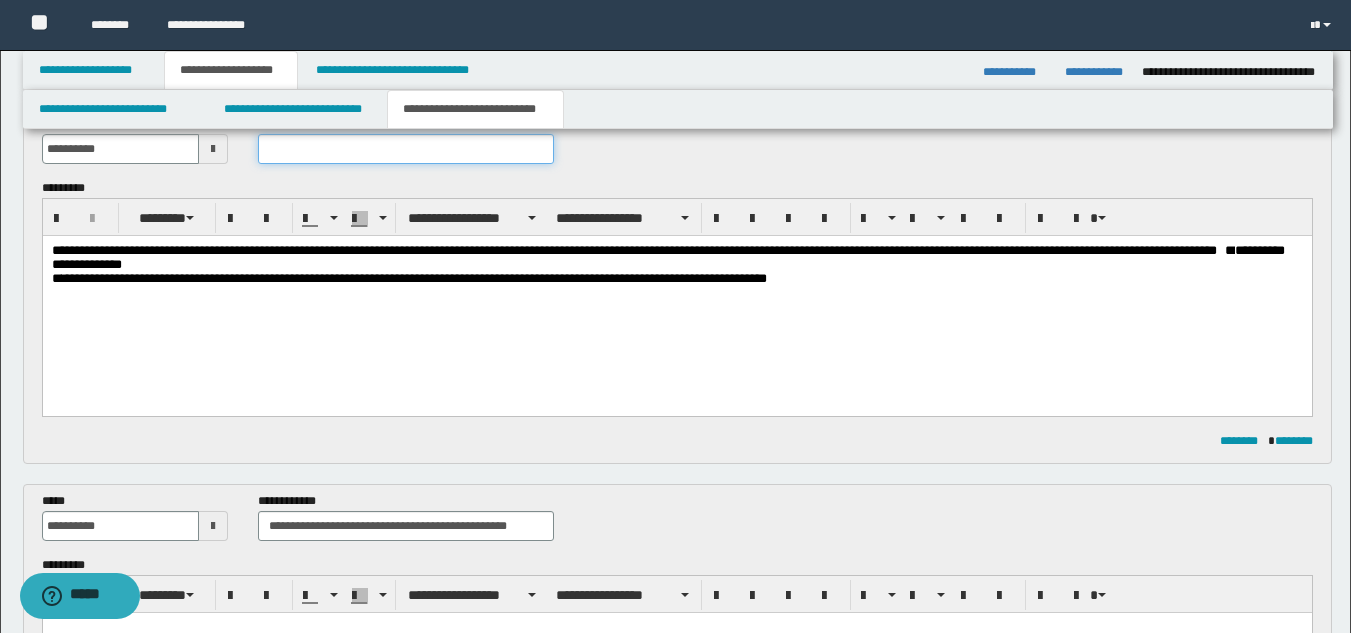 paste on "**********" 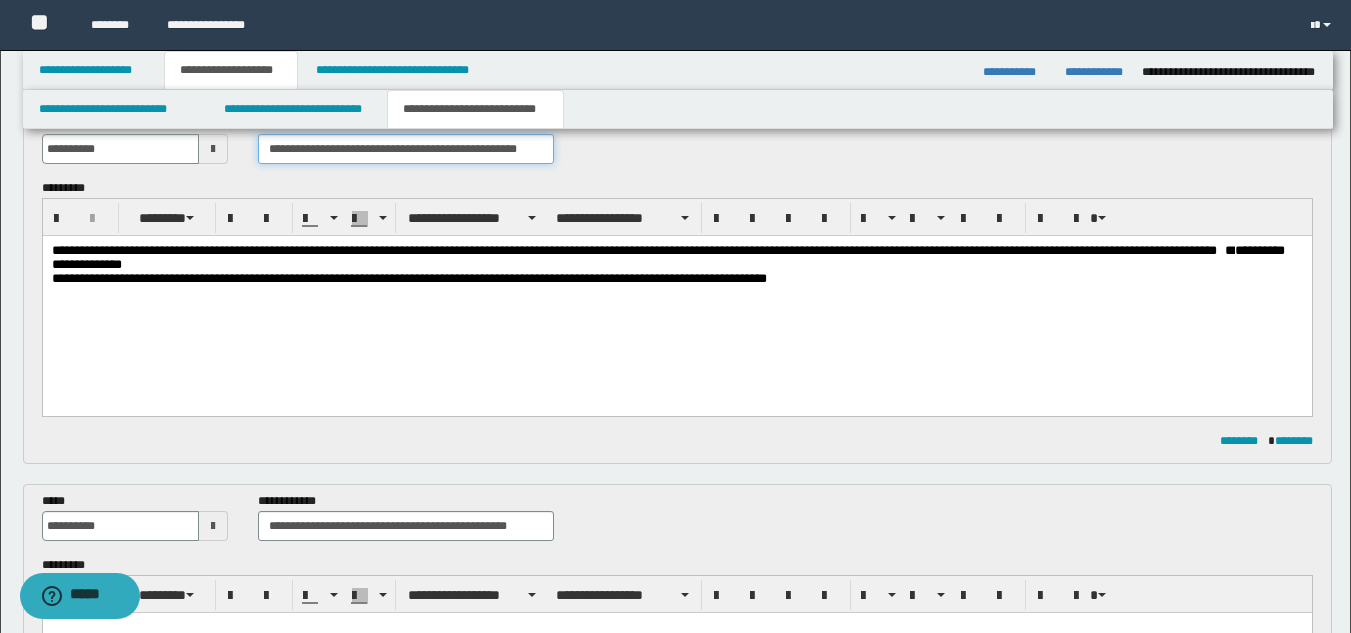 scroll, scrollTop: 0, scrollLeft: 0, axis: both 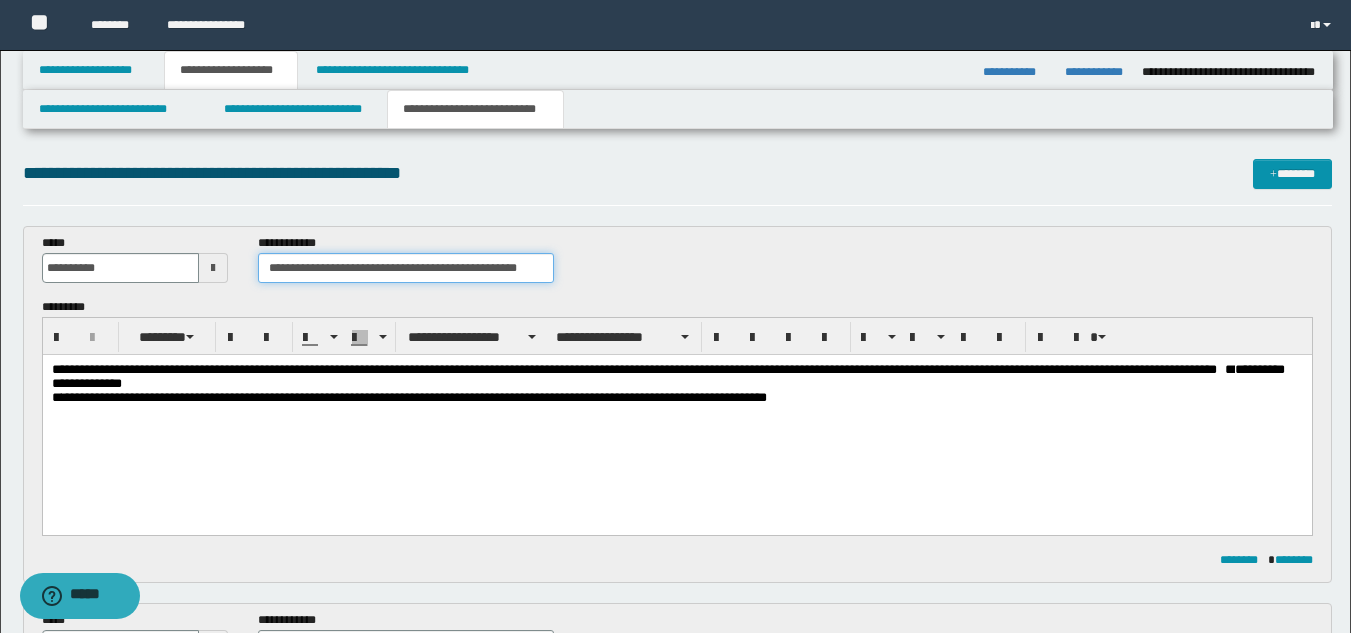 type on "**********" 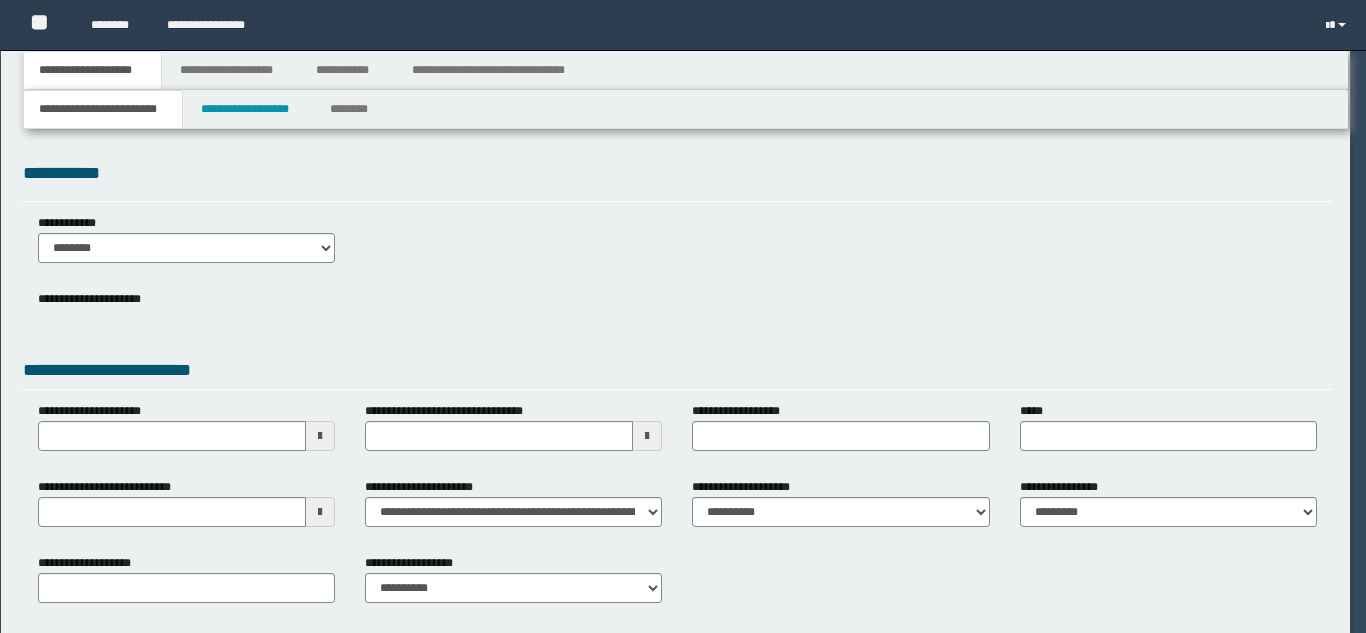scroll, scrollTop: 0, scrollLeft: 0, axis: both 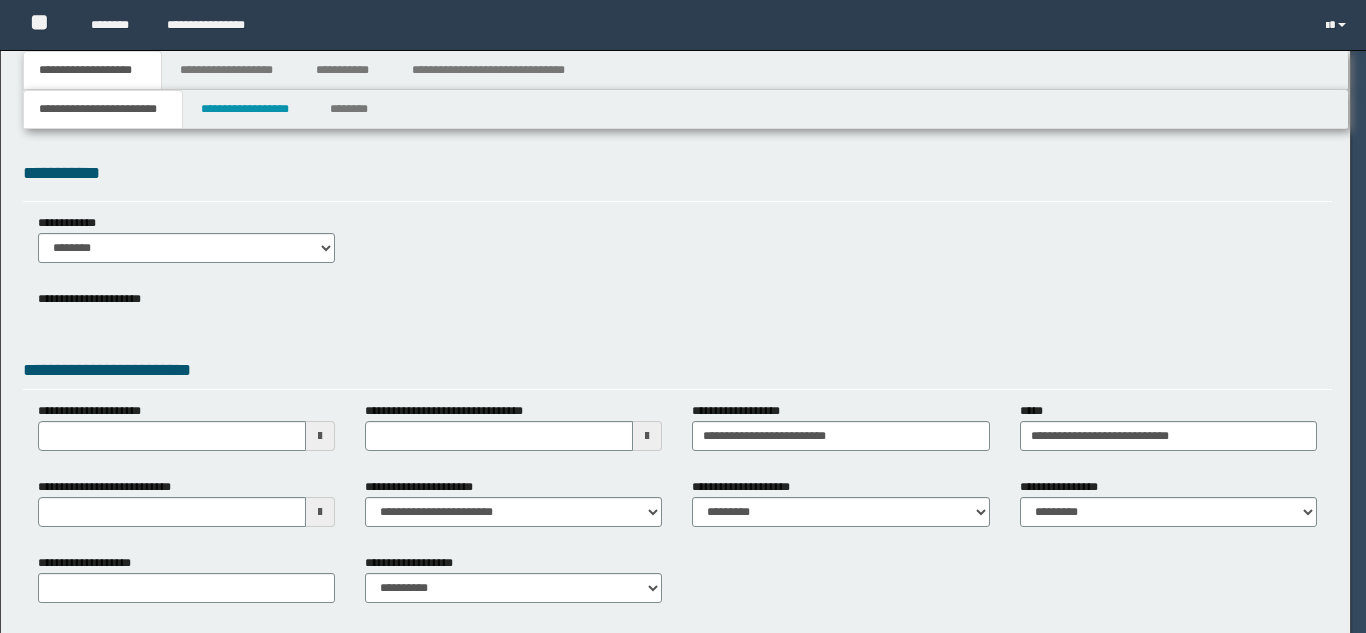 type on "**********" 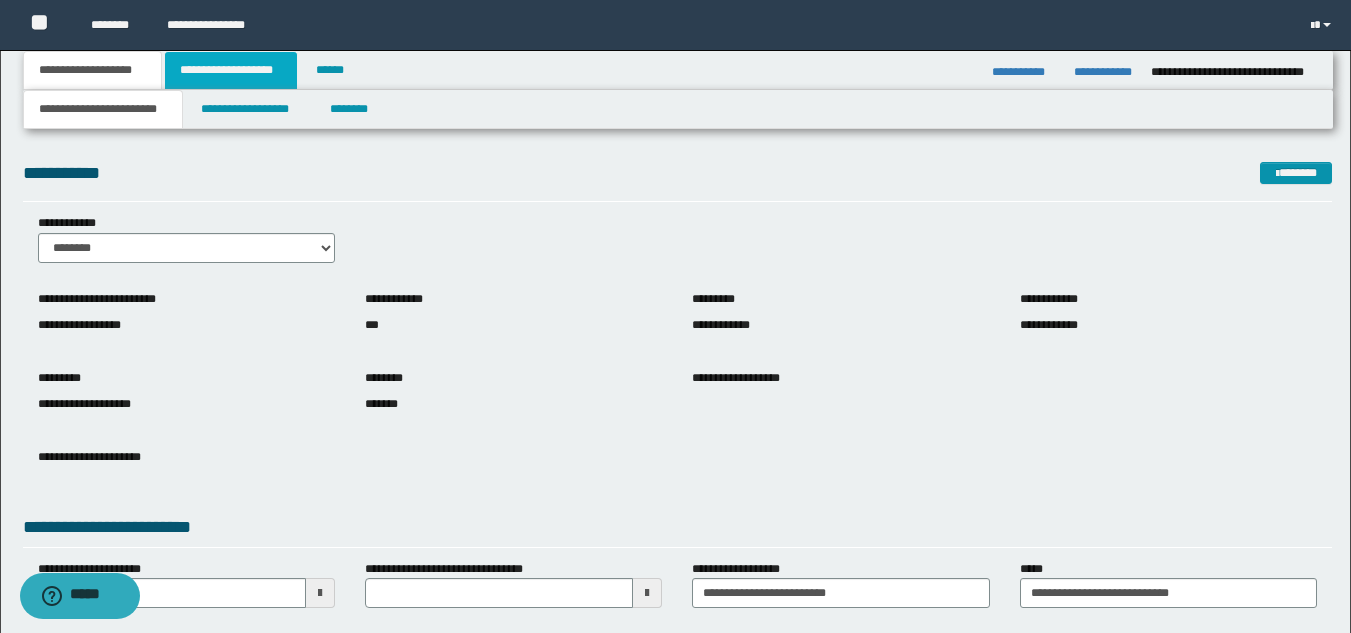 click on "**********" at bounding box center (231, 70) 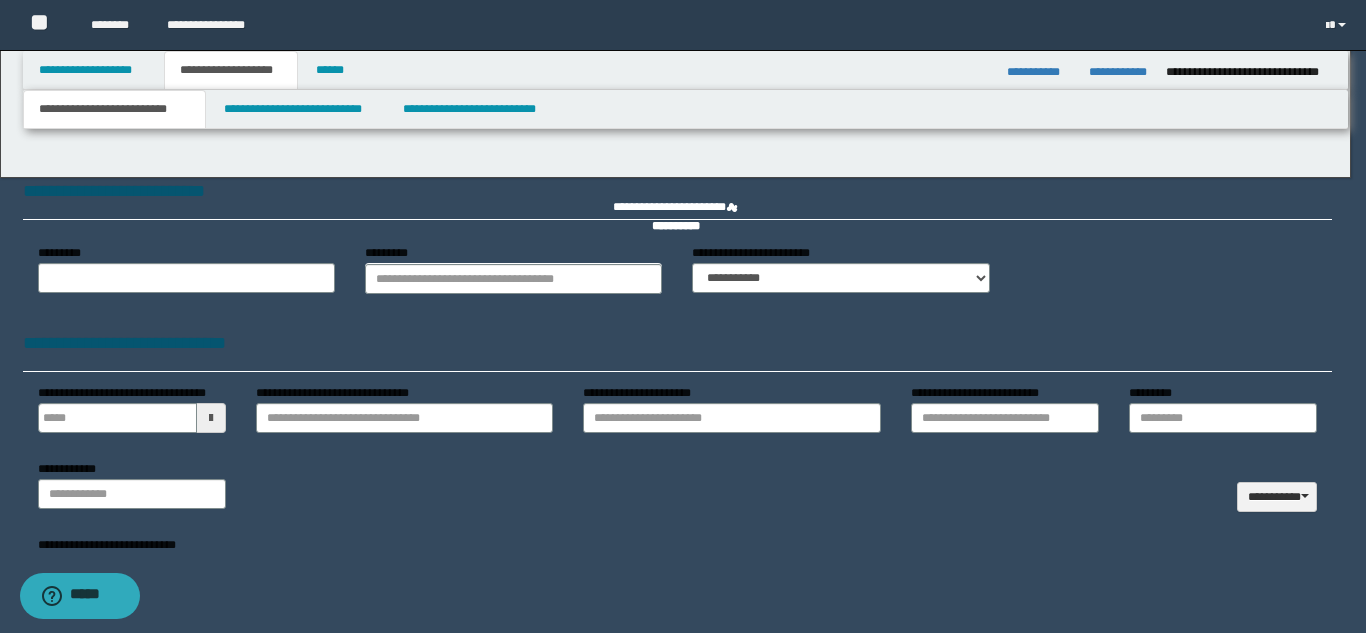 type on "**********" 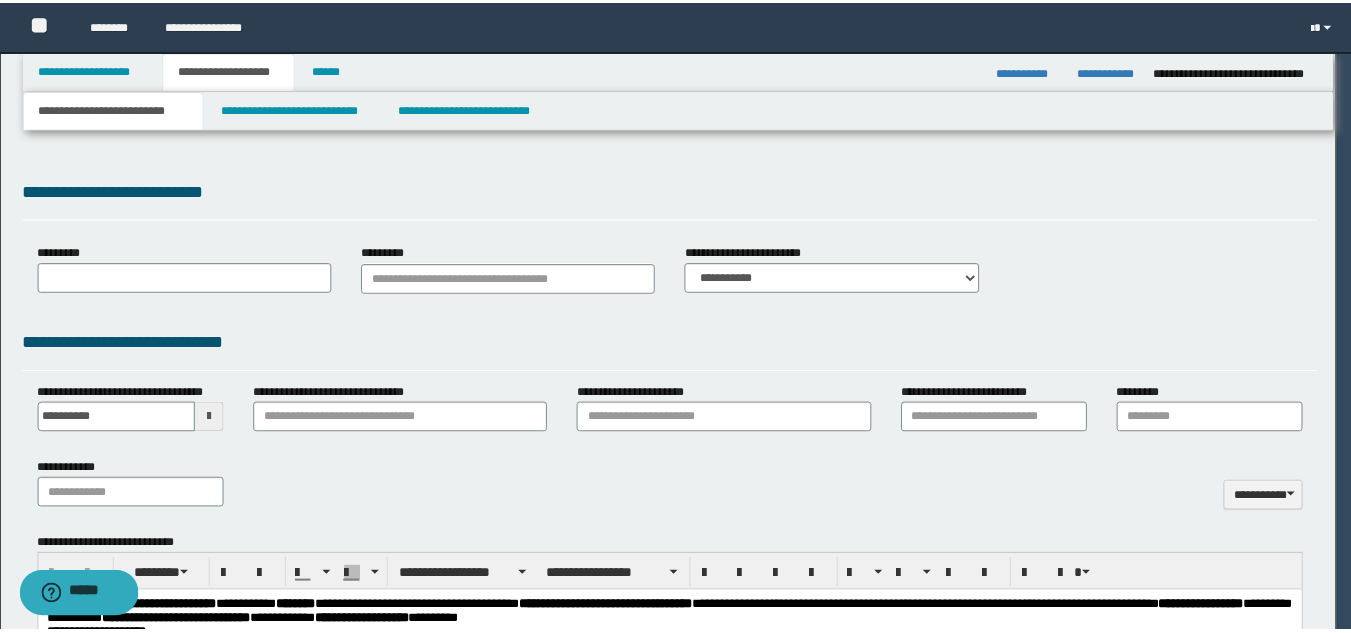 scroll, scrollTop: 0, scrollLeft: 0, axis: both 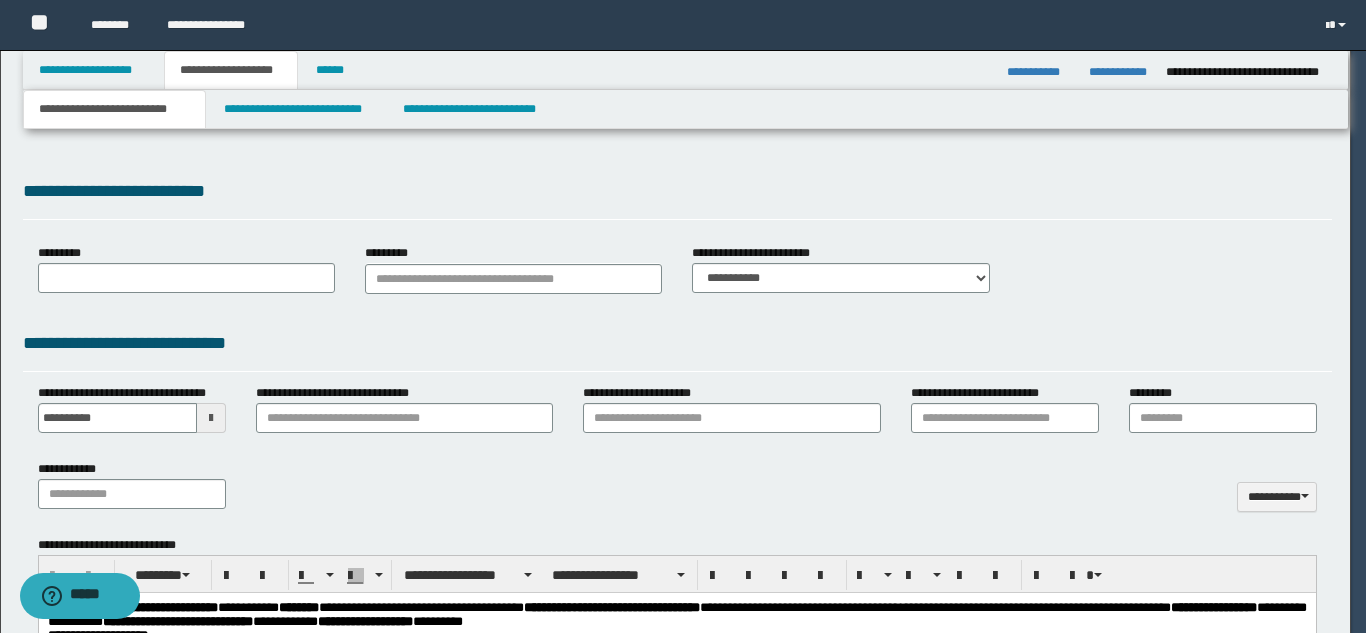 select on "*" 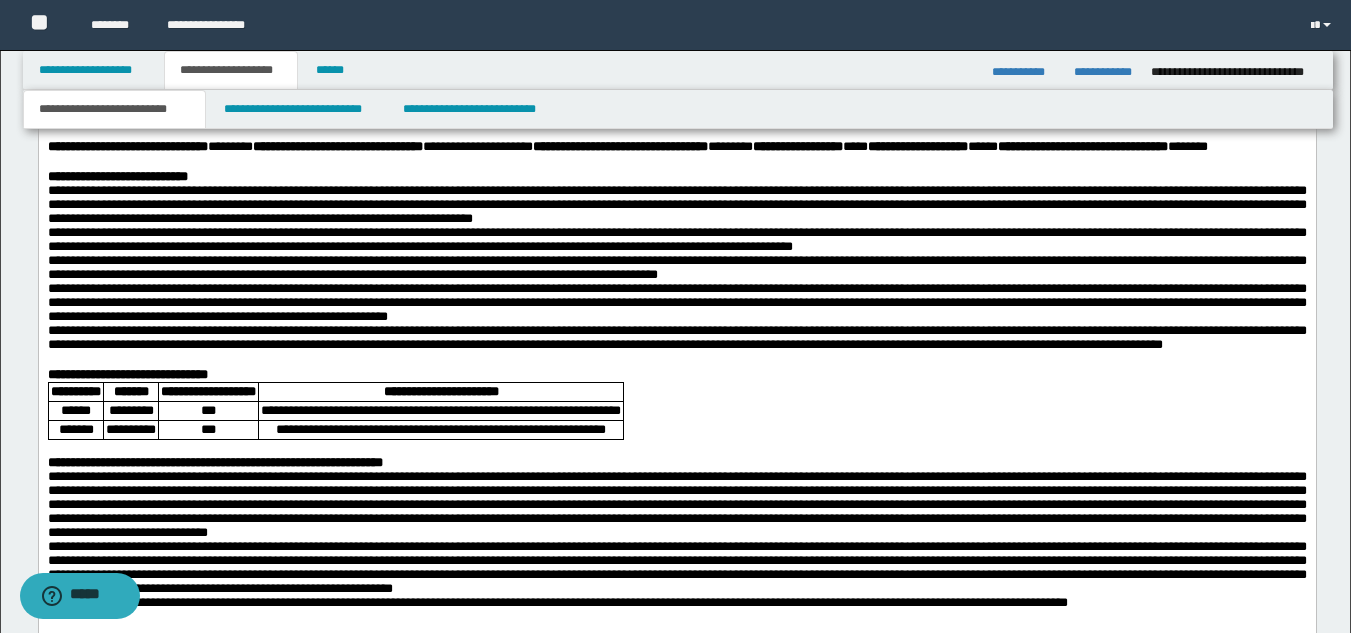 scroll, scrollTop: 1898, scrollLeft: 0, axis: vertical 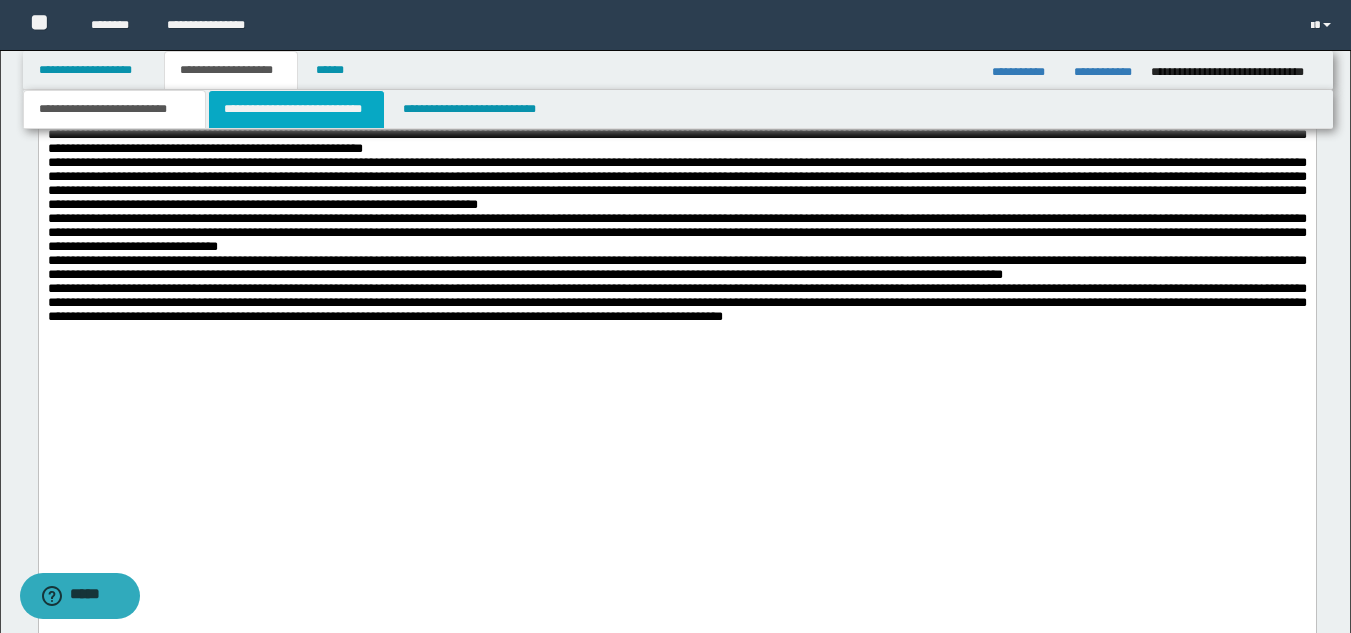 click on "**********" at bounding box center (296, 109) 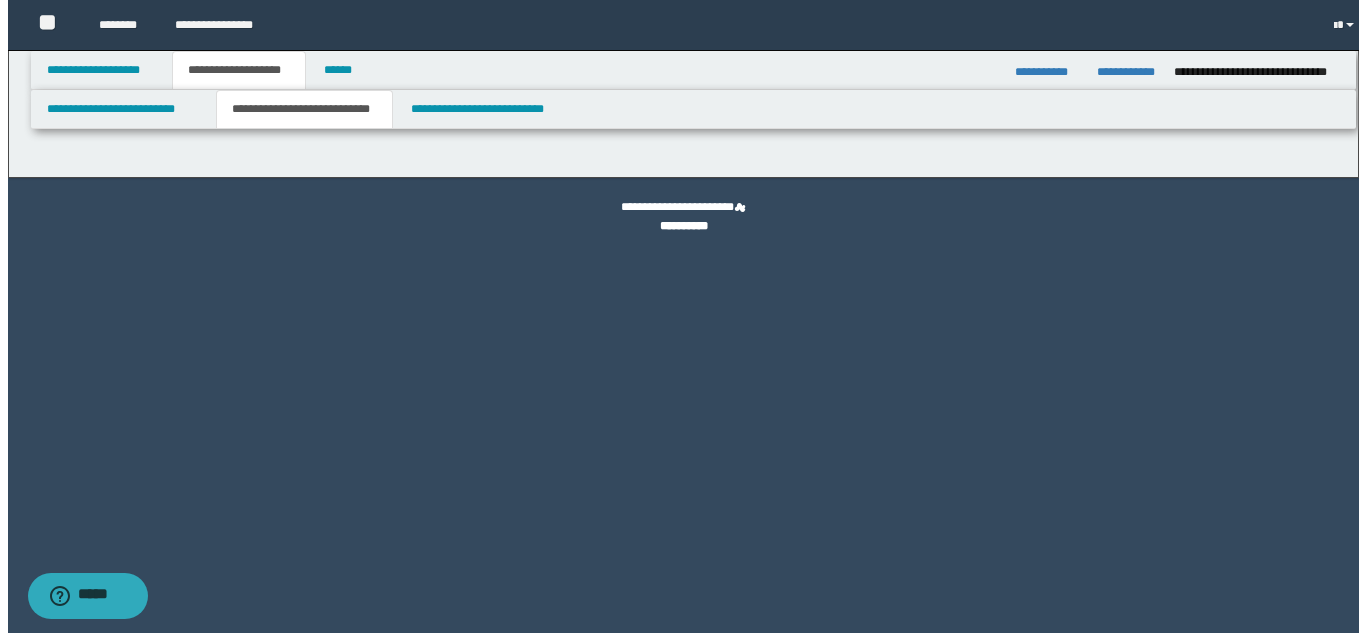 scroll, scrollTop: 0, scrollLeft: 0, axis: both 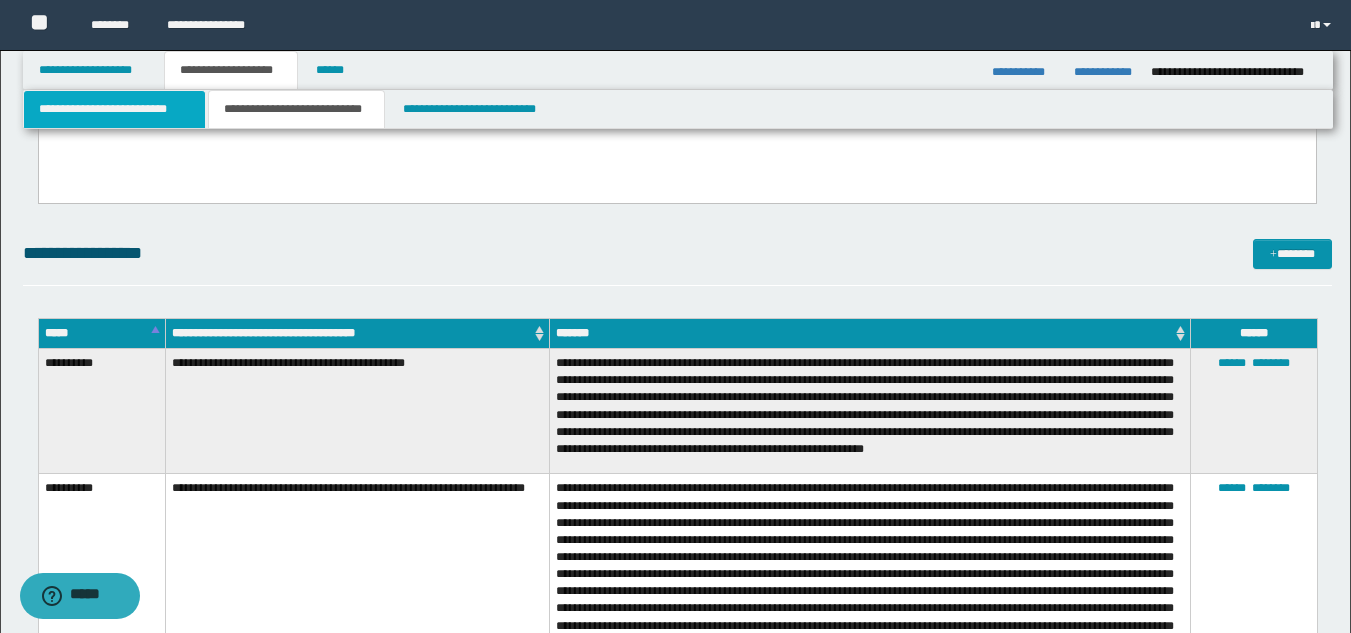 click on "**********" at bounding box center [114, 109] 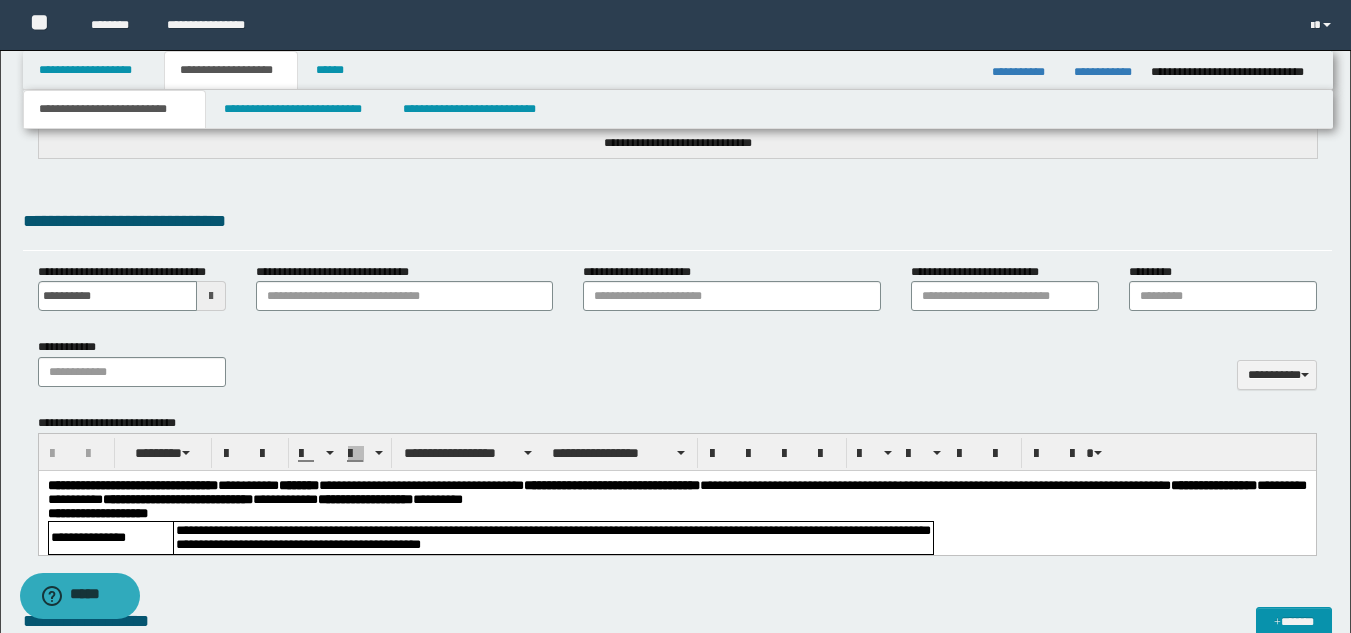 scroll, scrollTop: 851, scrollLeft: 0, axis: vertical 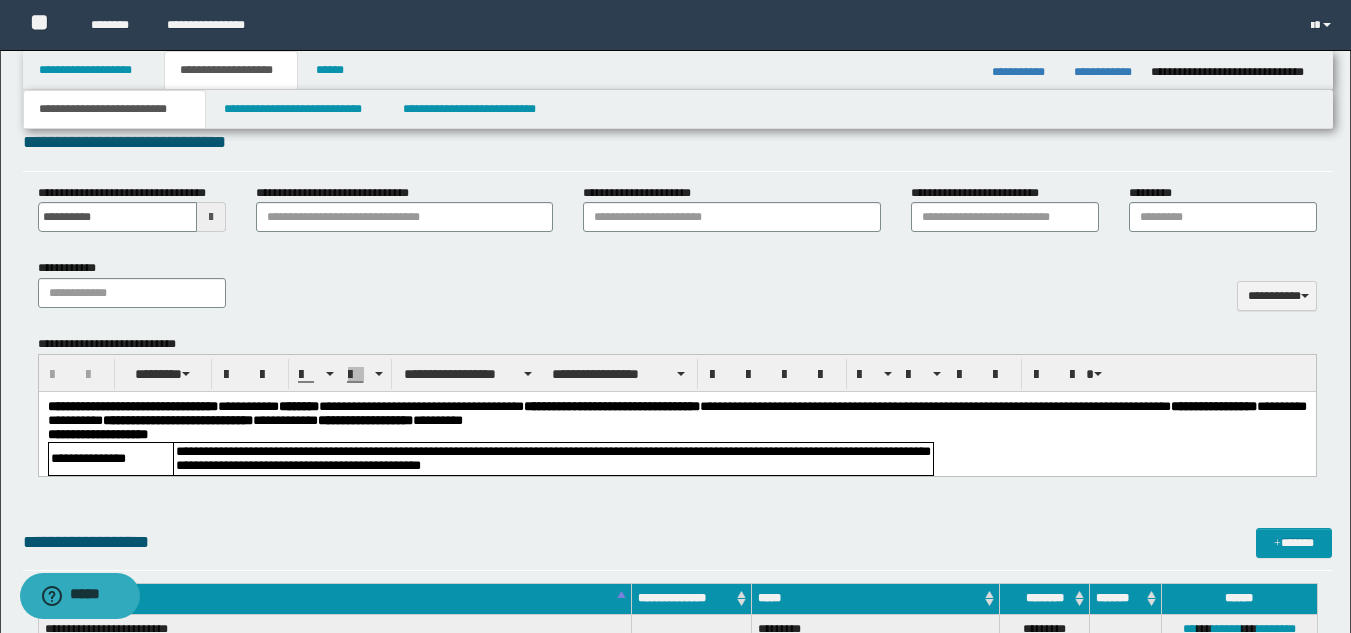 click on "**********" at bounding box center (676, 435) 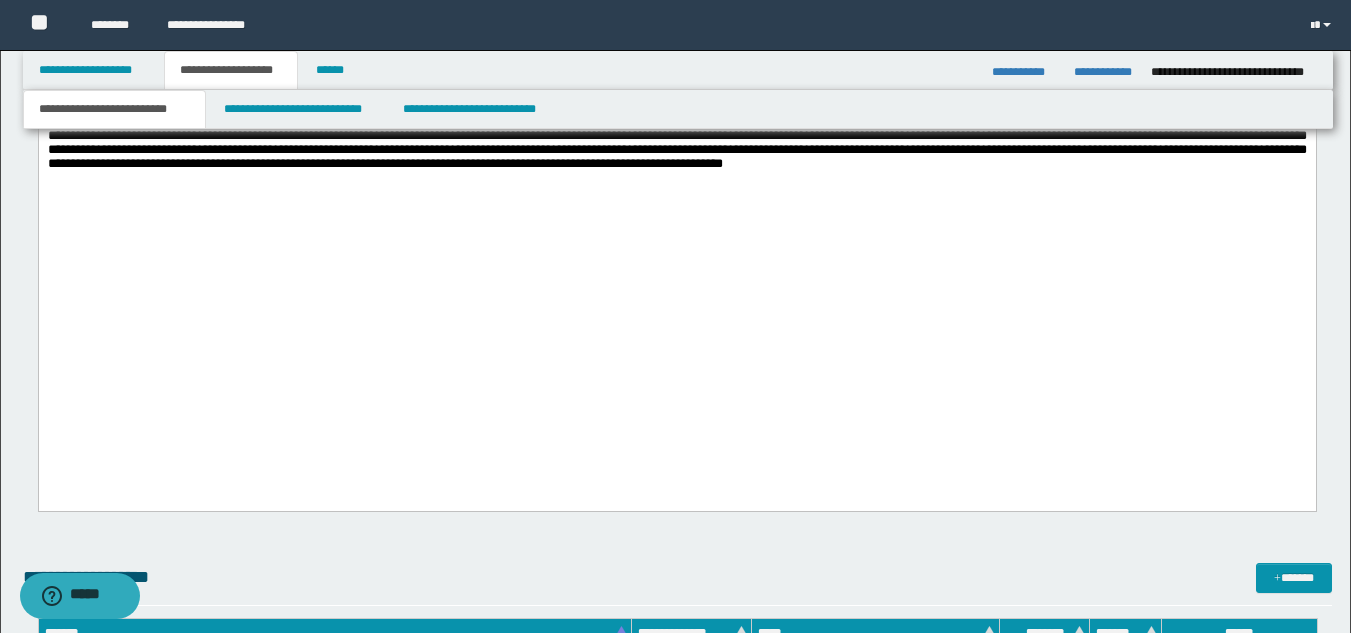 scroll, scrollTop: 851, scrollLeft: 0, axis: vertical 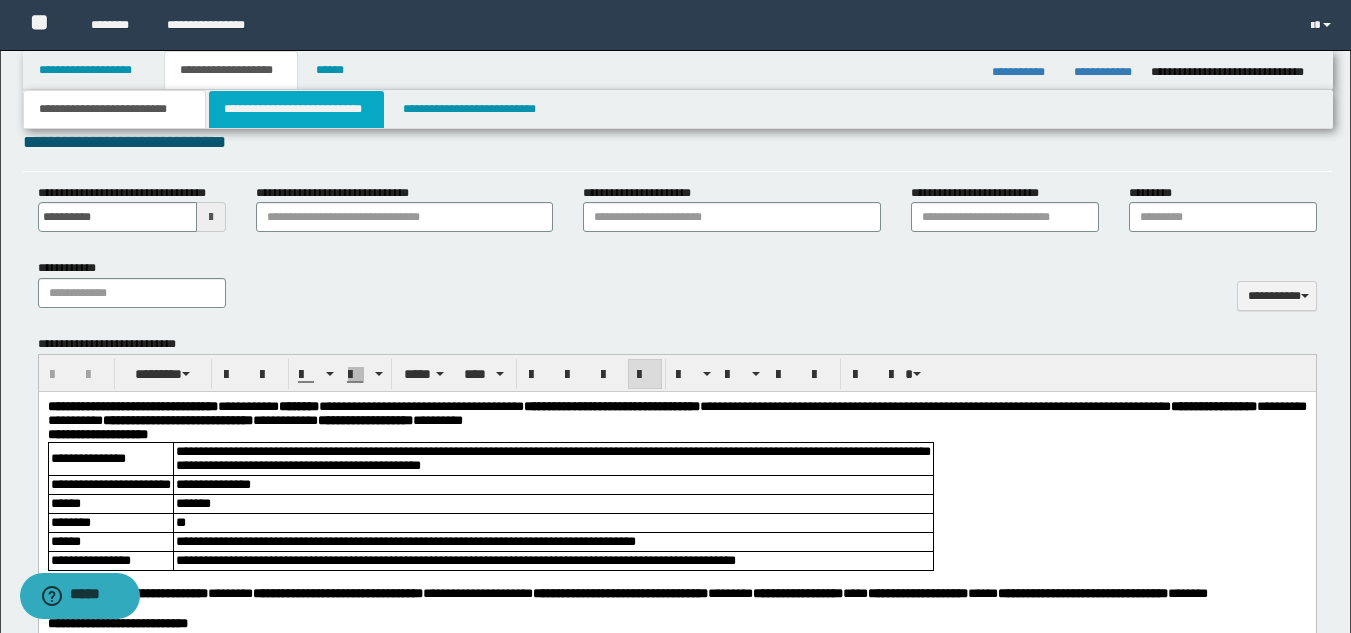 click on "**********" at bounding box center [296, 109] 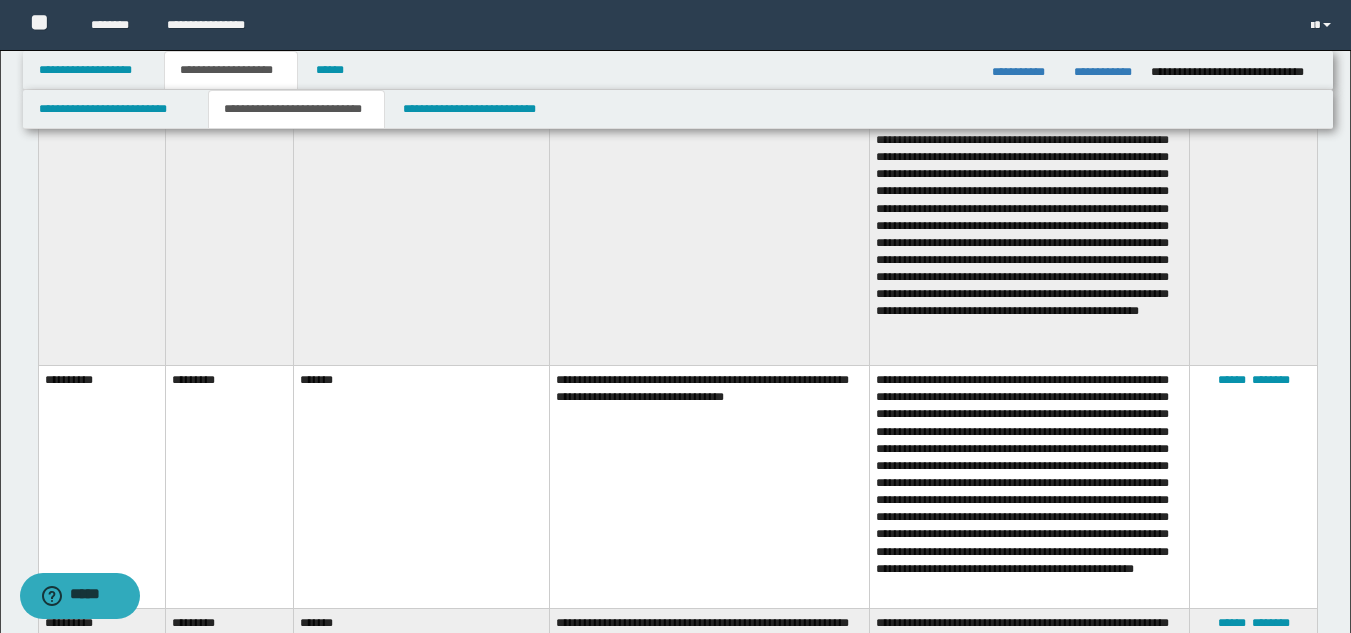 scroll, scrollTop: 4451, scrollLeft: 0, axis: vertical 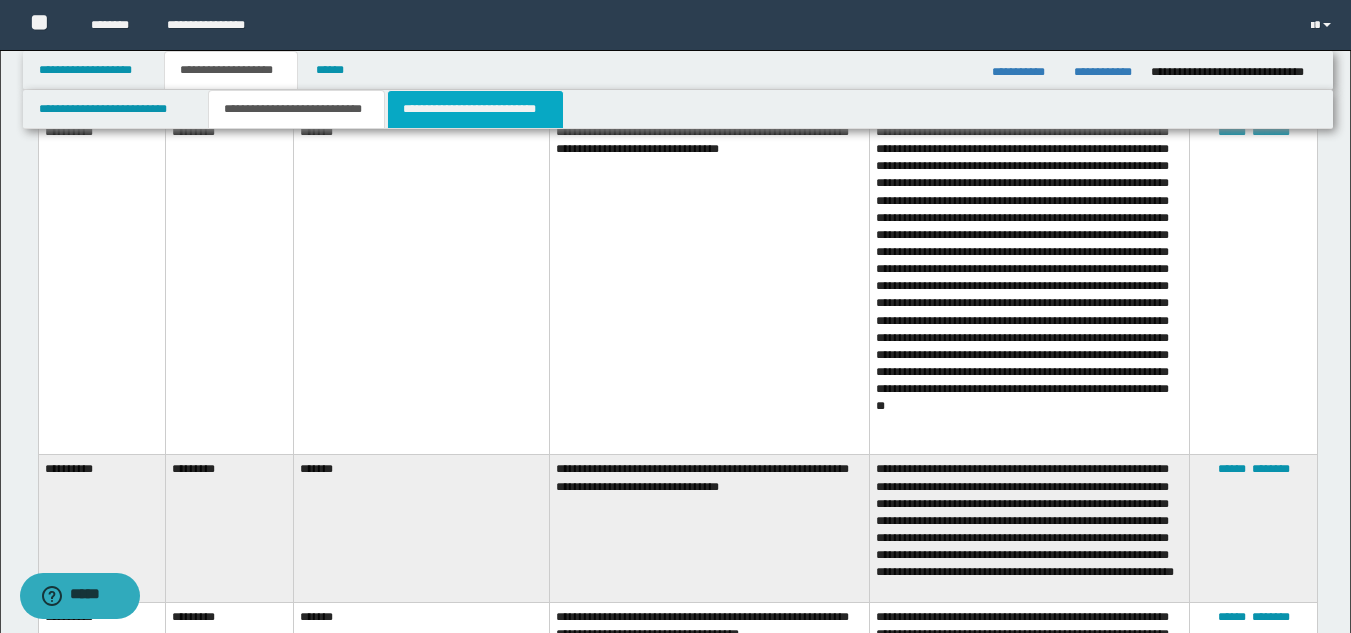 click on "**********" at bounding box center [475, 109] 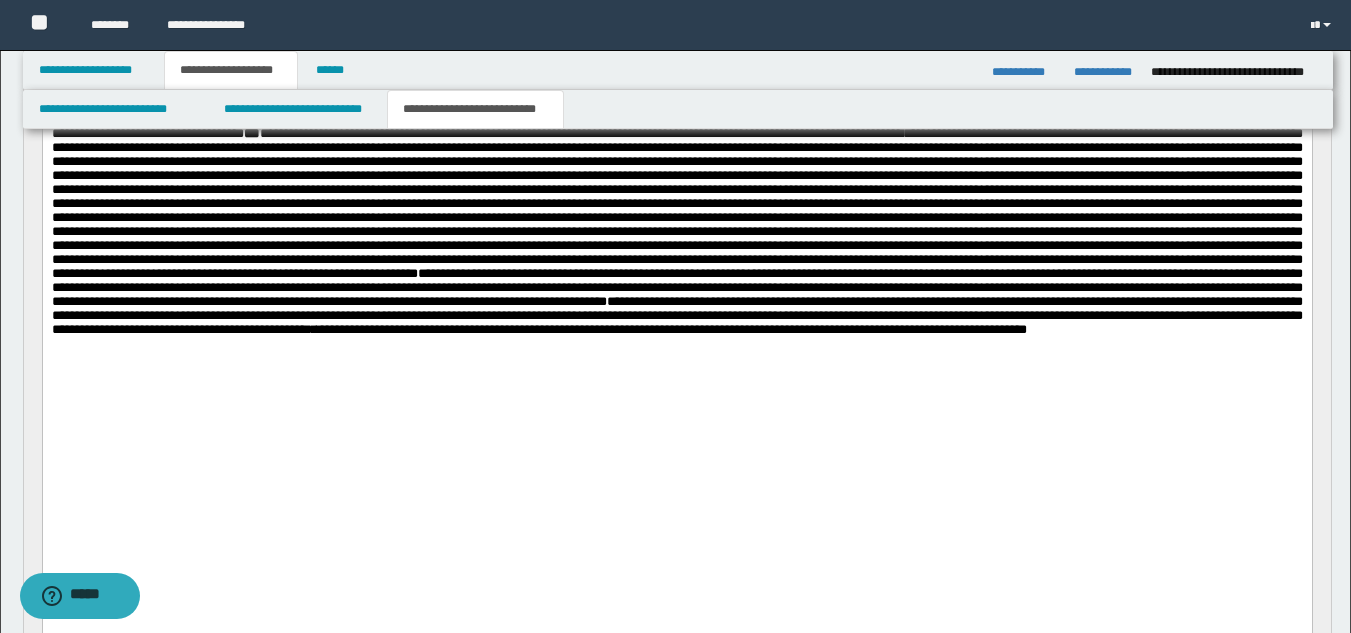scroll, scrollTop: 0, scrollLeft: 0, axis: both 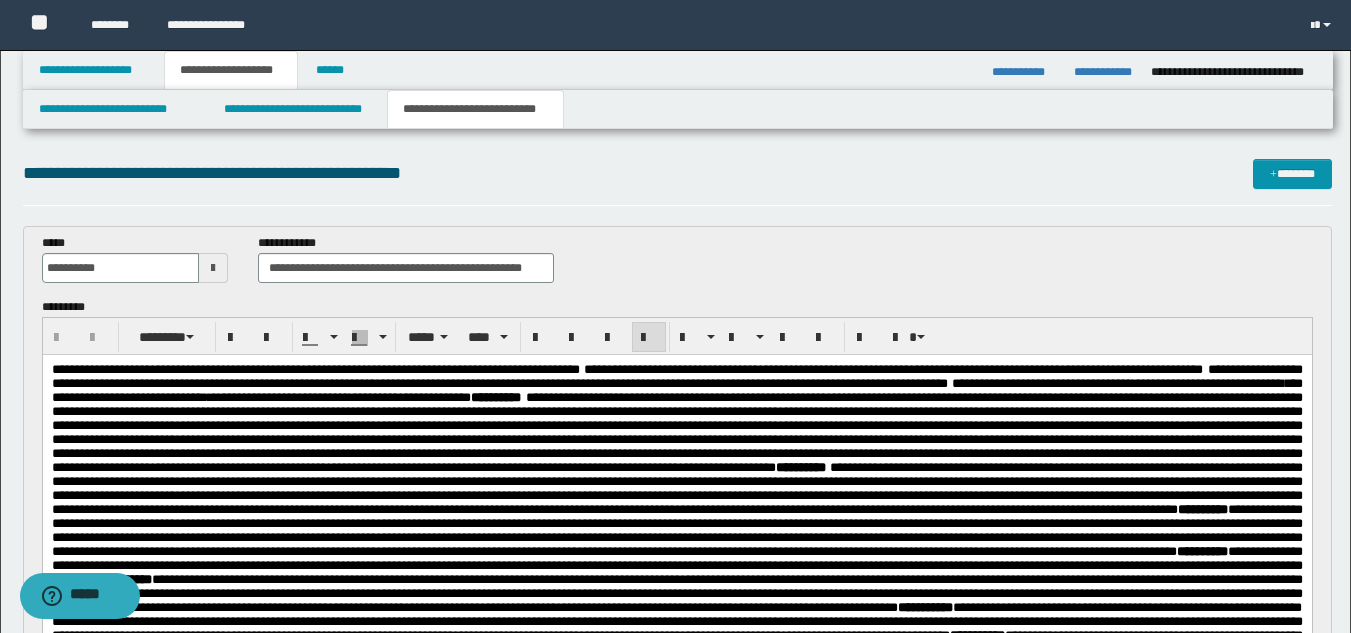 click on "**********" at bounding box center [892, 369] 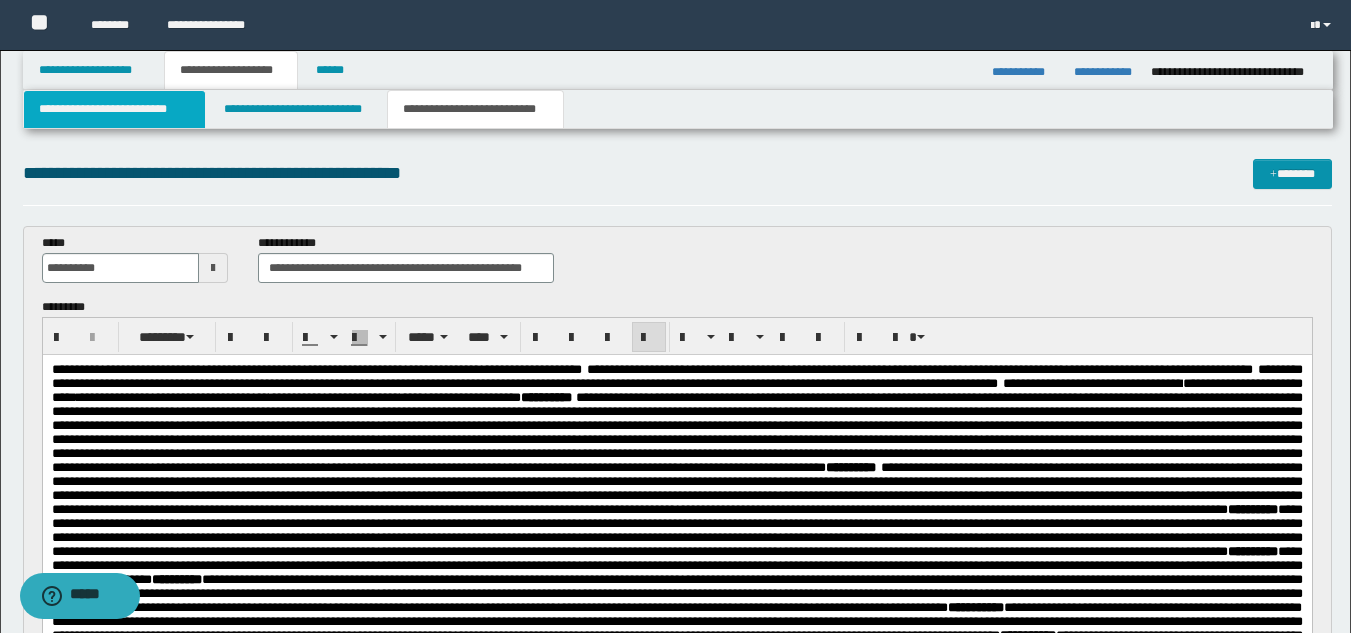click on "**********" at bounding box center [114, 109] 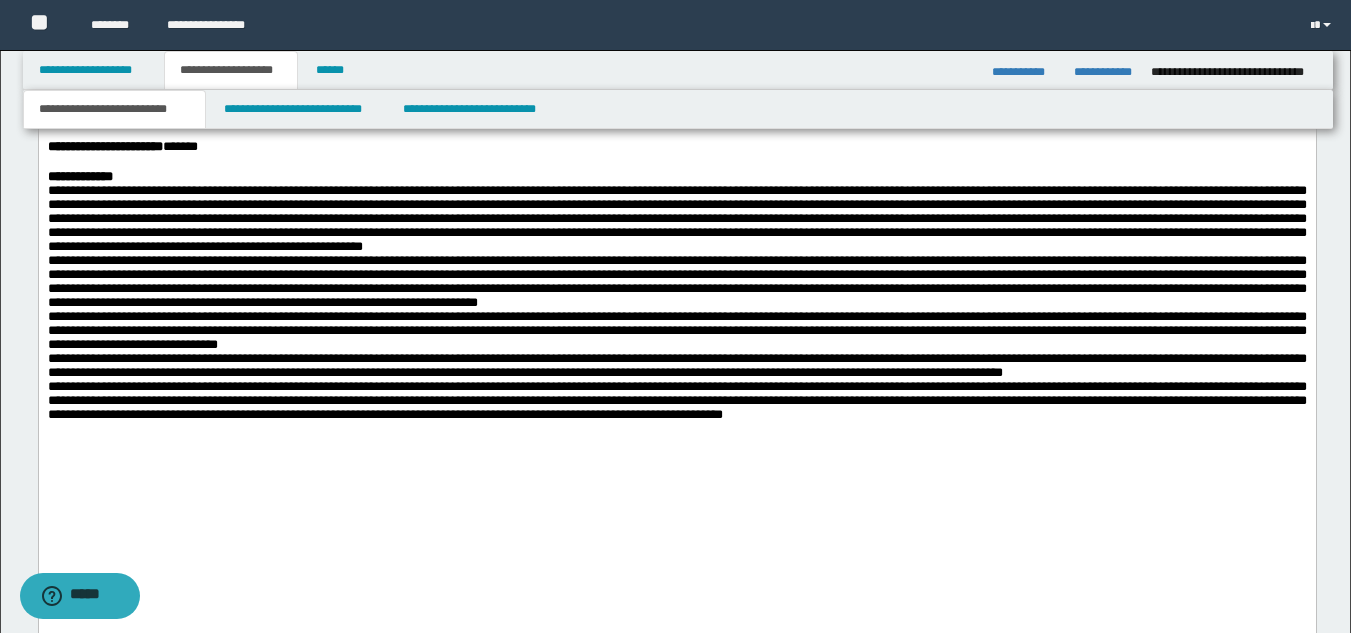 scroll, scrollTop: 1200, scrollLeft: 0, axis: vertical 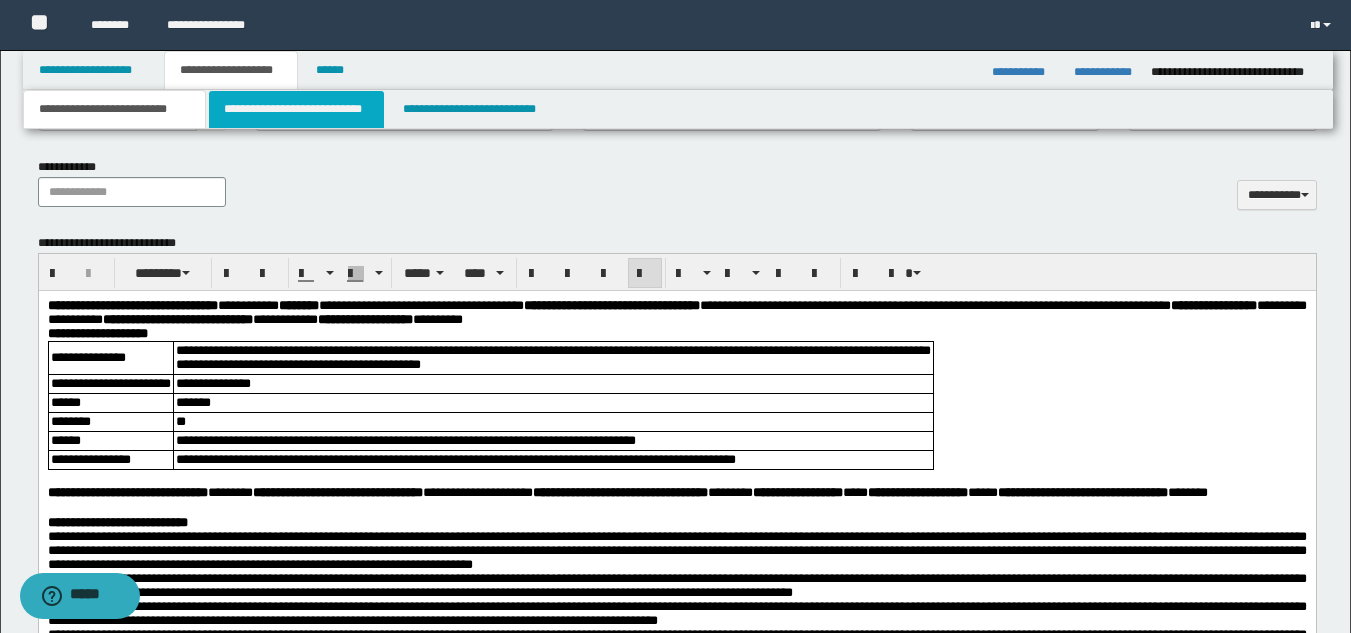 click on "**********" at bounding box center [296, 109] 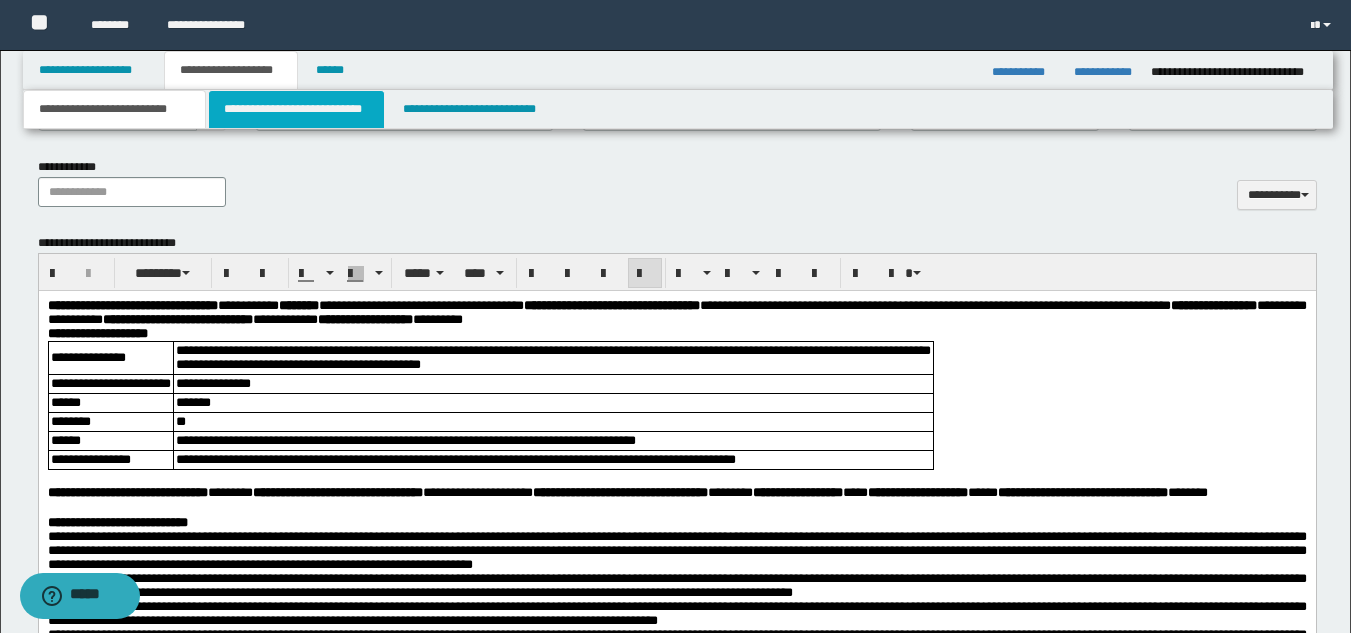 type 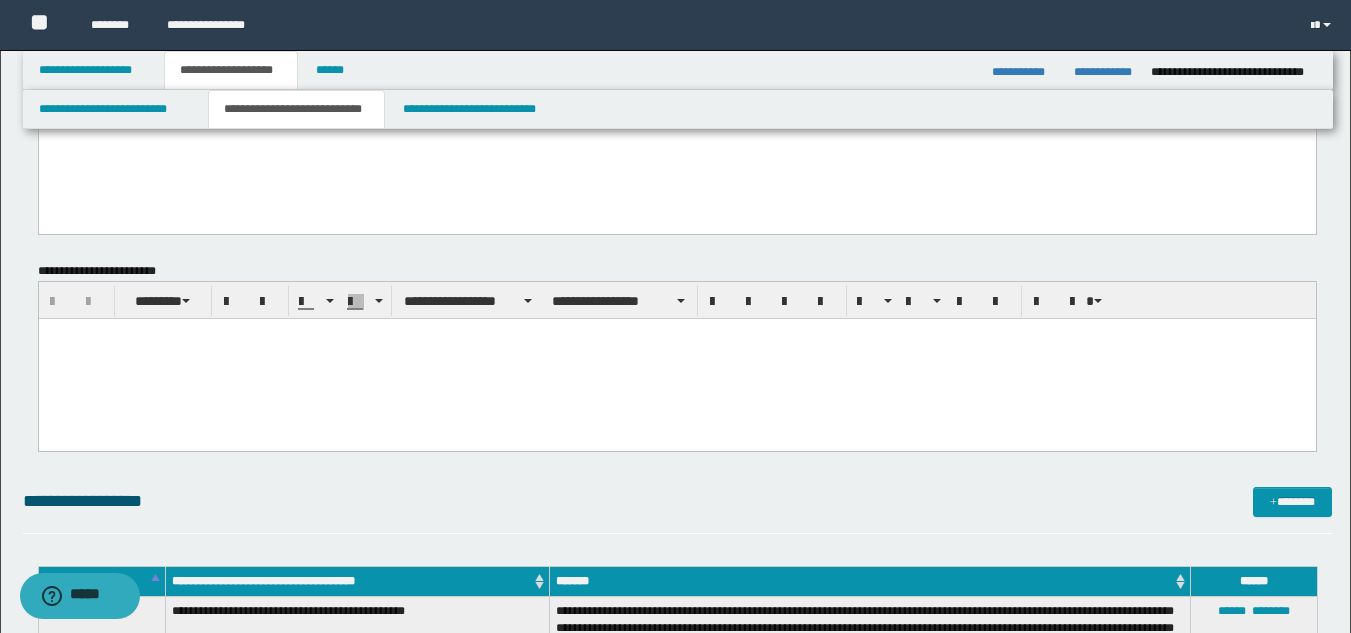 scroll, scrollTop: 952, scrollLeft: 0, axis: vertical 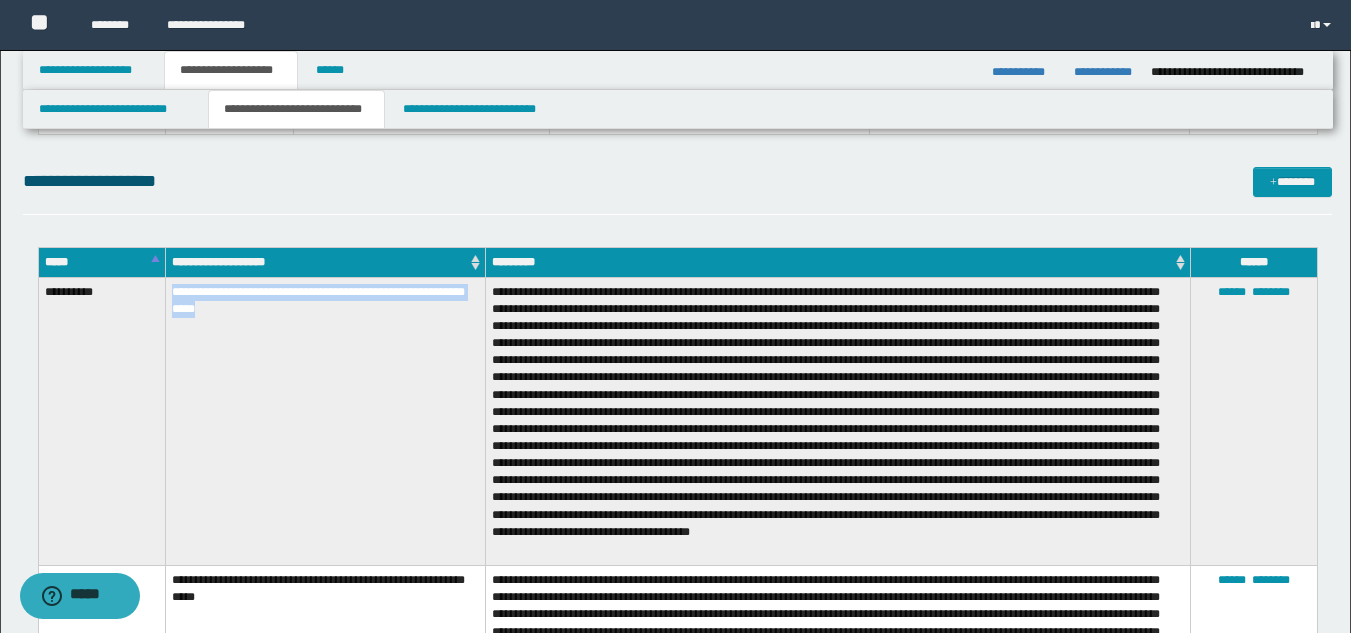 drag, startPoint x: 172, startPoint y: 289, endPoint x: 277, endPoint y: 319, distance: 109.201645 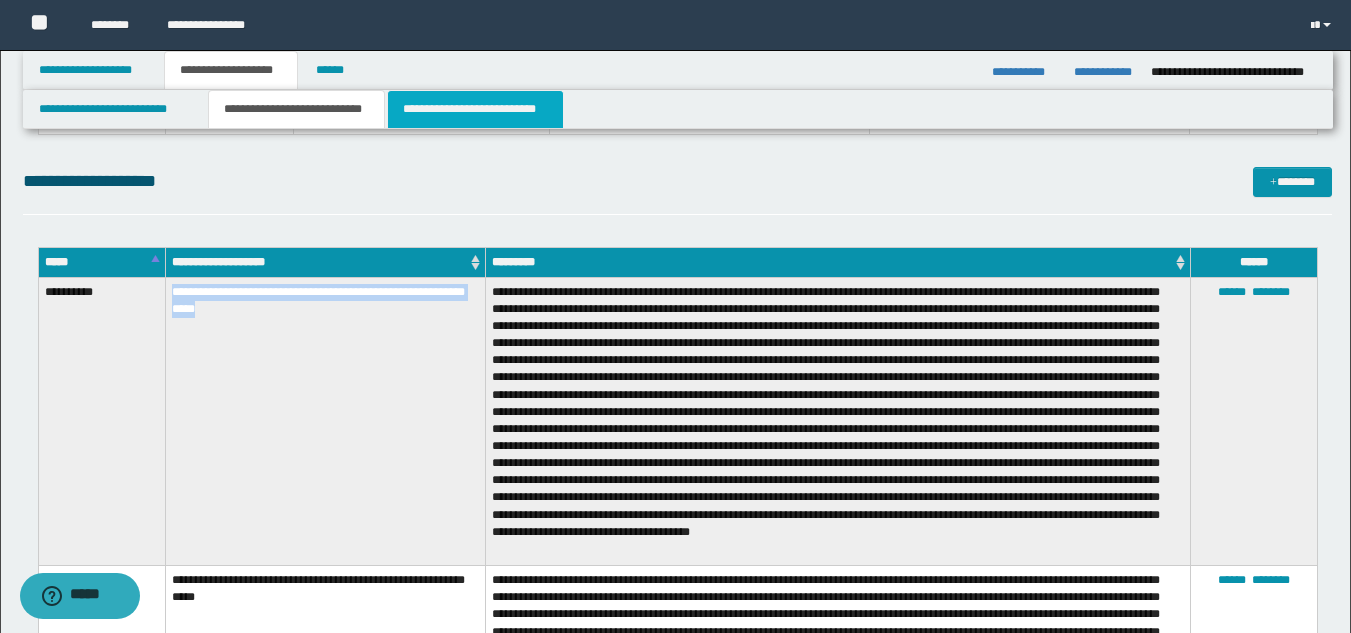 click on "**********" at bounding box center [475, 109] 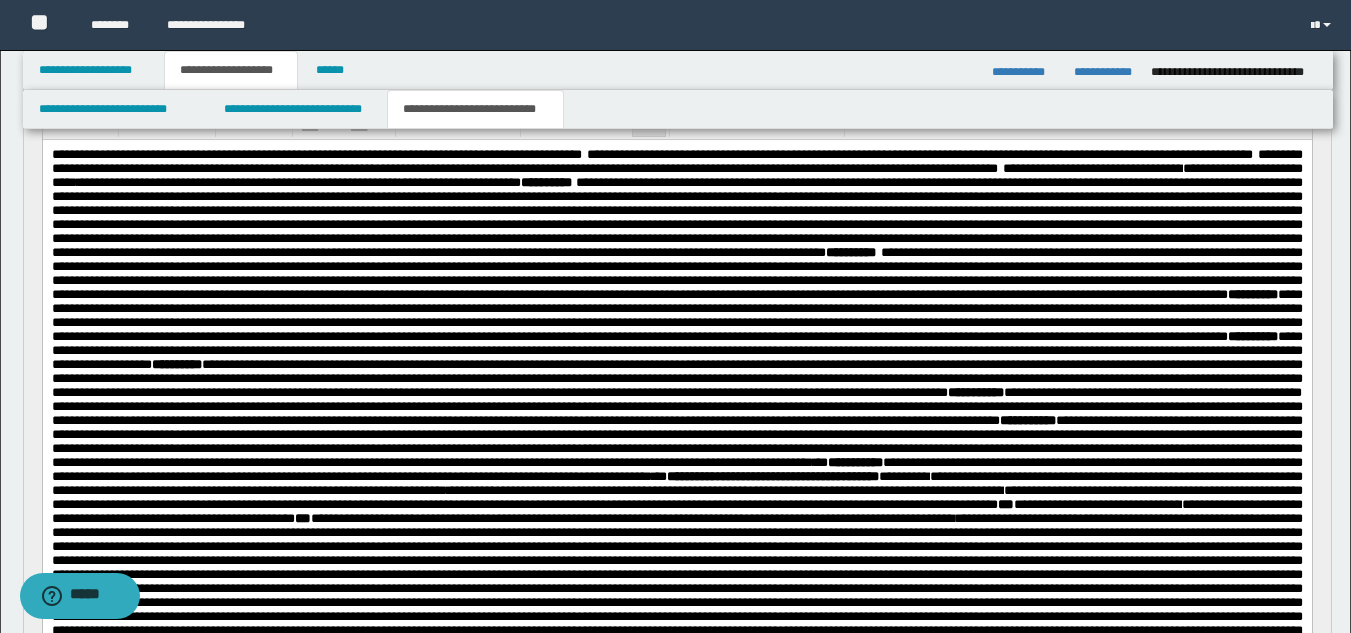 scroll, scrollTop: 0, scrollLeft: 0, axis: both 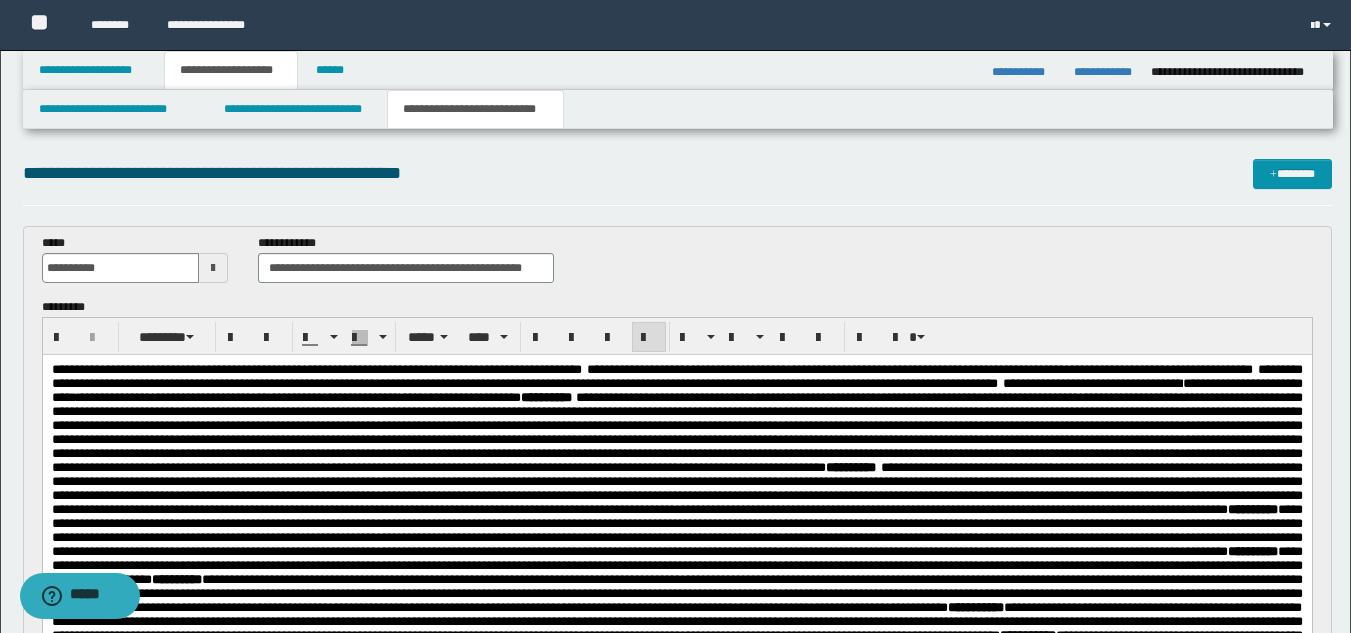 click on "**********" at bounding box center (676, 390) 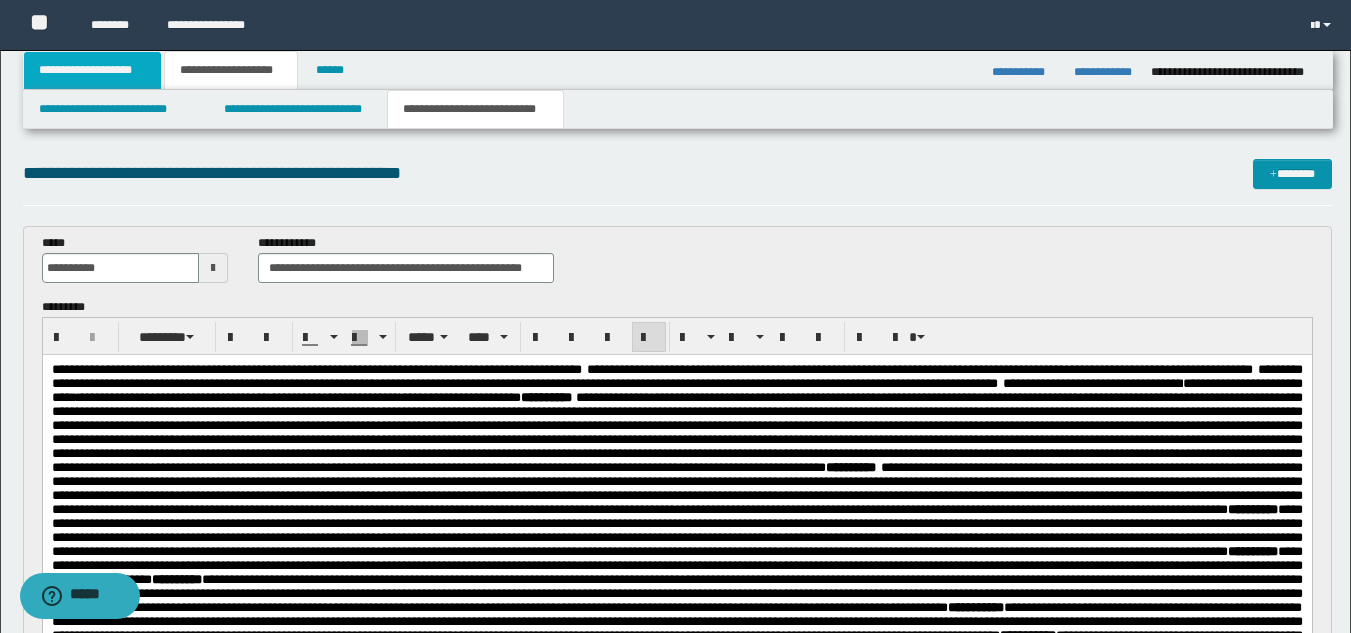 click on "**********" at bounding box center [92, 70] 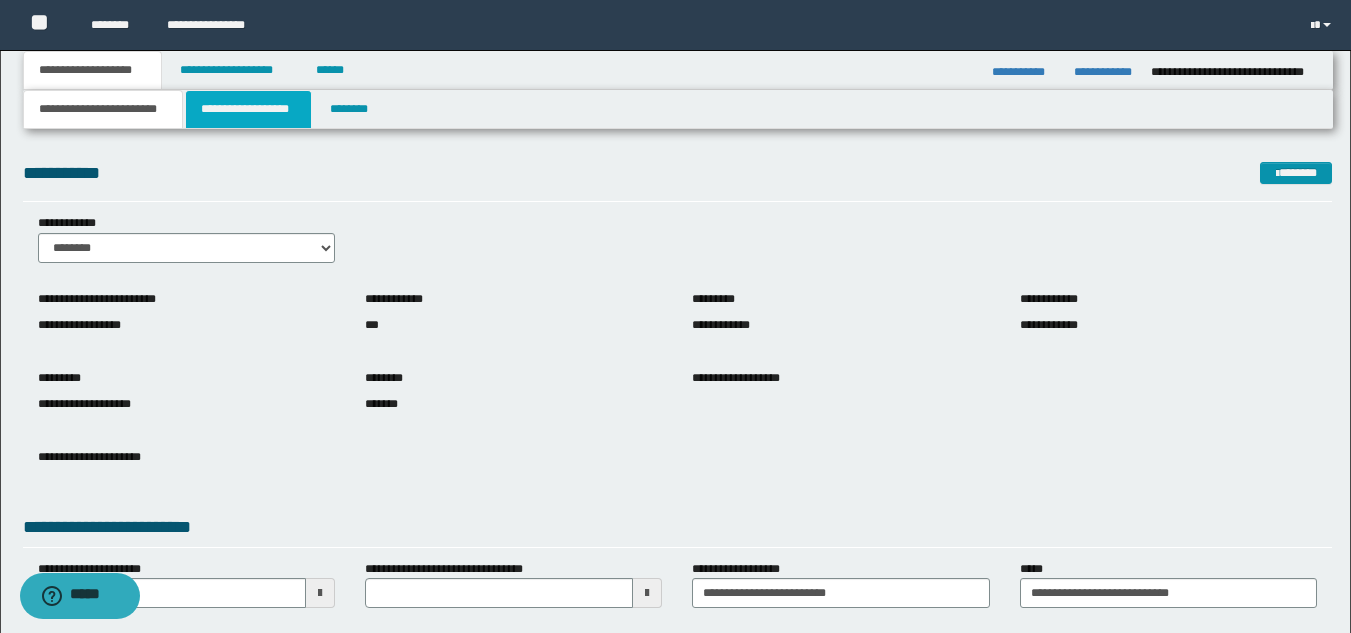click on "**********" at bounding box center (248, 109) 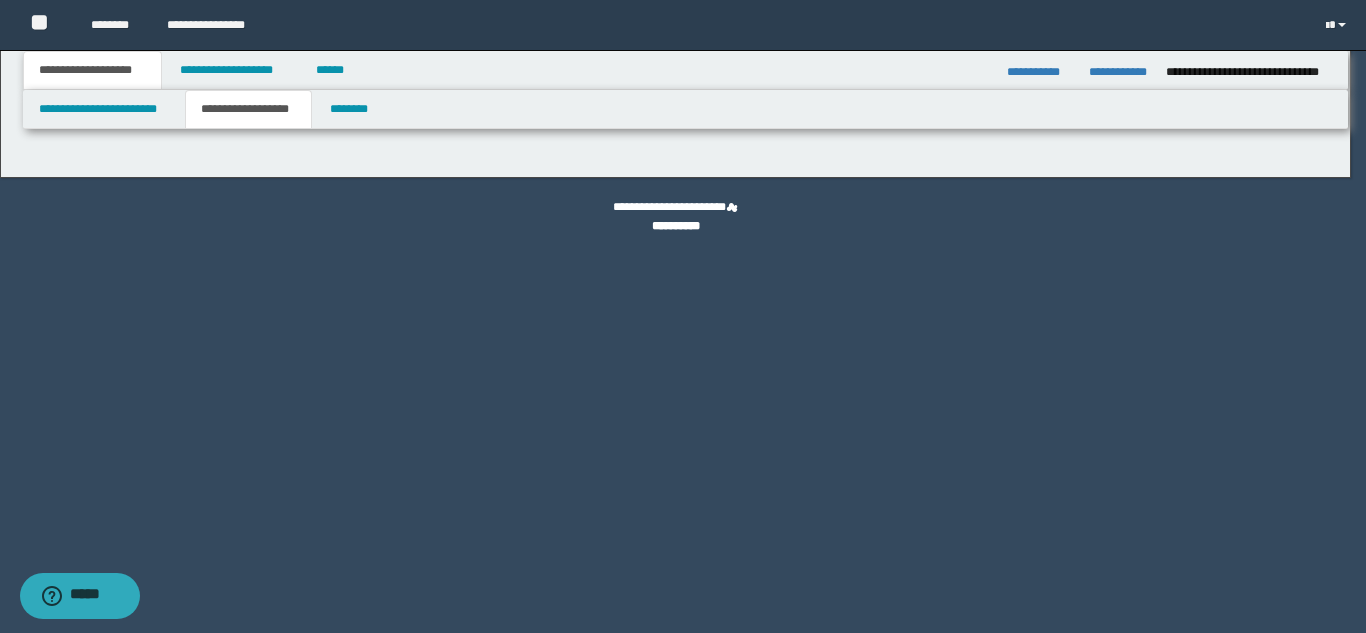 type on "********" 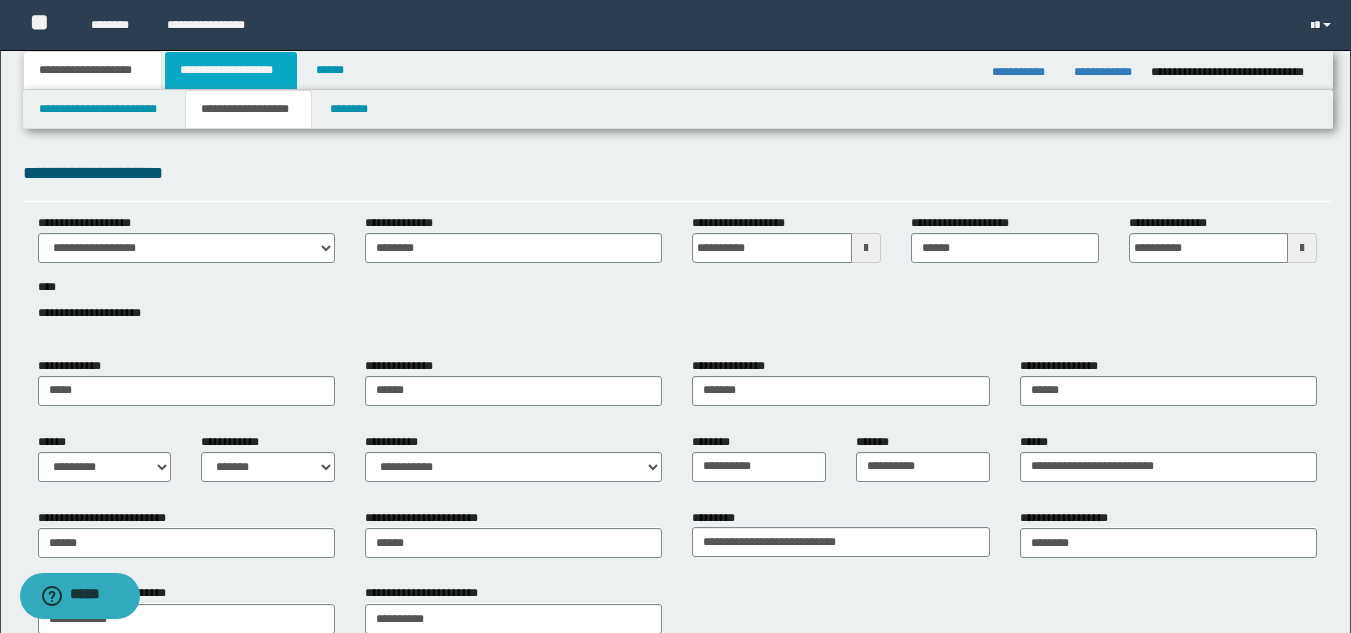 click on "**********" at bounding box center (231, 70) 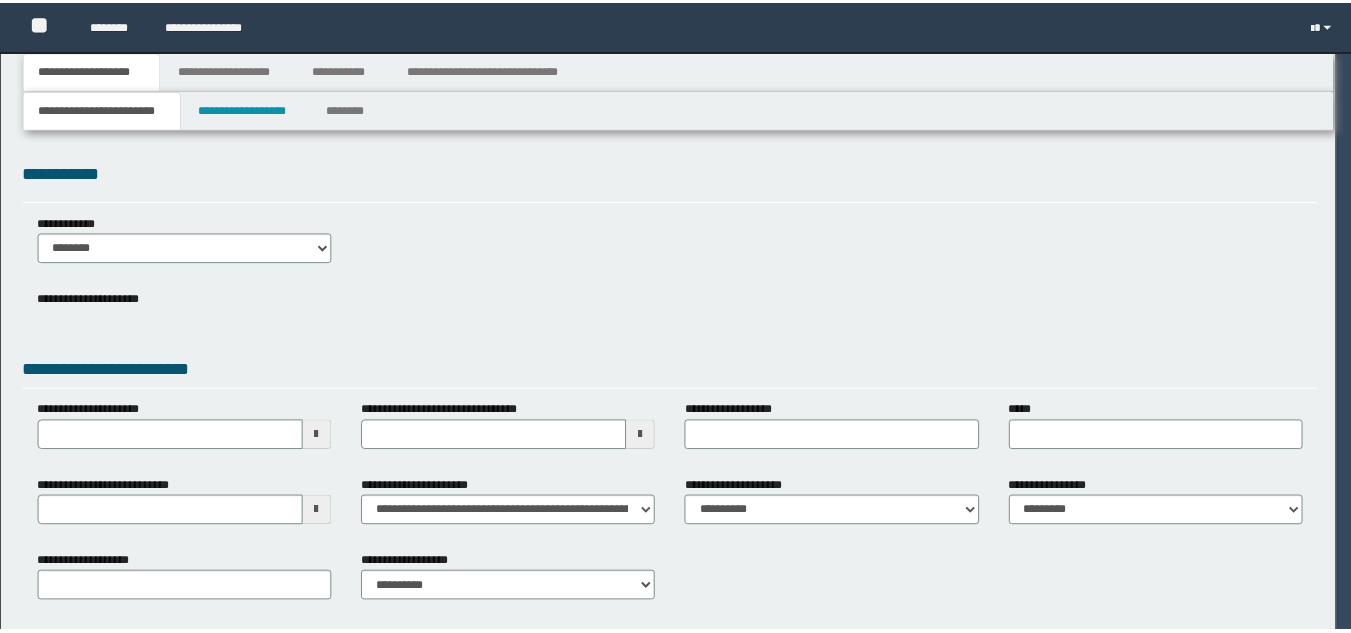scroll, scrollTop: 0, scrollLeft: 0, axis: both 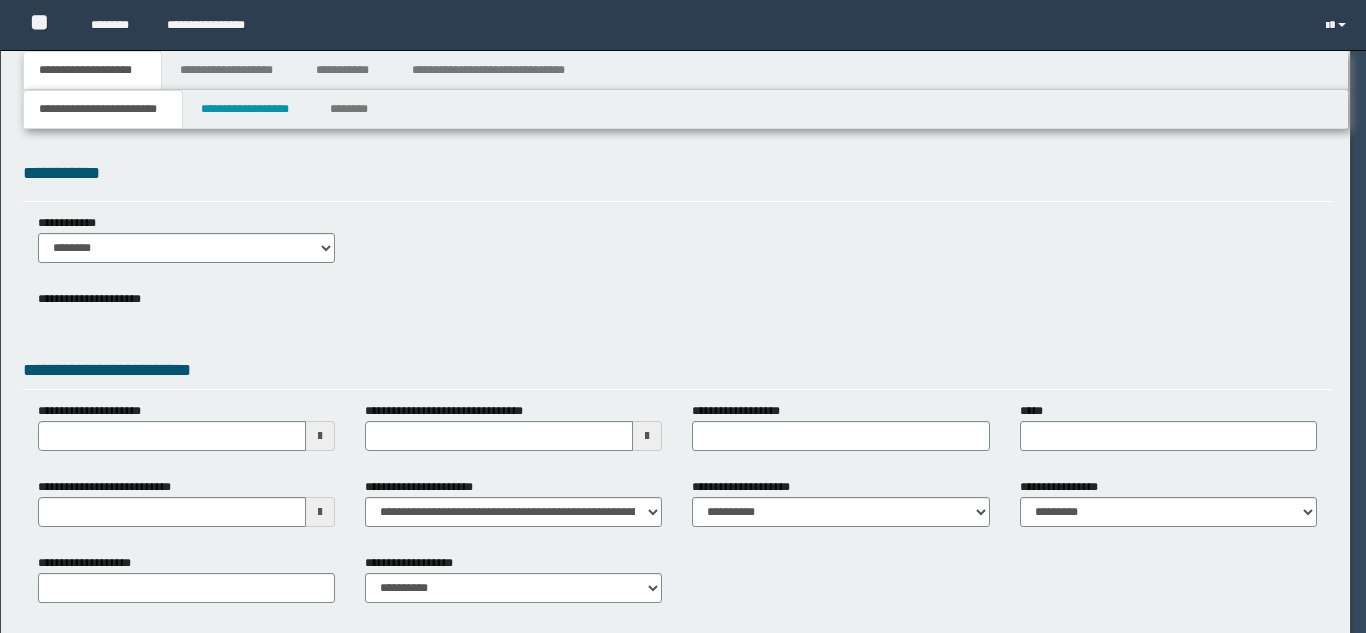 type on "**********" 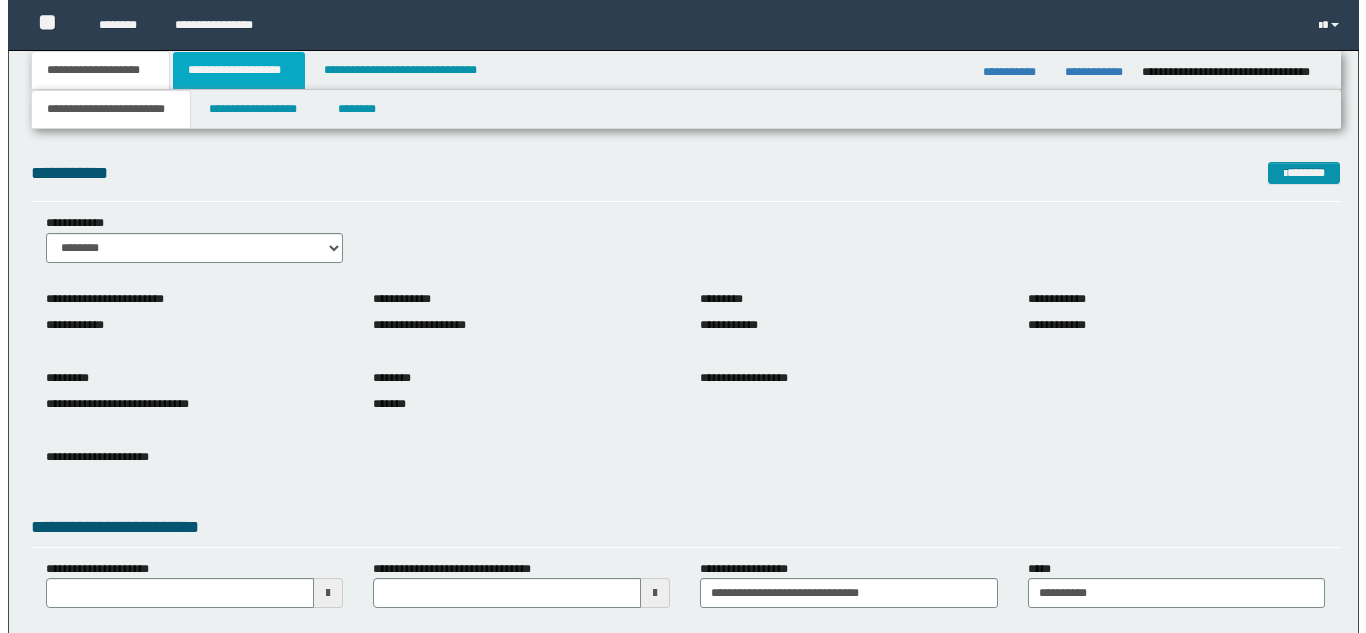 scroll, scrollTop: 0, scrollLeft: 0, axis: both 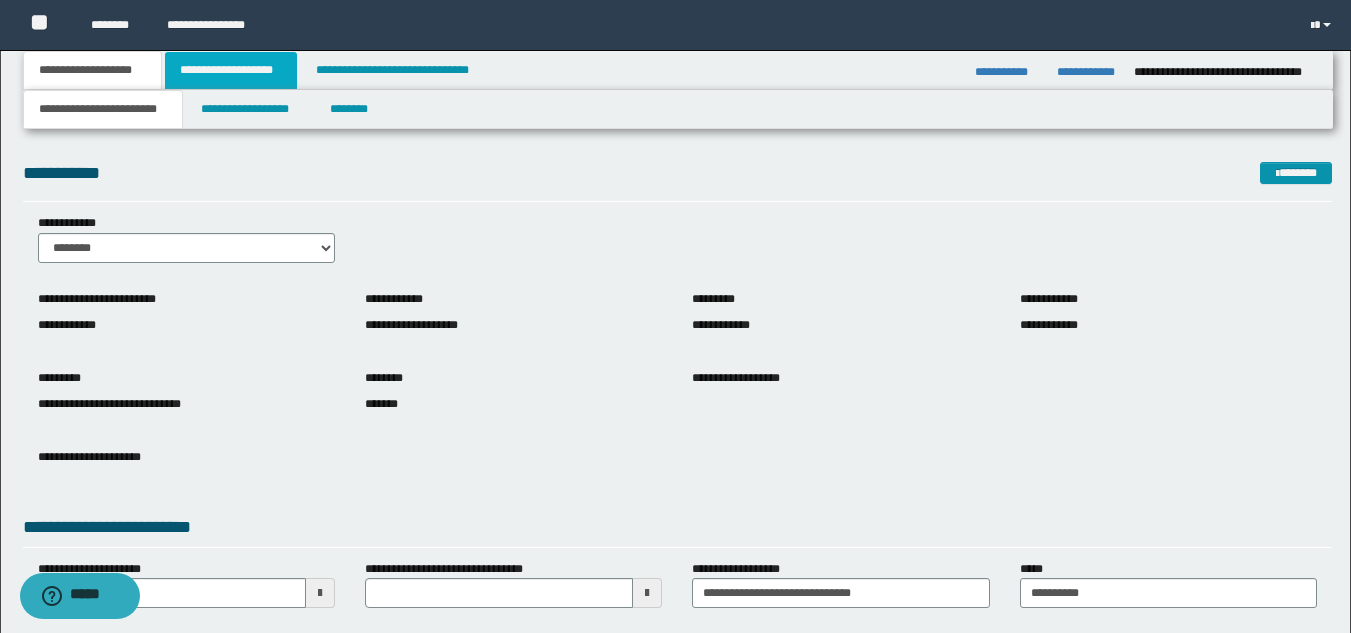click on "**********" at bounding box center [231, 70] 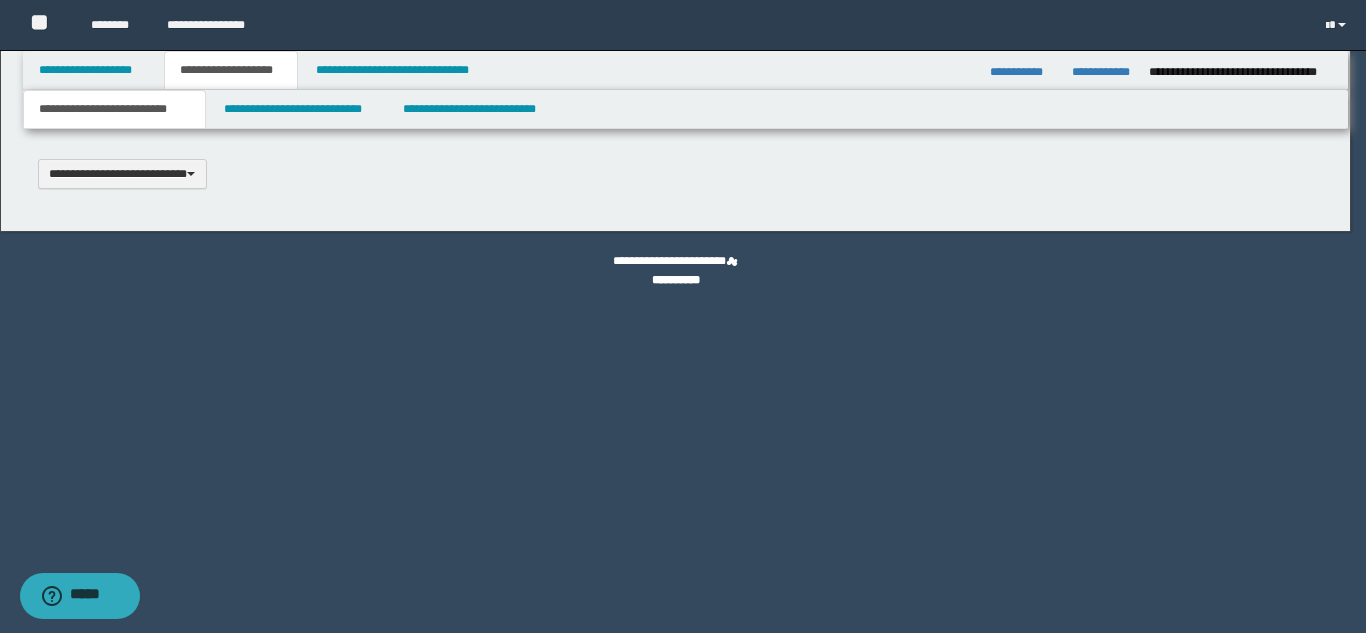 type 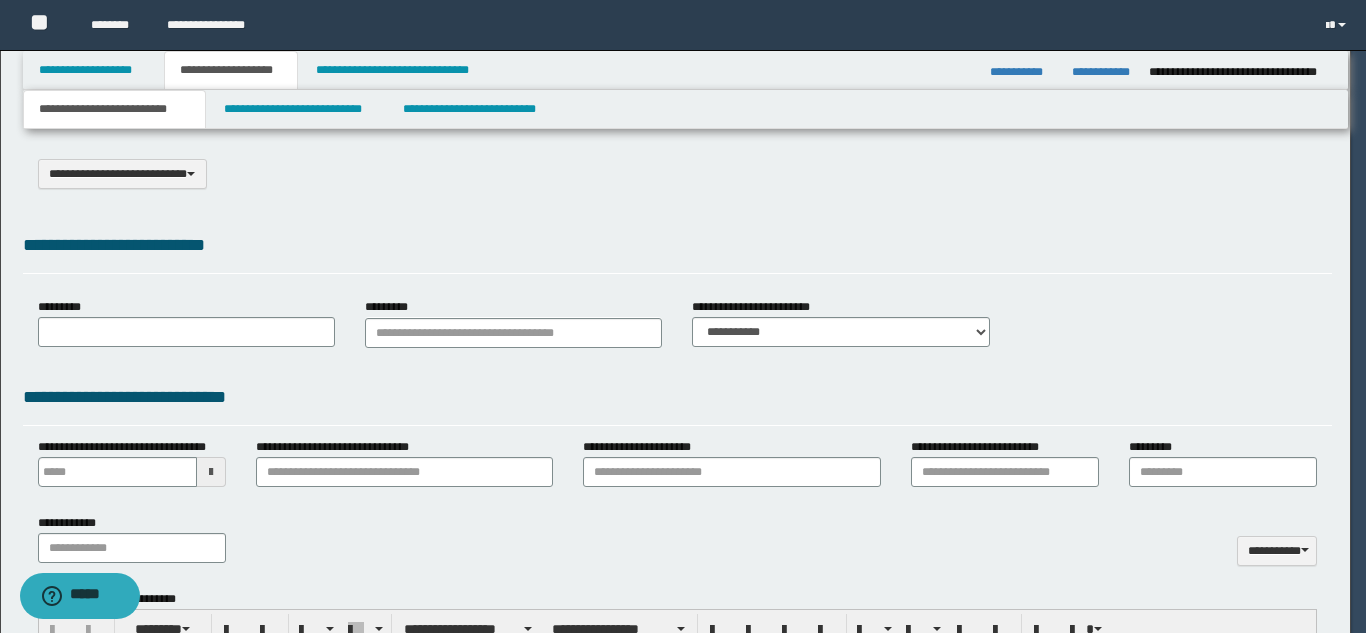 select on "*" 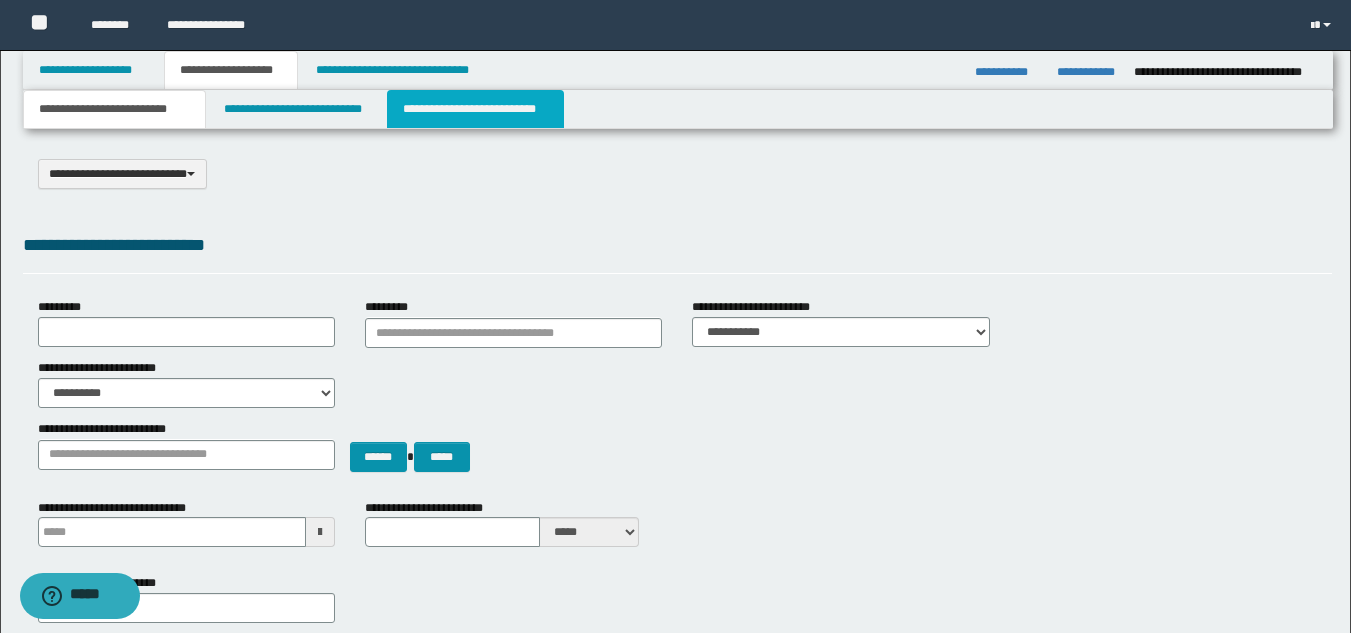 click on "**********" at bounding box center [475, 109] 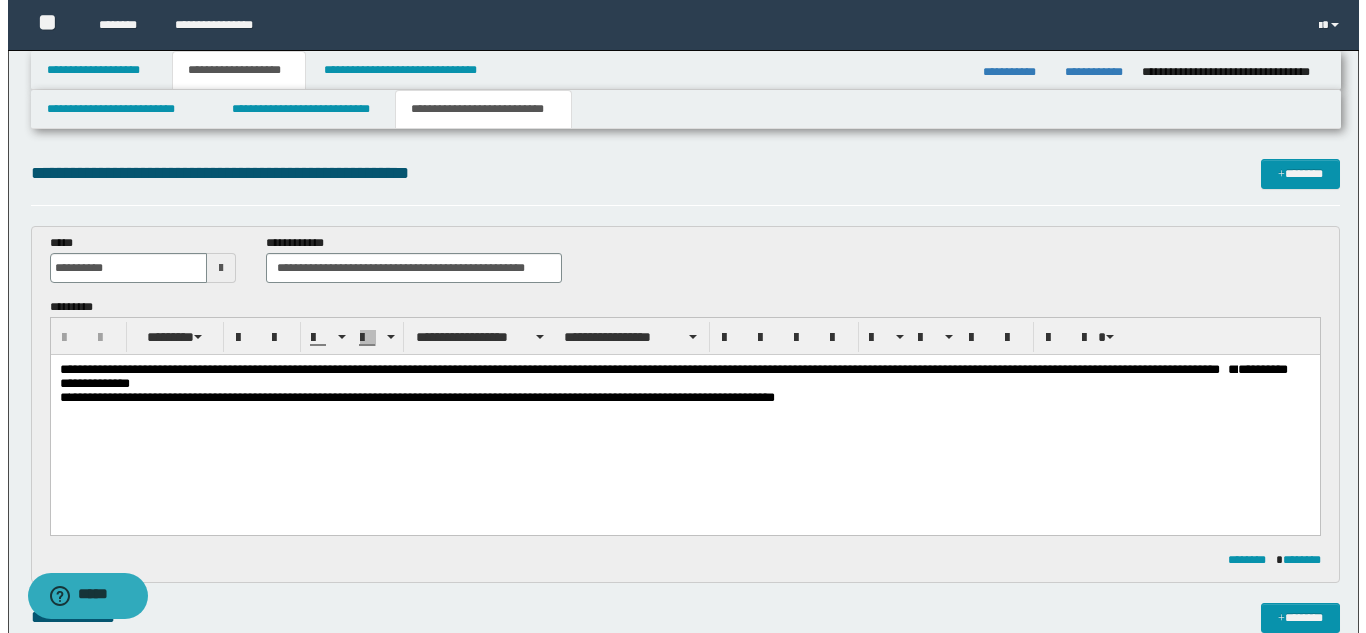 scroll, scrollTop: 0, scrollLeft: 0, axis: both 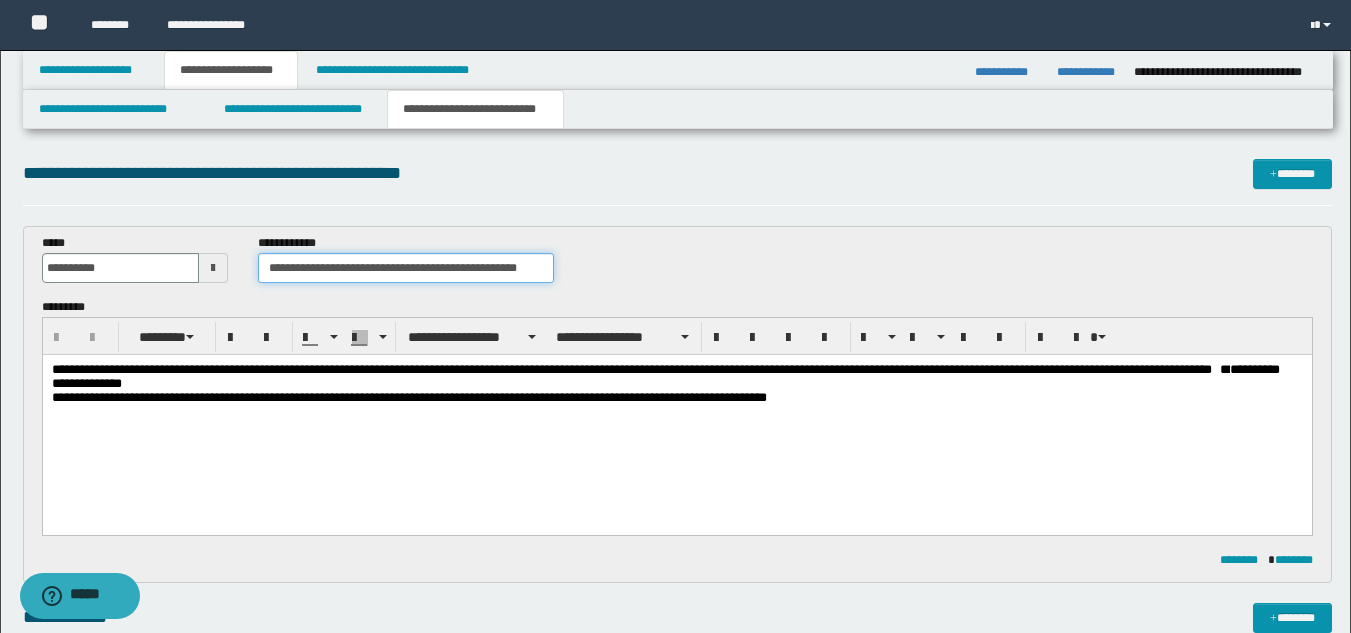 drag, startPoint x: 262, startPoint y: 270, endPoint x: 547, endPoint y: 274, distance: 285.02808 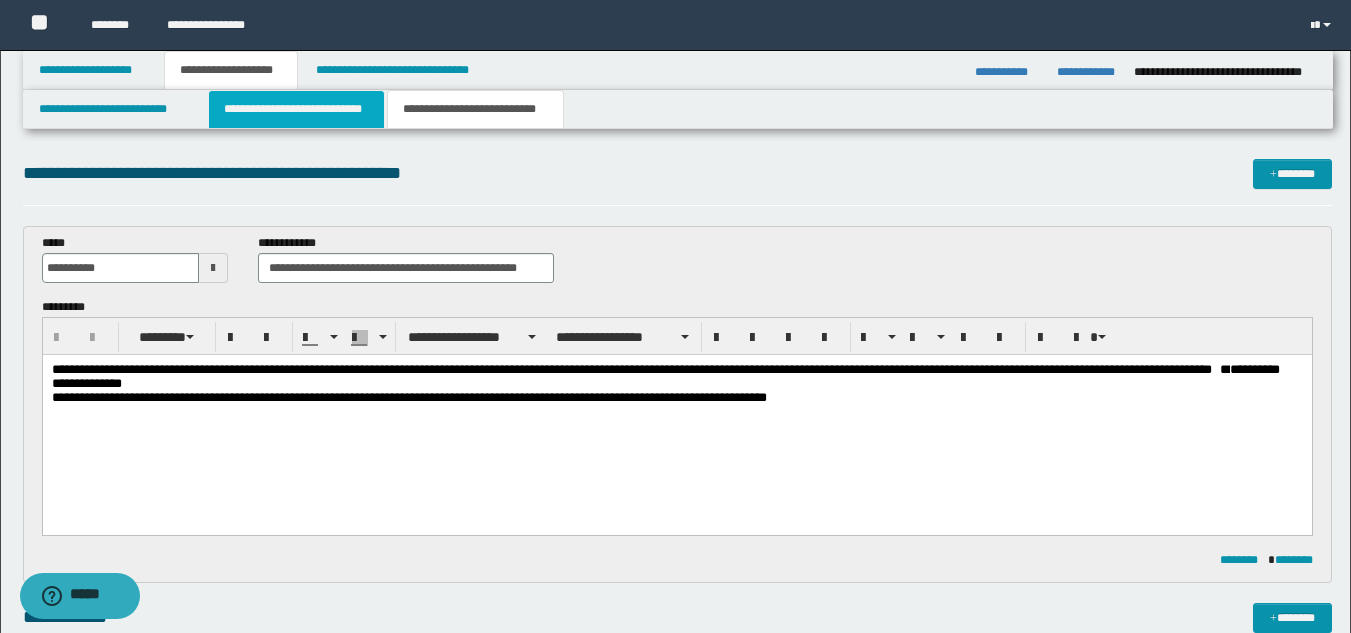 click on "**********" at bounding box center [296, 109] 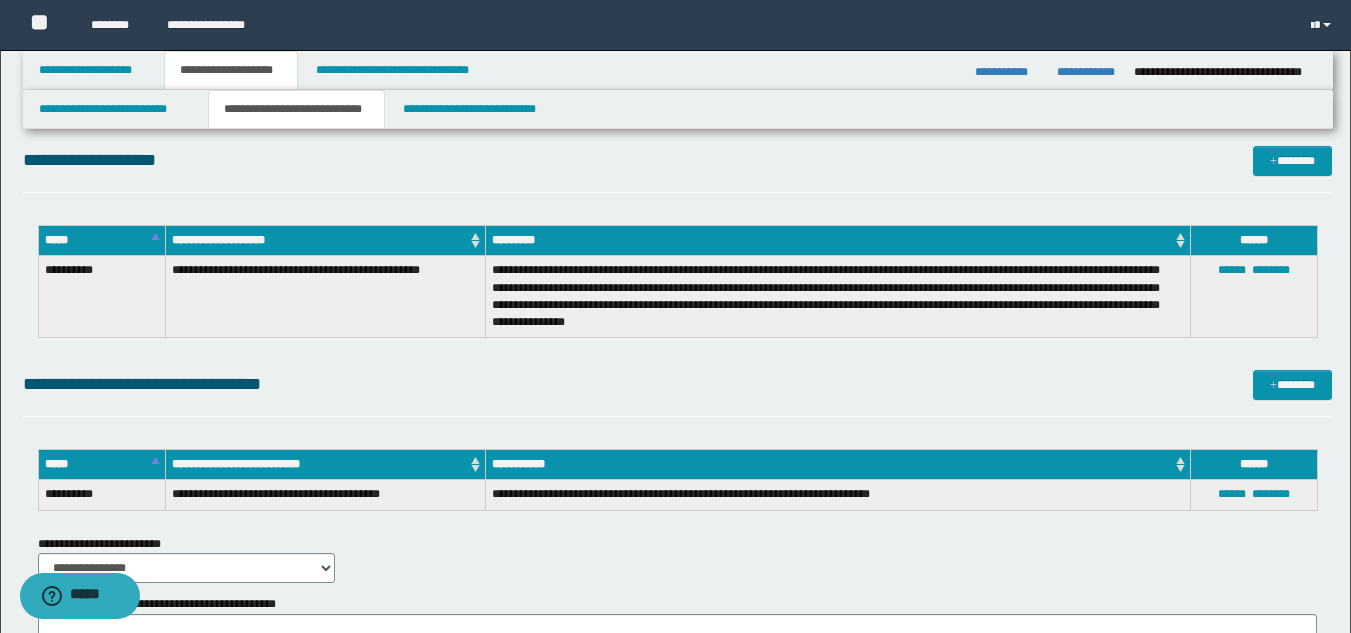 scroll, scrollTop: 600, scrollLeft: 0, axis: vertical 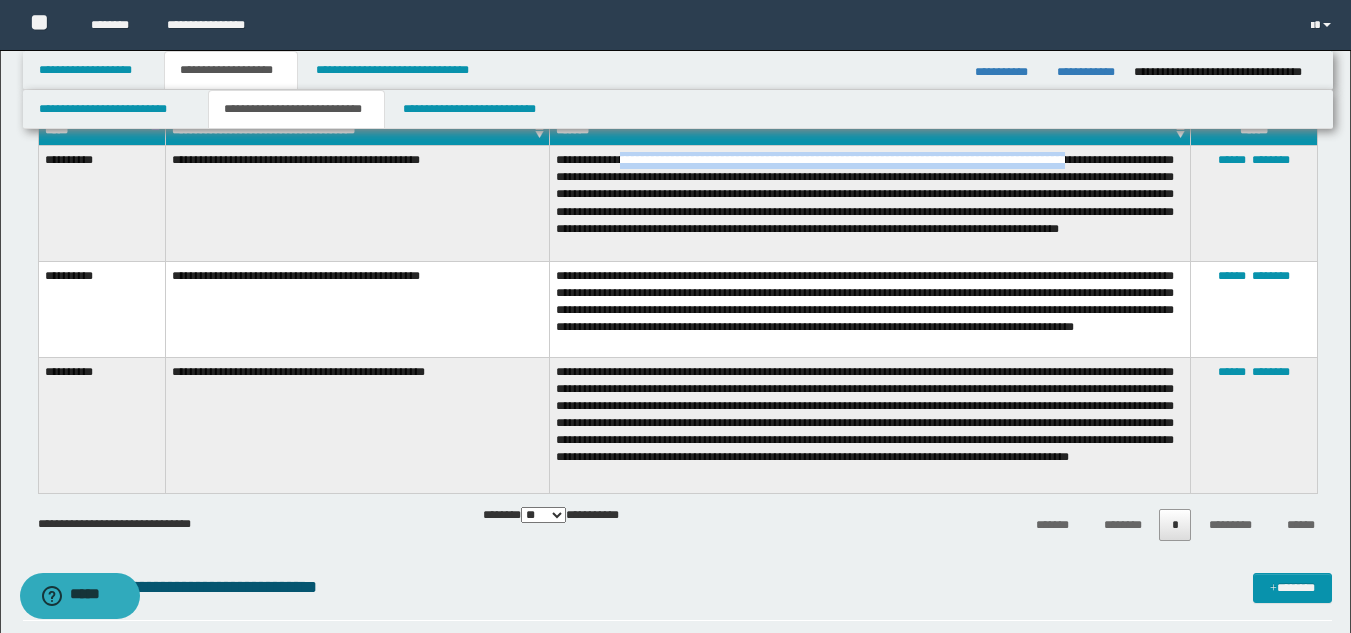 drag, startPoint x: 631, startPoint y: 158, endPoint x: 1103, endPoint y: 162, distance: 472.01694 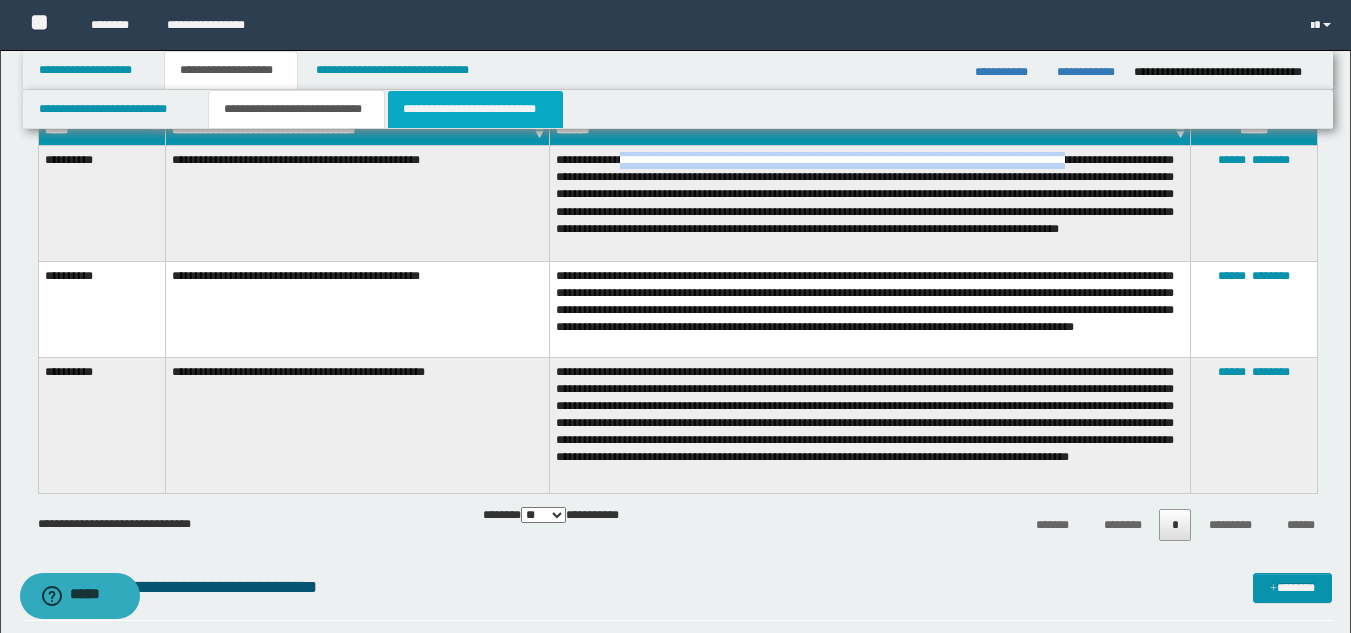 click on "**********" at bounding box center (475, 109) 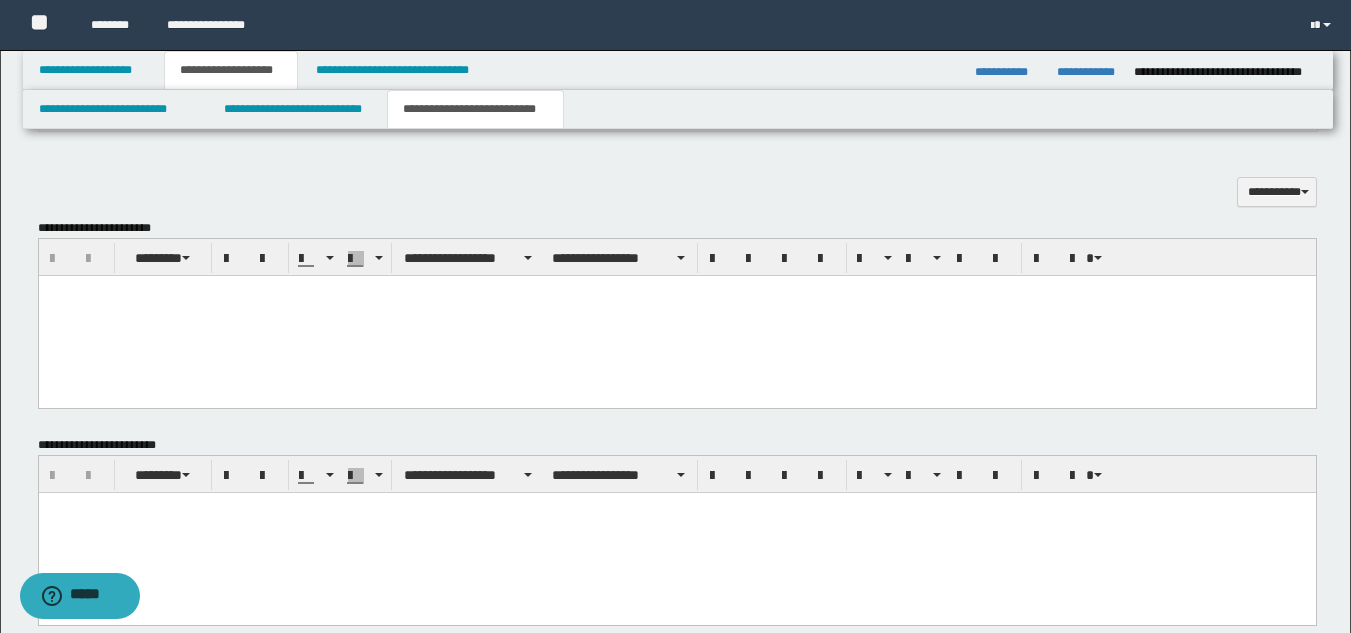 scroll, scrollTop: 0, scrollLeft: 0, axis: both 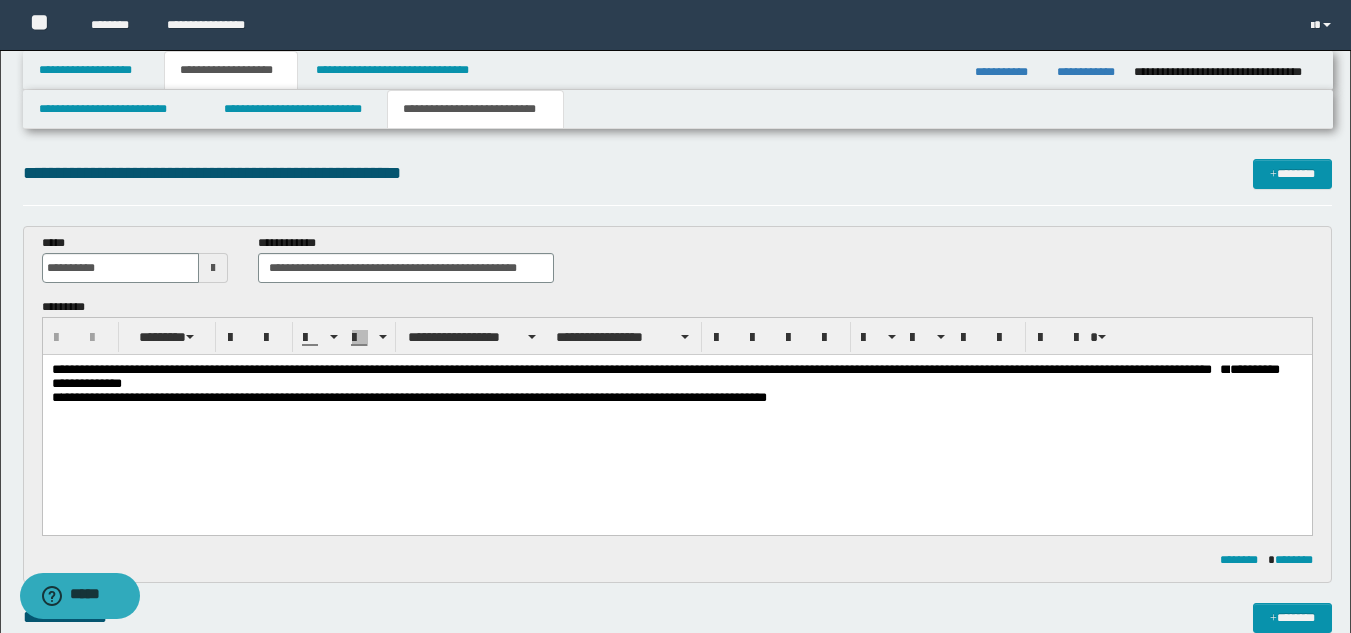click on "**********" at bounding box center [676, 377] 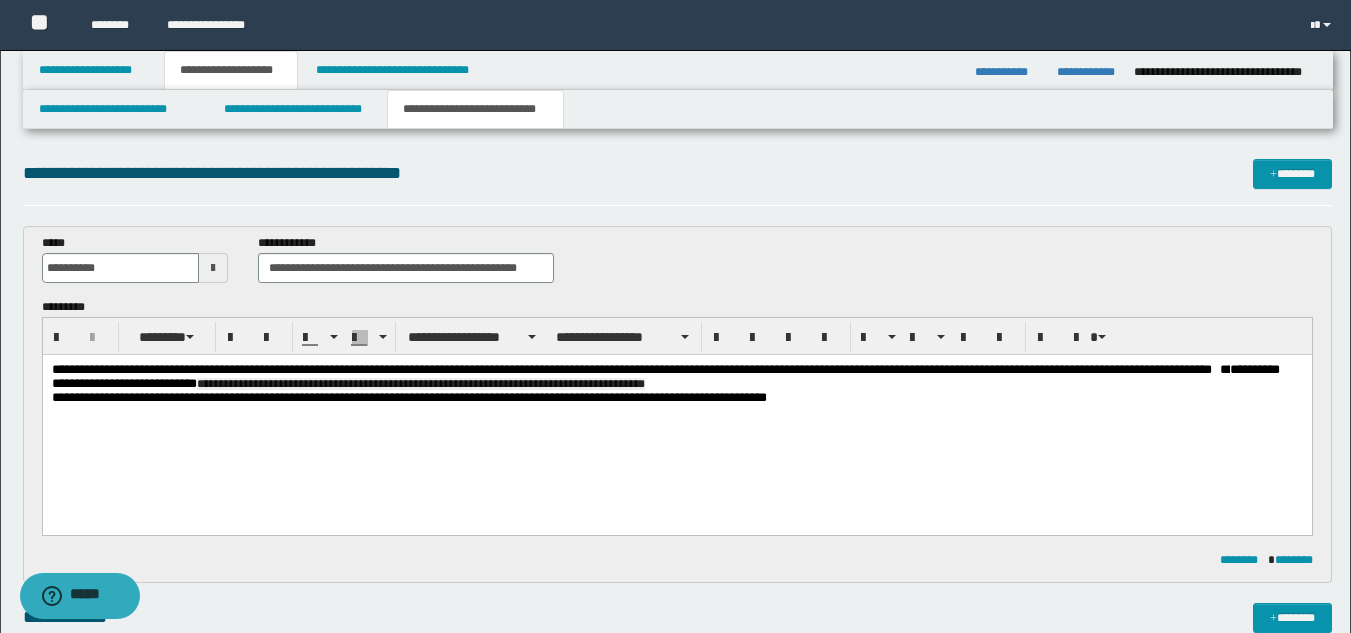 click on "**********" at bounding box center (665, 376) 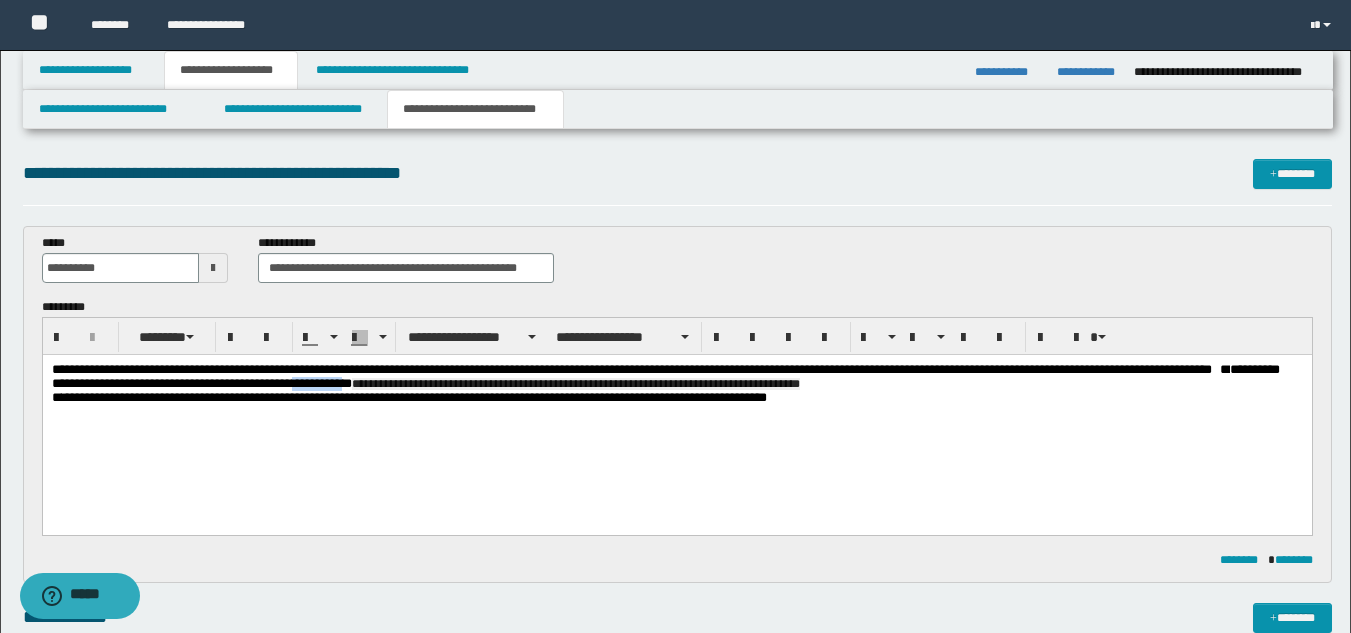 drag, startPoint x: 434, startPoint y: 387, endPoint x: 379, endPoint y: 387, distance: 55 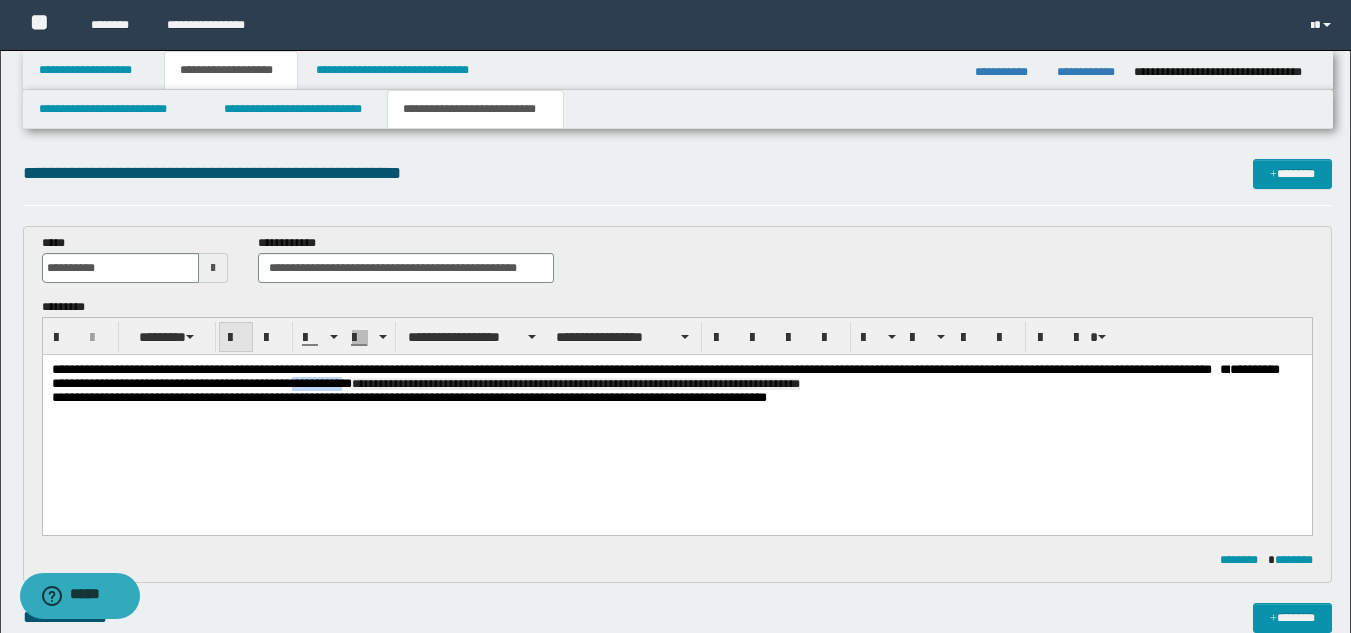 click at bounding box center (236, 338) 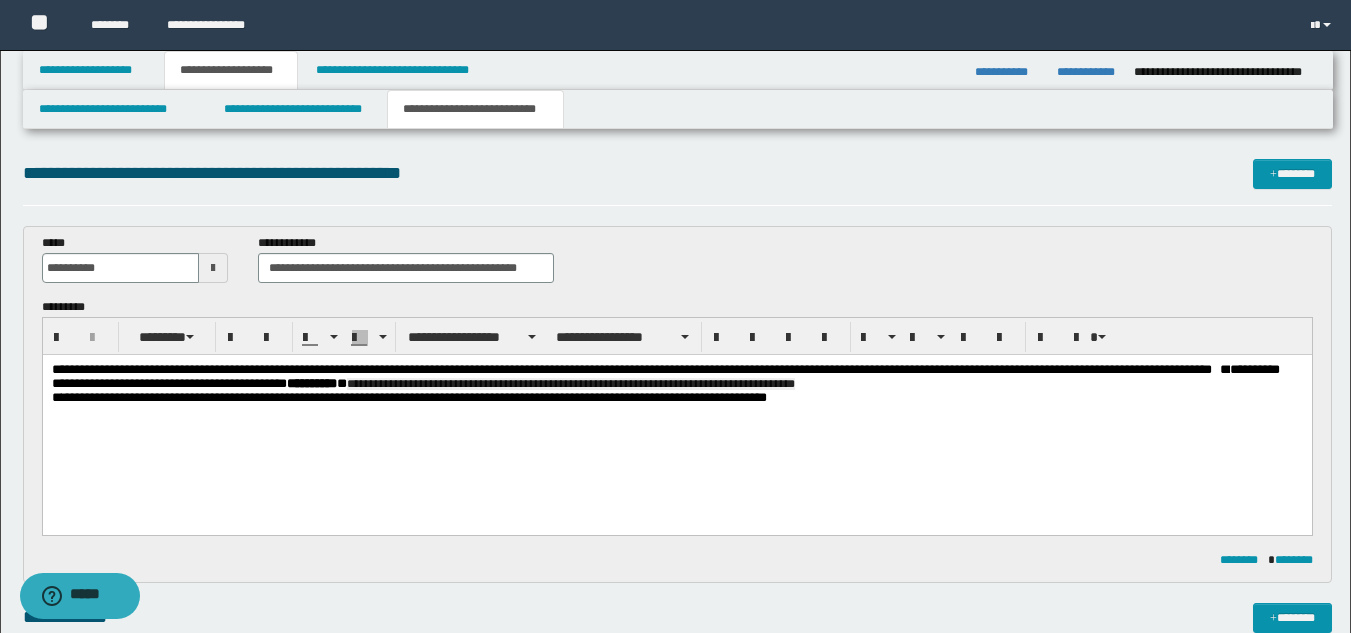 click on "**********" at bounding box center (676, 377) 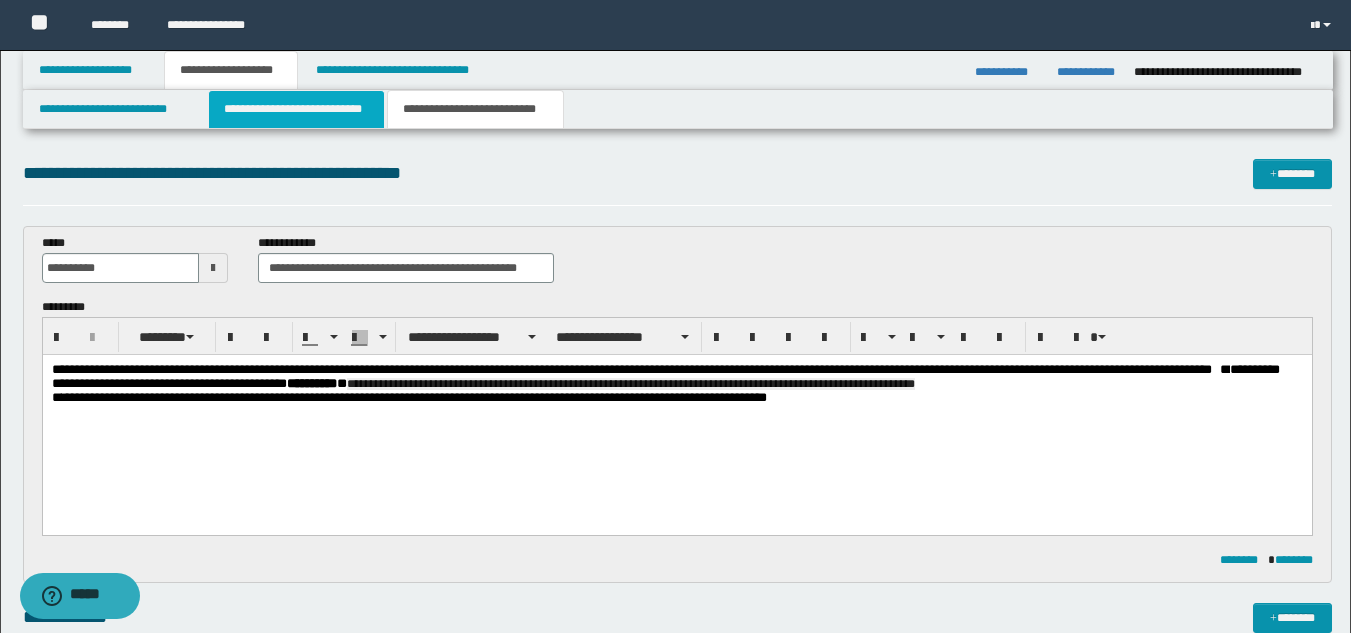 click on "**********" at bounding box center (296, 109) 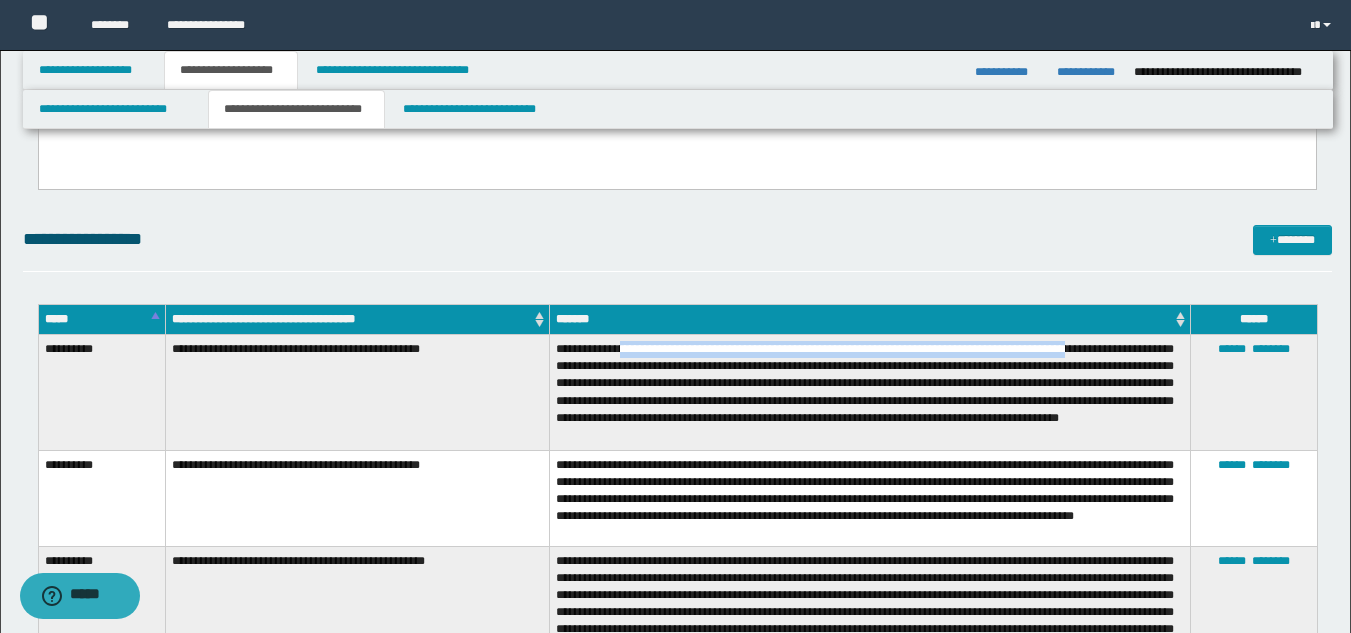 scroll, scrollTop: 439, scrollLeft: 0, axis: vertical 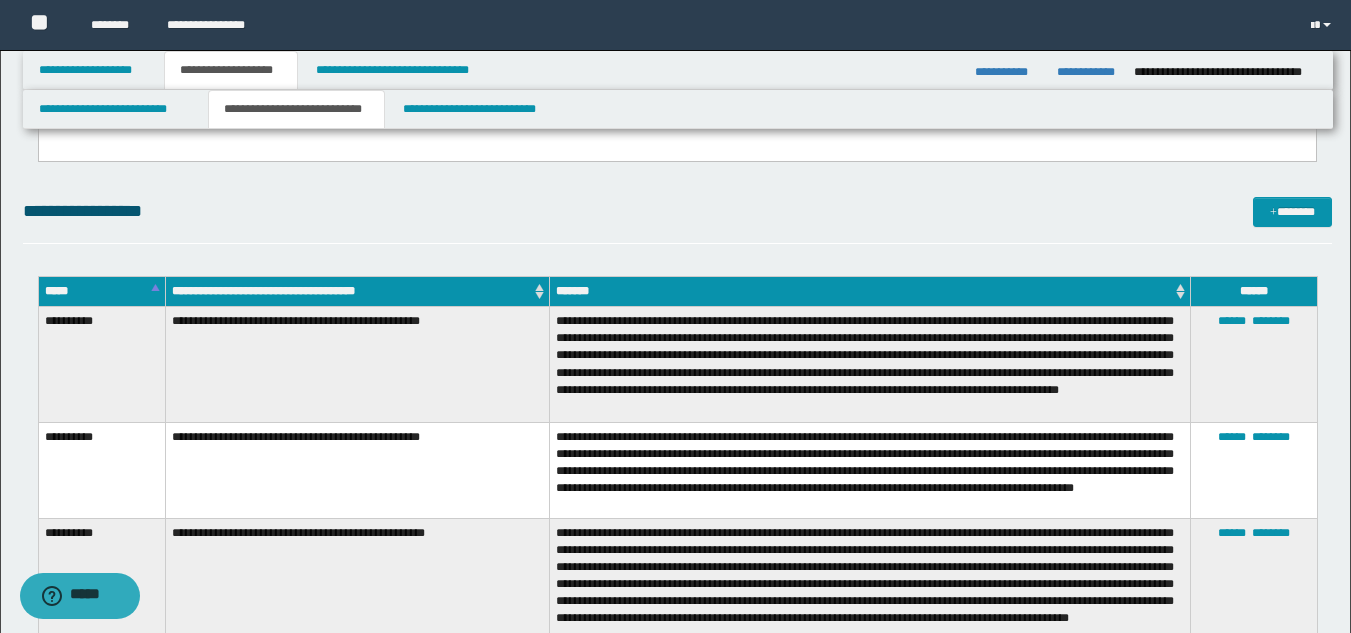 click on "**********" at bounding box center [357, 365] 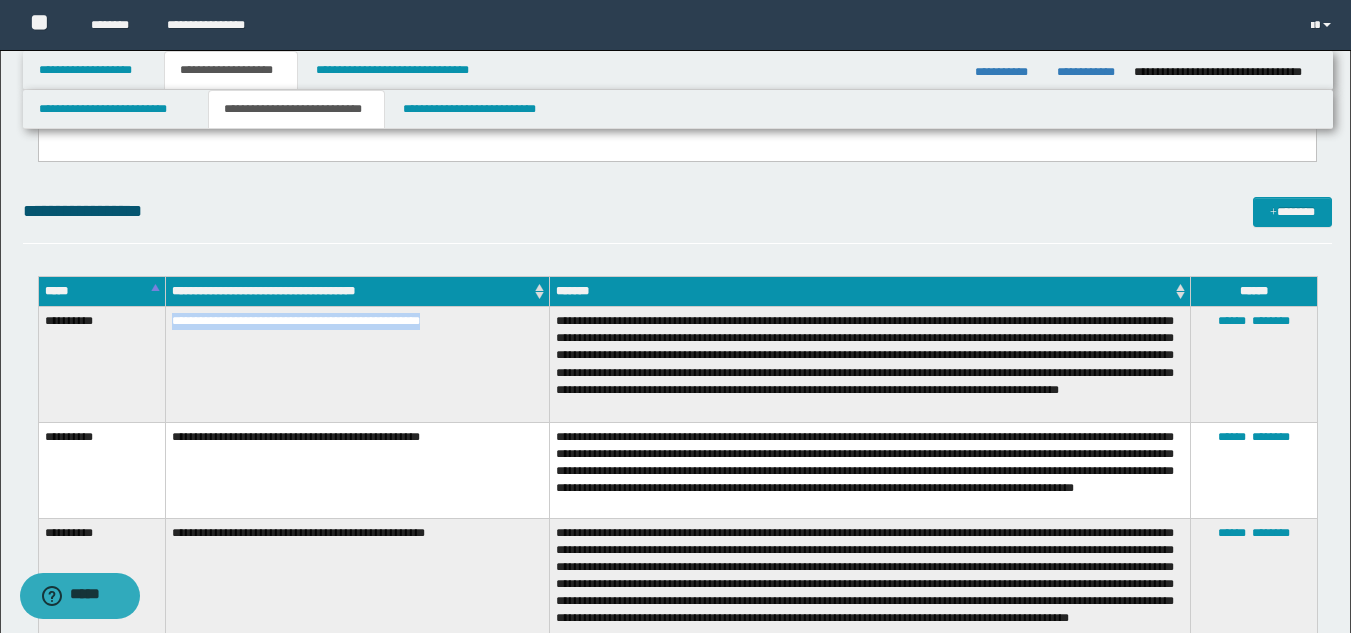 drag, startPoint x: 168, startPoint y: 319, endPoint x: 471, endPoint y: 306, distance: 303.27875 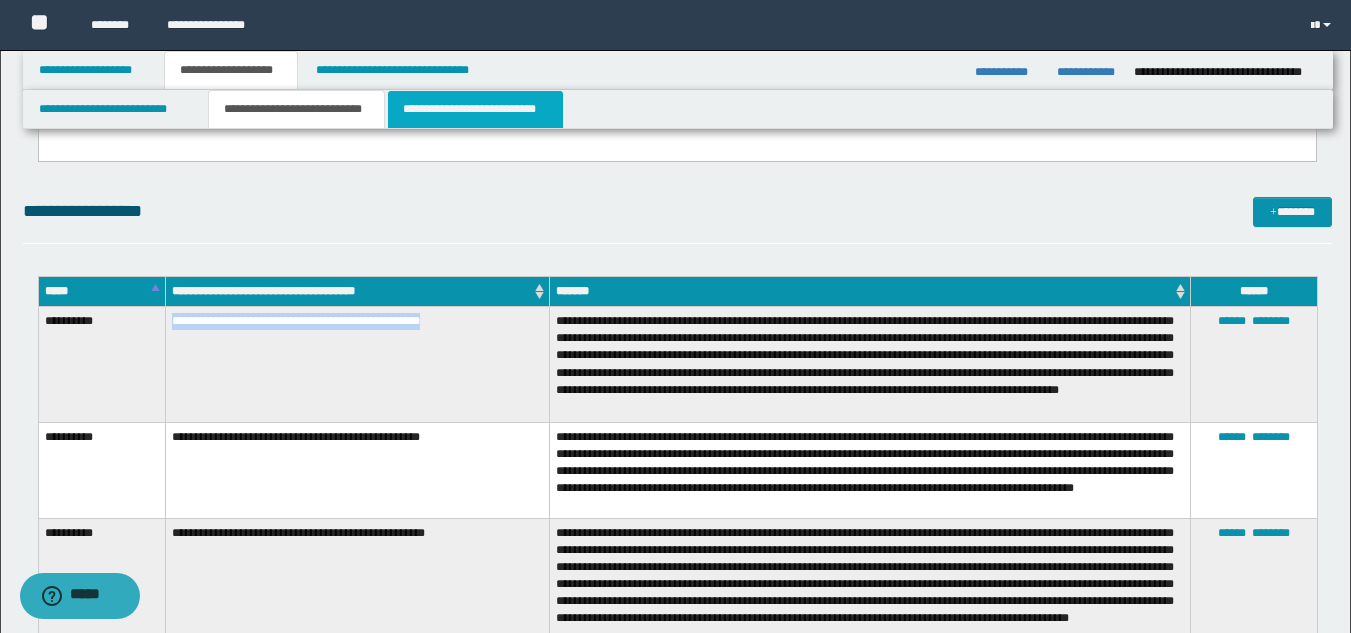 click on "**********" at bounding box center [475, 109] 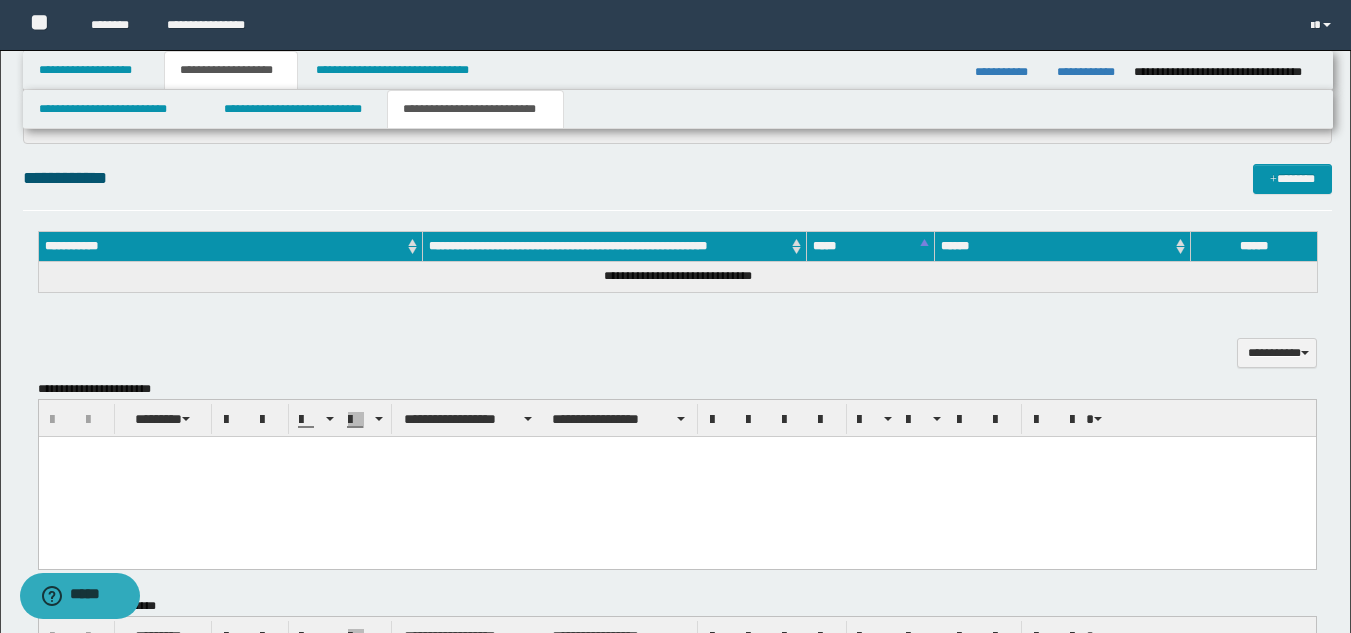 scroll, scrollTop: 0, scrollLeft: 0, axis: both 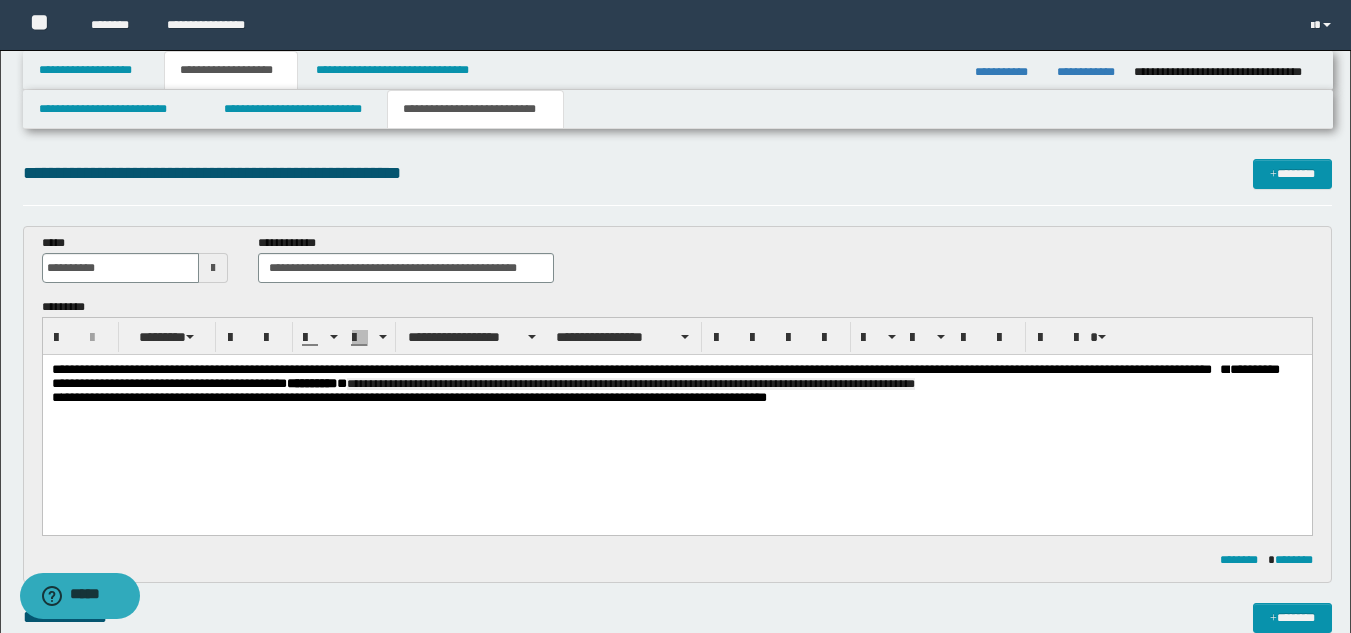 click on "**********" at bounding box center [676, 377] 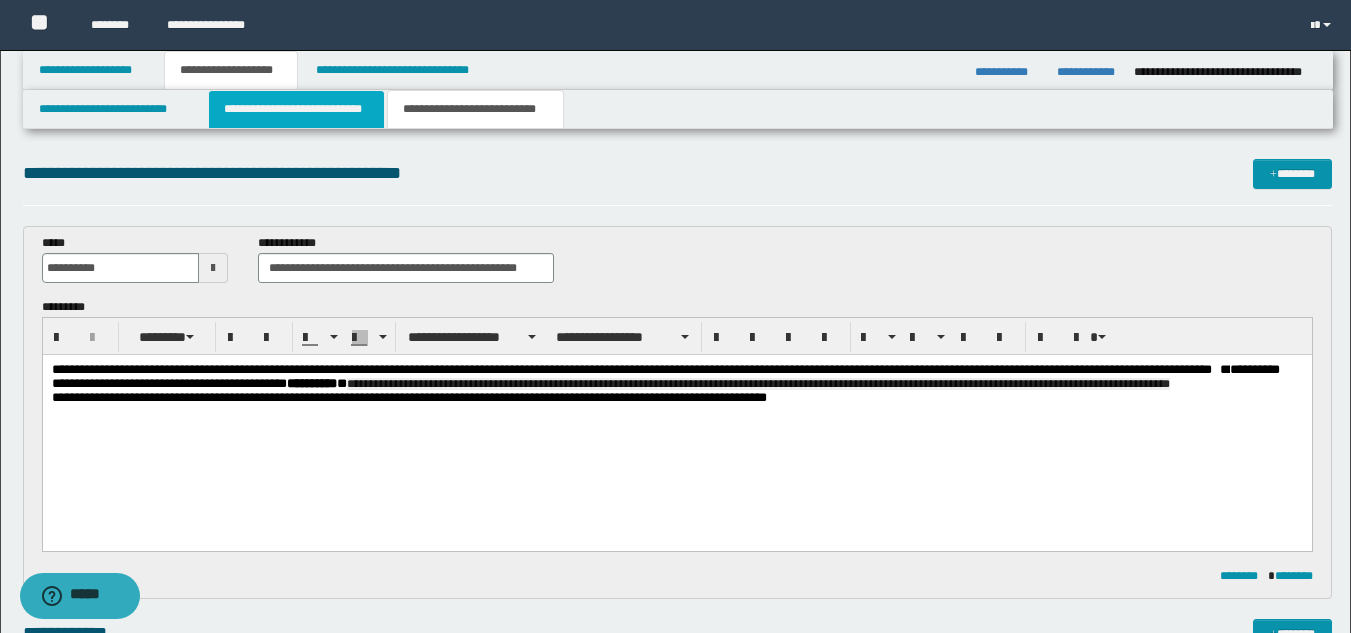 click on "**********" at bounding box center [296, 109] 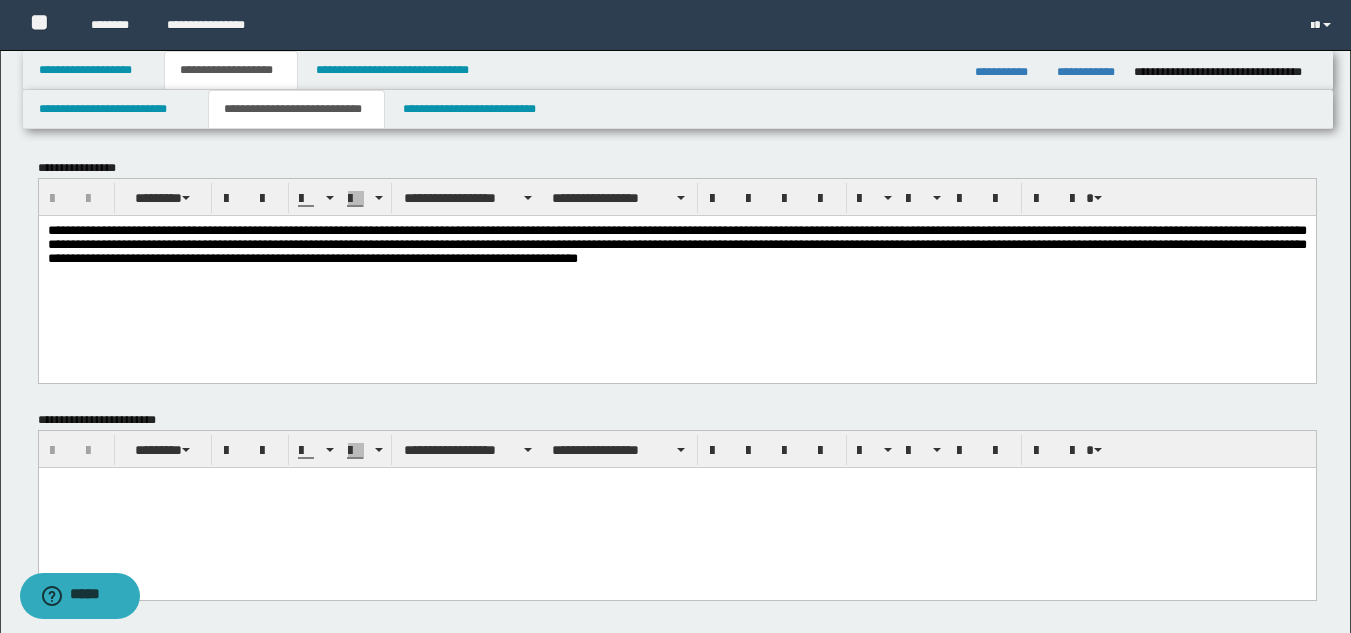 scroll, scrollTop: 600, scrollLeft: 0, axis: vertical 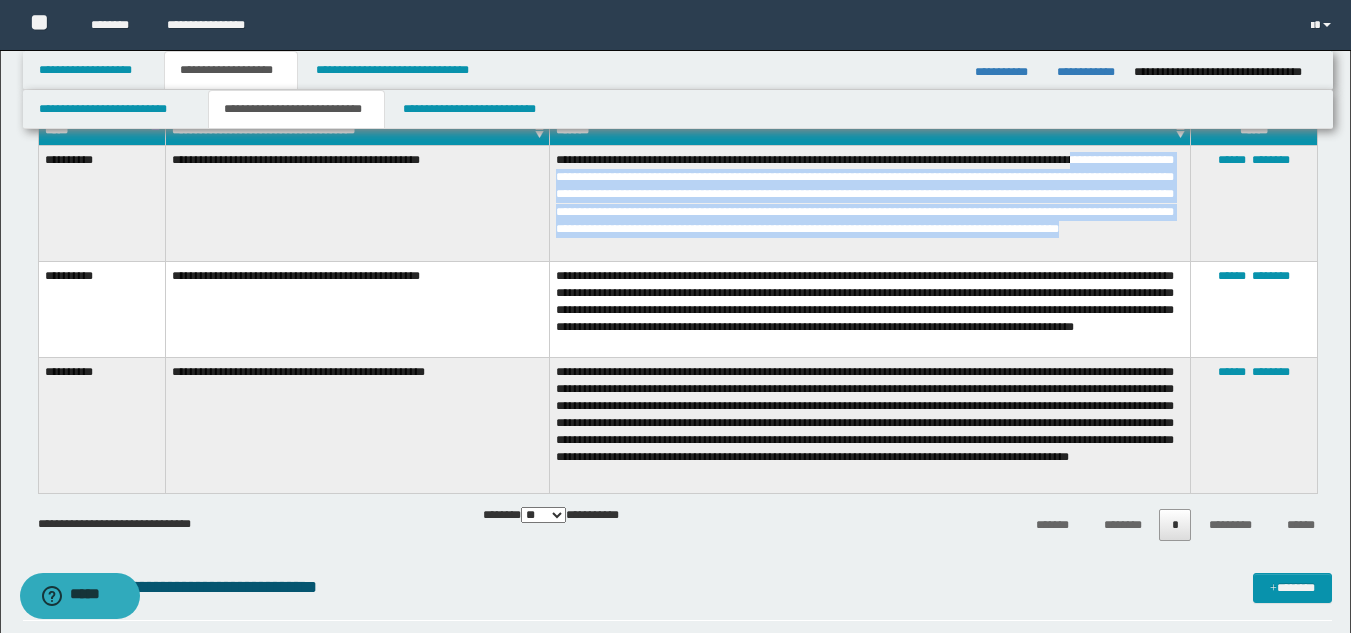 drag, startPoint x: 1108, startPoint y: 164, endPoint x: 1120, endPoint y: 247, distance: 83.86298 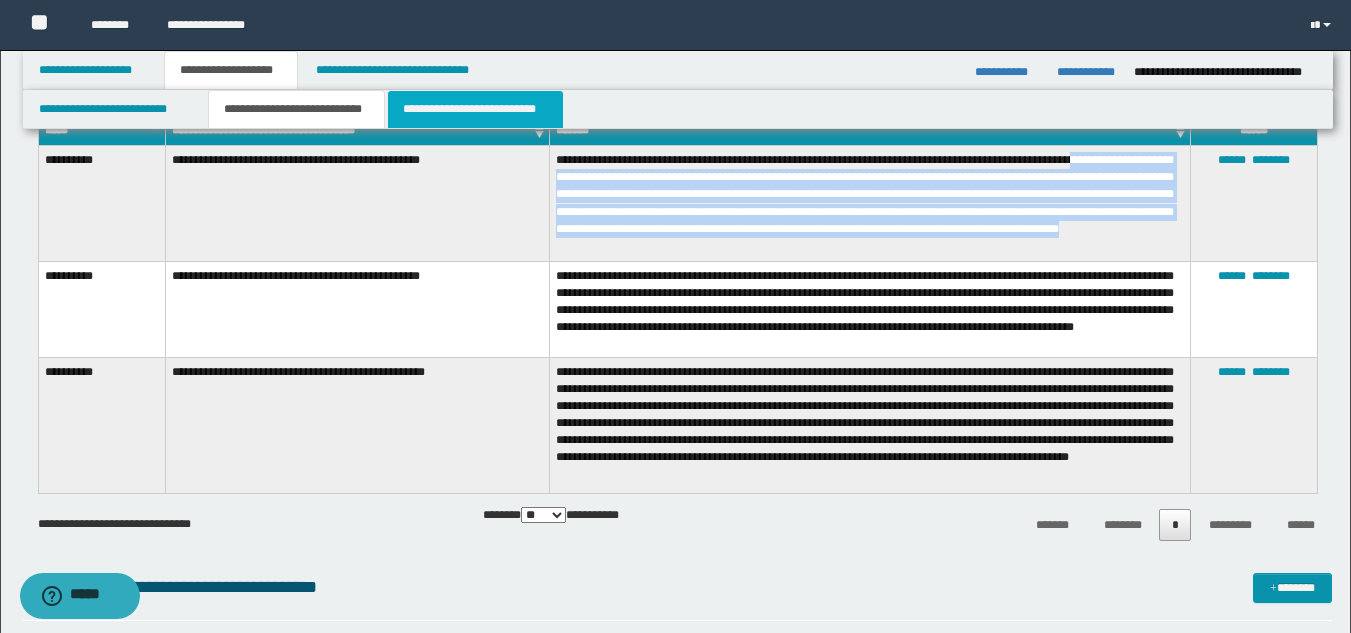 click on "**********" at bounding box center [475, 109] 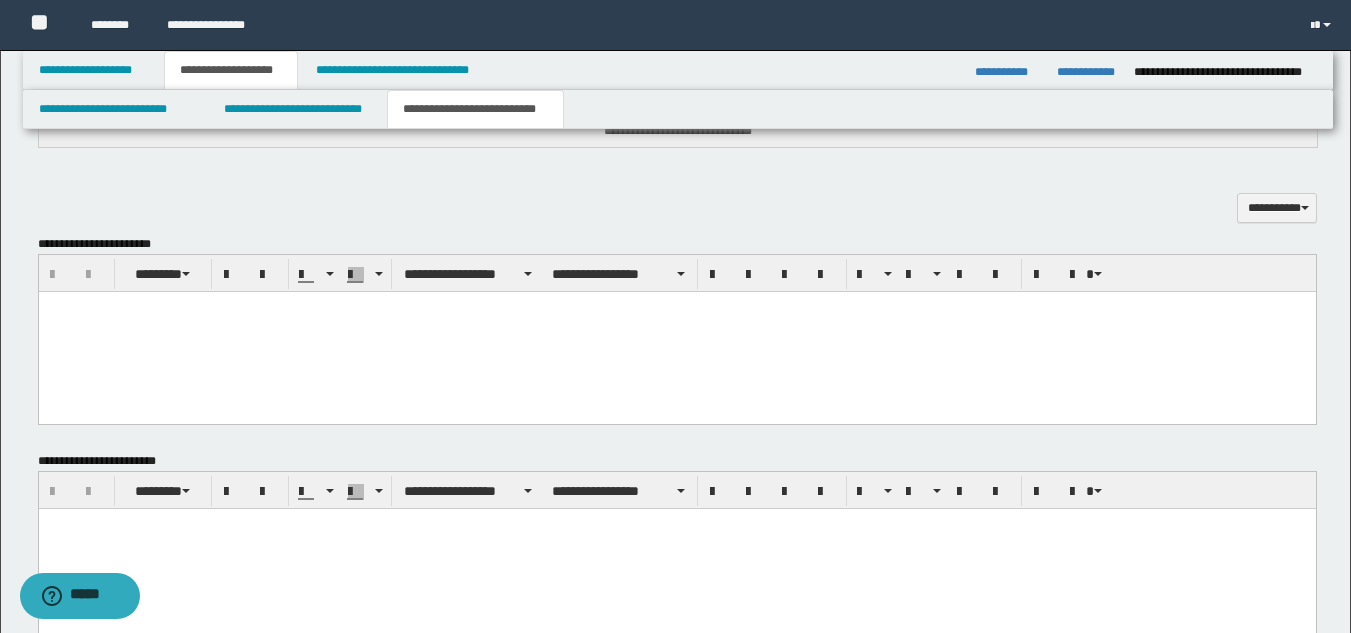 scroll, scrollTop: 0, scrollLeft: 0, axis: both 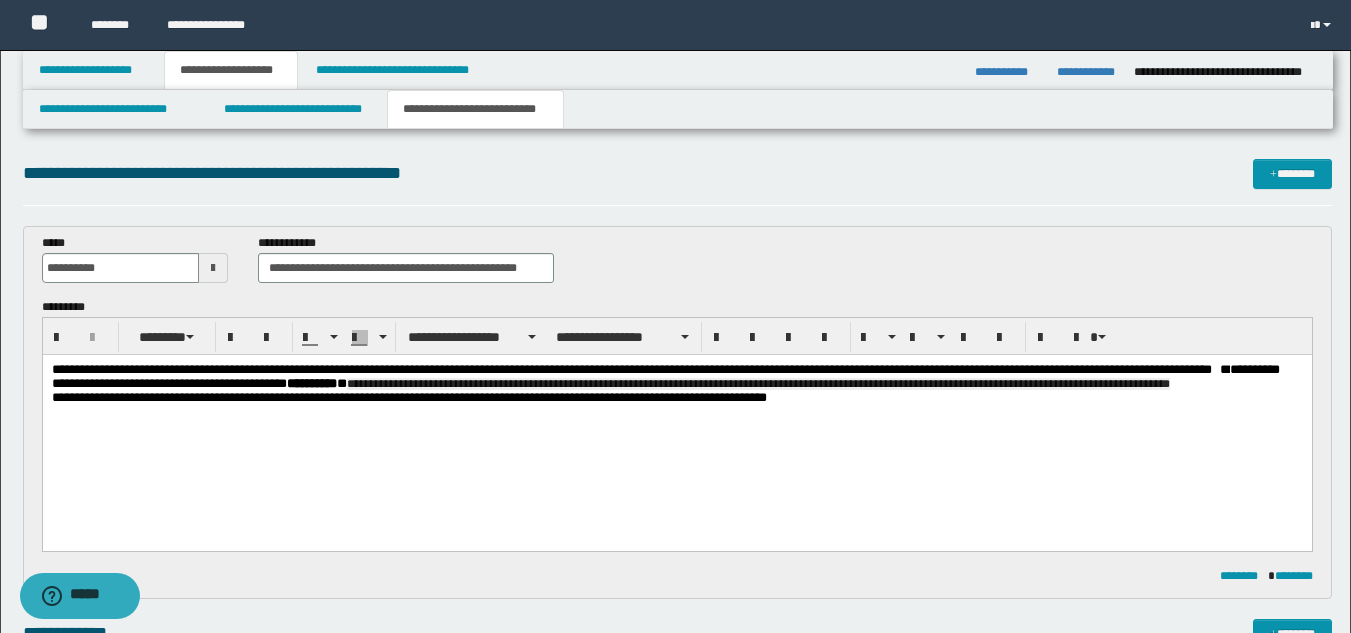 click on "**********" at bounding box center (676, 377) 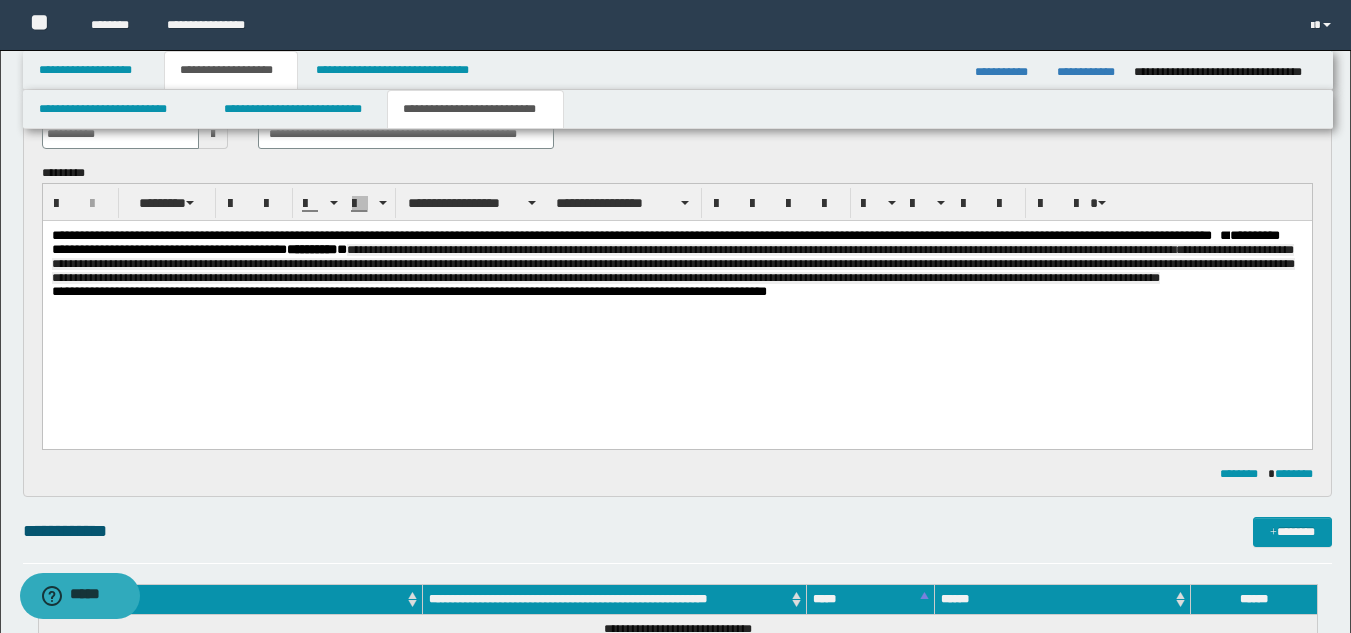 scroll, scrollTop: 152, scrollLeft: 0, axis: vertical 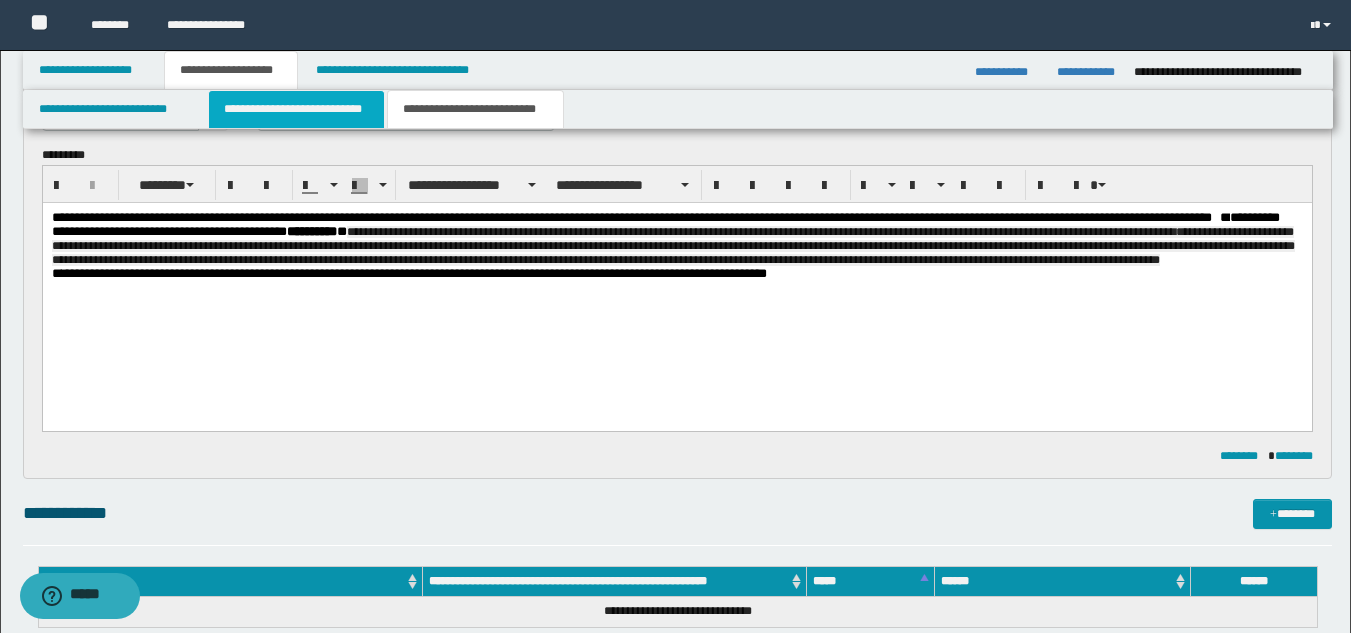 click on "**********" at bounding box center (296, 109) 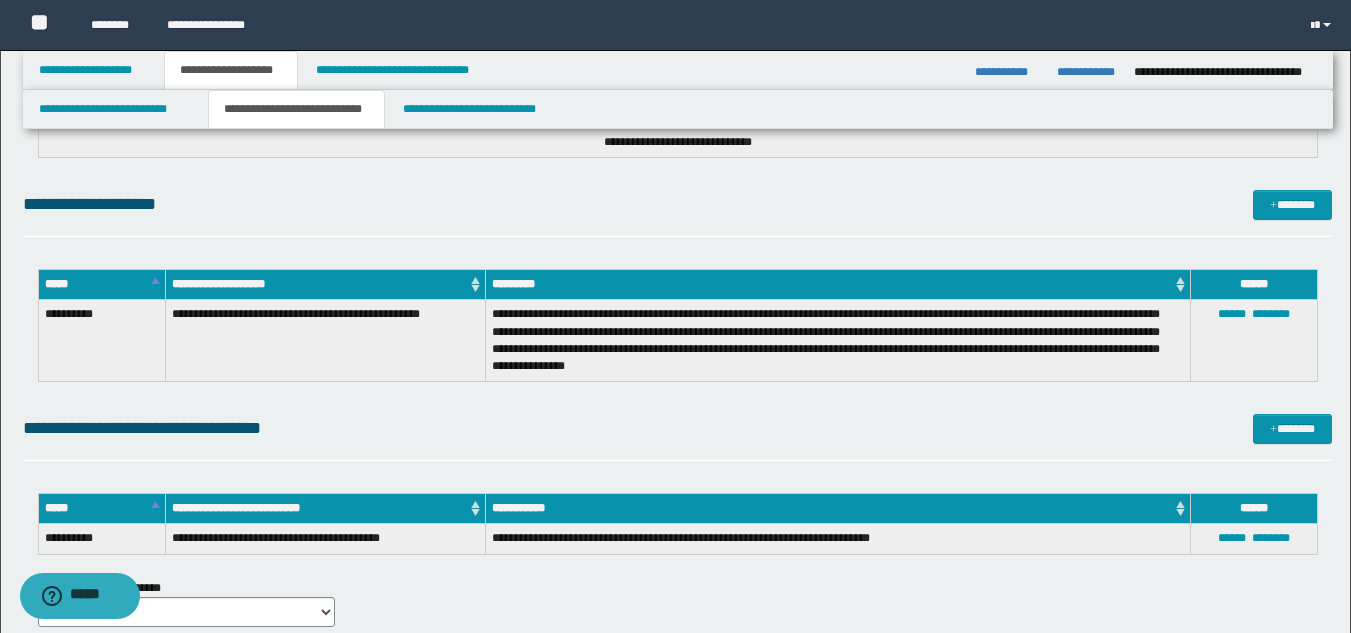 scroll, scrollTop: 1240, scrollLeft: 0, axis: vertical 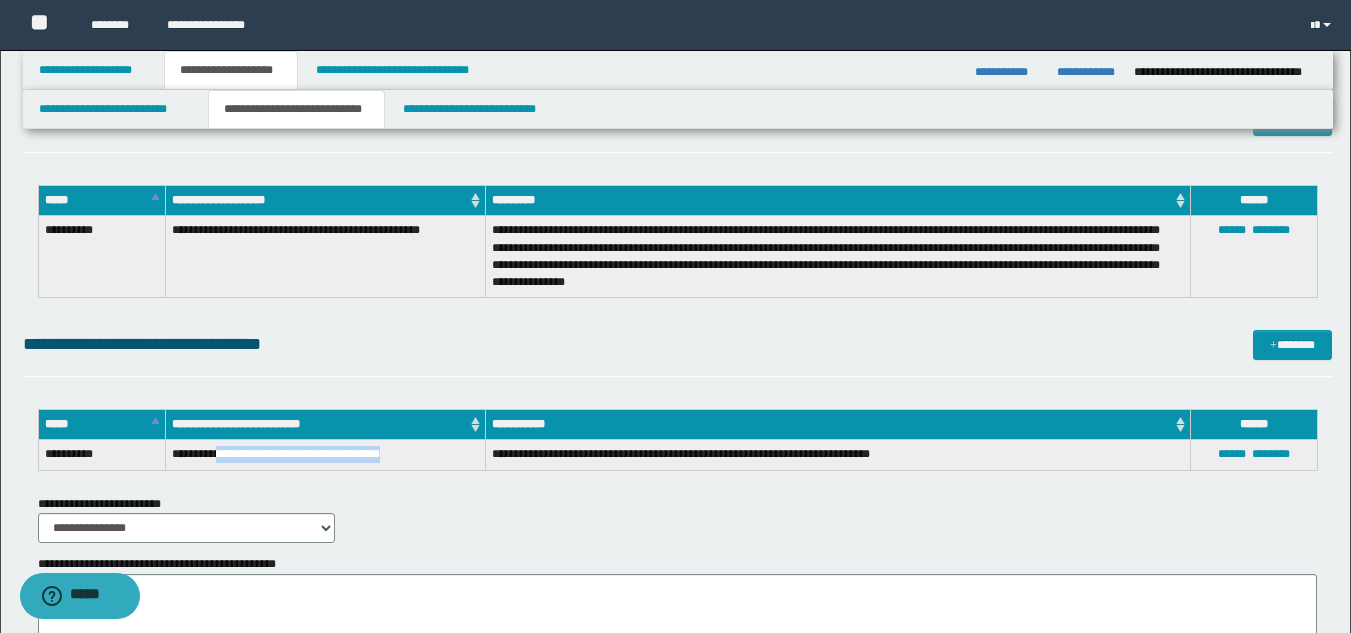 drag, startPoint x: 241, startPoint y: 455, endPoint x: 435, endPoint y: 451, distance: 194.04123 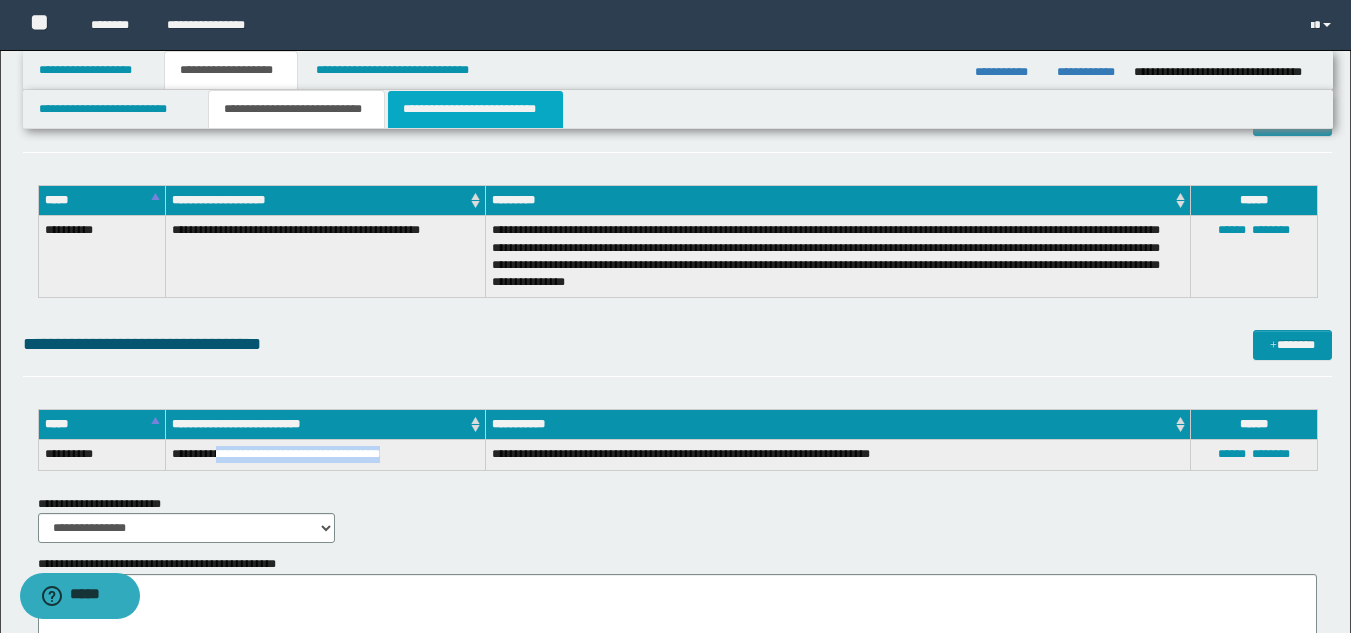 copy on "**********" 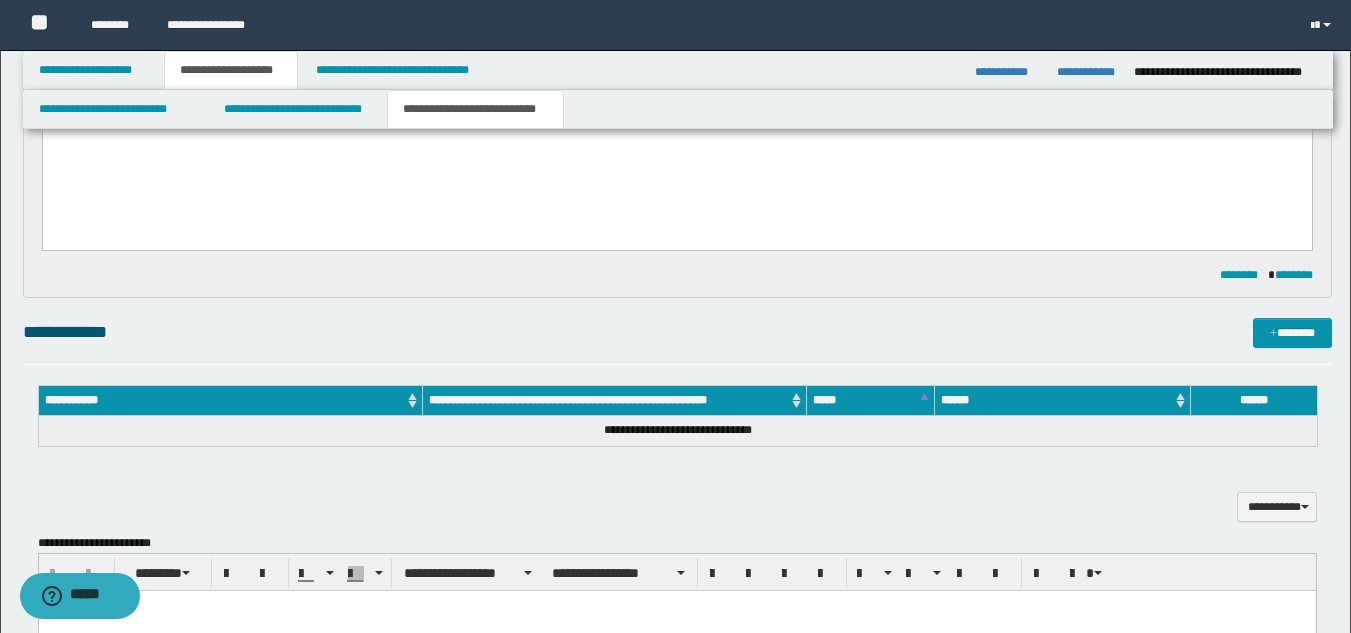 scroll, scrollTop: 0, scrollLeft: 0, axis: both 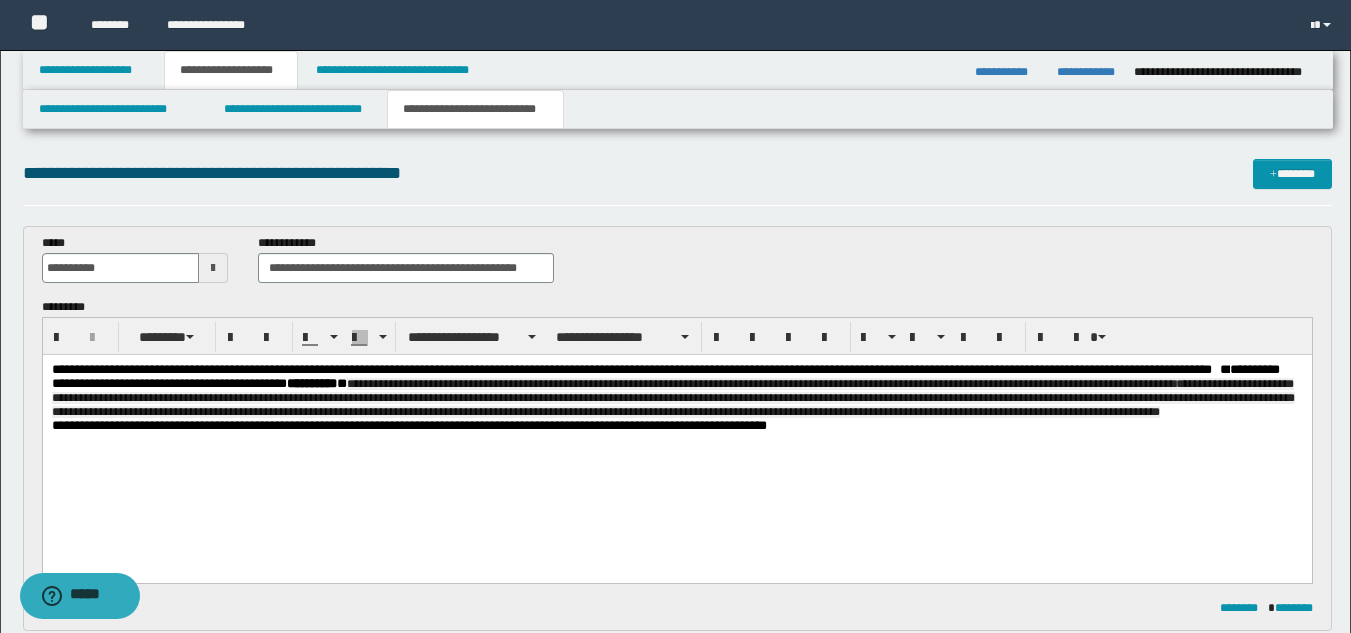 click on "**********" at bounding box center [676, 391] 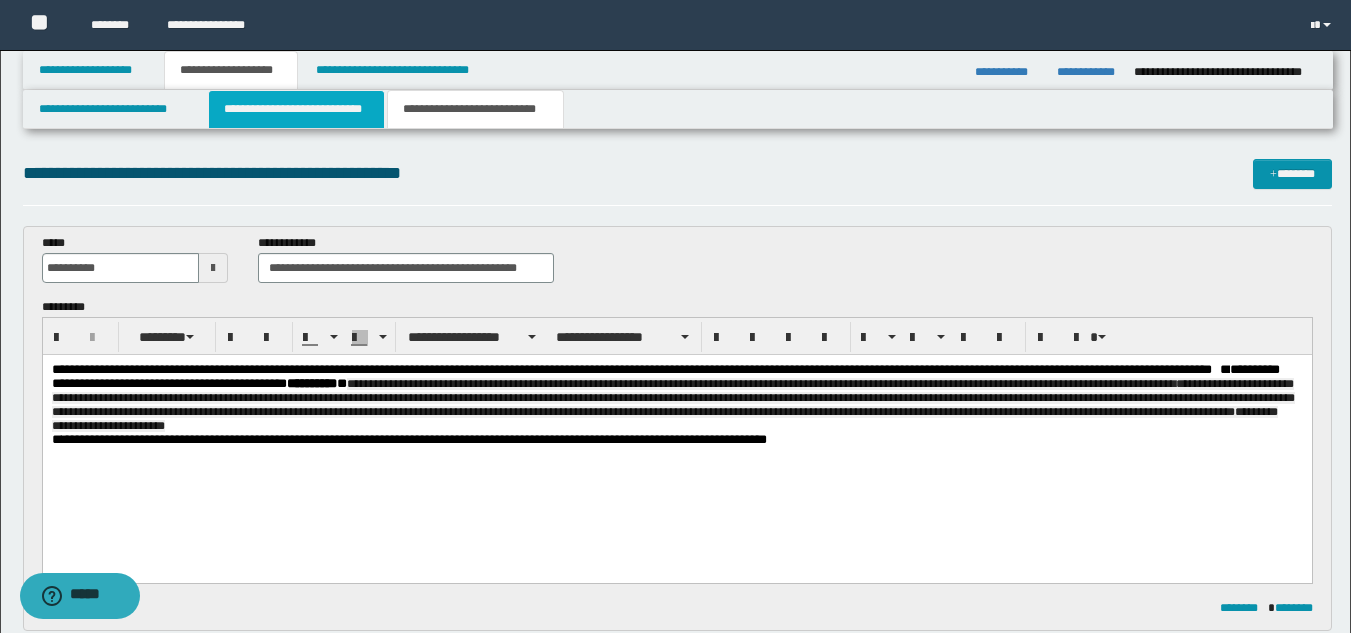 click on "**********" at bounding box center [296, 109] 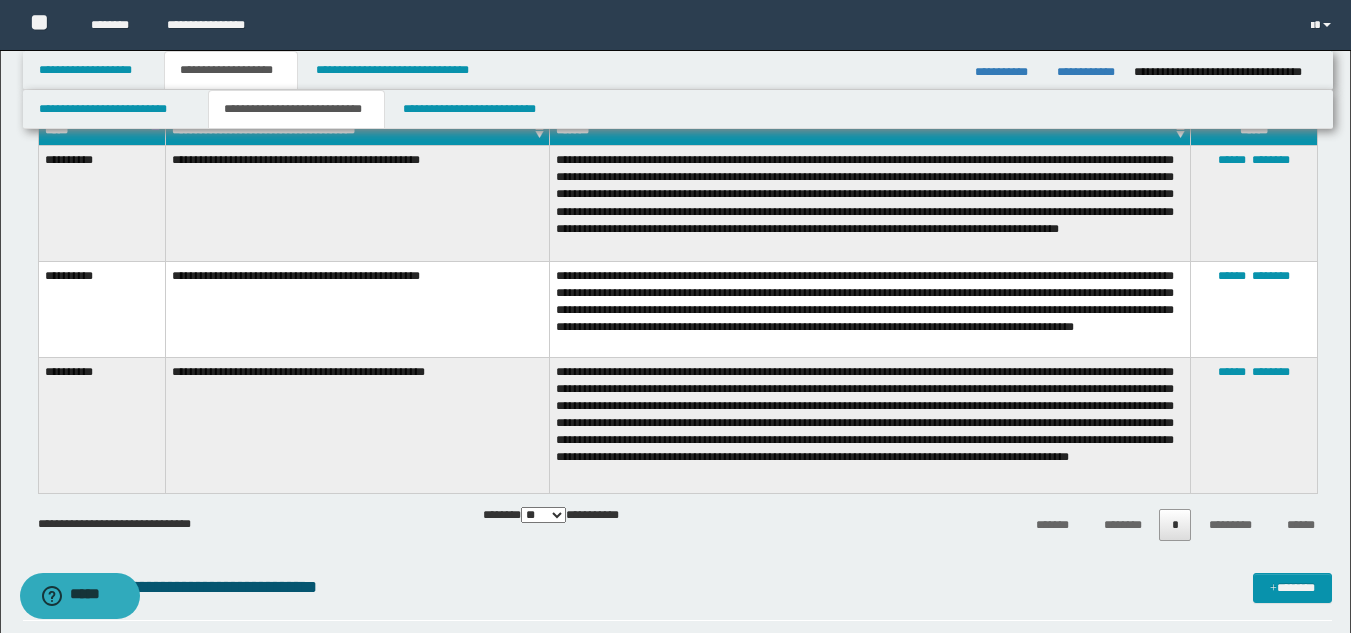 scroll, scrollTop: 1200, scrollLeft: 0, axis: vertical 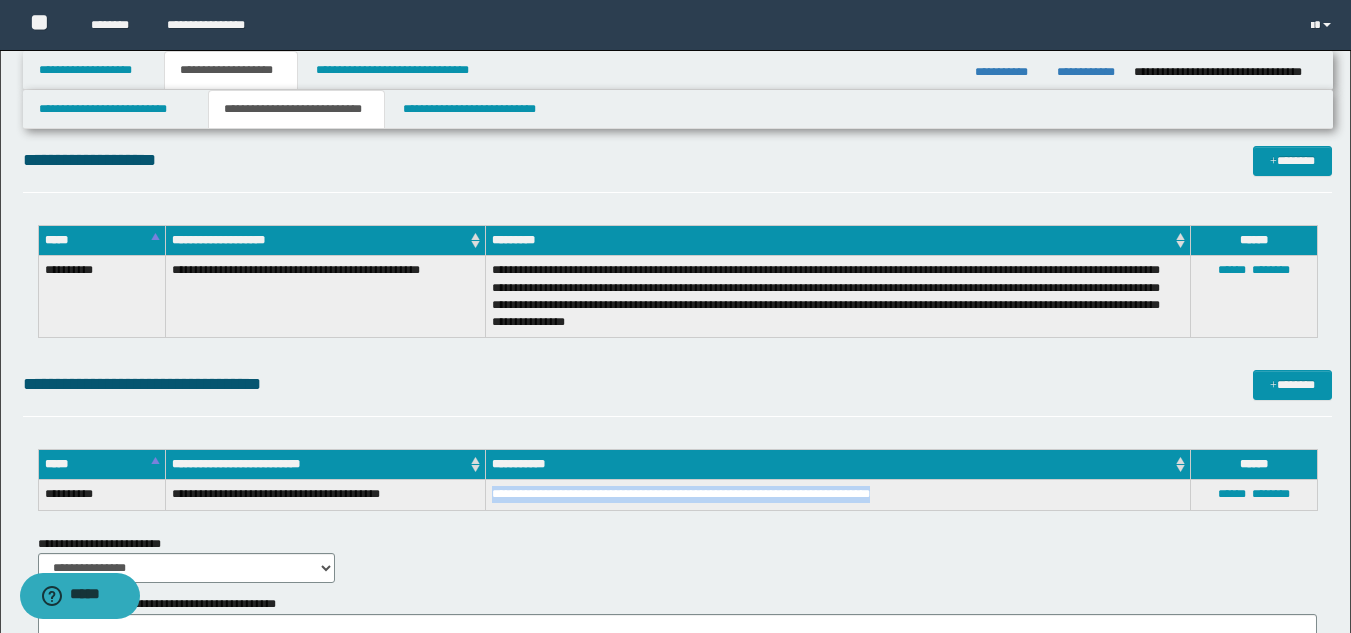 drag, startPoint x: 492, startPoint y: 496, endPoint x: 885, endPoint y: 487, distance: 393.10303 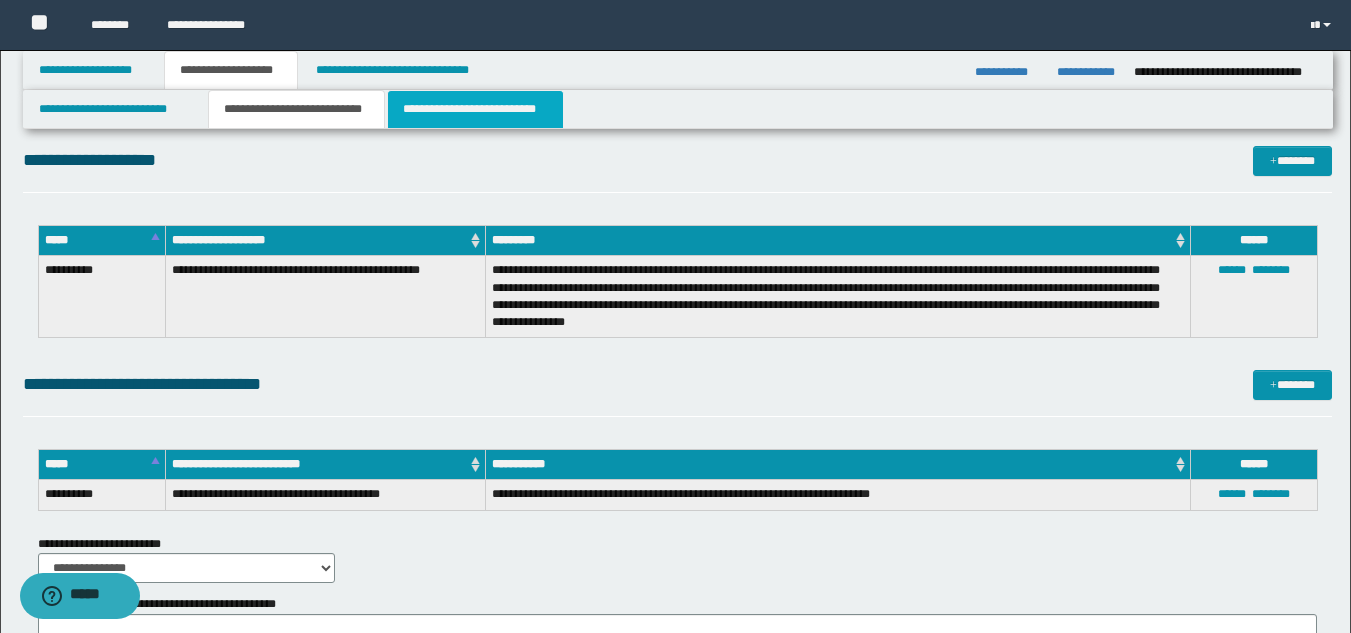 click on "**********" at bounding box center (475, 109) 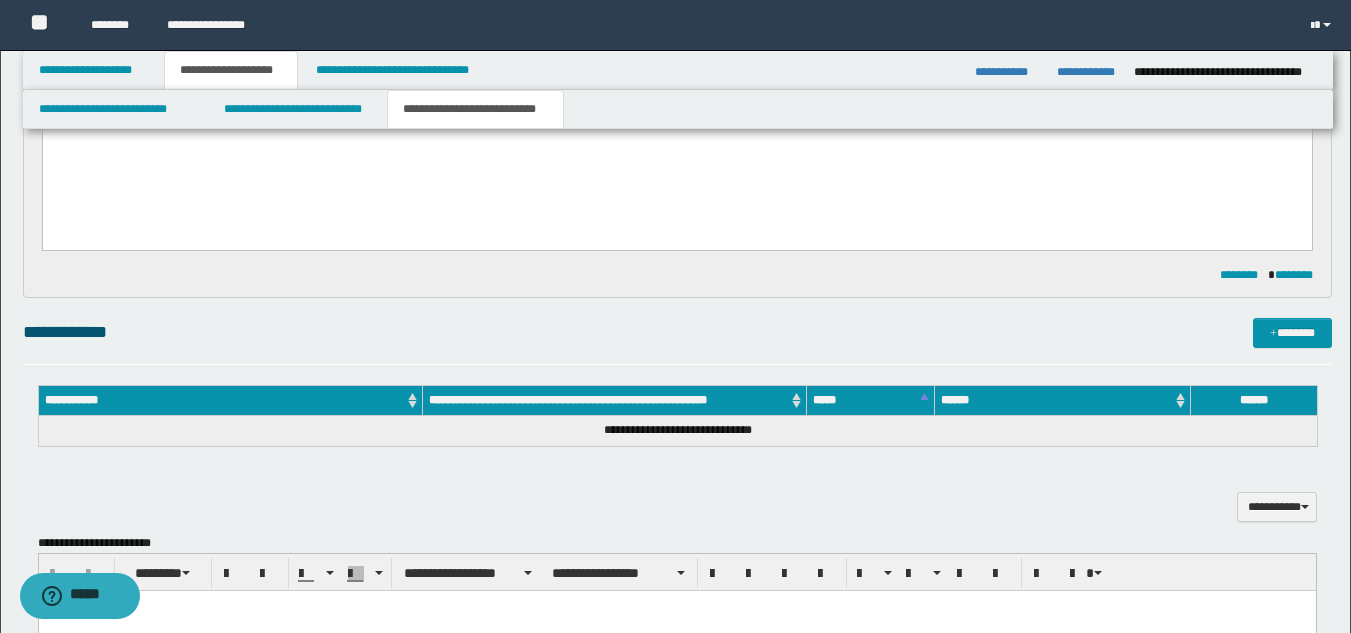 scroll, scrollTop: 0, scrollLeft: 0, axis: both 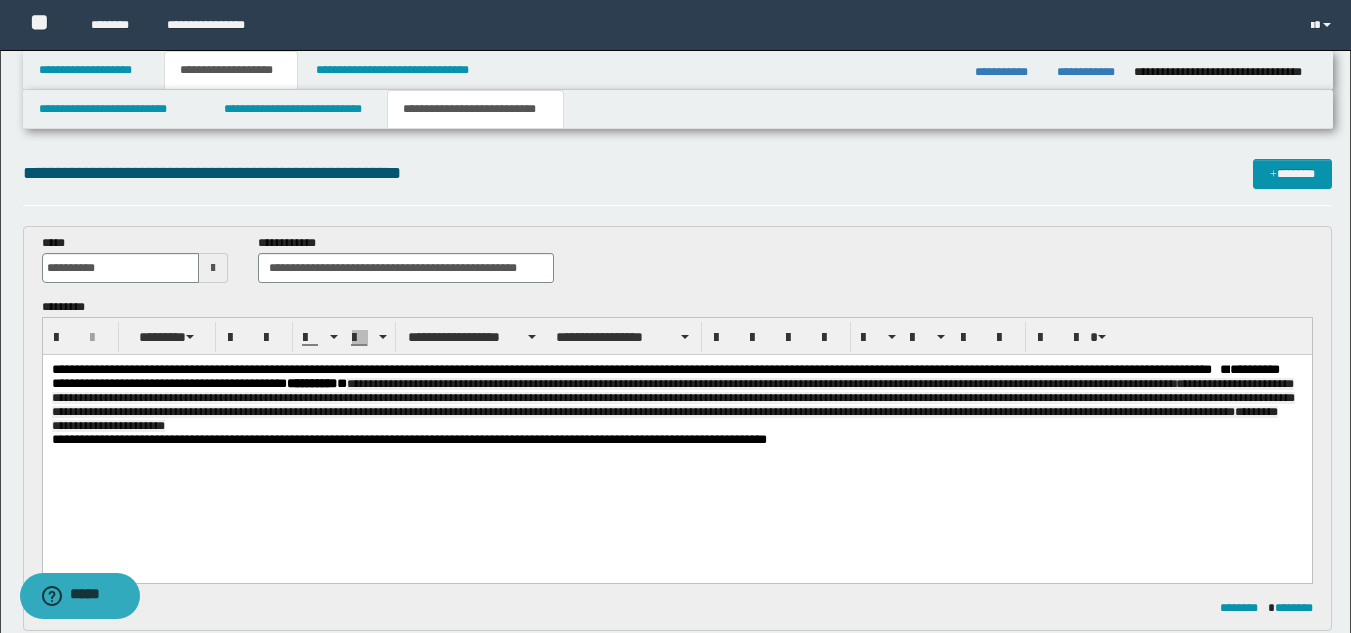 click on "**********" at bounding box center (676, 398) 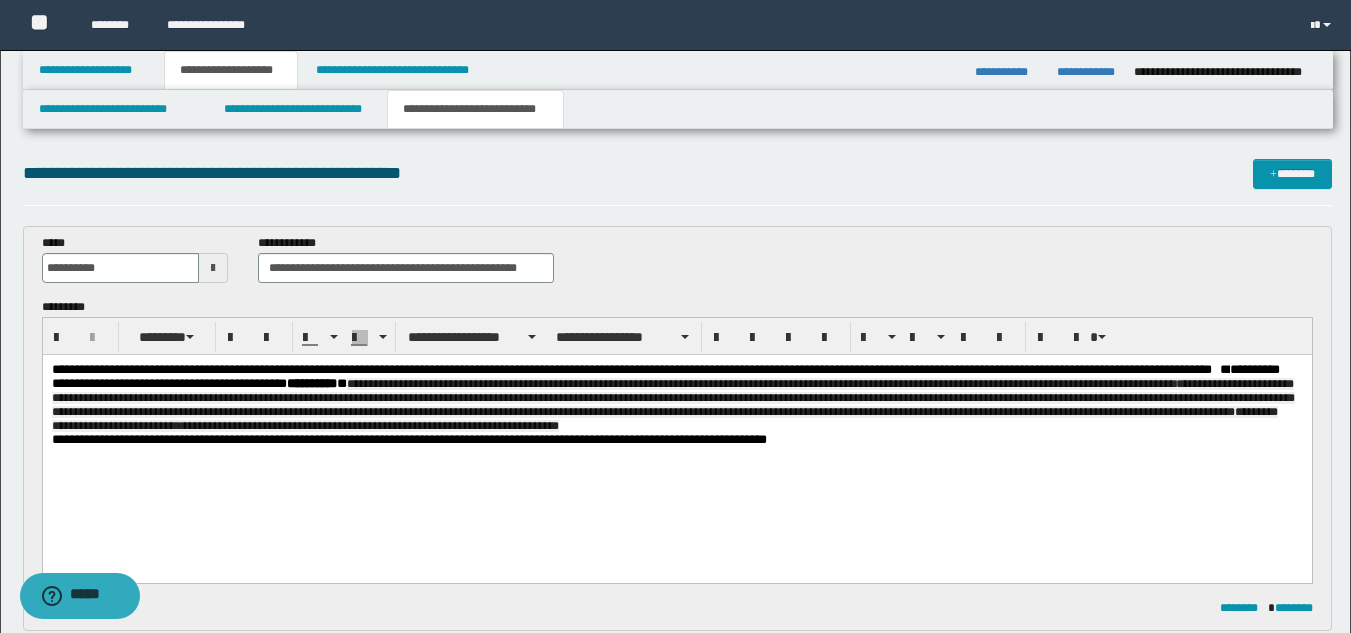 click on "**********" at bounding box center [672, 405] 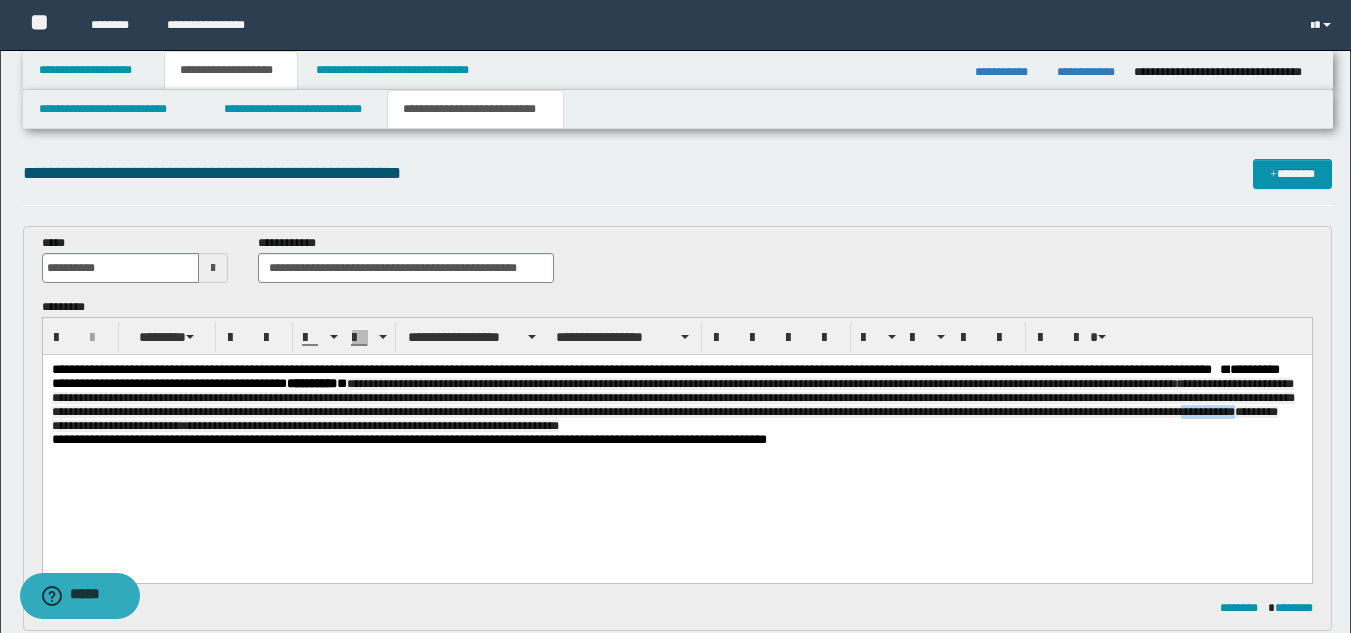 drag, startPoint x: 364, startPoint y: 437, endPoint x: 304, endPoint y: 435, distance: 60.033325 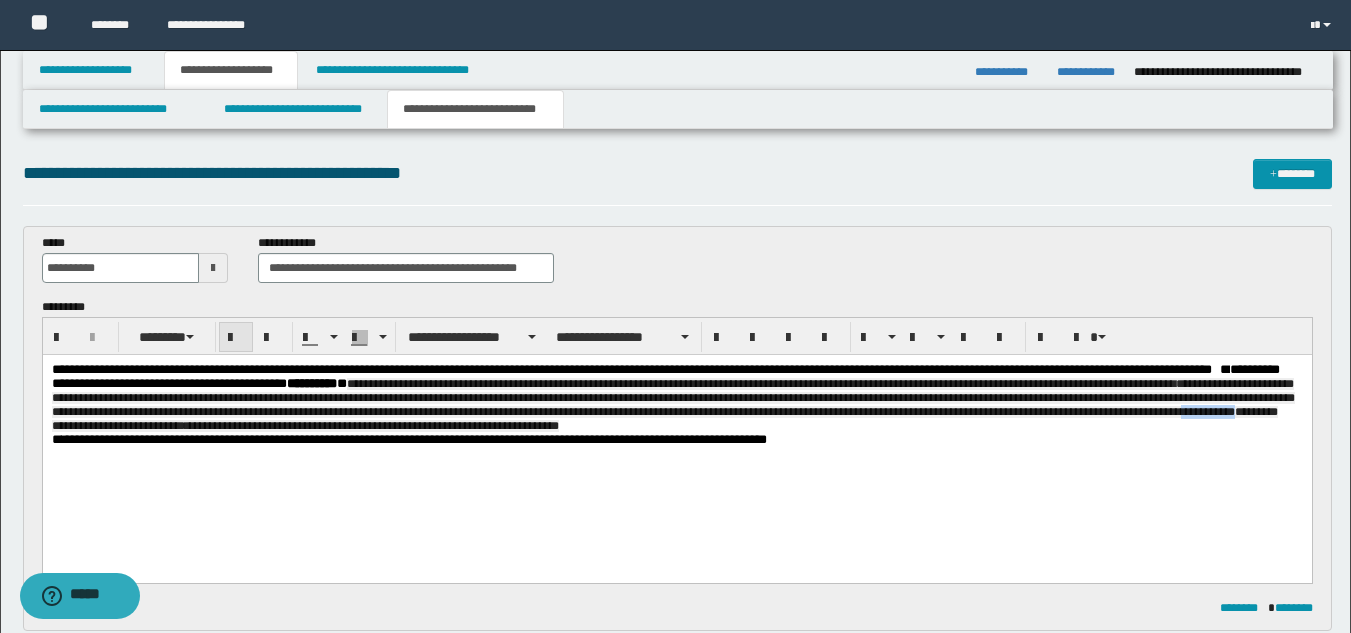 click at bounding box center (236, 338) 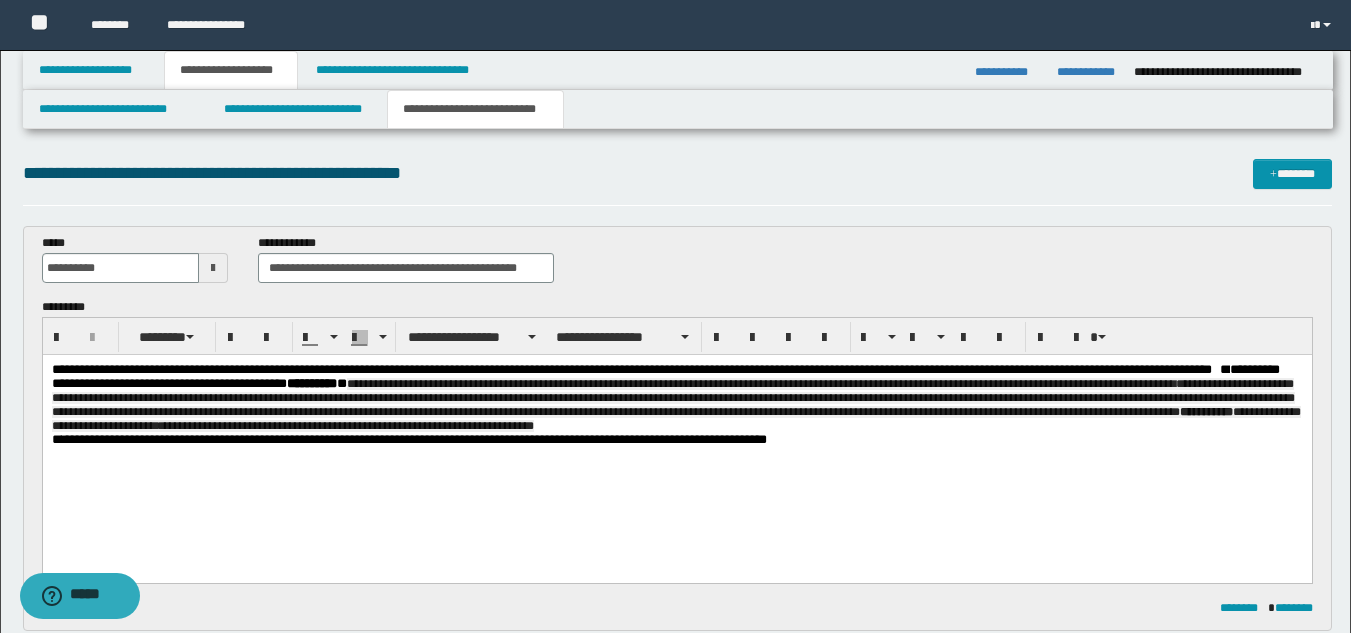click on "**********" at bounding box center [676, 430] 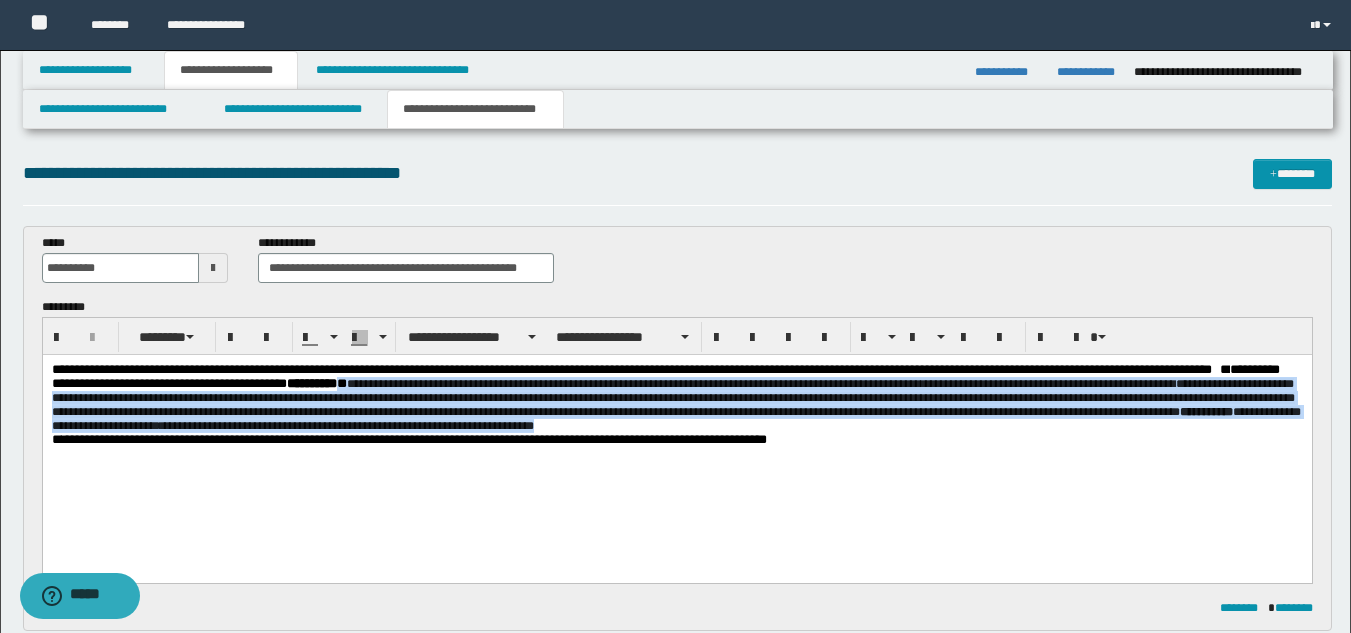 drag, startPoint x: 440, startPoint y: 386, endPoint x: 973, endPoint y: 429, distance: 534.7317 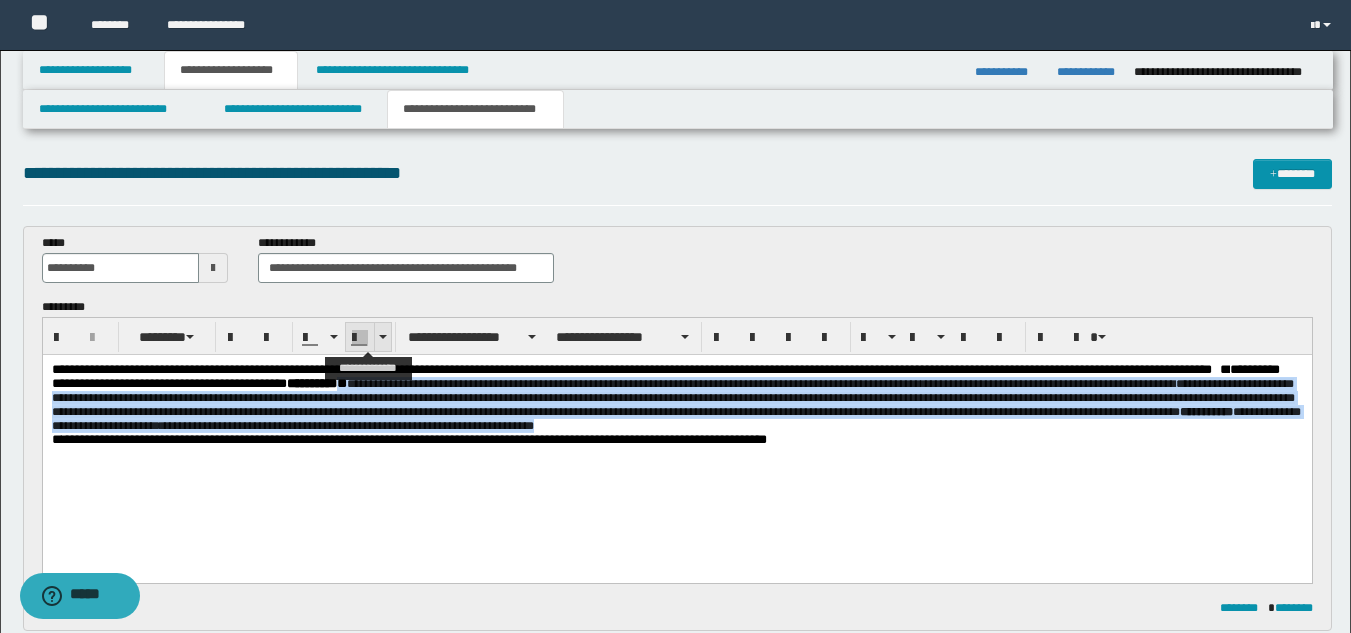 click at bounding box center (360, 337) 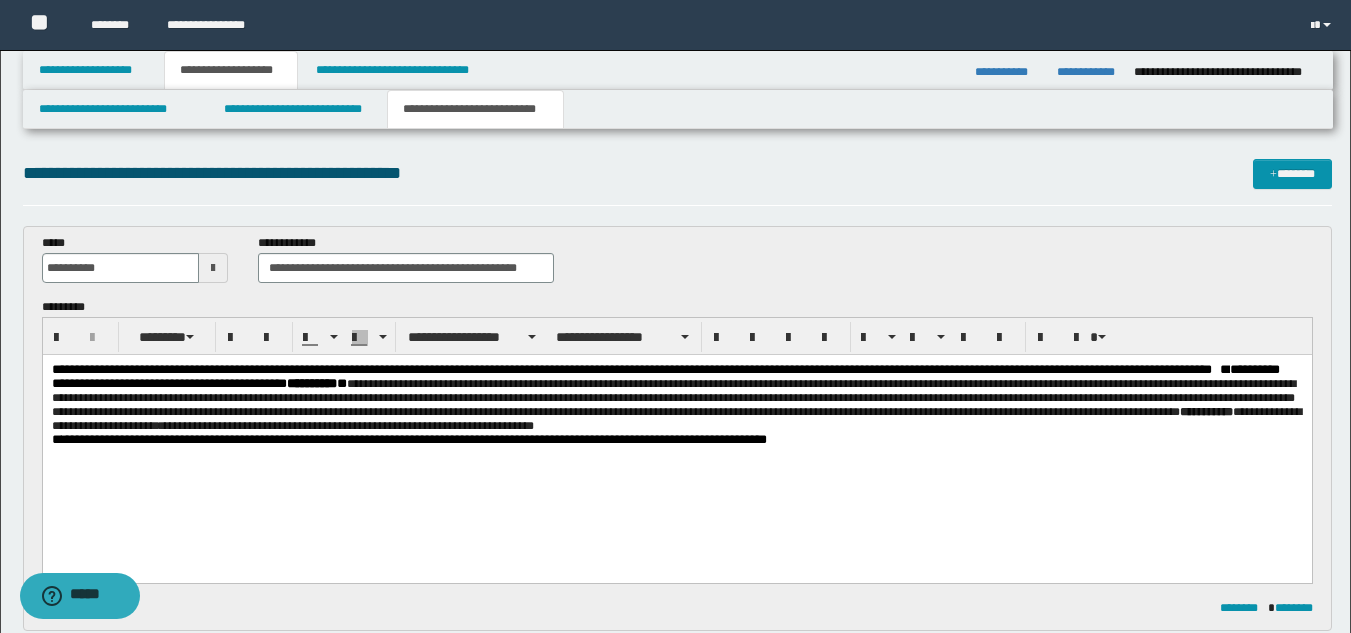 click on "**********" at bounding box center [676, 430] 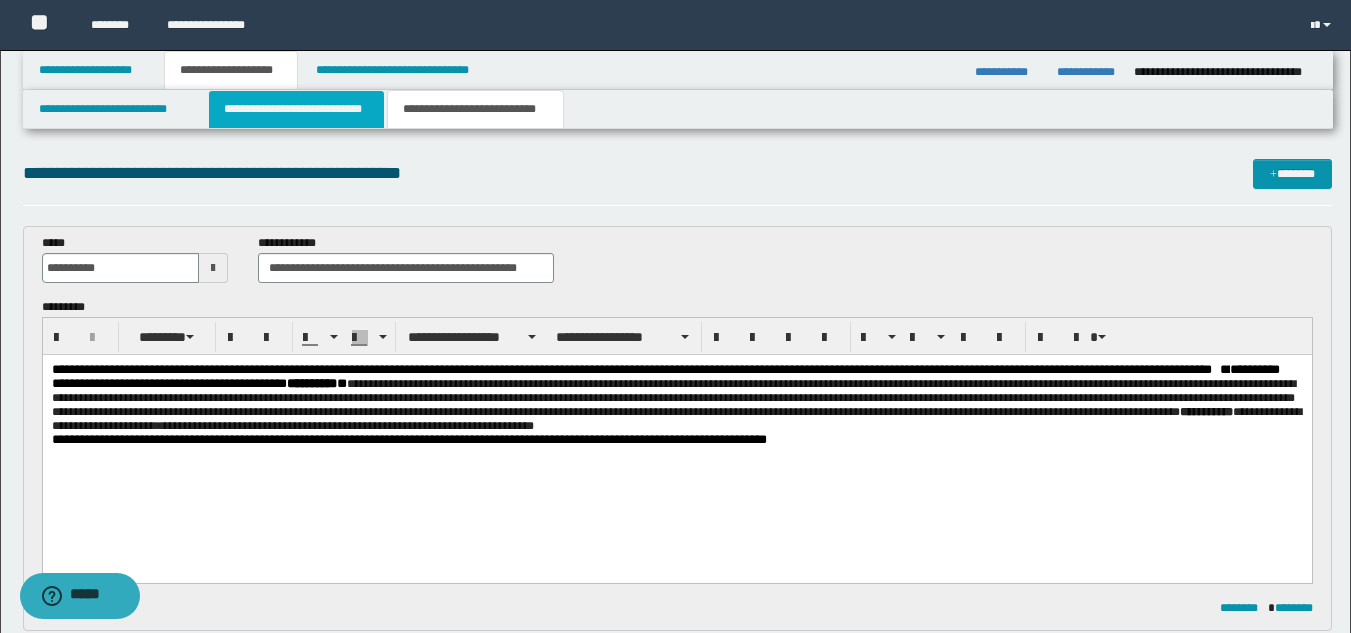 click on "**********" at bounding box center (296, 109) 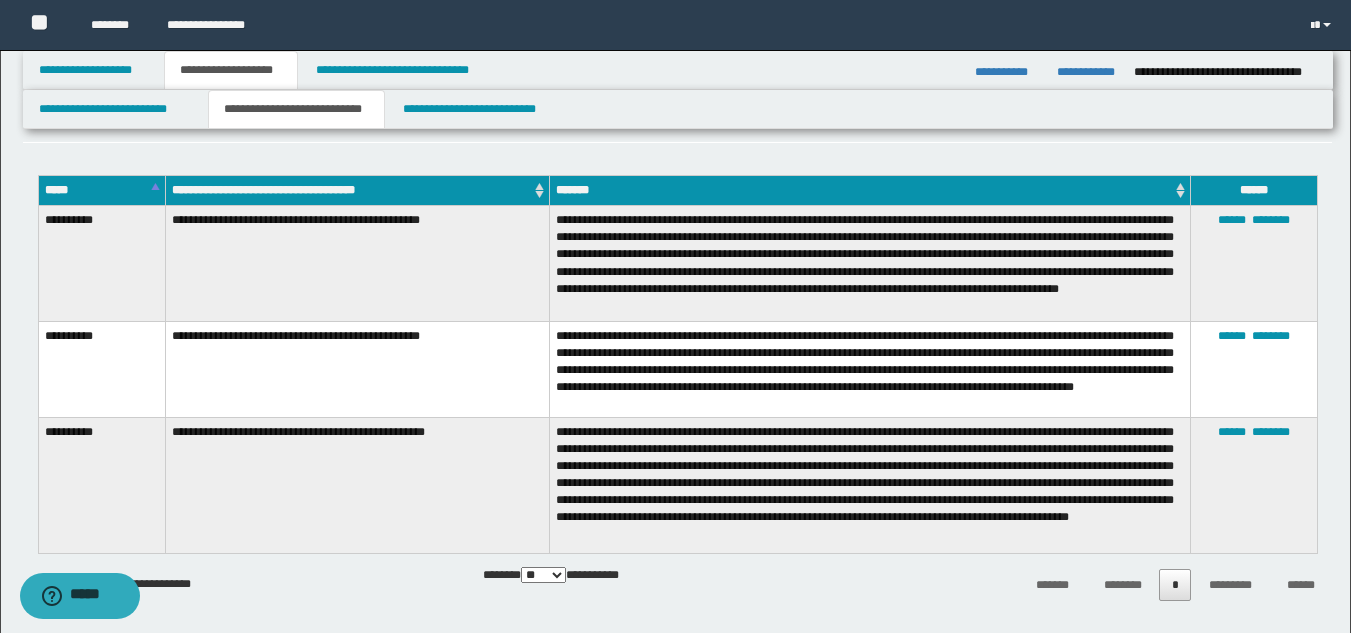 scroll, scrollTop: 558, scrollLeft: 0, axis: vertical 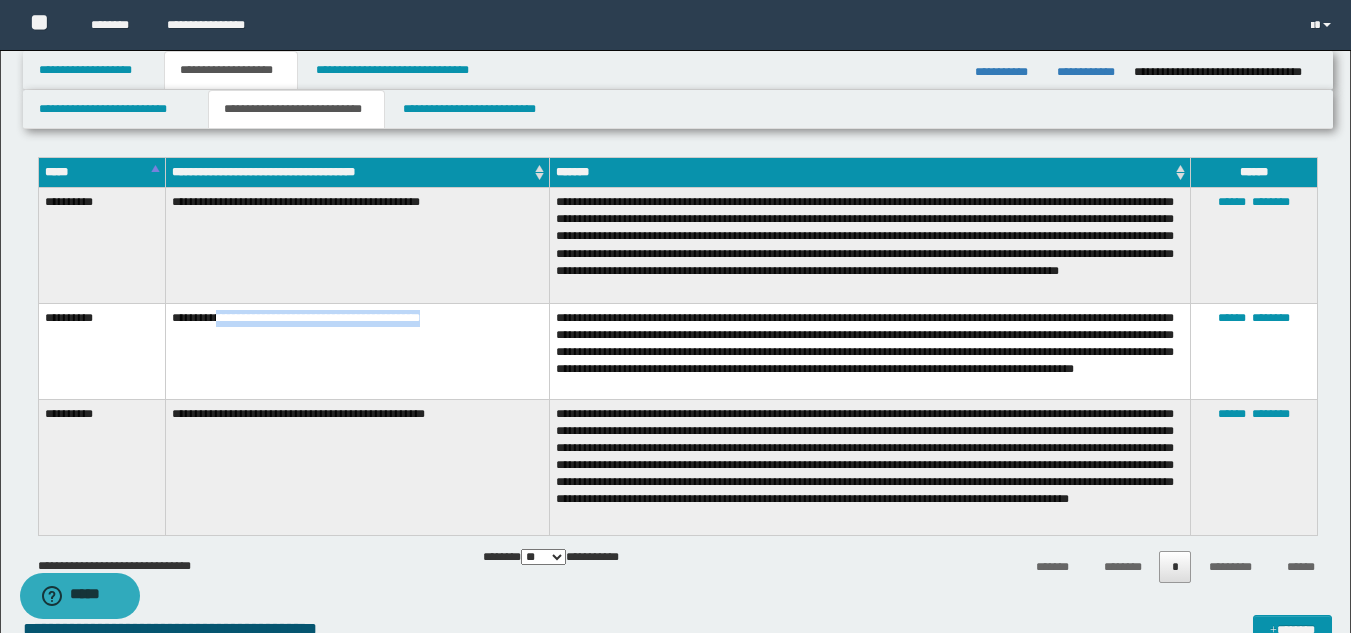 drag, startPoint x: 242, startPoint y: 314, endPoint x: 500, endPoint y: 320, distance: 258.06976 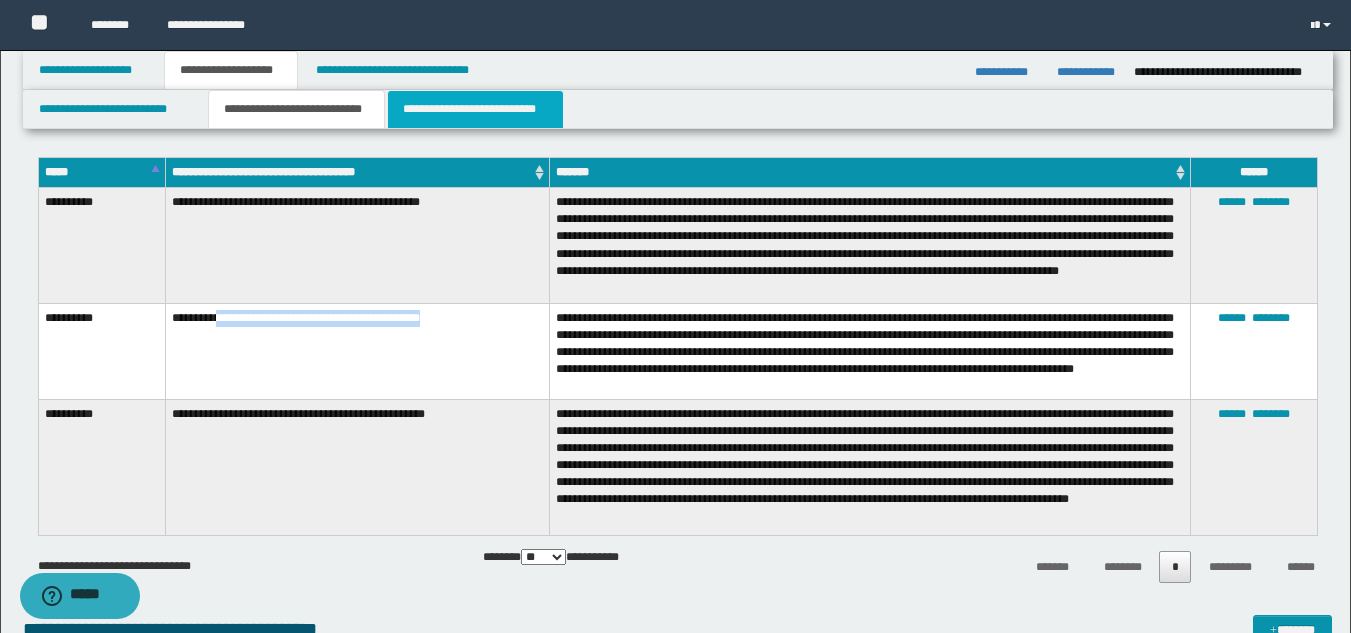 click on "**********" at bounding box center (475, 109) 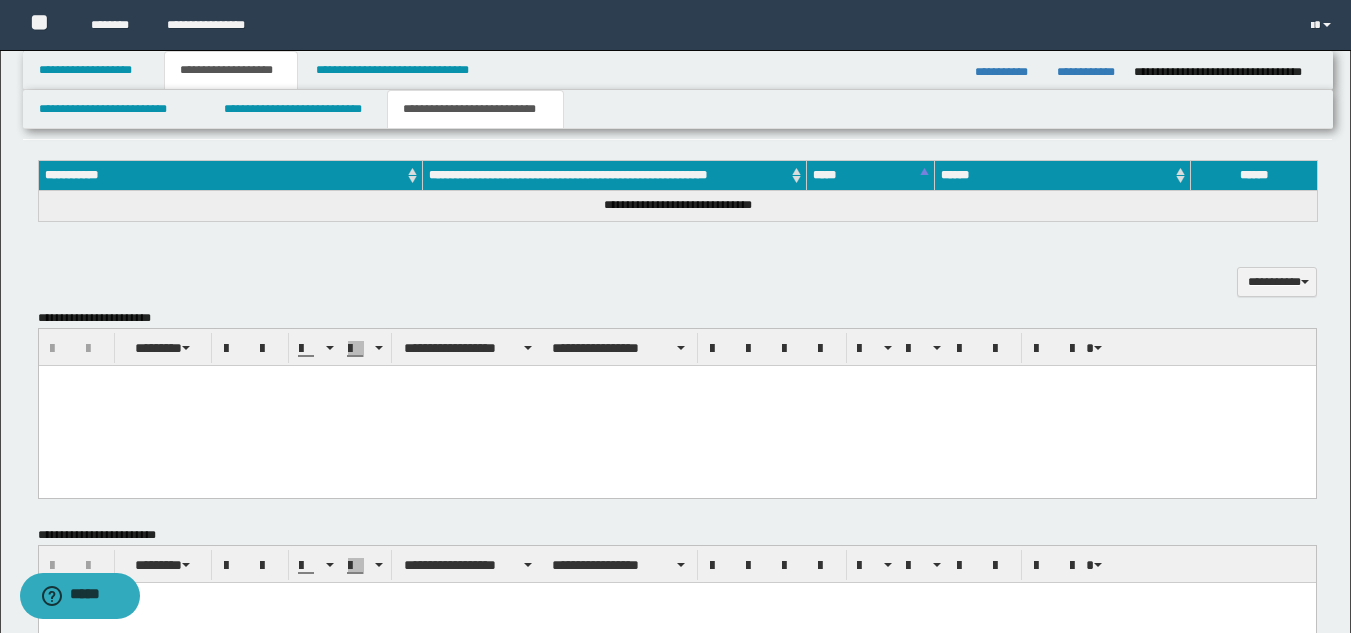 scroll, scrollTop: 0, scrollLeft: 0, axis: both 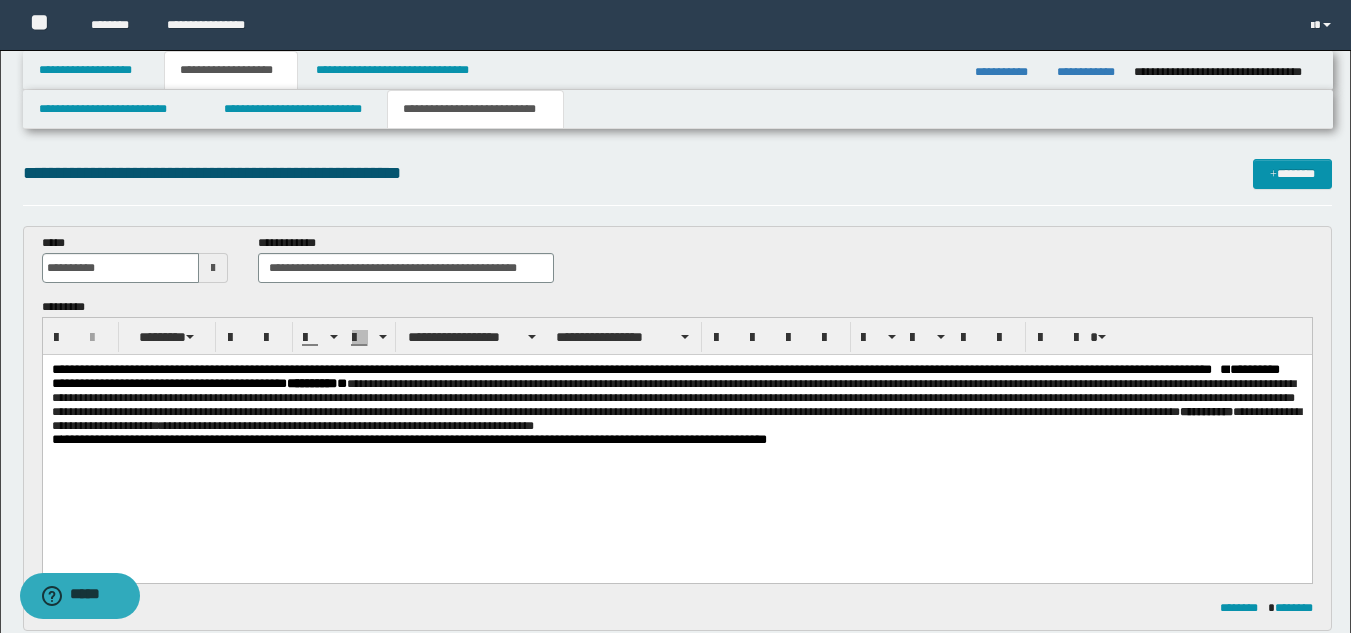 click on "**********" at bounding box center [676, 398] 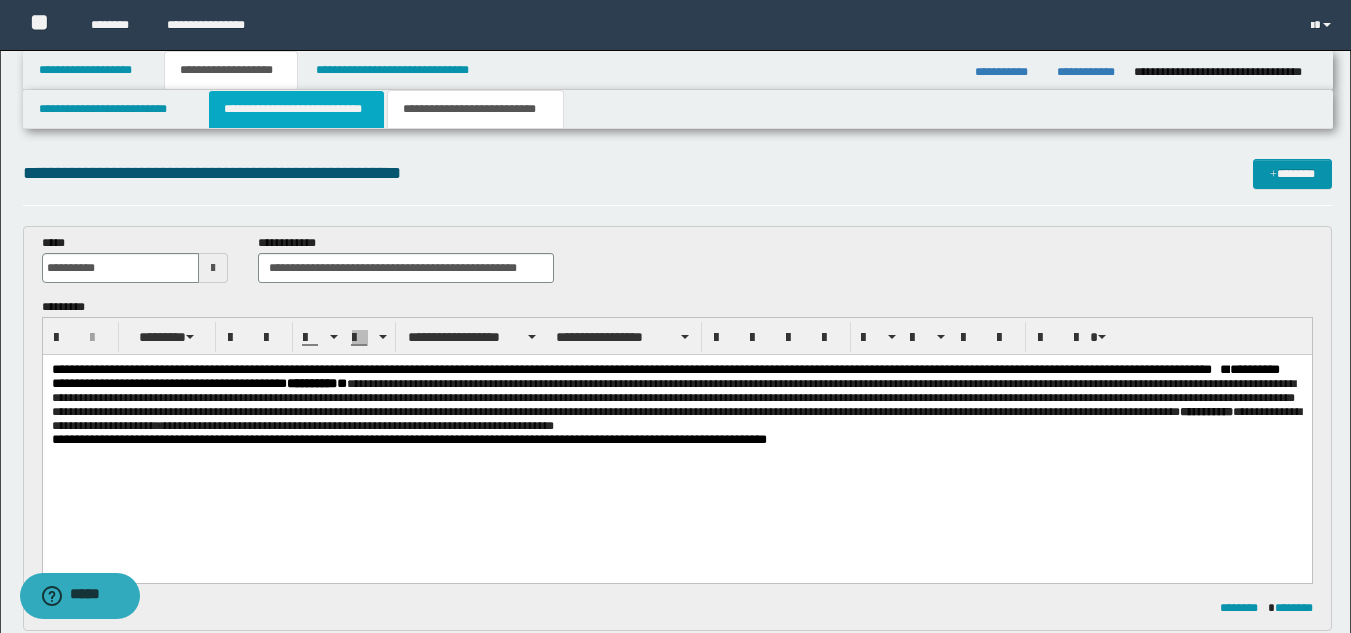 click on "**********" at bounding box center [296, 109] 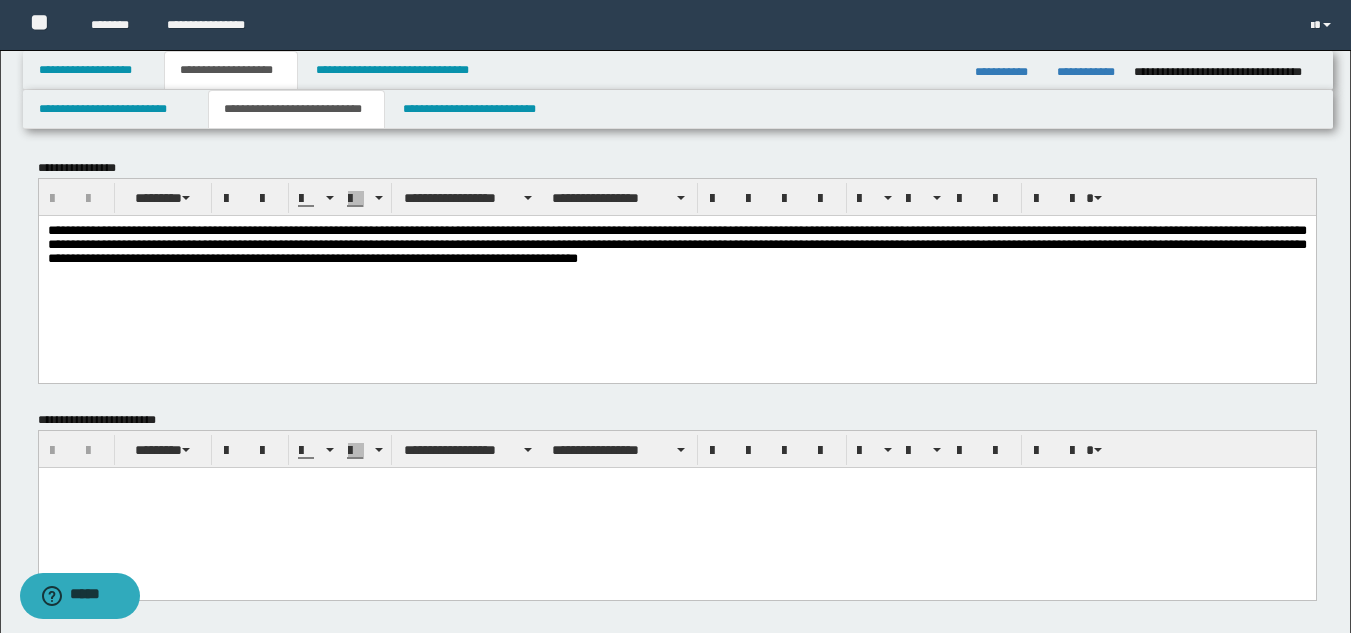 scroll, scrollTop: 600, scrollLeft: 0, axis: vertical 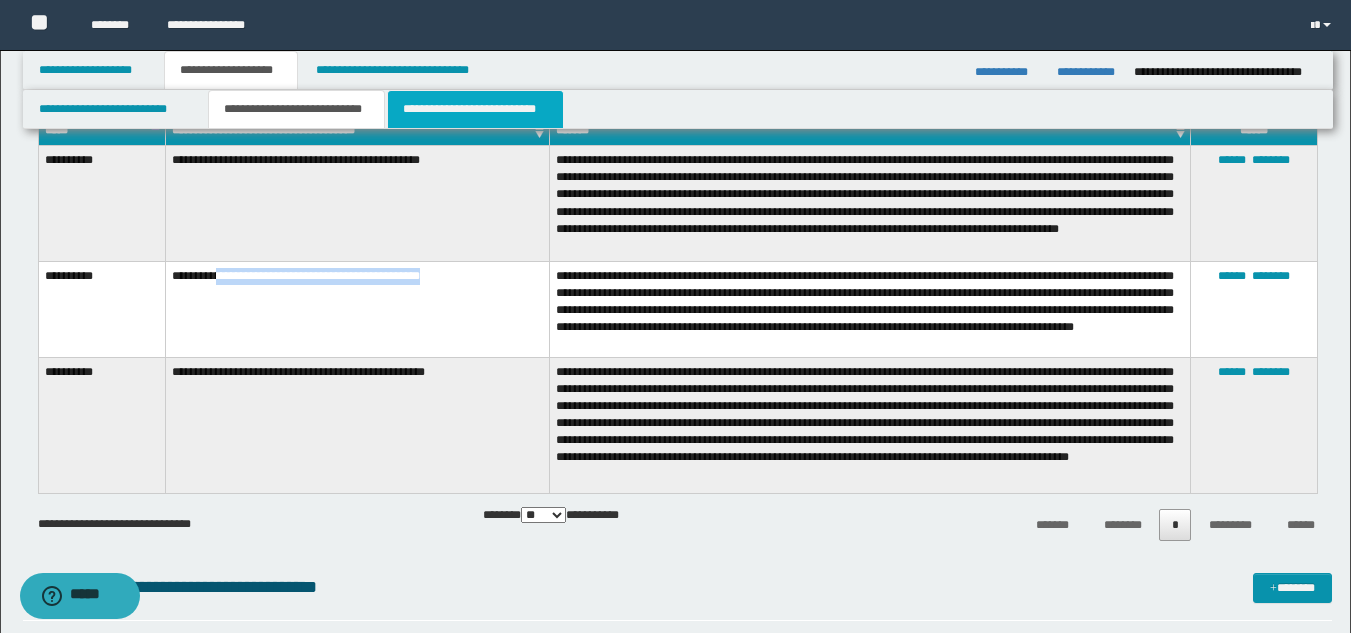 click on "**********" at bounding box center (475, 109) 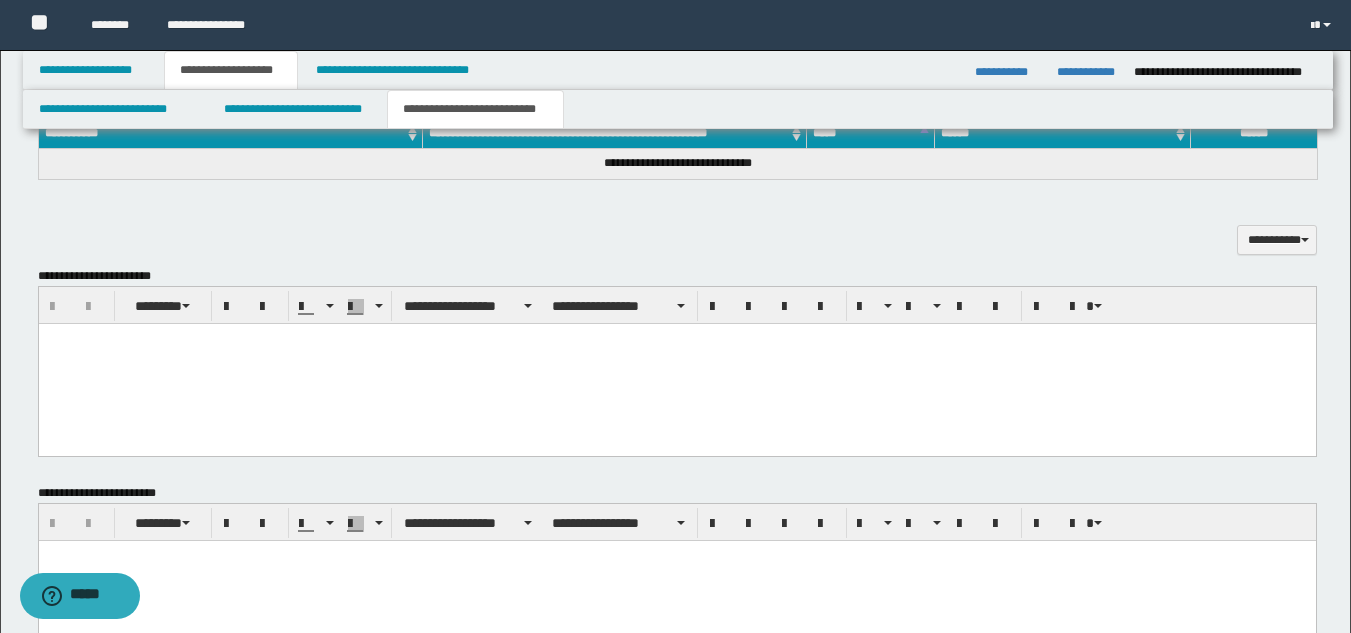 scroll, scrollTop: 0, scrollLeft: 0, axis: both 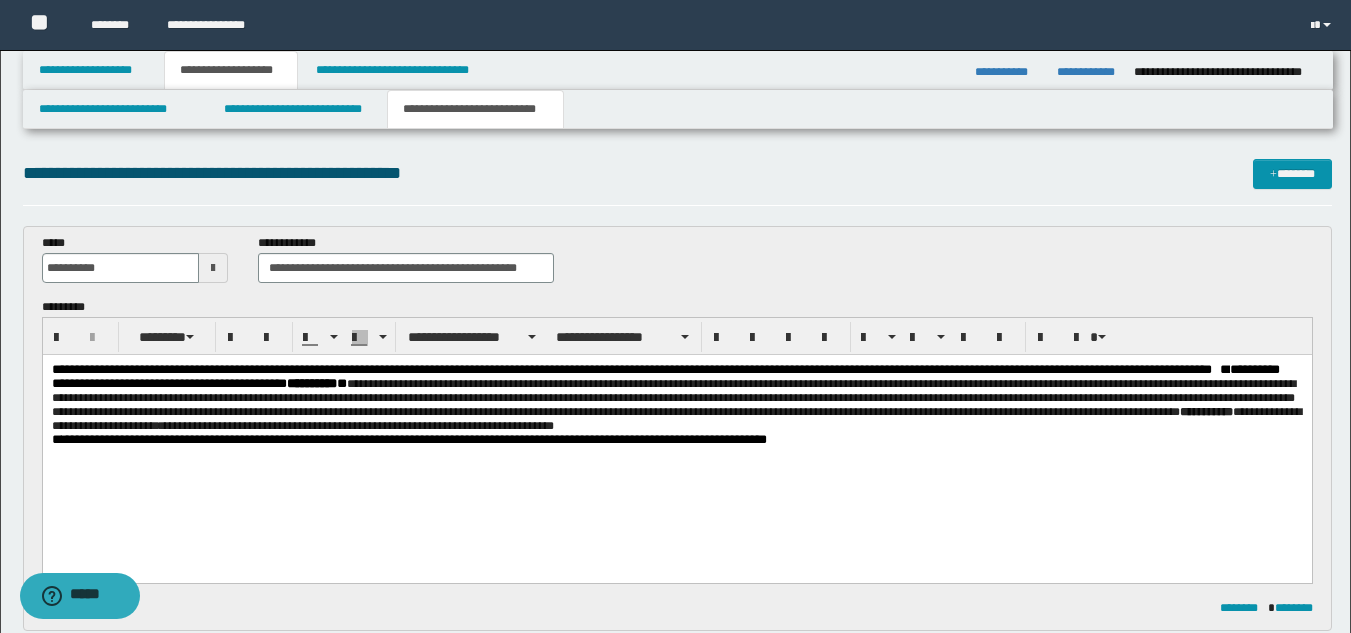 click on "**********" at bounding box center [676, 398] 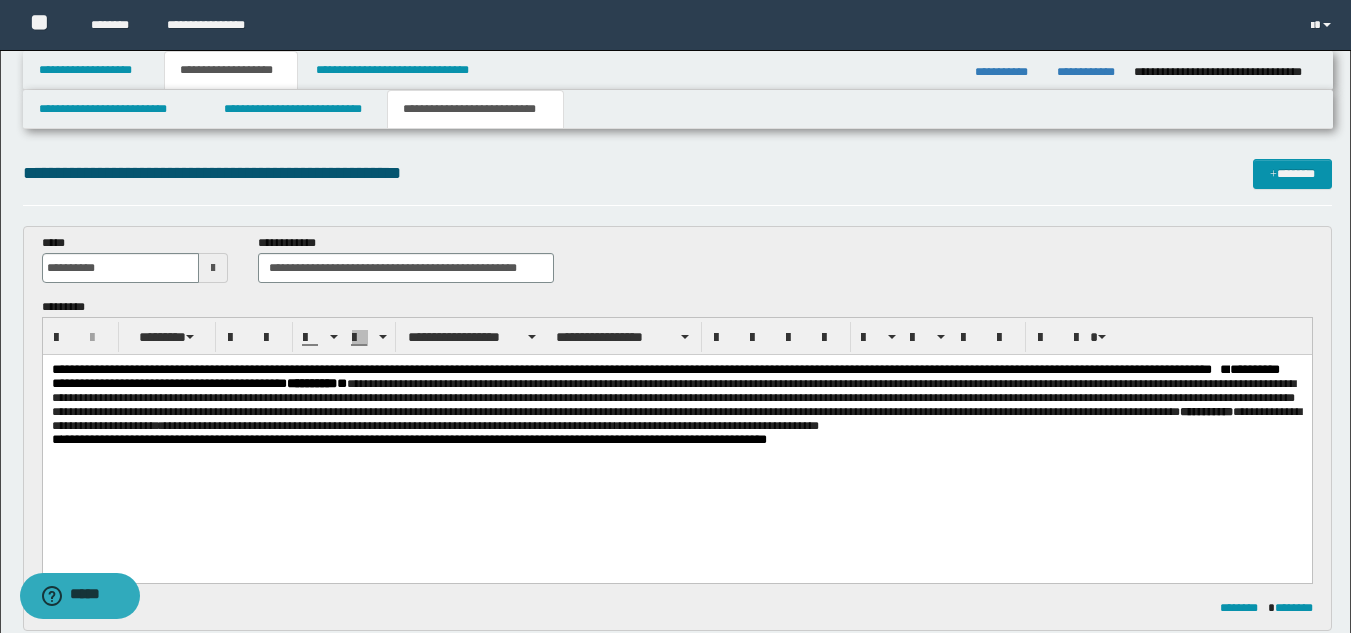 click on "**********" at bounding box center (676, 430) 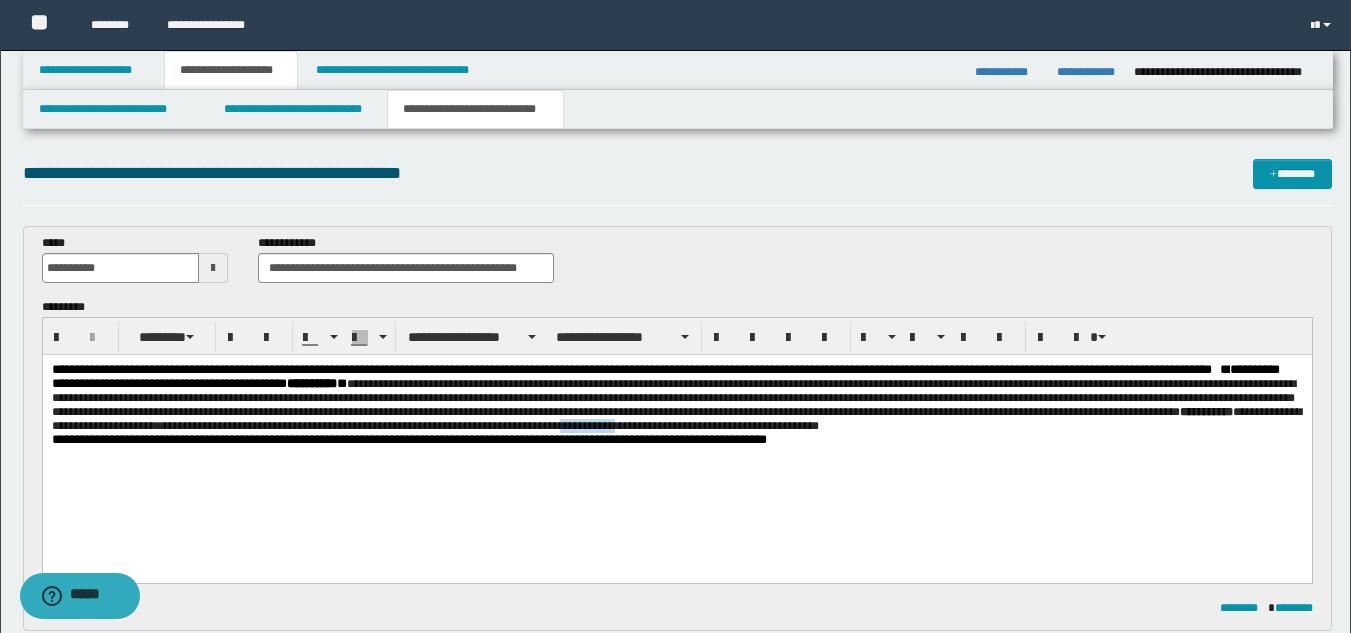 drag, startPoint x: 1033, startPoint y: 436, endPoint x: 975, endPoint y: 432, distance: 58.137768 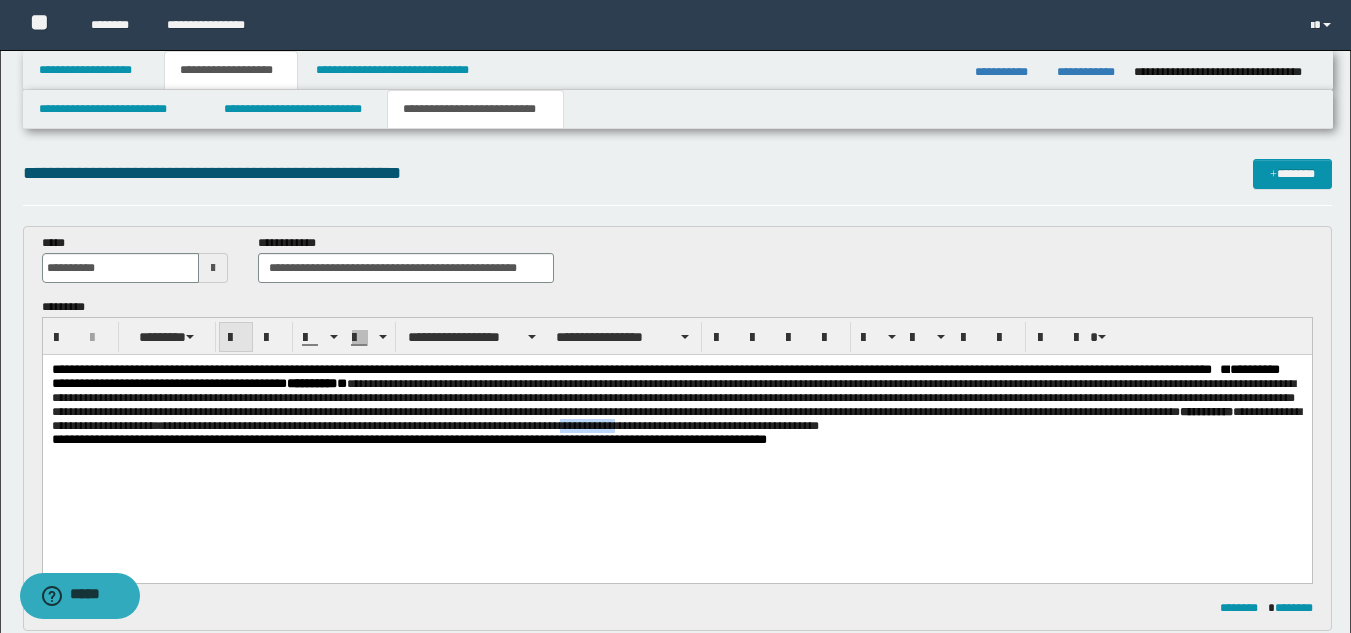 click at bounding box center [236, 338] 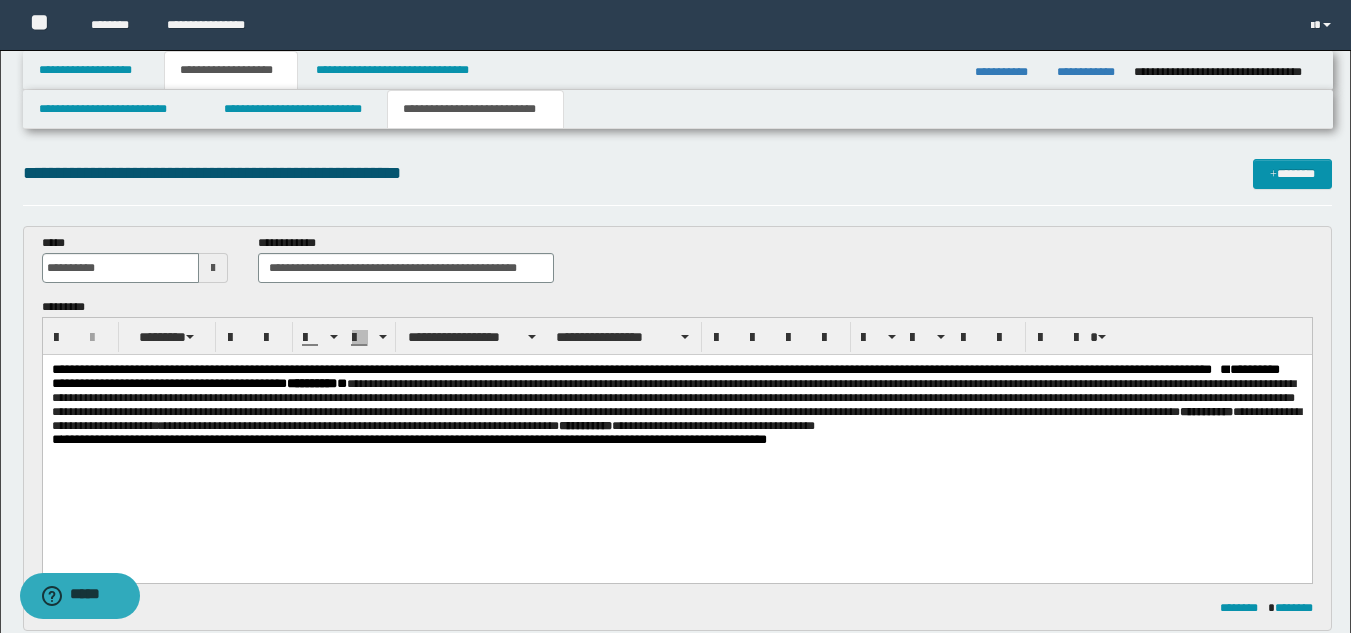click on "**********" at bounding box center [676, 430] 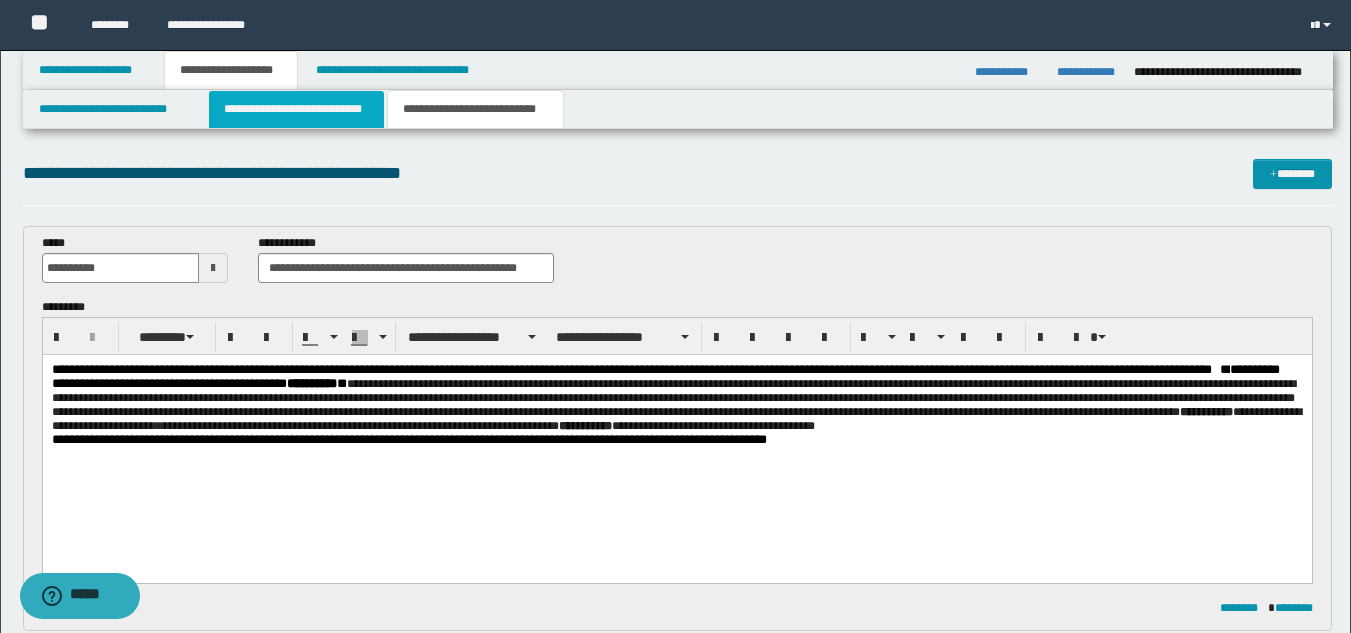 click on "**********" at bounding box center [296, 109] 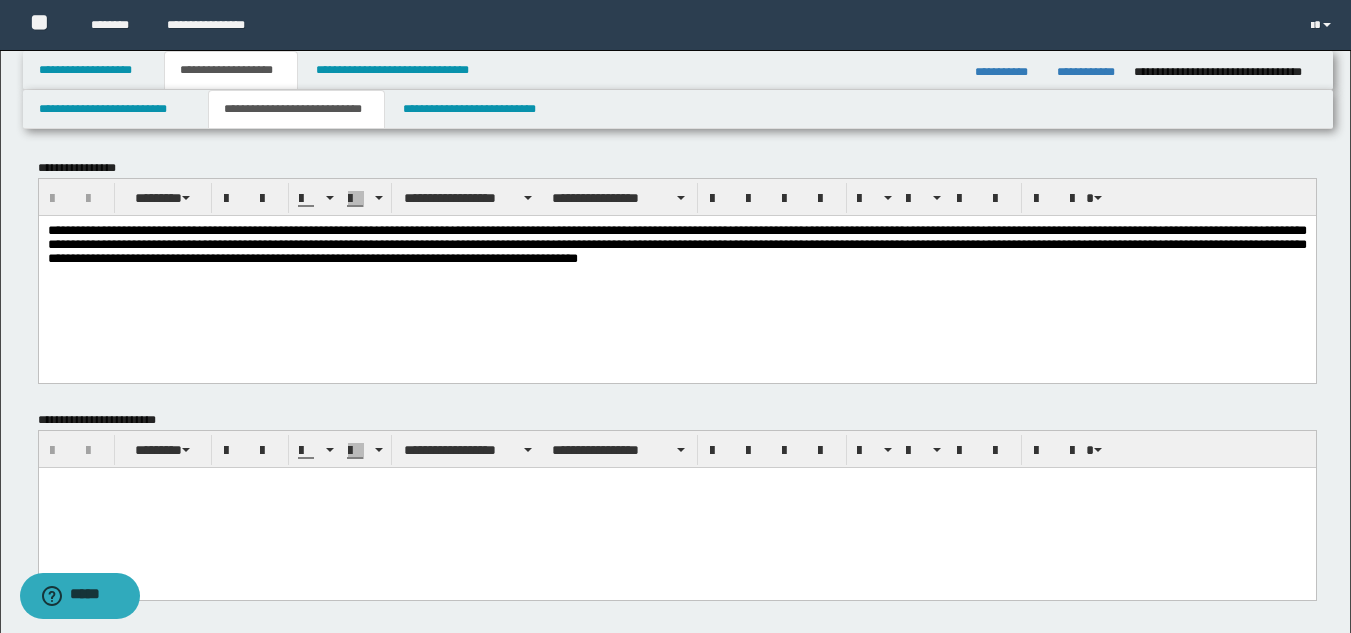 scroll, scrollTop: 600, scrollLeft: 0, axis: vertical 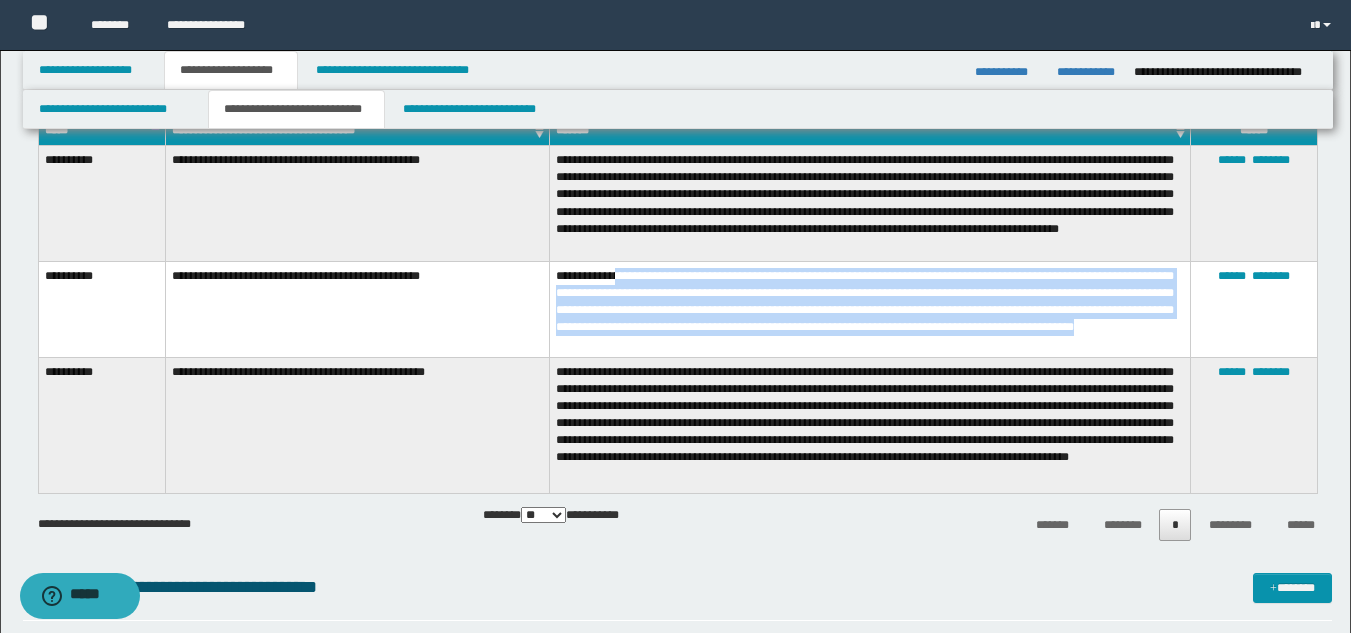 drag, startPoint x: 625, startPoint y: 276, endPoint x: 759, endPoint y: 341, distance: 148.93288 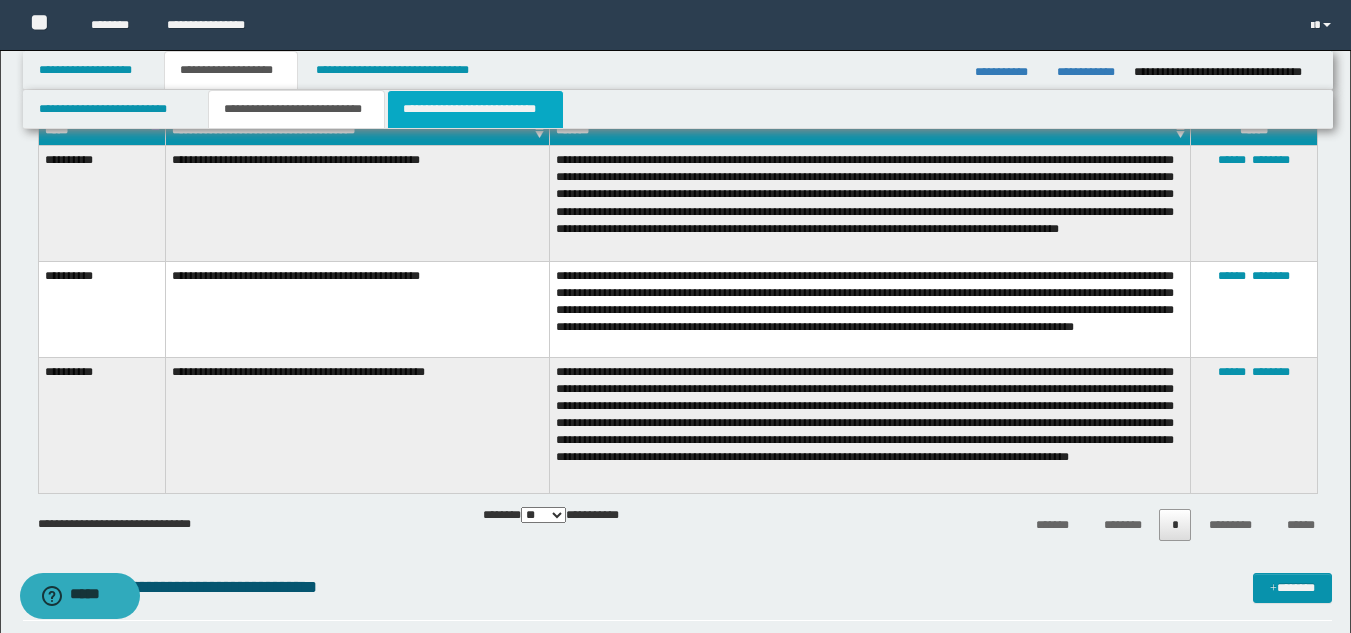 click on "**********" at bounding box center (475, 109) 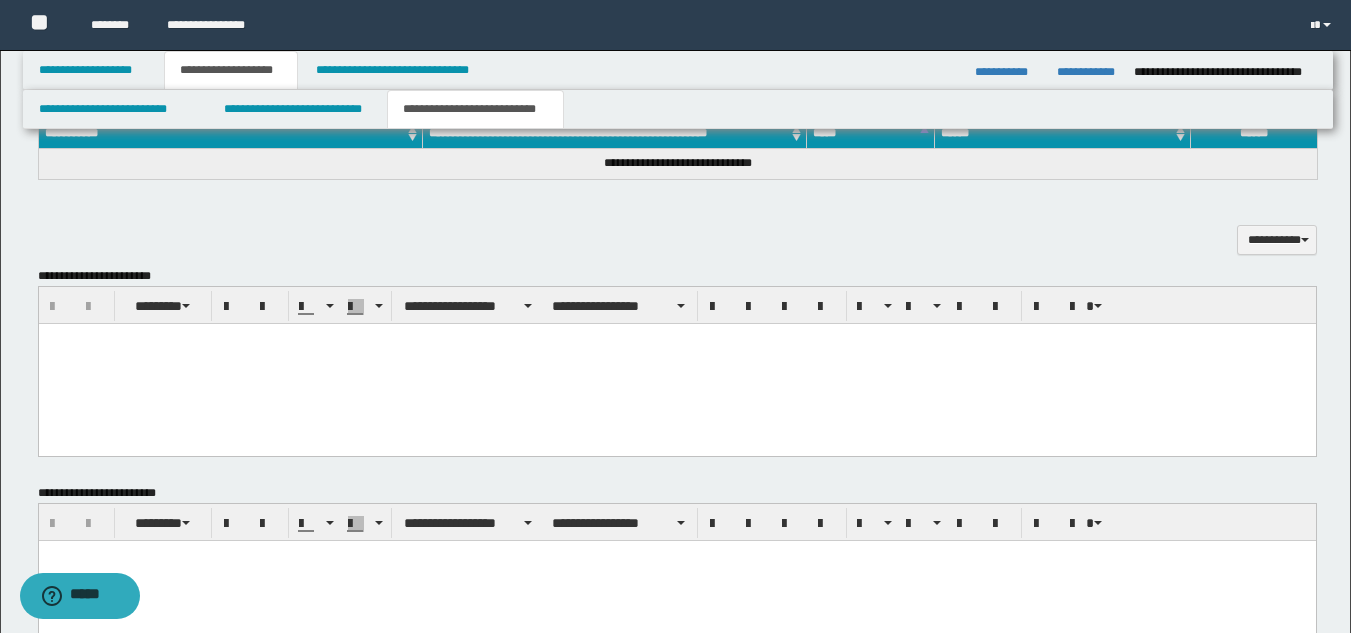 scroll, scrollTop: 0, scrollLeft: 0, axis: both 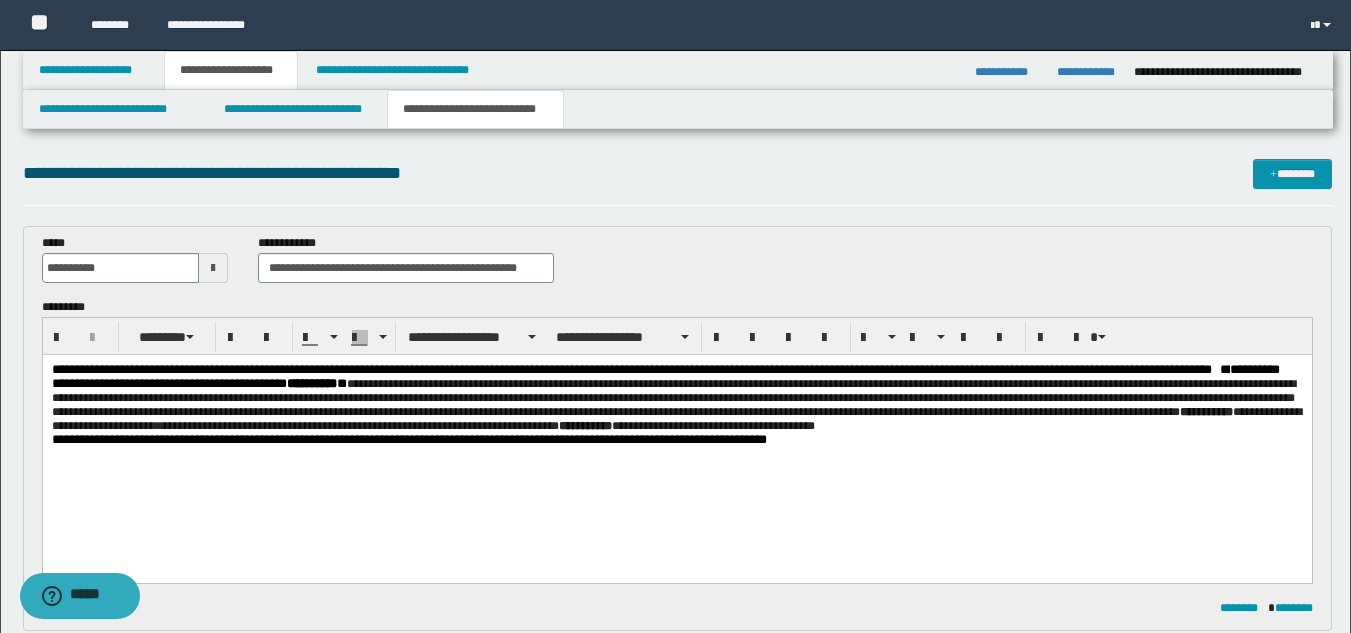 click on "**********" at bounding box center [676, 398] 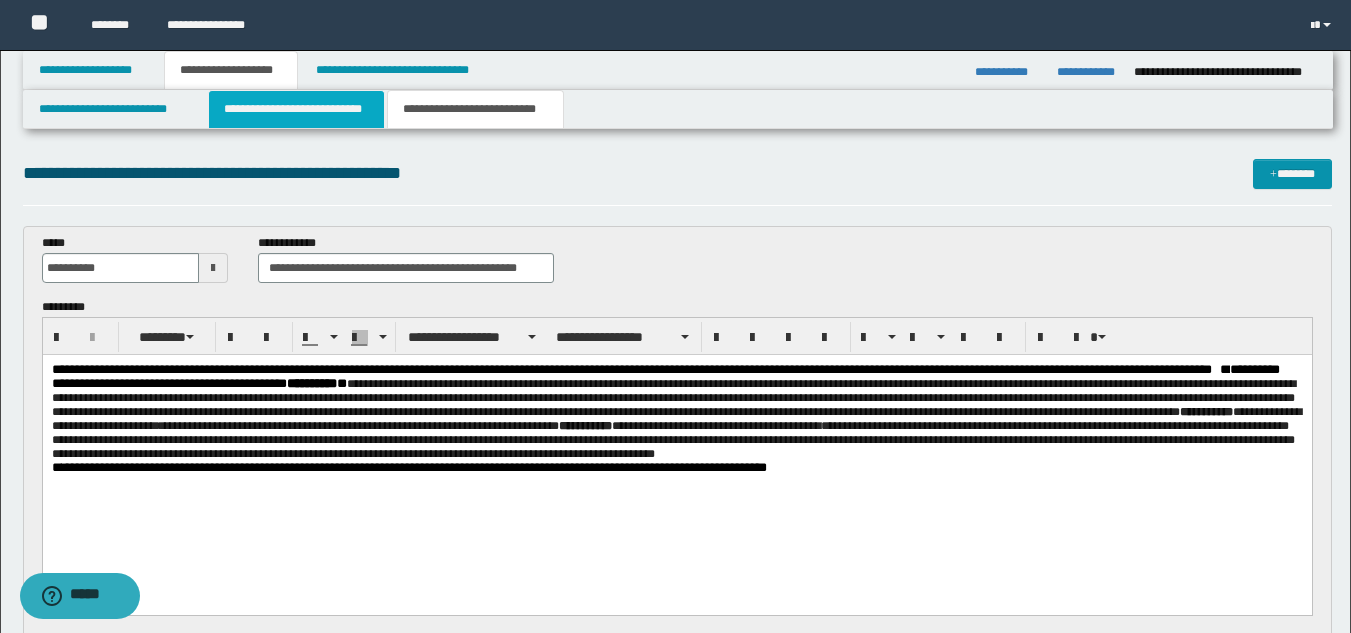 click on "**********" at bounding box center [296, 109] 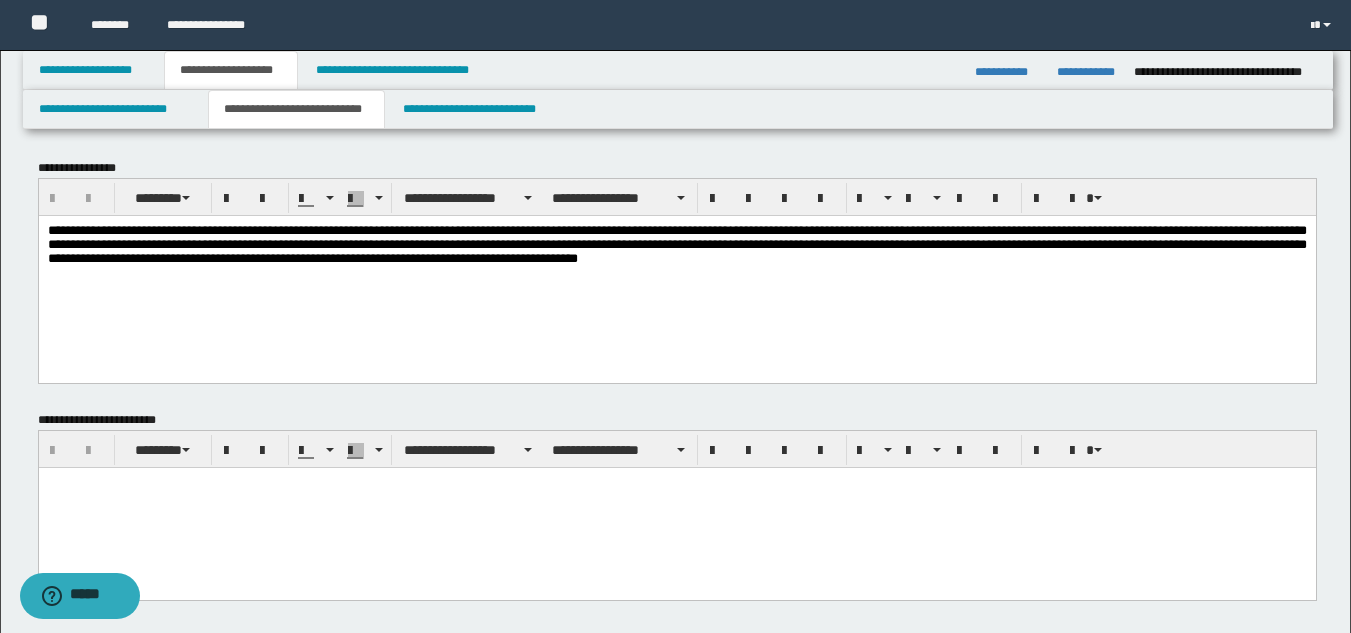 scroll, scrollTop: 600, scrollLeft: 0, axis: vertical 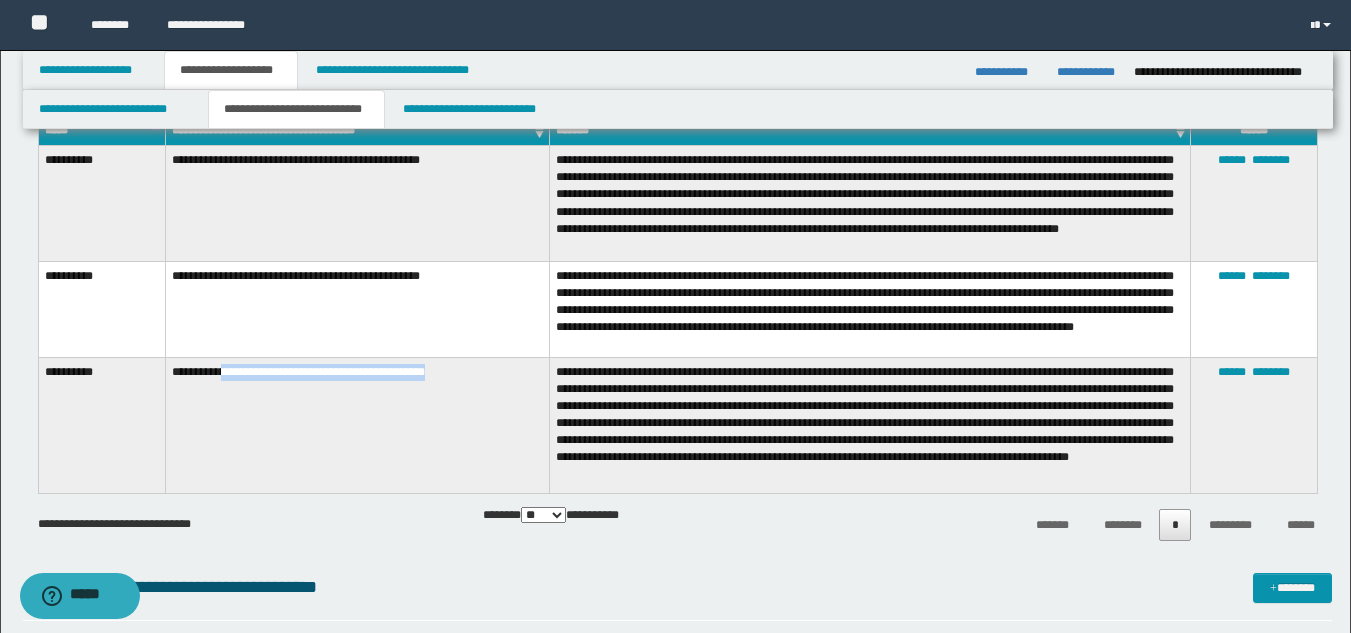 drag, startPoint x: 245, startPoint y: 370, endPoint x: 486, endPoint y: 385, distance: 241.46635 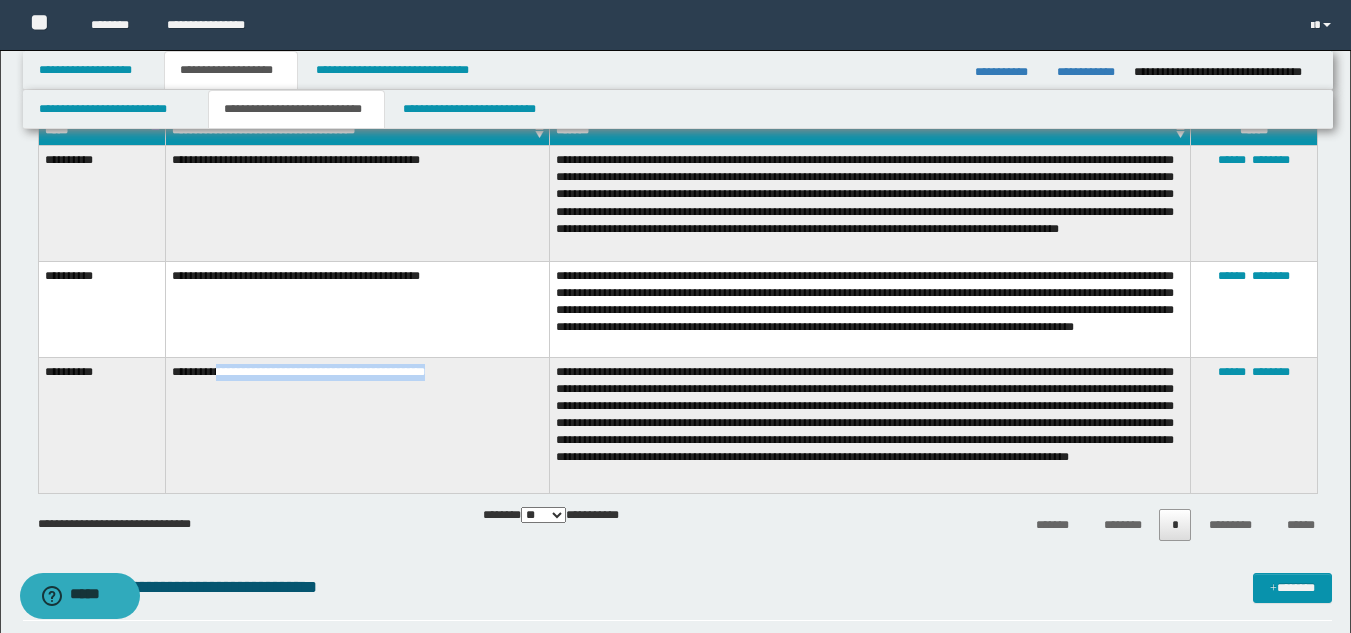 drag, startPoint x: 241, startPoint y: 373, endPoint x: 484, endPoint y: 394, distance: 243.90572 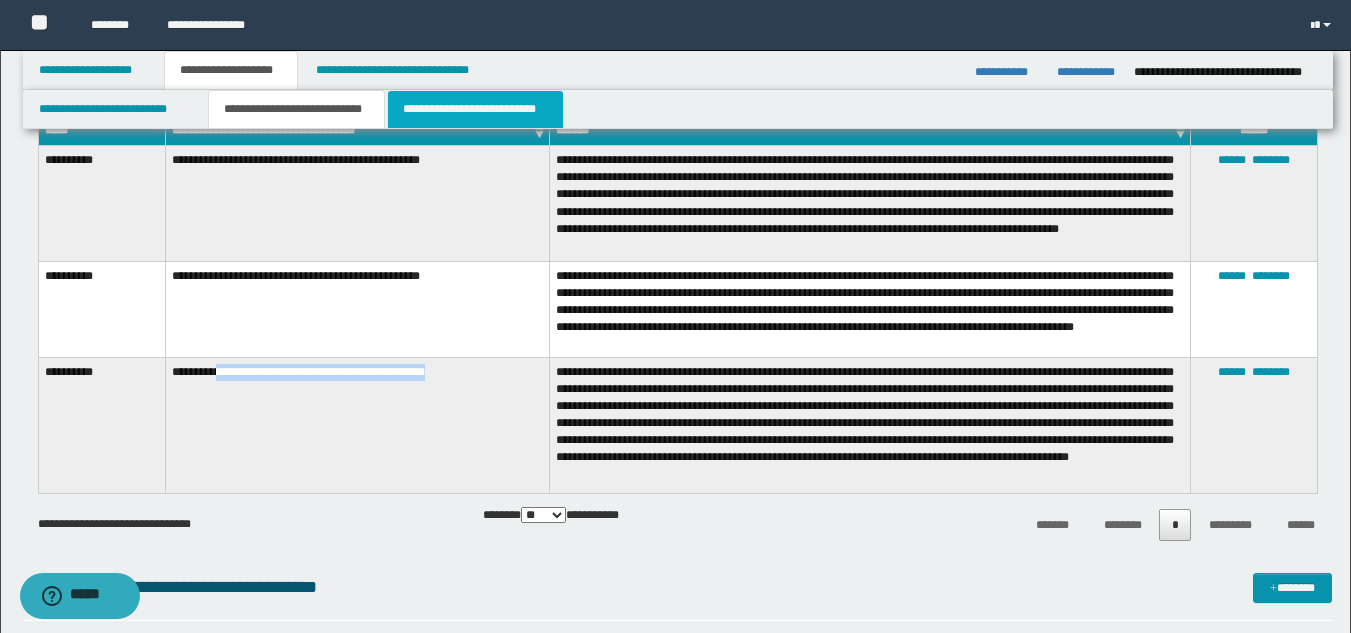 click on "**********" at bounding box center [475, 109] 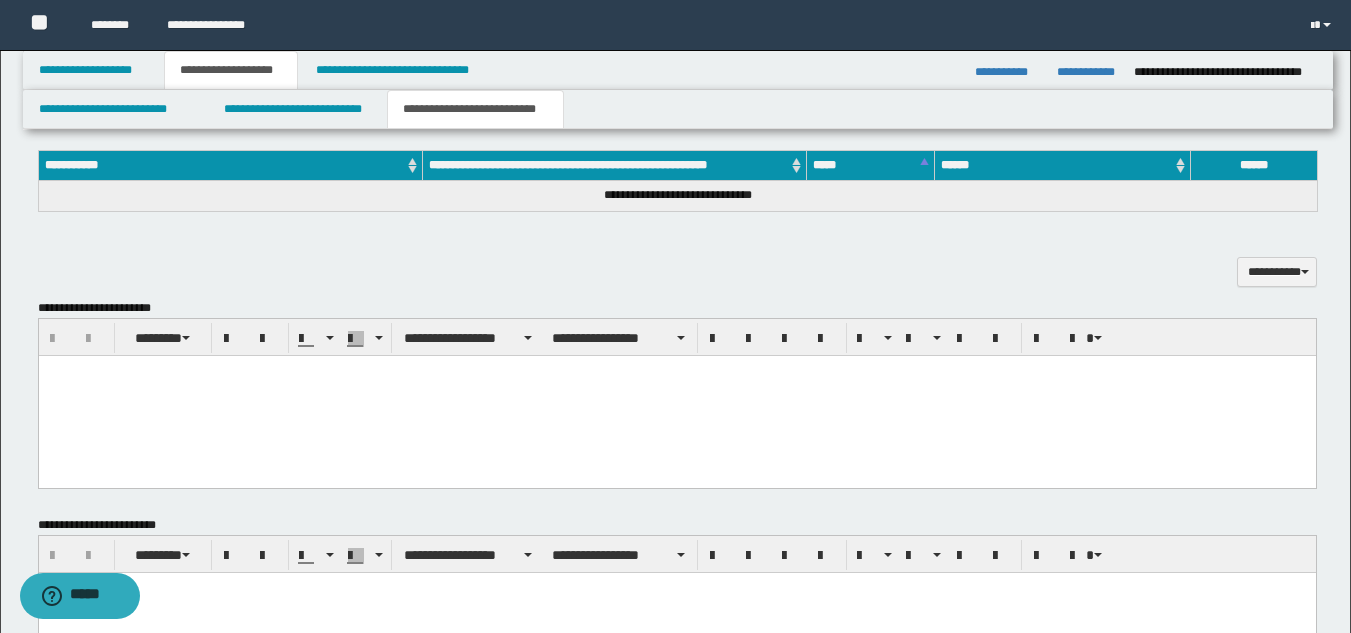 scroll, scrollTop: 0, scrollLeft: 0, axis: both 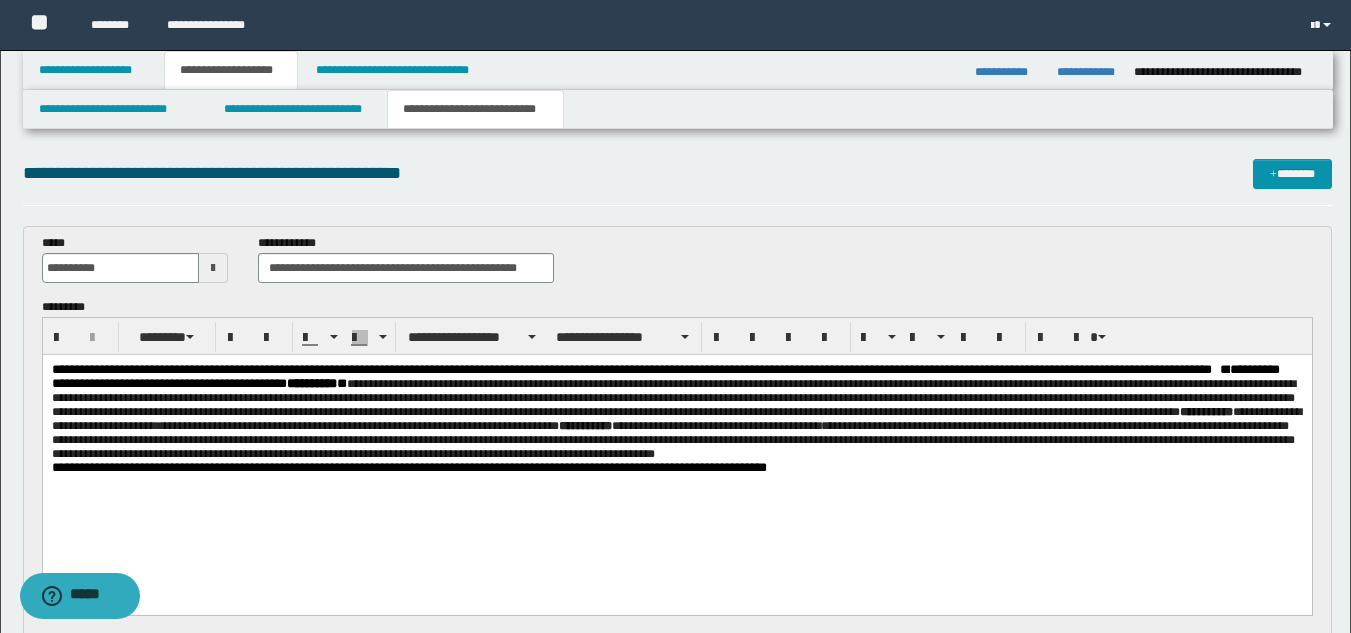 click on "**********" at bounding box center [676, 412] 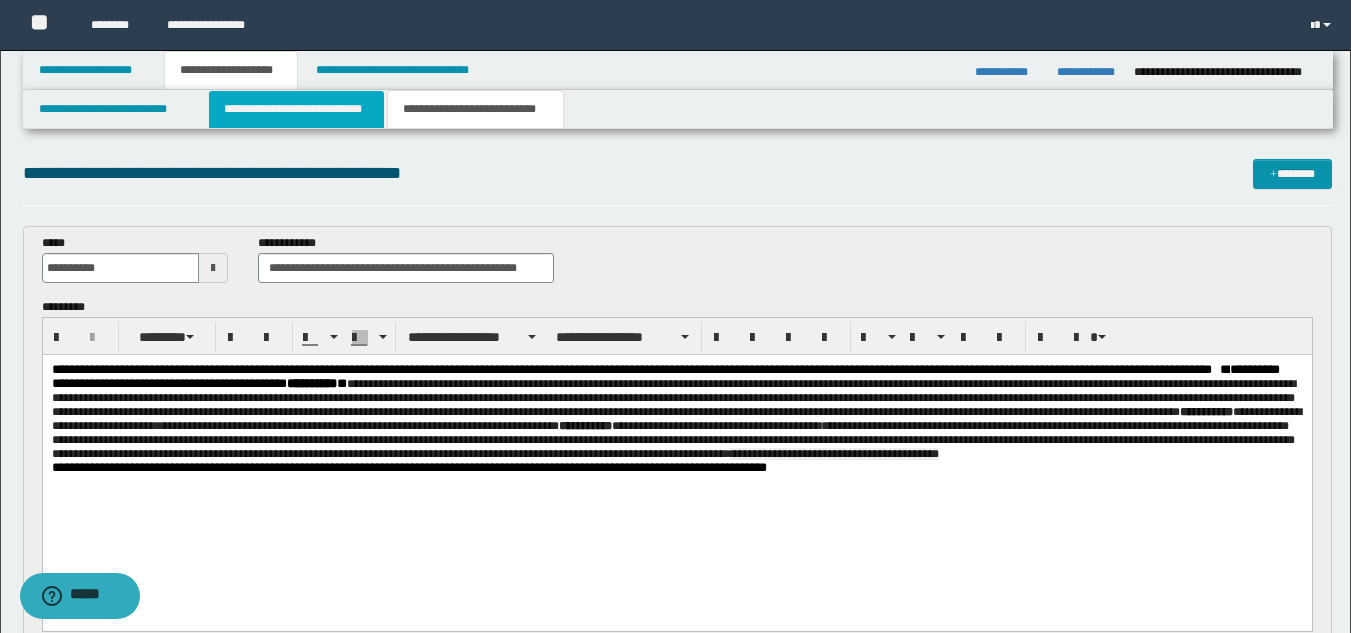 click on "**********" at bounding box center (296, 109) 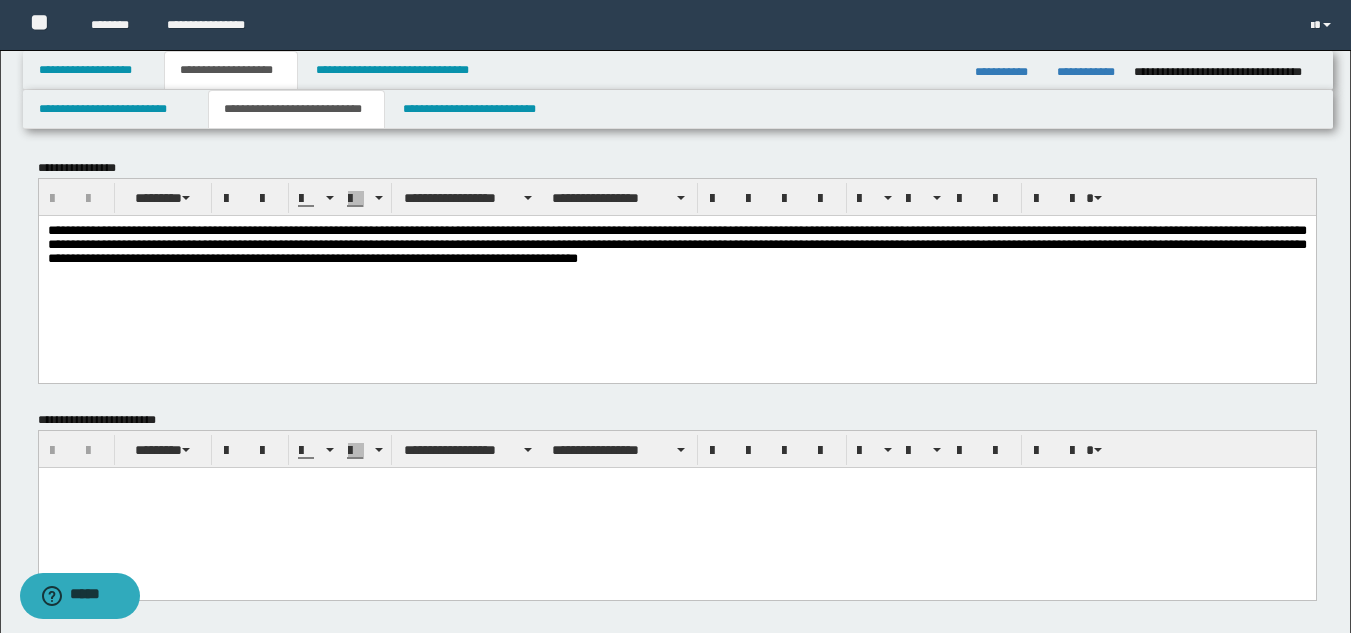 scroll, scrollTop: 600, scrollLeft: 0, axis: vertical 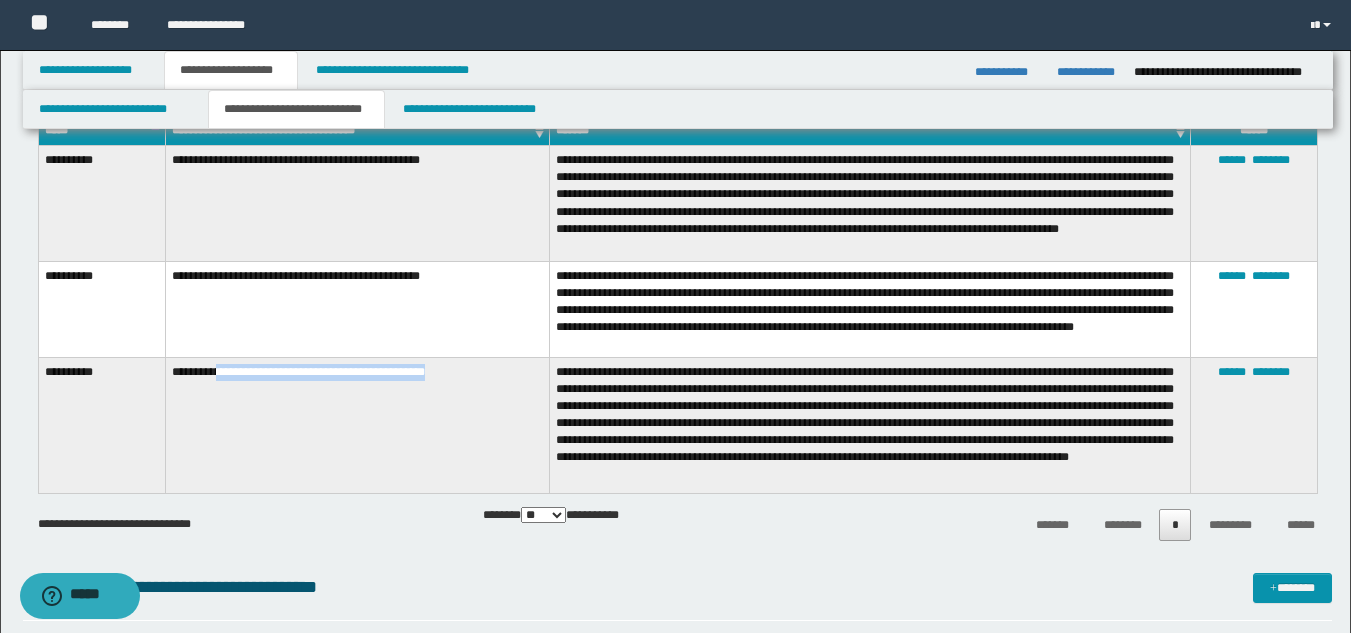 click on "**********" at bounding box center (357, 425) 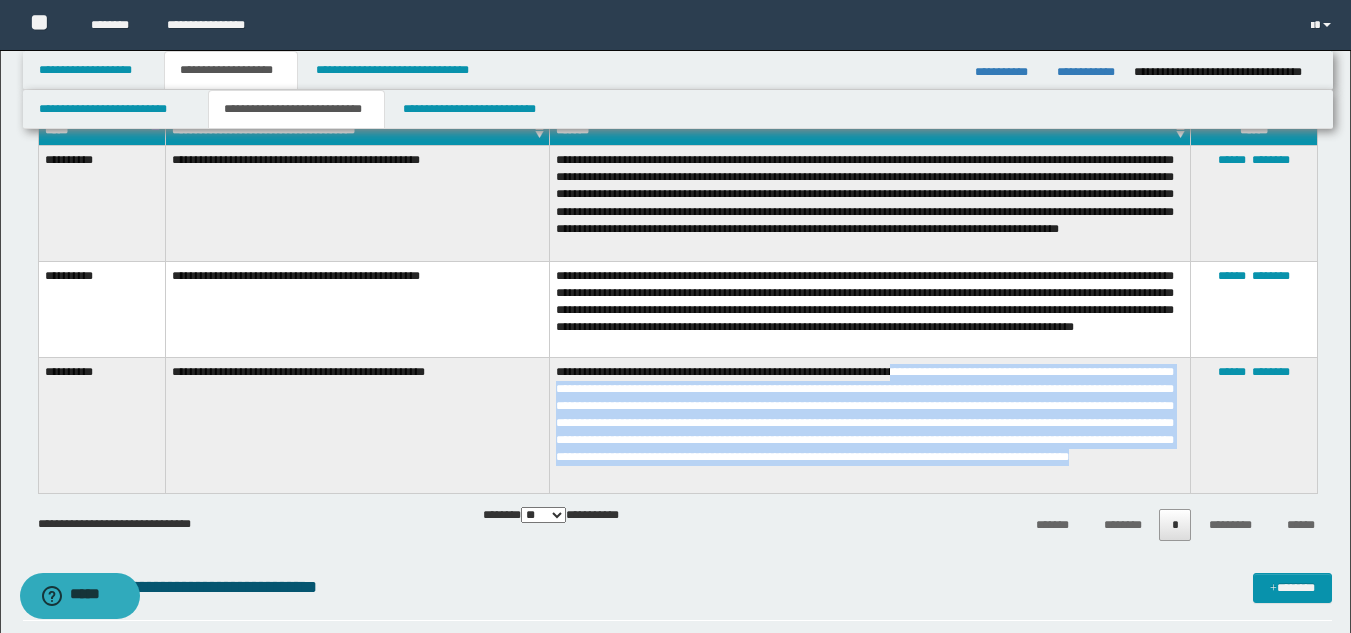 drag, startPoint x: 889, startPoint y: 377, endPoint x: 942, endPoint y: 470, distance: 107.042046 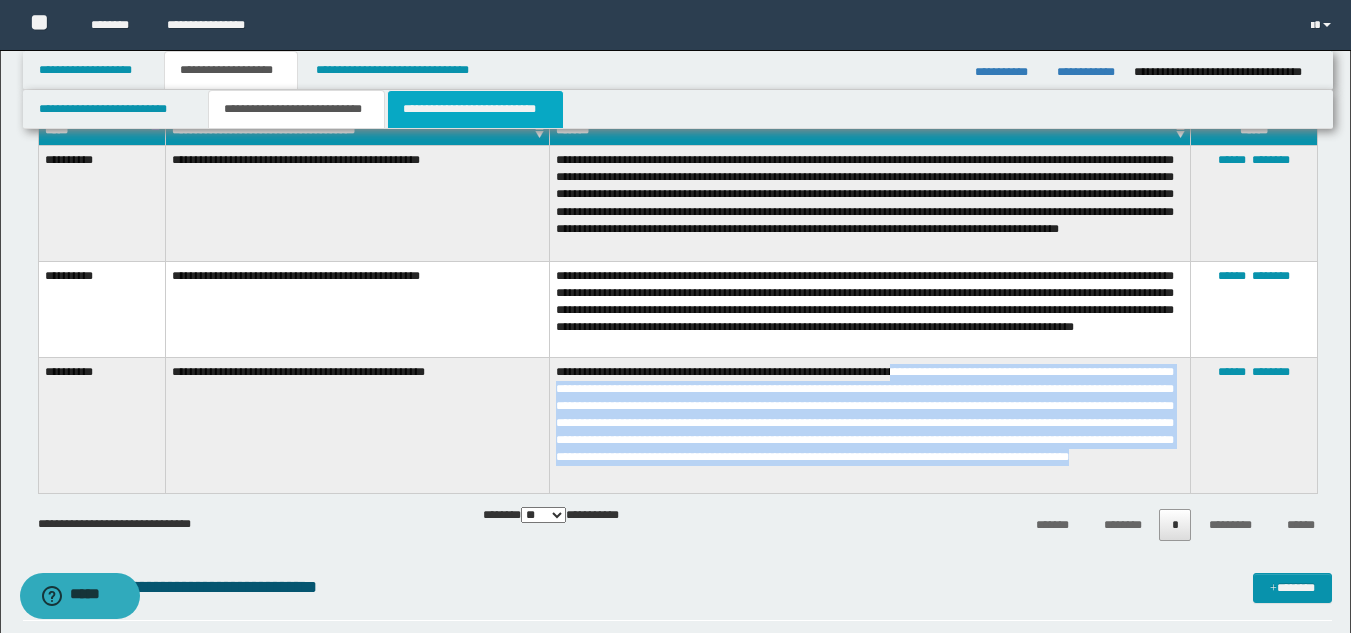 click on "**********" at bounding box center [475, 109] 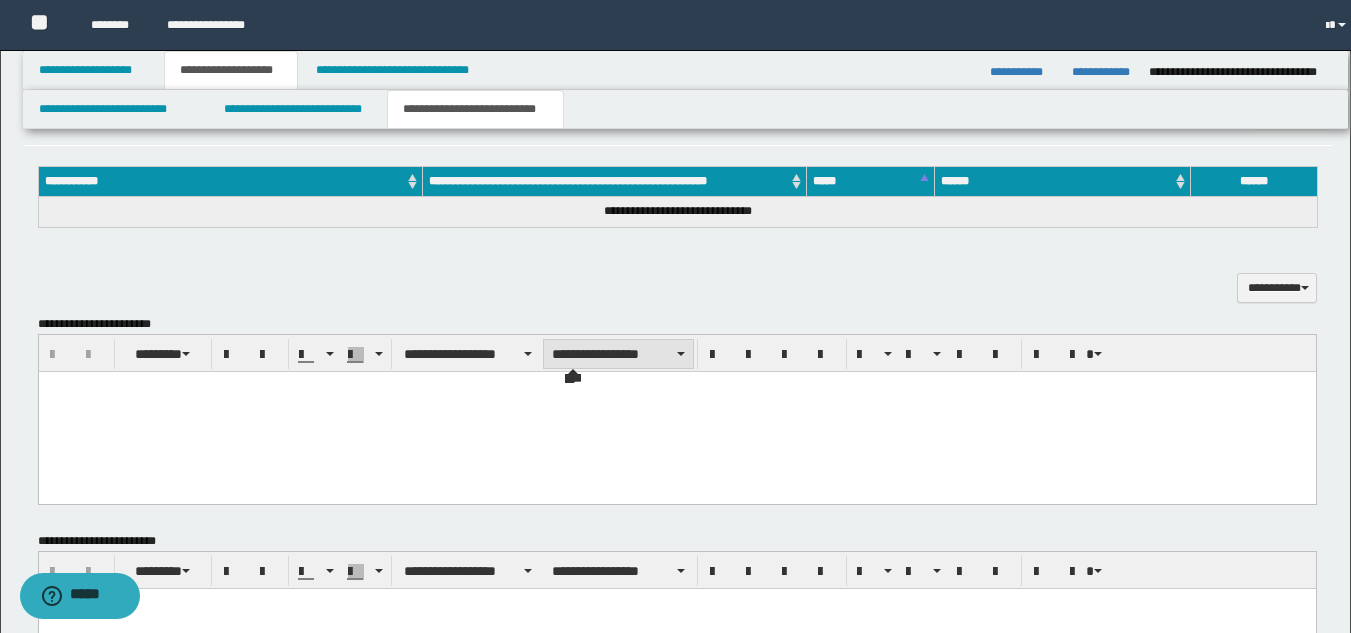 scroll, scrollTop: 0, scrollLeft: 0, axis: both 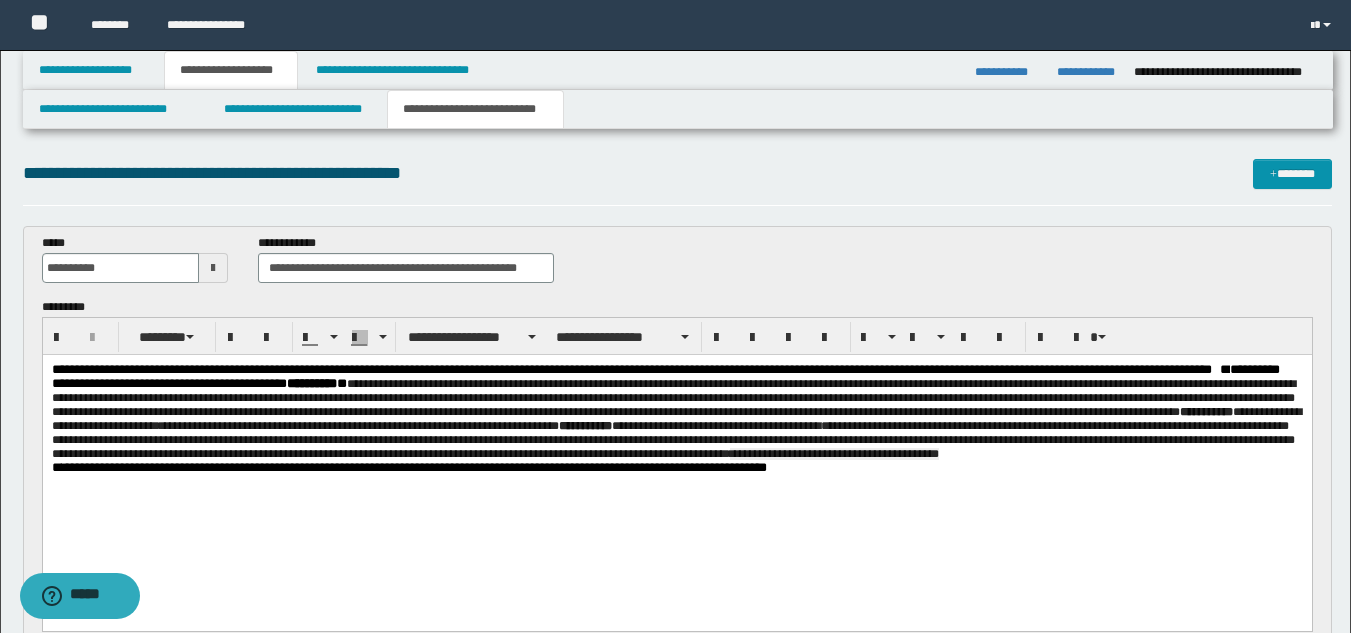 click on "**********" at bounding box center (676, 412) 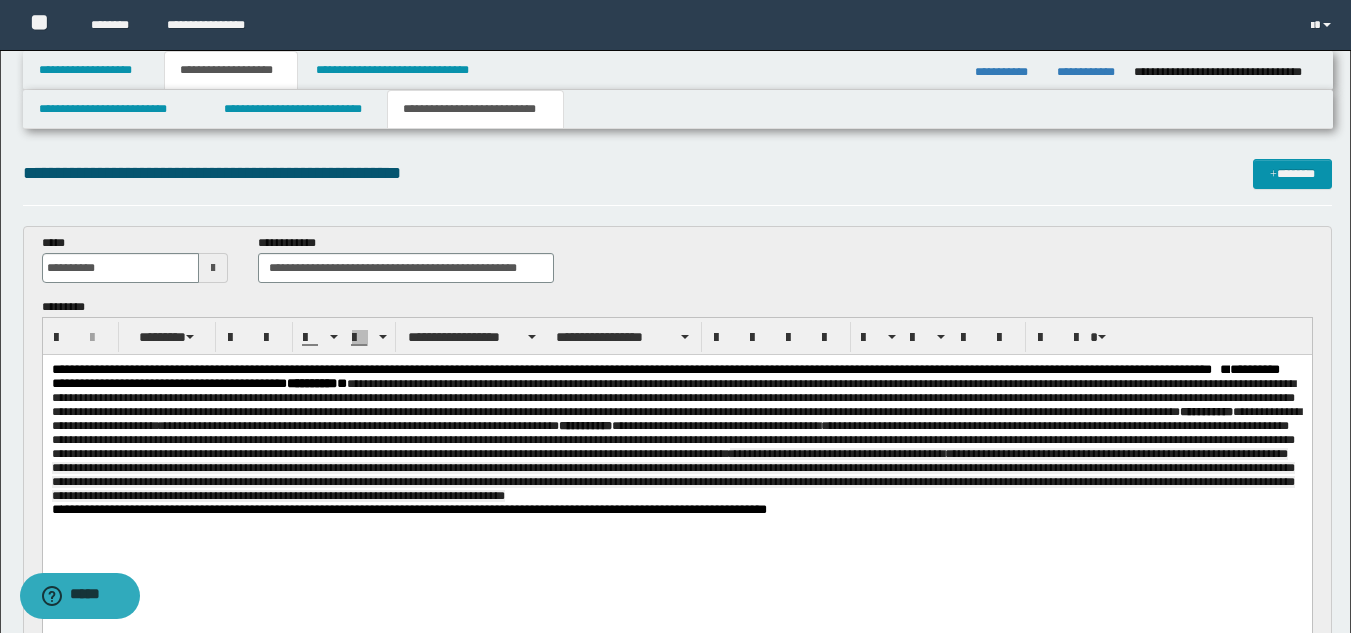 click on "**********" at bounding box center (676, 465) 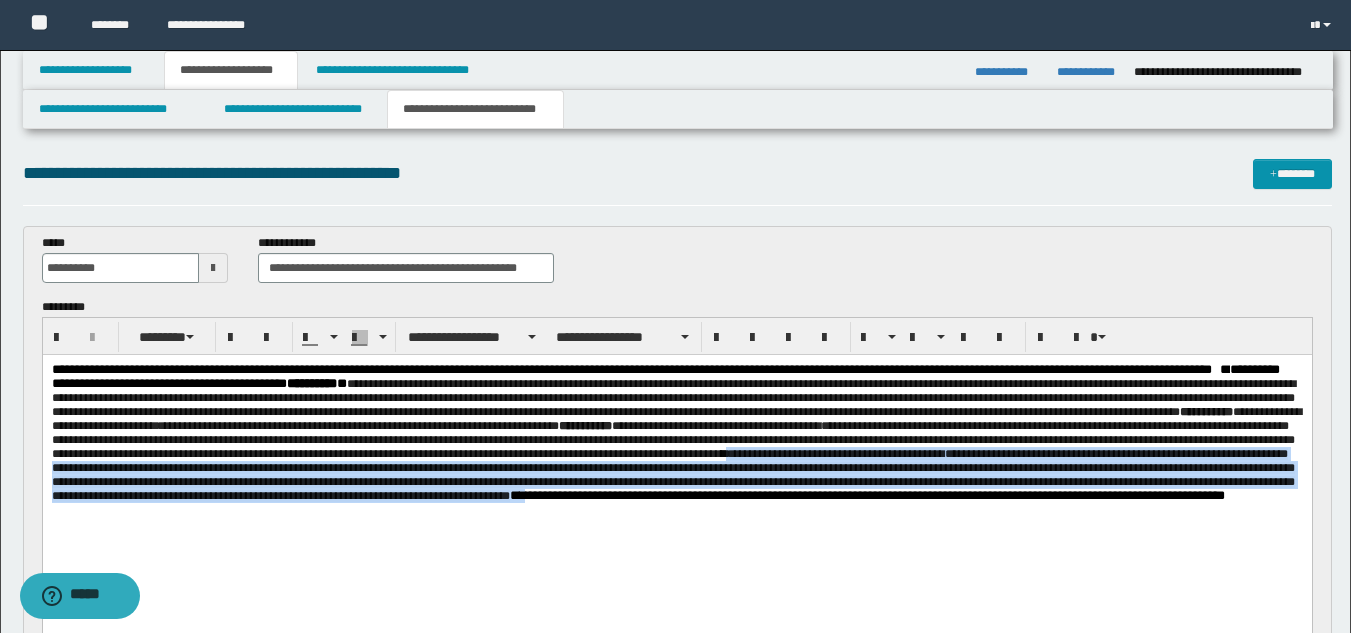 drag, startPoint x: 108, startPoint y: 478, endPoint x: 145, endPoint y: 525, distance: 59.816387 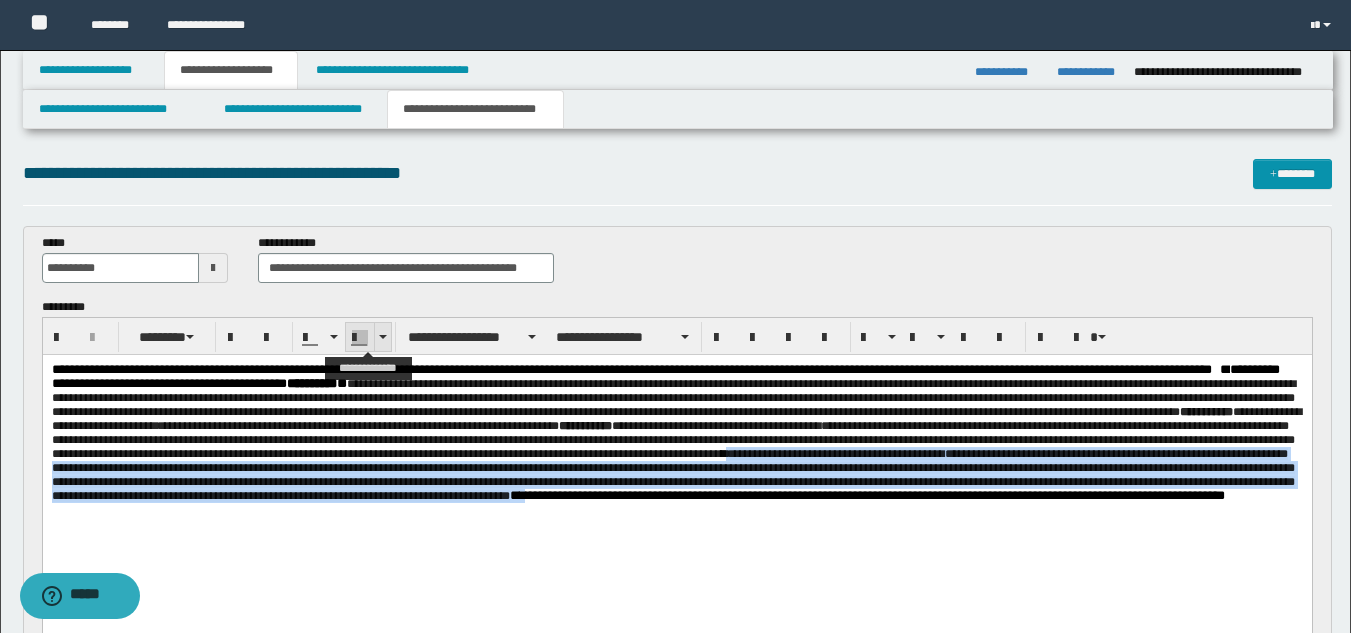 click at bounding box center (360, 338) 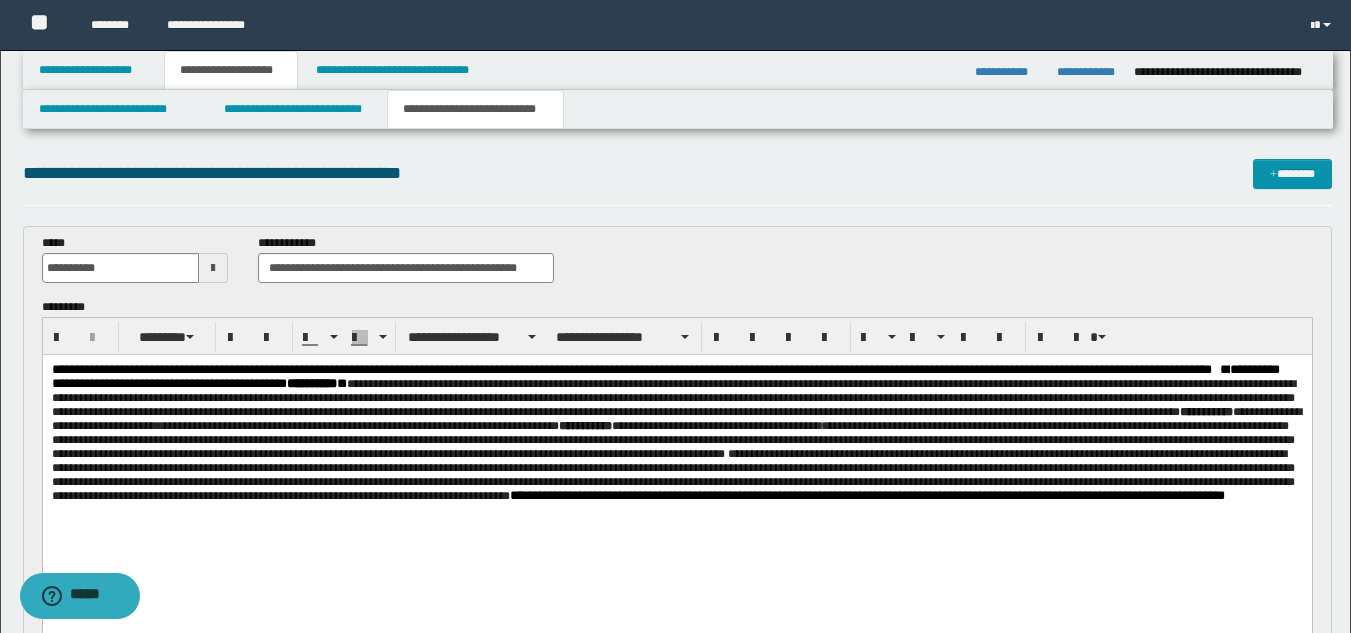 click on "**********" at bounding box center [676, 458] 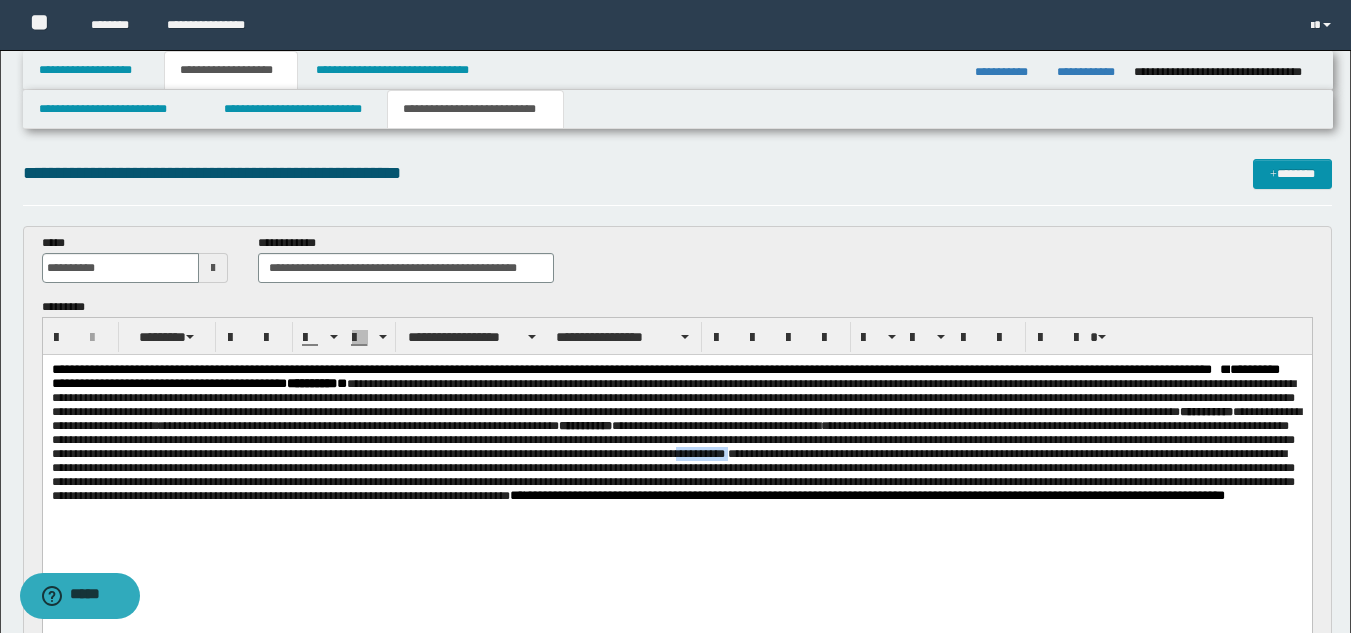 drag, startPoint x: 112, startPoint y: 480, endPoint x: 42, endPoint y: 482, distance: 70.028564 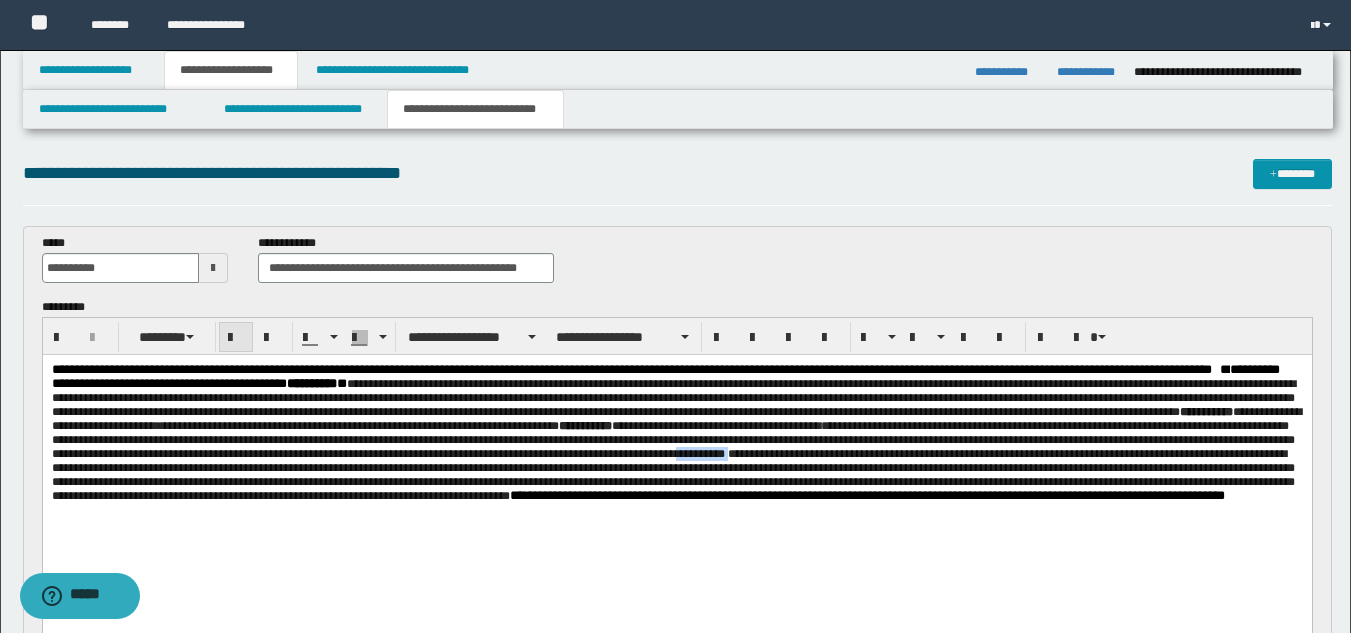 click at bounding box center (236, 338) 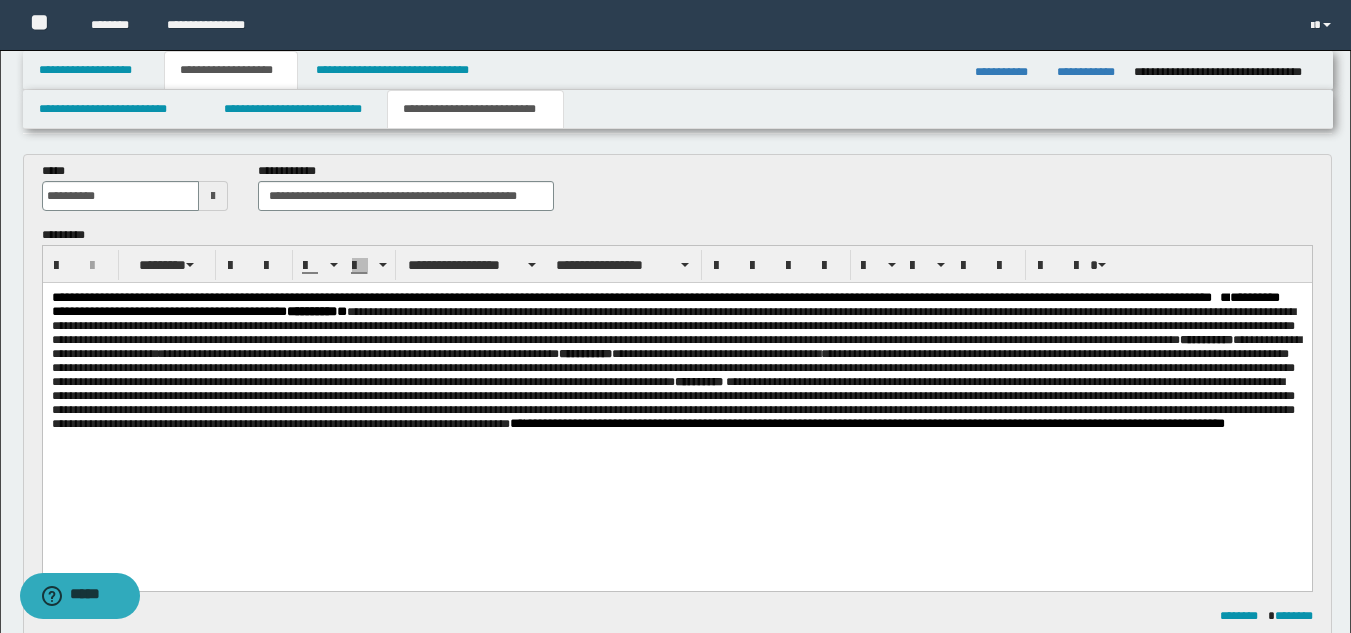 scroll, scrollTop: 77, scrollLeft: 0, axis: vertical 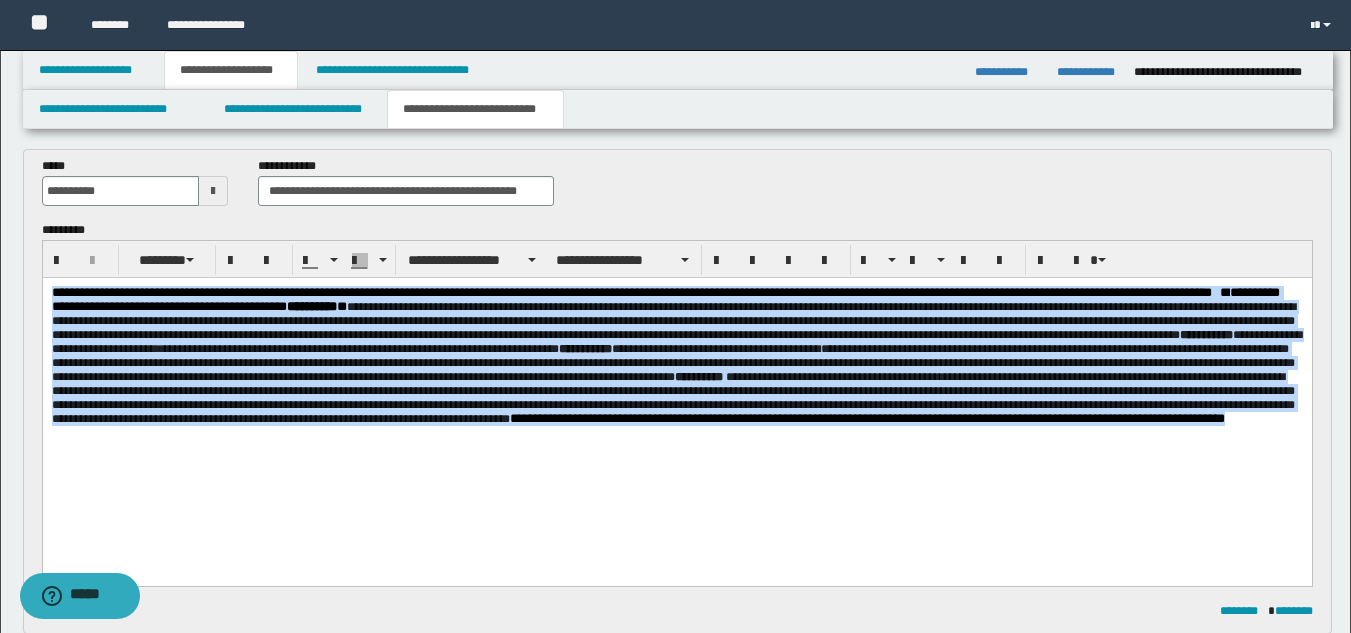 drag, startPoint x: 49, startPoint y: 293, endPoint x: 932, endPoint y: 457, distance: 898.10077 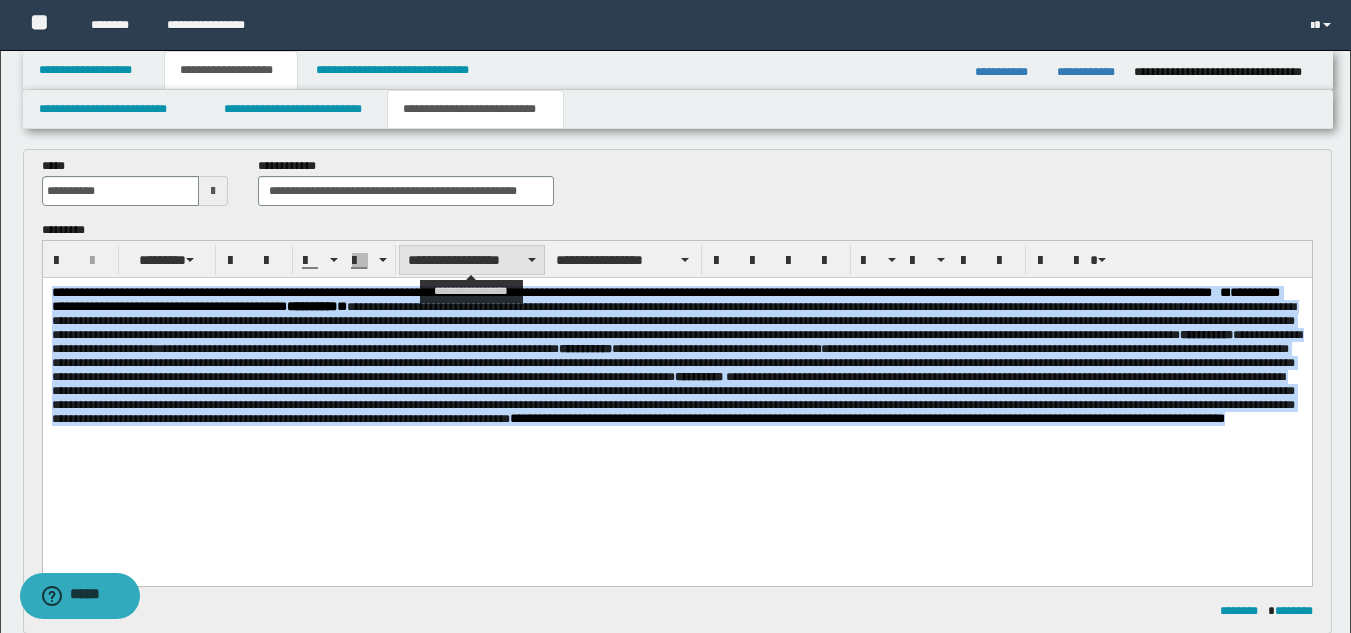 click on "**********" at bounding box center [472, 260] 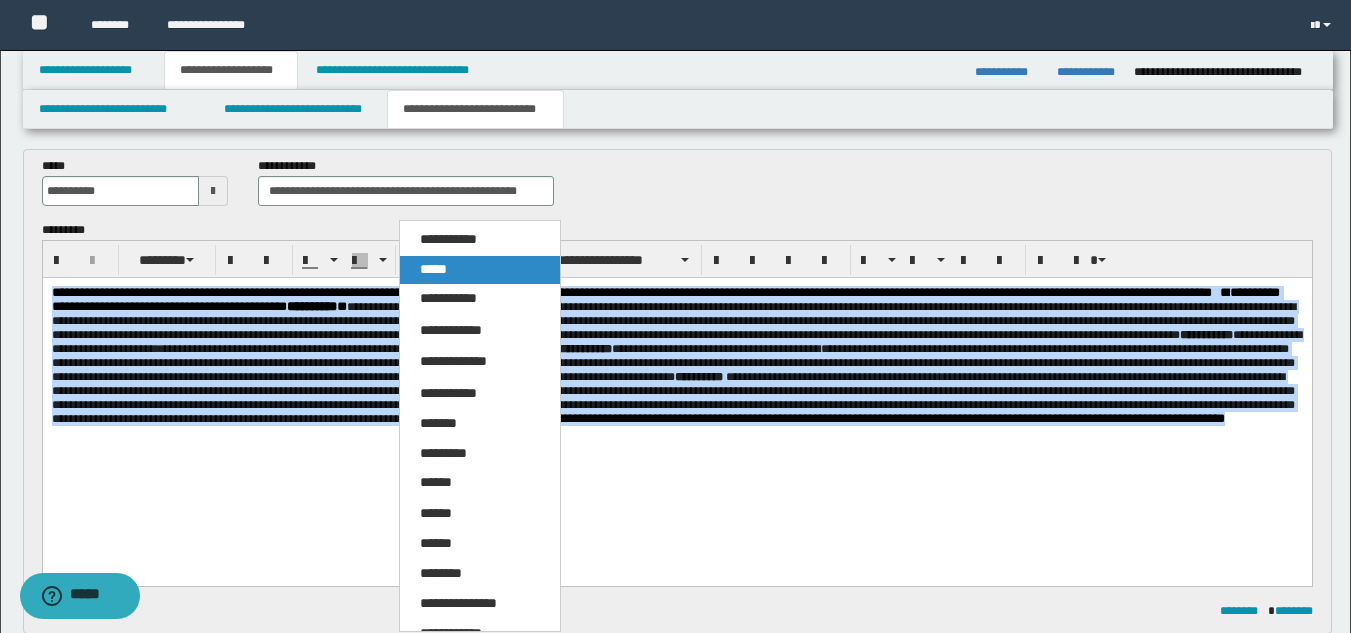 click on "*****" at bounding box center [480, 270] 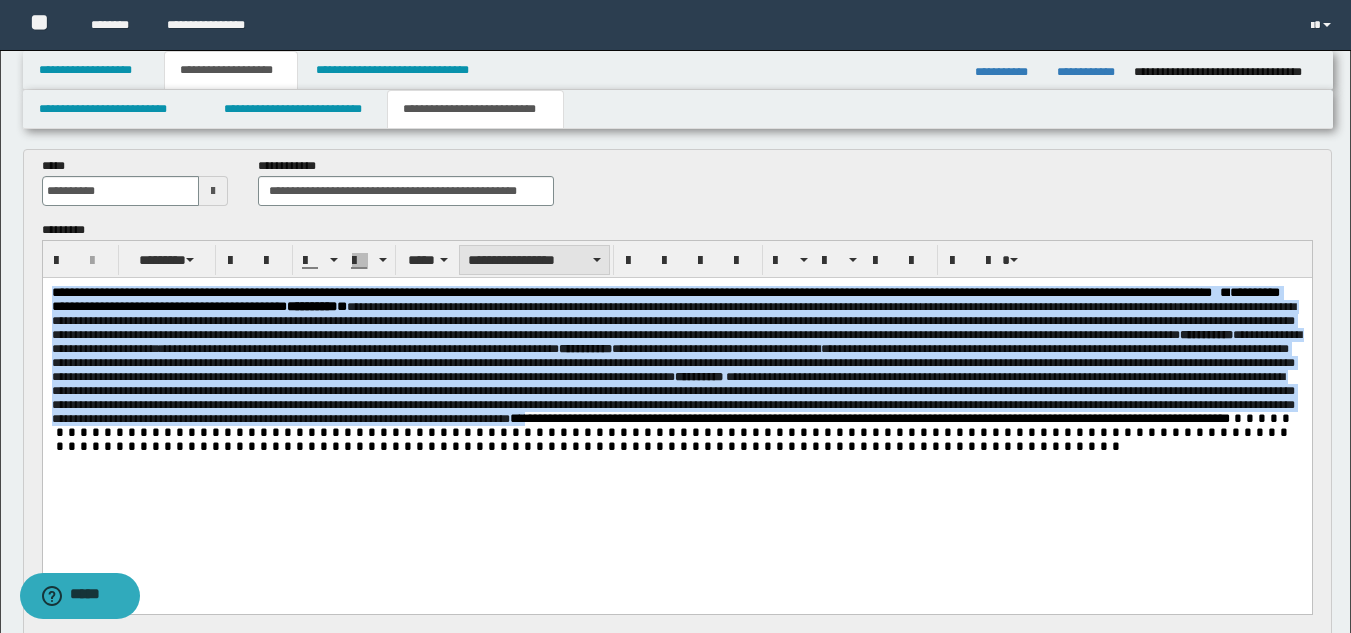 click on "**********" at bounding box center [534, 260] 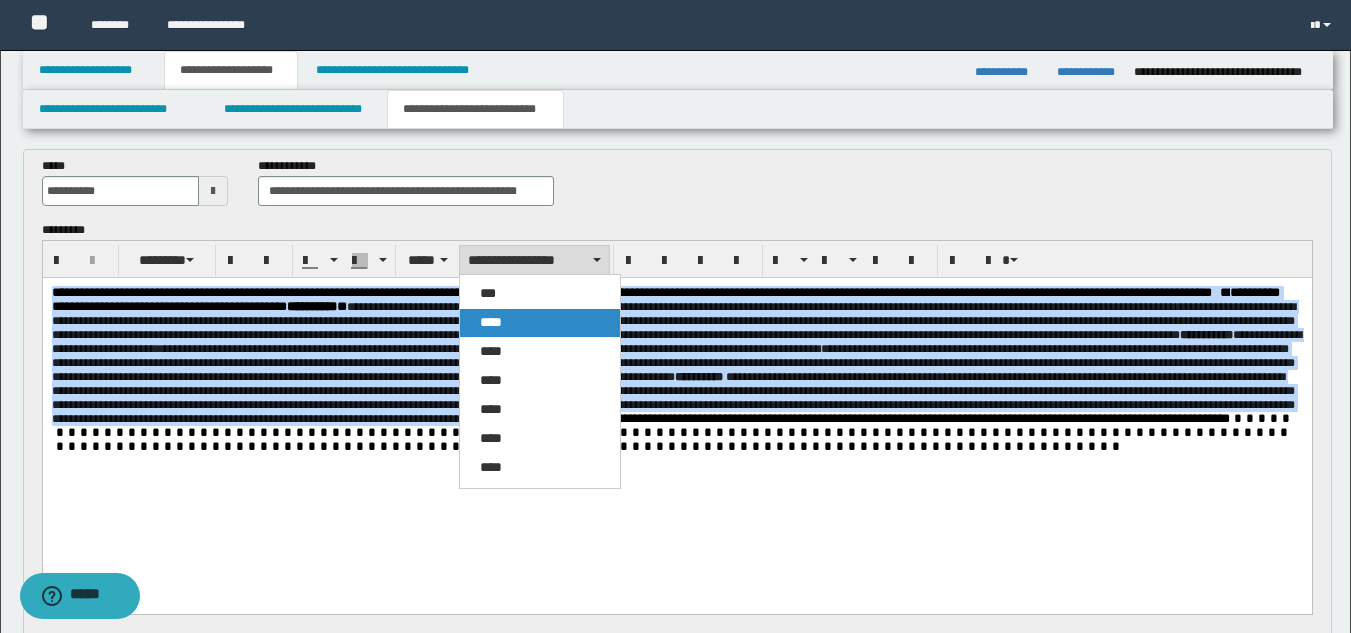 click on "****" at bounding box center (491, 322) 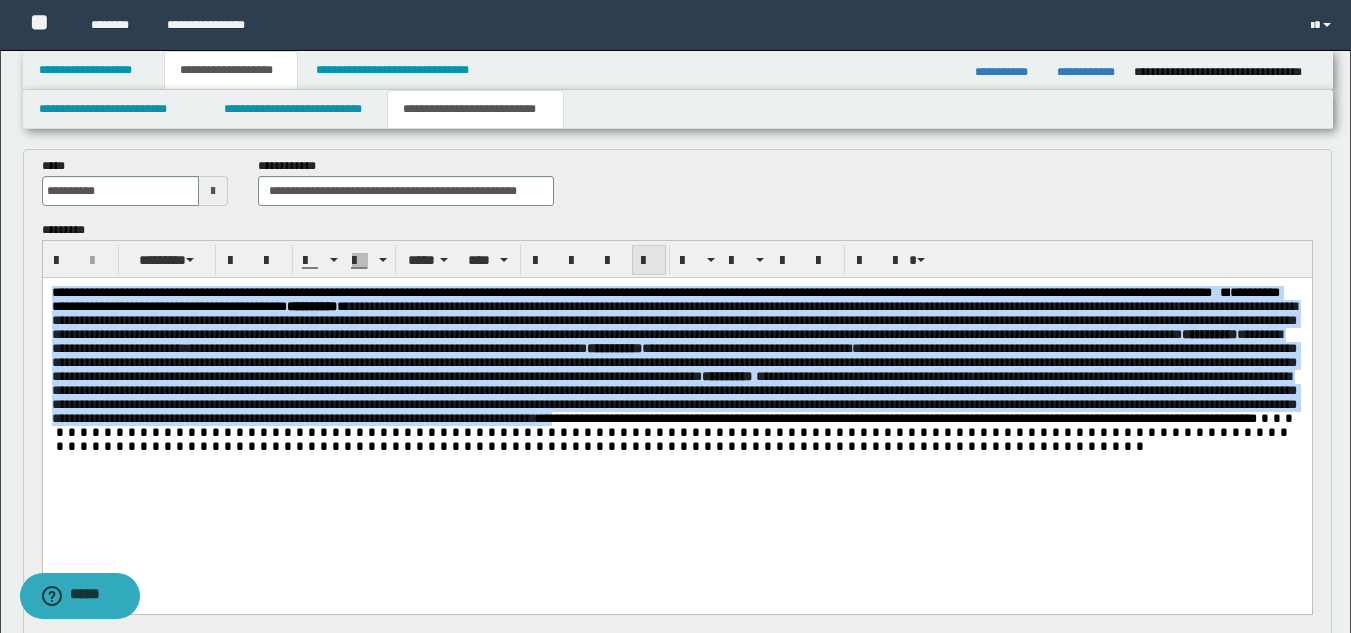 click at bounding box center (649, 261) 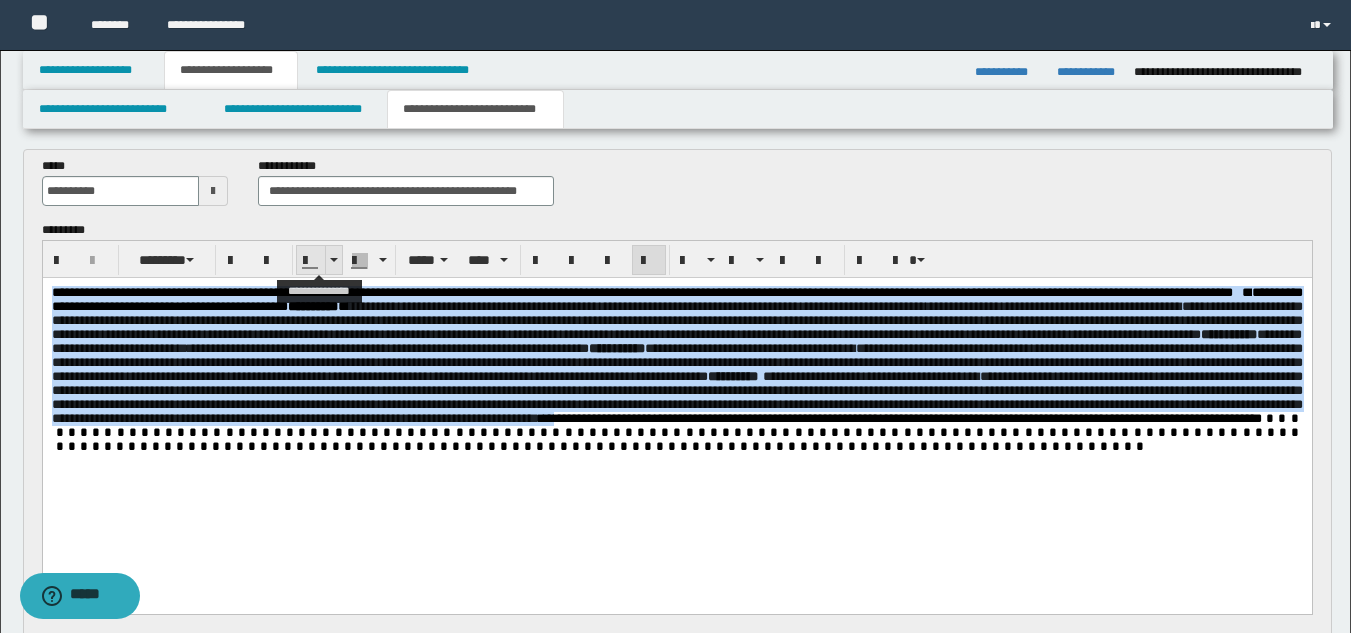 click at bounding box center (334, 260) 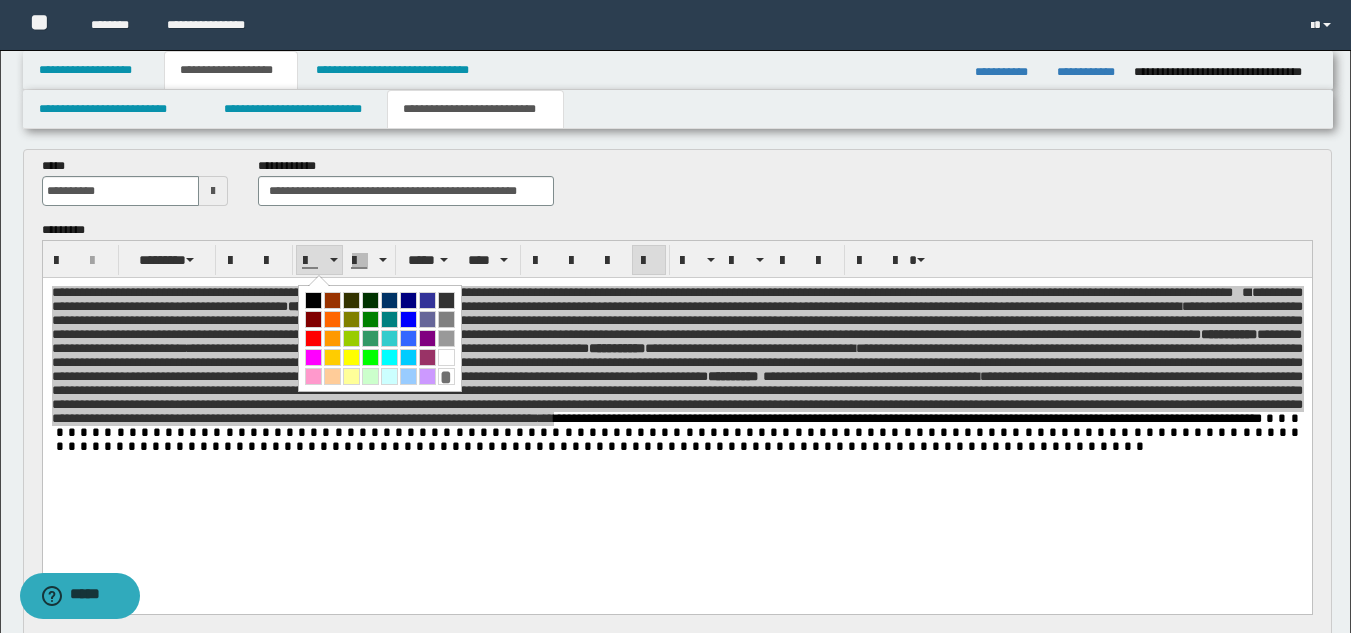 click at bounding box center (313, 300) 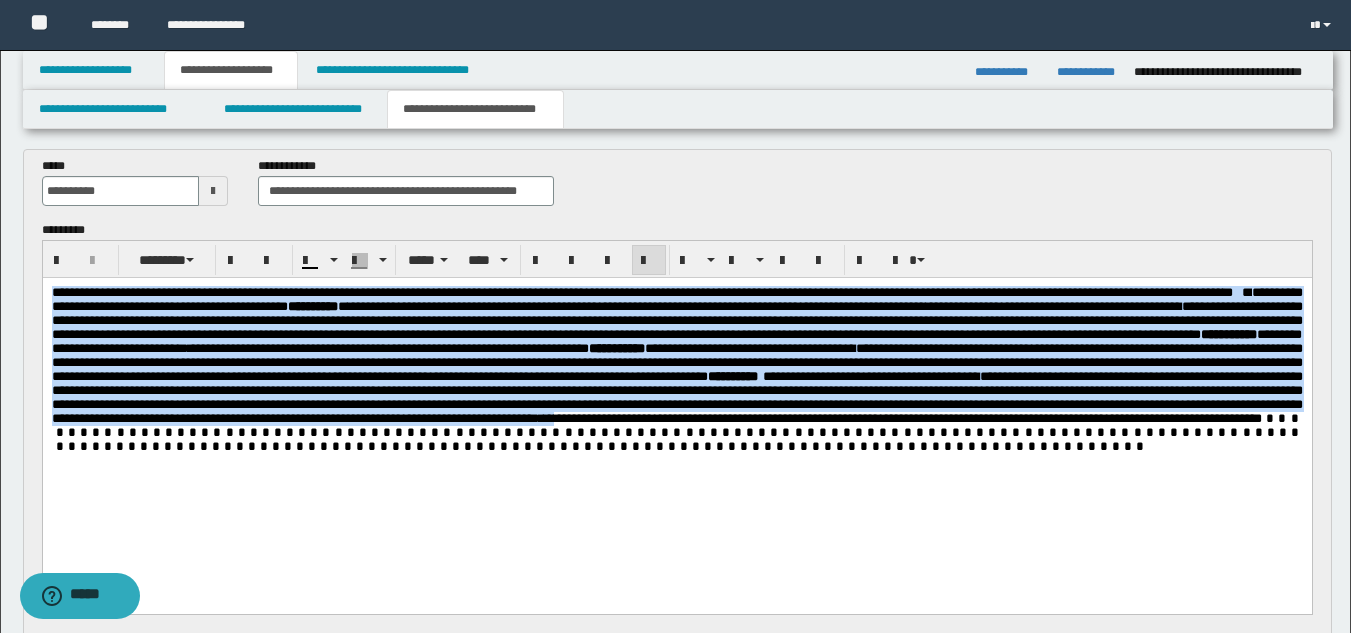 click on "**********" at bounding box center (676, 362) 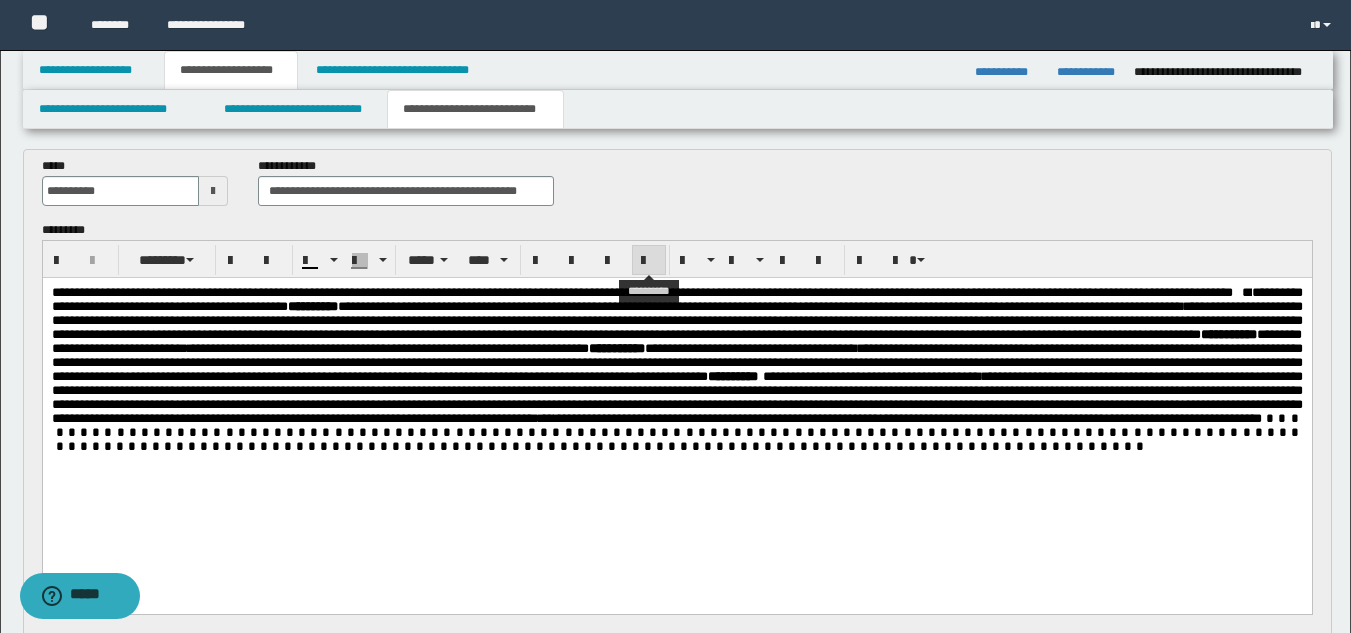 click at bounding box center (649, 261) 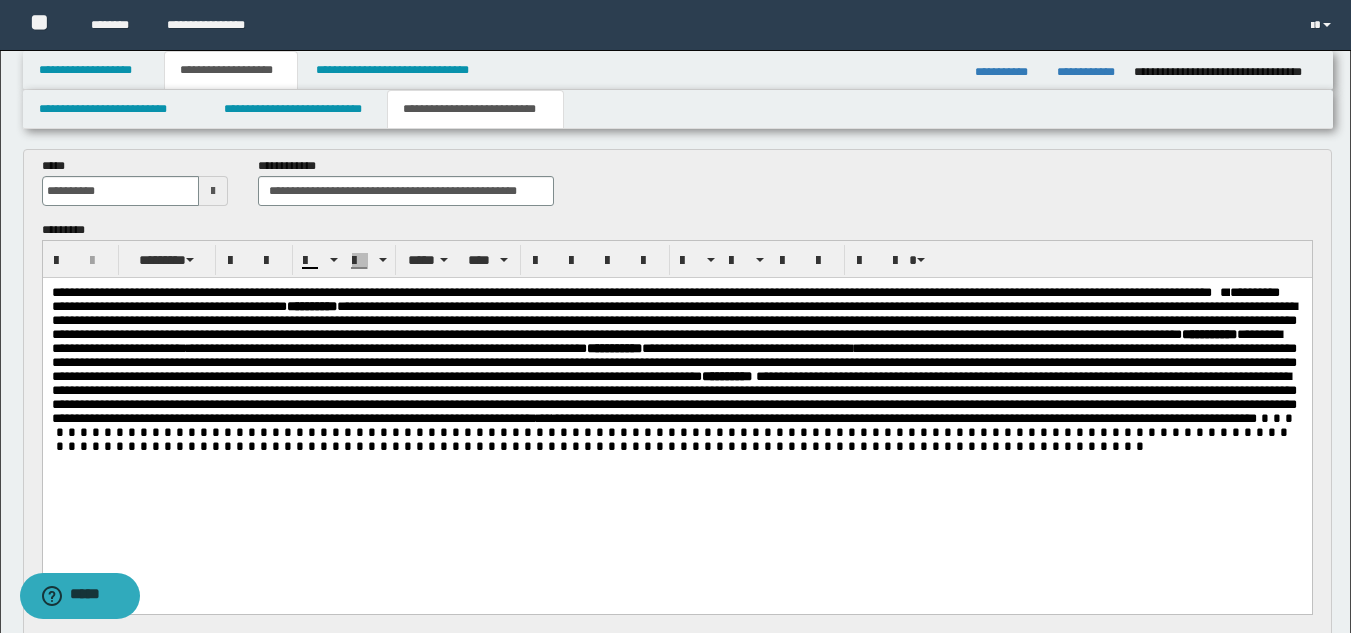 click on "**********" 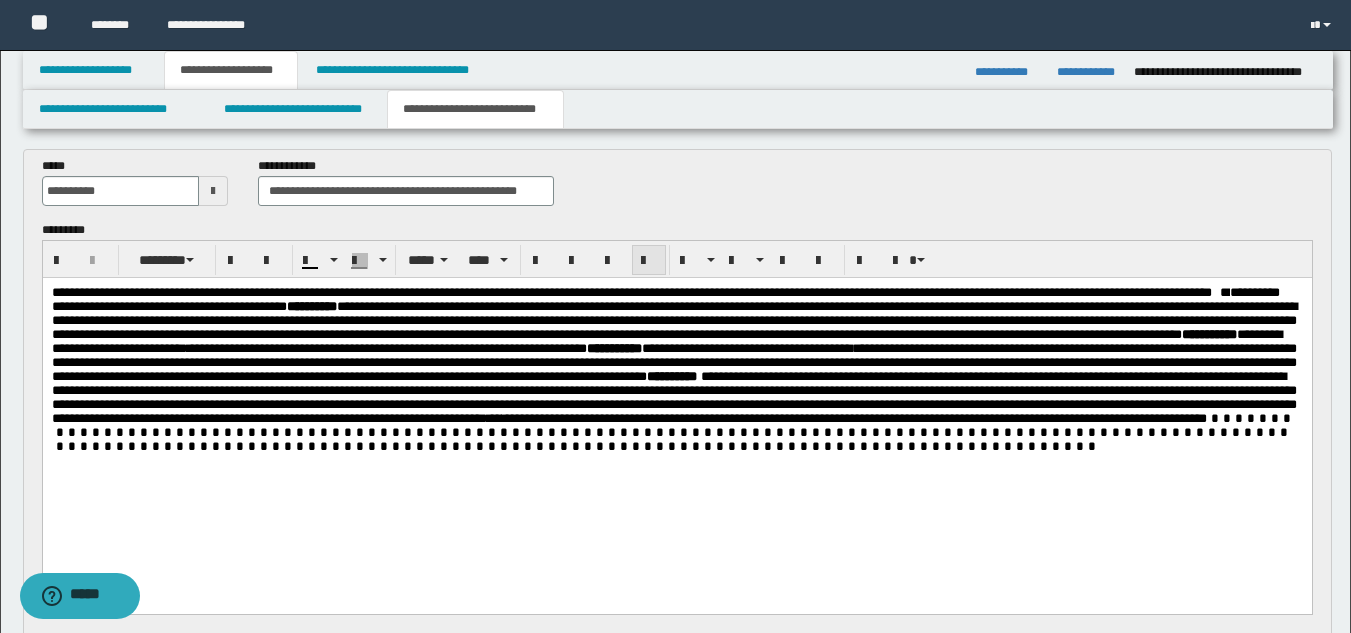 click at bounding box center [649, 261] 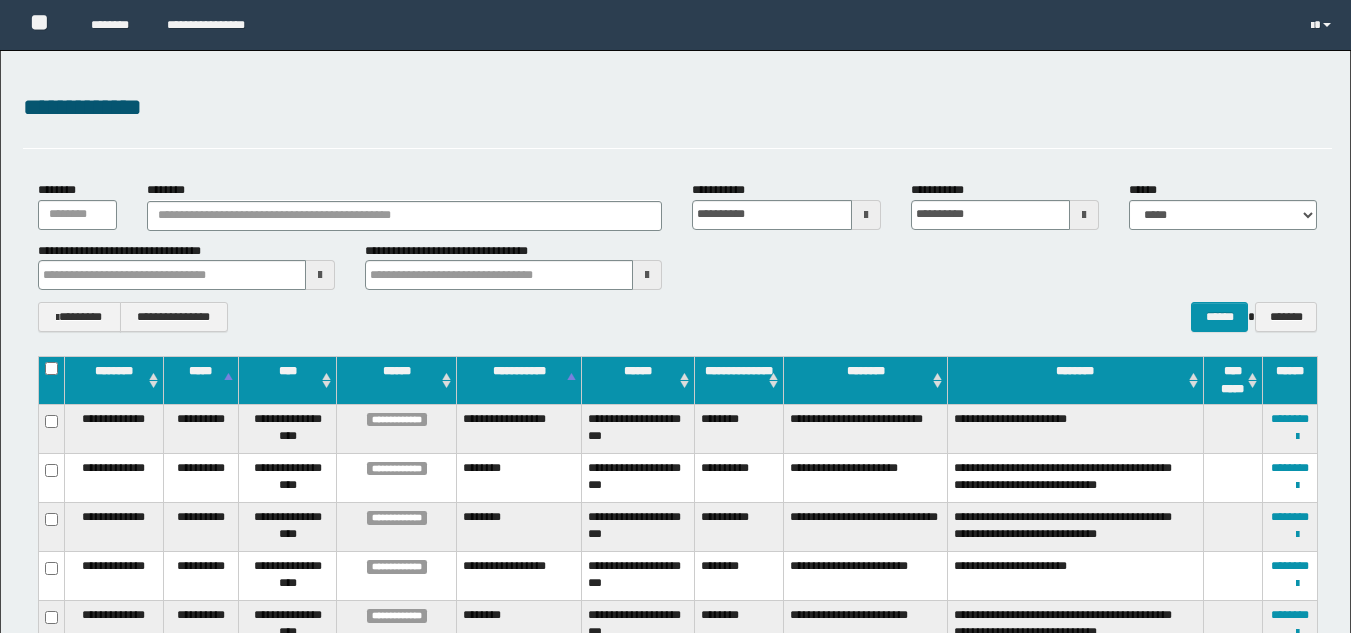 scroll, scrollTop: 274, scrollLeft: 0, axis: vertical 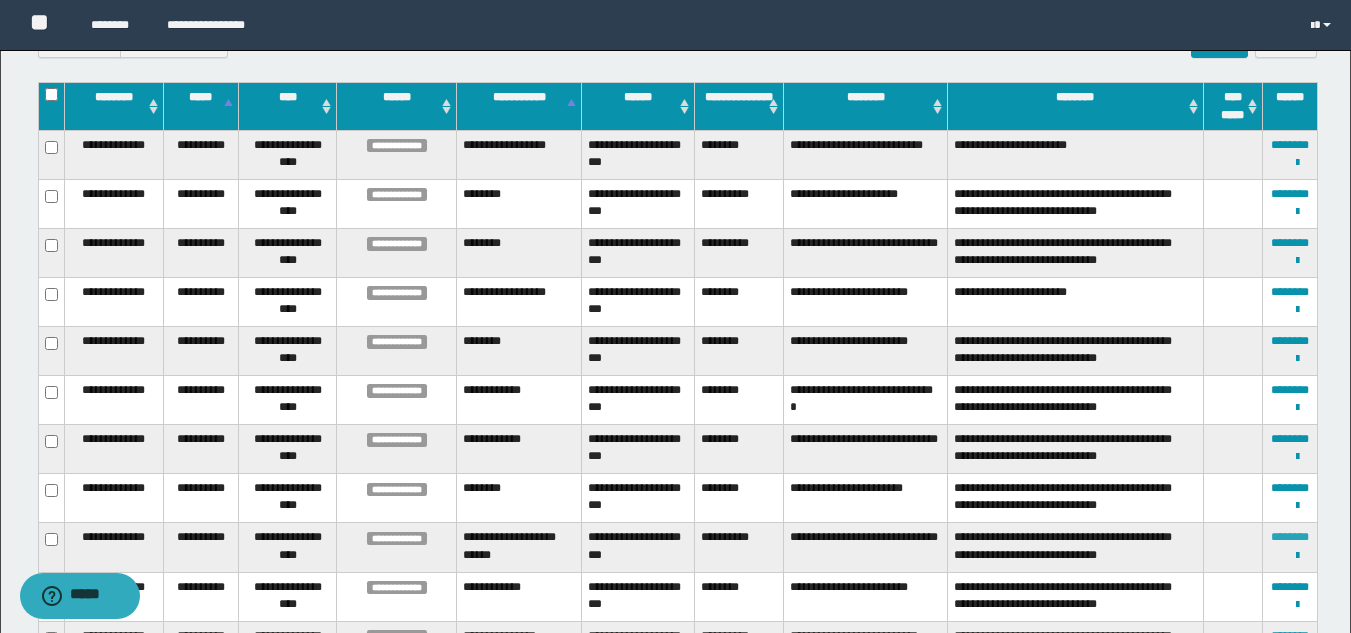 click on "********" at bounding box center (1290, 537) 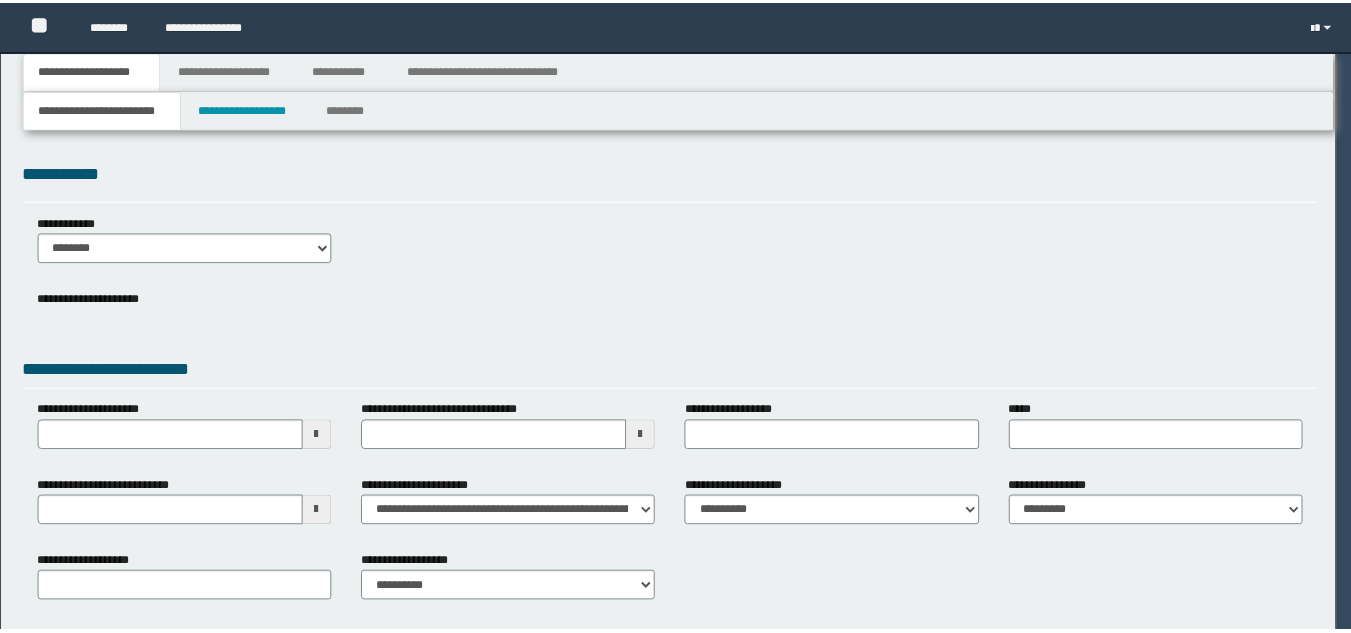scroll, scrollTop: 0, scrollLeft: 0, axis: both 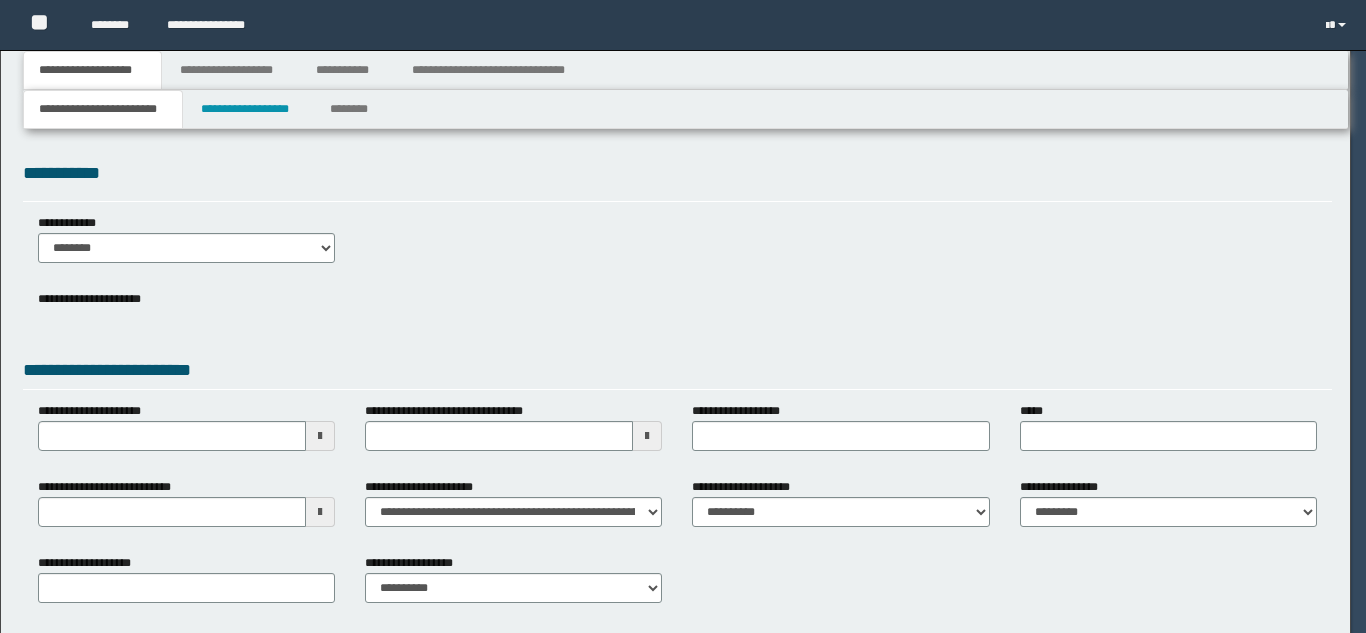 select on "**" 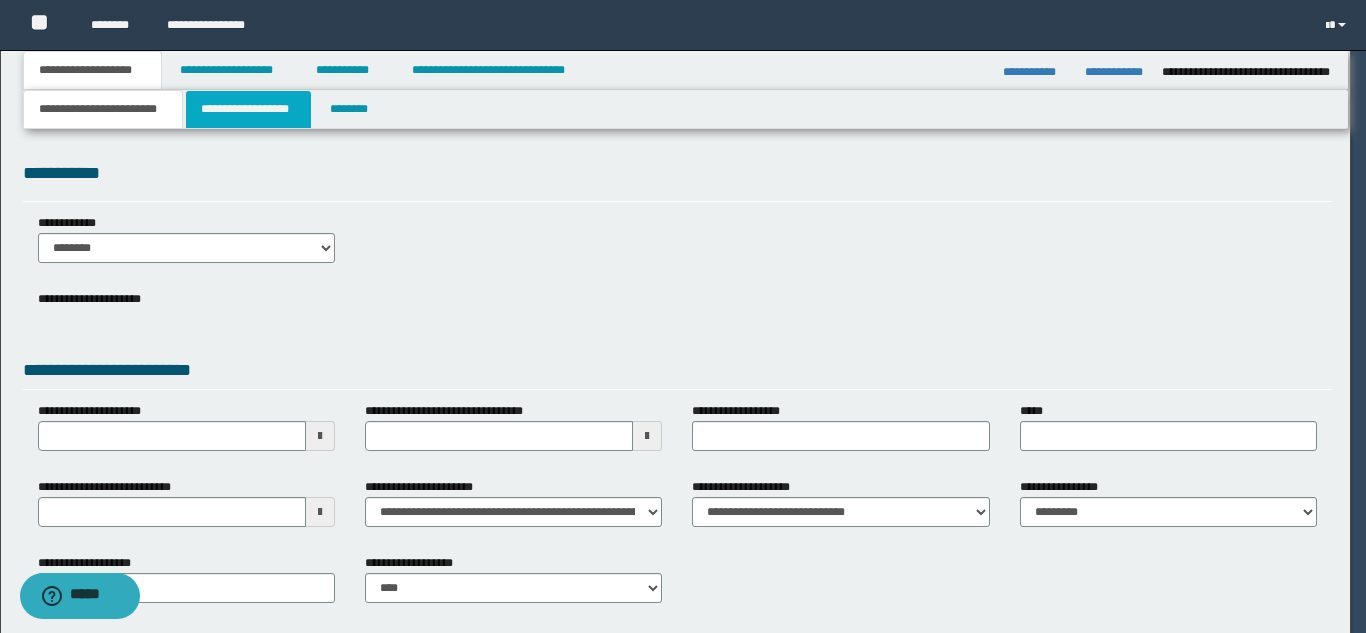 scroll, scrollTop: 0, scrollLeft: 0, axis: both 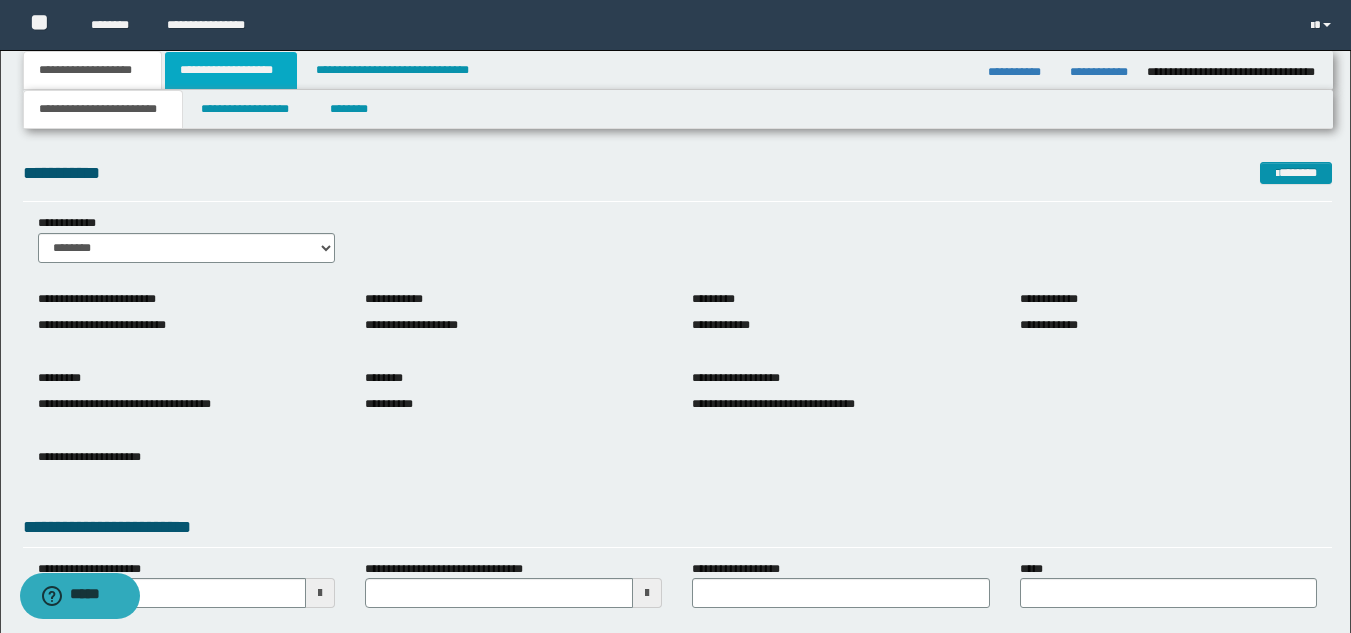 click on "**********" at bounding box center (231, 70) 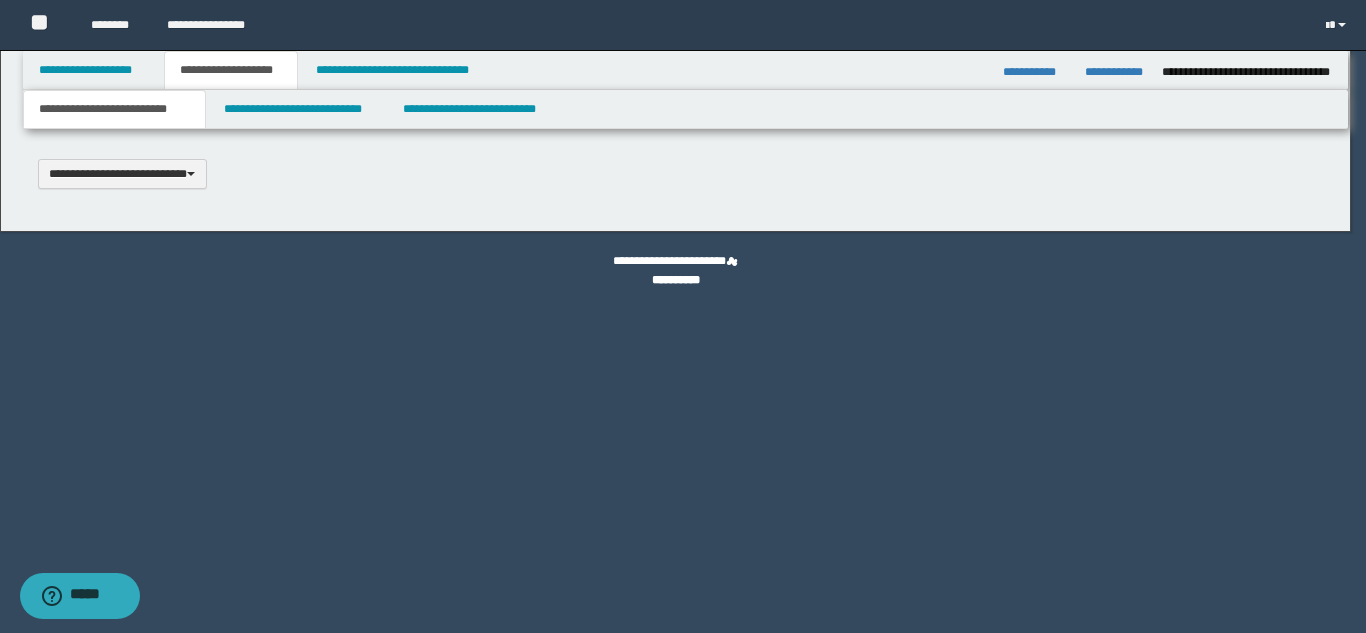type 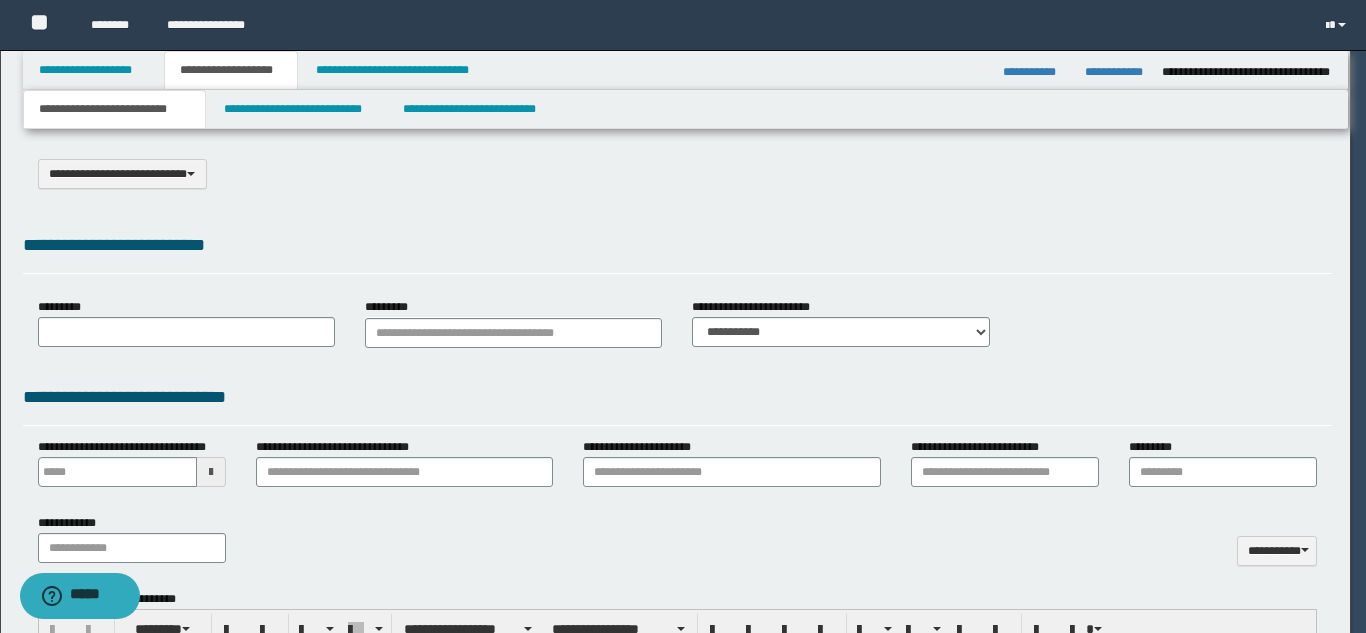 scroll, scrollTop: 0, scrollLeft: 0, axis: both 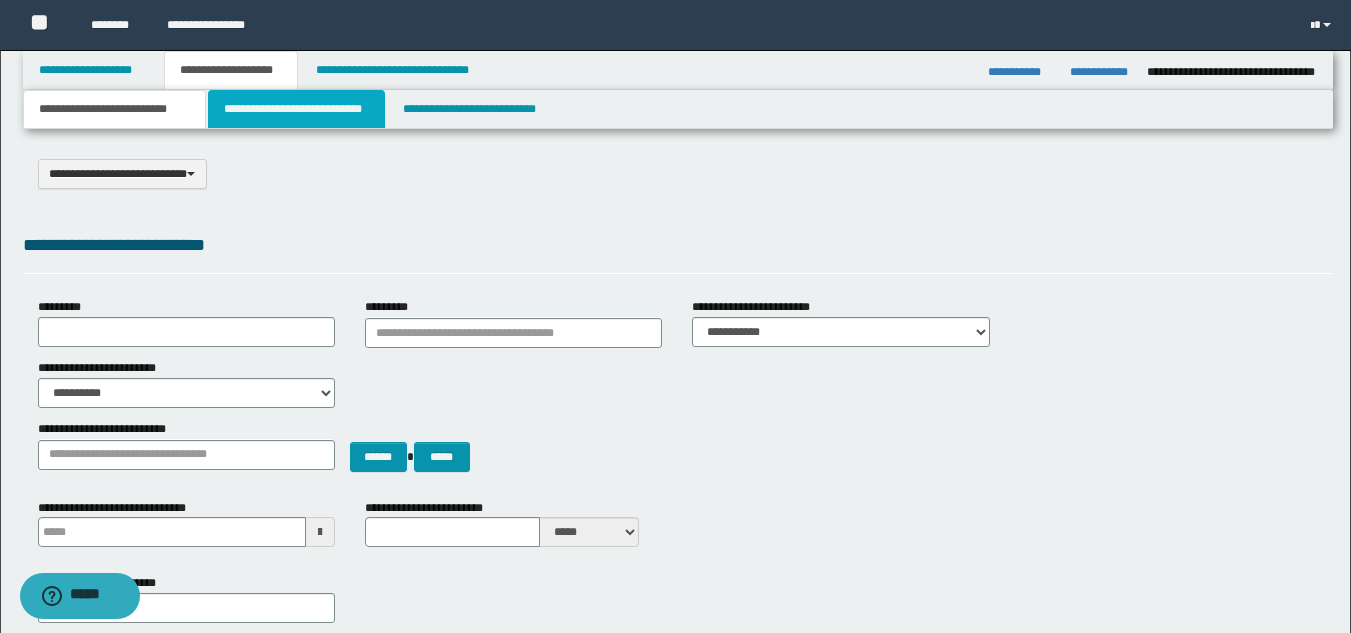 click on "**********" at bounding box center (296, 109) 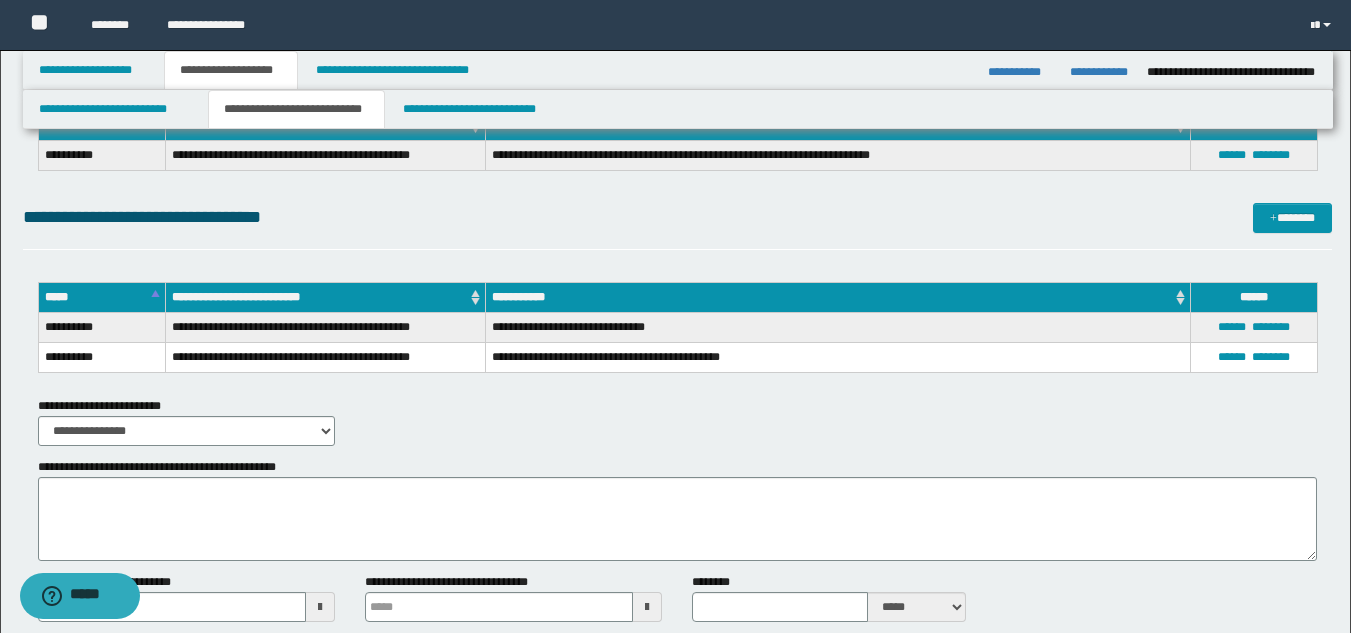 scroll, scrollTop: 0, scrollLeft: 0, axis: both 